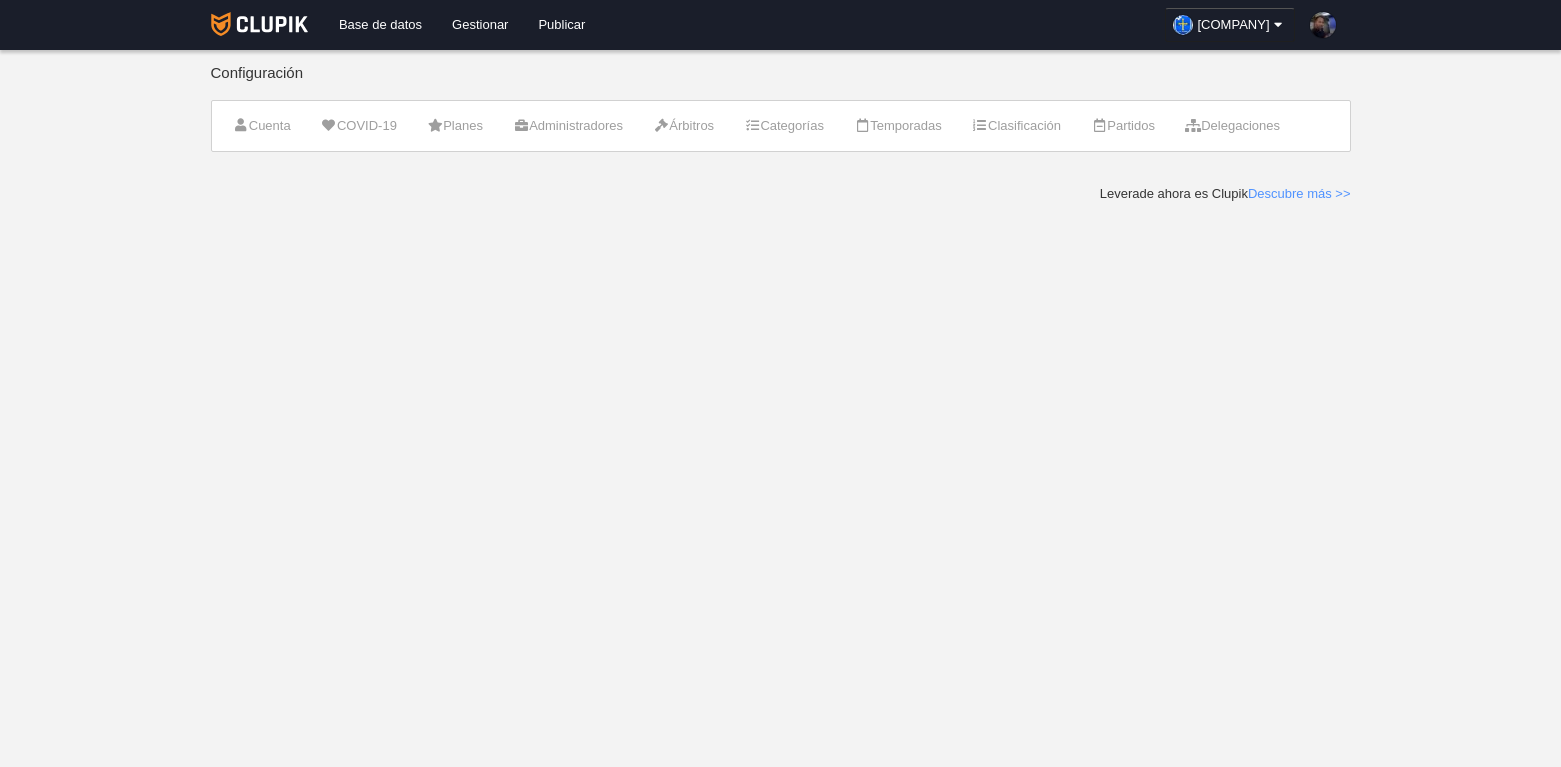 scroll, scrollTop: 0, scrollLeft: 0, axis: both 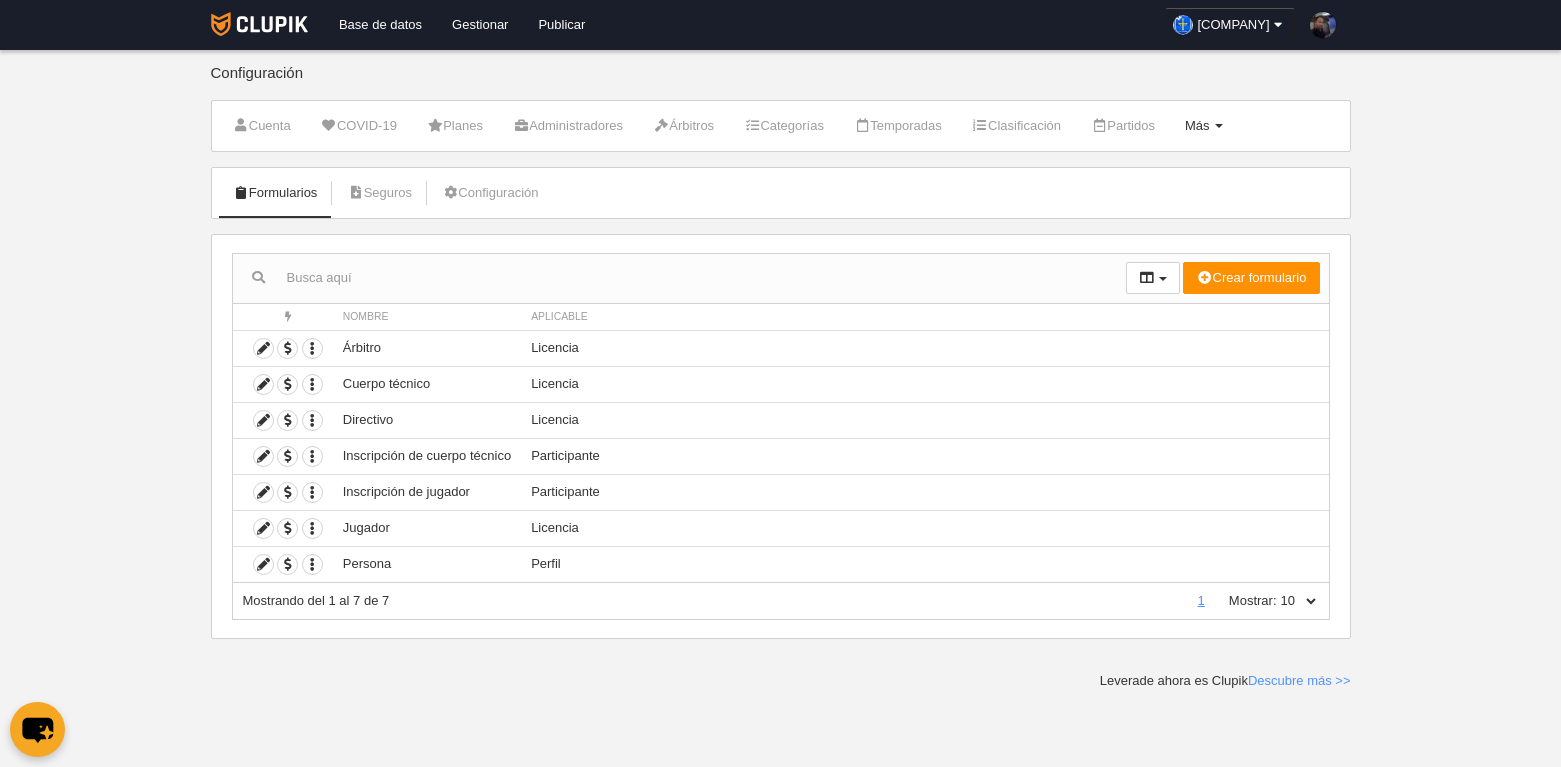 click on "Más Menú" at bounding box center (1204, 126) 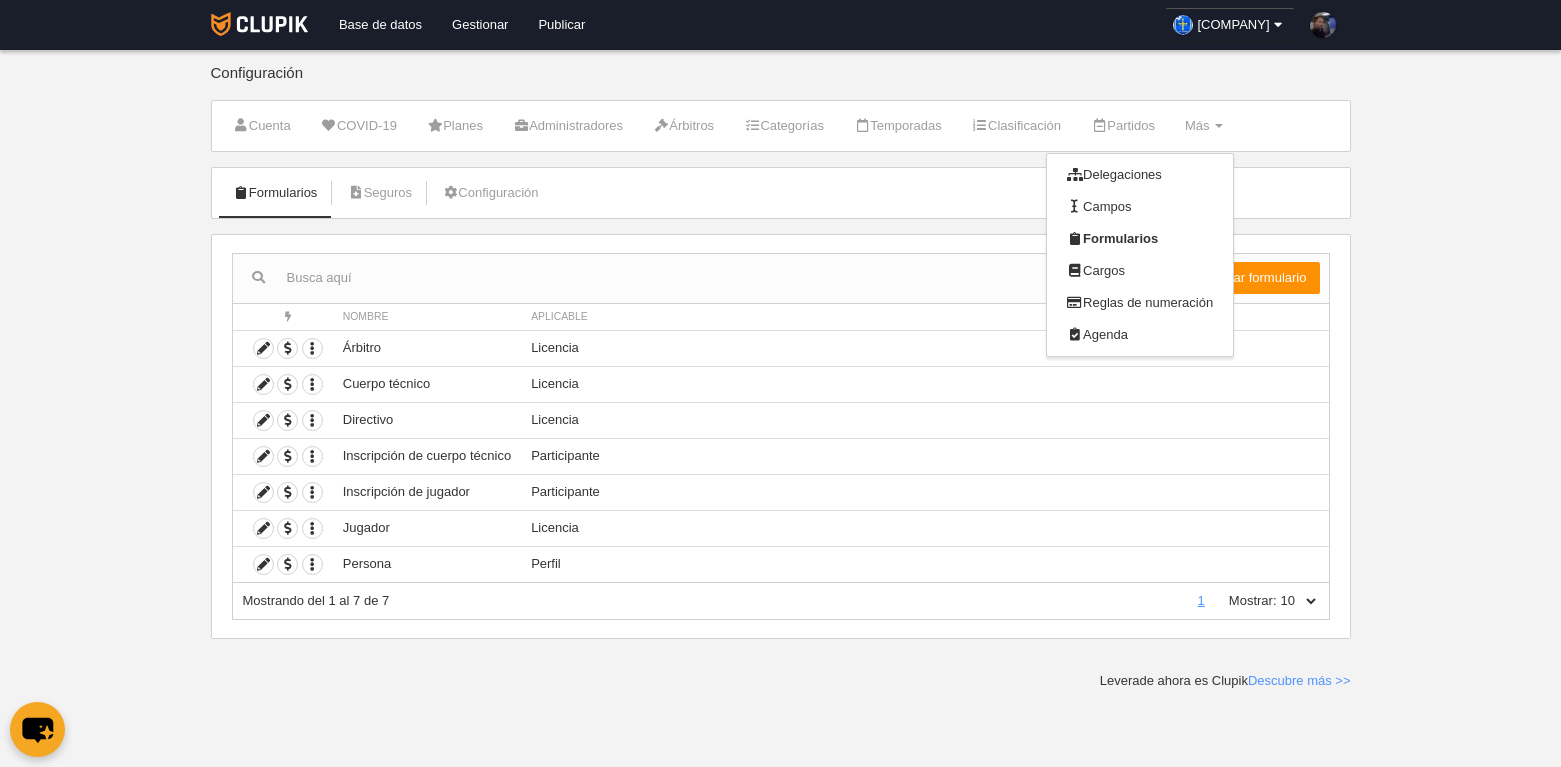 click on "Base de datos
Gestionar
Publicar
CLUB DEPORTIVO ASTEROV
Ajustes generales
Ir a mi dominio
LUIS MANUEL
Mi cuenta
Consultar importaciones y exportaciones
Comentarios																	 1
Centro de soporte
Idioma
Català [ca]
Deutsch [de]" at bounding box center (780, 383) 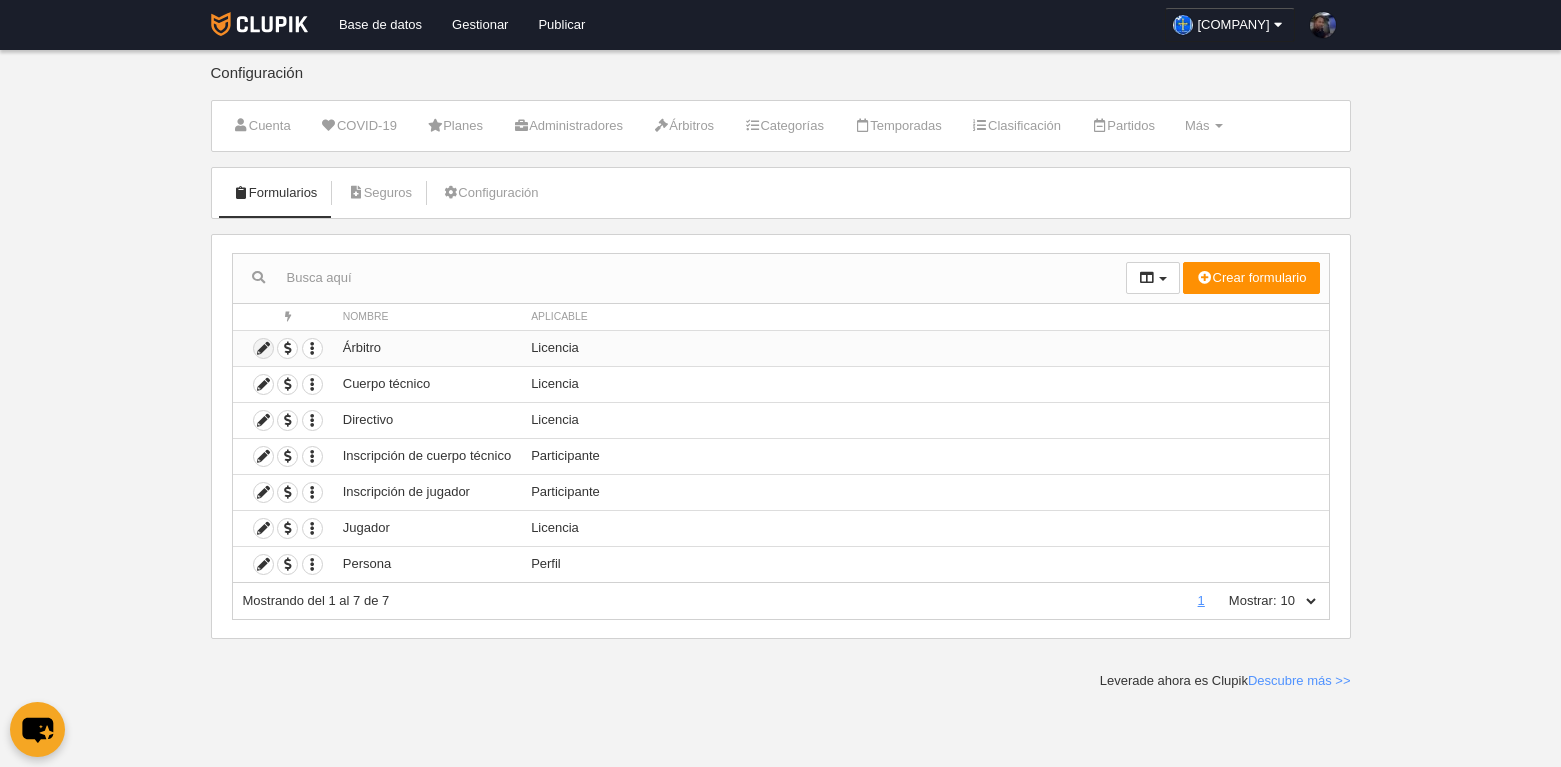 click at bounding box center [263, 348] 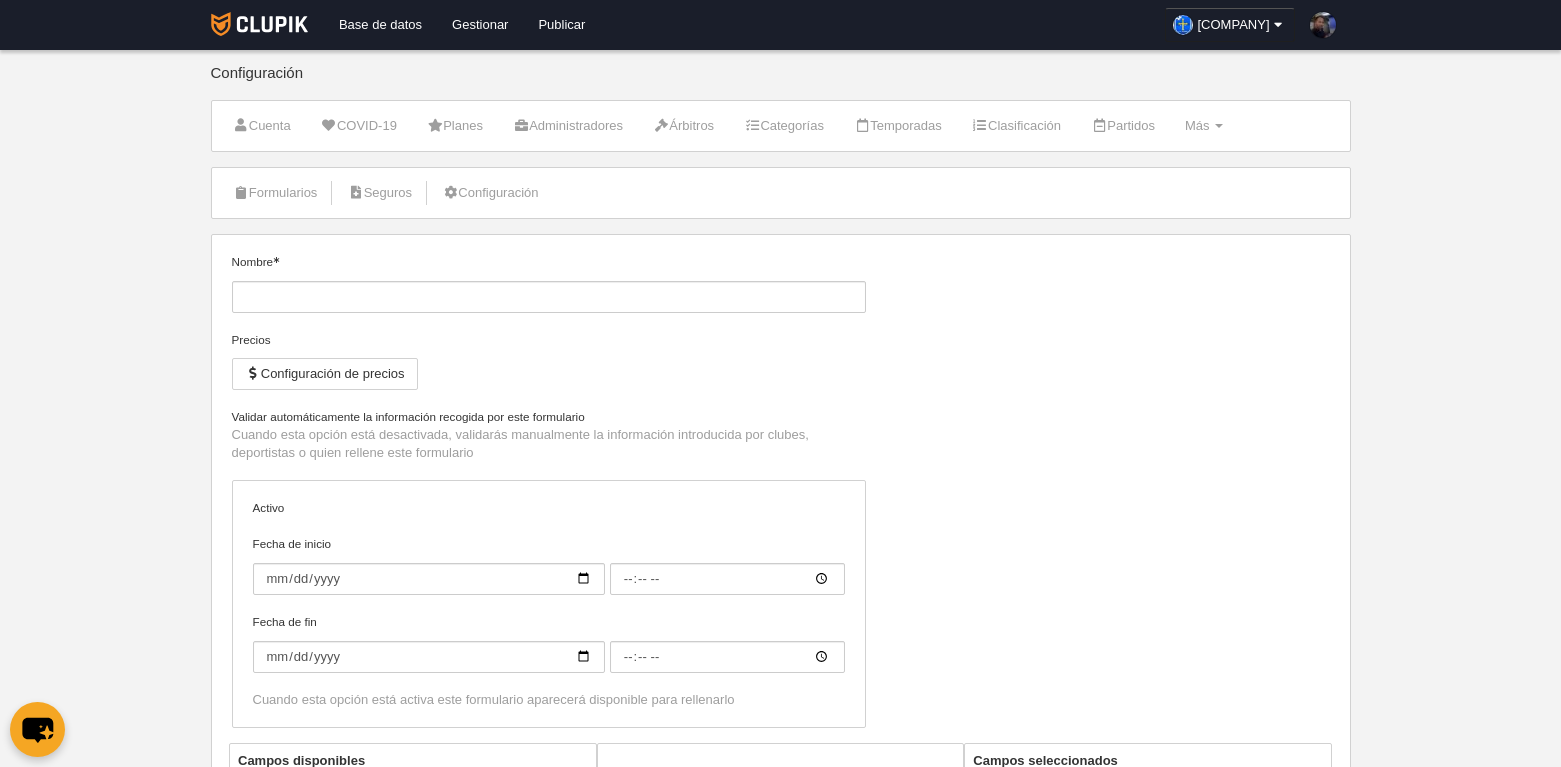type on "Árbitro" 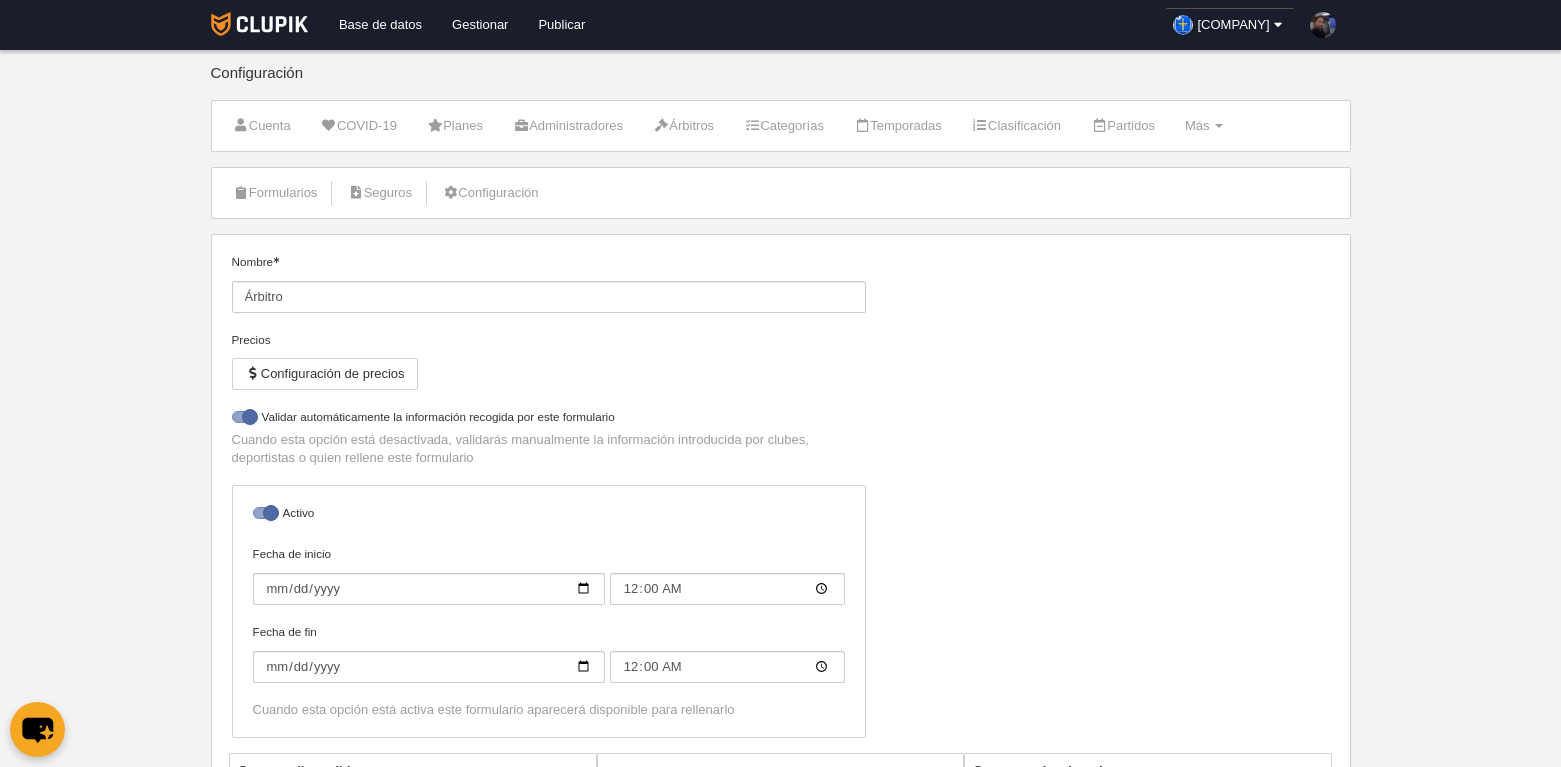 select on "selected" 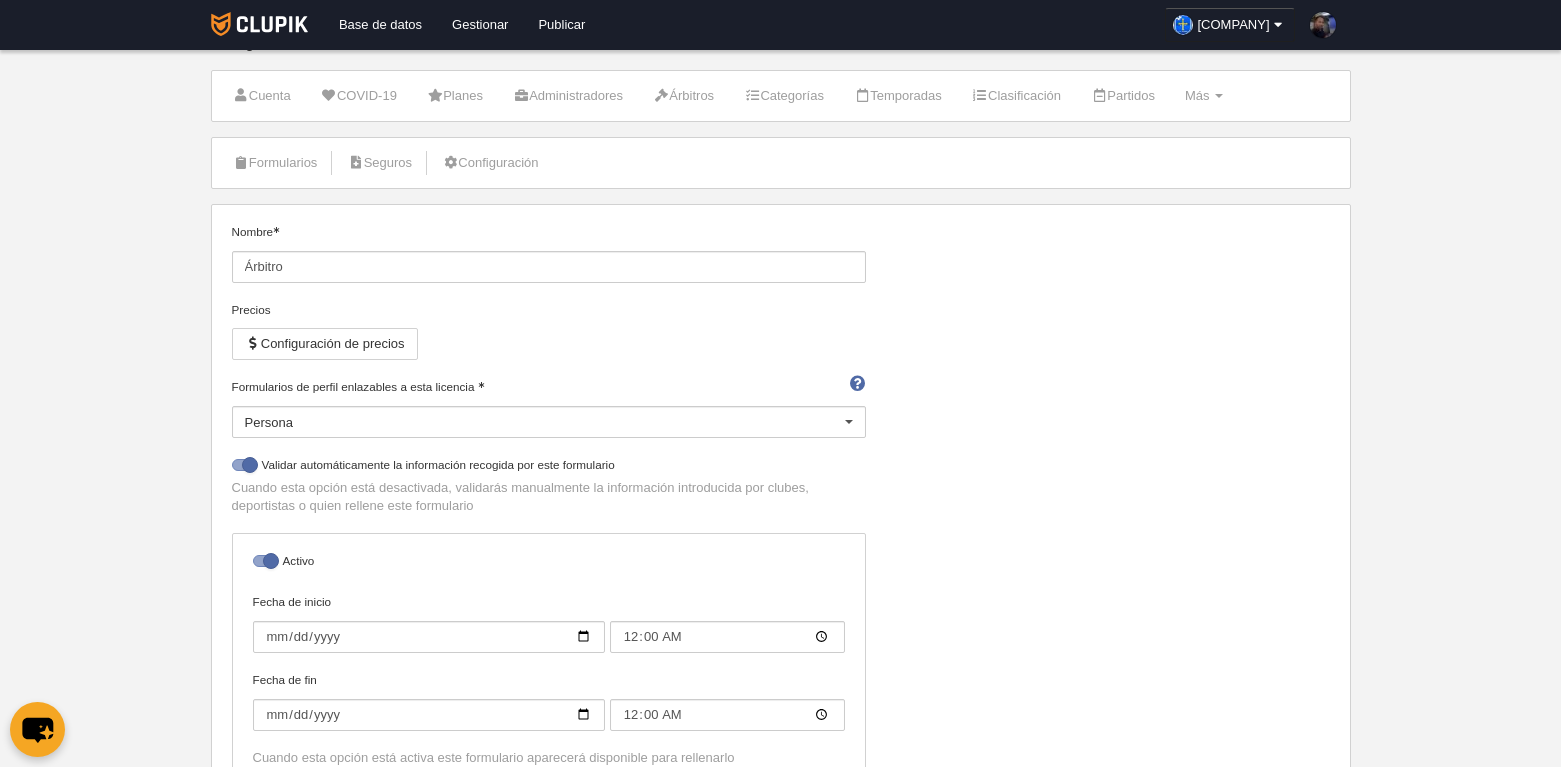 scroll, scrollTop: 0, scrollLeft: 0, axis: both 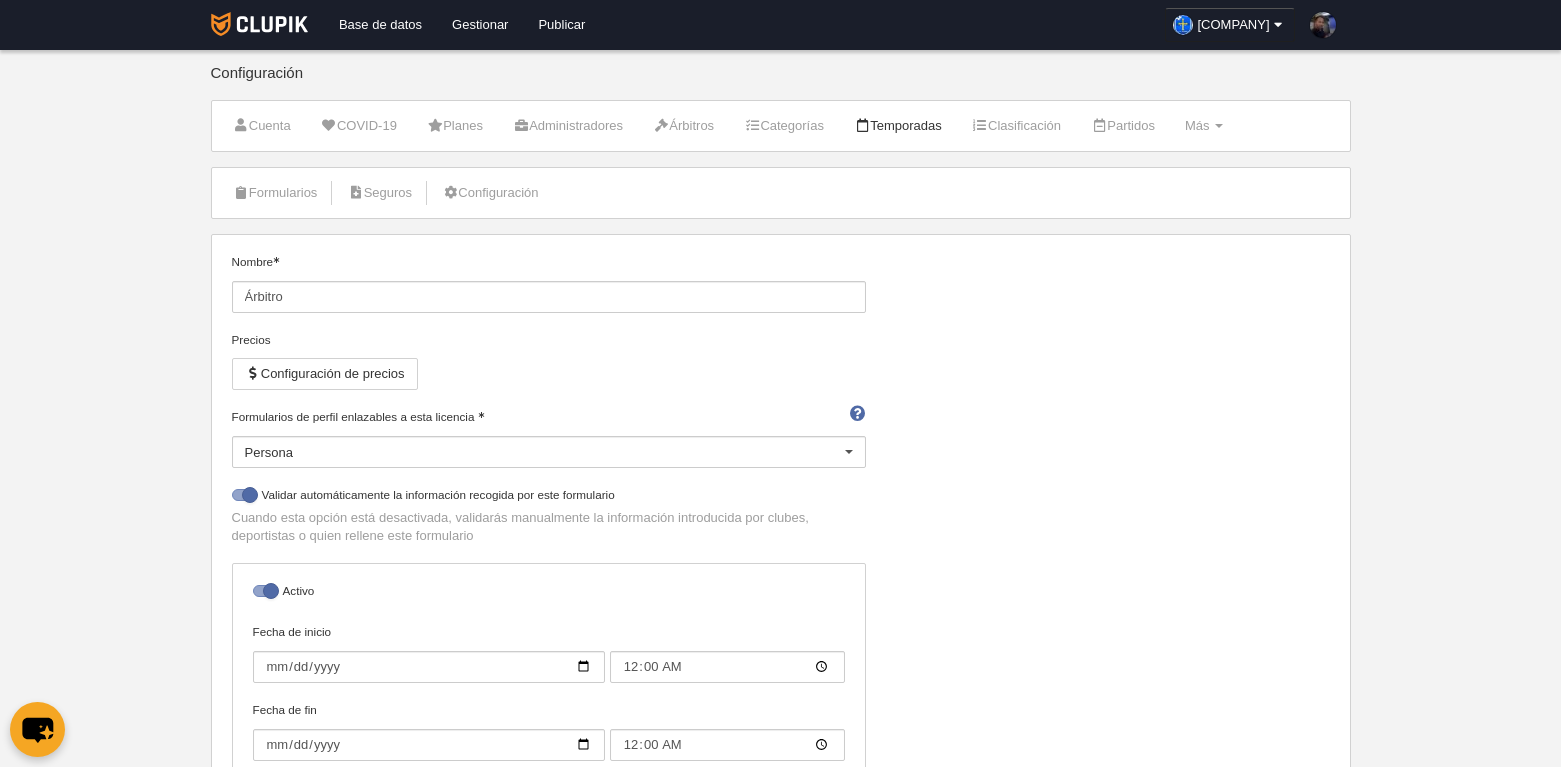 click on "Temporadas" at bounding box center (898, 126) 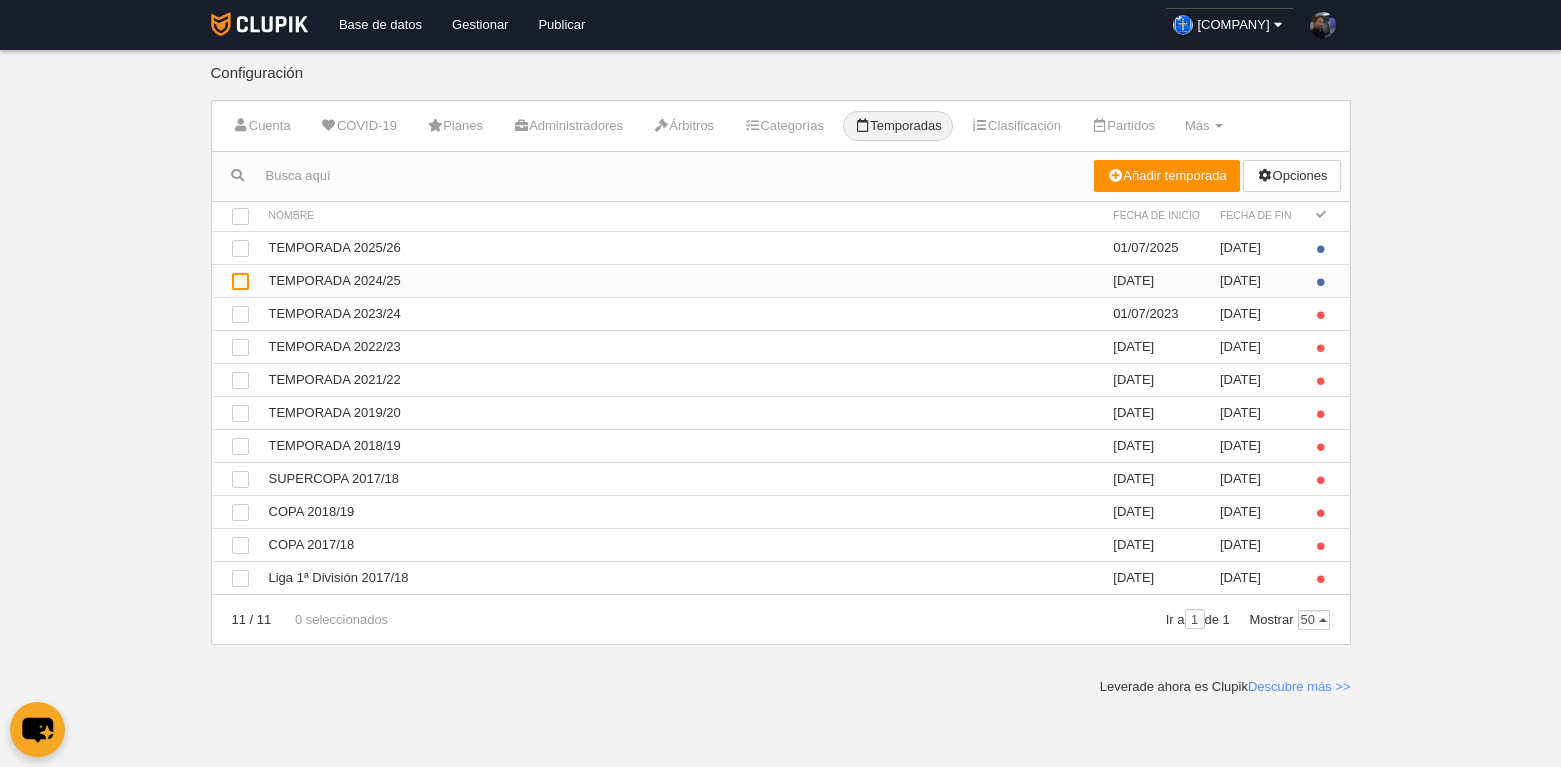 click at bounding box center (240, 281) 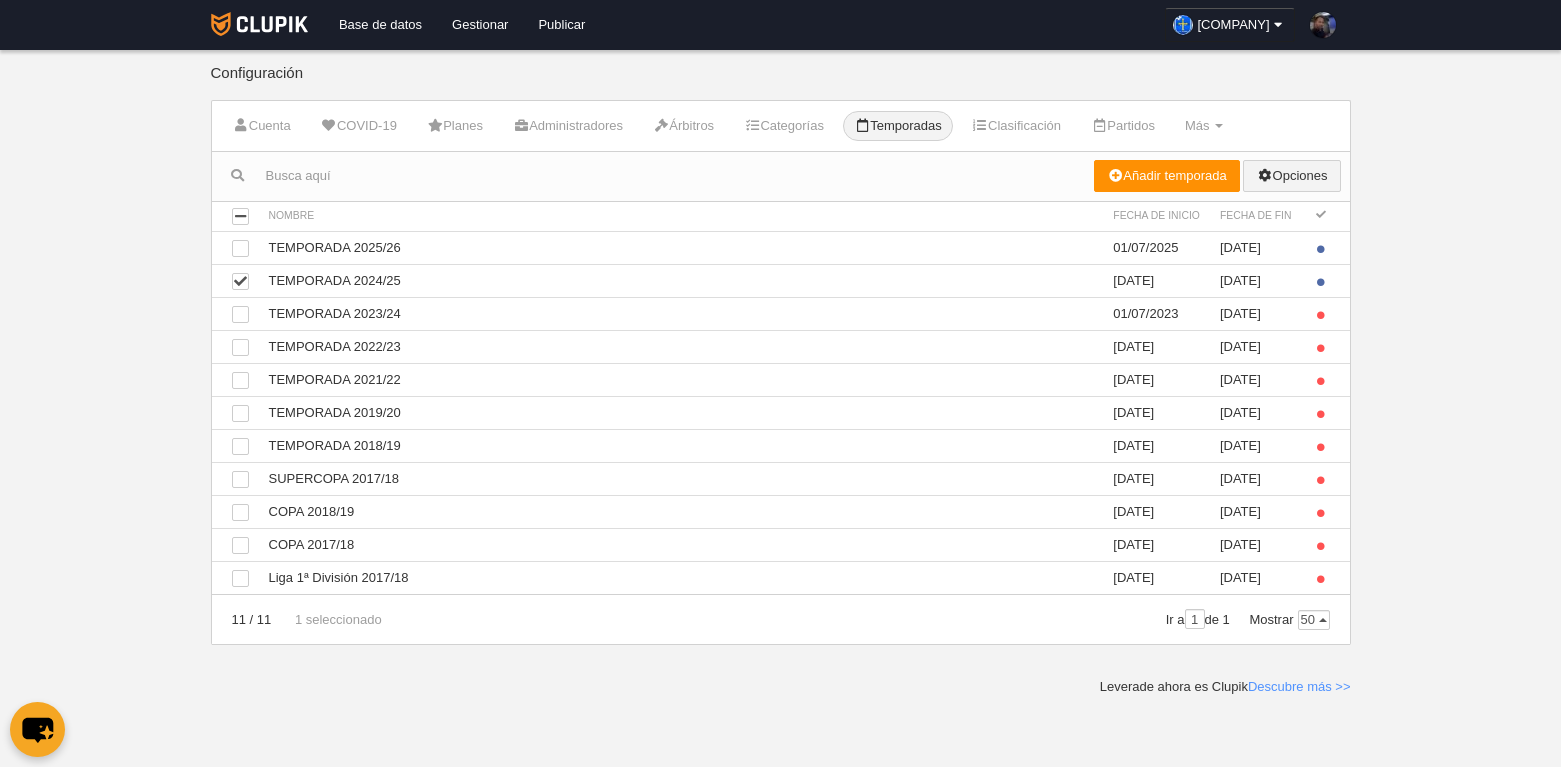 click on "Opciones" at bounding box center (1291, 176) 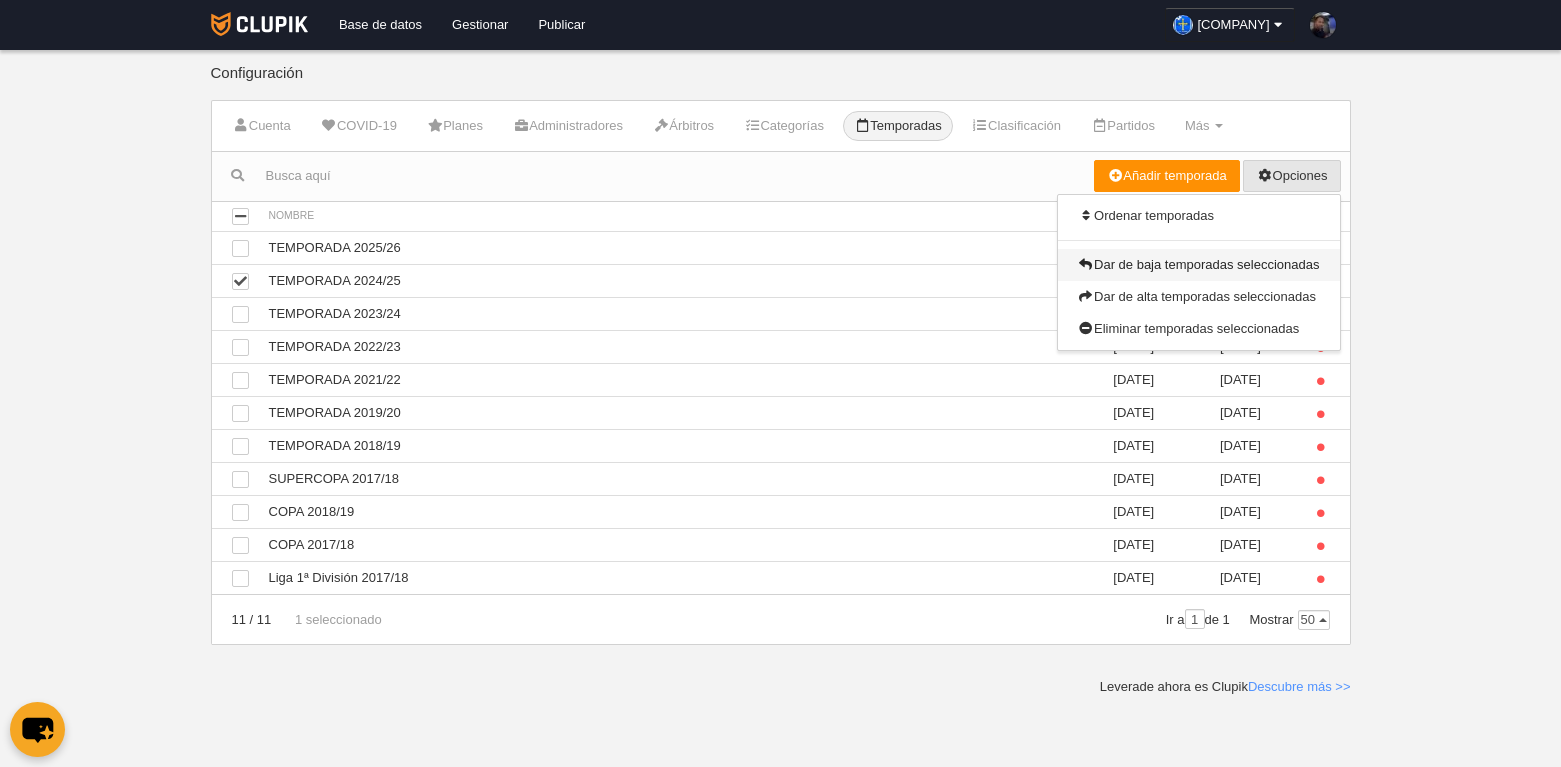 click on "Dar de baja temporadas seleccionadas" at bounding box center (1199, 265) 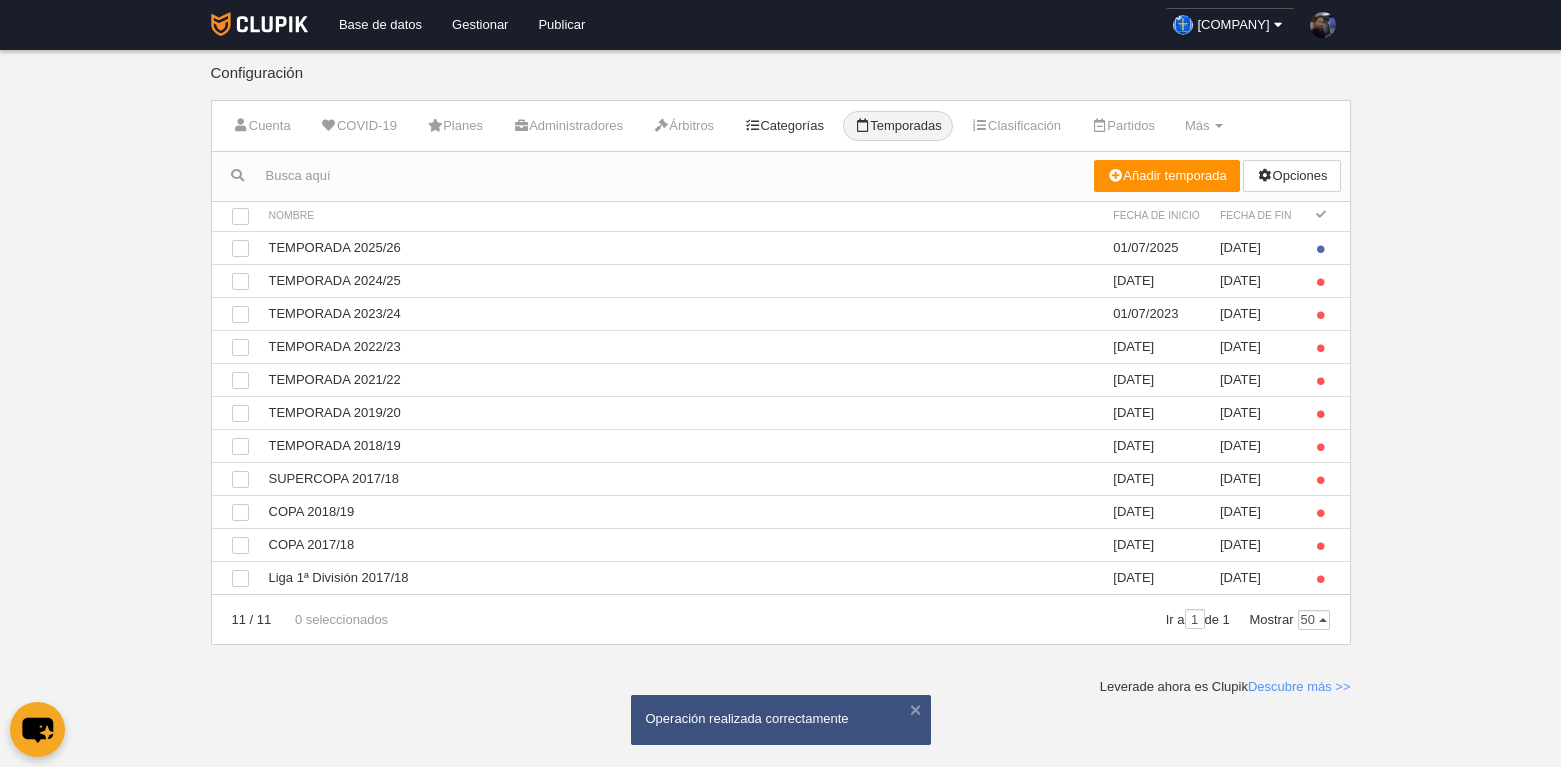 click on "Categorías" at bounding box center (784, 126) 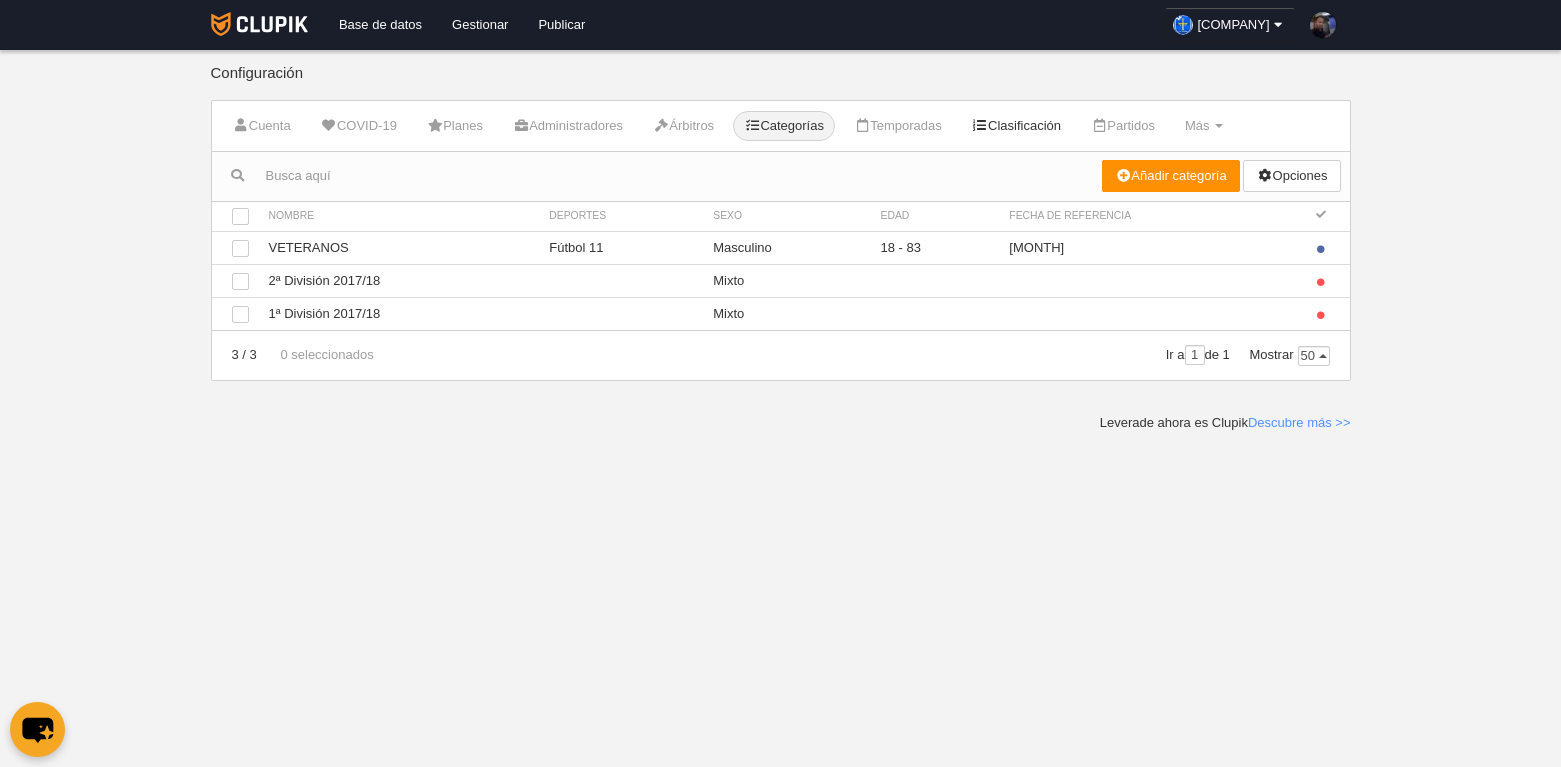 click on "Clasificación" at bounding box center [1016, 126] 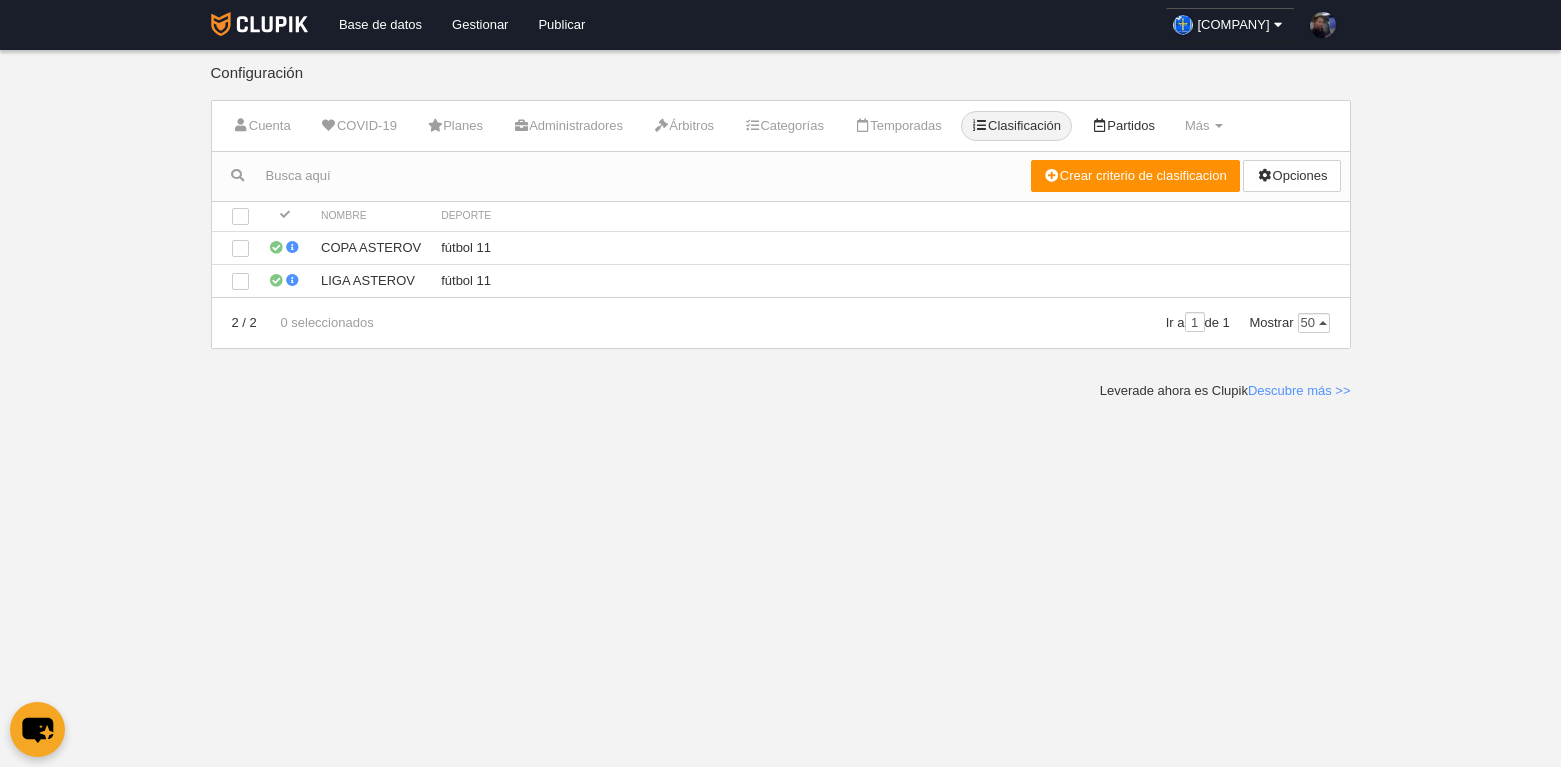 click on "Partidos" at bounding box center [1123, 126] 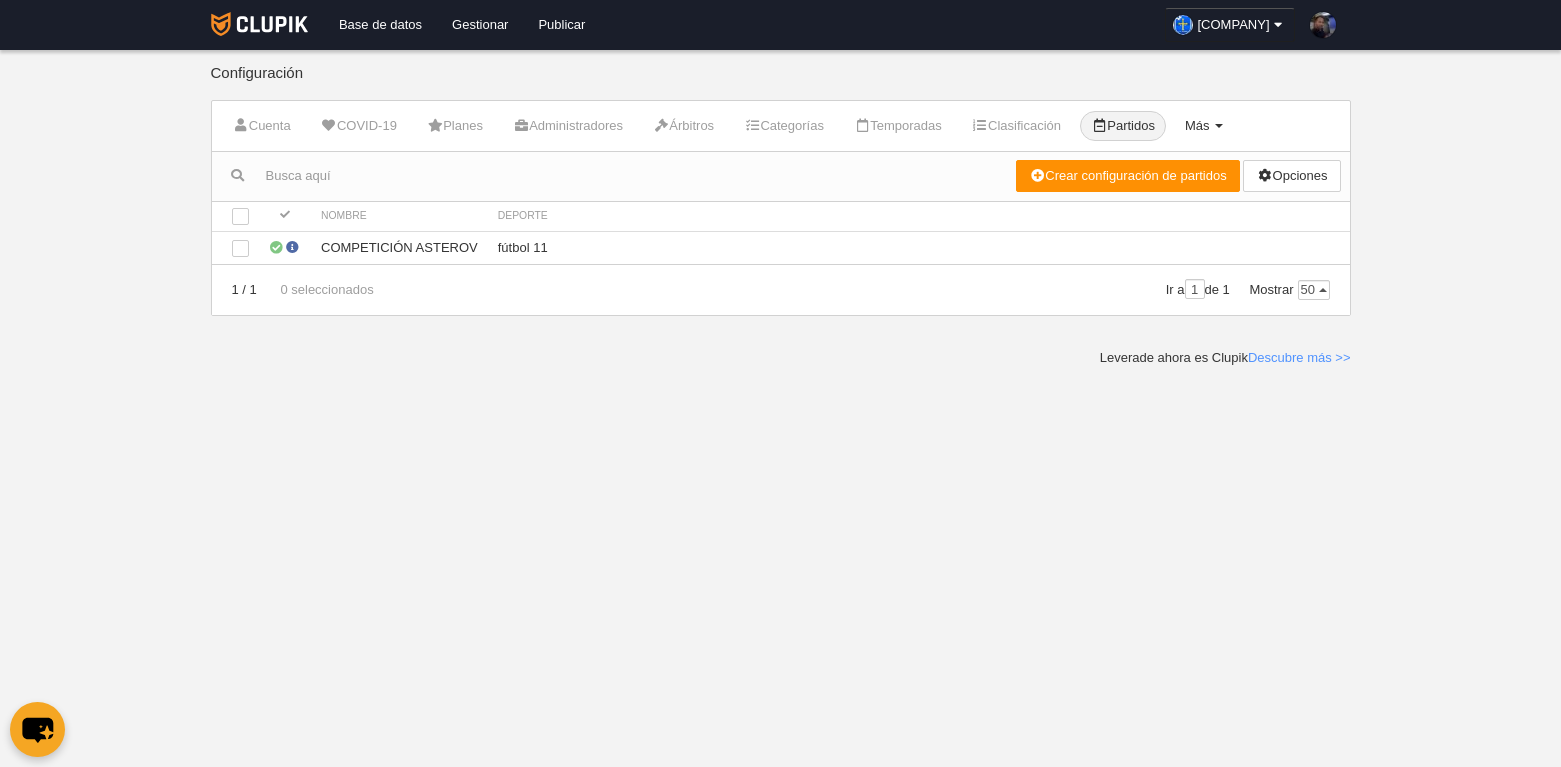 click on "Más" at bounding box center (1197, 125) 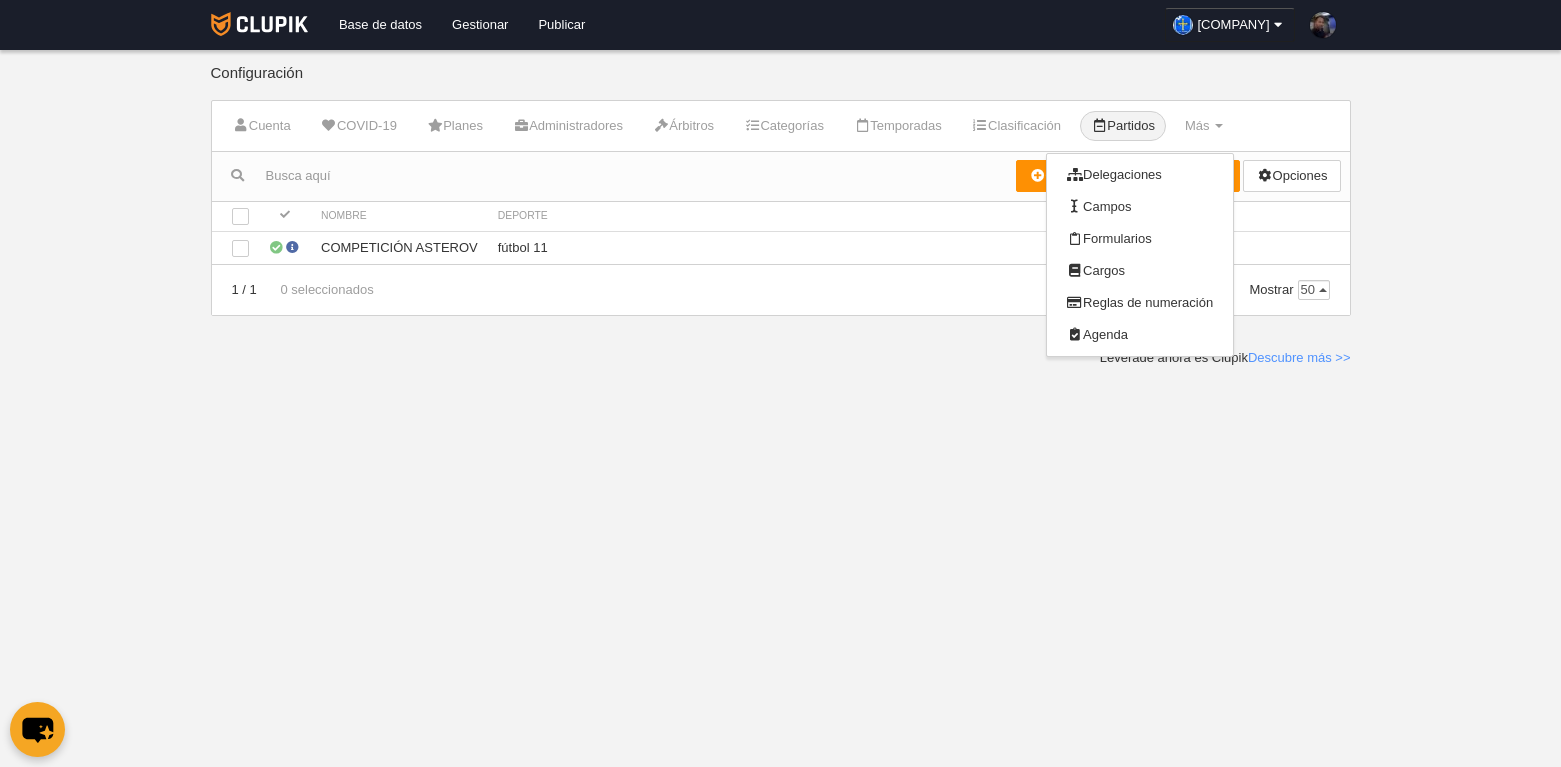 click on "Base de datos
Gestionar
Publicar
CLUB DEPORTIVO ASTEROV
Ajustes generales
Ir a mi dominio
LUIS MANUEL
Mi cuenta
Consultar importaciones y exportaciones
Comentarios																	 1
Centro de soporte
Idioma
Català [ca]
Deutsch [de]" at bounding box center (780, 383) 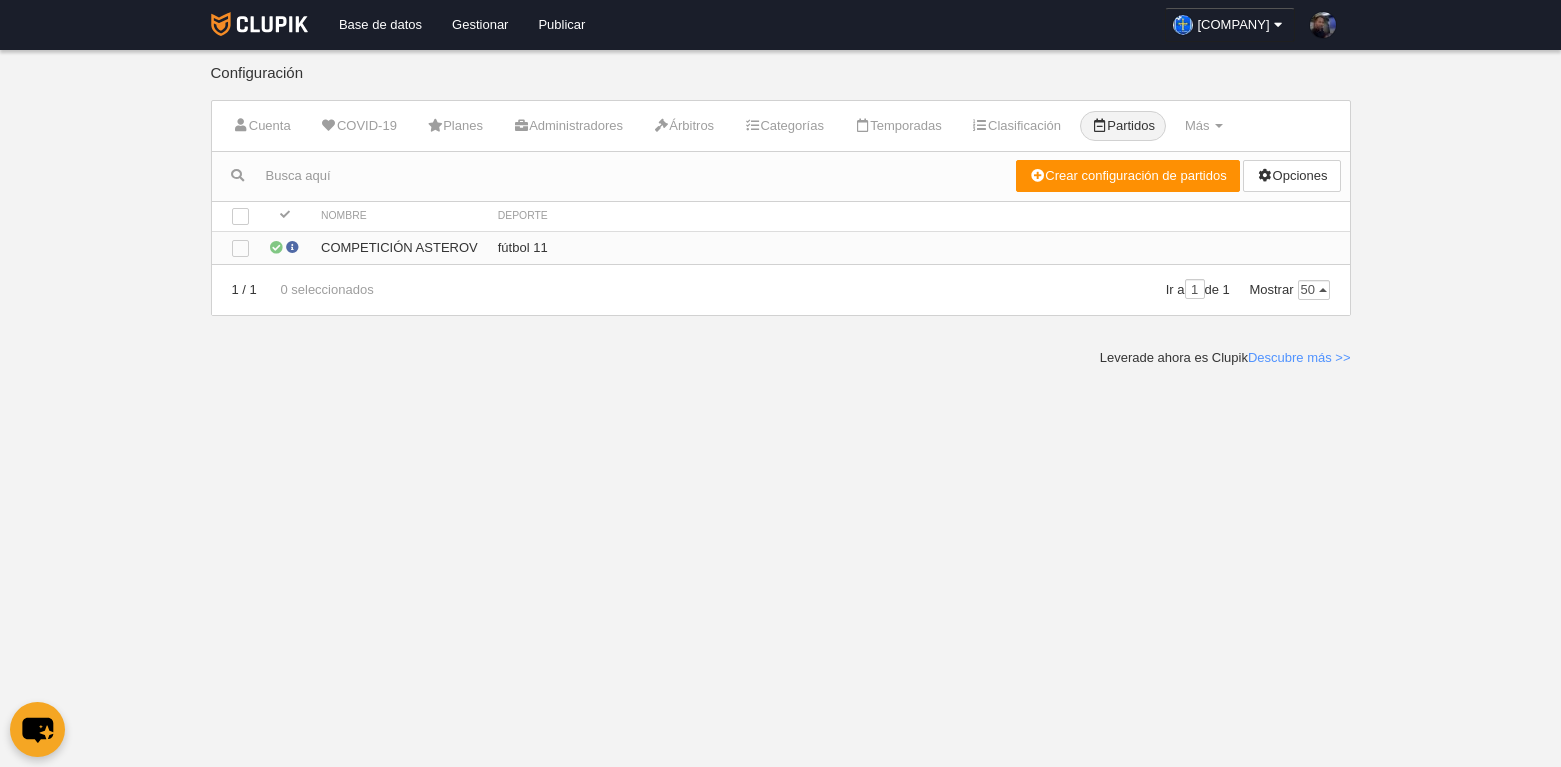 click on "COMPETICIÓN ASTEROV" at bounding box center (399, 247) 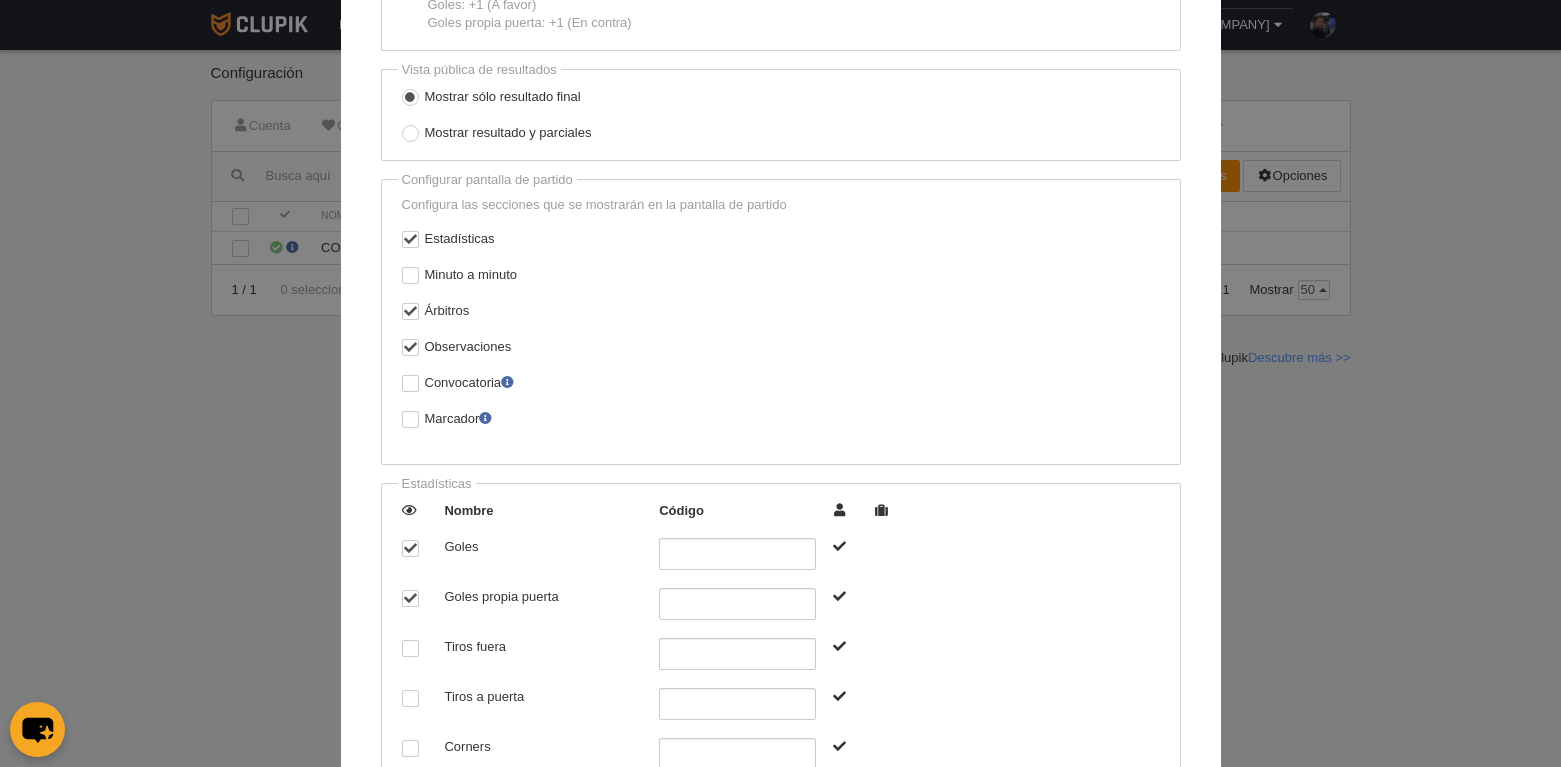 scroll, scrollTop: 1919, scrollLeft: 0, axis: vertical 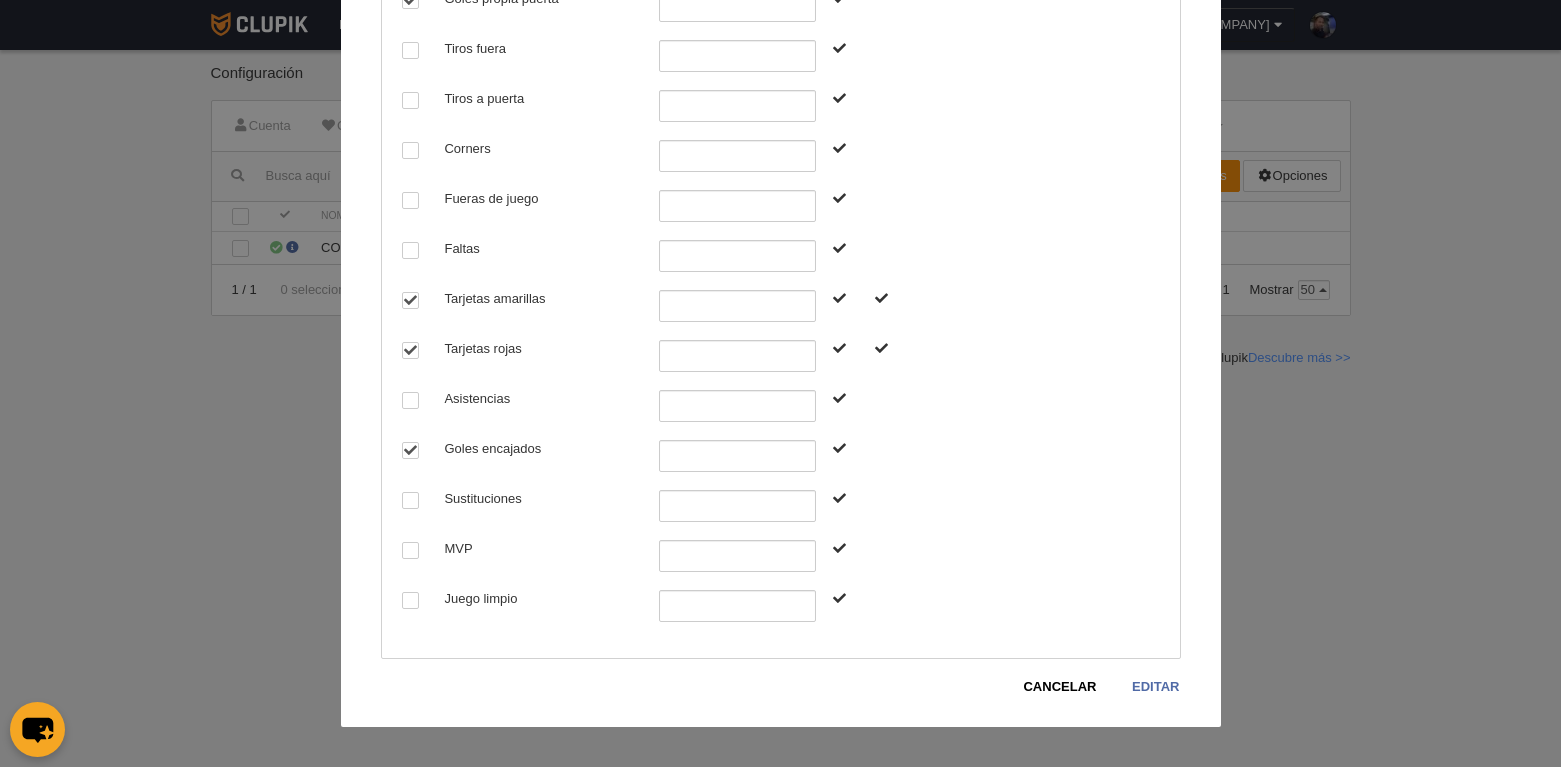 click on "Editar" at bounding box center (1155, 687) 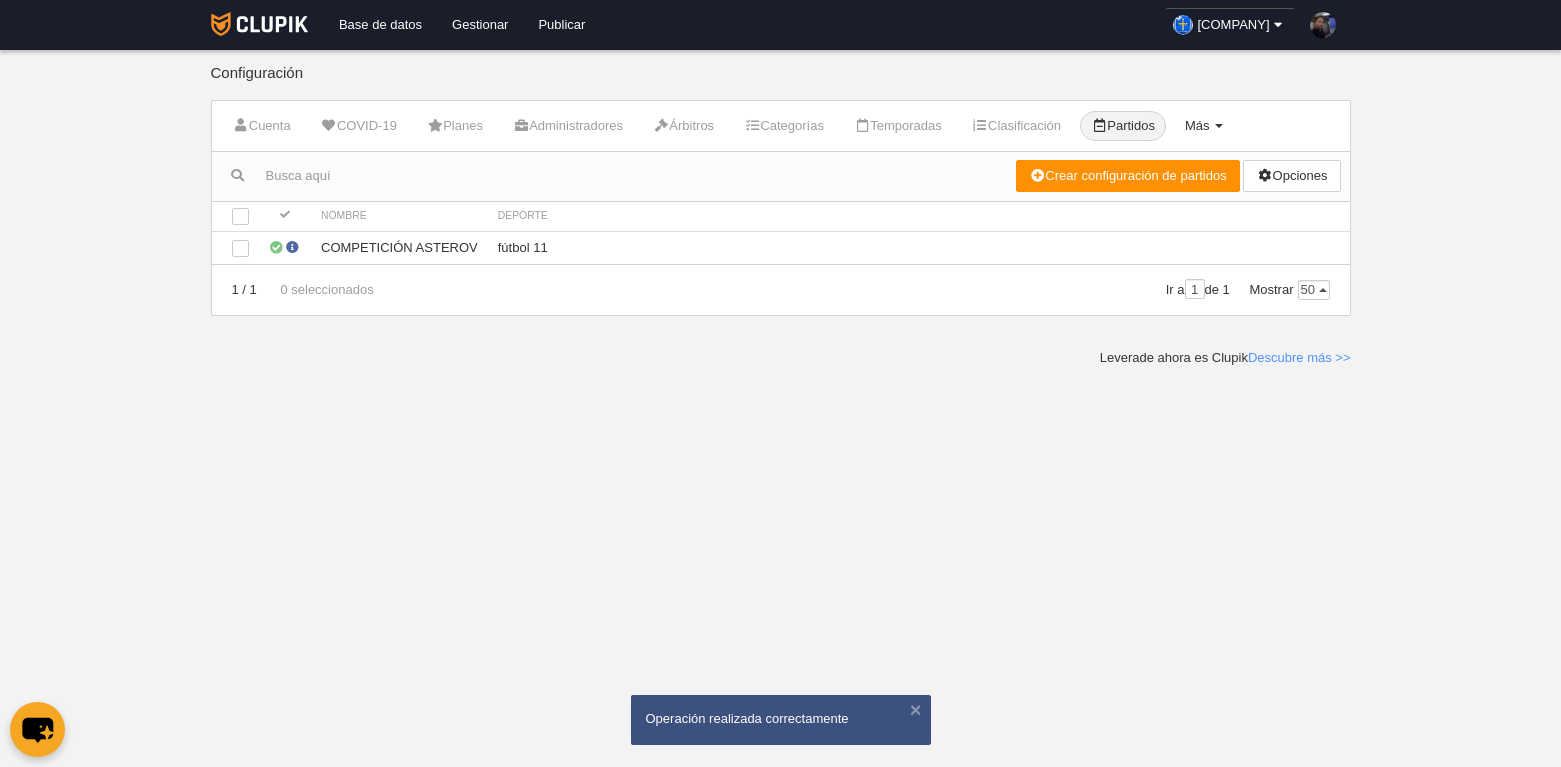 click on "Más Menú" at bounding box center [1204, 126] 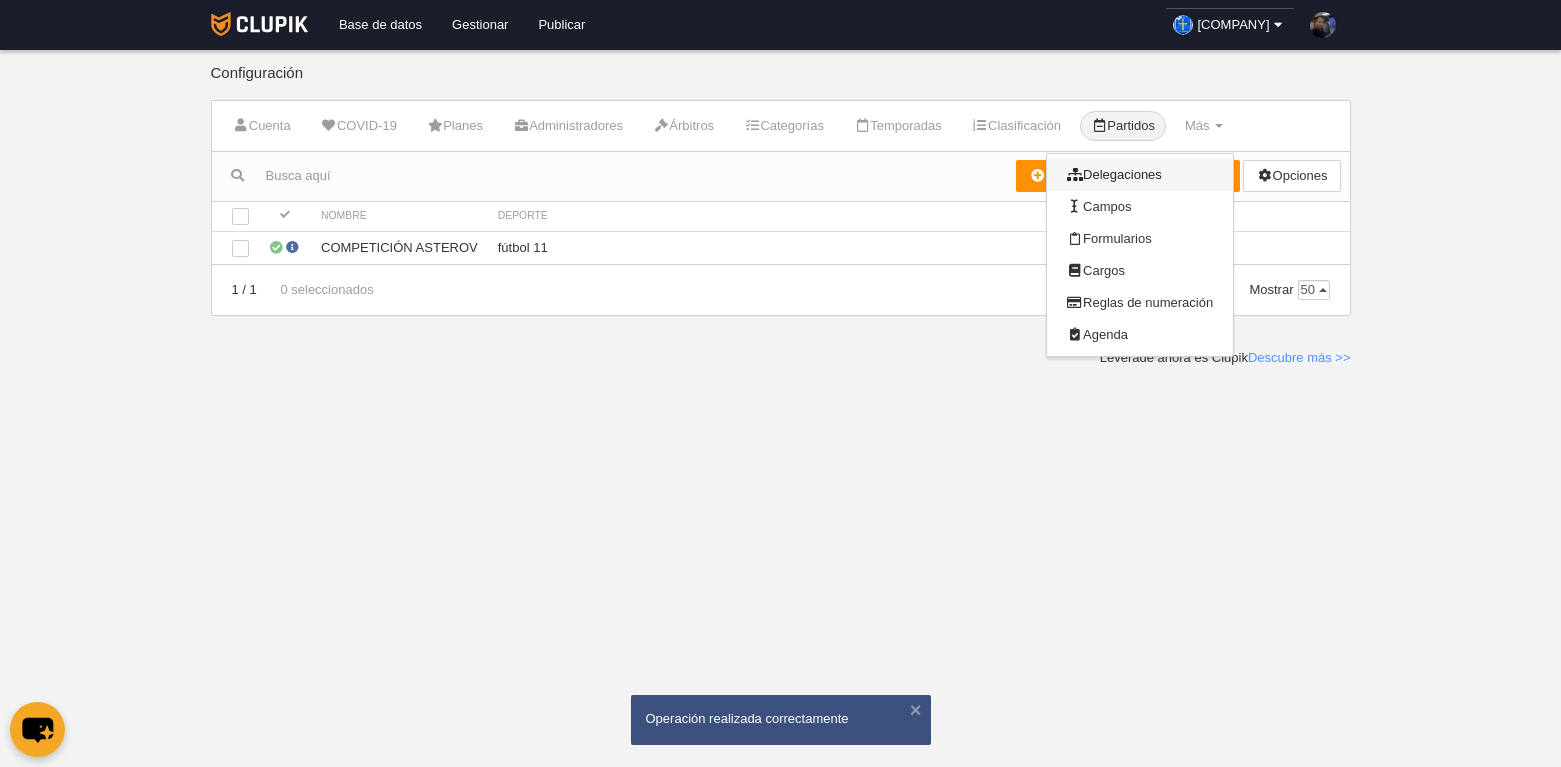 click on "Delegaciones" at bounding box center [1140, 175] 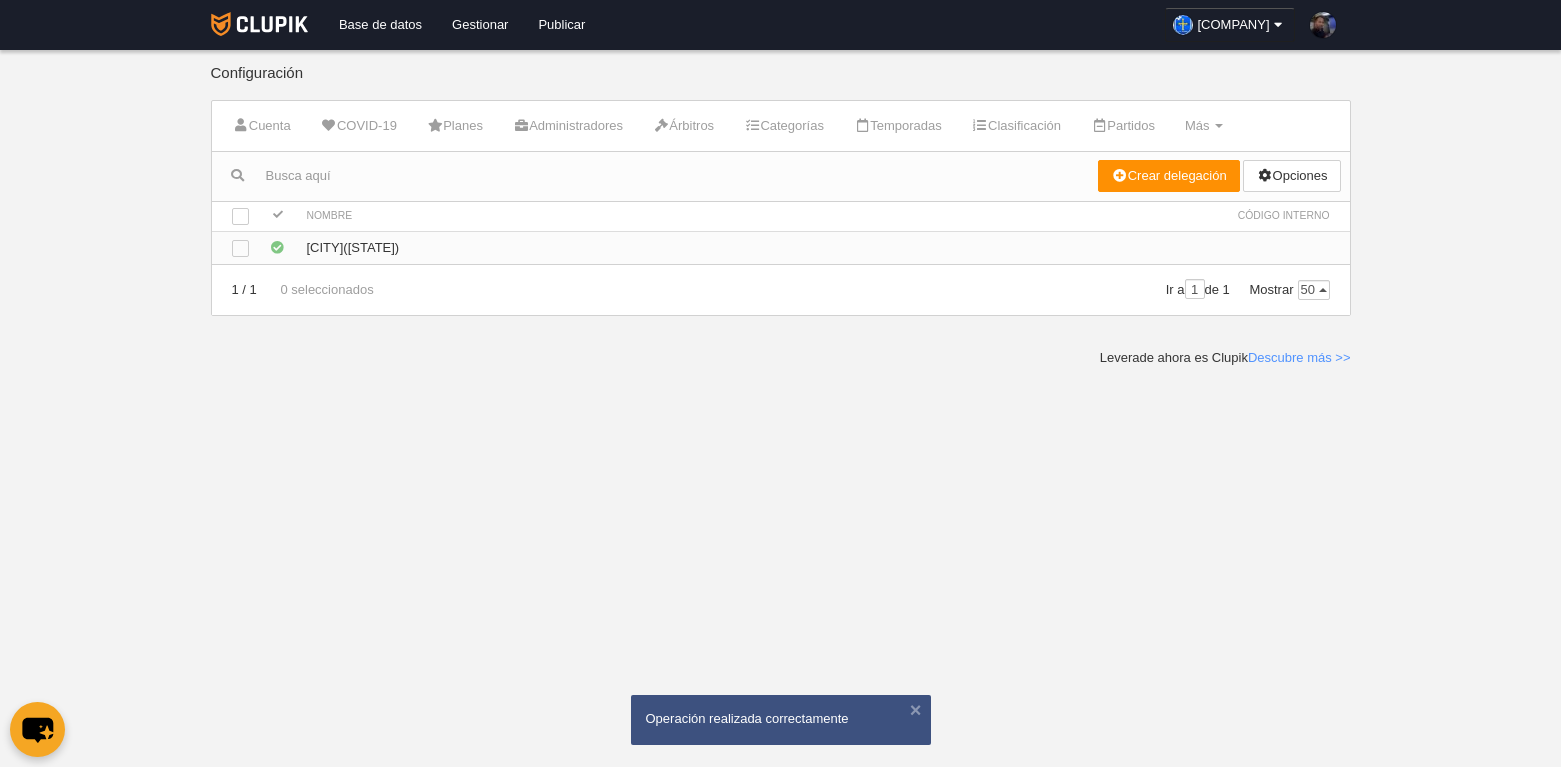 click on "[CITY]([STATE])" at bounding box center [762, 247] 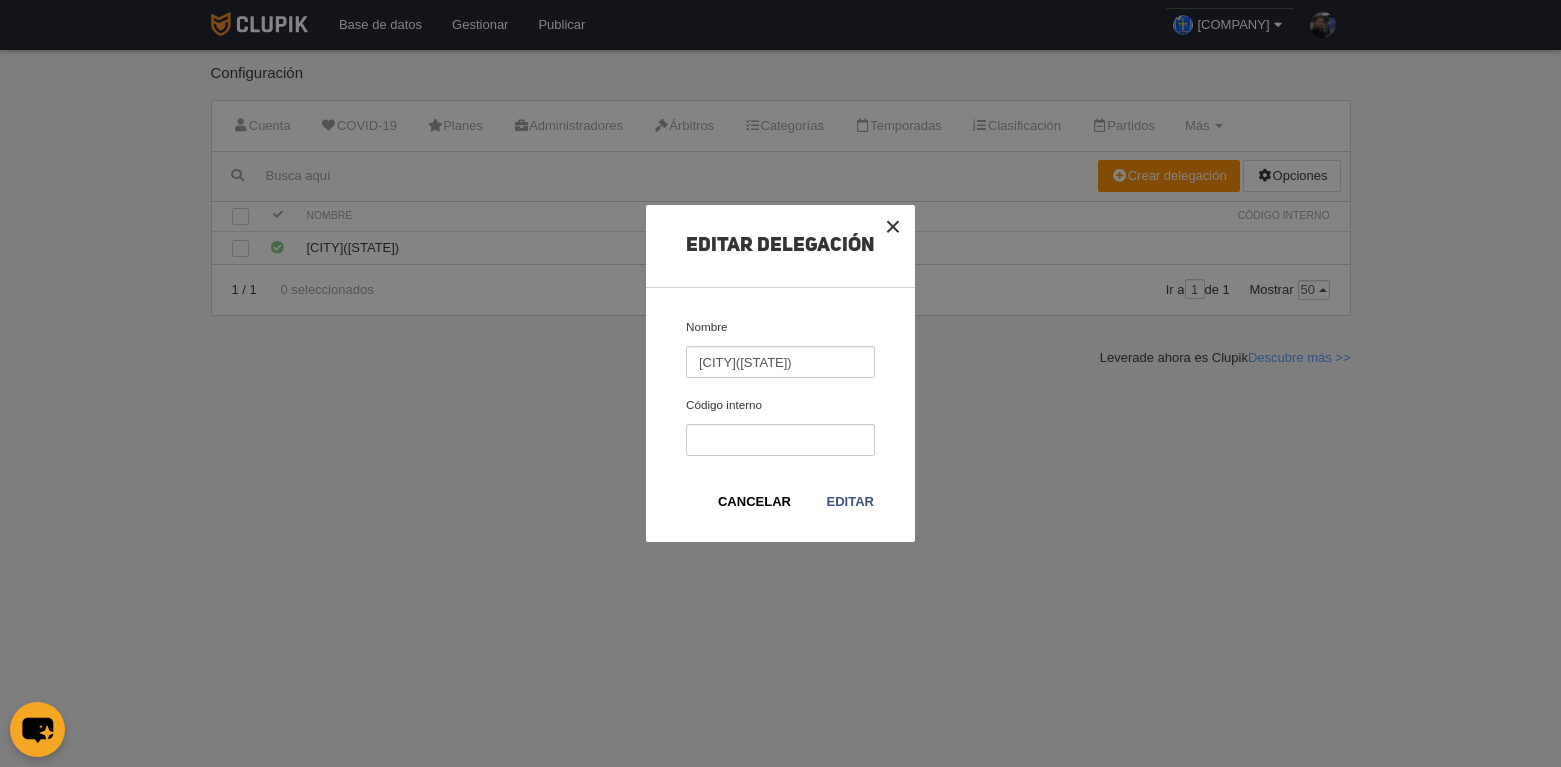 click on "×" at bounding box center (893, 227) 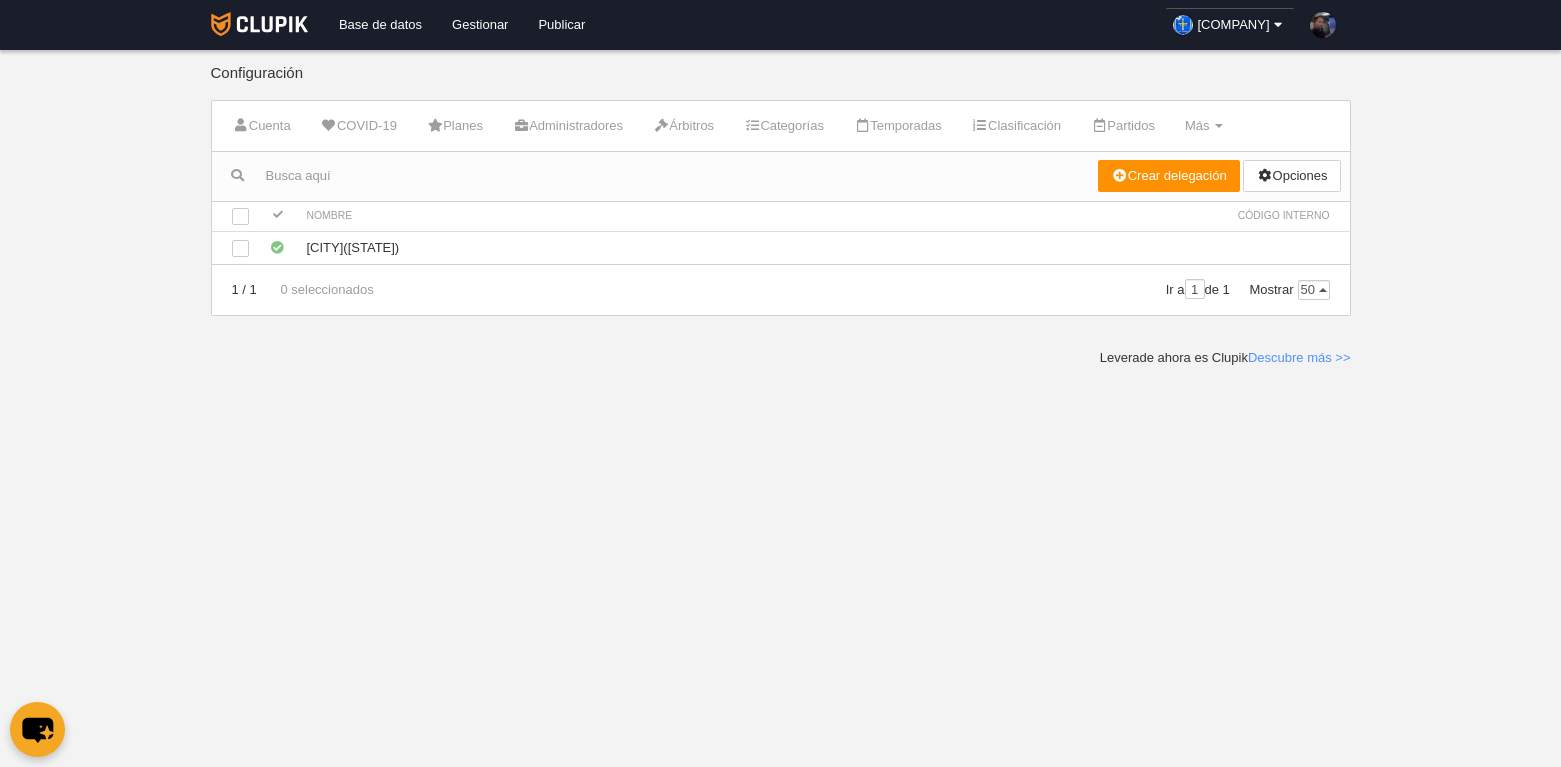 click on "Cuenta  COVID-19  Planes  Administradores  Árbitros  Categorías  Temporadas  Clasificación  Partidos  Delegaciones  Campos  Formularios  Cargos  Reglas de numeración  Agenda Más Menú    Delegaciones  Campos  Formularios  Cargos  Reglas de numeración  Agenda" at bounding box center (781, 126) 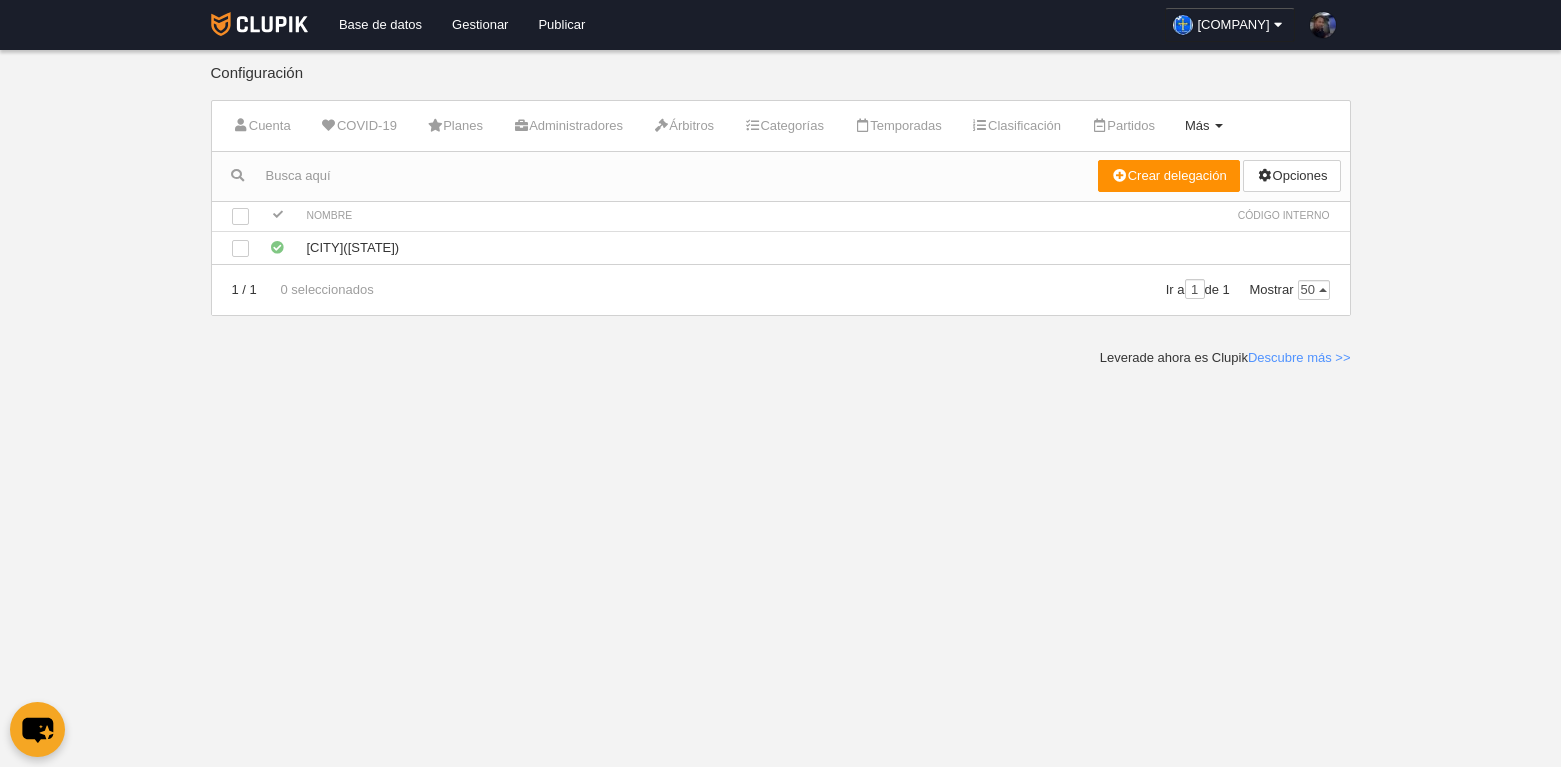 click on "Más Menú" at bounding box center (1204, 126) 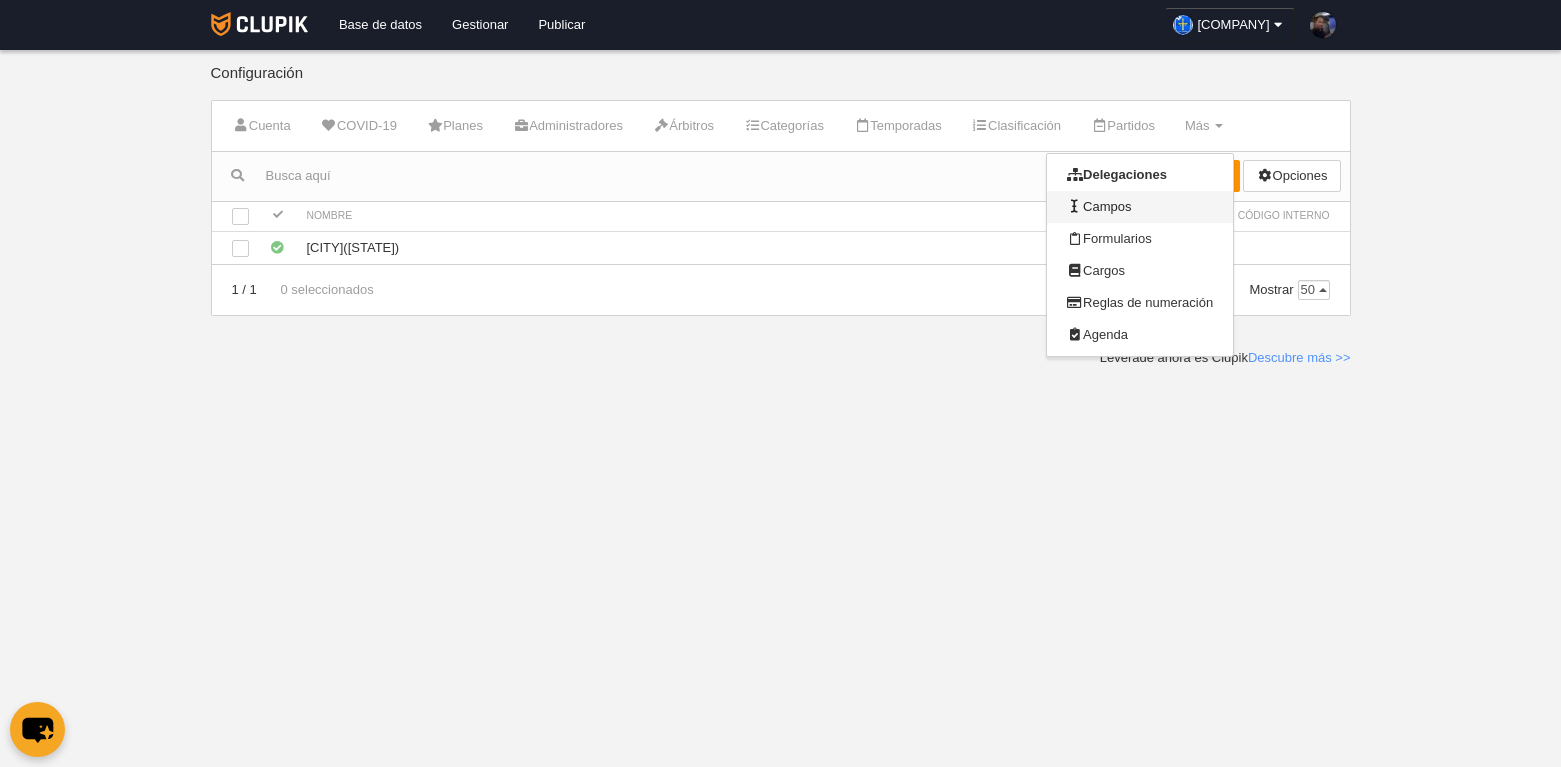 click on "Campos" at bounding box center (1140, 207) 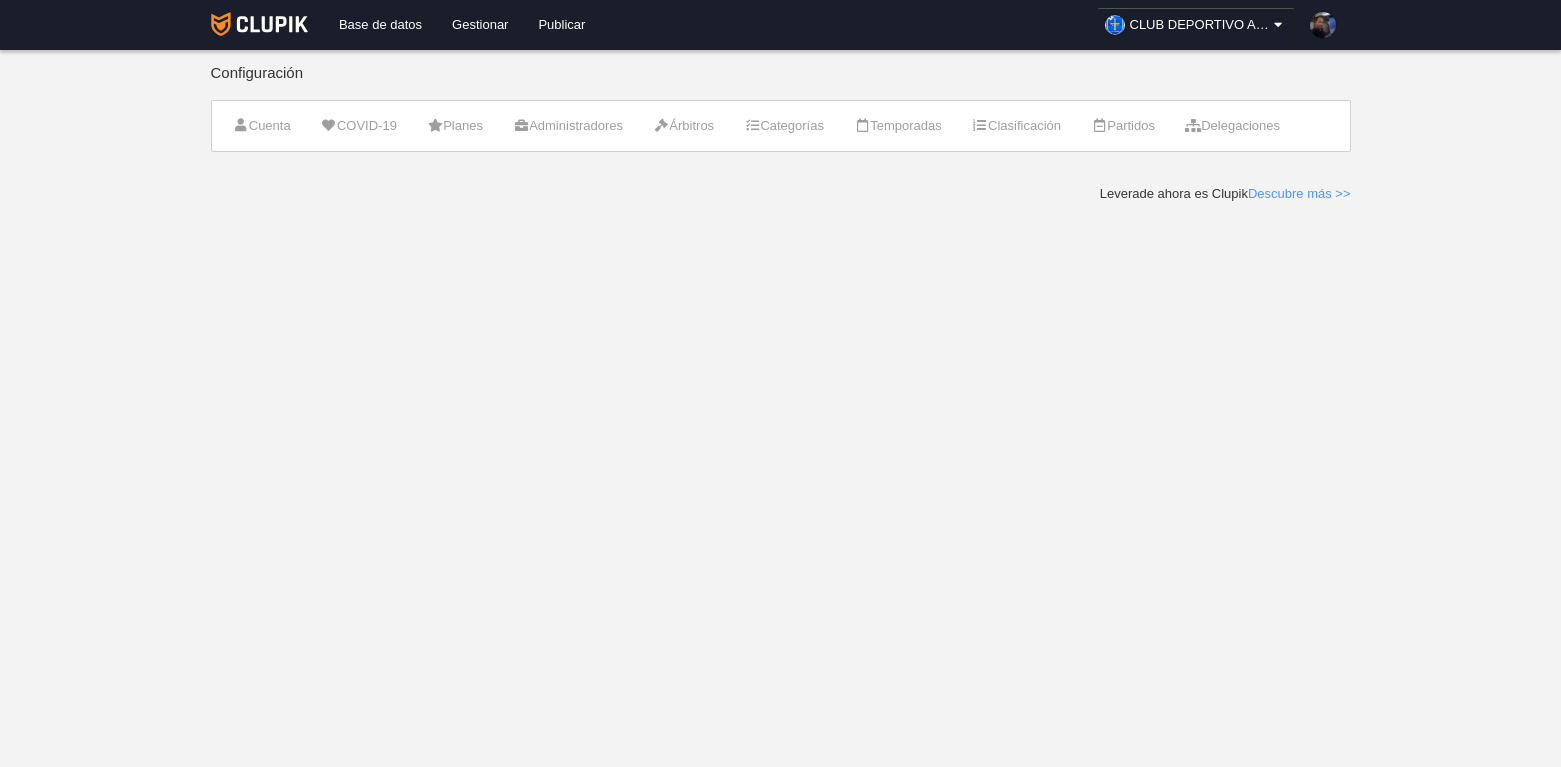 scroll, scrollTop: 0, scrollLeft: 0, axis: both 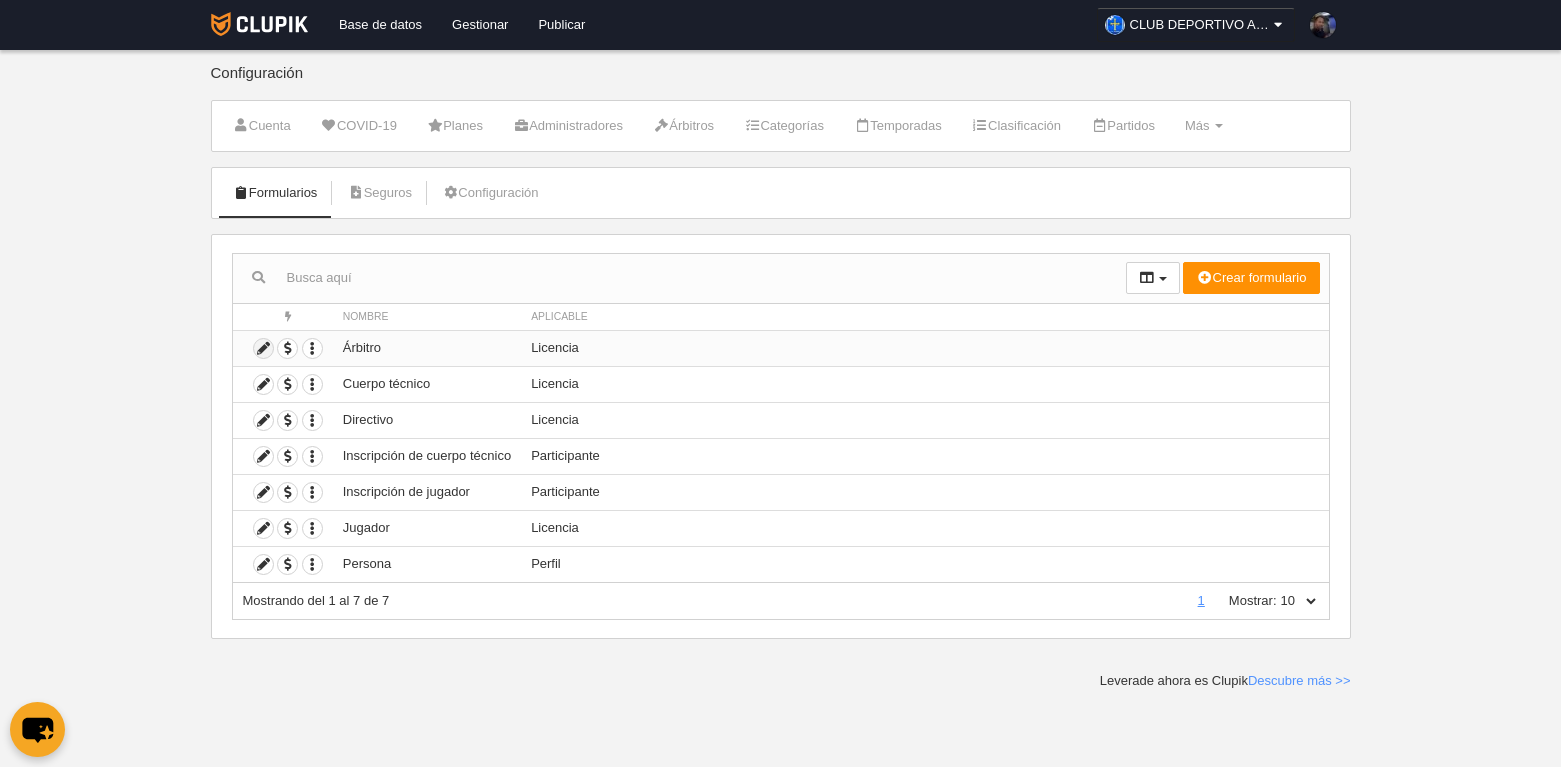click at bounding box center [263, 348] 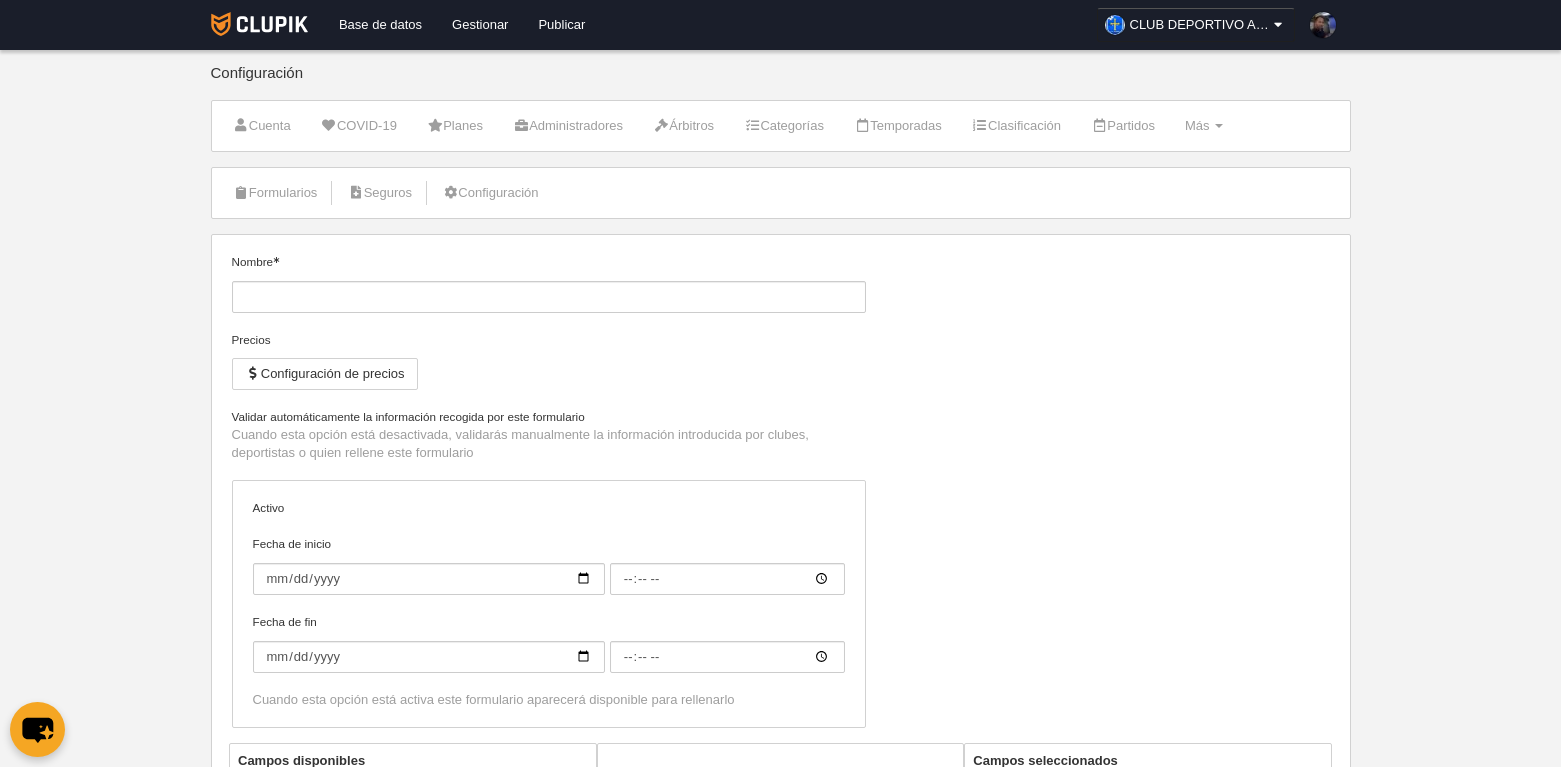 type on "Árbitro" 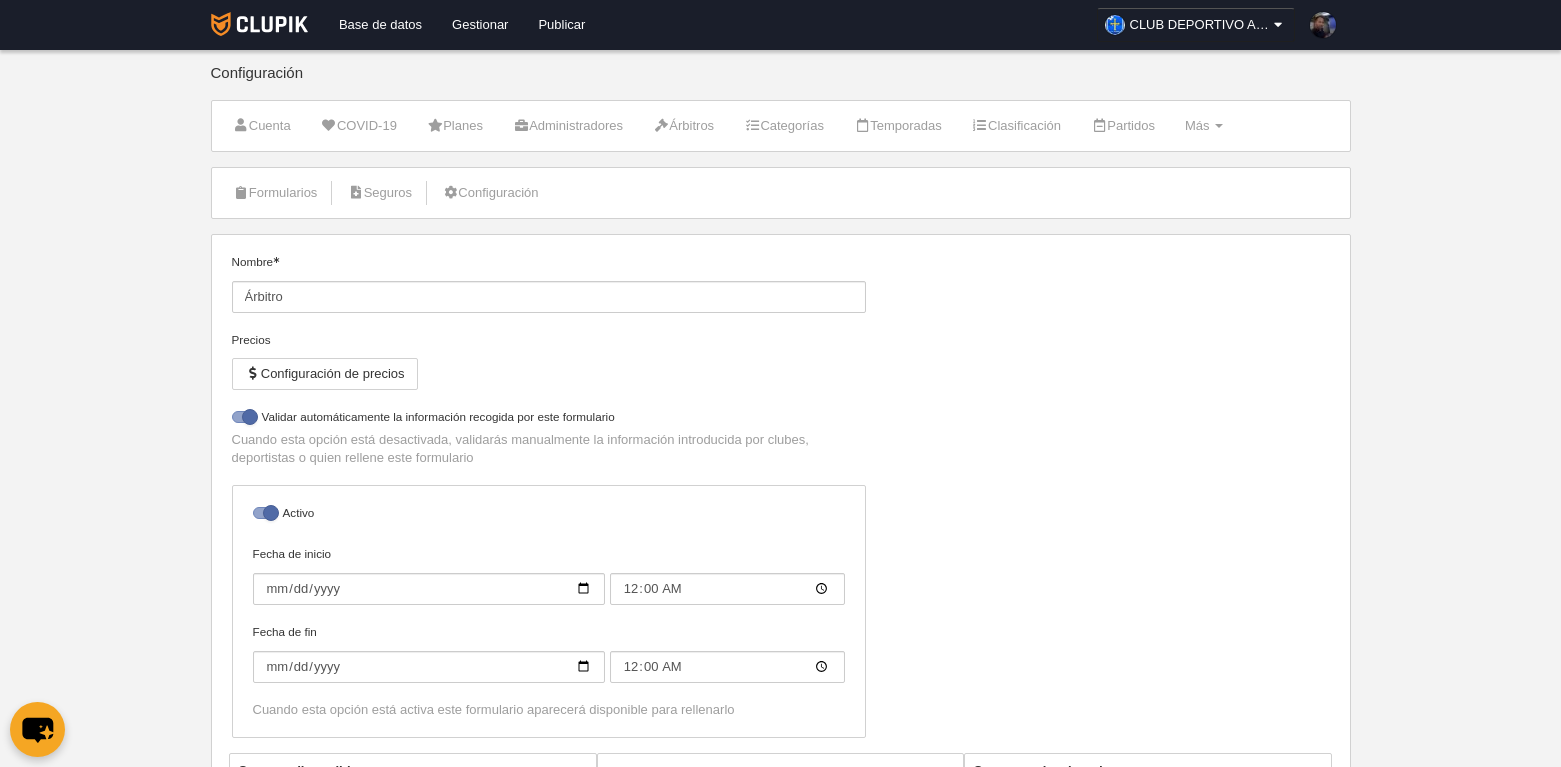 select on "selected" 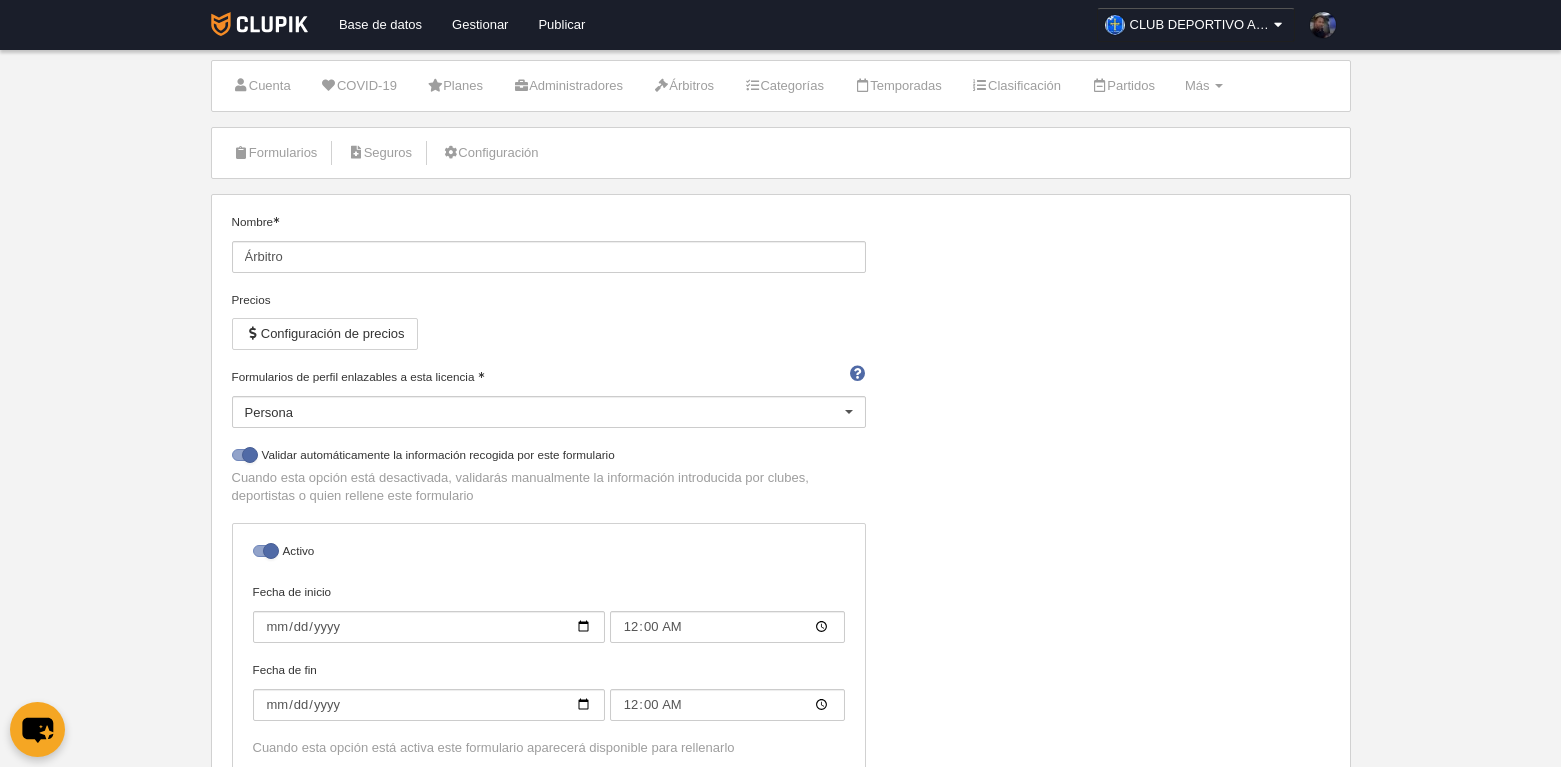 scroll, scrollTop: 0, scrollLeft: 0, axis: both 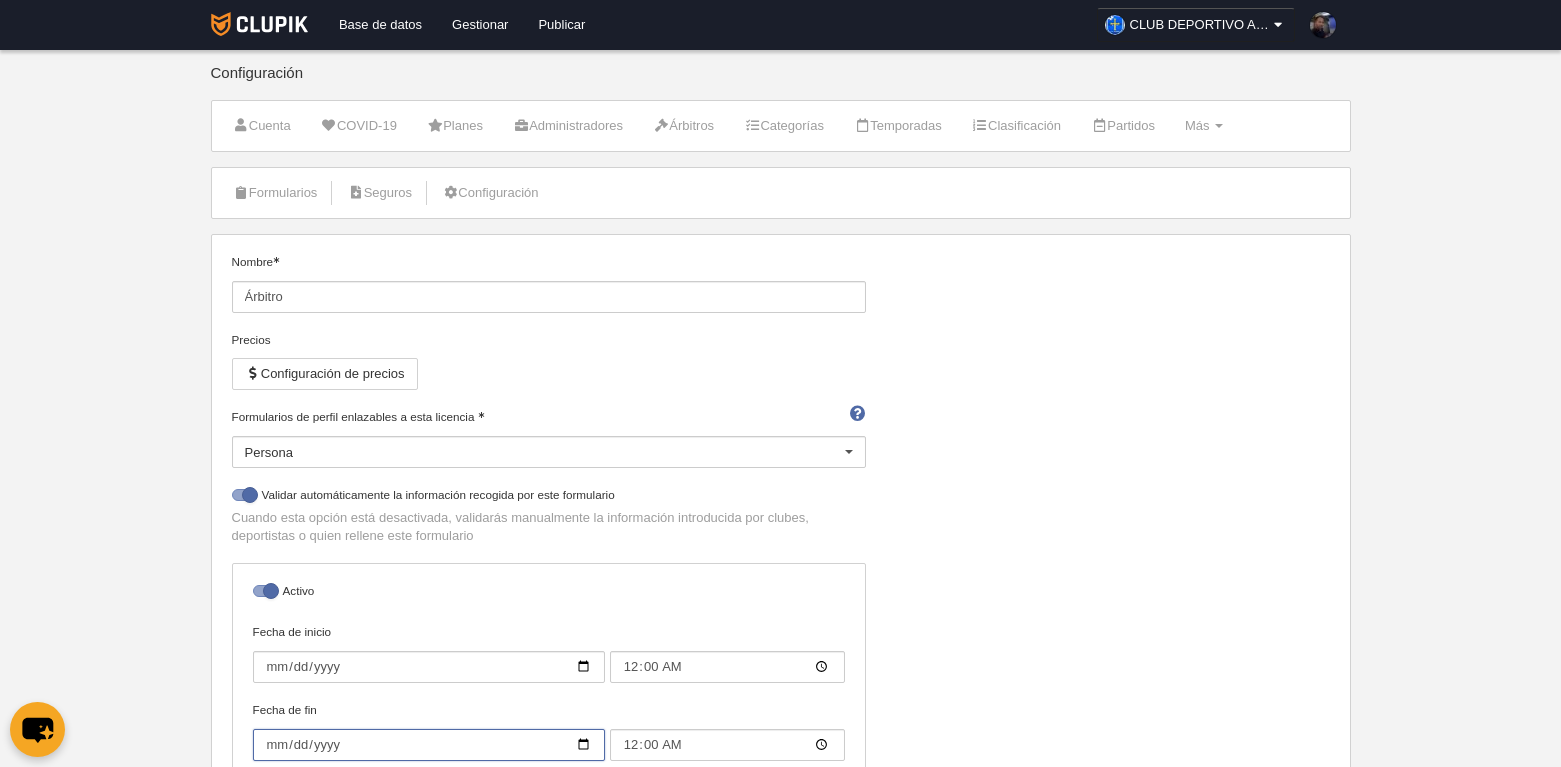 click on "2025-06-30" at bounding box center [429, 745] 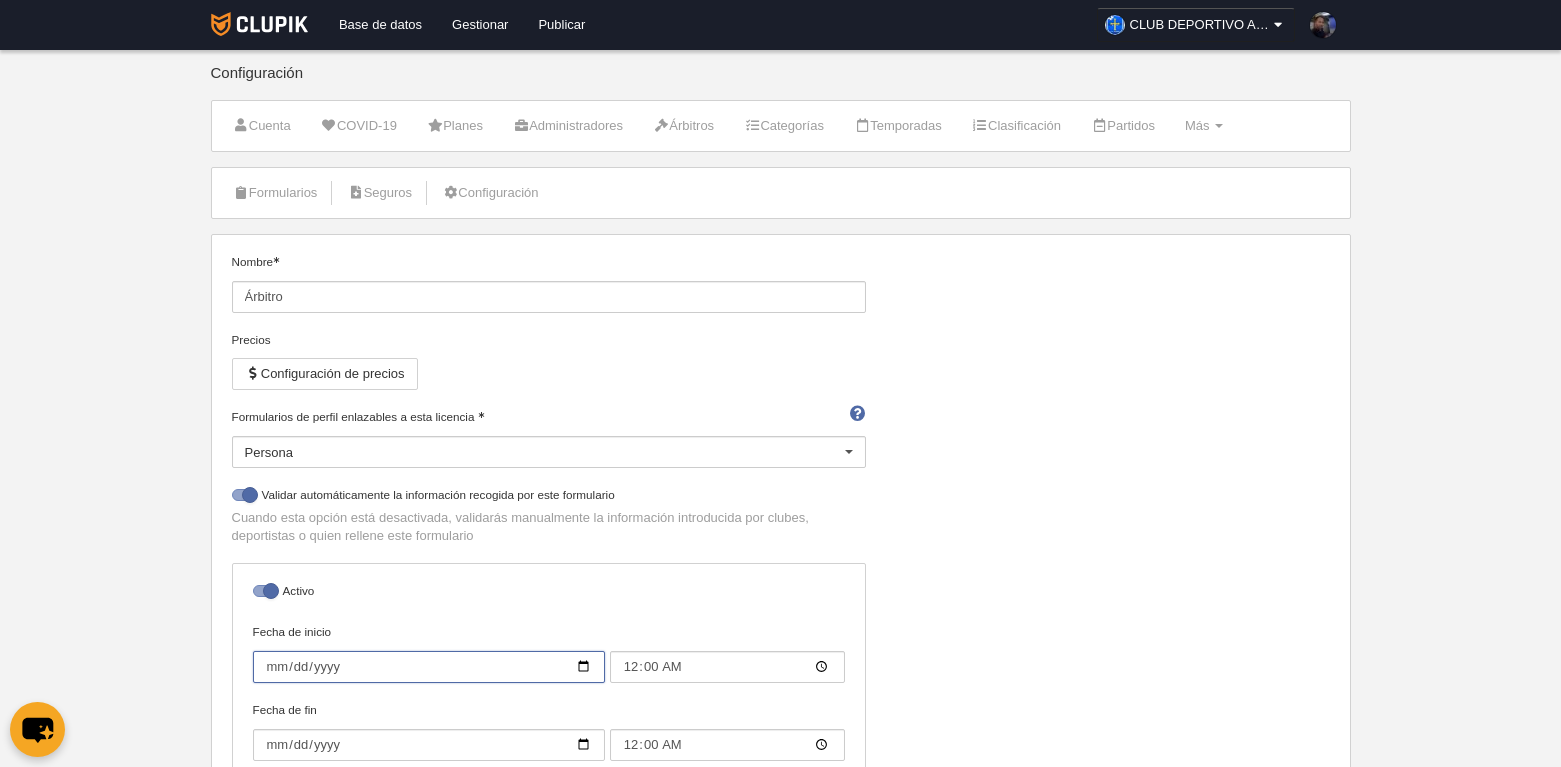 click on "2024-07-01" at bounding box center (429, 667) 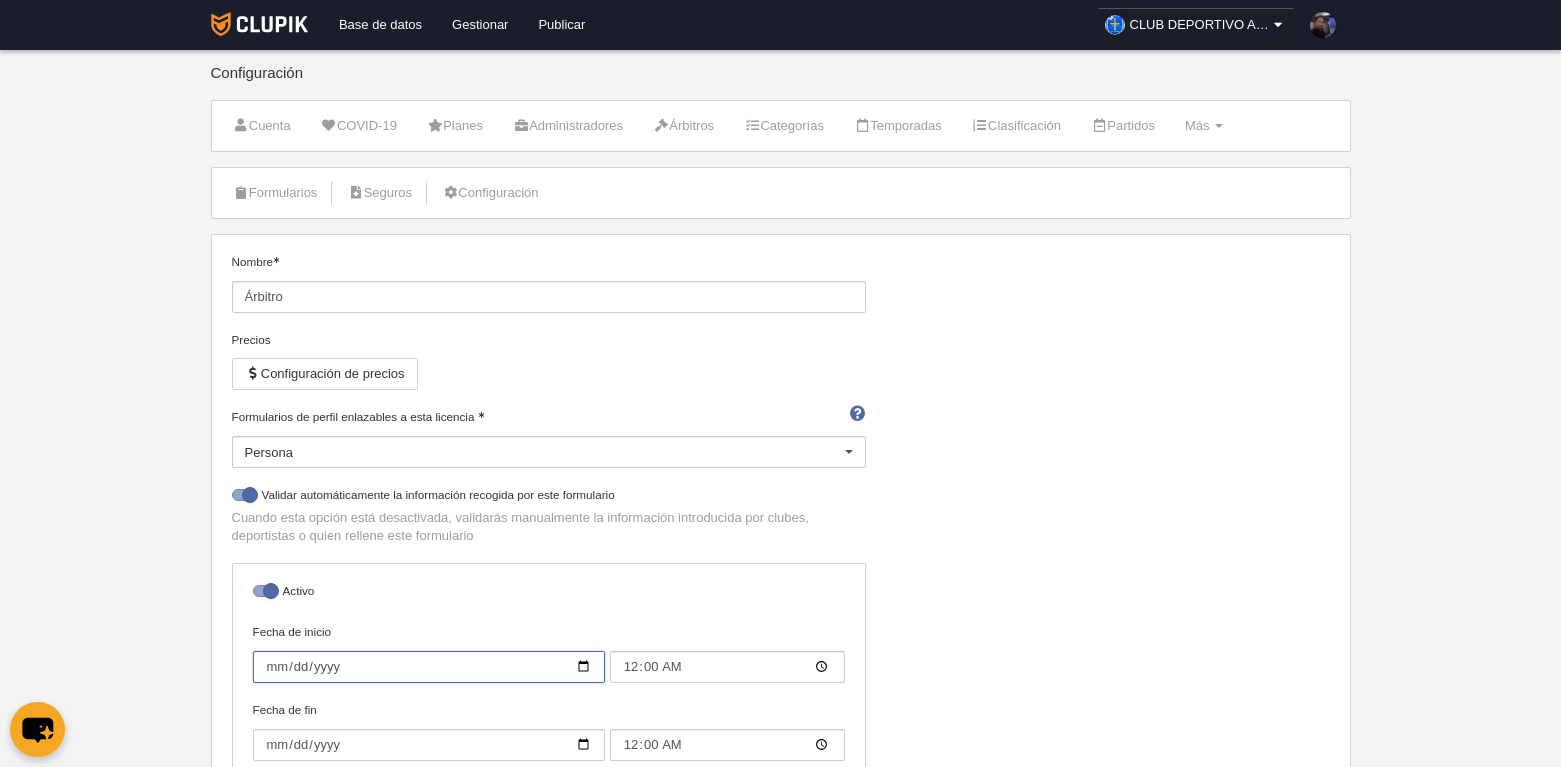 click on "2025-06-01" at bounding box center [429, 667] 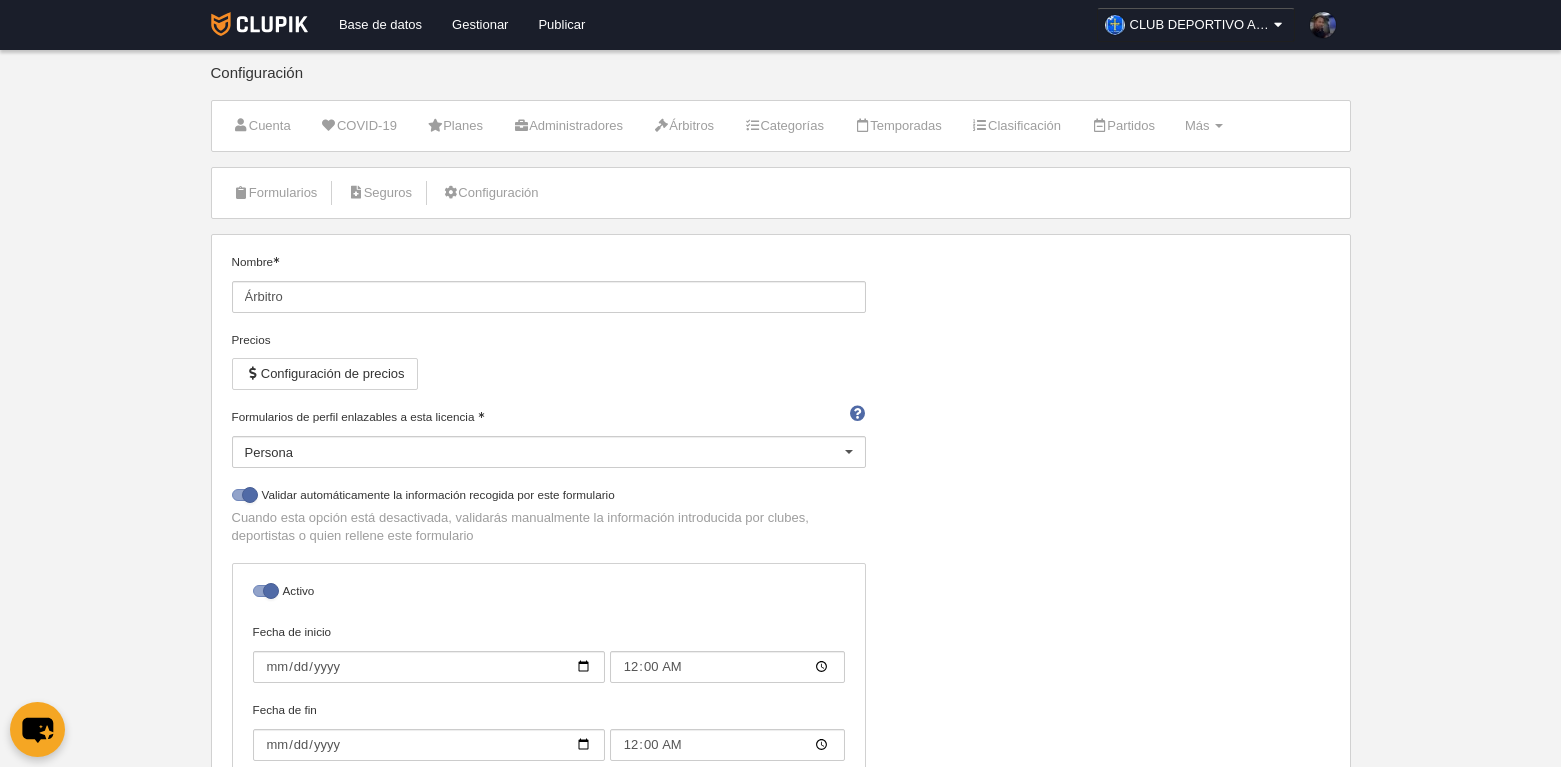 type on "[DATE]" 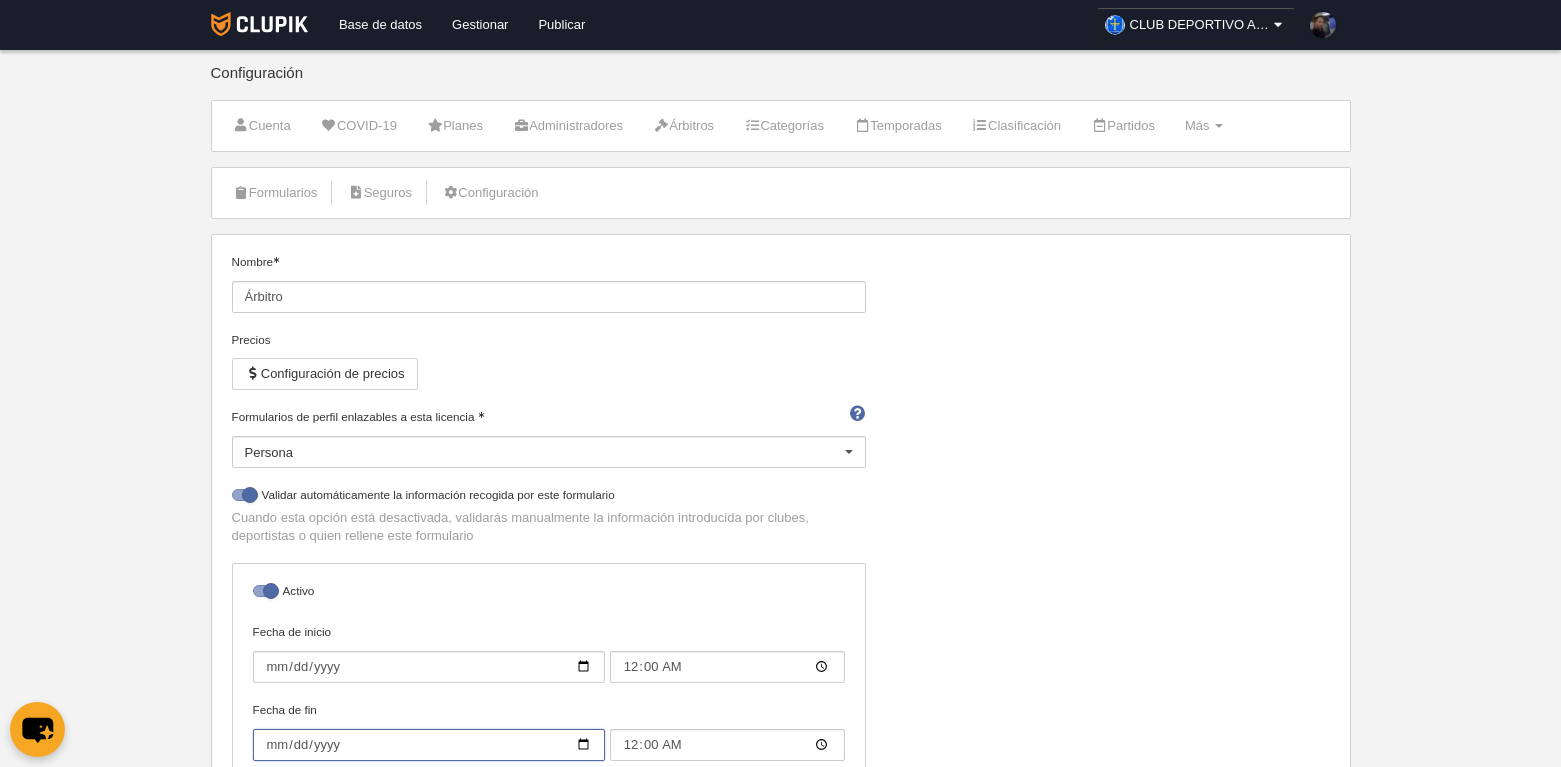 click on "[DATE]" at bounding box center [429, 745] 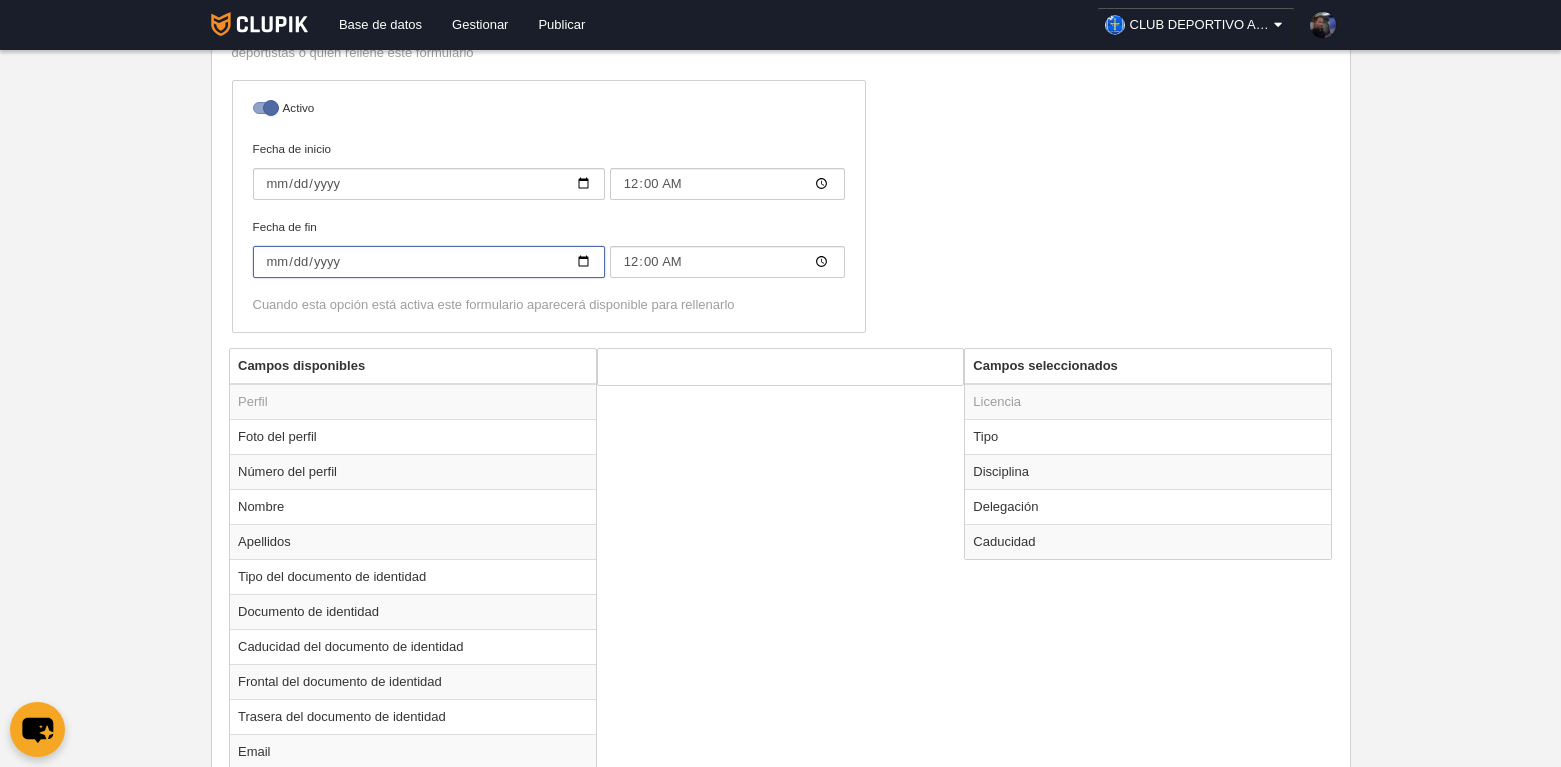 scroll, scrollTop: 500, scrollLeft: 0, axis: vertical 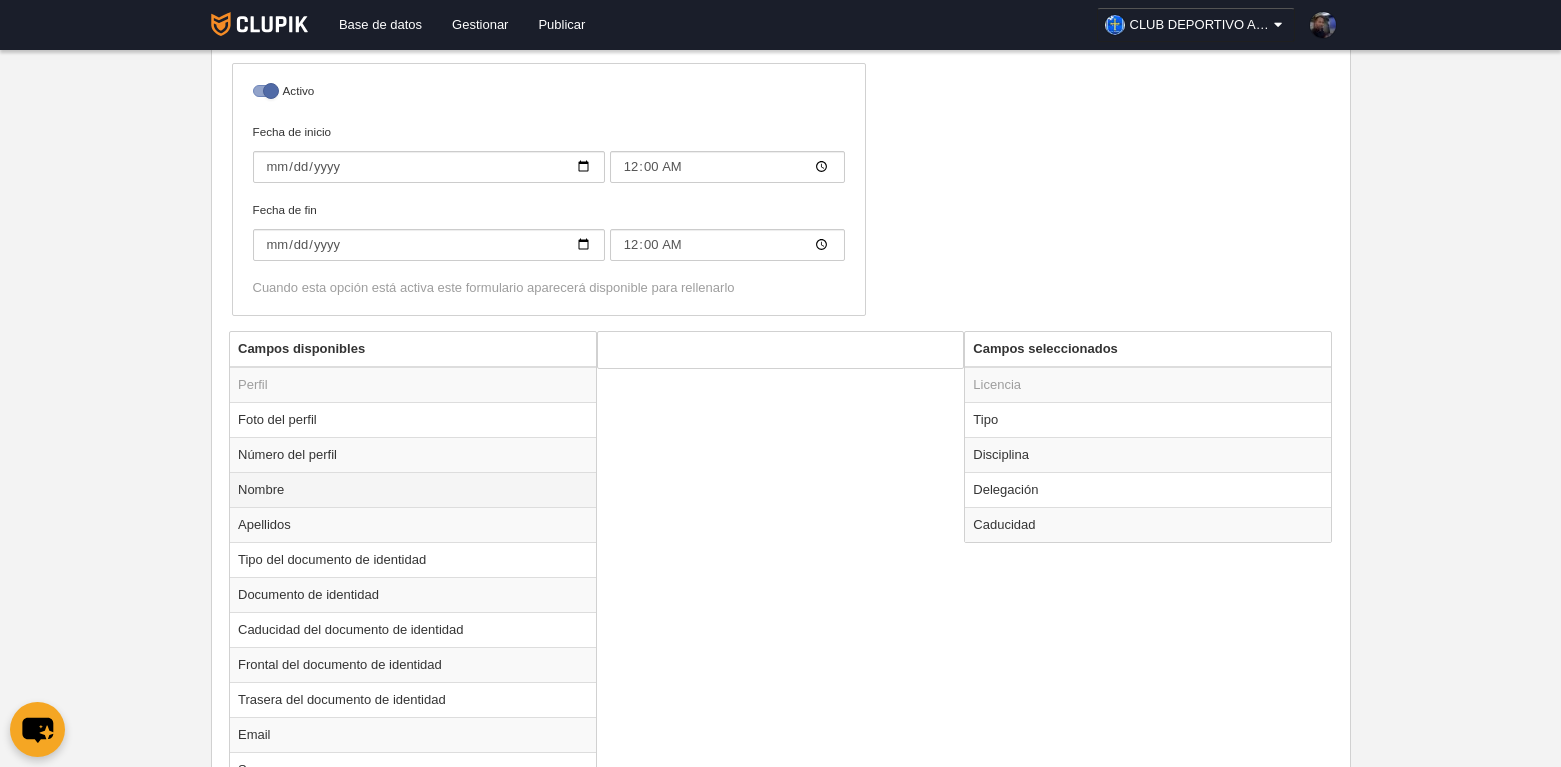 click on "Nombre" at bounding box center [413, 489] 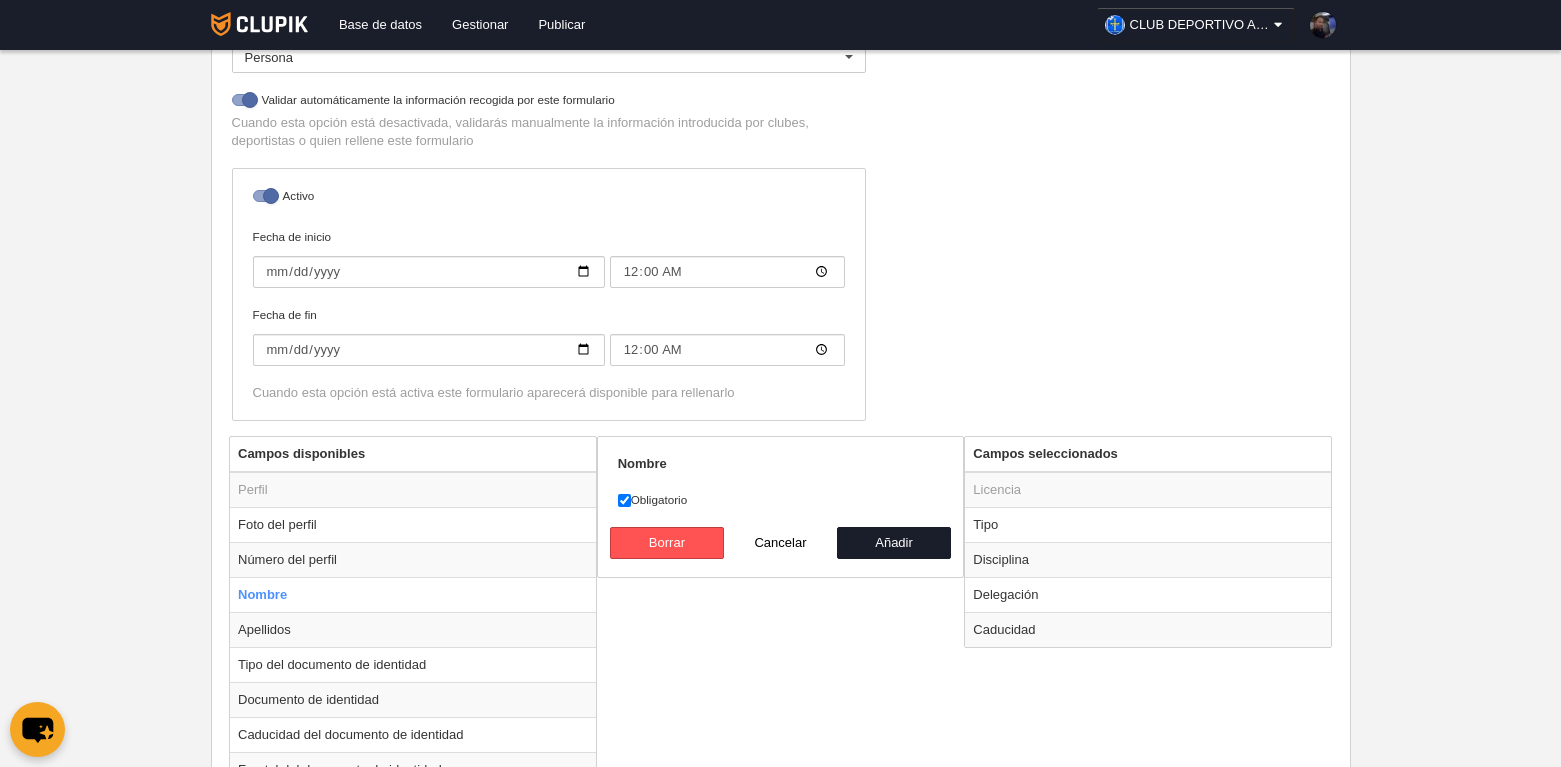 scroll, scrollTop: 200, scrollLeft: 0, axis: vertical 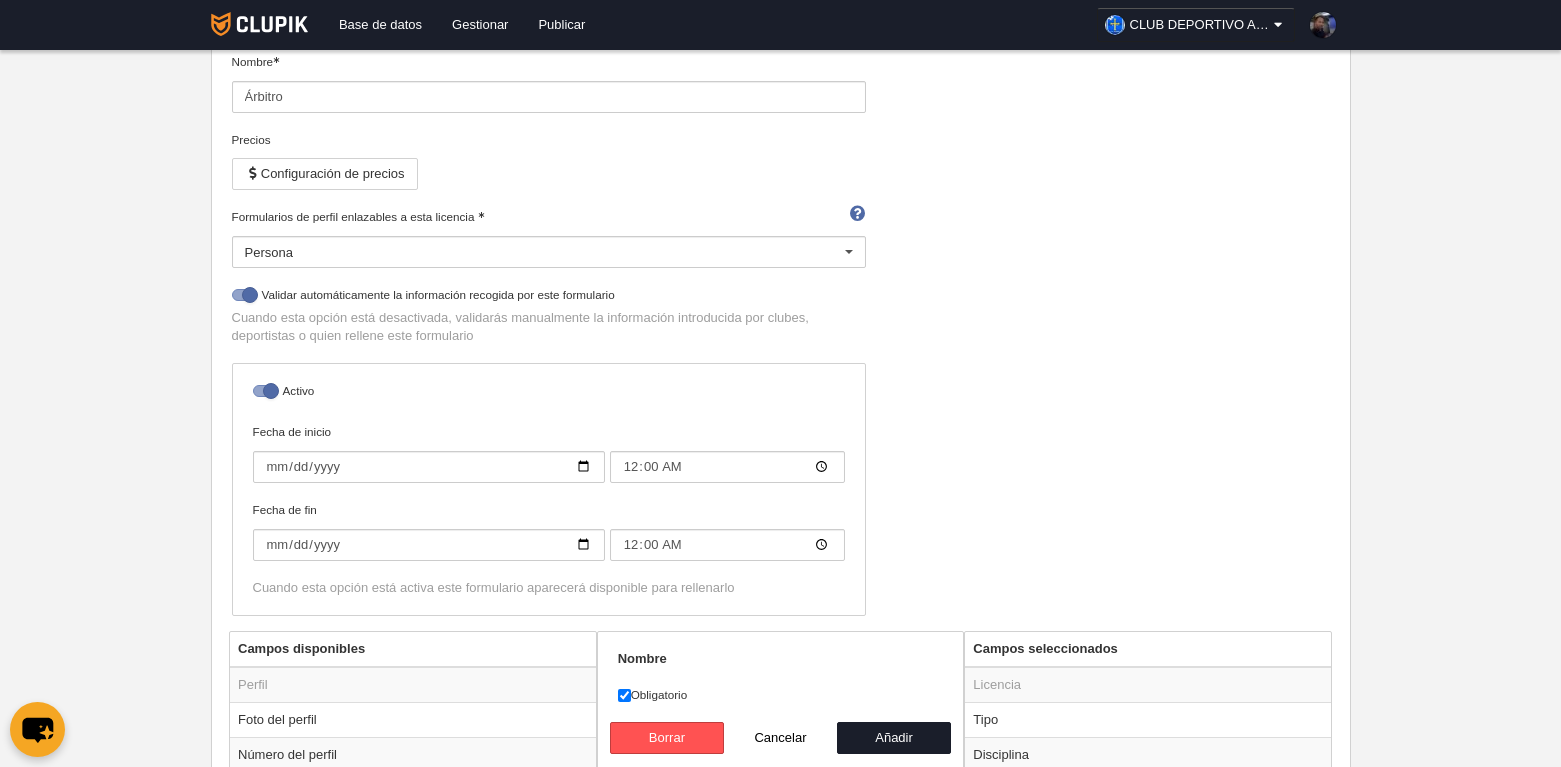 click on "Nombre
Árbitro
Precios
Configuración de precios
Formularios de perfil enlazables a esta licencia
Persona                   Persona     No hay resultados para la búsqueda   No hay opciones
No permitir inscripción si la licencia no está pagada
Validar automáticamente la información recogida por este formulario
Cuando esta opción está desactivada, validarás manualmente la información introducida por clubes, deportistas o quien rellene este formulario
Activo
Fecha de inicio
2025-07-01   00:00
Fecha de fin
2026-06-30   00:00
Cuando esta opción está activa este formulario aparecerá disponible para rellenarlo" at bounding box center (780, 342) 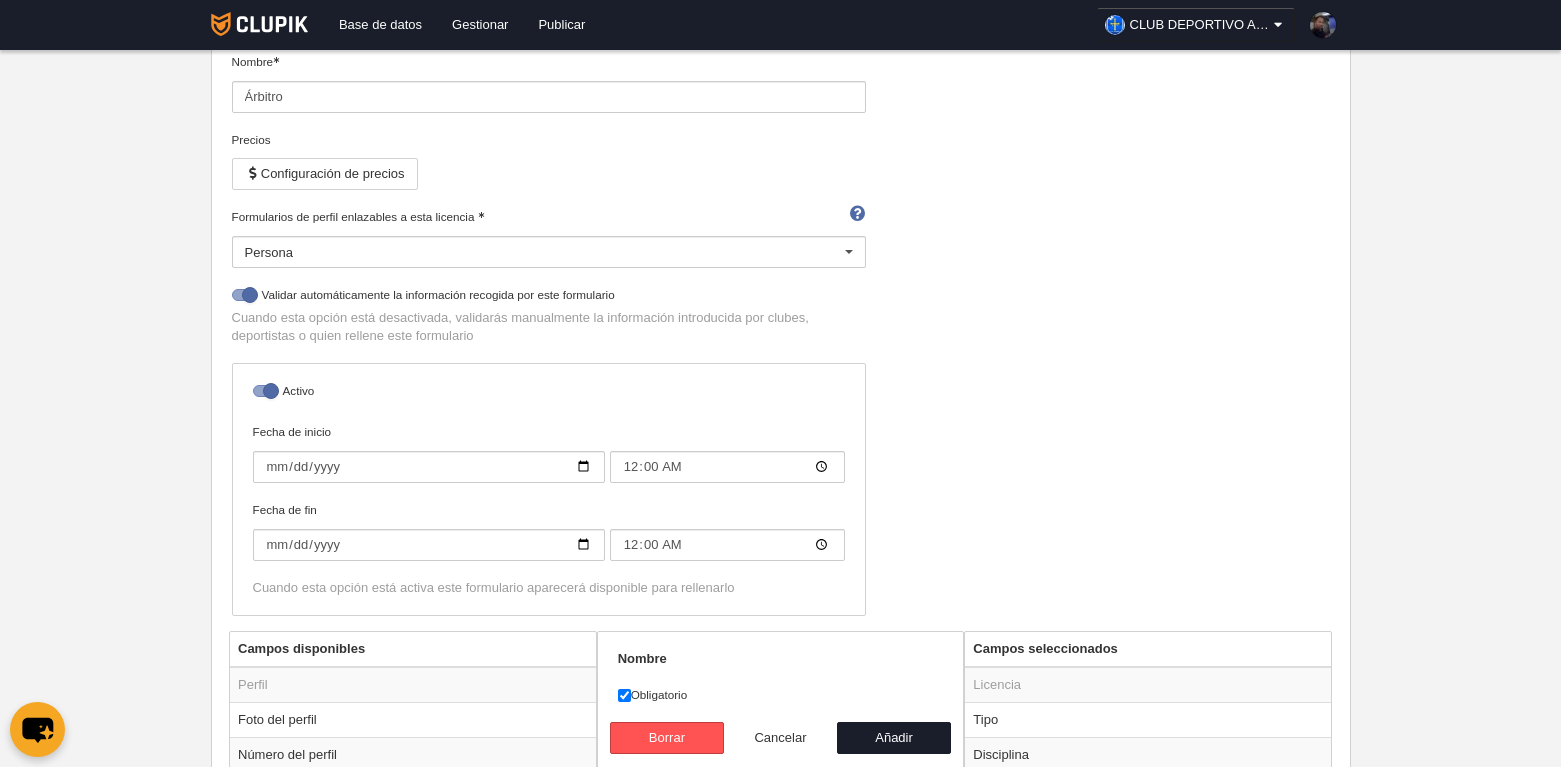 click on "Cancelar" at bounding box center (781, 738) 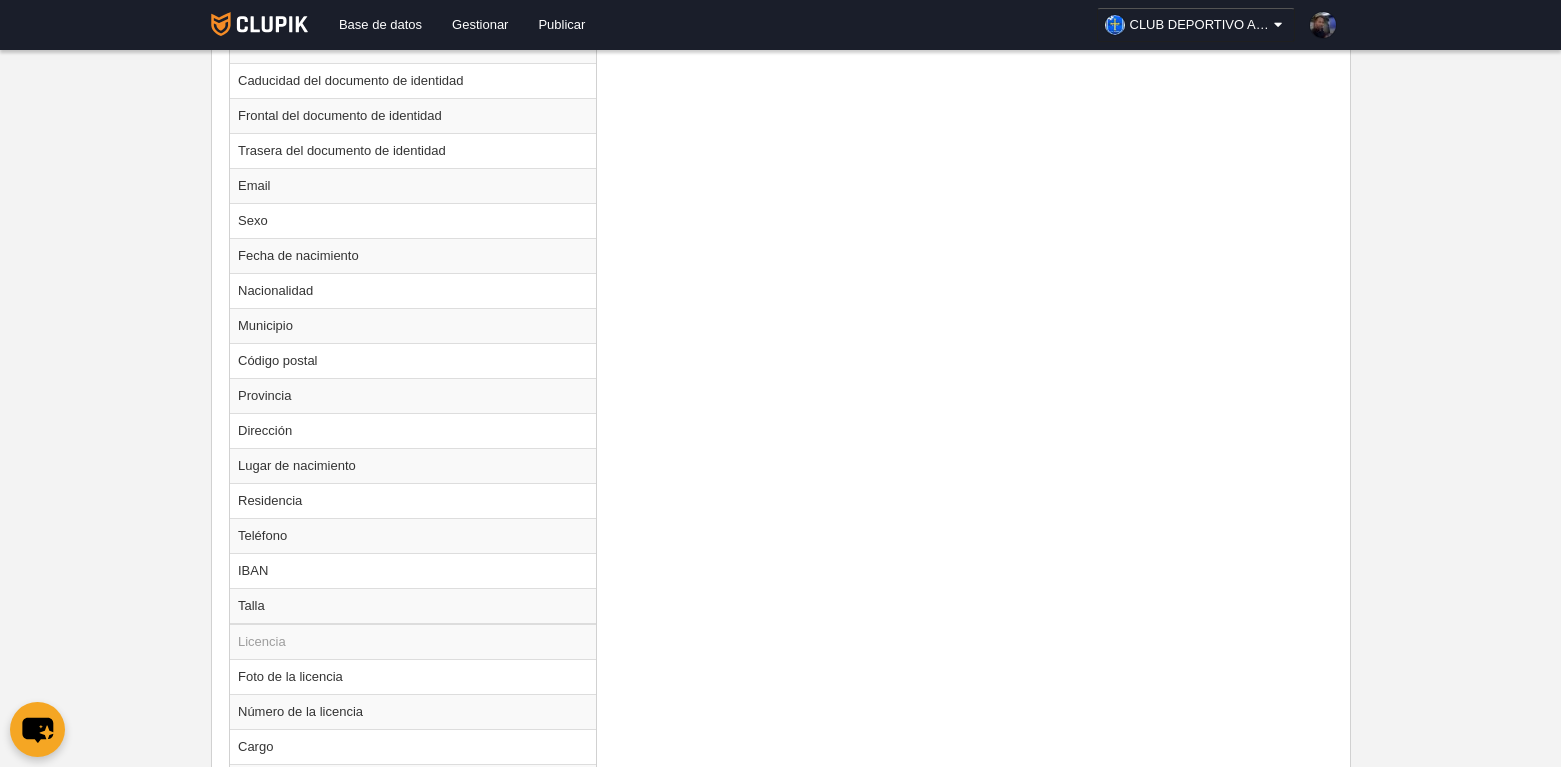 scroll, scrollTop: 1374, scrollLeft: 0, axis: vertical 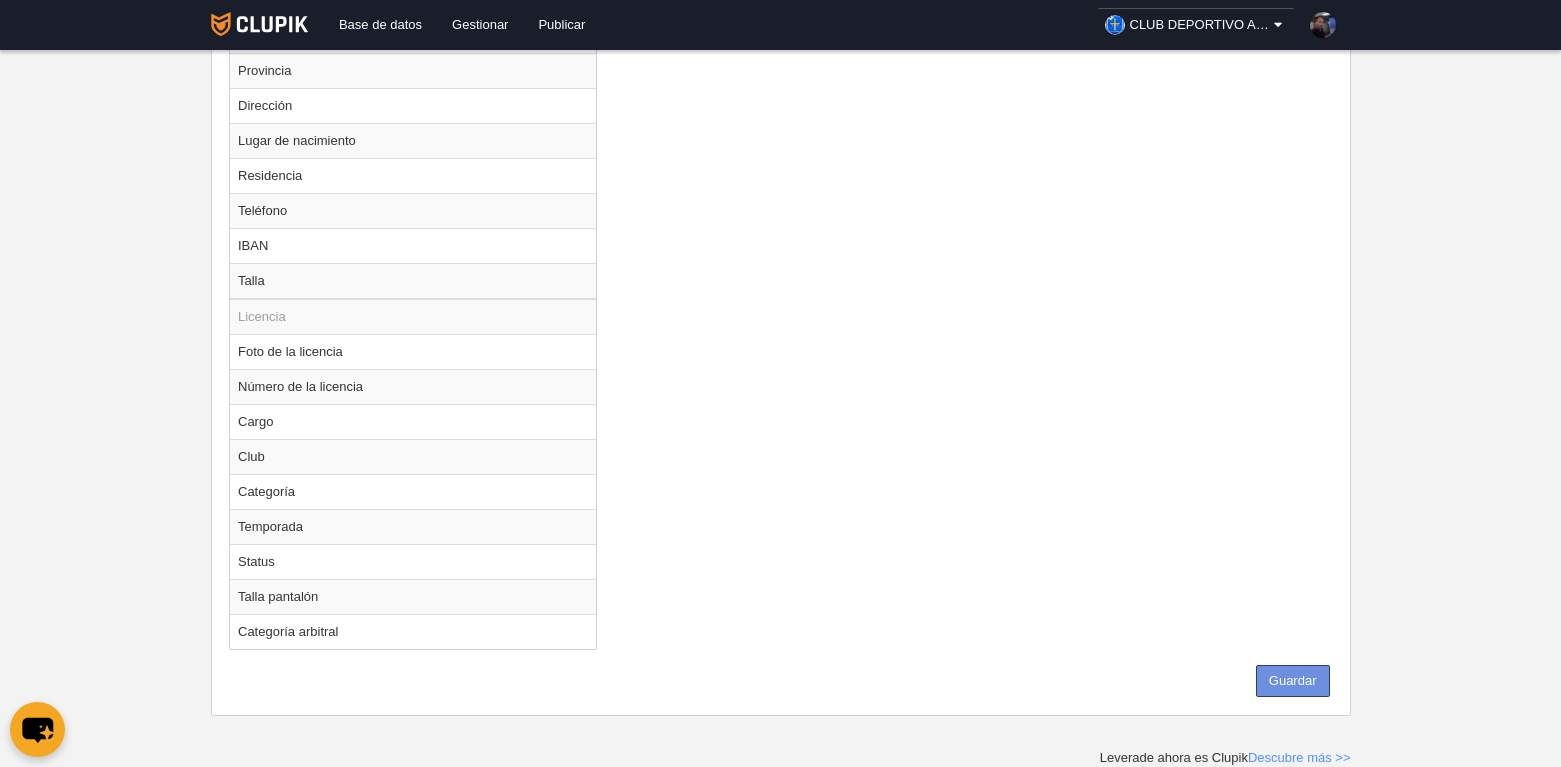 click on "Guardar" at bounding box center (1293, 681) 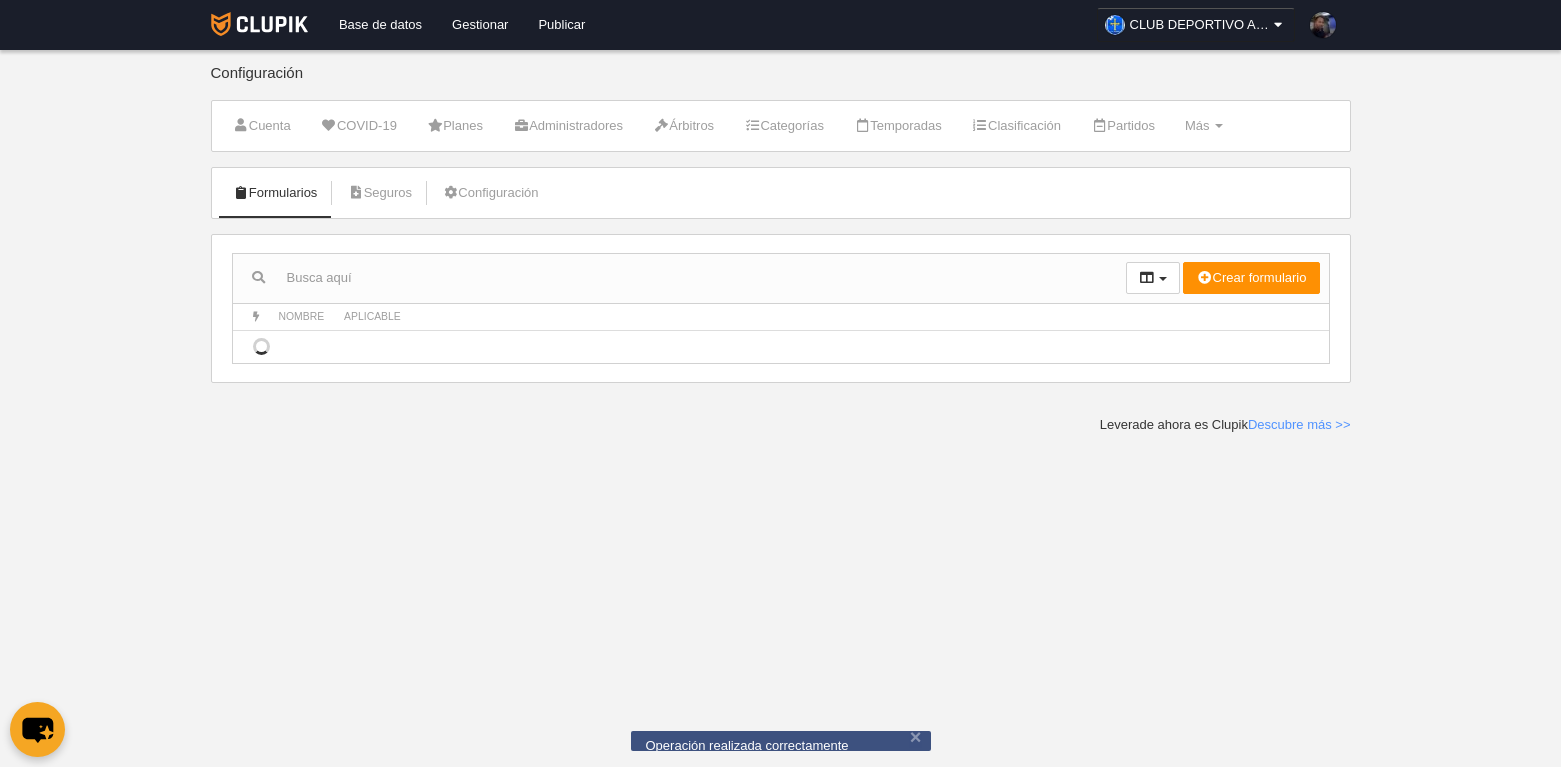 scroll, scrollTop: 0, scrollLeft: 0, axis: both 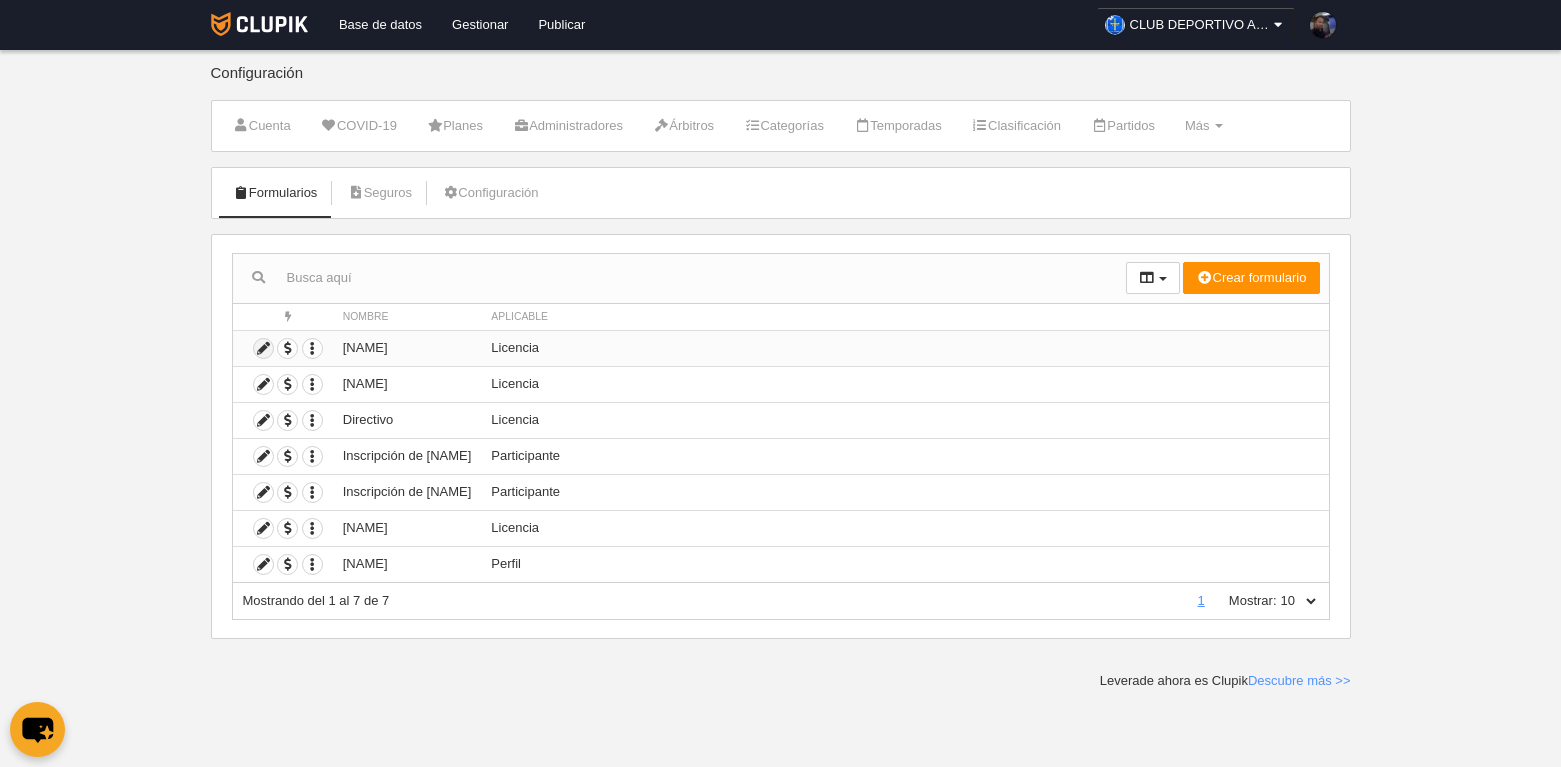 click at bounding box center [263, 348] 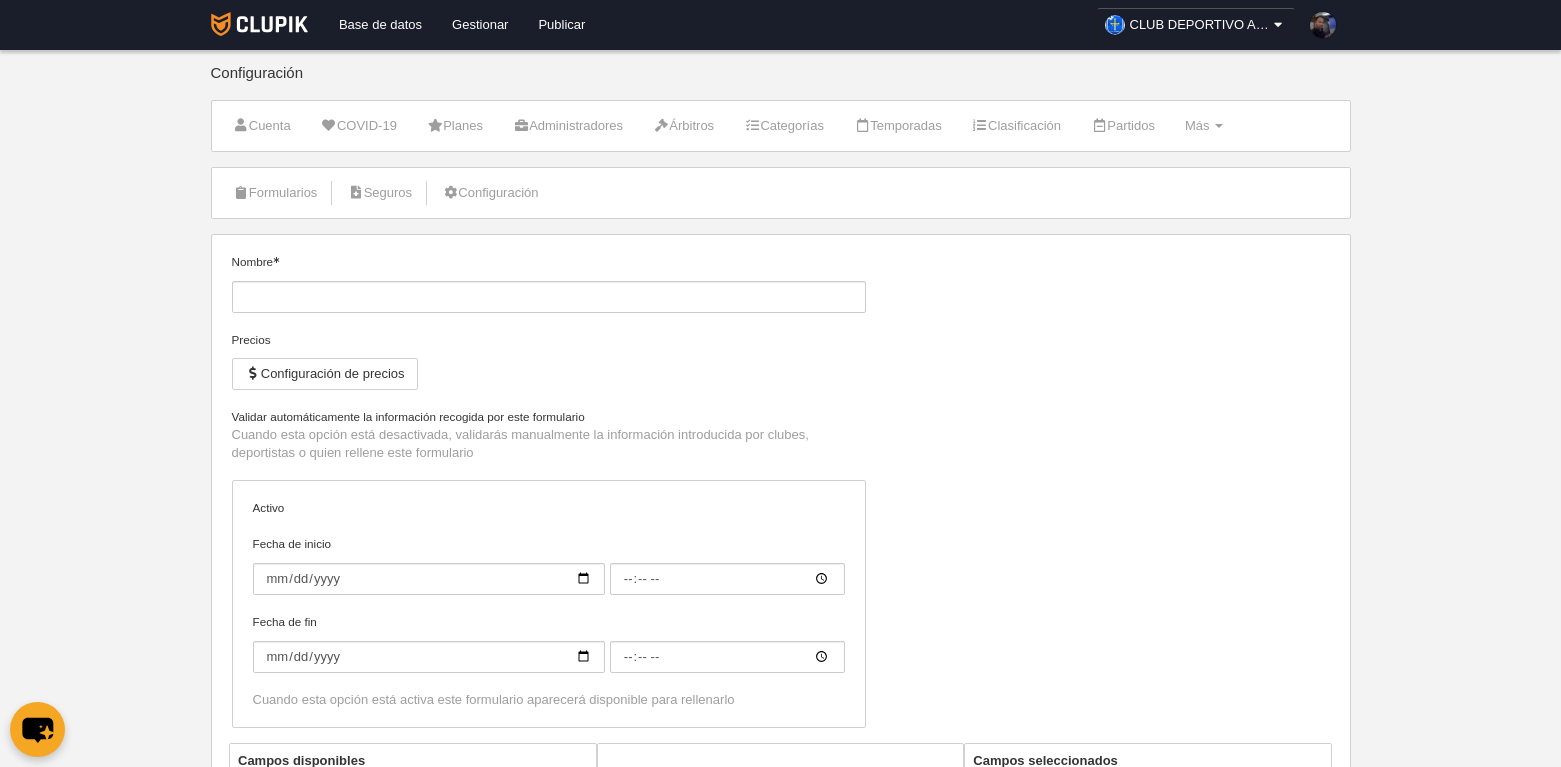 type on "[NAME]" 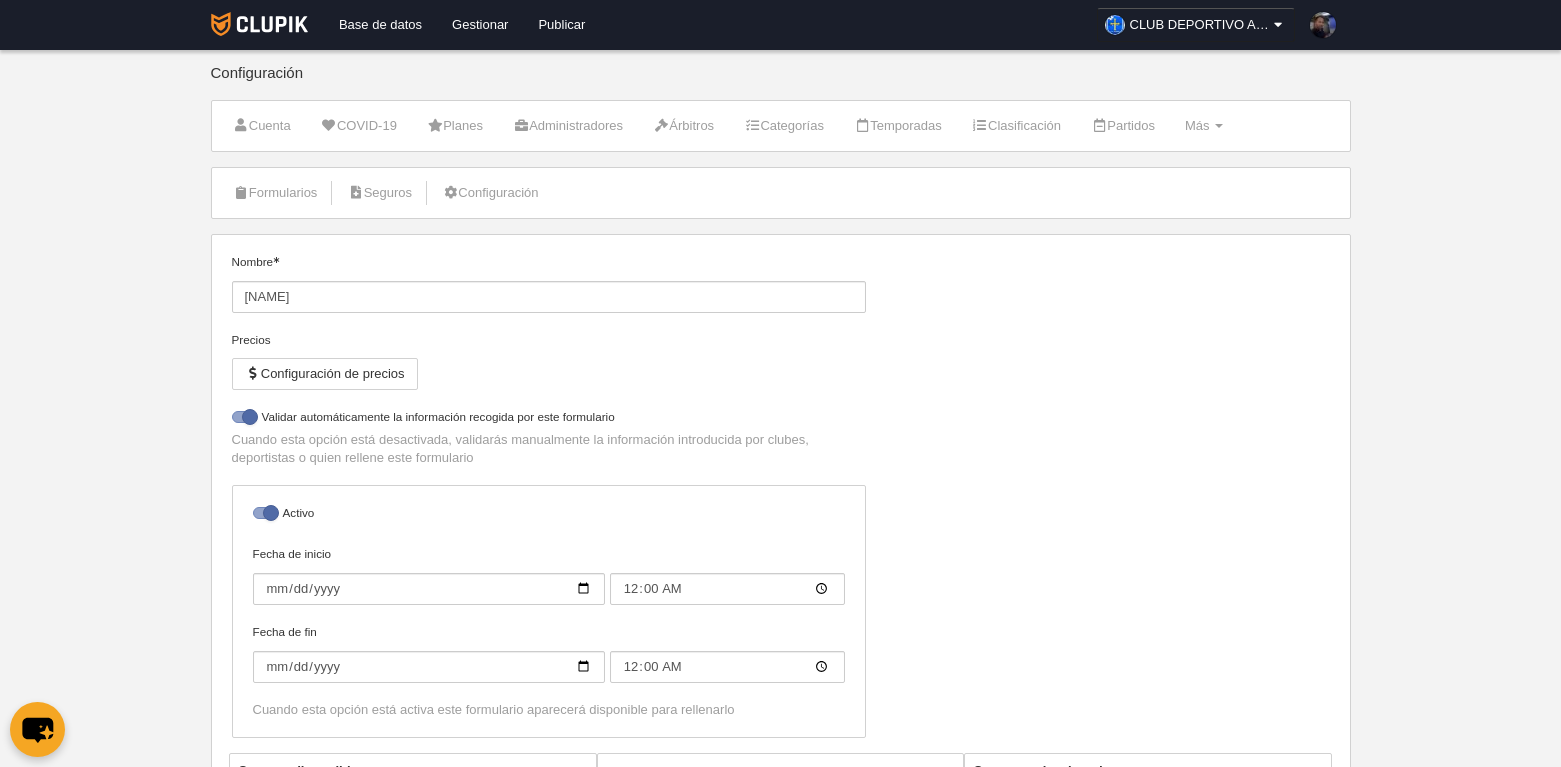 select on "selected" 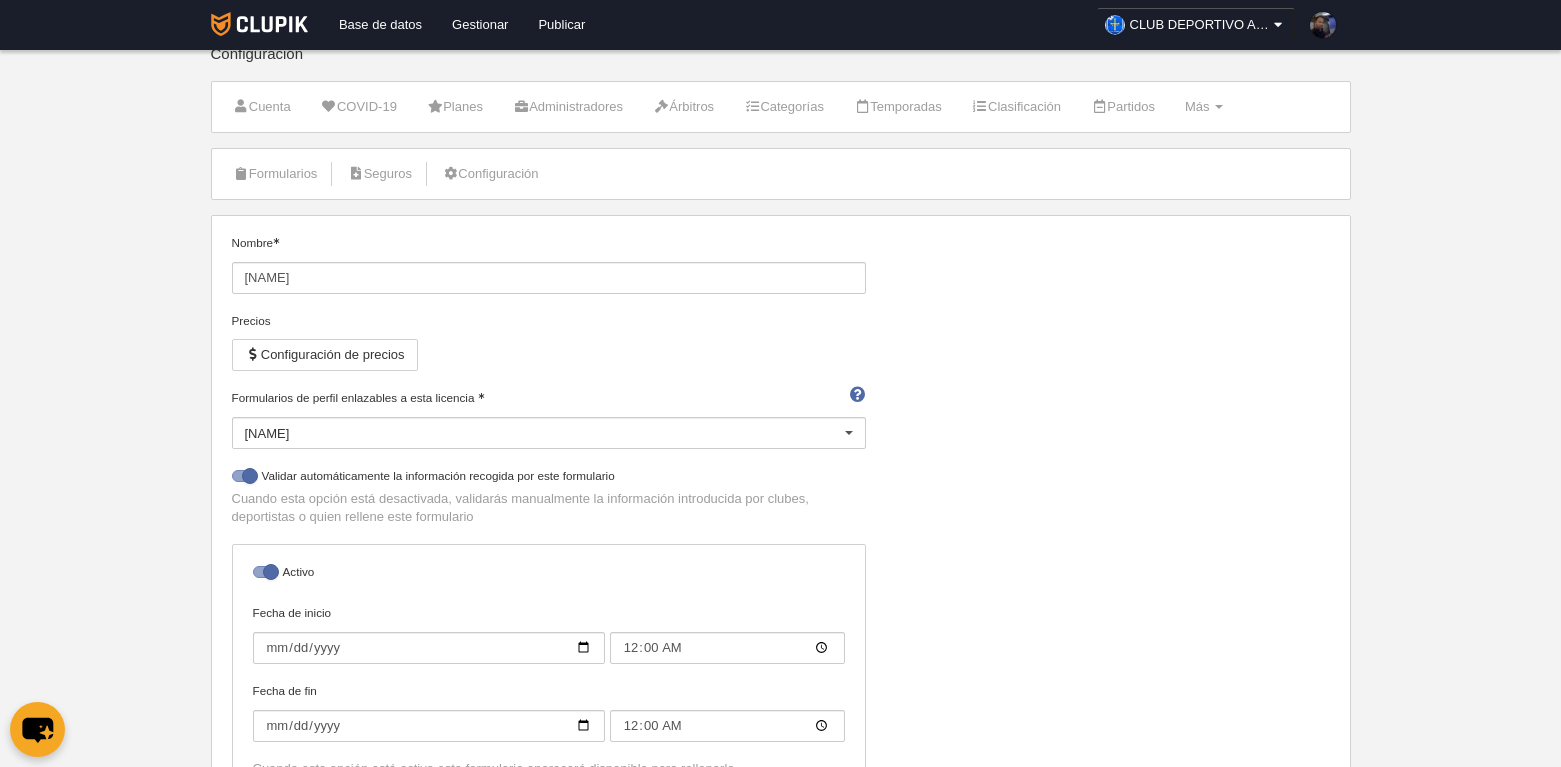 scroll, scrollTop: 0, scrollLeft: 0, axis: both 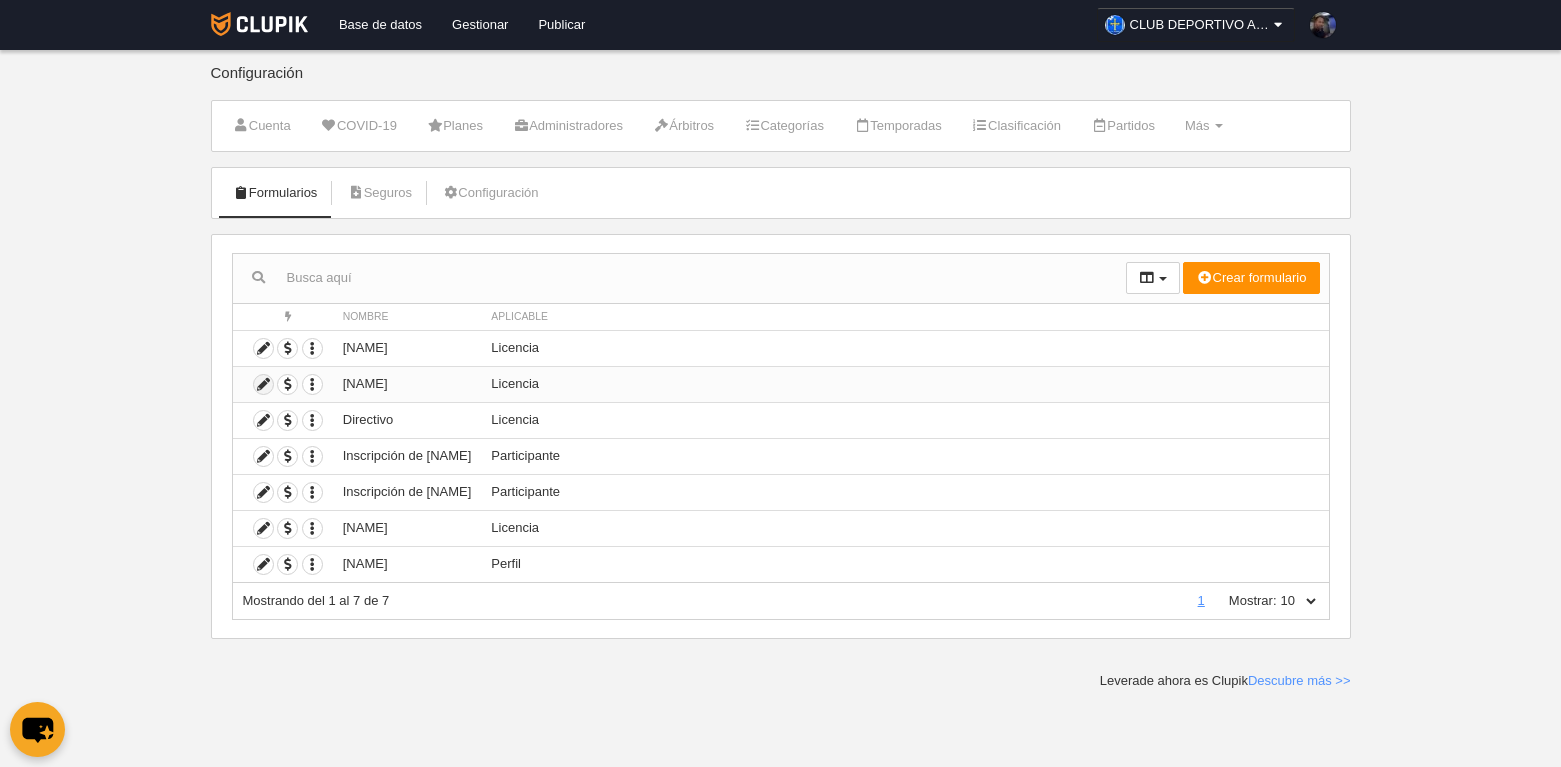 click at bounding box center [263, 384] 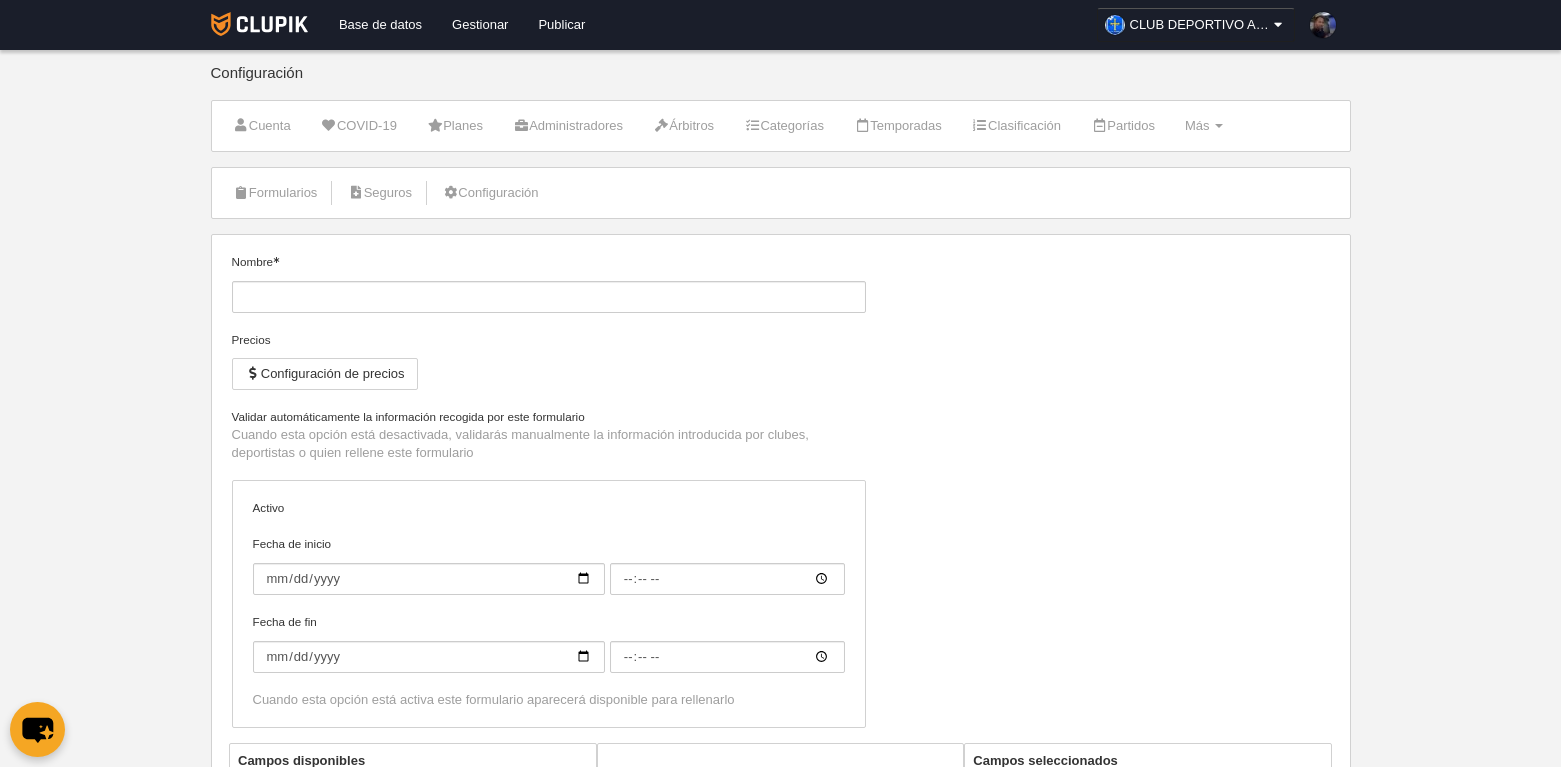 type on "[NAME]" 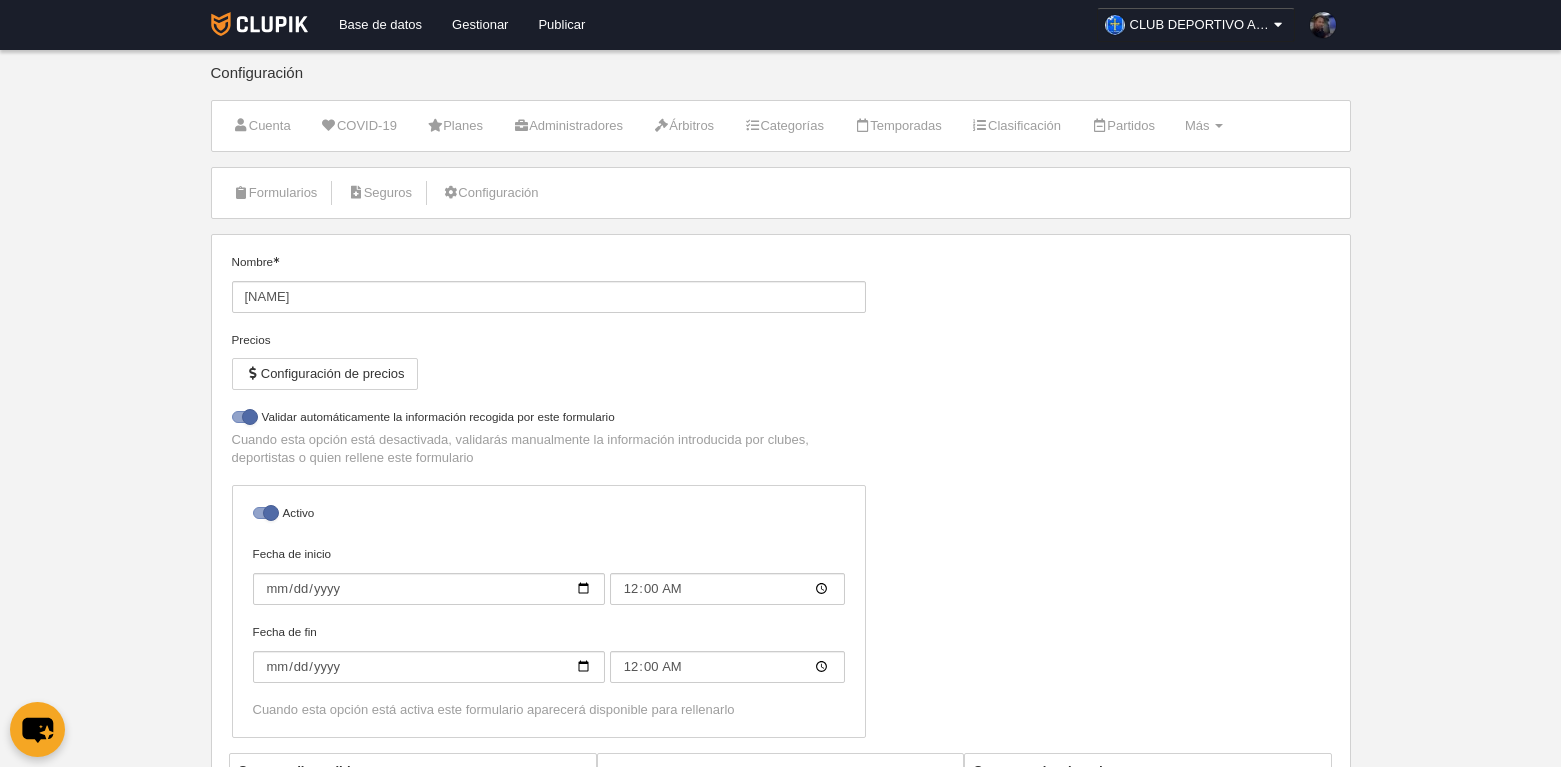 select on "selected" 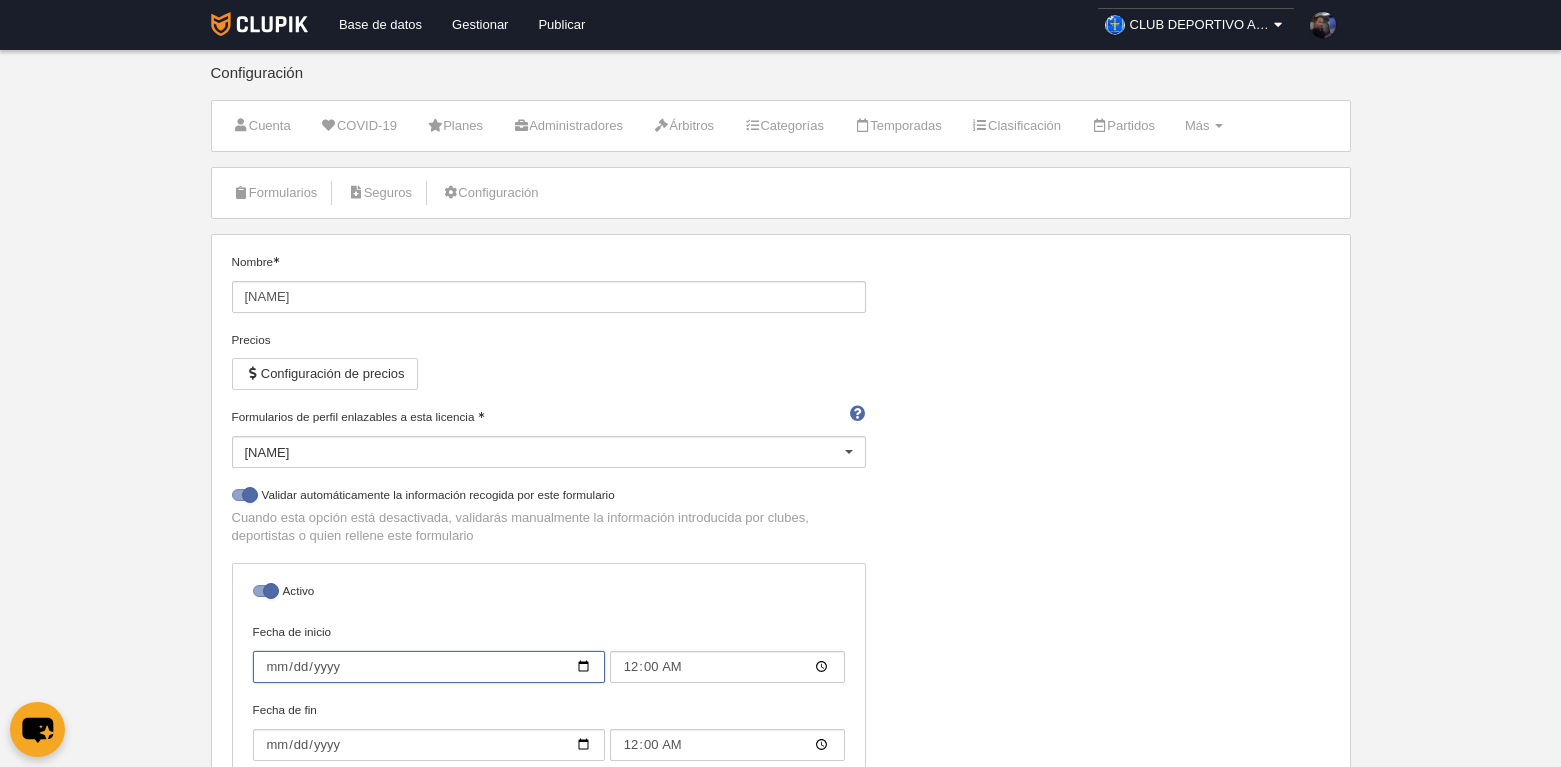 click on "2024-07-01" at bounding box center [429, 667] 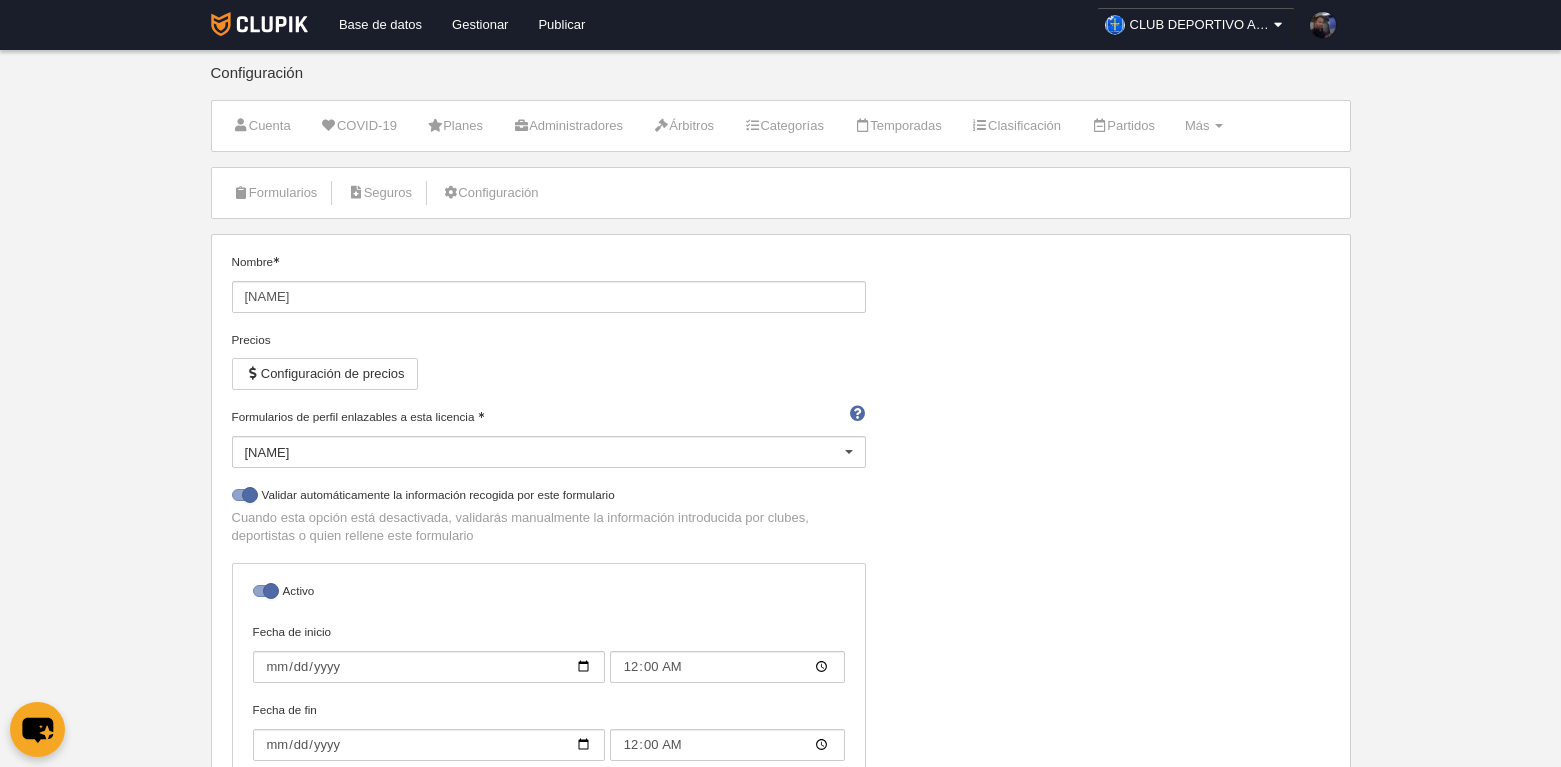 type on "[DATE]" 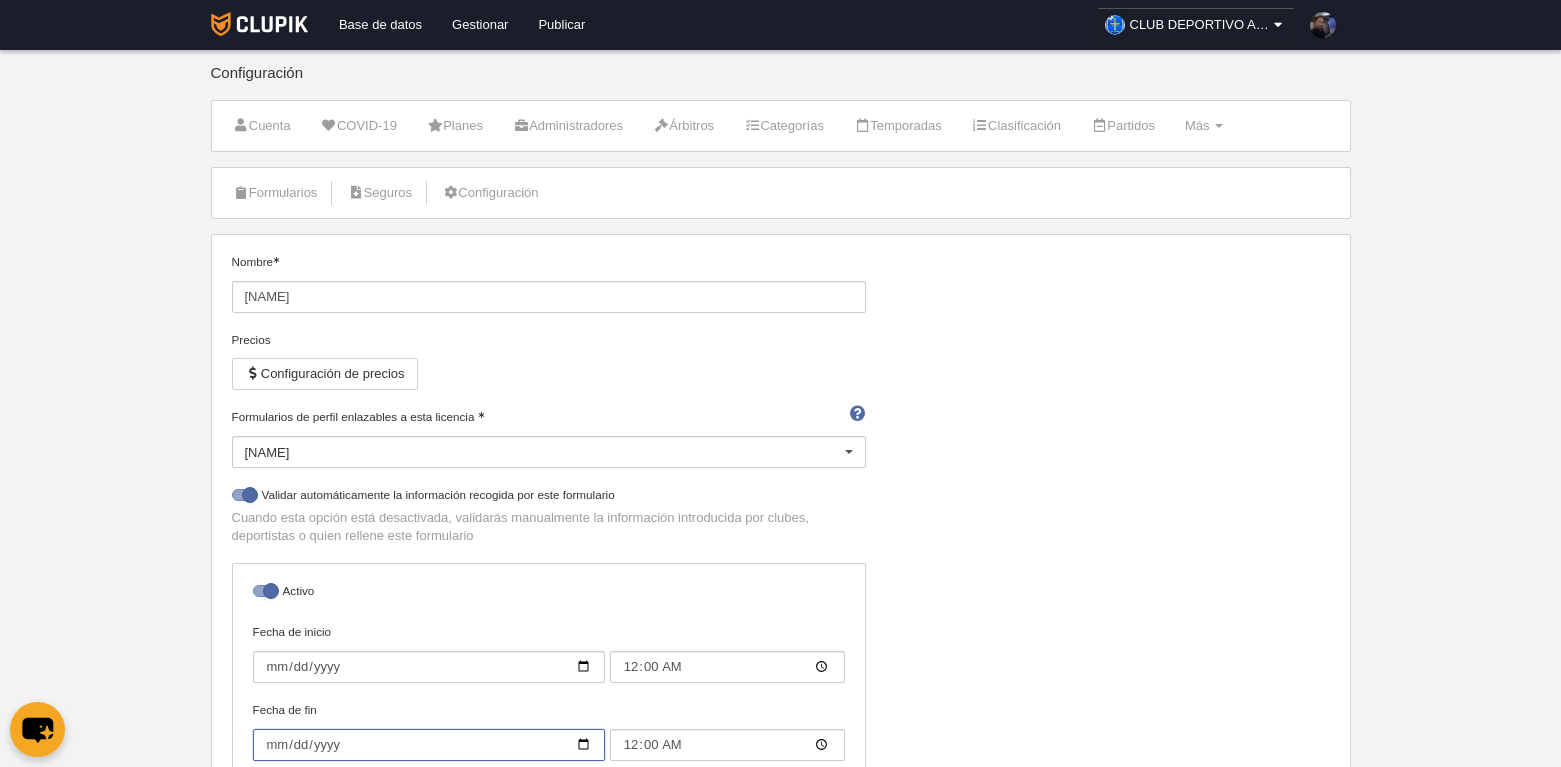 click on "2025-06-30" at bounding box center (429, 745) 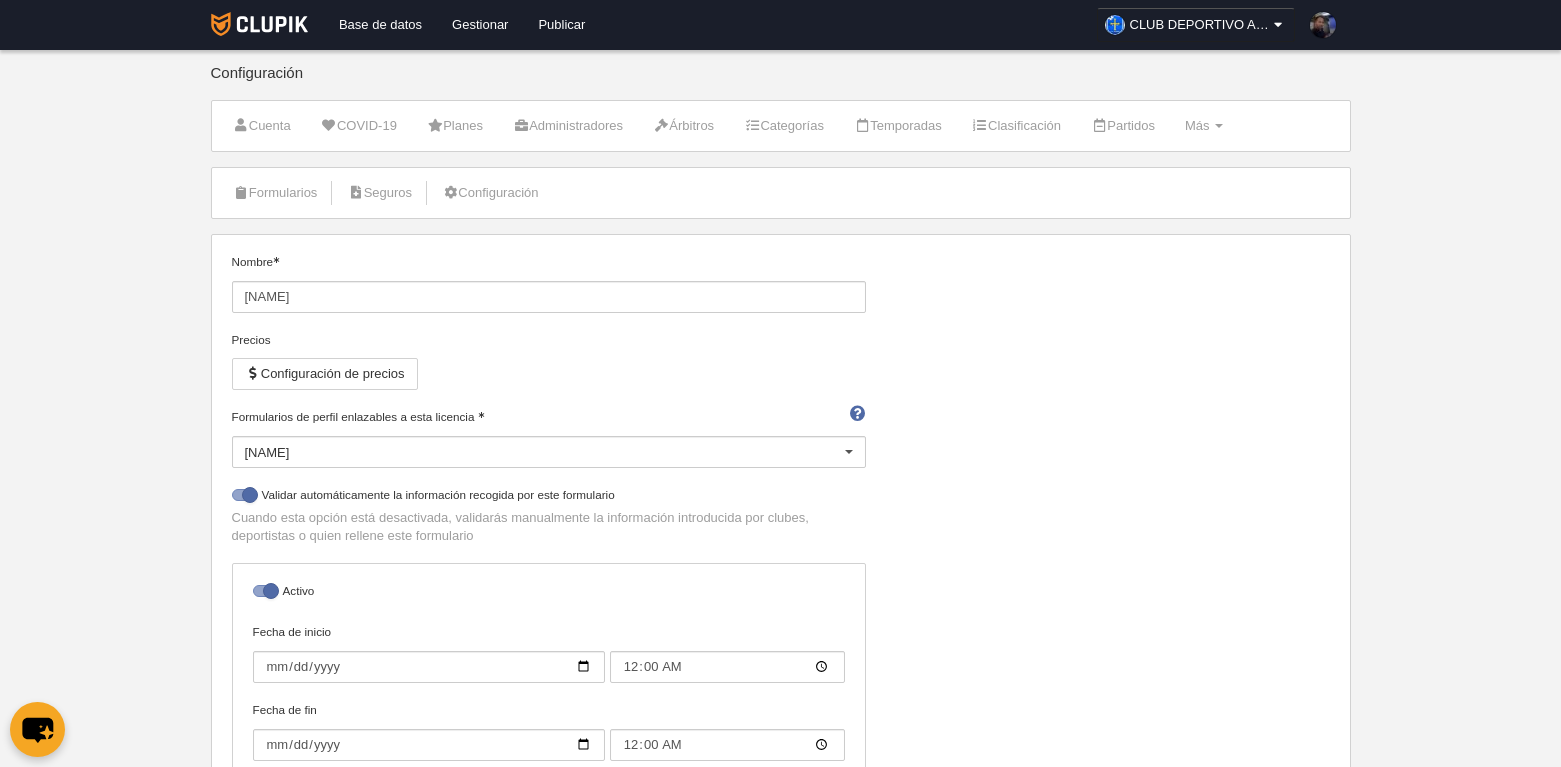 click on "Nombre
Cuerpo técnico
Precios
Configuración de precios
Formularios de perfil enlazables a esta licencia
Persona                   Persona     No hay resultados para la búsqueda   No hay opciones
No permitir inscripción si la licencia no está pagada
Validar automáticamente la información recogida por este formulario
Cuando esta opción está desactivada, validarás manualmente la información introducida por clubes, deportistas o quien rellene este formulario
Activo
Fecha de inicio
2025-07-01   00:00
Fecha de fin
2026-06-30   00:00
Cuando esta opción está activa este formulario aparecerá disponible para rellenarlo" at bounding box center (780, 542) 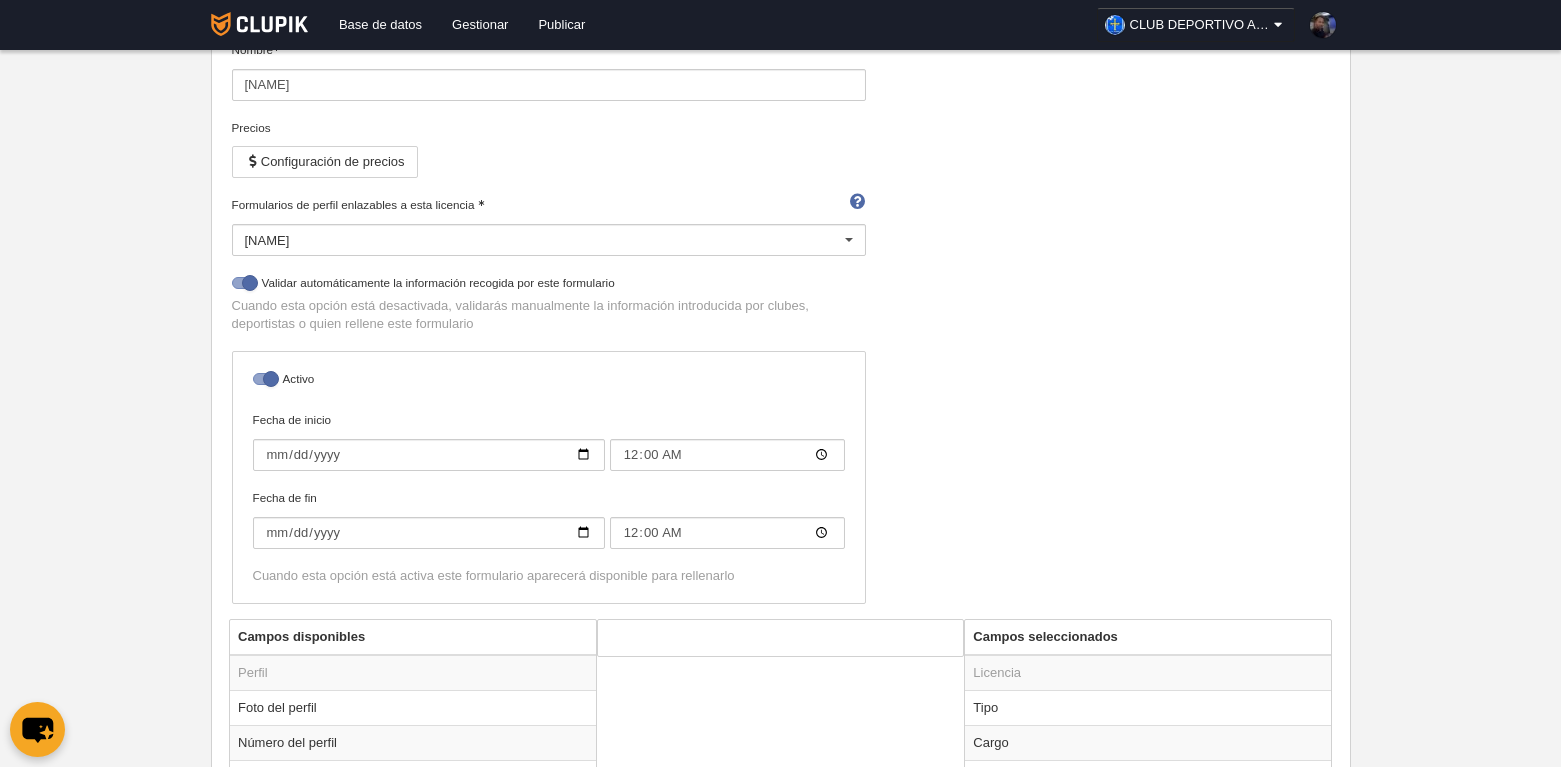 scroll, scrollTop: 600, scrollLeft: 0, axis: vertical 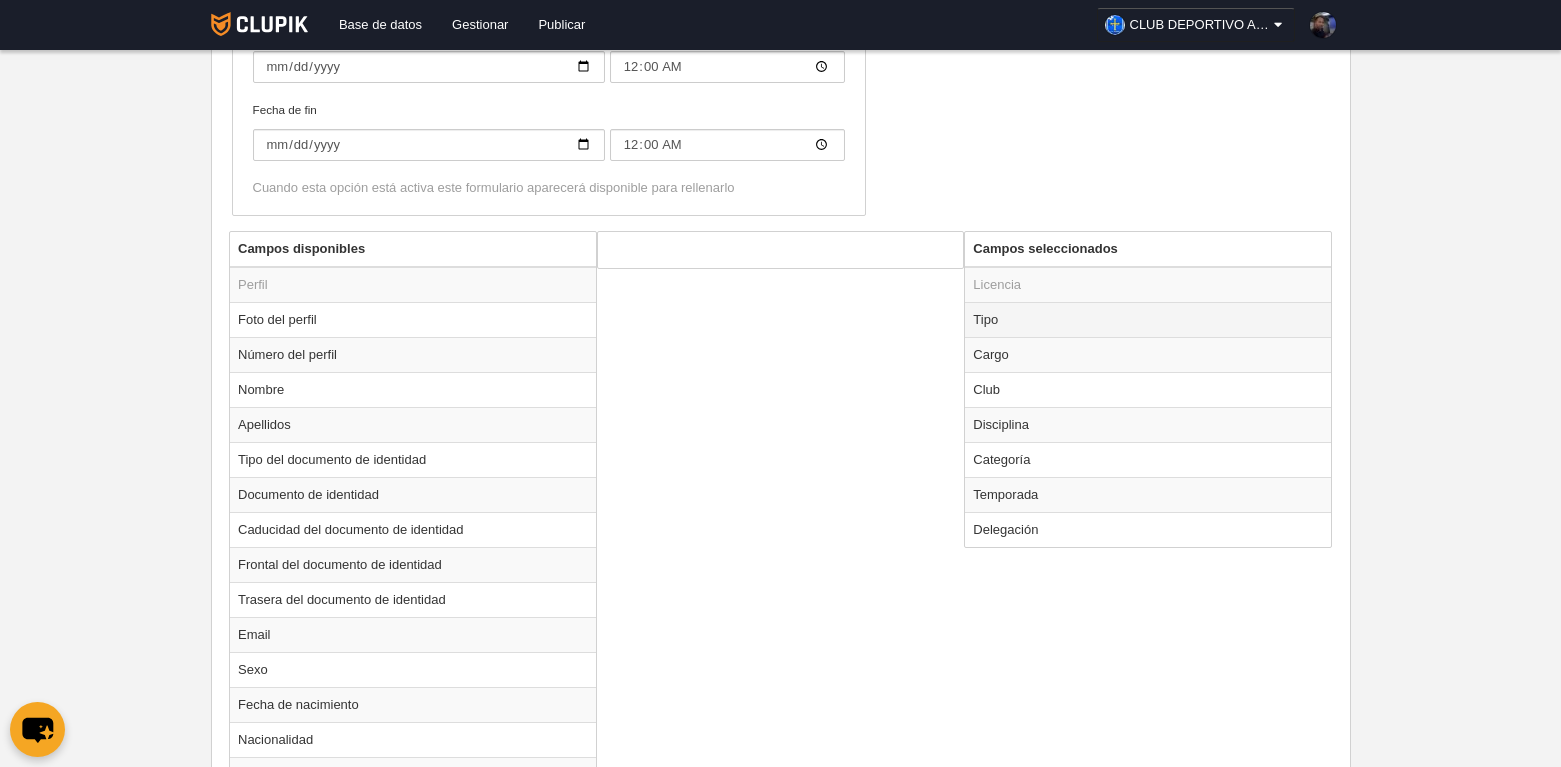click on "Tipo" at bounding box center (1148, 319) 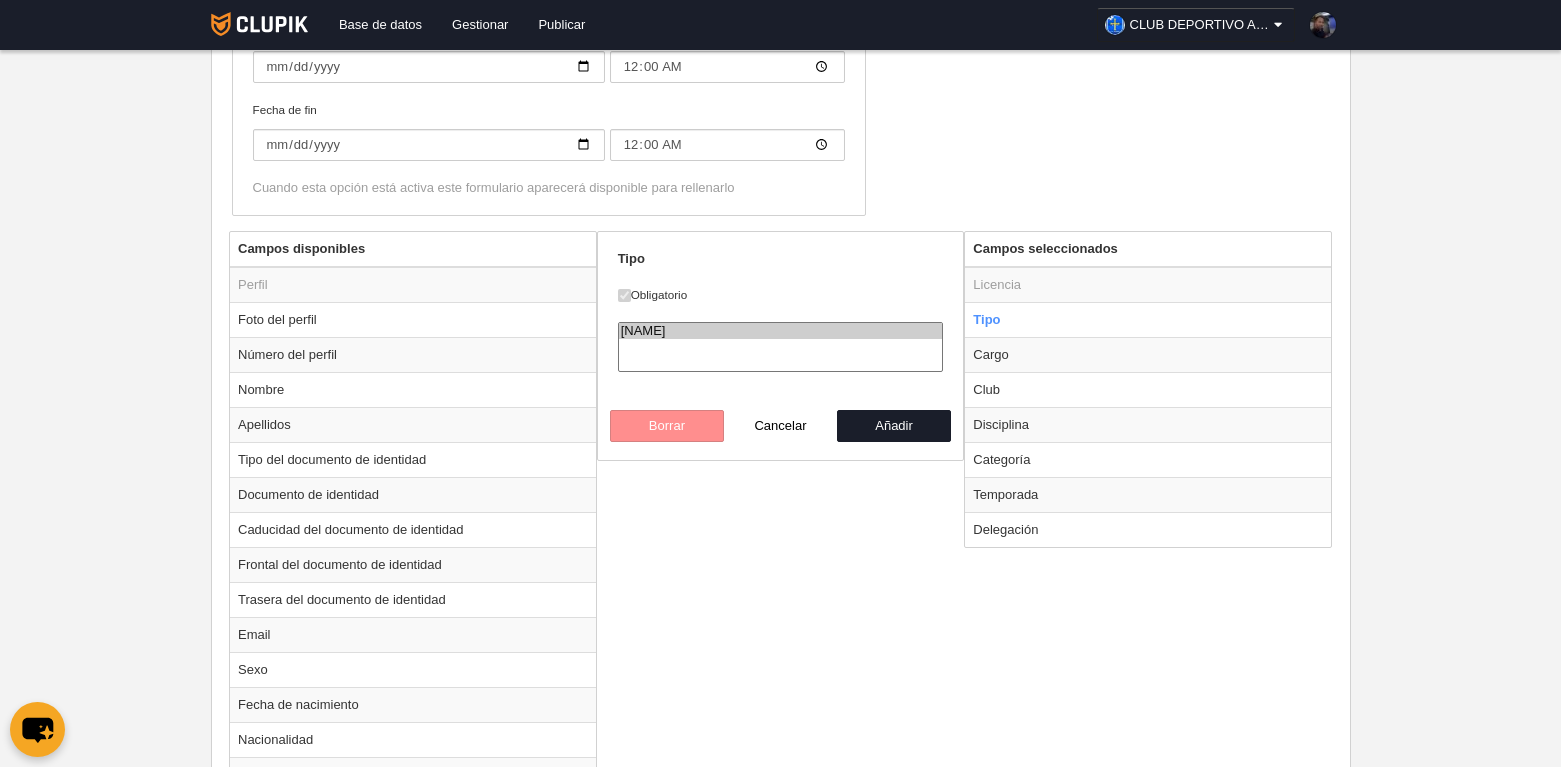 click on "Campos disponibles
Perfil
Foto del perfil
Número del perfil
Nombre
Apellidos
Tipo del documento de identidad
Documento de identidad
Caducidad del documento de identidad
Frontal del documento de identidad
Trasera del documento de identidad
Email
Sexo
Fecha de nacimiento
Nacionalidad
Municipio
Código postal
Provincia
Dirección
Lugar de nacimiento
Residencia
Tipo" at bounding box center (780, 782) 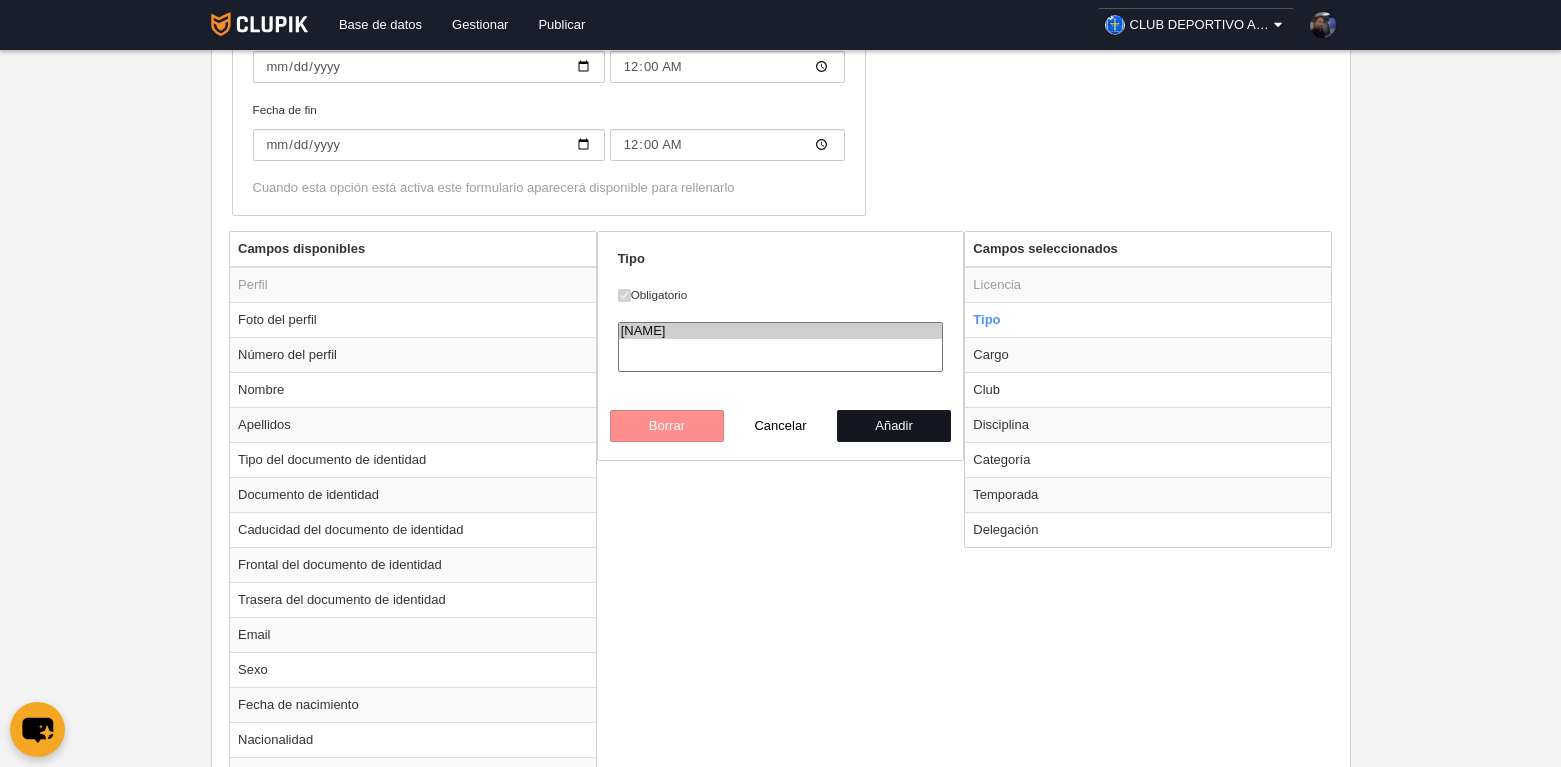 click on "Añadir" at bounding box center (894, 426) 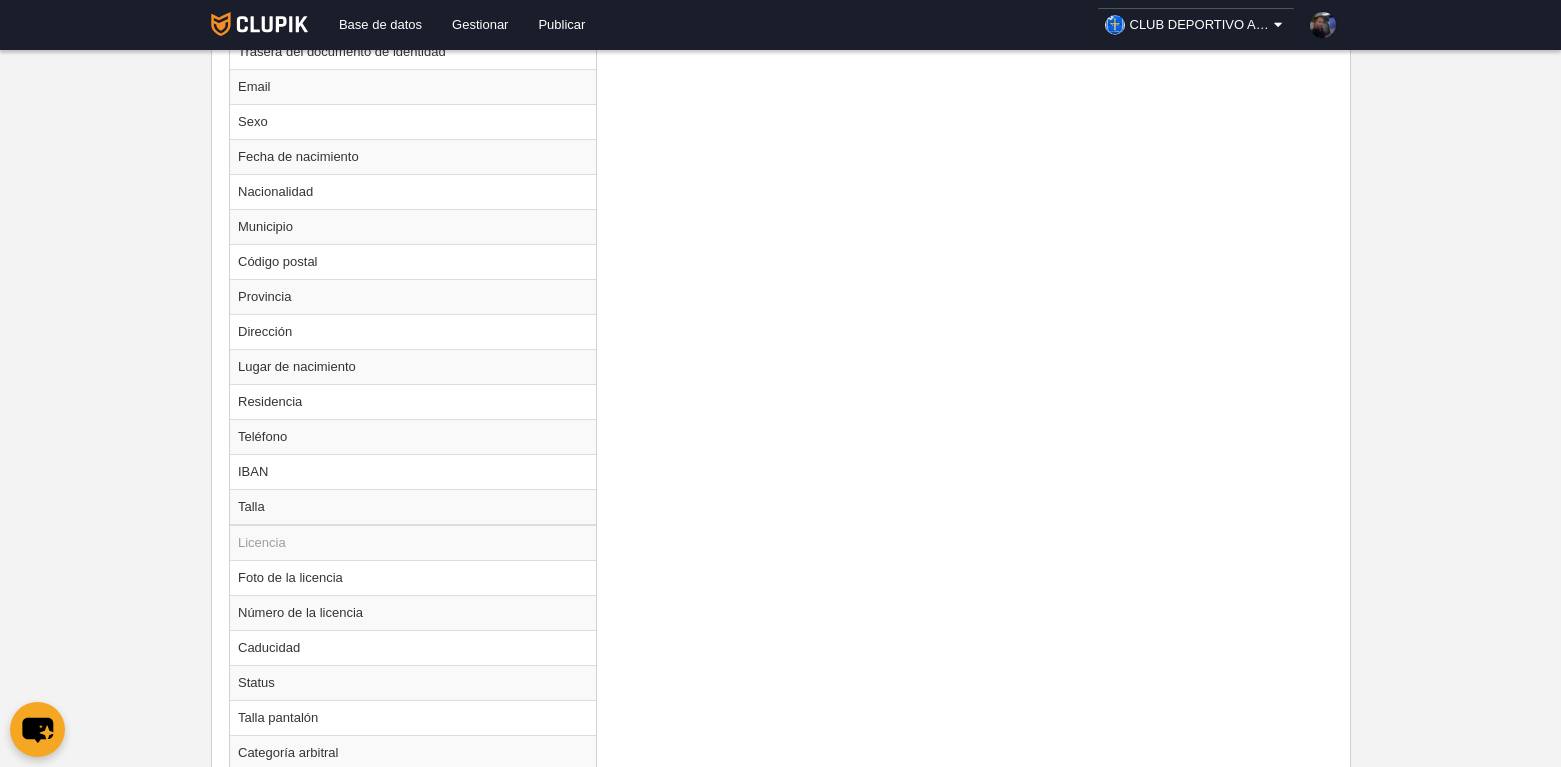 scroll, scrollTop: 1269, scrollLeft: 0, axis: vertical 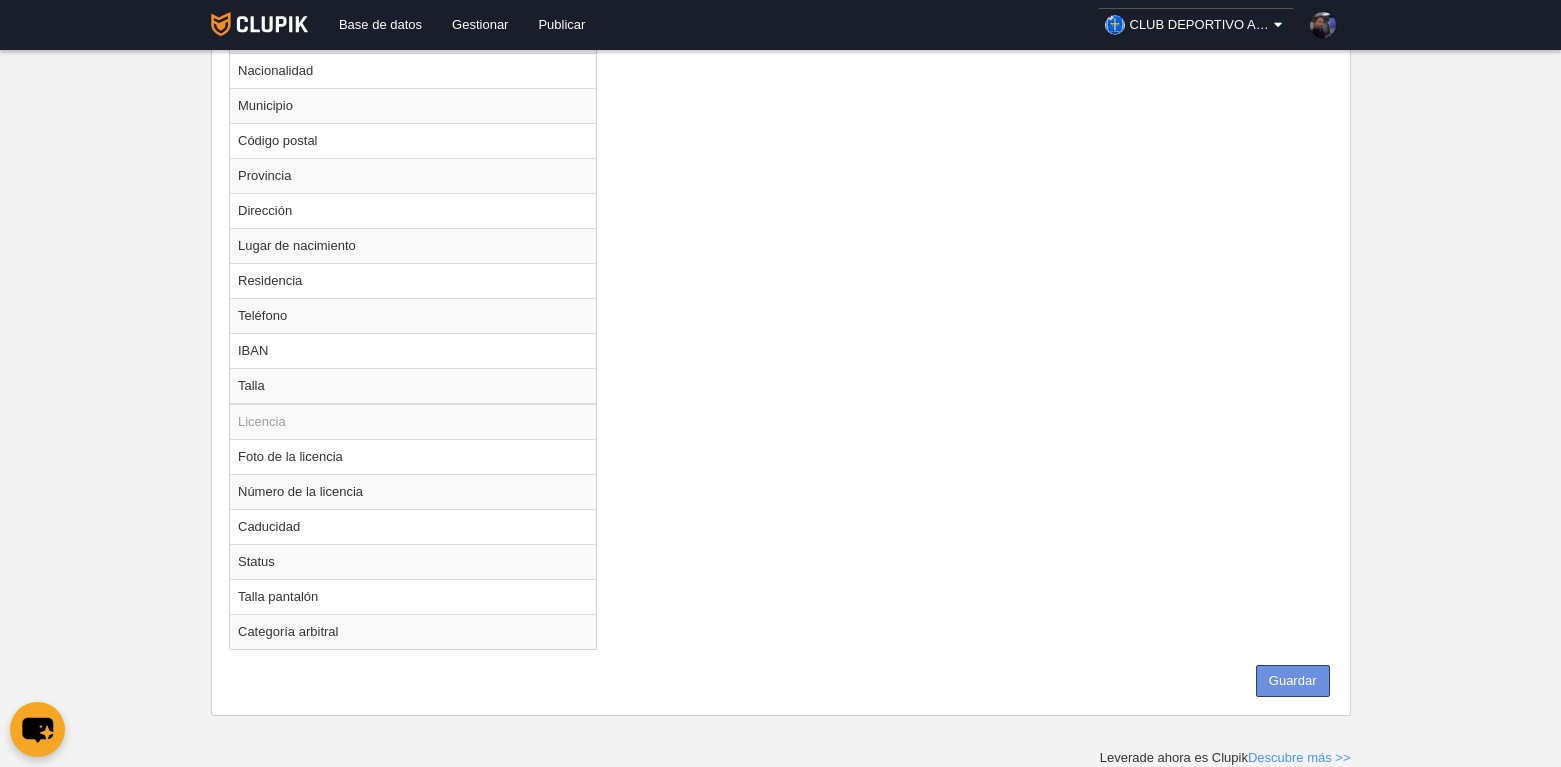 click on "Guardar" at bounding box center (1293, 681) 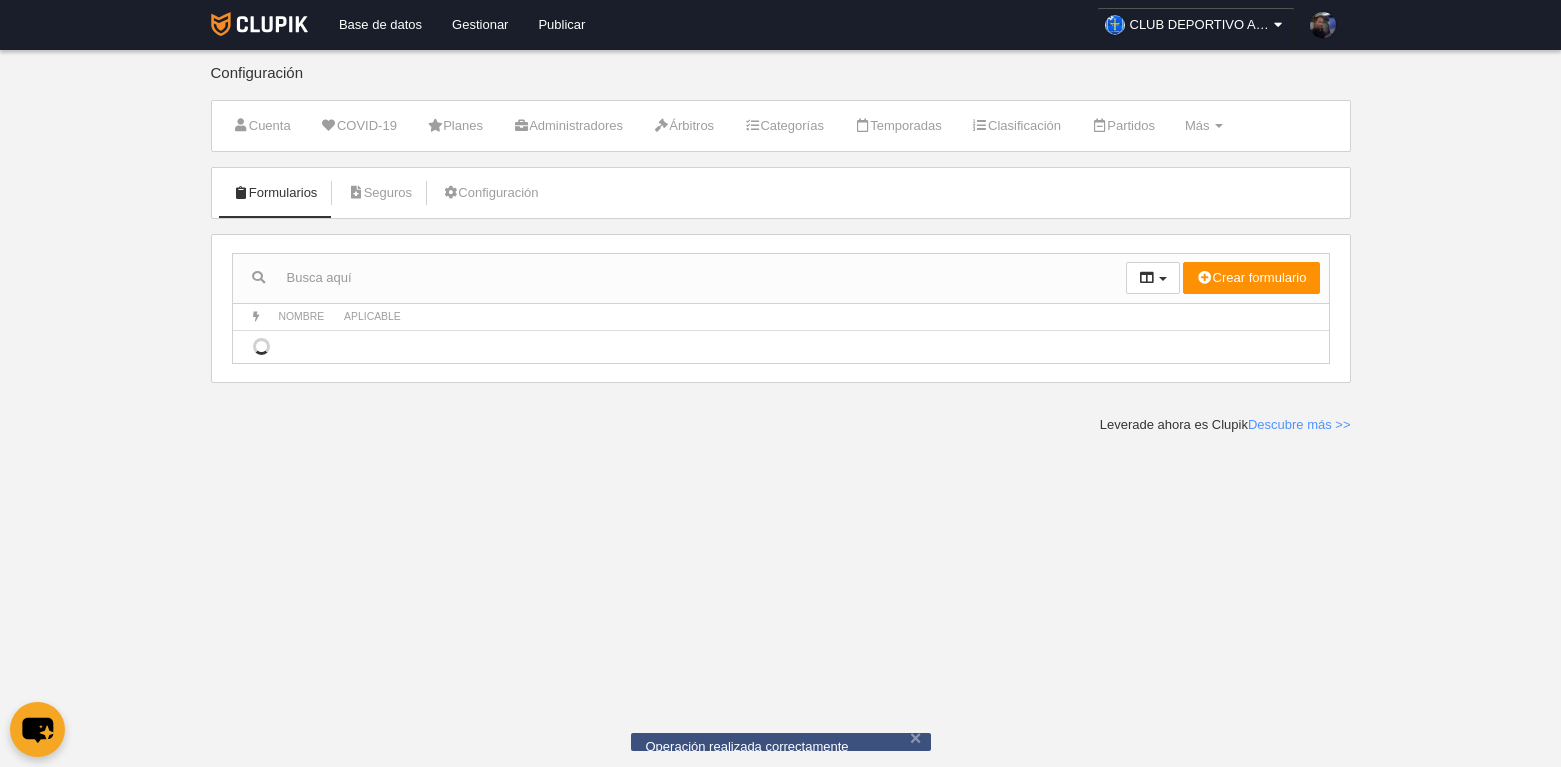 scroll, scrollTop: 0, scrollLeft: 0, axis: both 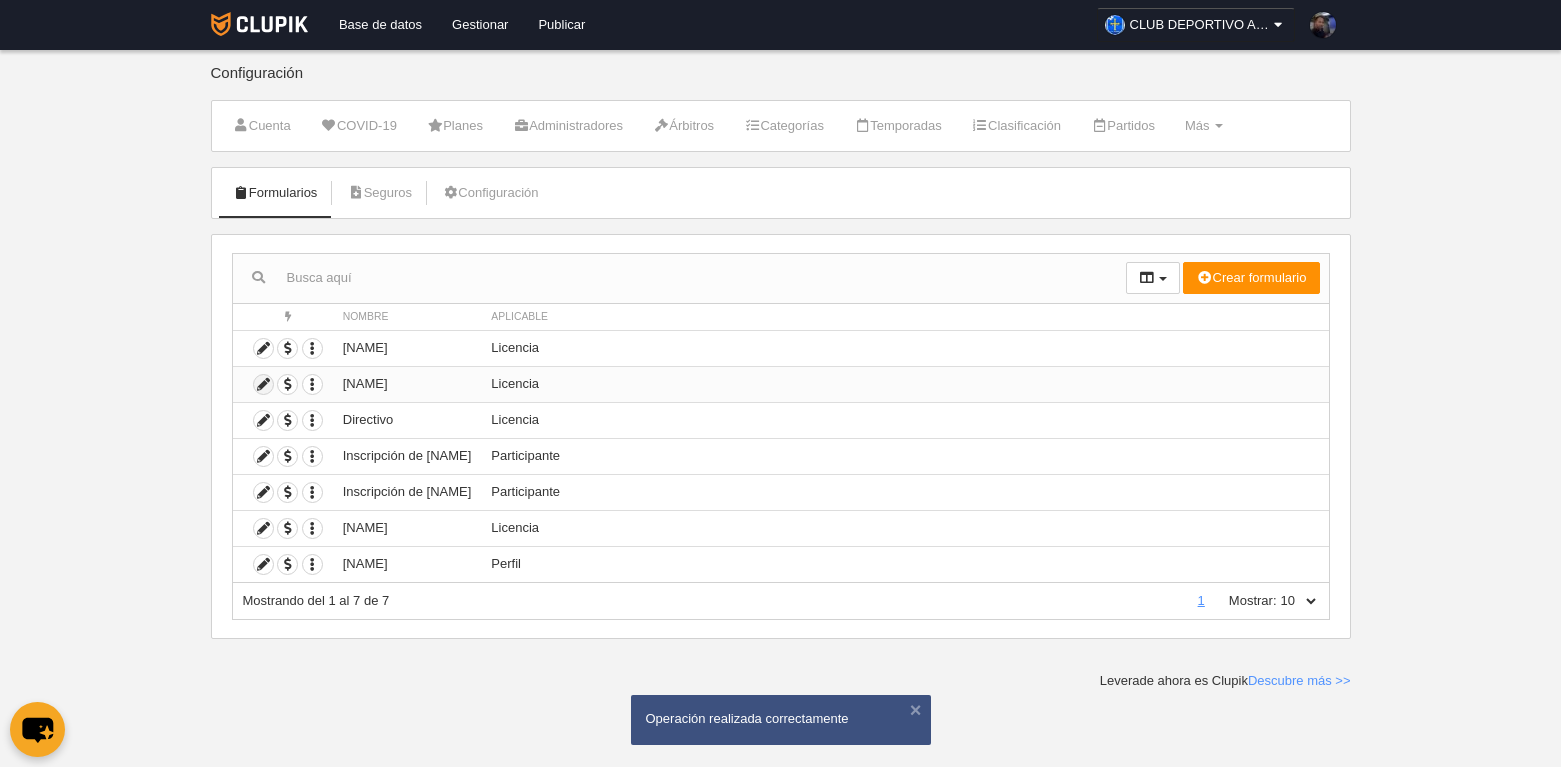 click at bounding box center (263, 384) 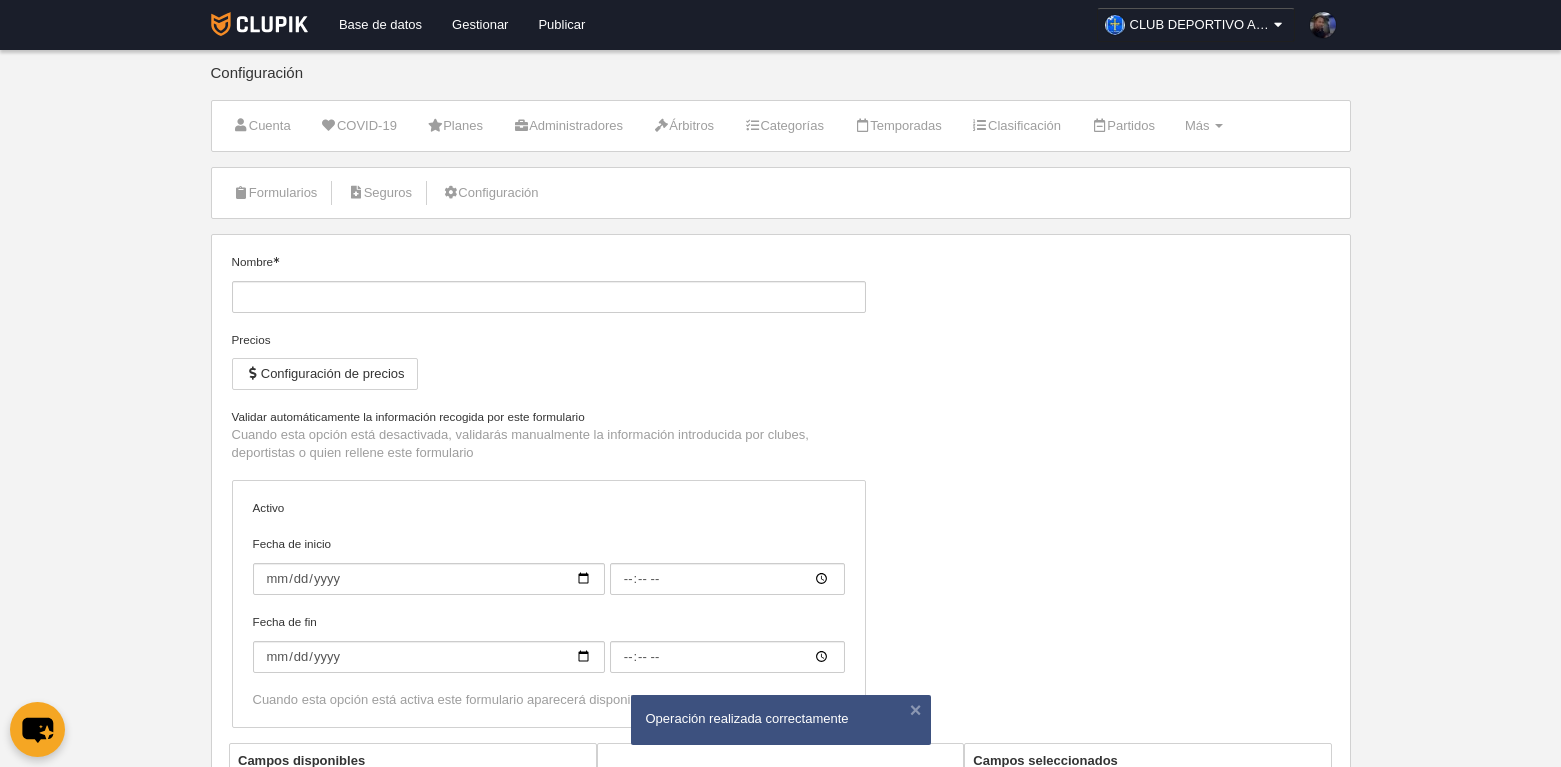 type on "Cuerpo técnico" 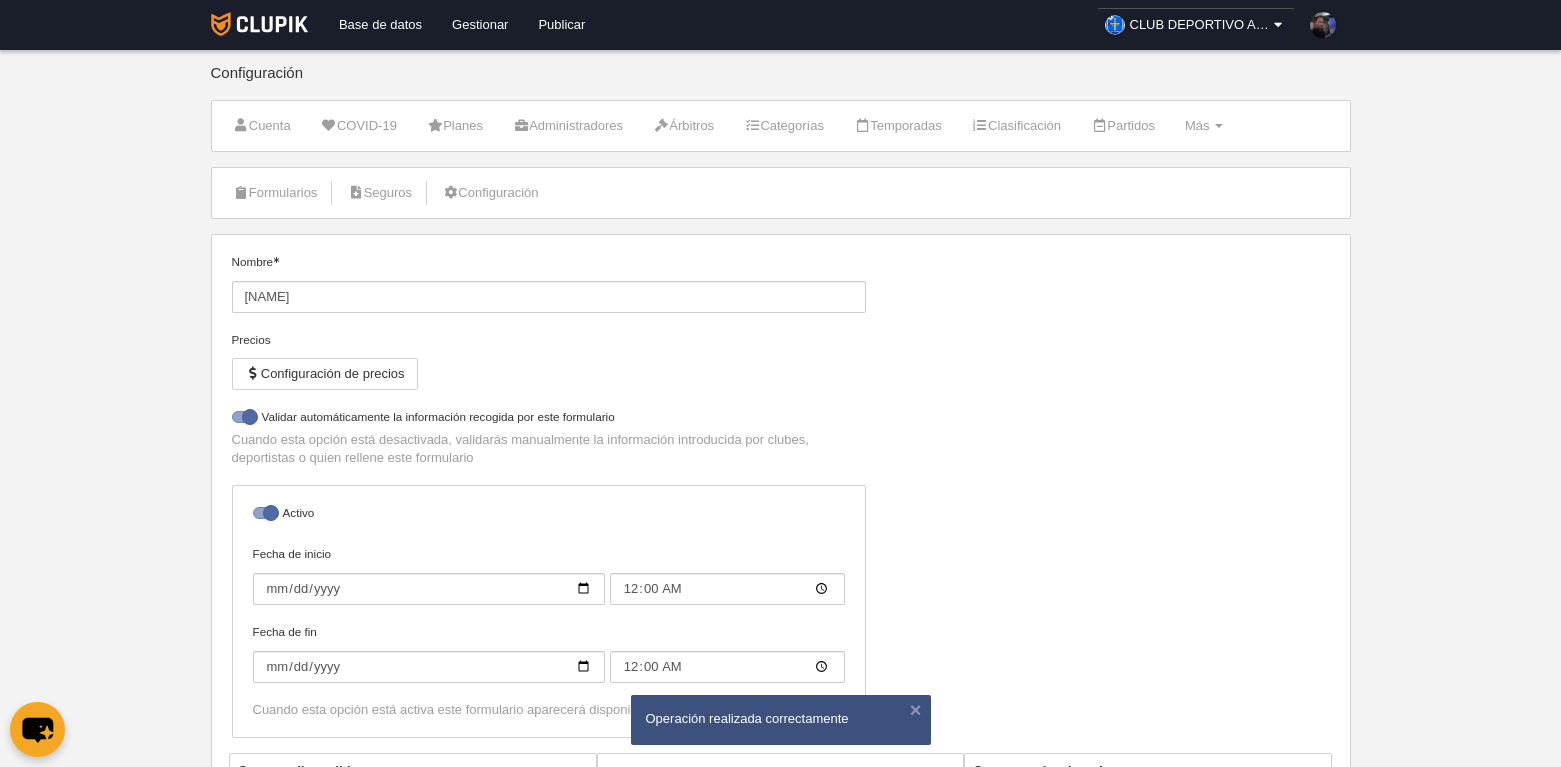 select on "selected" 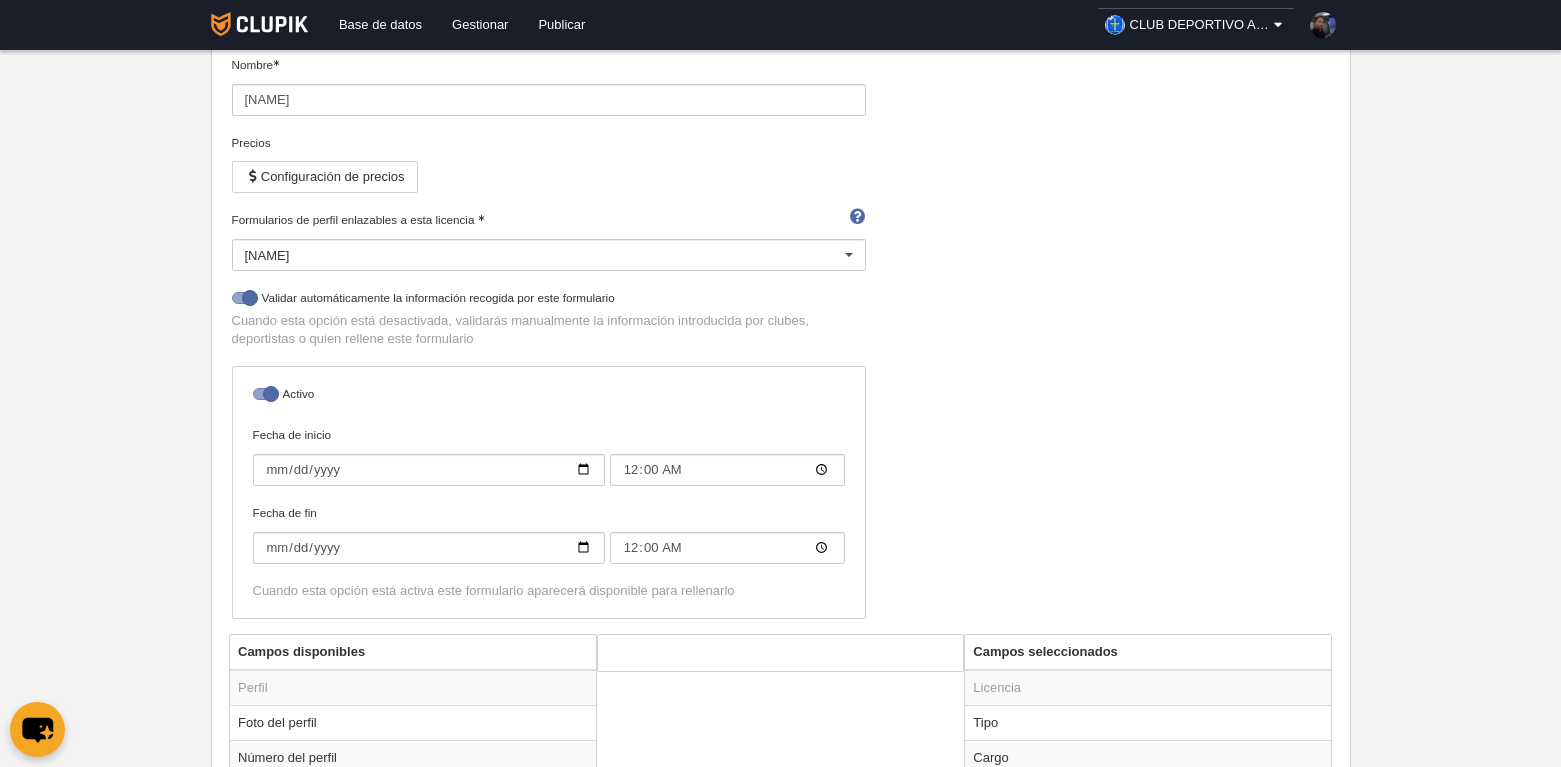 scroll, scrollTop: 69, scrollLeft: 0, axis: vertical 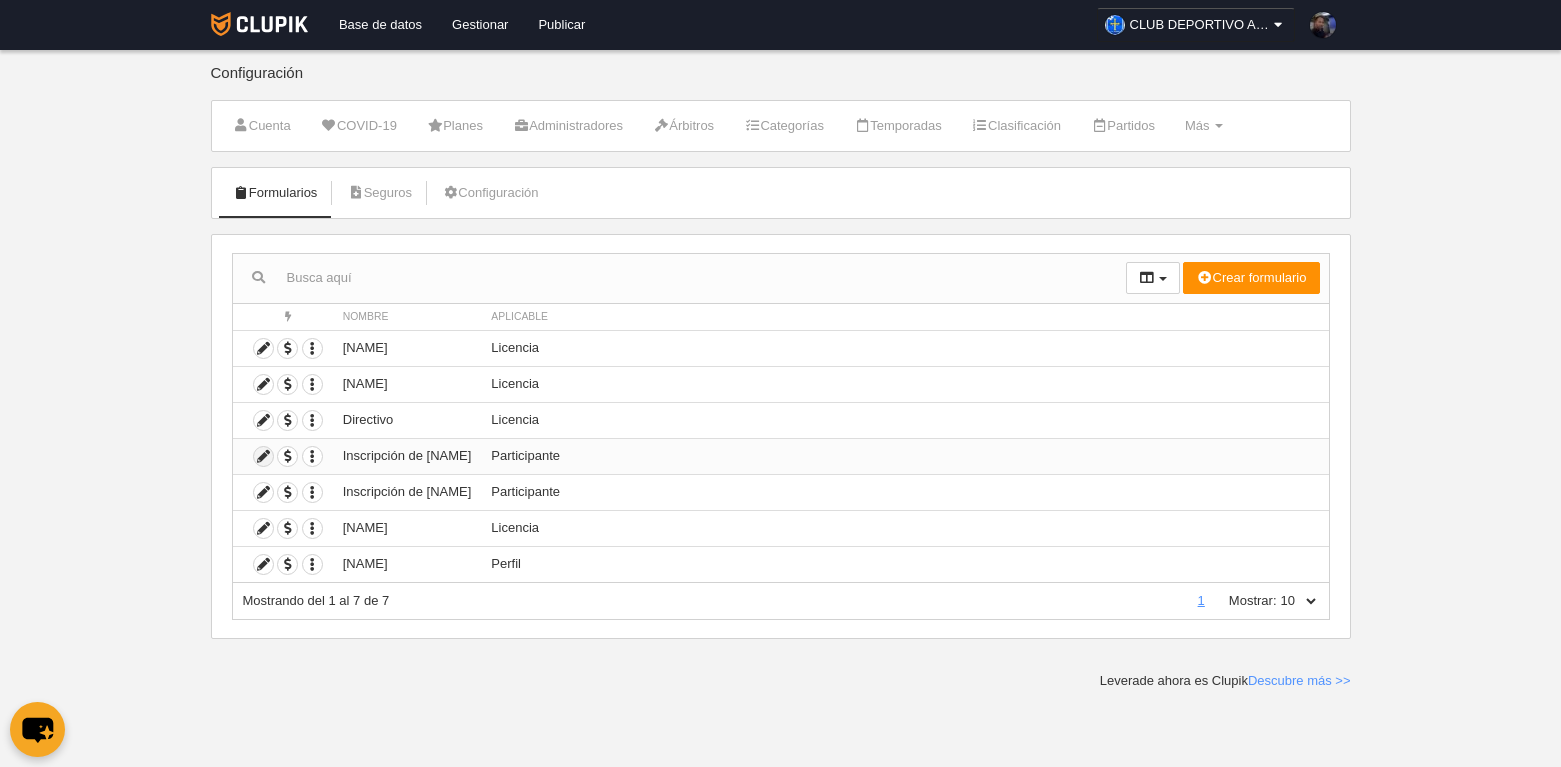 click at bounding box center (263, 456) 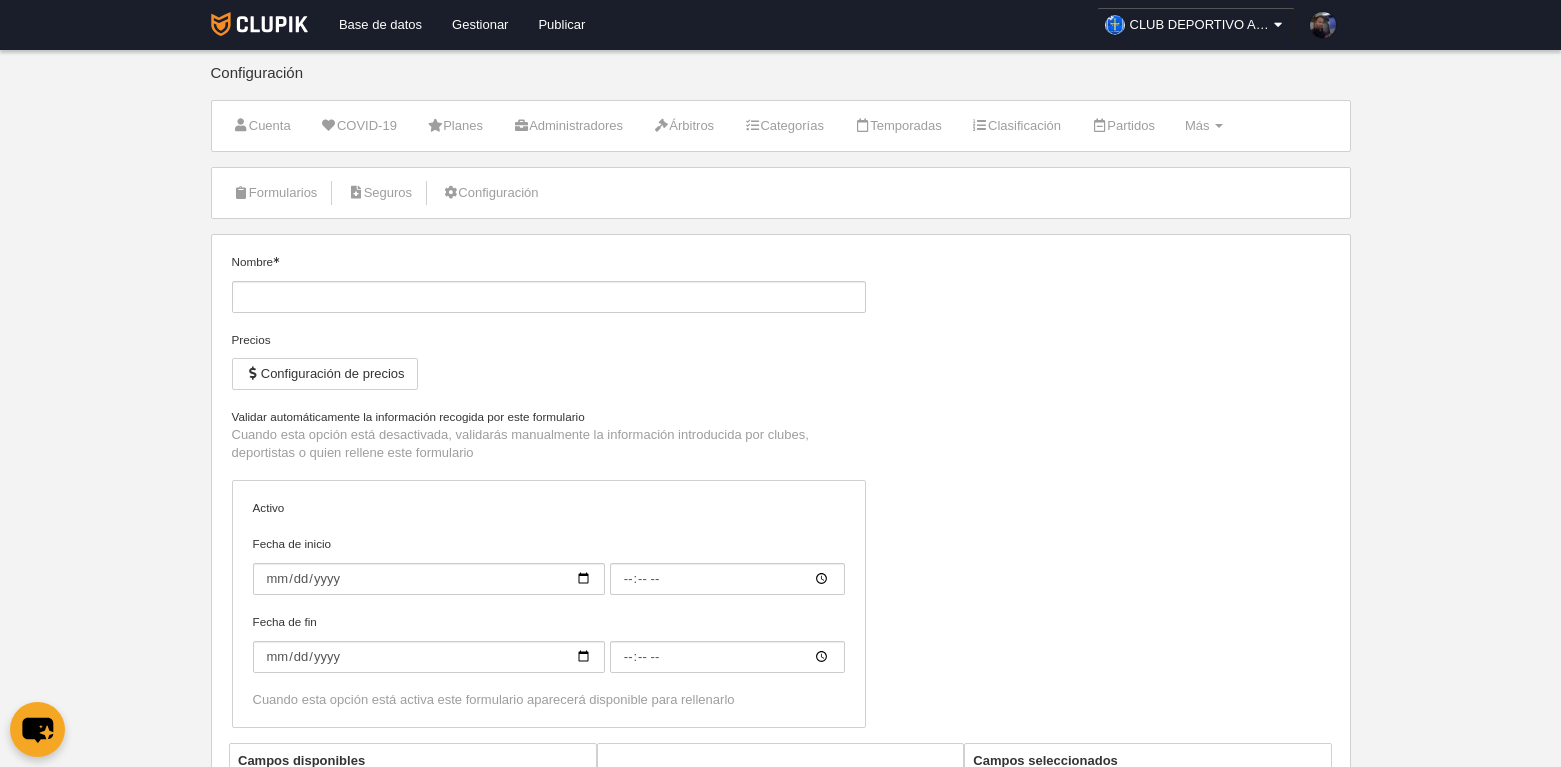 type on "Inscripción de cuerpo técnico" 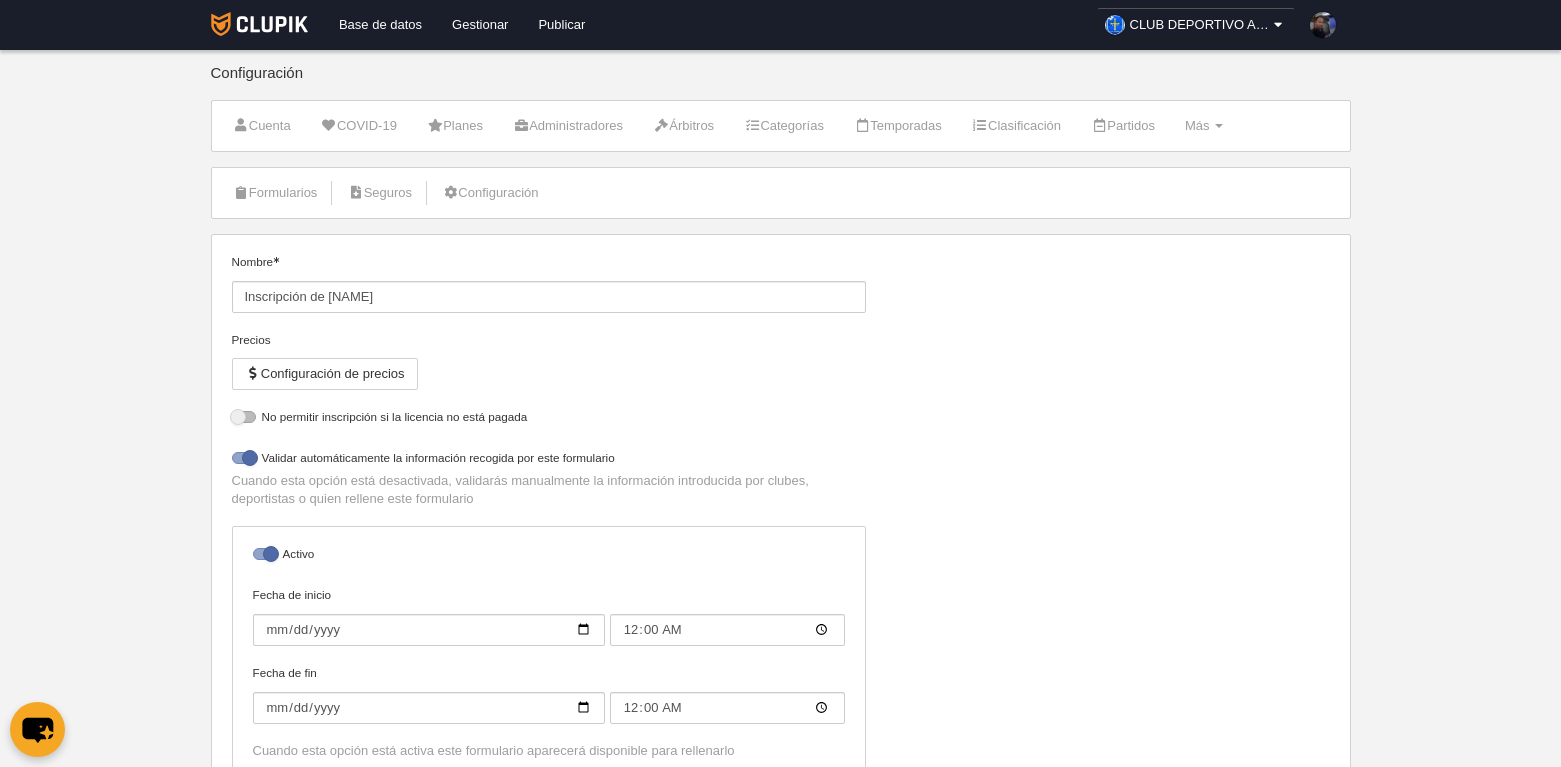 select on "selected" 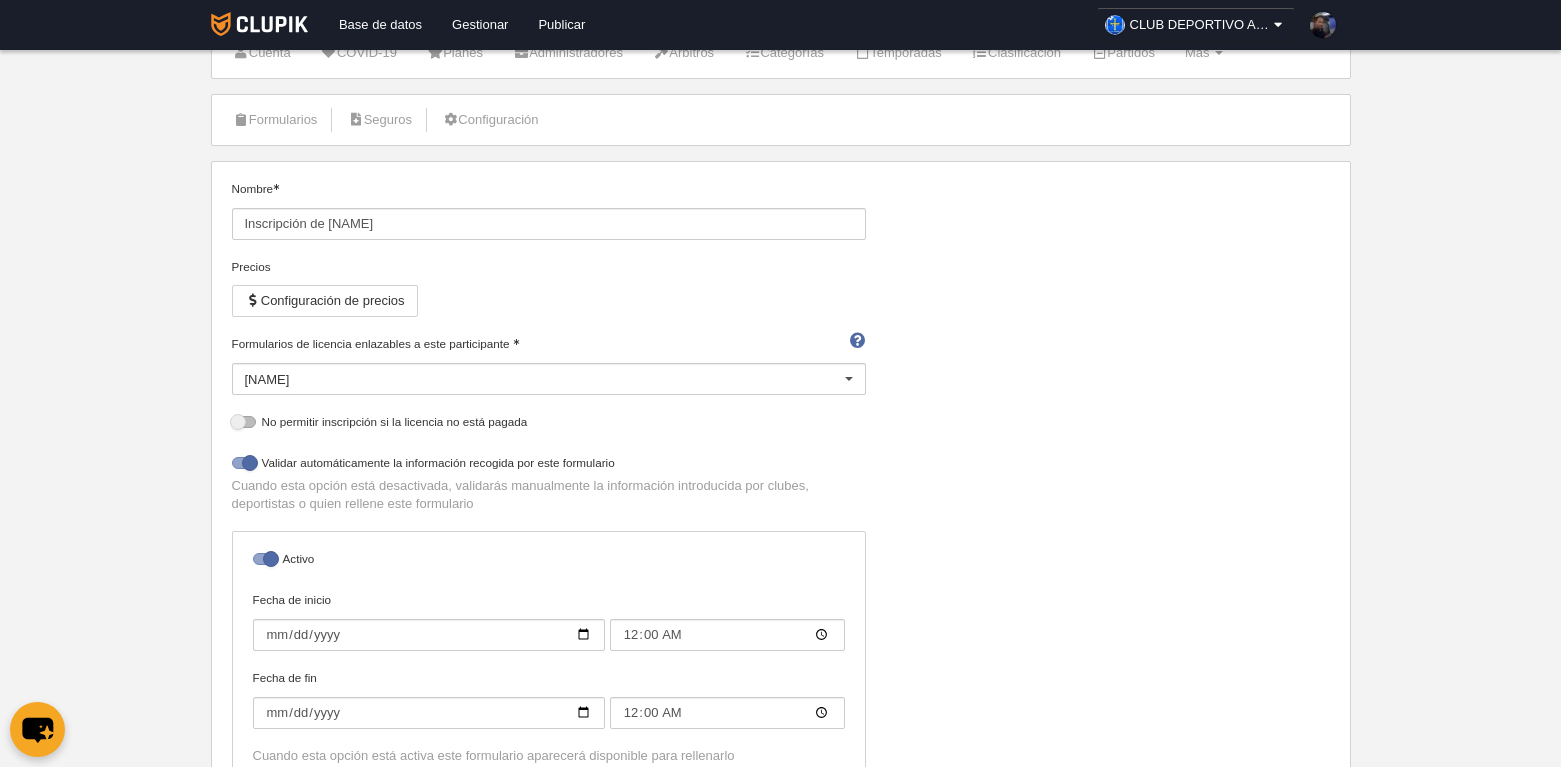 scroll, scrollTop: 200, scrollLeft: 0, axis: vertical 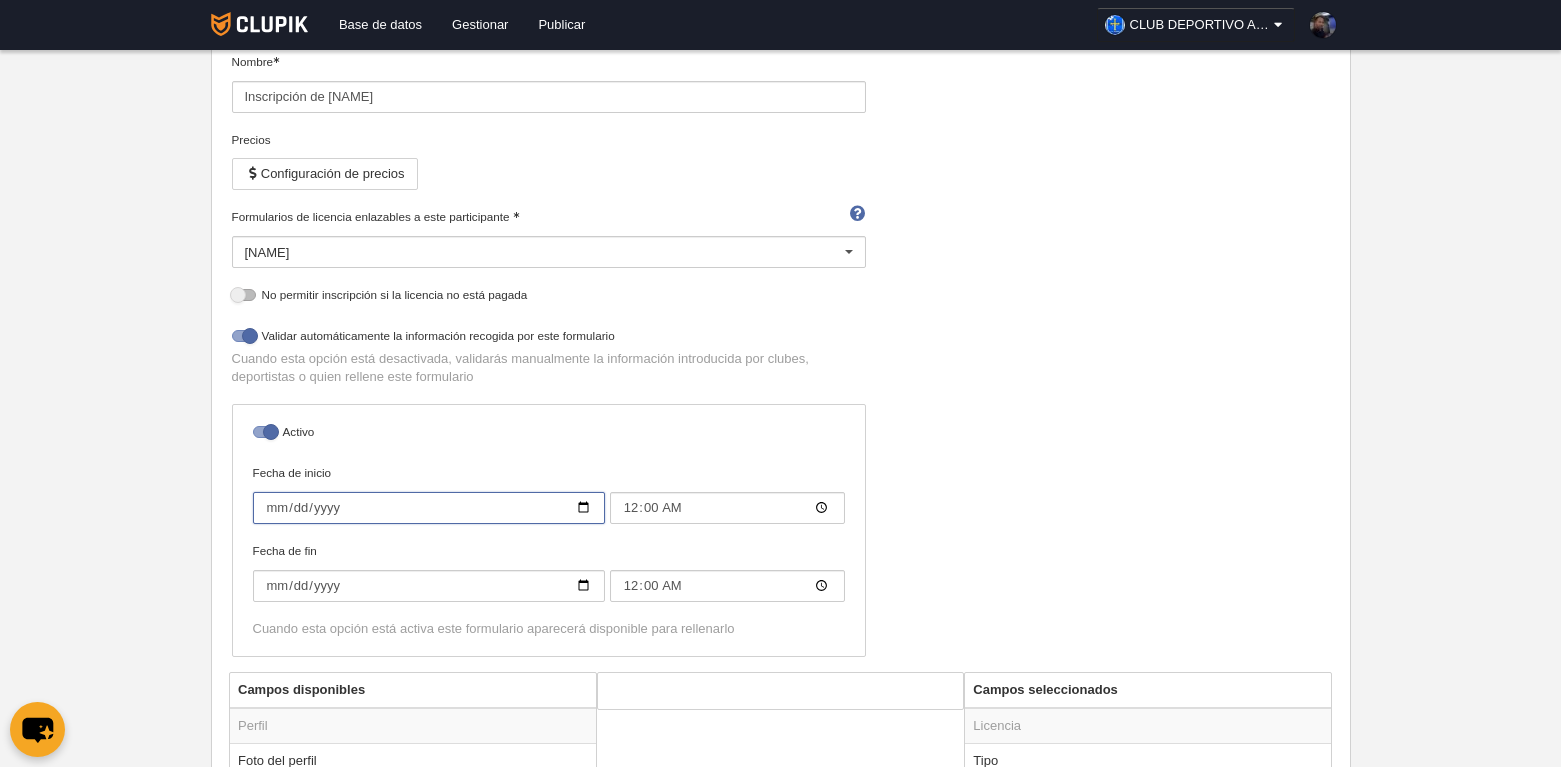 click on "2024-07-01" at bounding box center (429, 508) 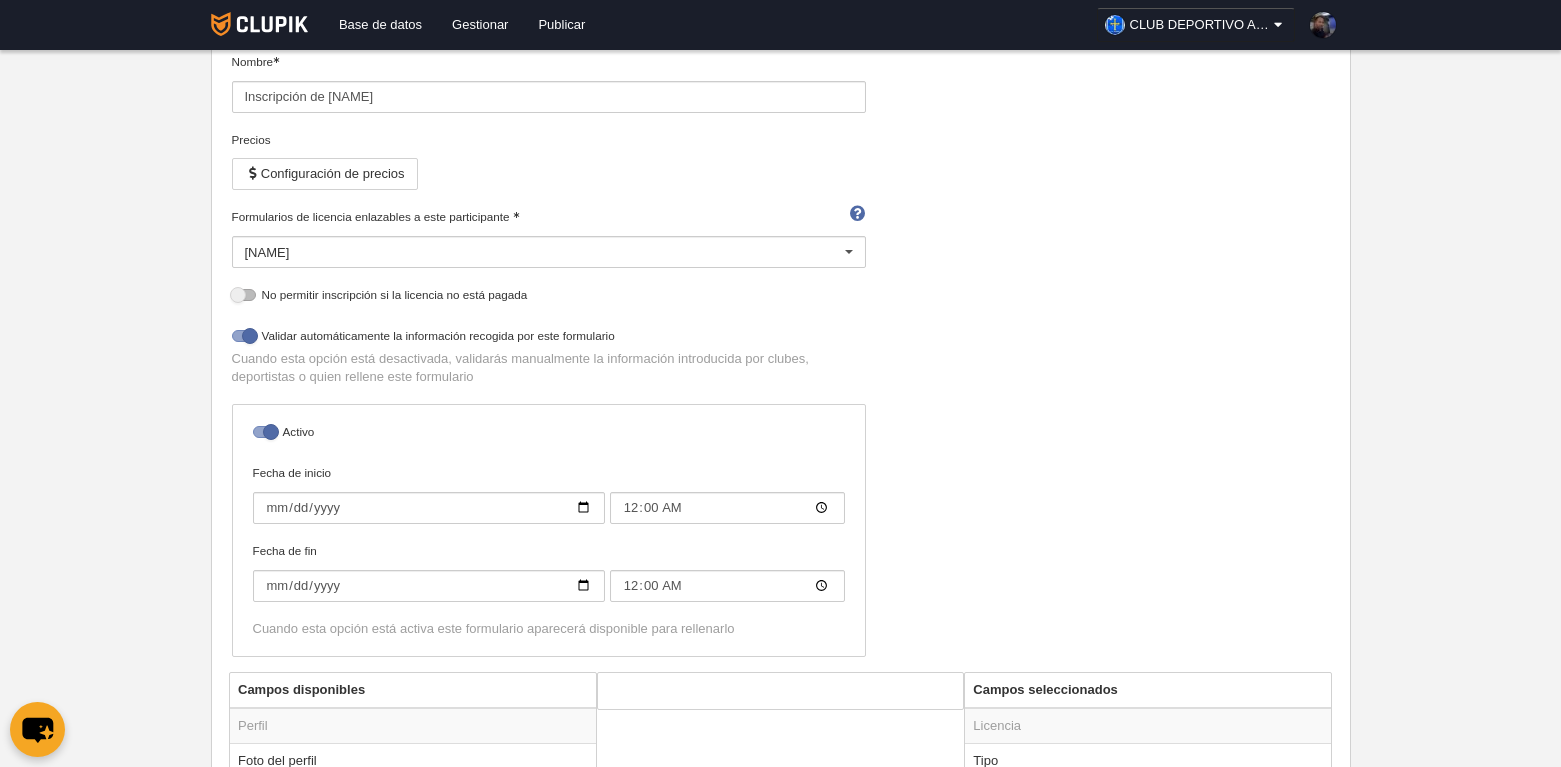 type on "[DATE]" 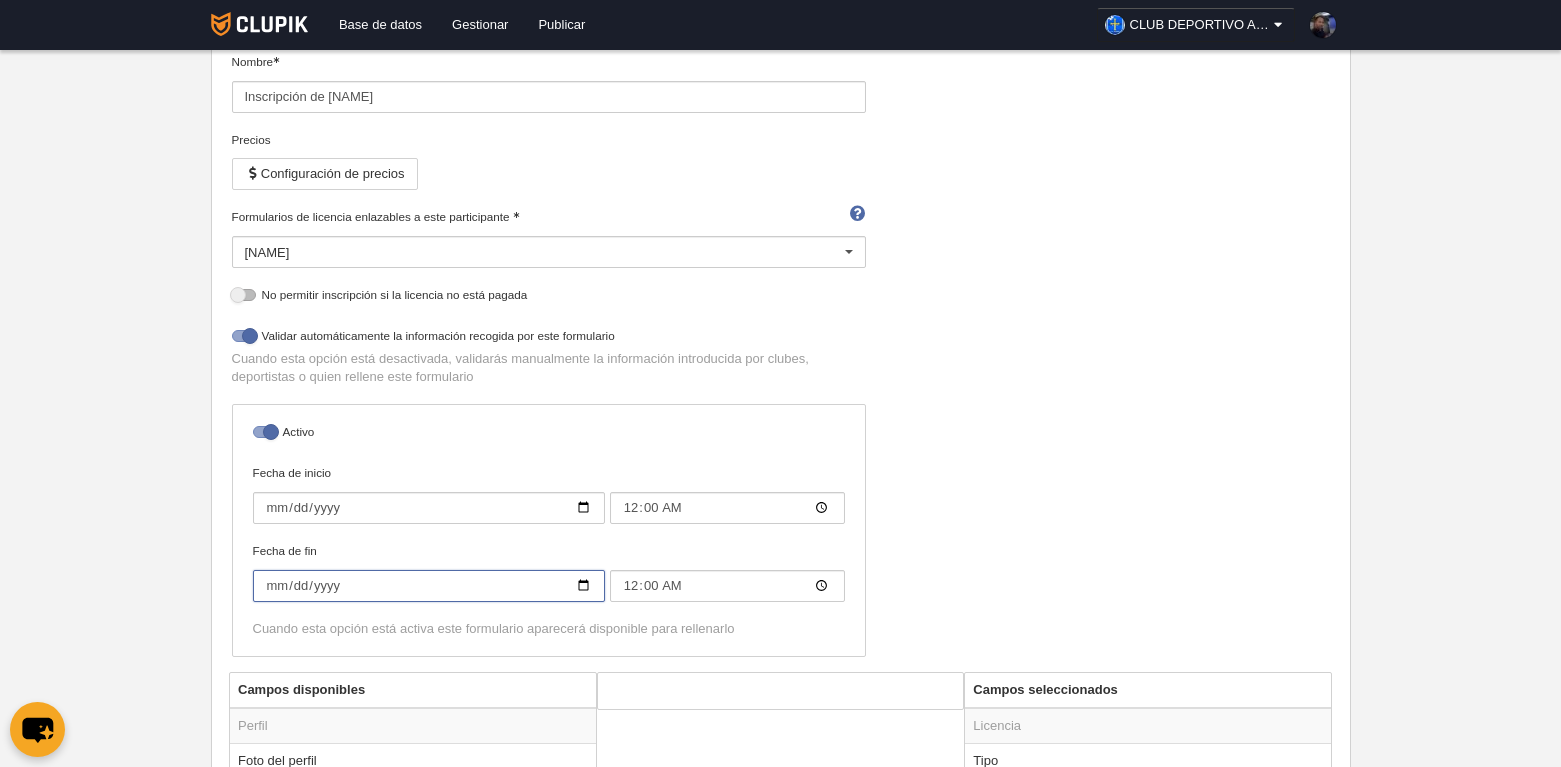 click on "2025-06-30" at bounding box center [429, 586] 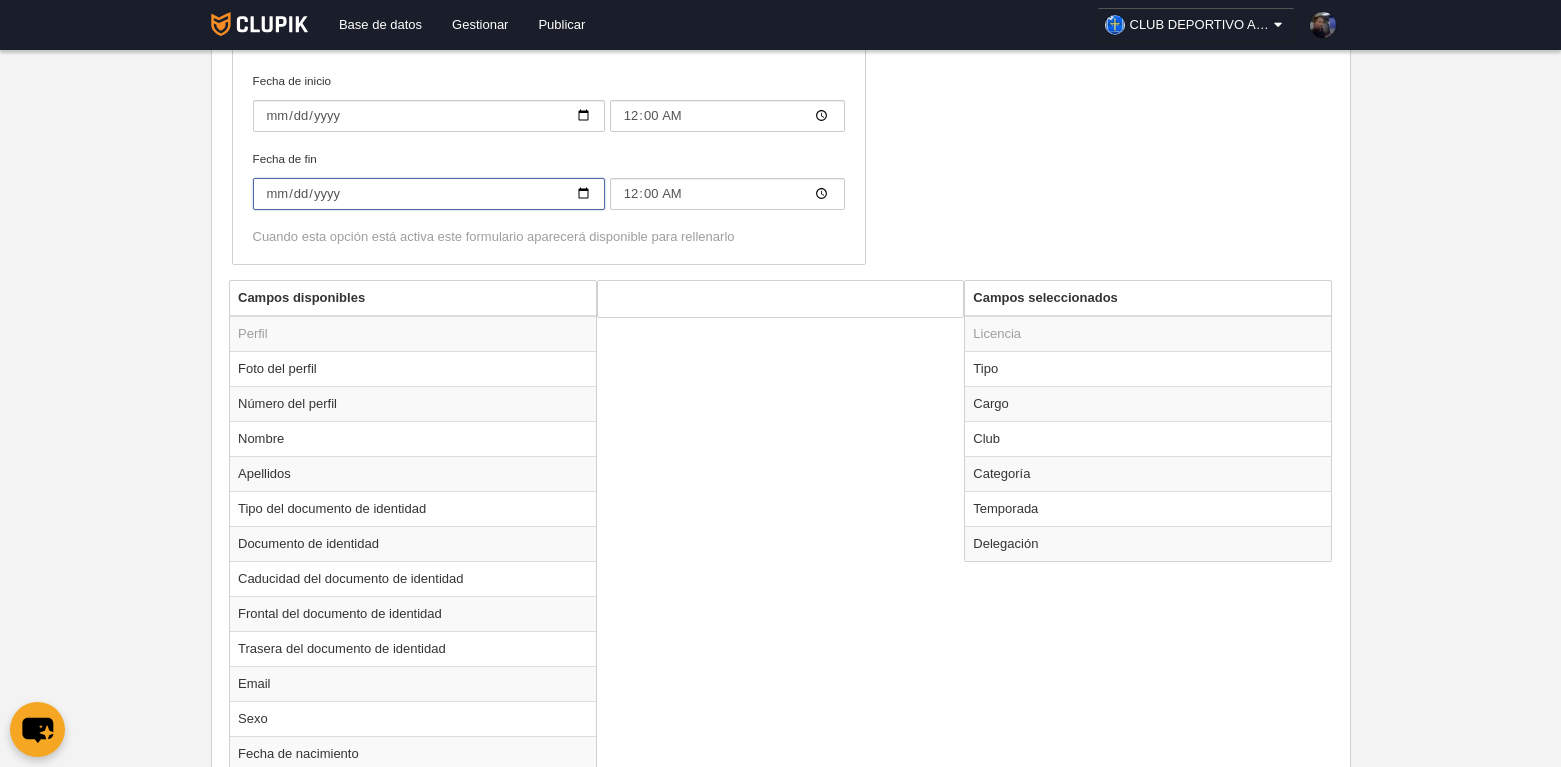 scroll, scrollTop: 600, scrollLeft: 0, axis: vertical 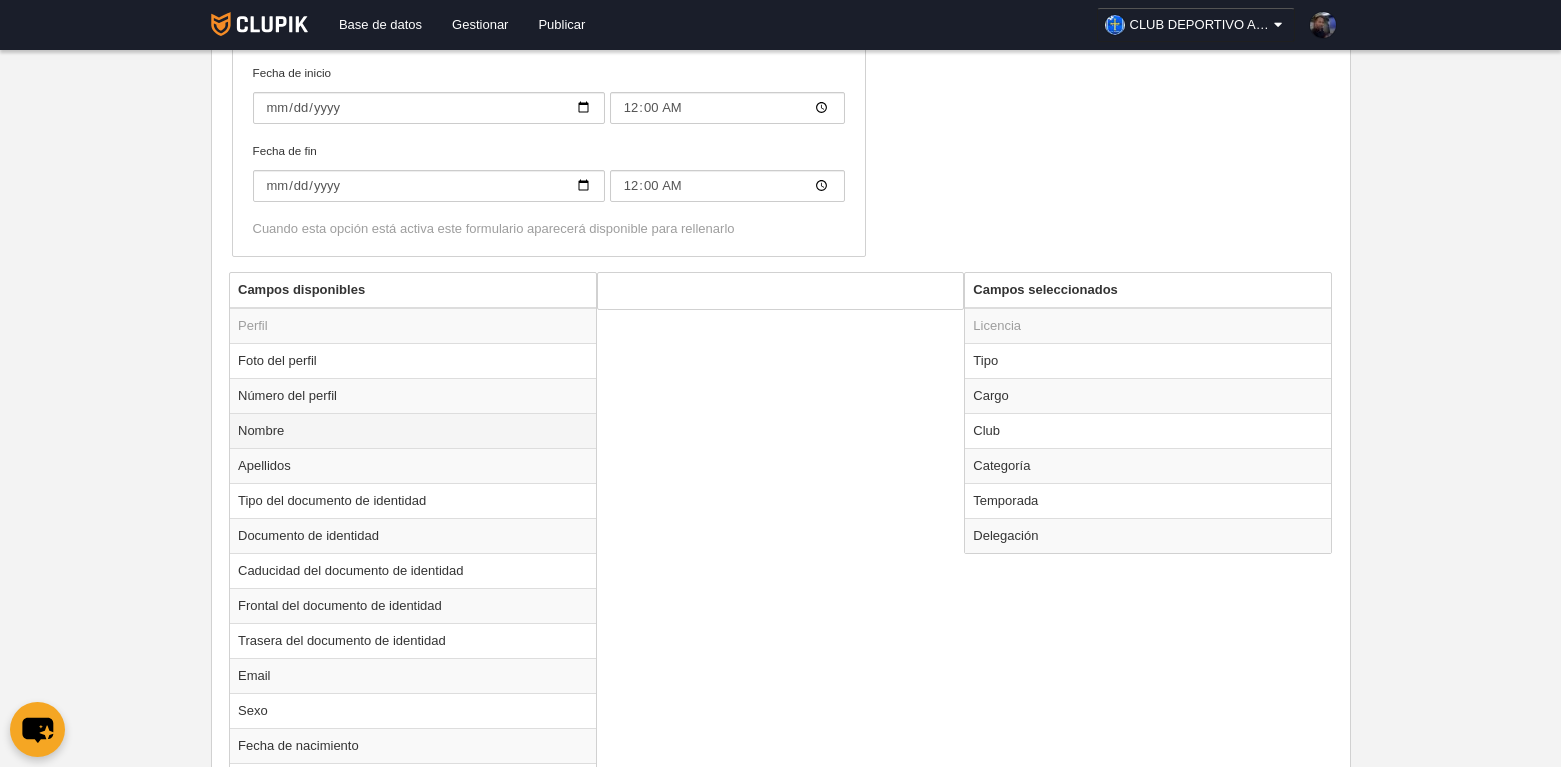 click on "Nombre" at bounding box center [413, 430] 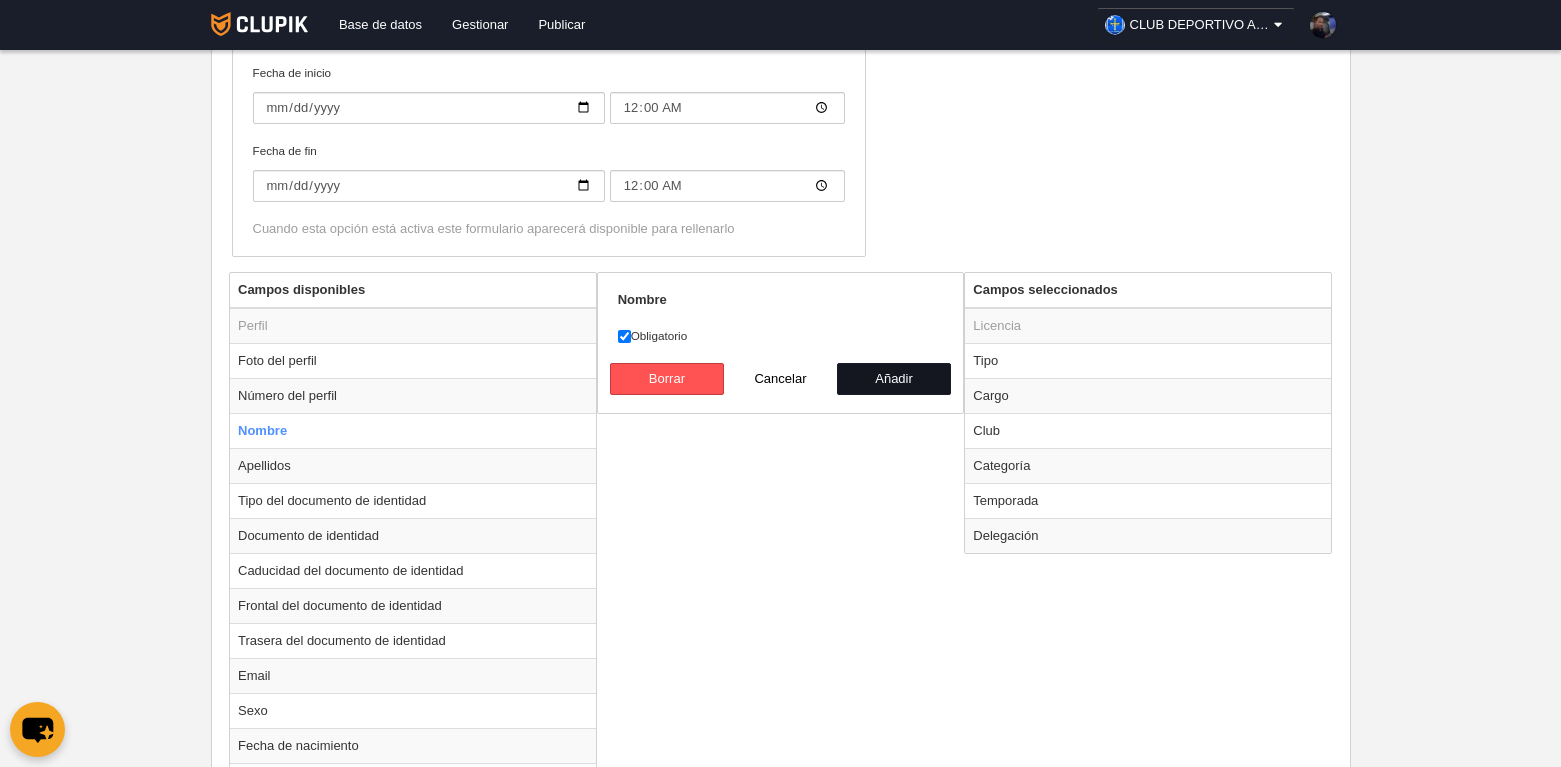click on "Añadir" at bounding box center (894, 379) 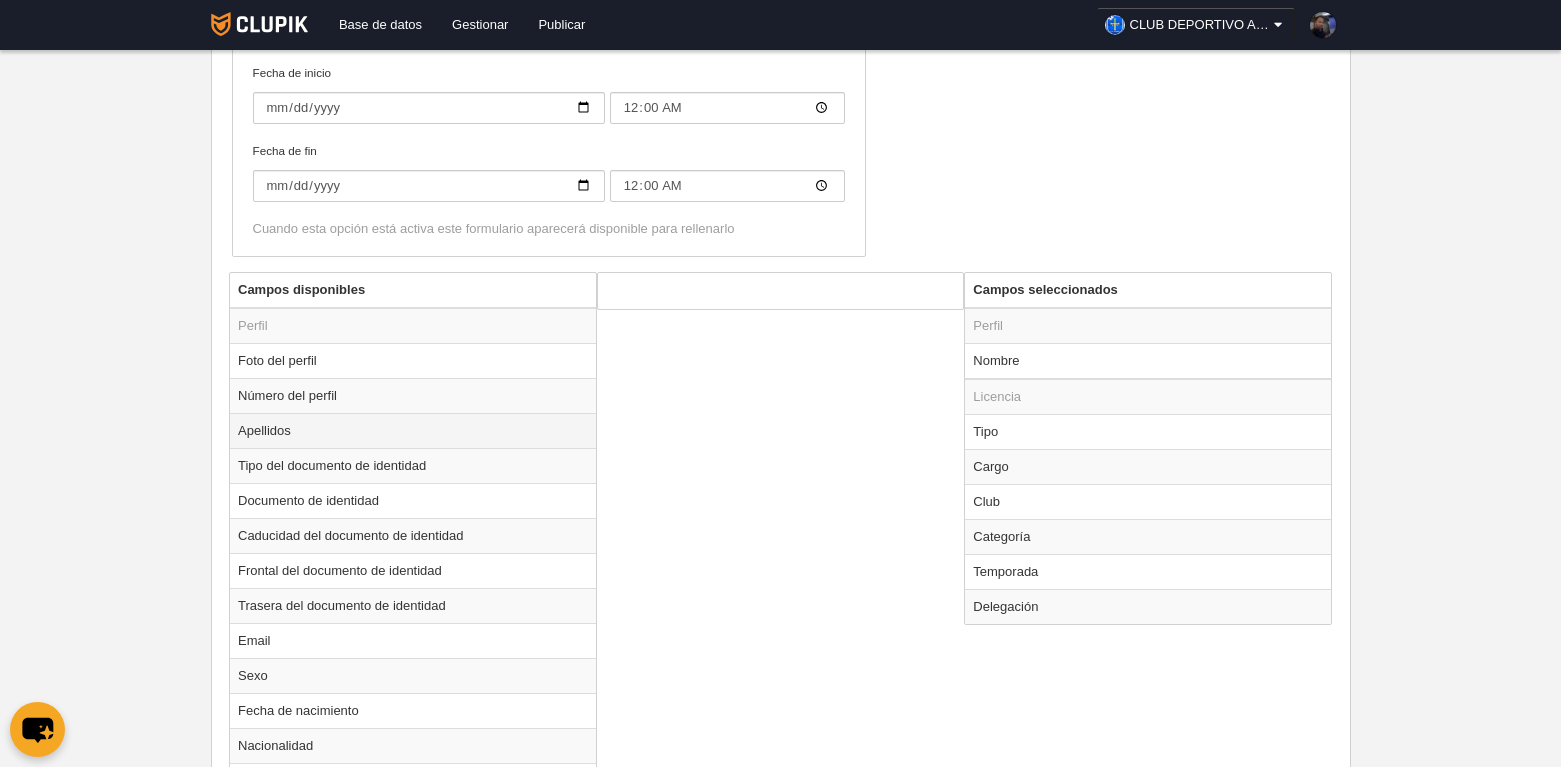 click on "Apellidos" at bounding box center [413, 430] 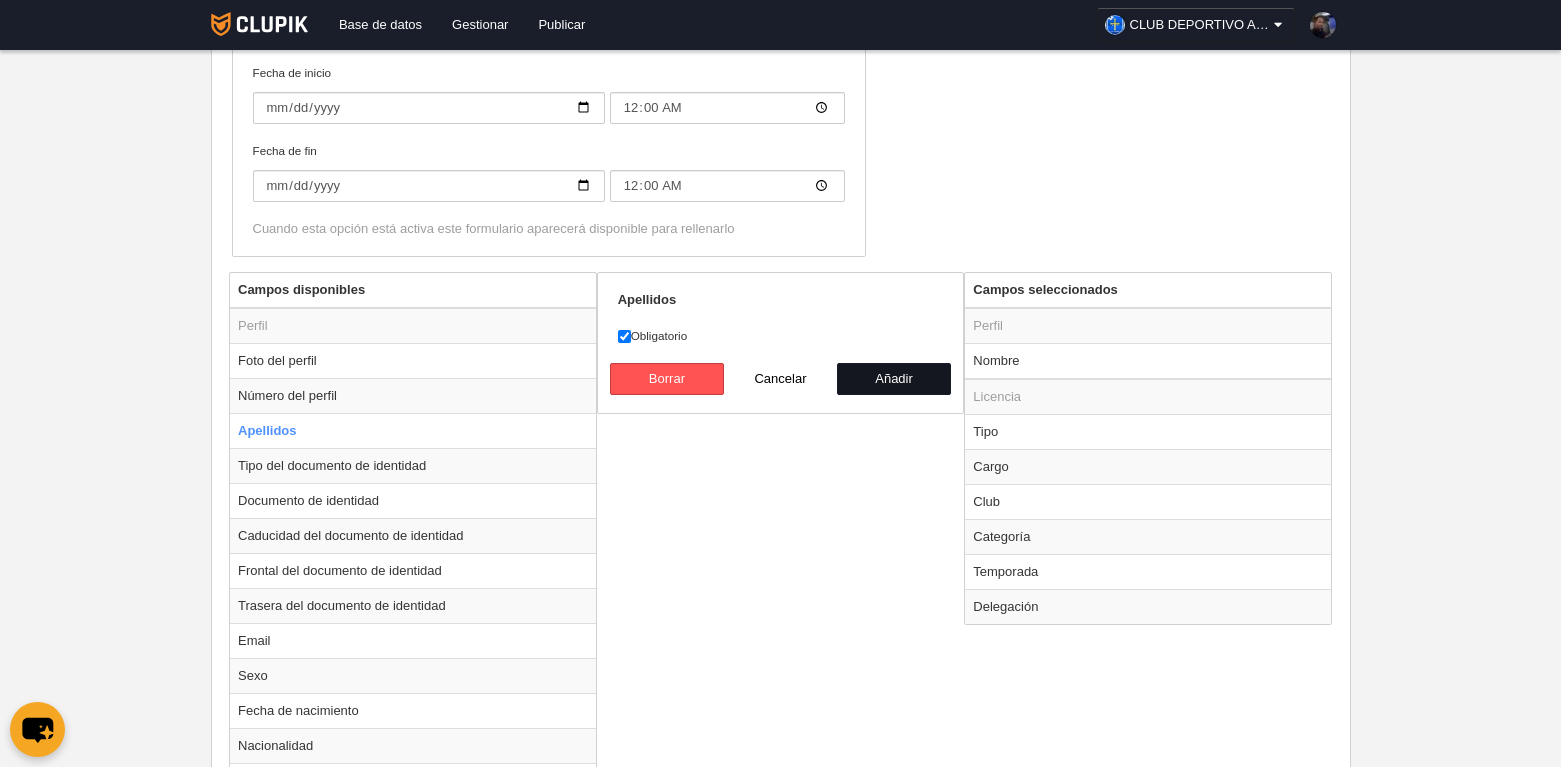 click on "Añadir" at bounding box center (894, 379) 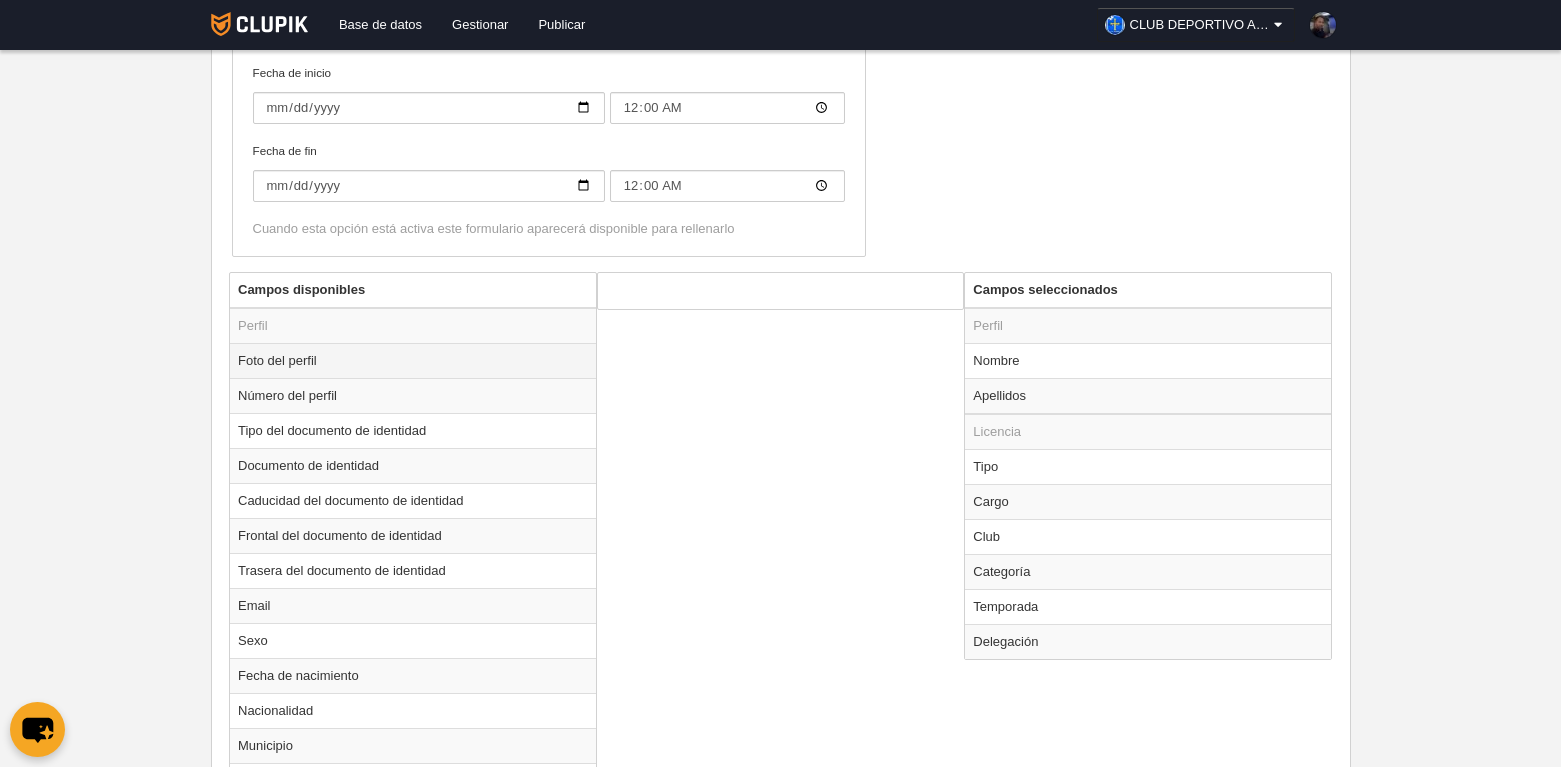 click on "Foto del perfil" at bounding box center (413, 360) 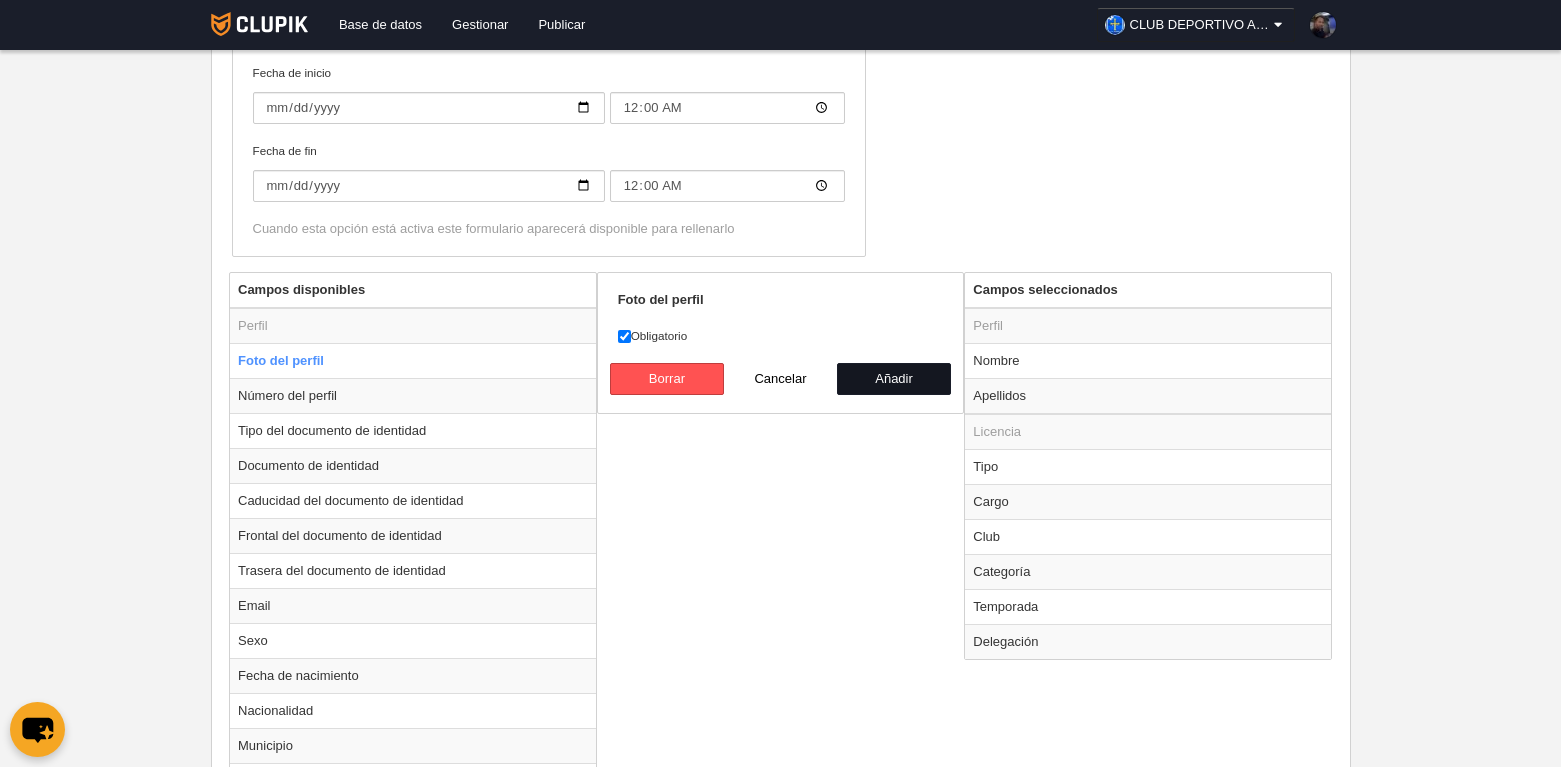 click on "Añadir" at bounding box center (894, 379) 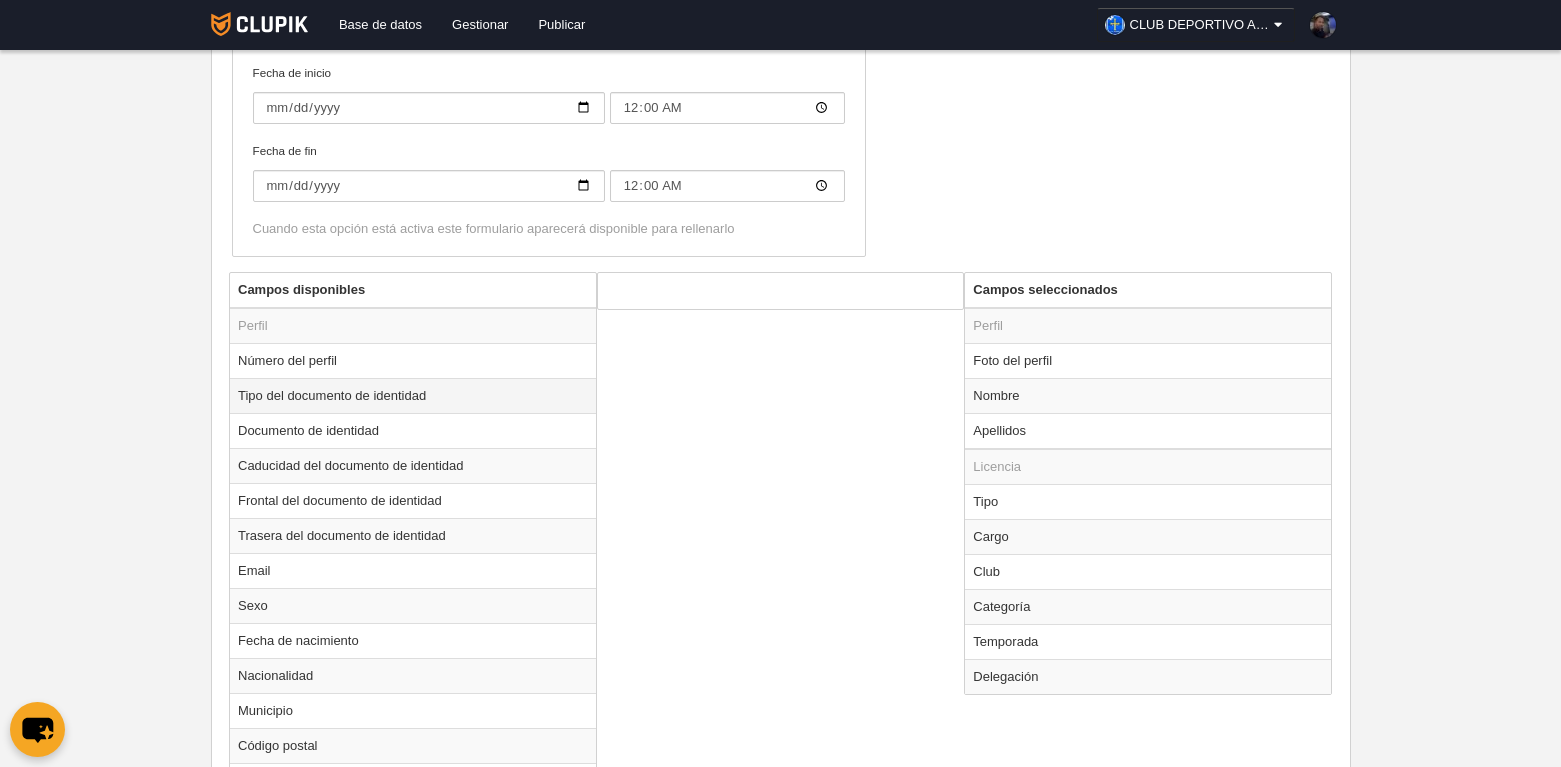 click on "Tipo del documento de identidad" at bounding box center (413, 395) 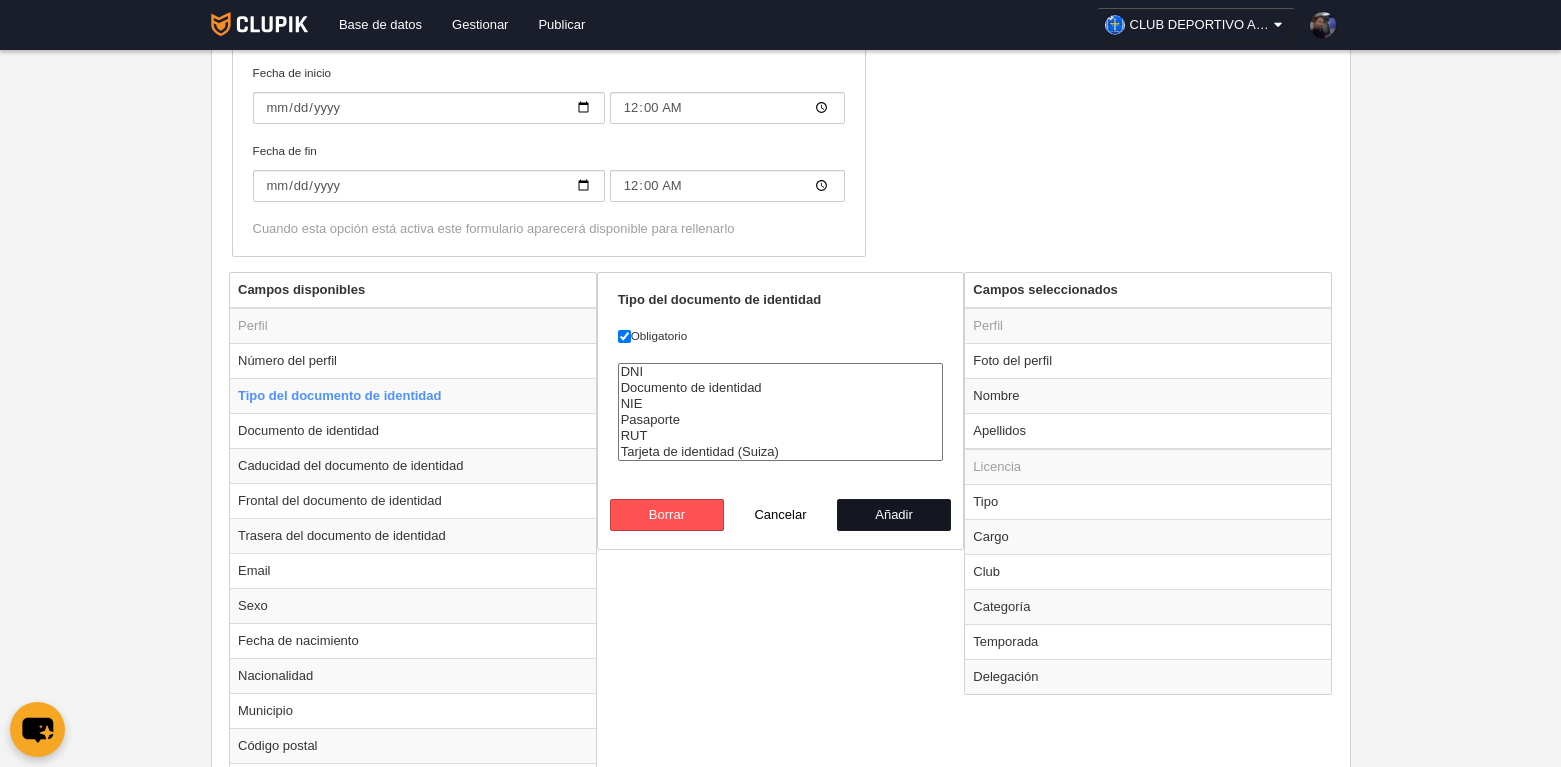 click on "Añadir" at bounding box center [894, 515] 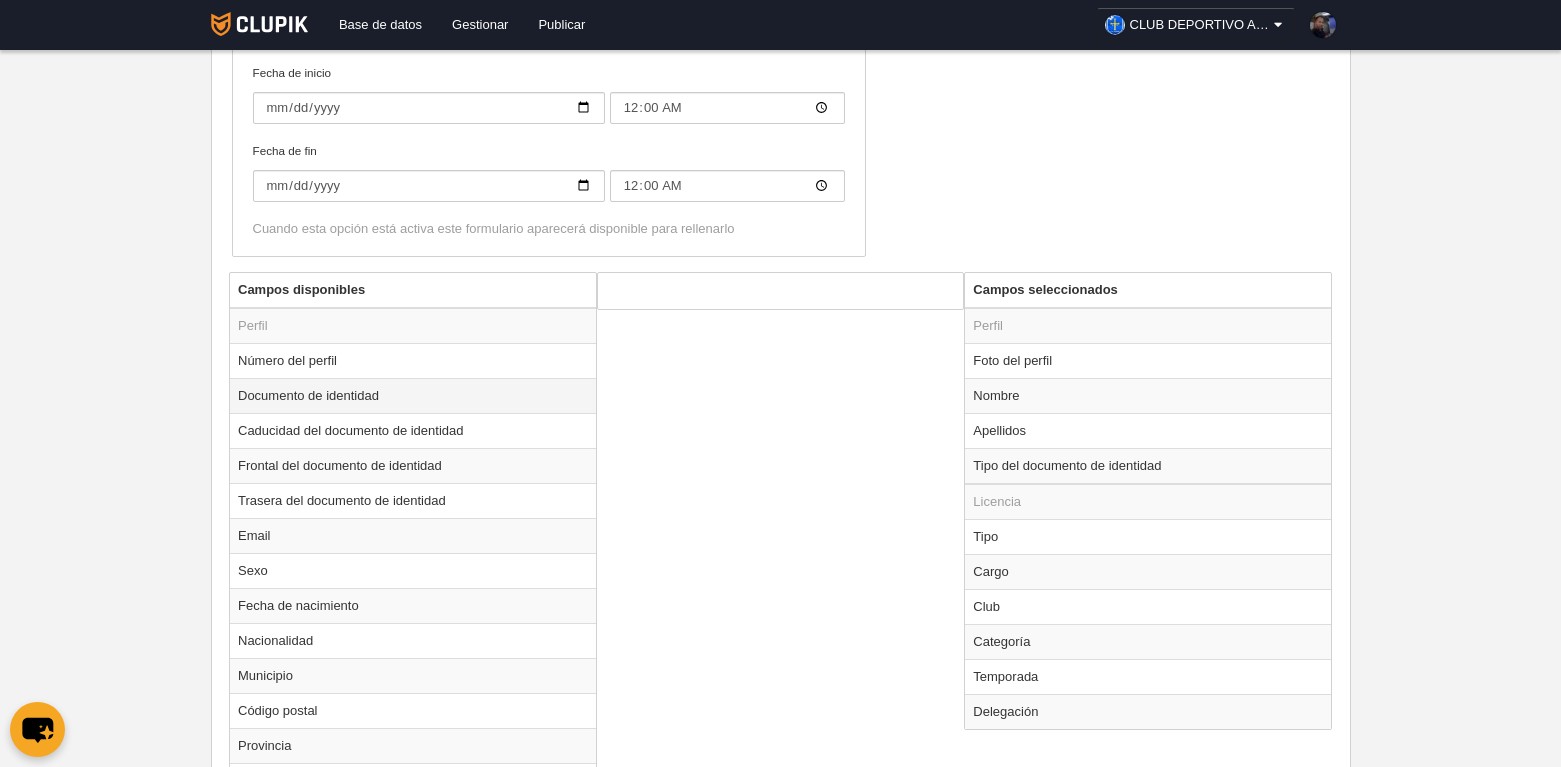 click on "Documento de identidad" at bounding box center [413, 395] 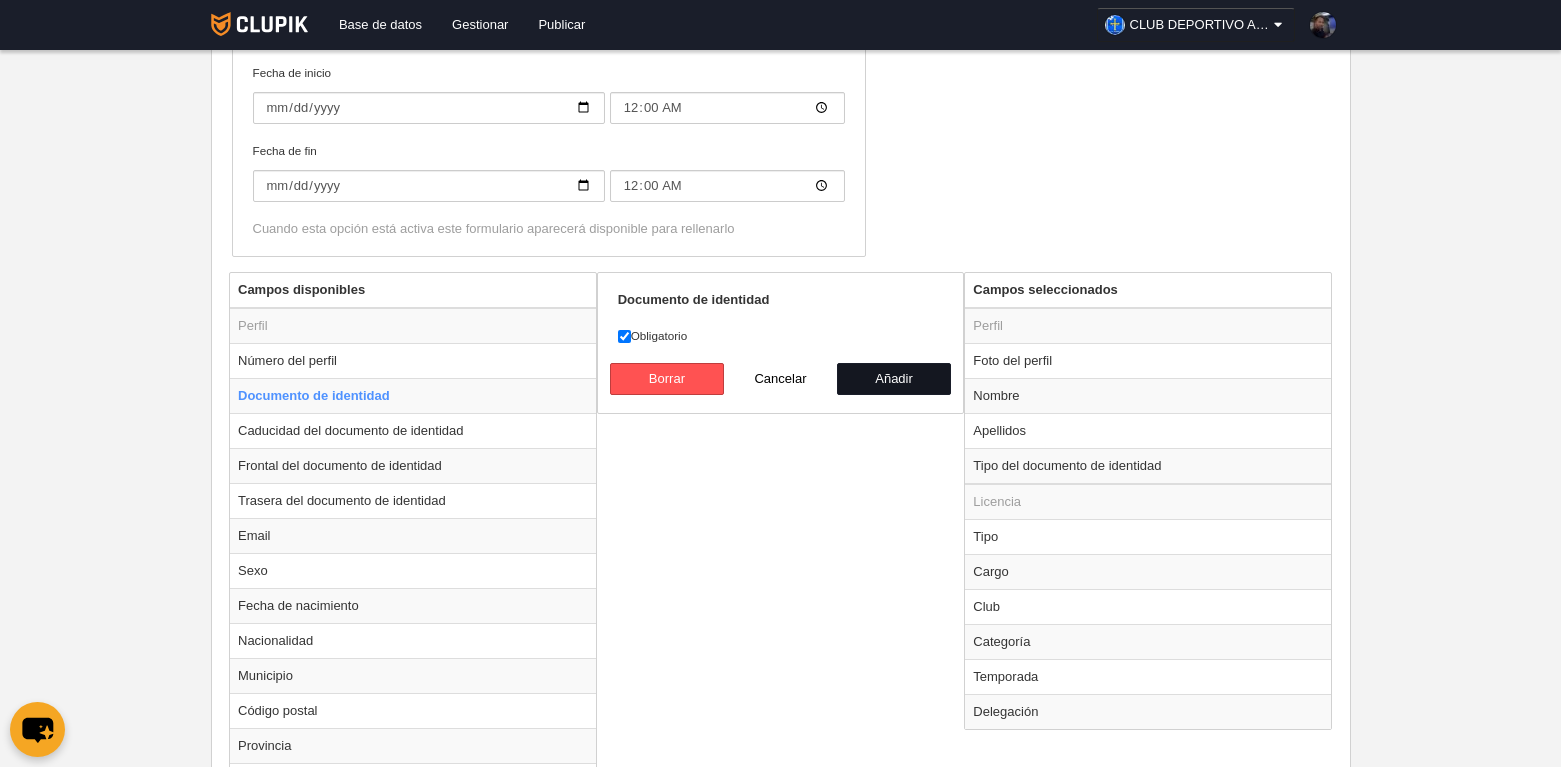 click on "Añadir" at bounding box center (894, 379) 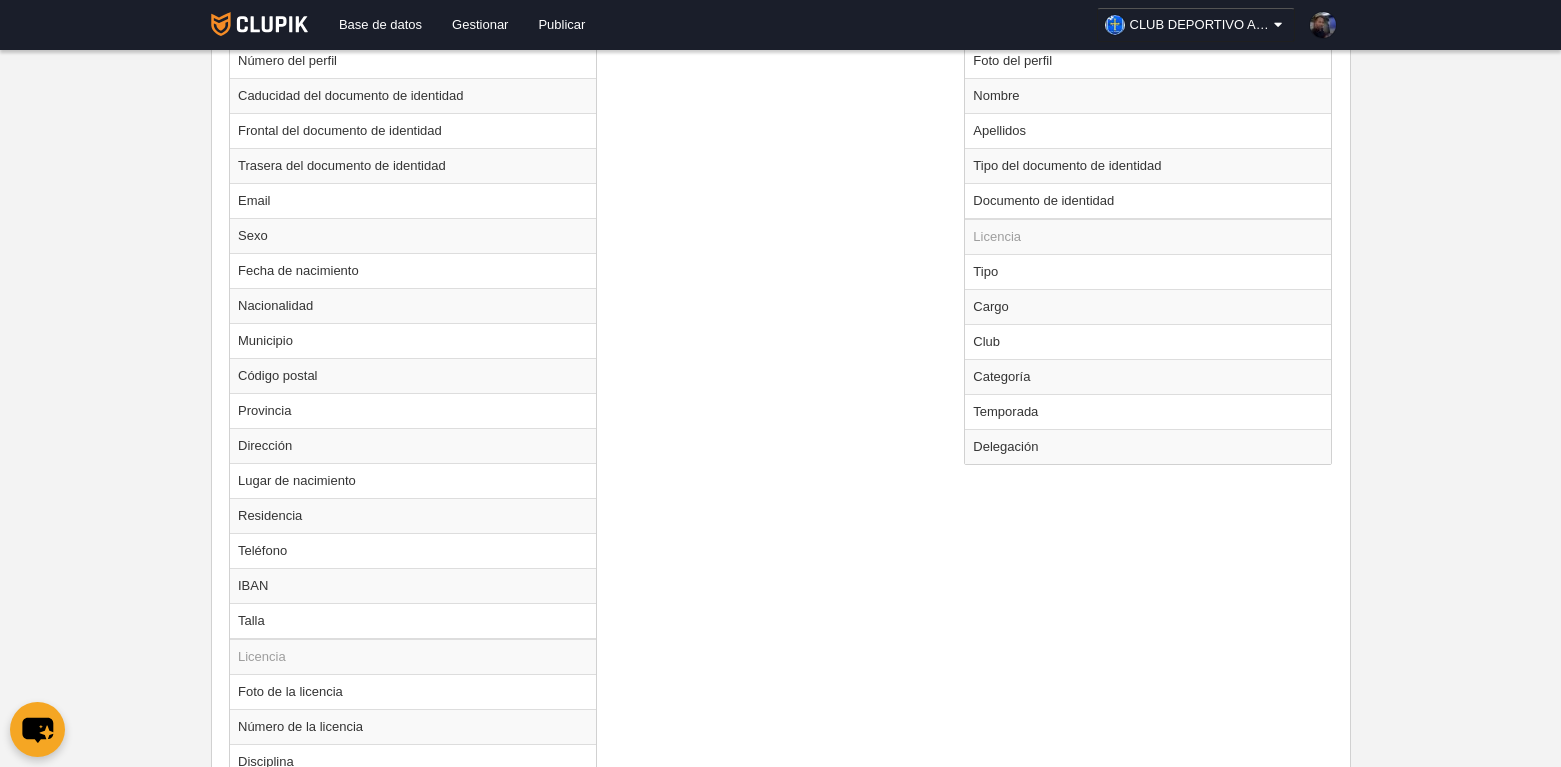 scroll, scrollTop: 1241, scrollLeft: 0, axis: vertical 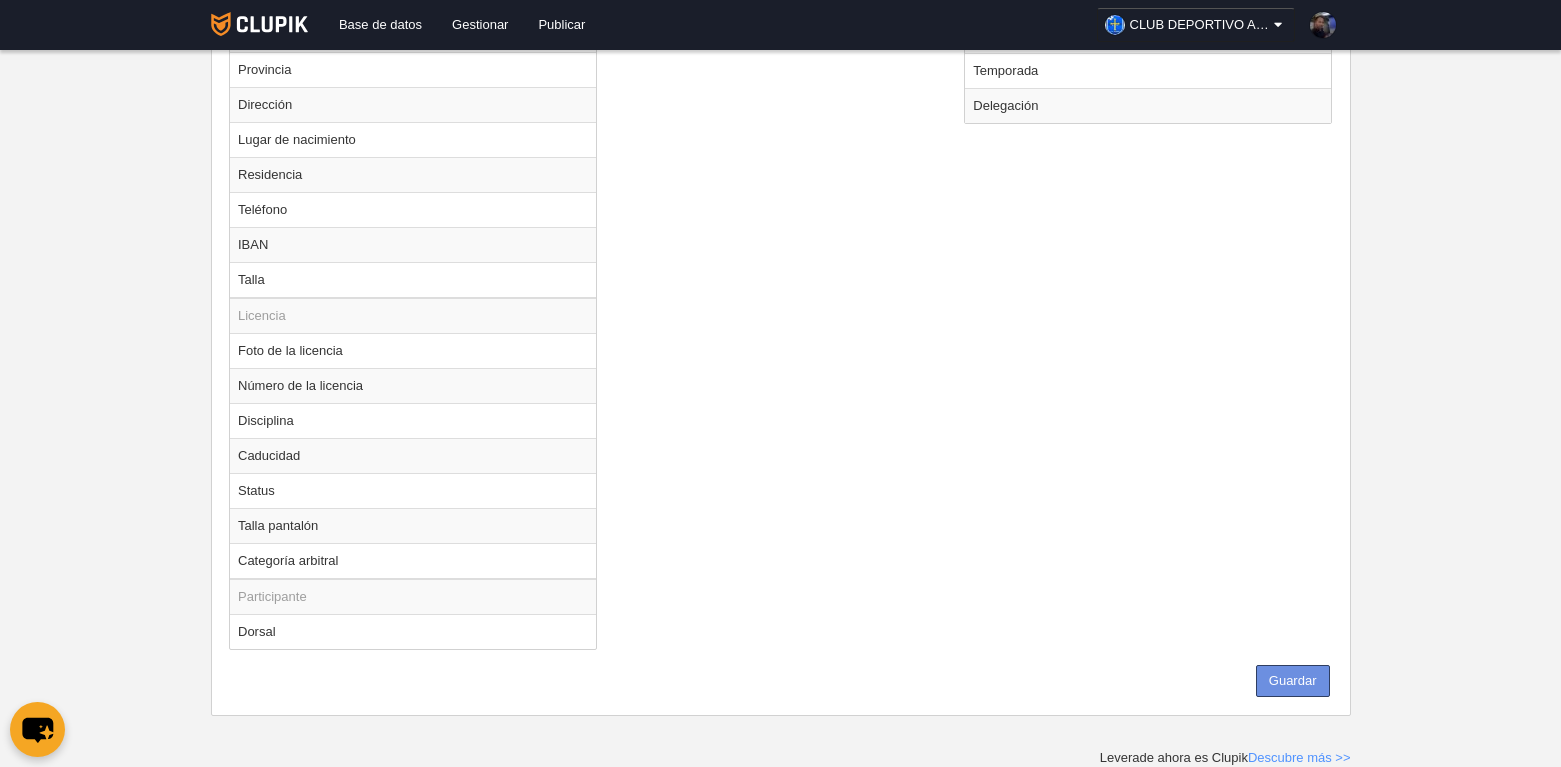 click on "Guardar" at bounding box center [1293, 681] 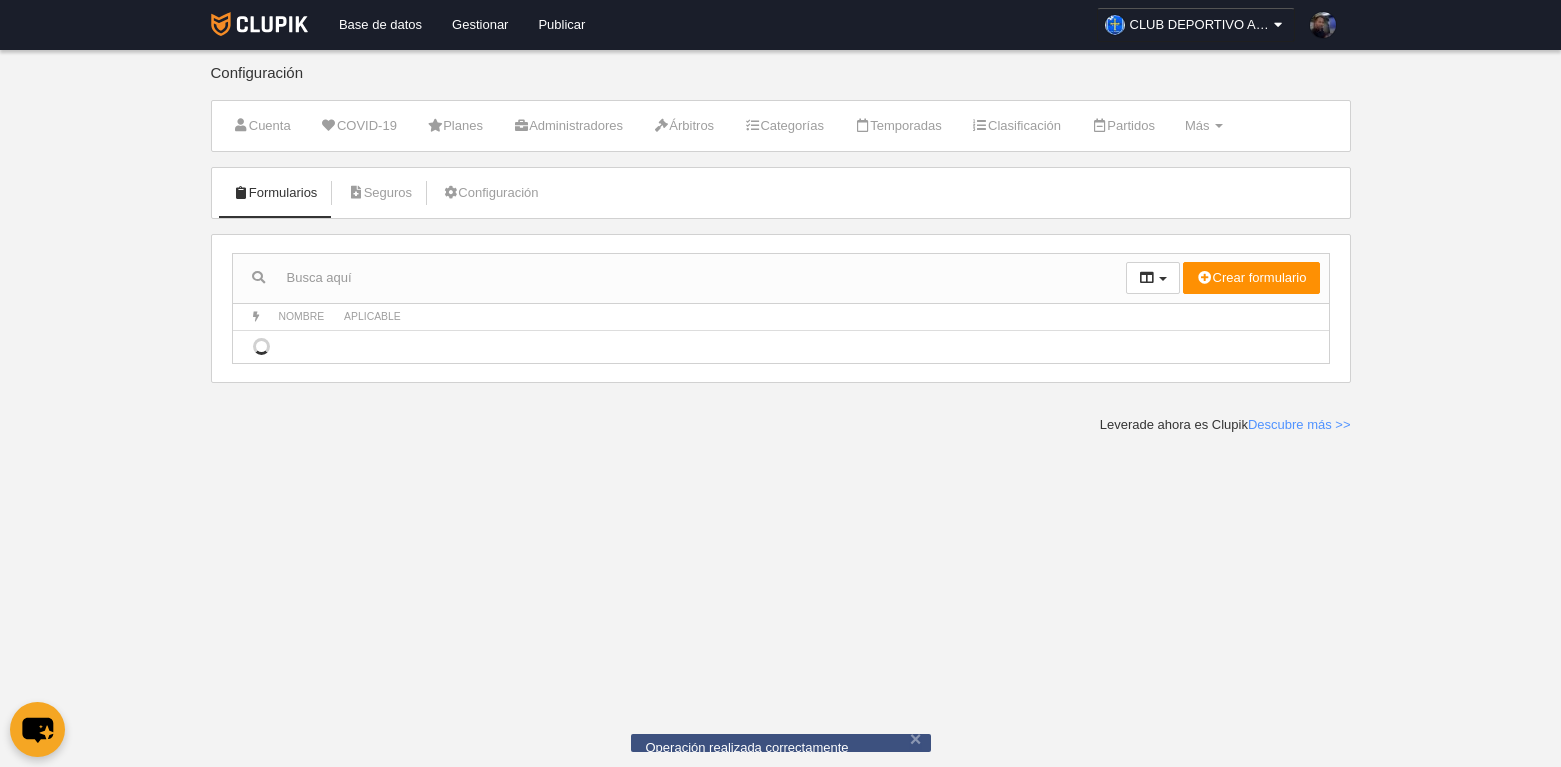 scroll, scrollTop: 0, scrollLeft: 0, axis: both 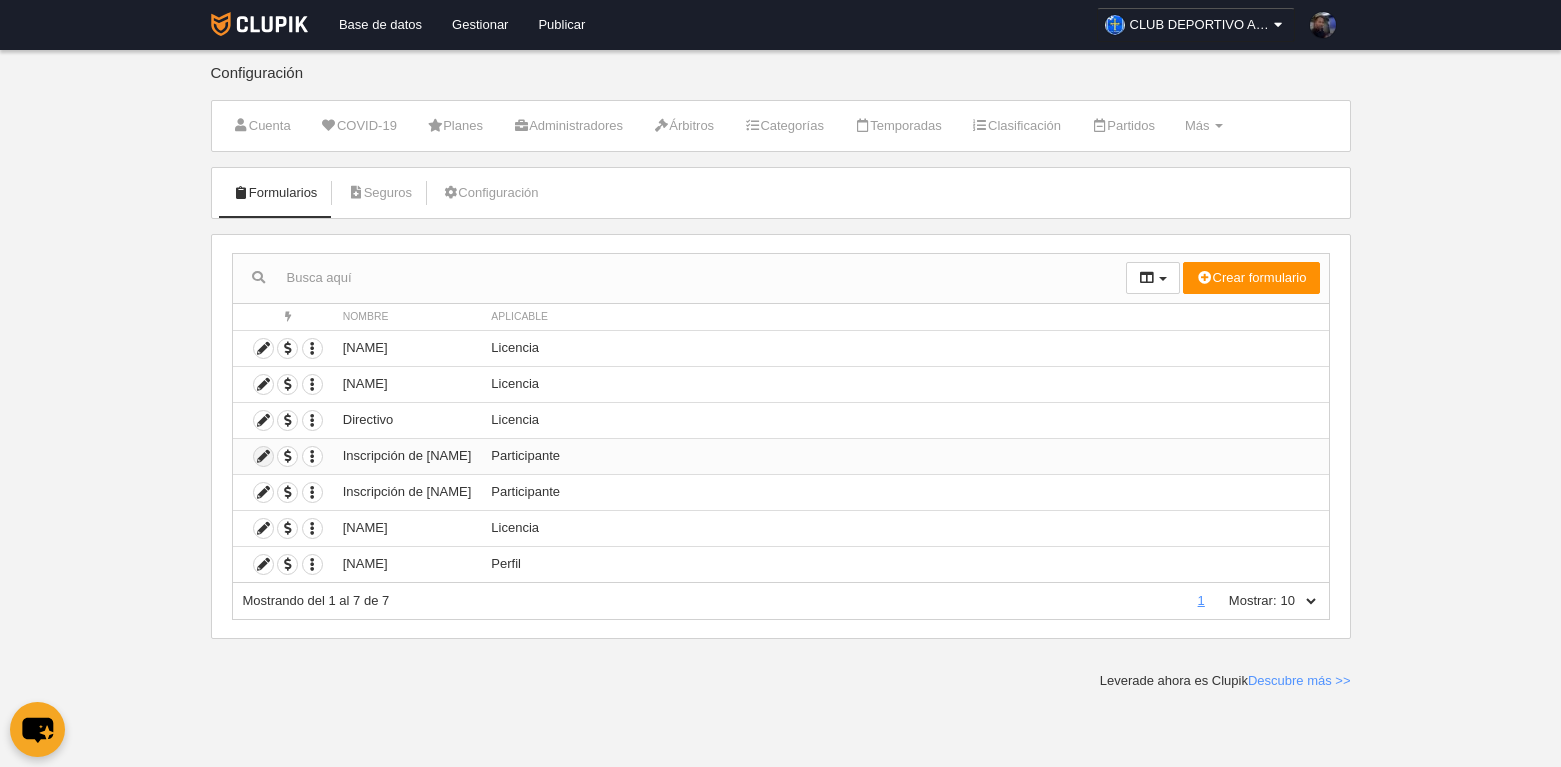 click at bounding box center (263, 456) 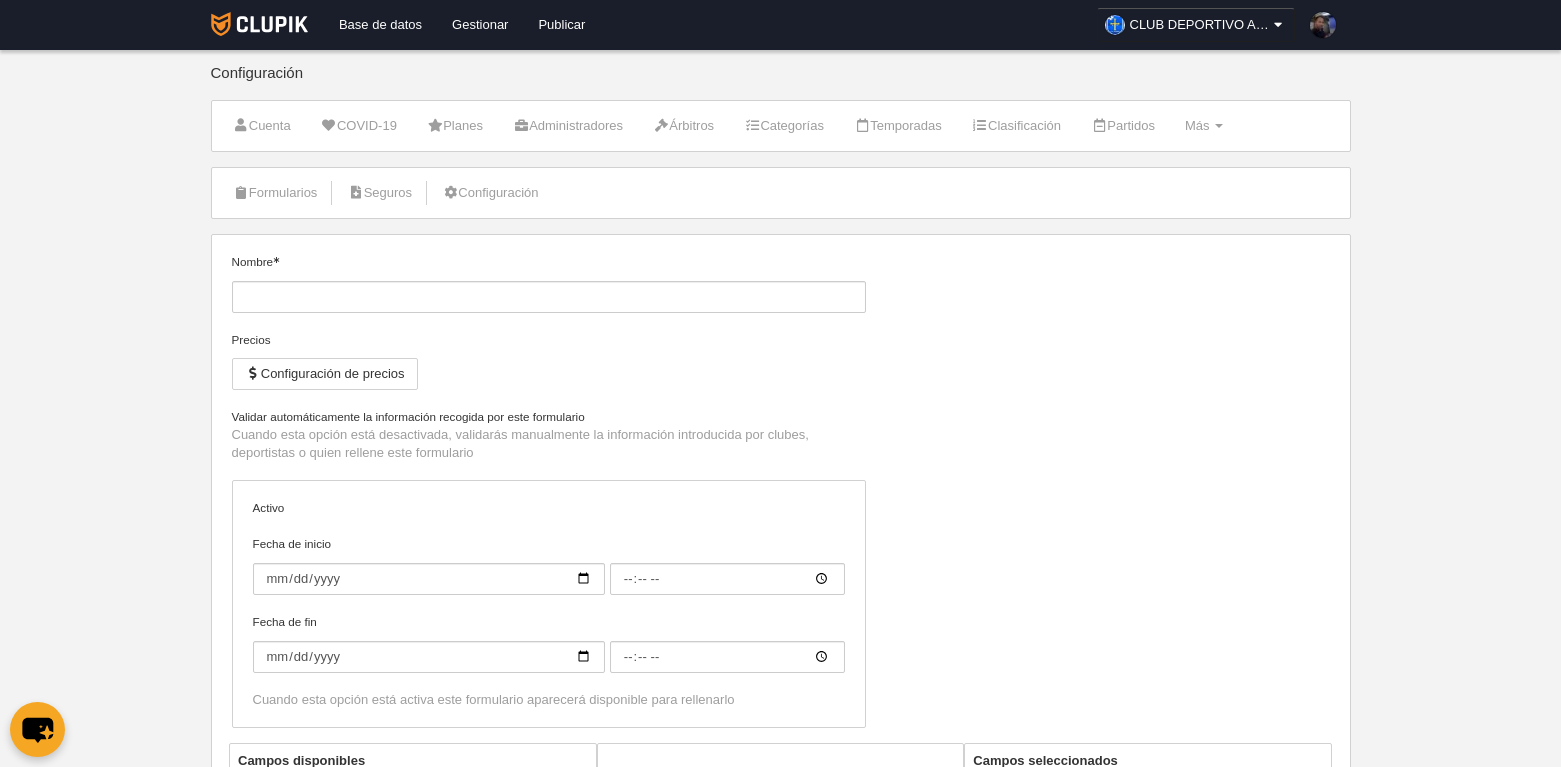 type on "Inscripción de cuerpo técnico" 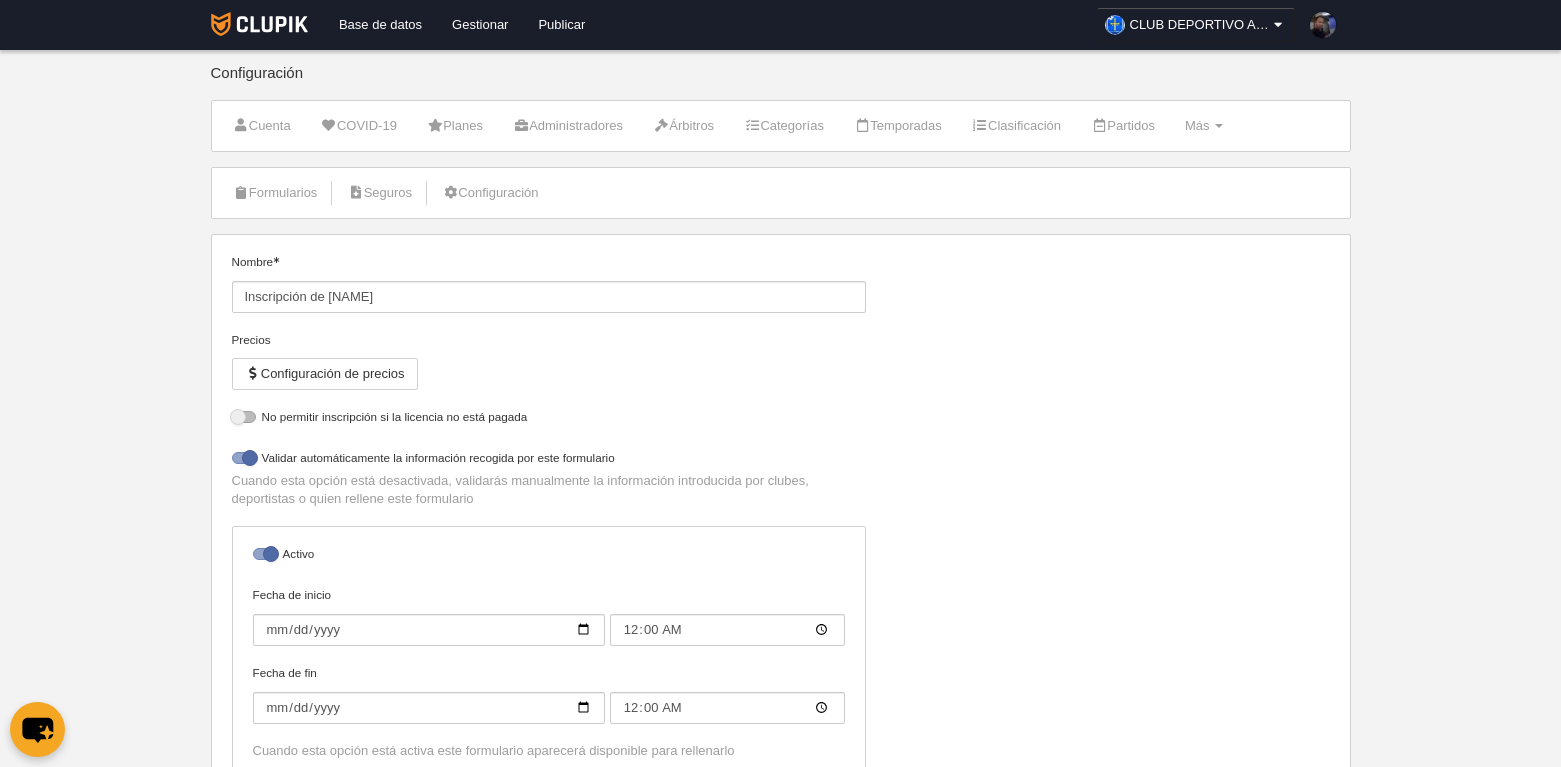 select on "selected" 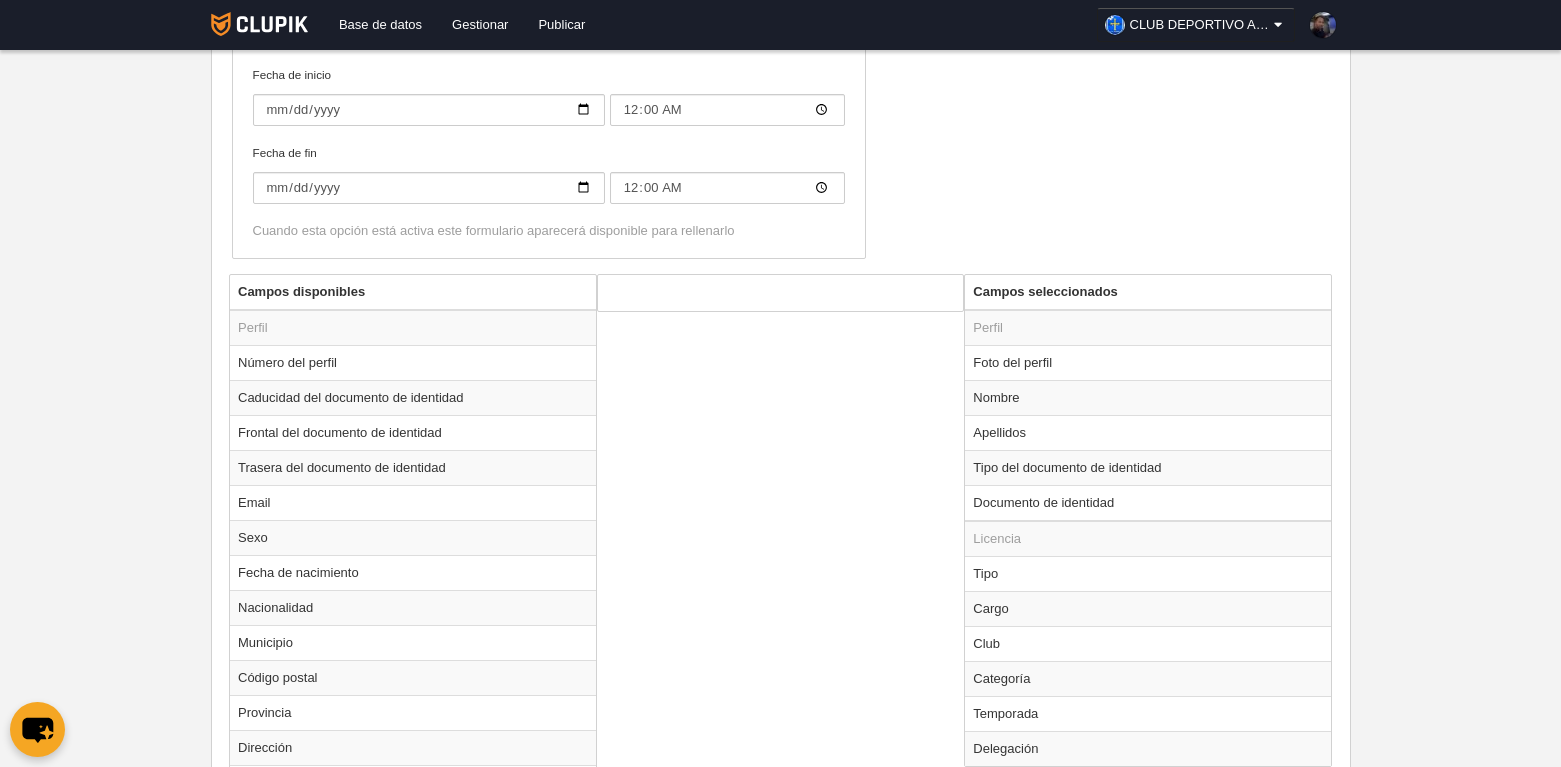 scroll, scrollTop: 600, scrollLeft: 0, axis: vertical 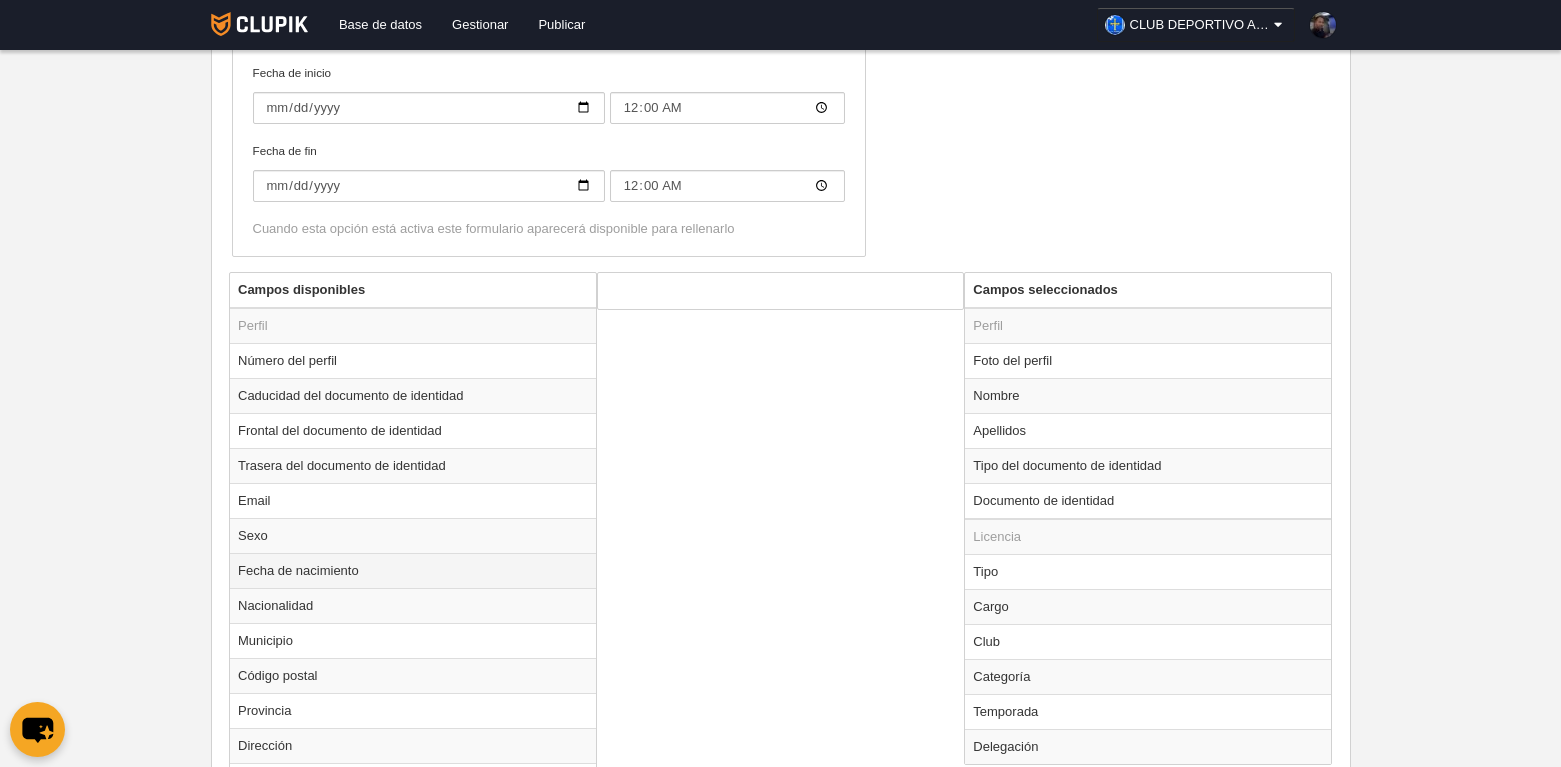 click on "Fecha de nacimiento" at bounding box center [413, 570] 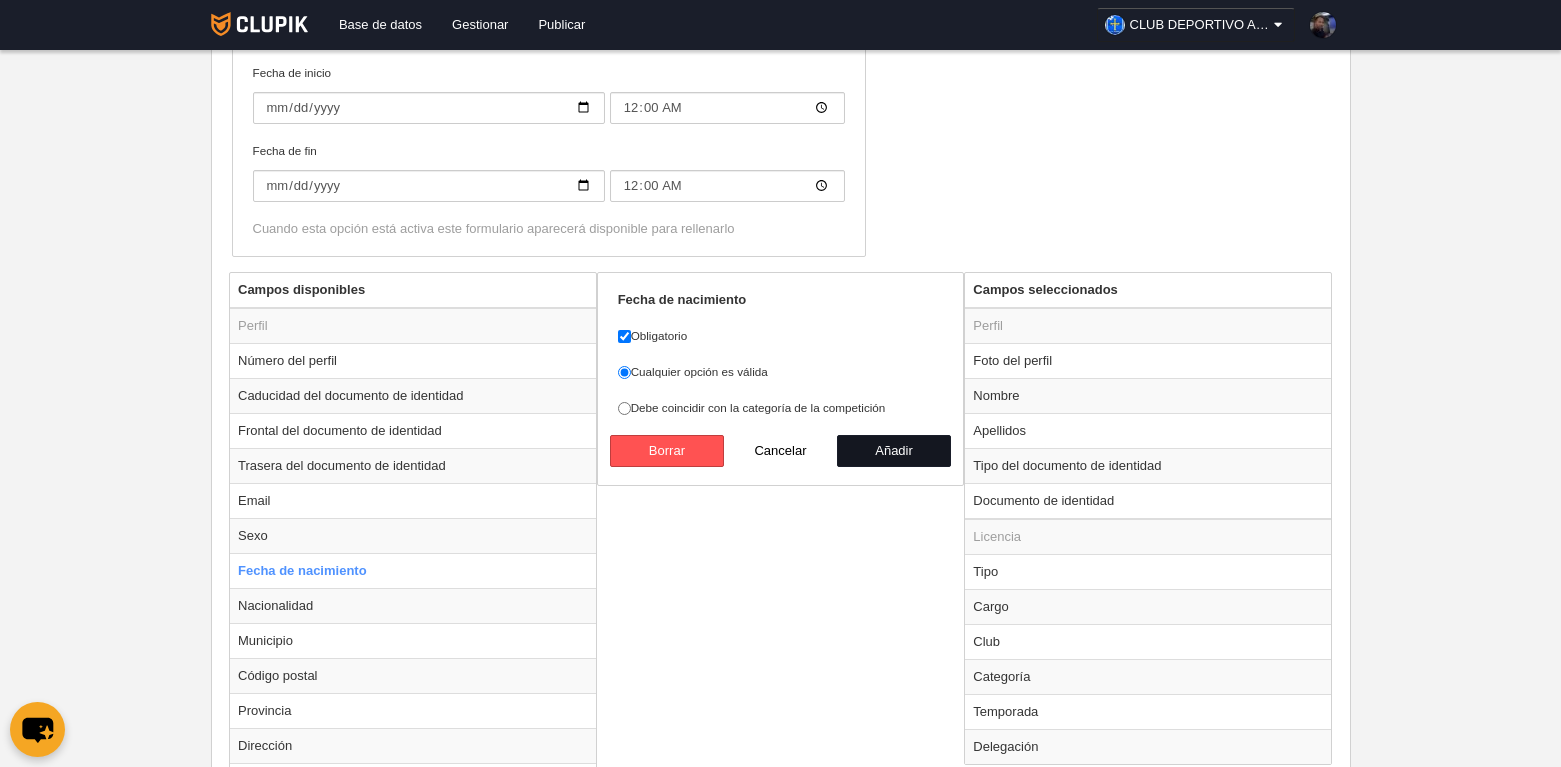click on "Añadir" at bounding box center [894, 451] 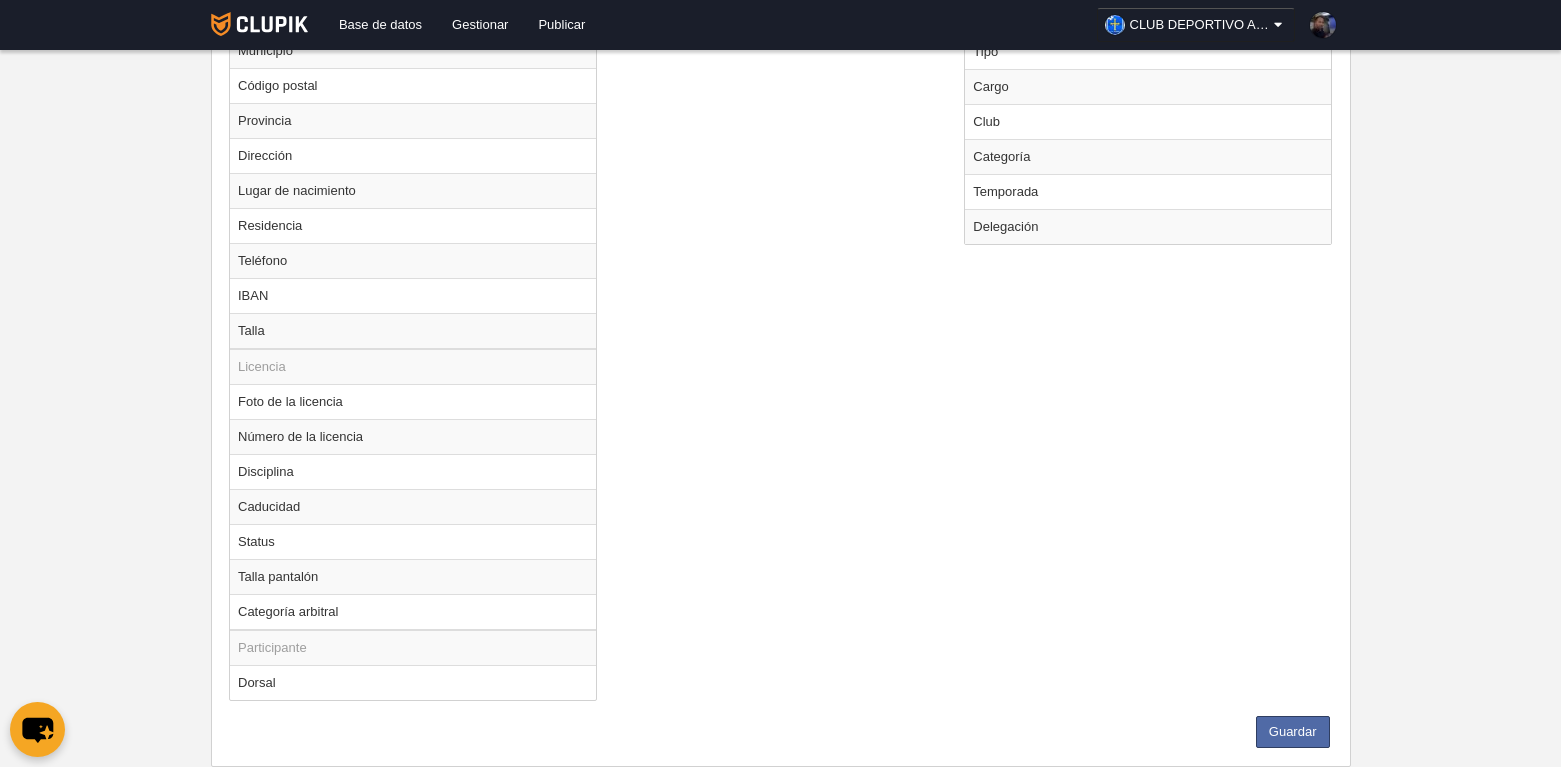 scroll, scrollTop: 1206, scrollLeft: 0, axis: vertical 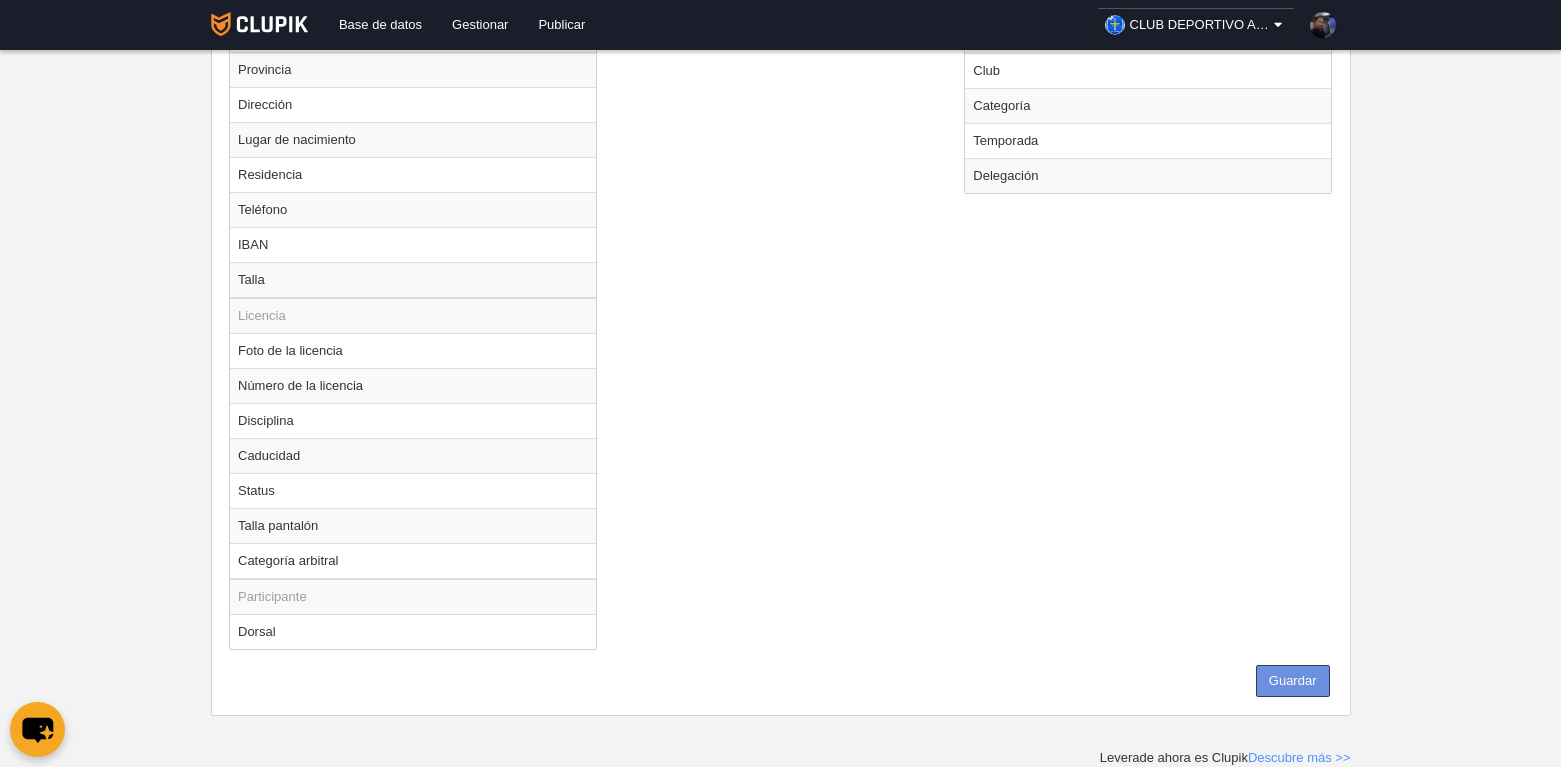 click on "Guardar" at bounding box center (1293, 681) 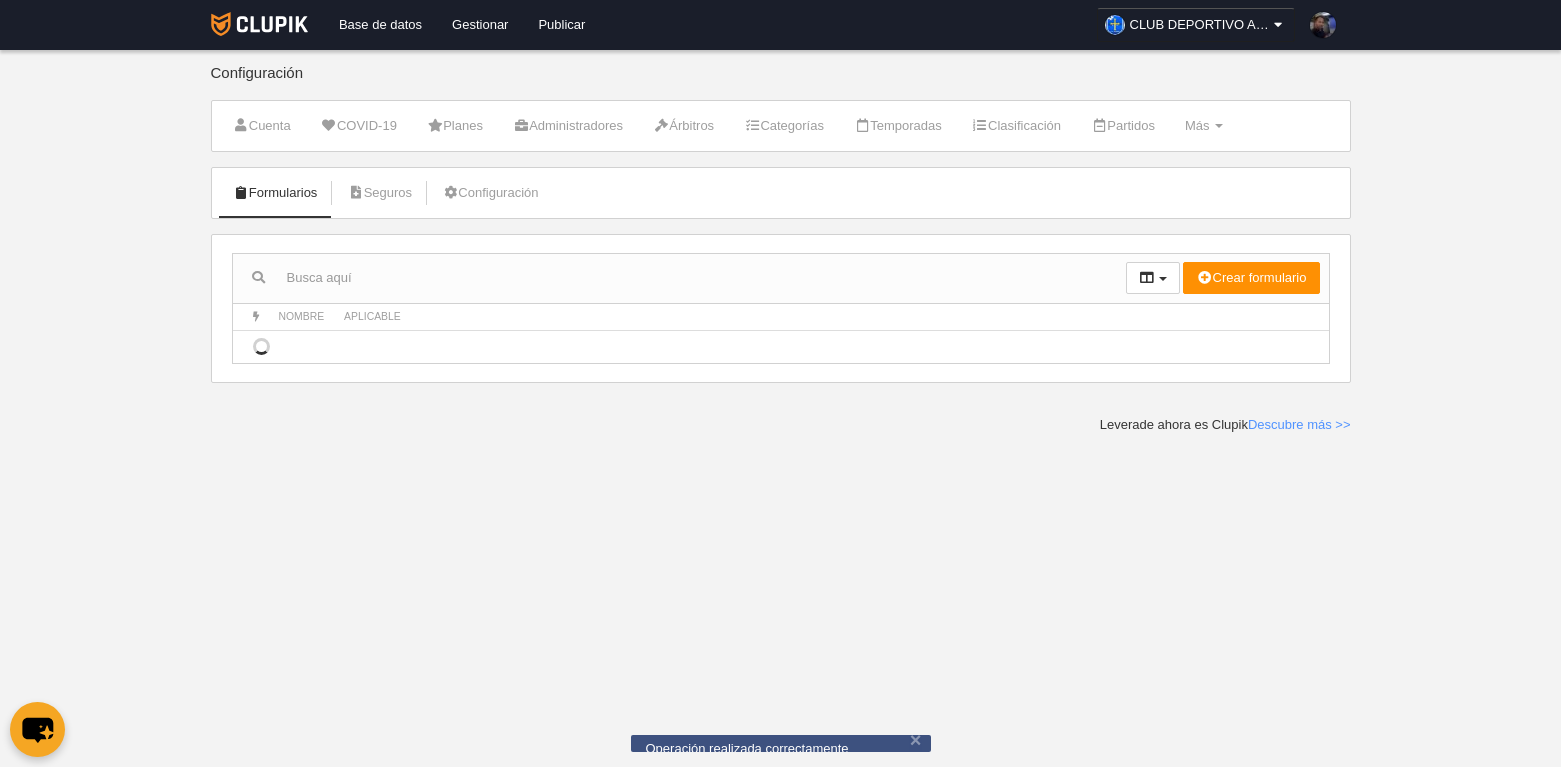 scroll, scrollTop: 0, scrollLeft: 0, axis: both 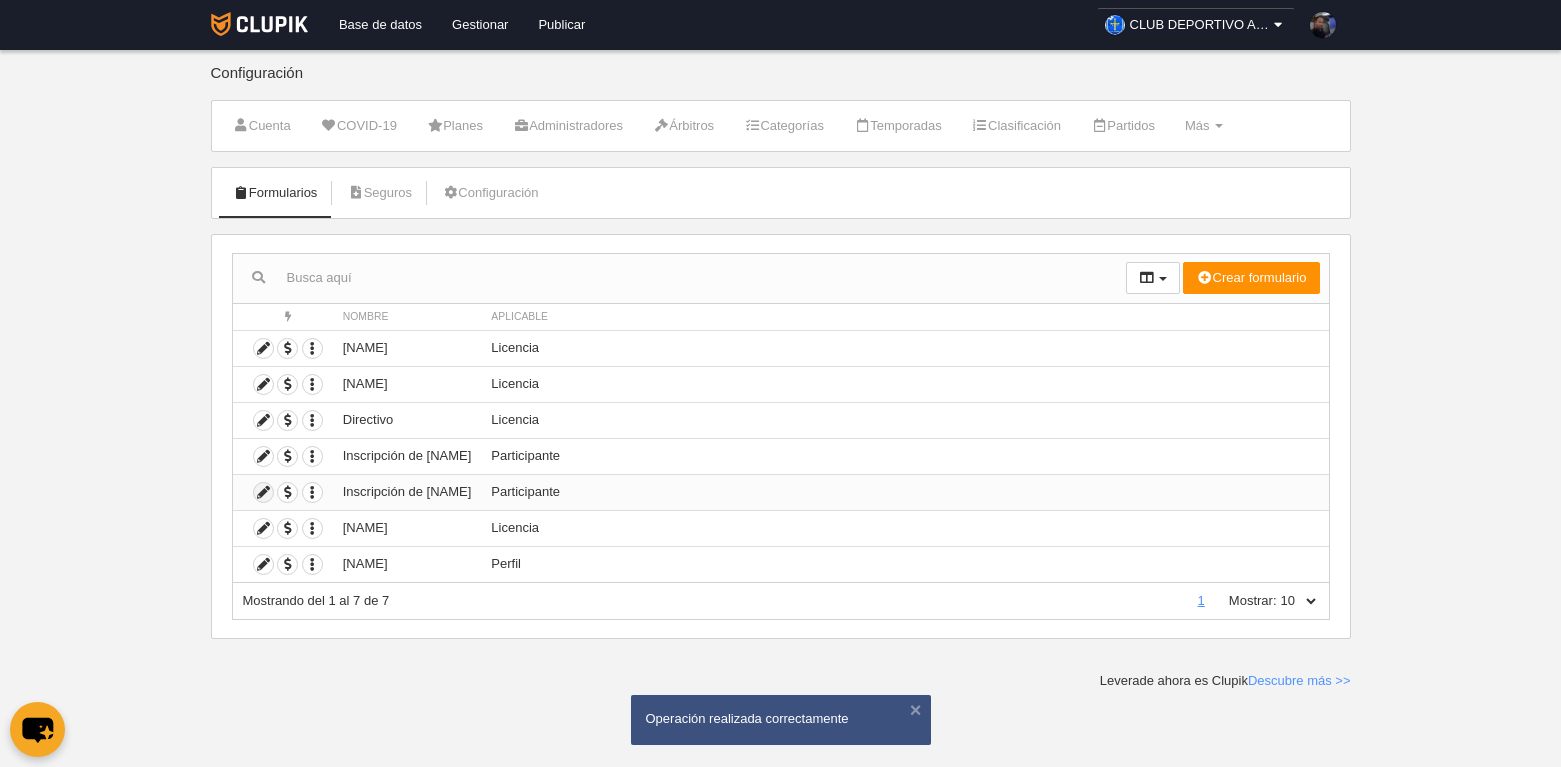 click at bounding box center [263, 492] 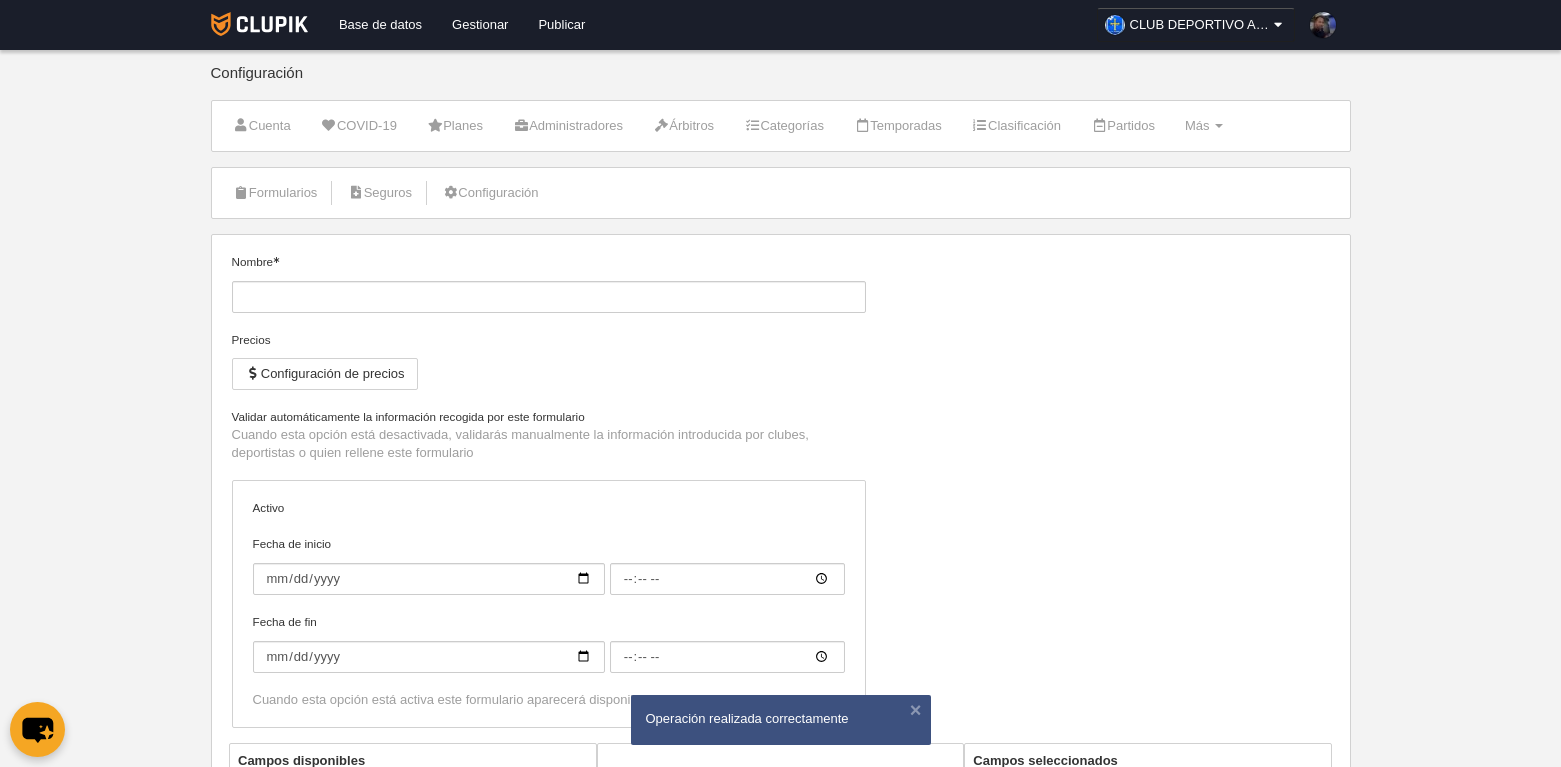 type on "Inscripción de jugador" 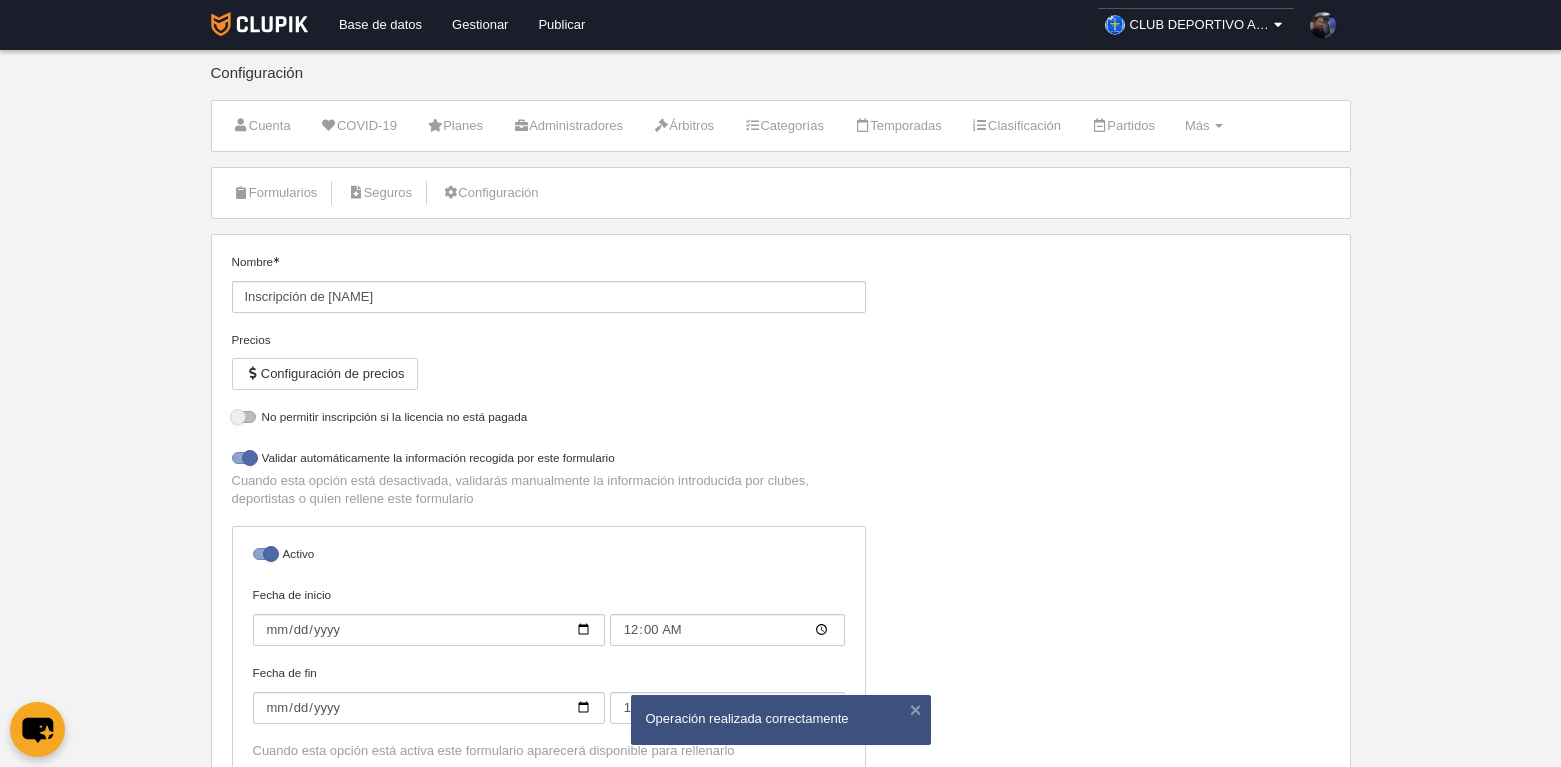 select on "selected" 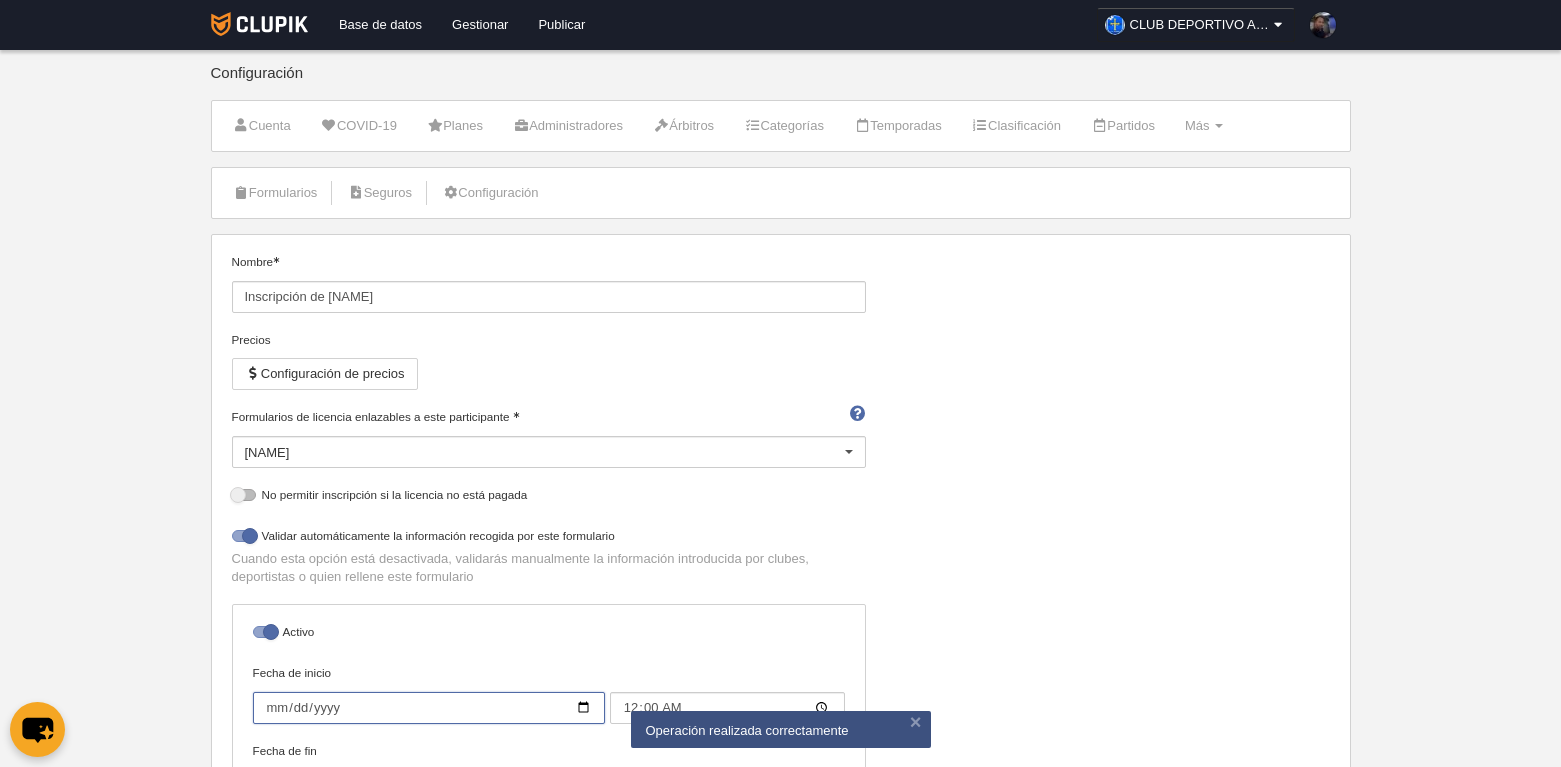click on "2024-07-01" at bounding box center [429, 708] 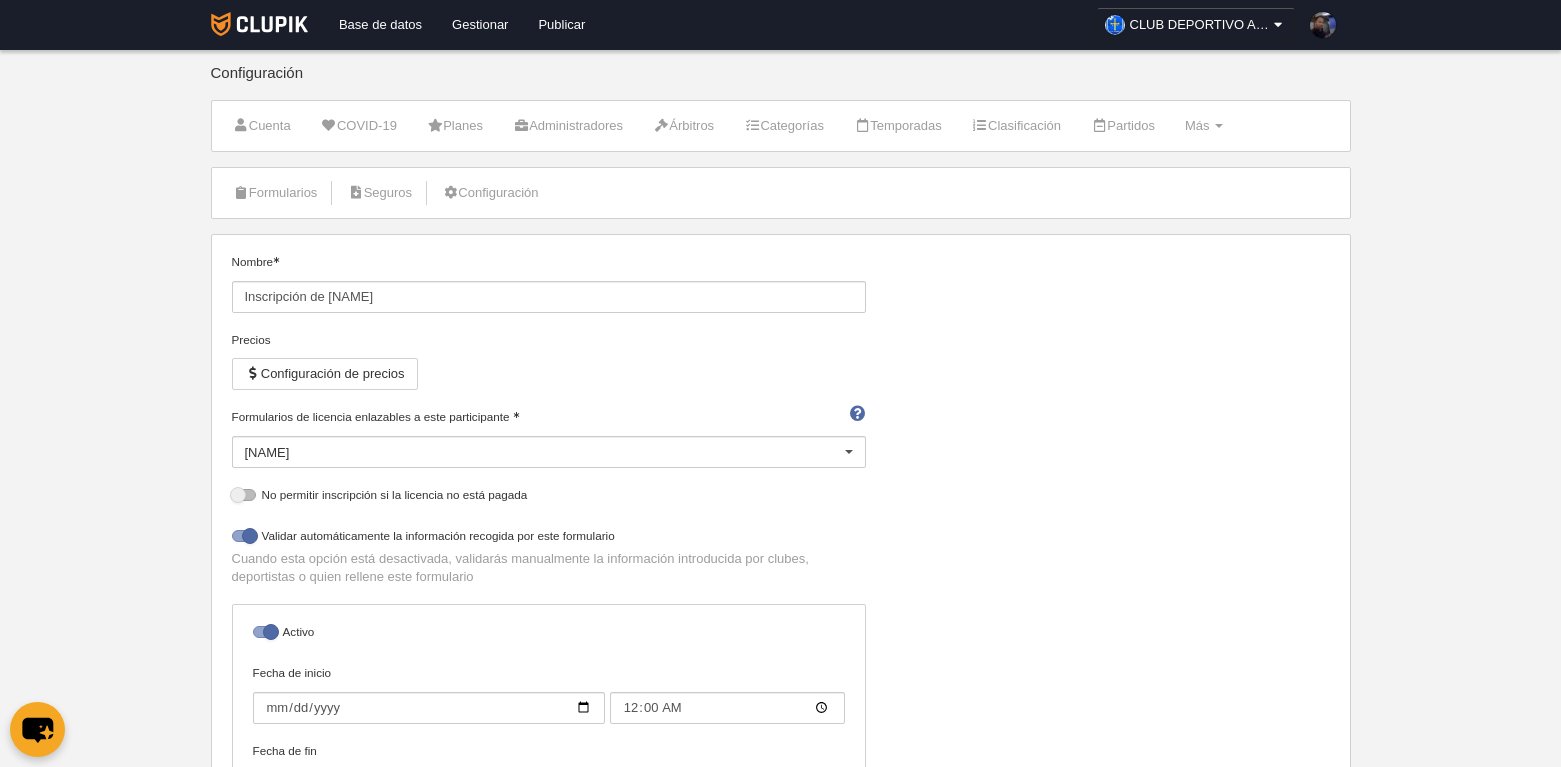 type on "[DATE]" 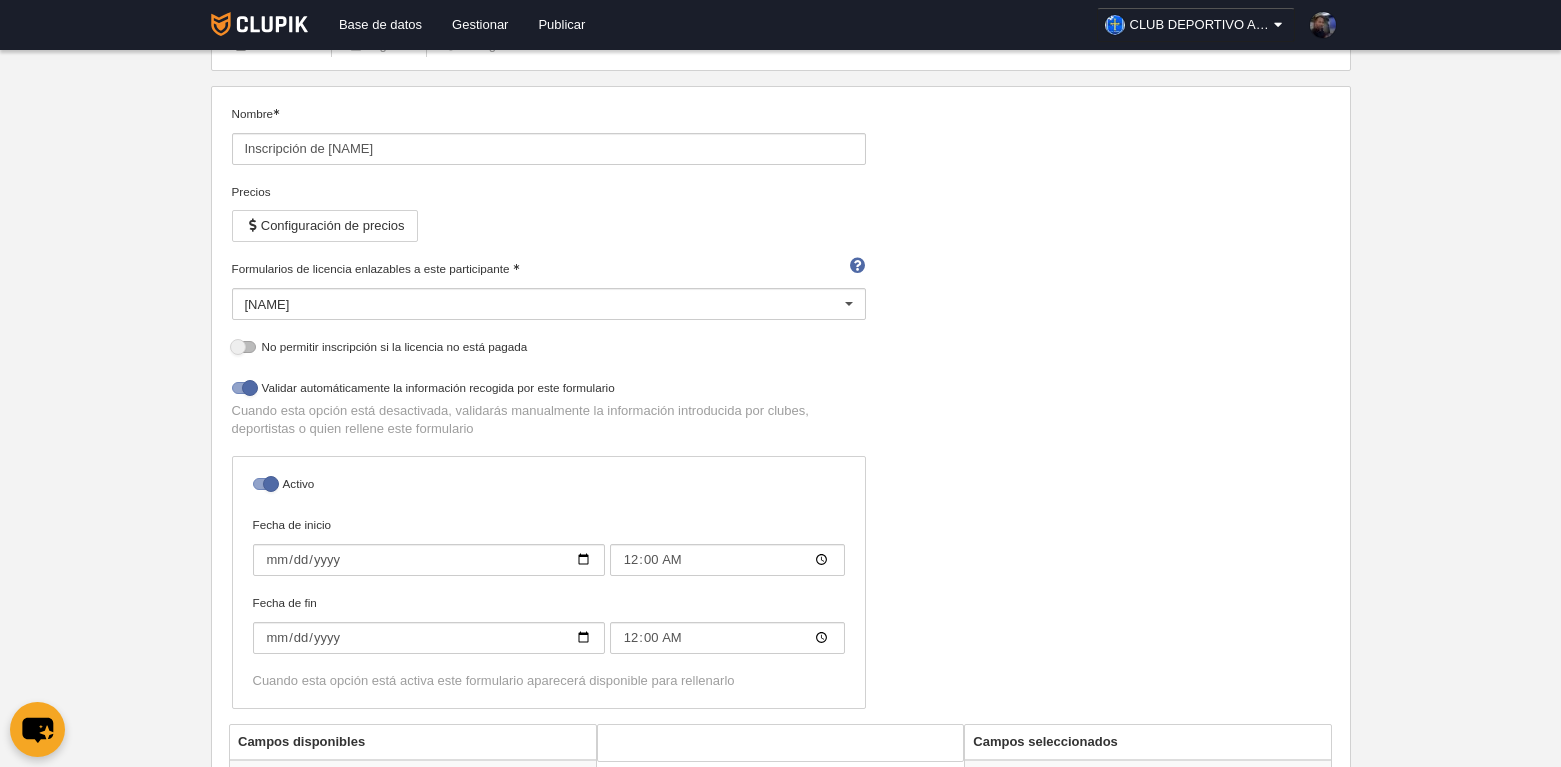 scroll, scrollTop: 200, scrollLeft: 0, axis: vertical 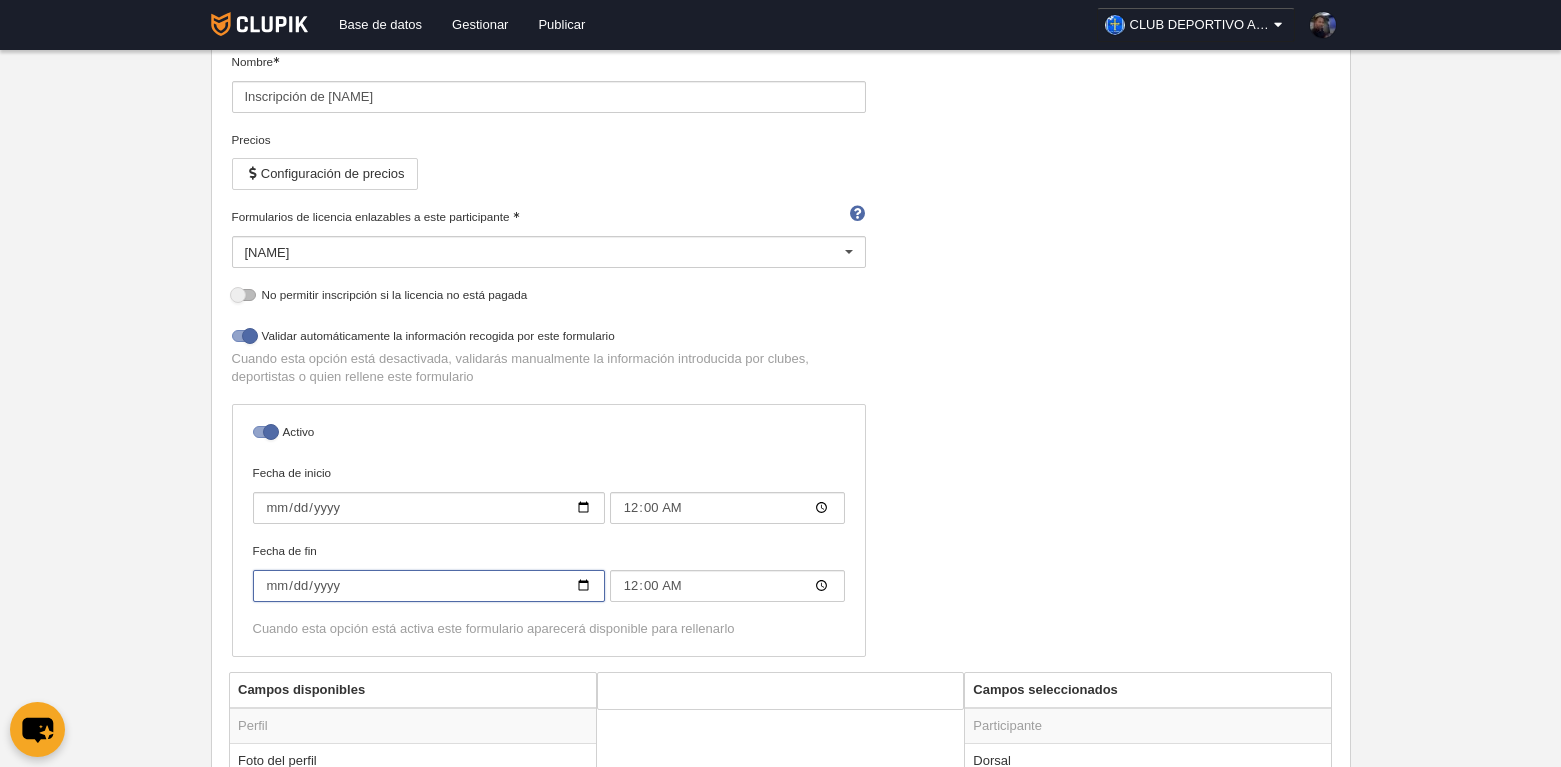 click on "2025-06-30" at bounding box center (429, 586) 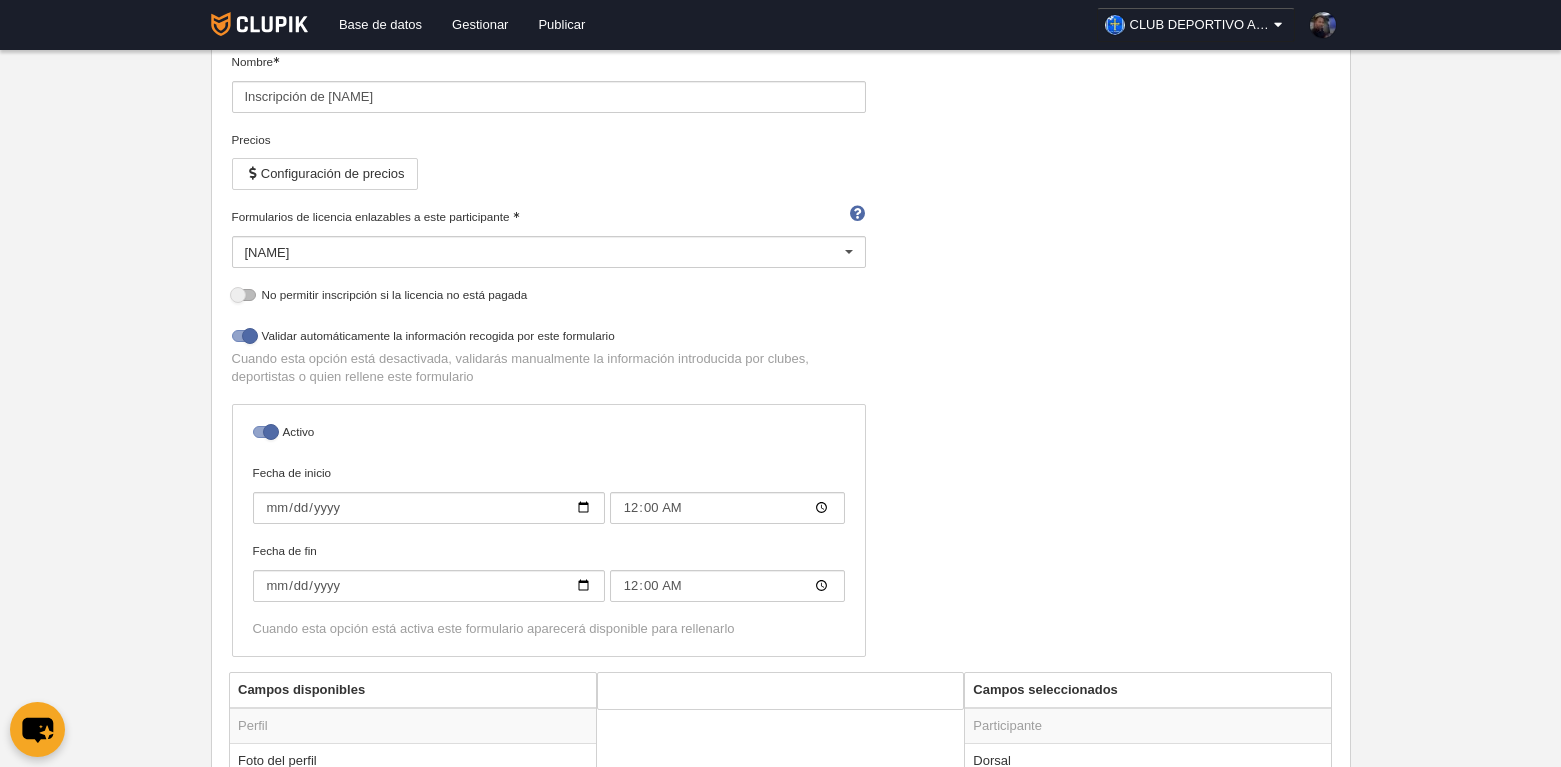 click on "Nombre
Inscripción de jugador
Precios
Configuración de precios
Formularios de licencia enlazables a este participante
Jugador                   Directivo     Jugador     Cuerpo técnico     Árbitro     No hay resultados para la búsqueda   No hay opciones
No permitir inscripción si la licencia no está pagada
Validar automáticamente la información recogida por este formulario
Cuando esta opción está desactivada, validarás manualmente la información introducida por clubes, deportistas o quien rellene este formulario
Activo
Fecha de inicio
2025-07-01   00:00
Fecha de fin
2026-06-30   00:00" at bounding box center [780, 362] 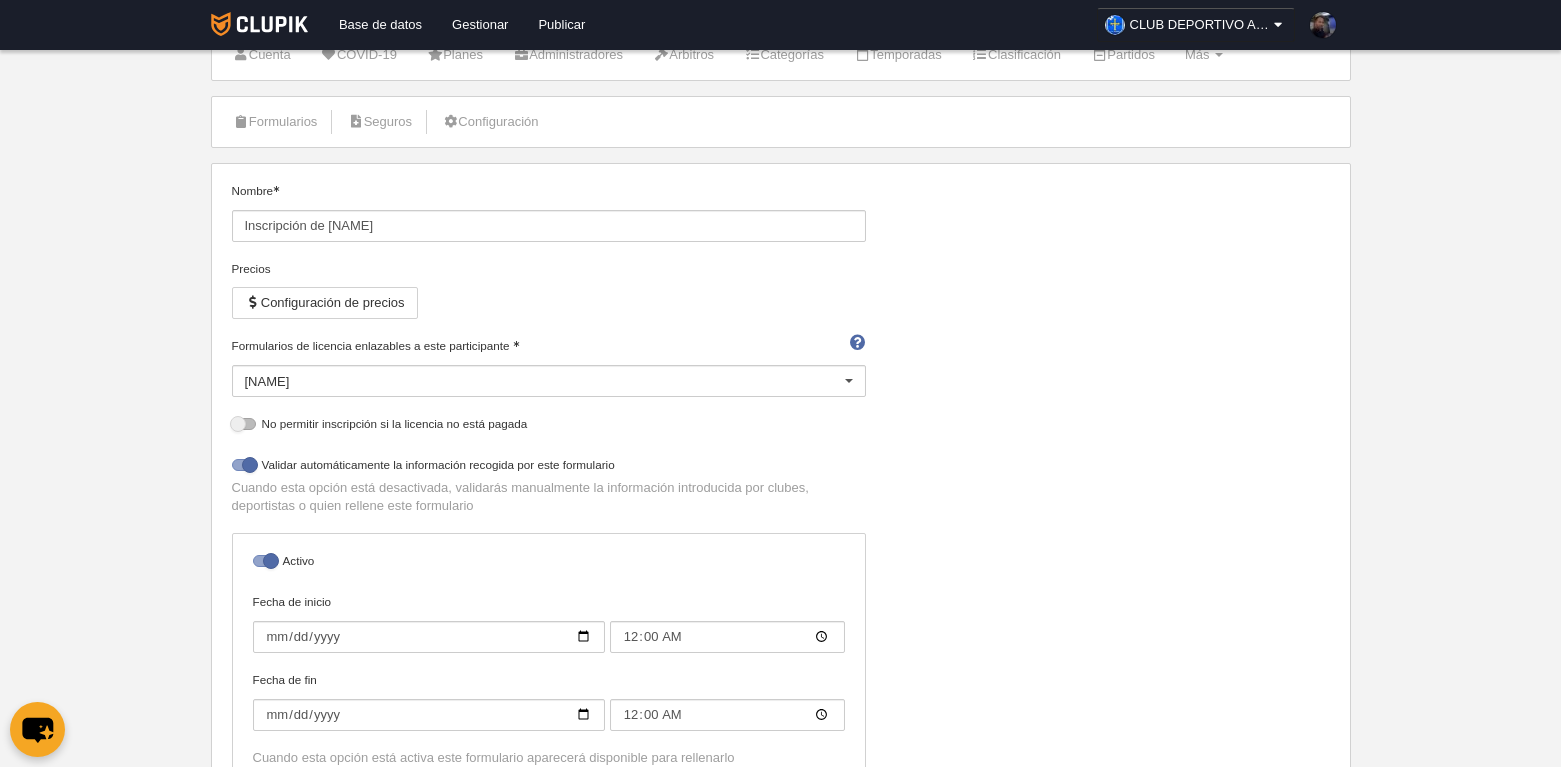 scroll, scrollTop: 0, scrollLeft: 0, axis: both 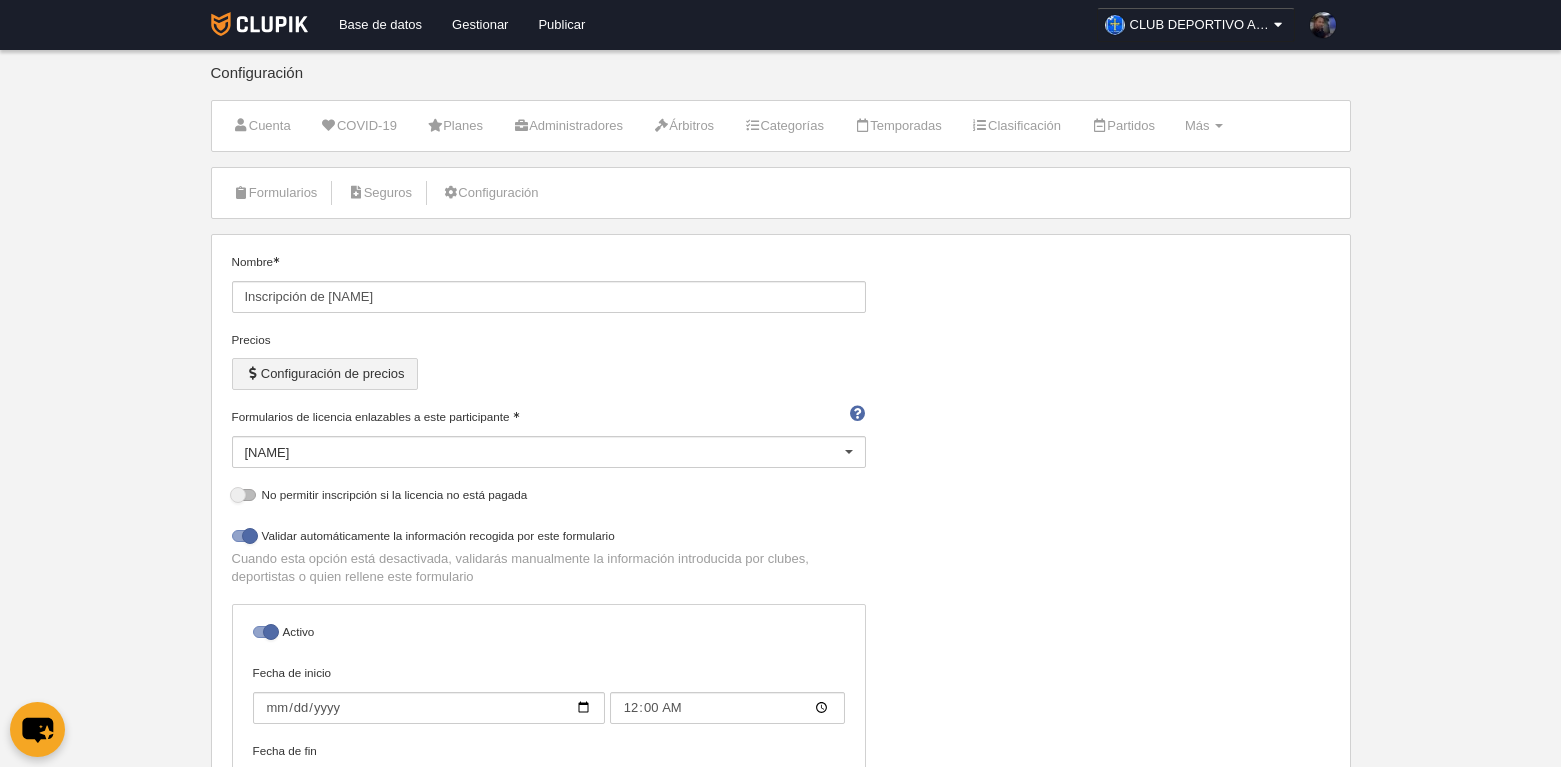 click on "Configuración de precios" at bounding box center (325, 374) 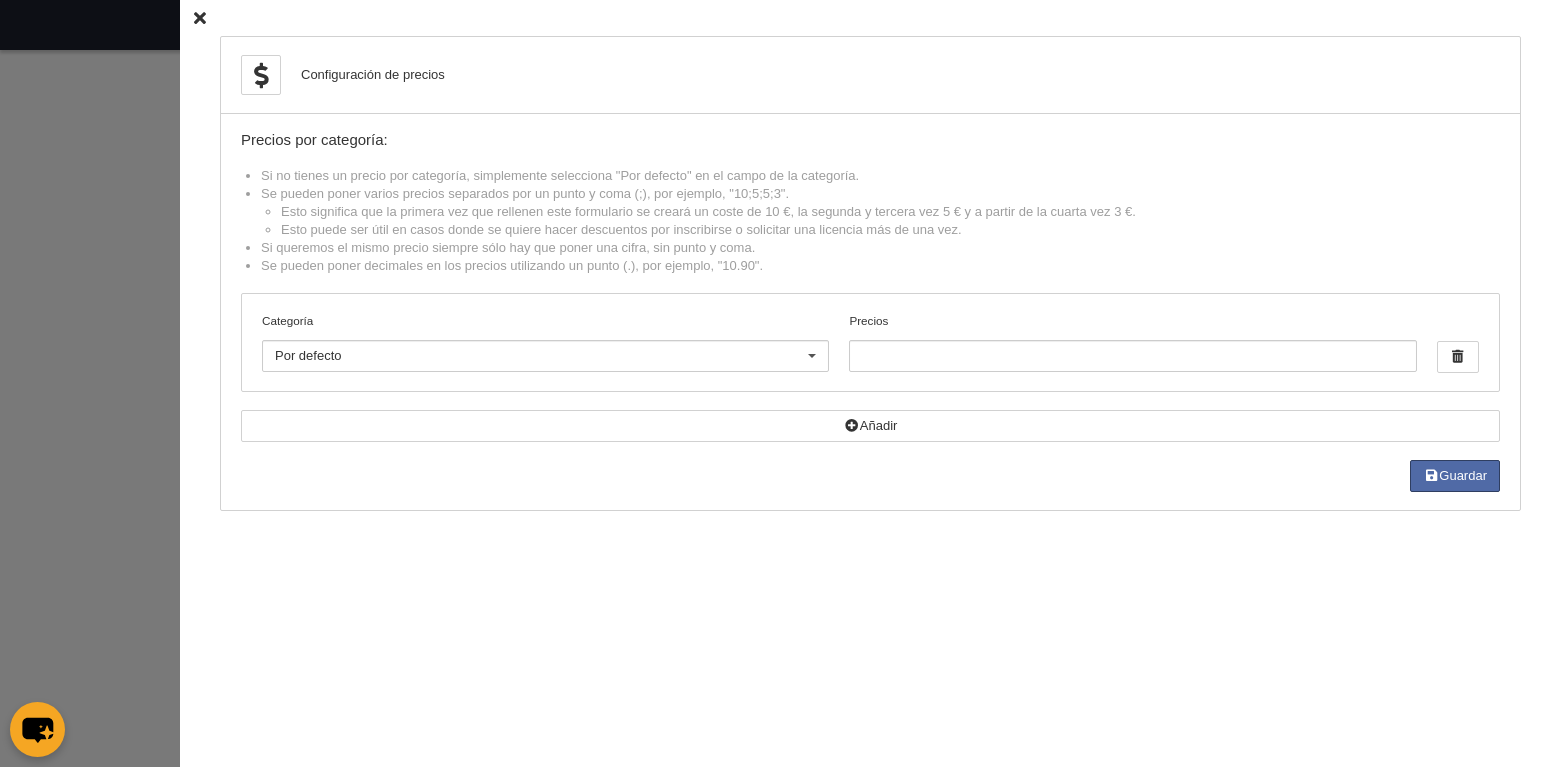 click at bounding box center [812, 357] 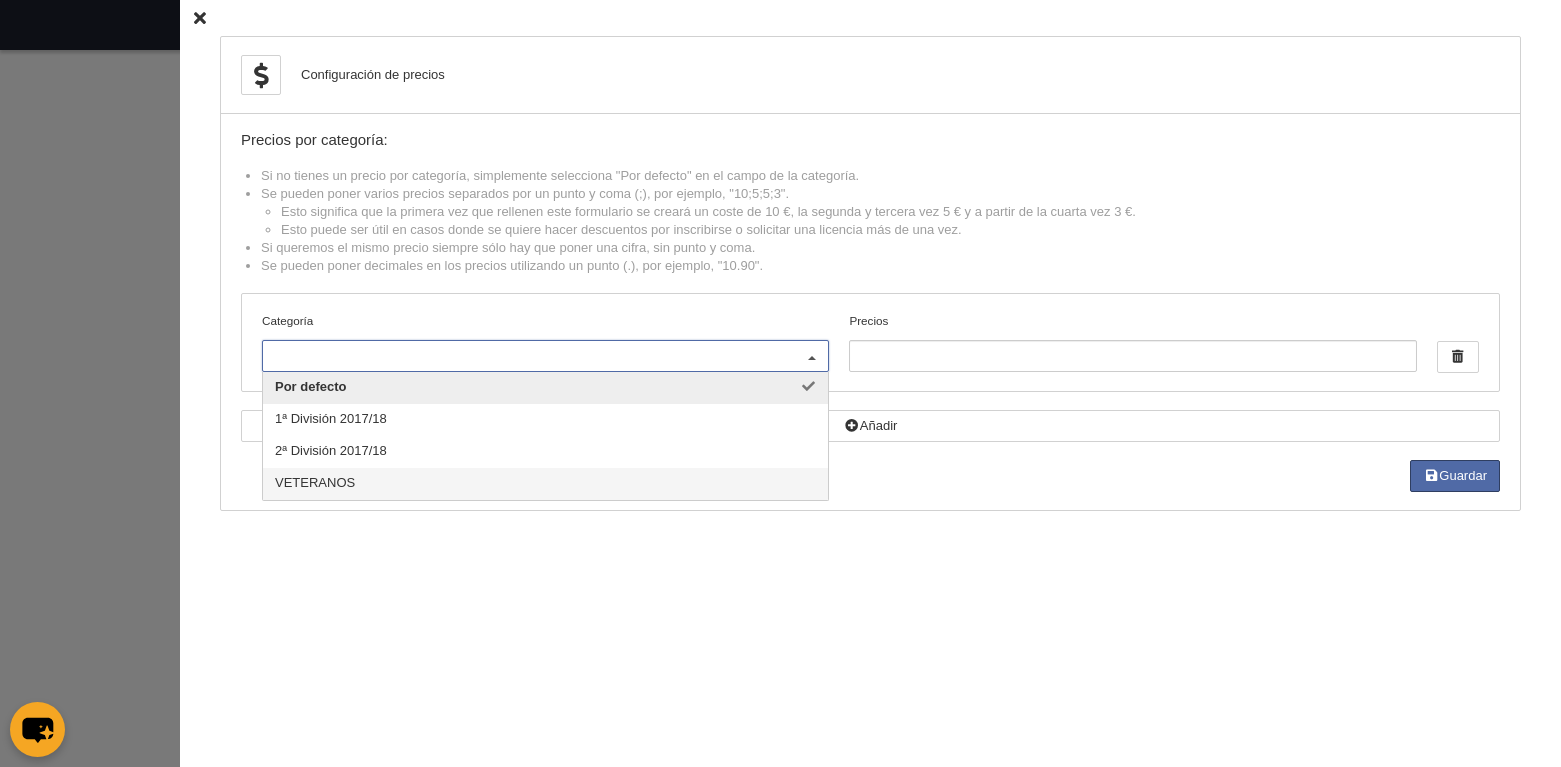 click on "VETERANOS" at bounding box center [315, 482] 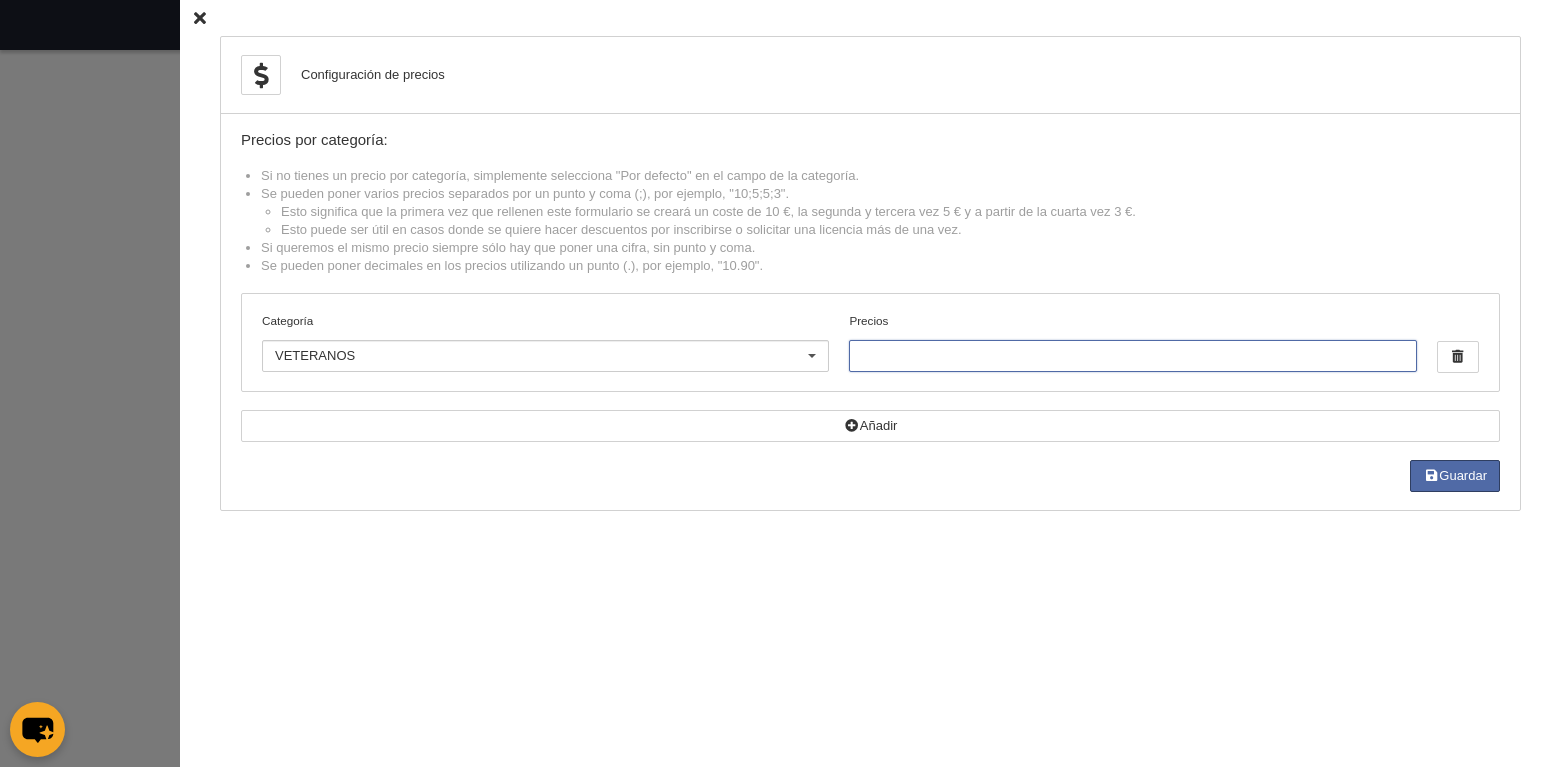 click on "Precios" at bounding box center (1132, 356) 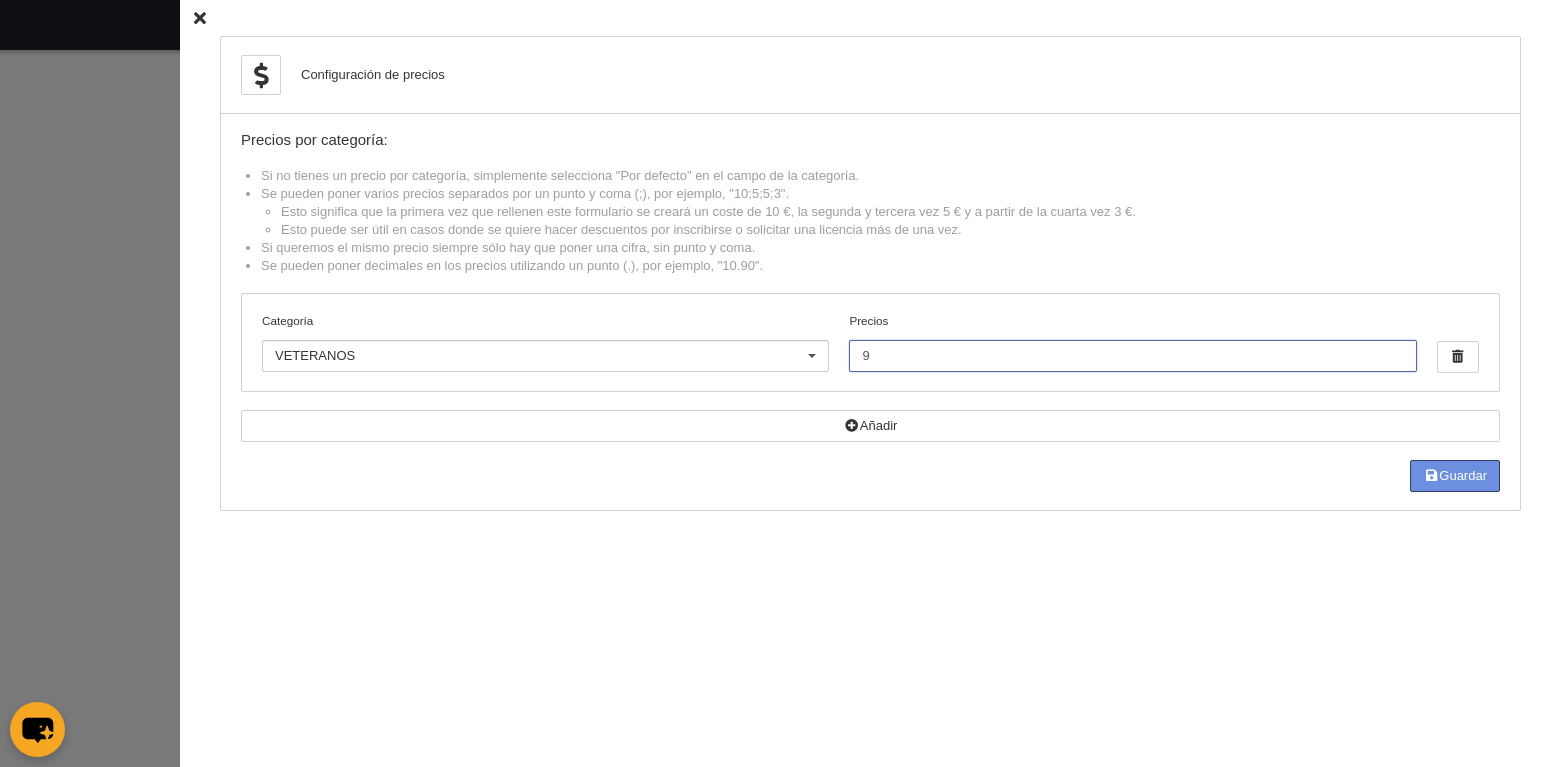 type on "9" 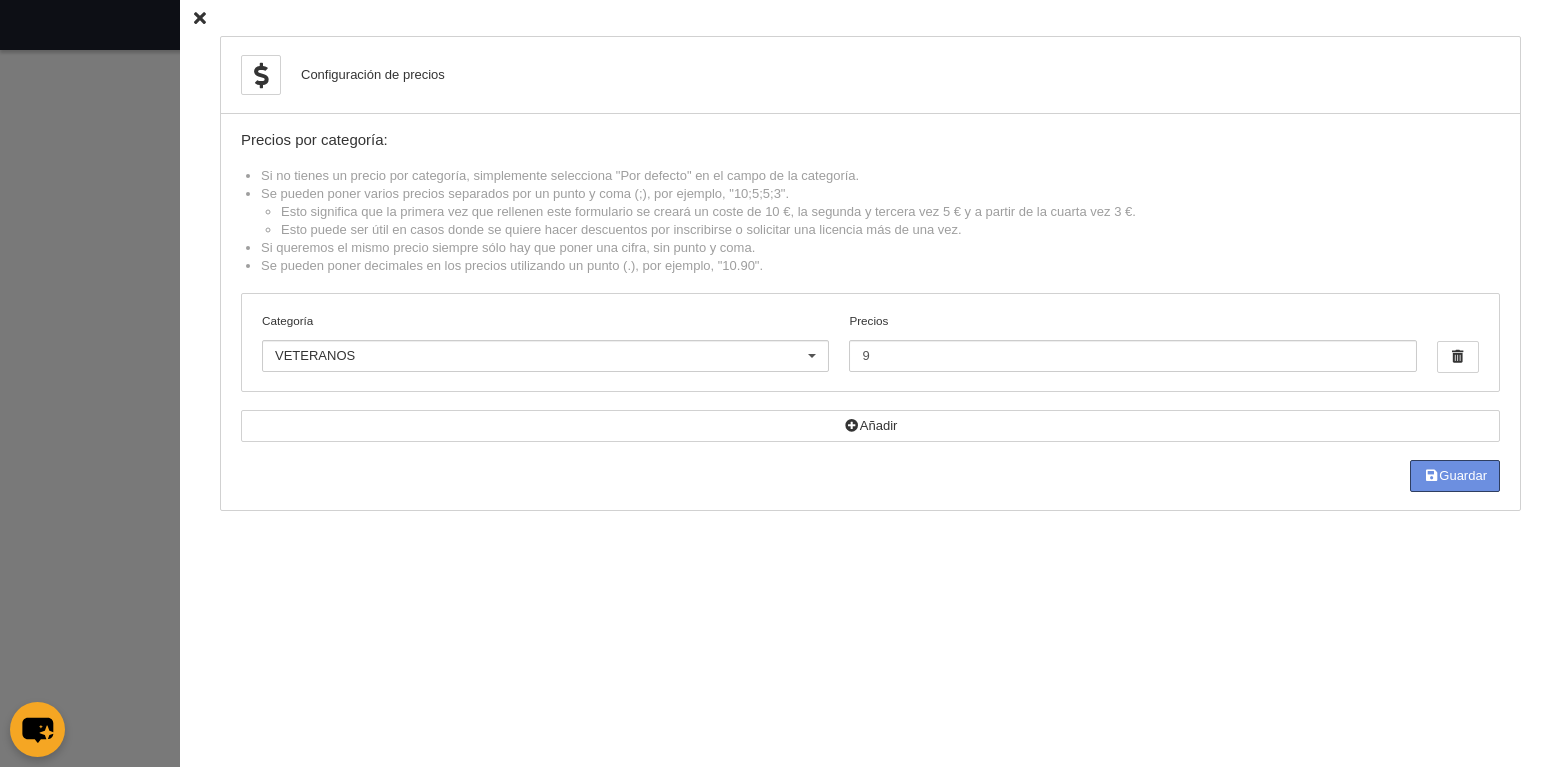 click on "Guardar" at bounding box center (1455, 476) 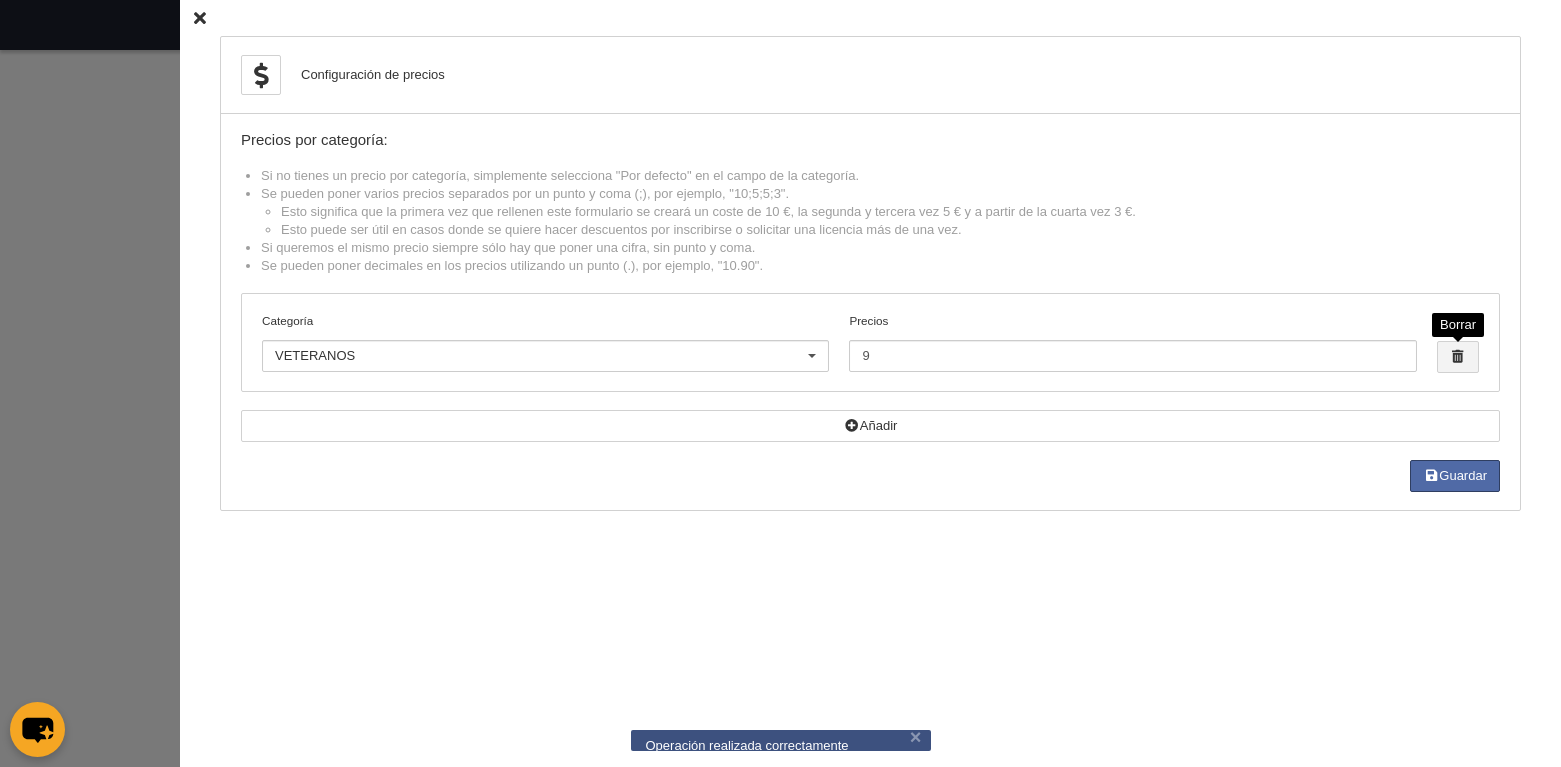 click at bounding box center (1458, 357) 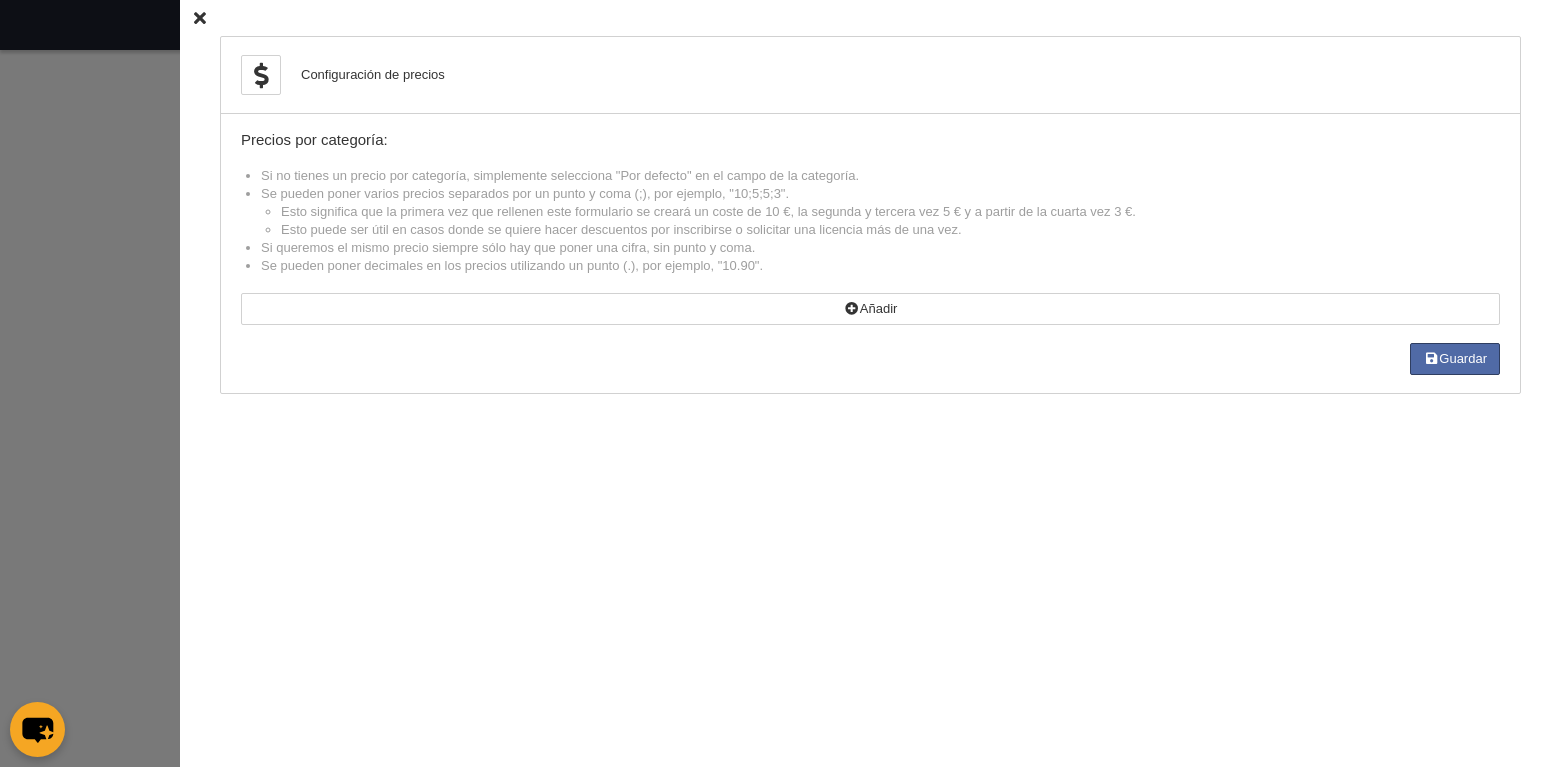 click at bounding box center (200, 18) 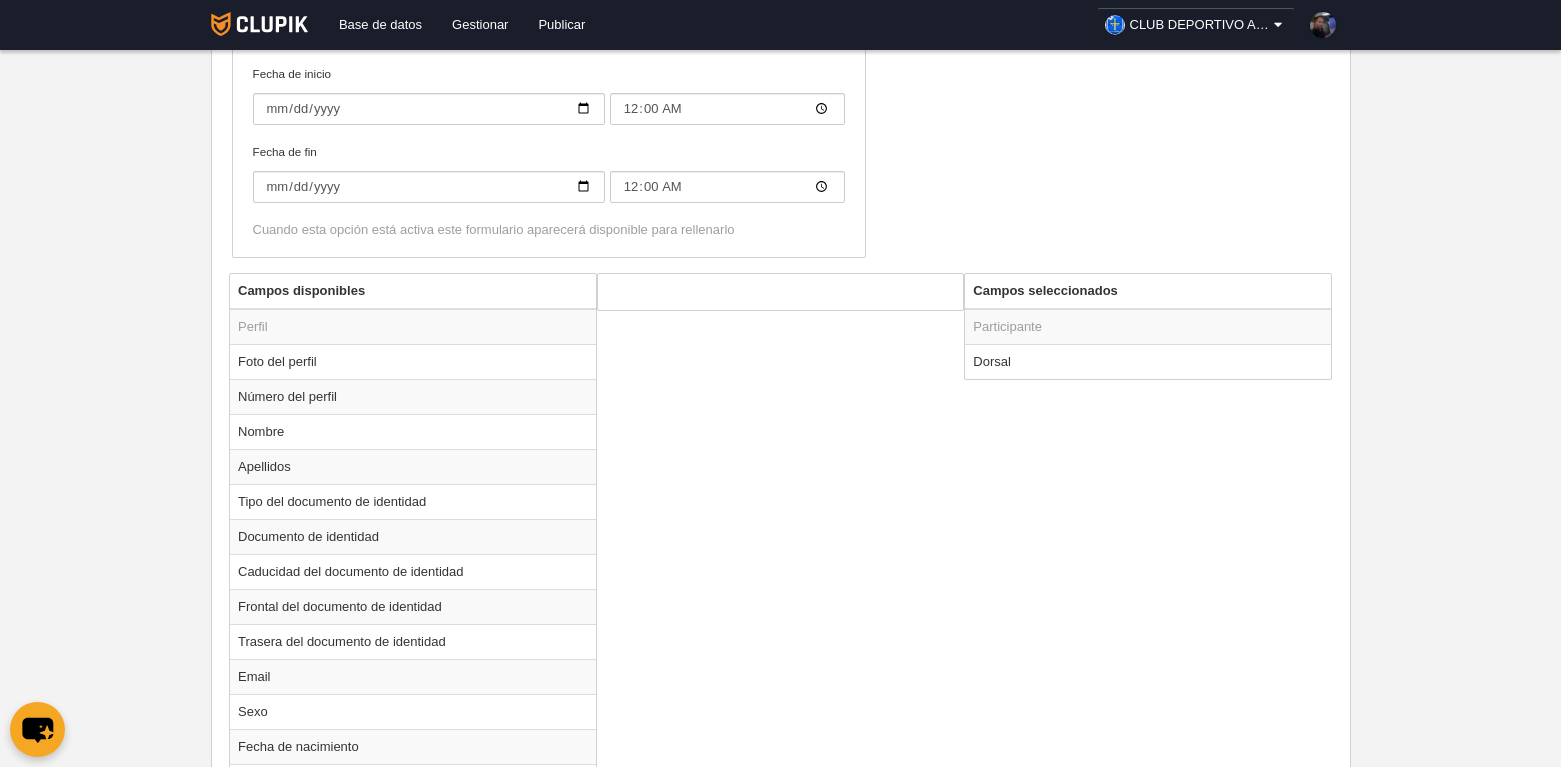 scroll, scrollTop: 600, scrollLeft: 0, axis: vertical 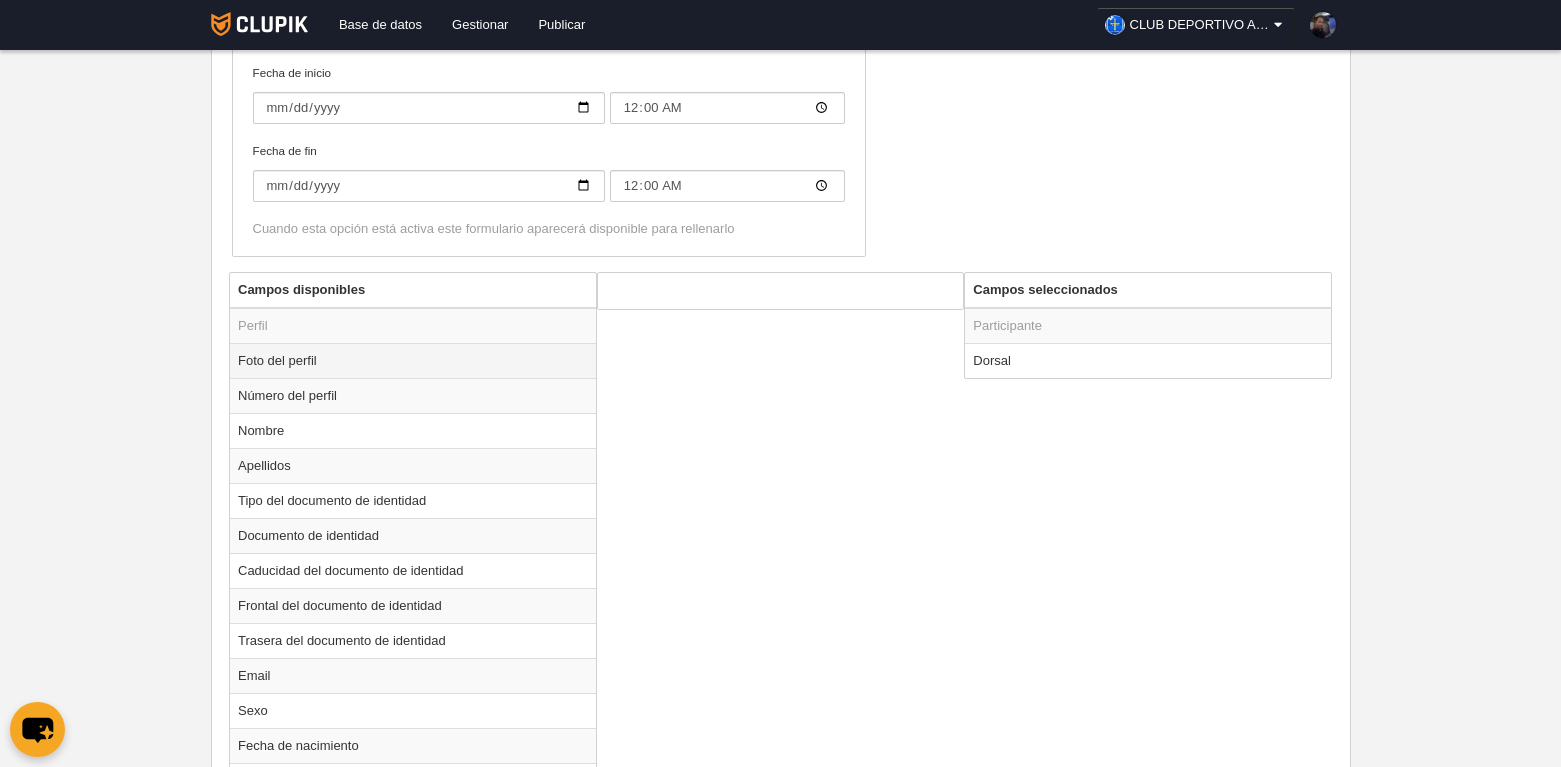 click on "Foto del perfil" at bounding box center [413, 360] 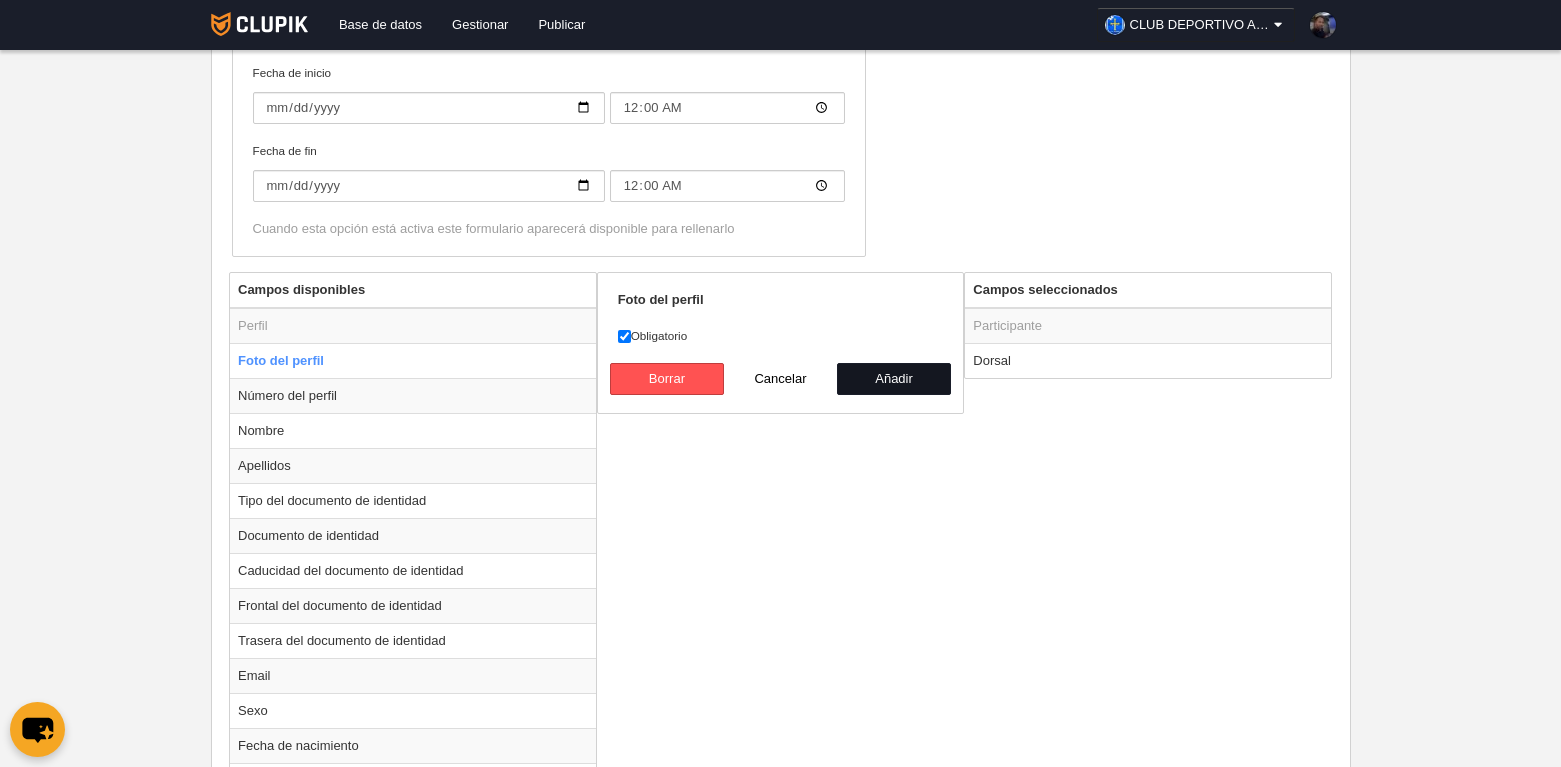 click on "Añadir" at bounding box center [894, 379] 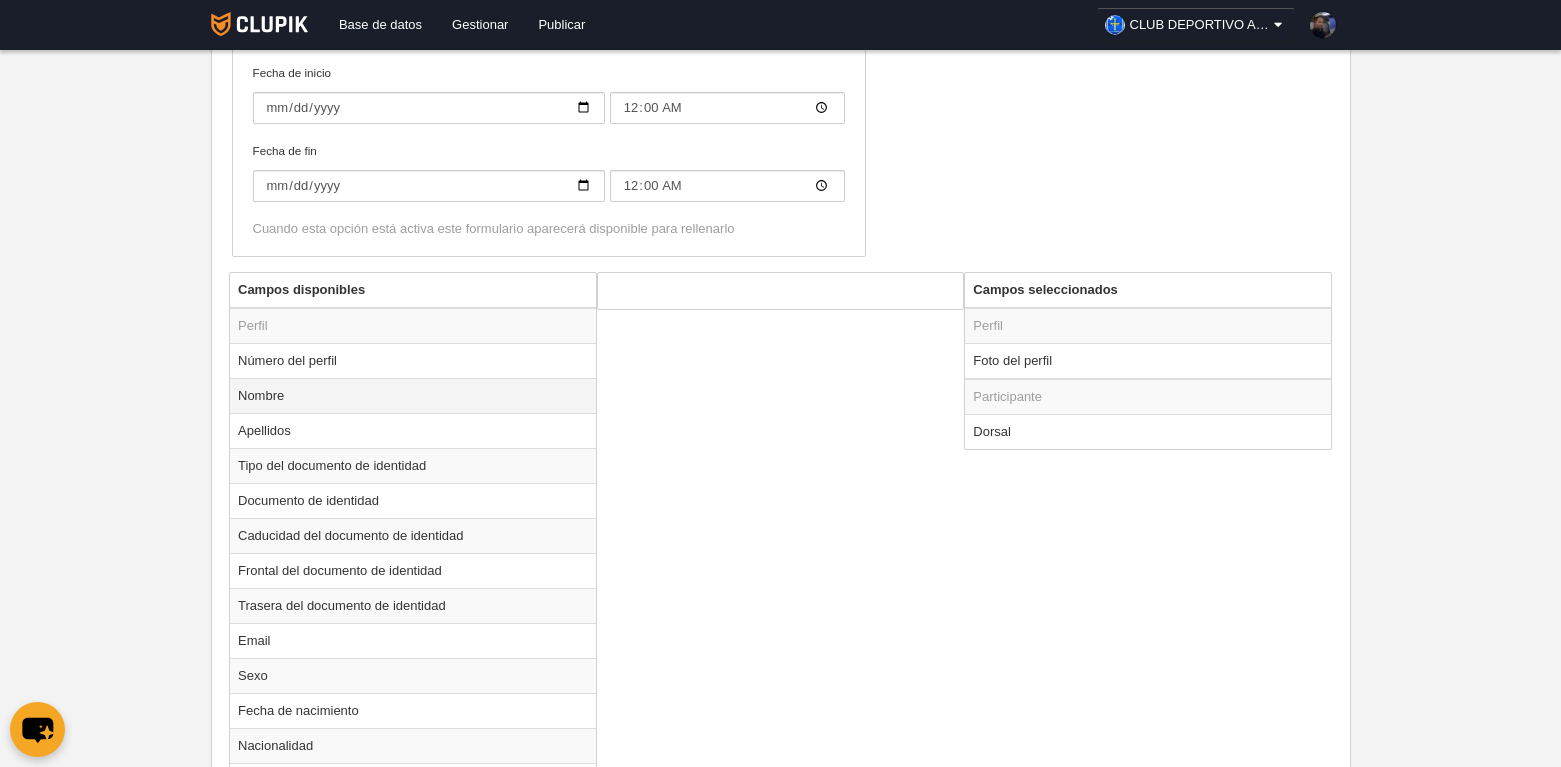 click on "Nombre" at bounding box center [413, 395] 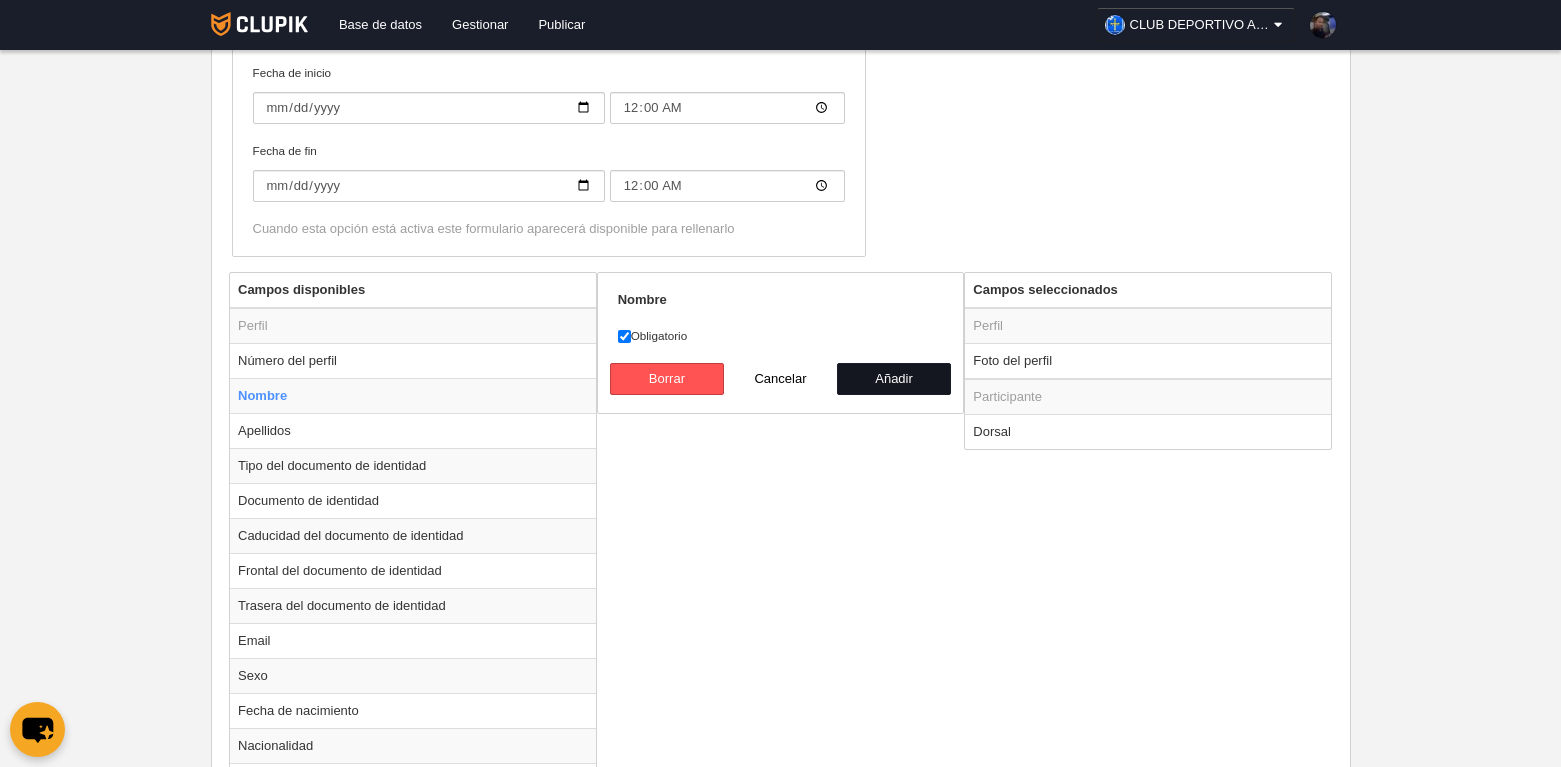 click on "Añadir" at bounding box center [894, 379] 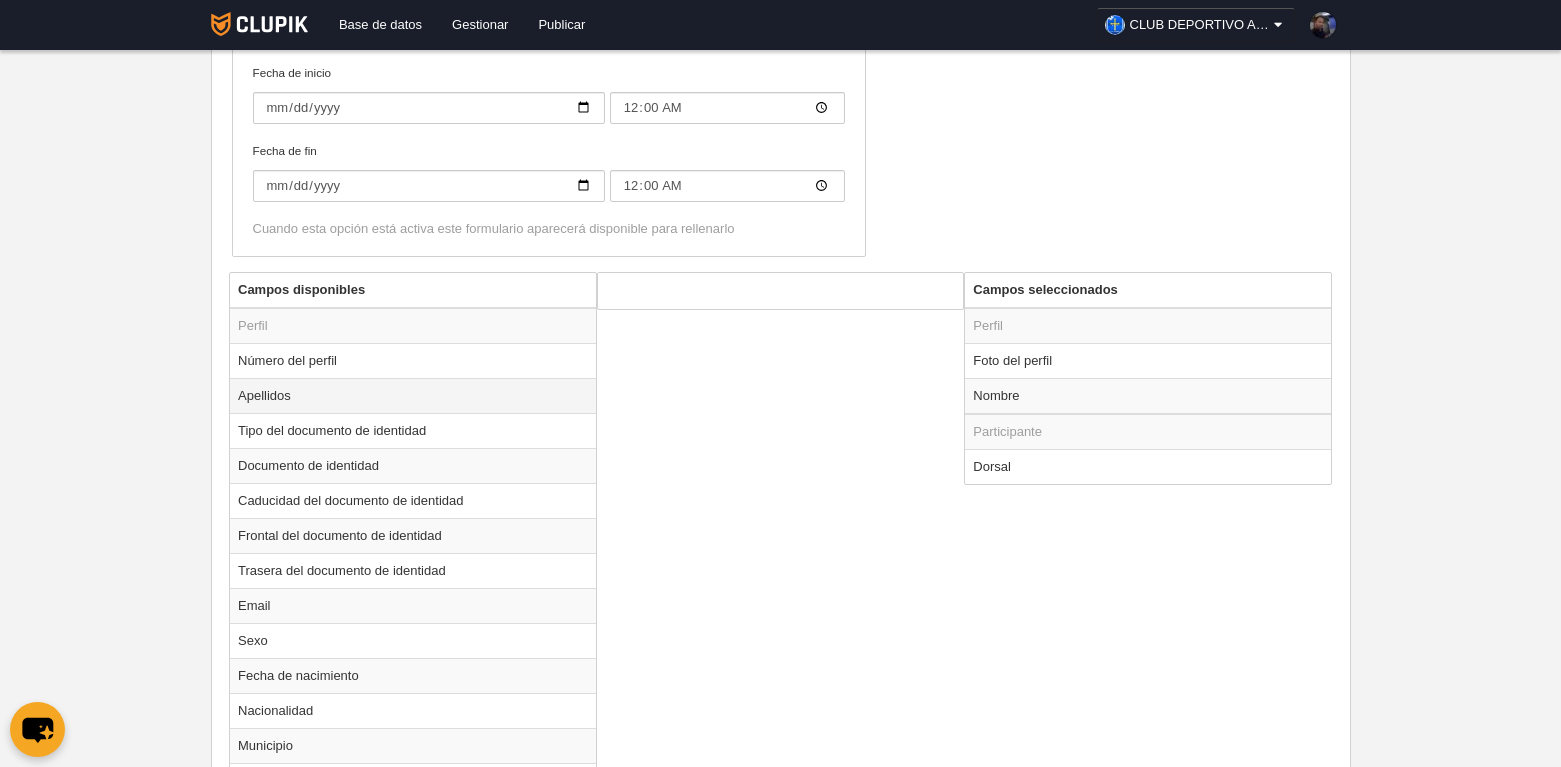 click on "Apellidos" at bounding box center [413, 395] 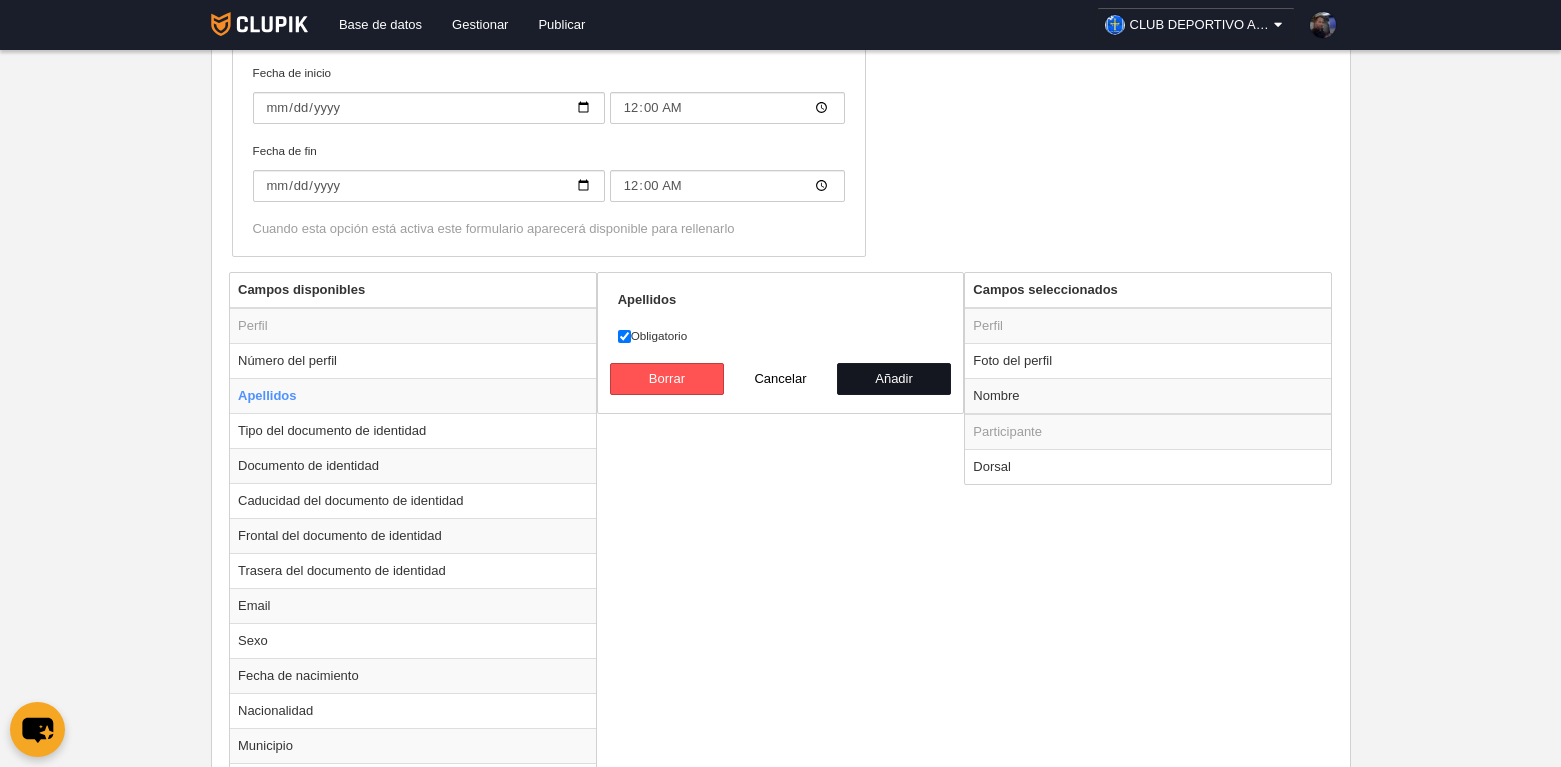 click on "Añadir" at bounding box center (894, 379) 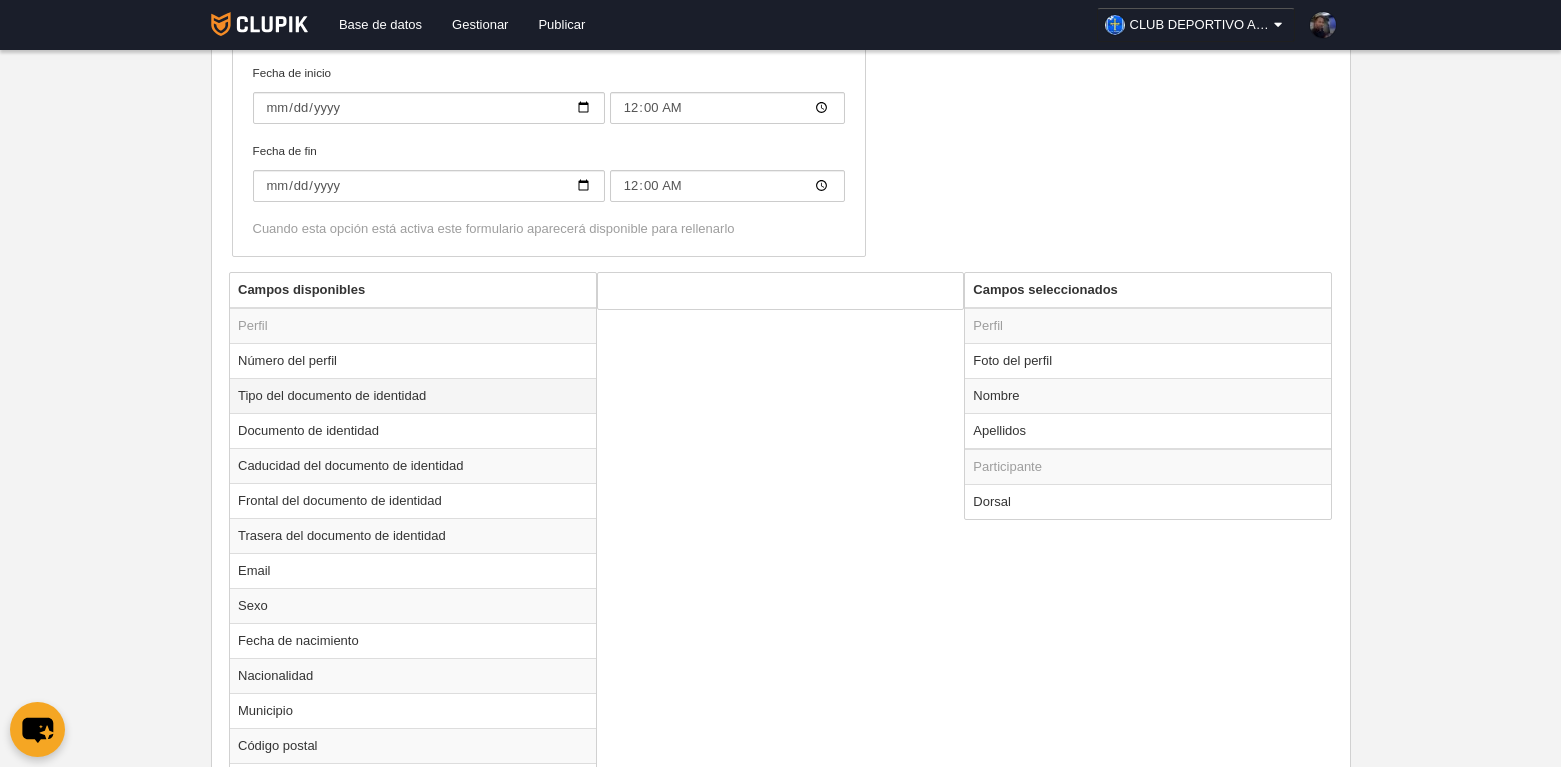 click on "Tipo del documento de identidad" at bounding box center (413, 395) 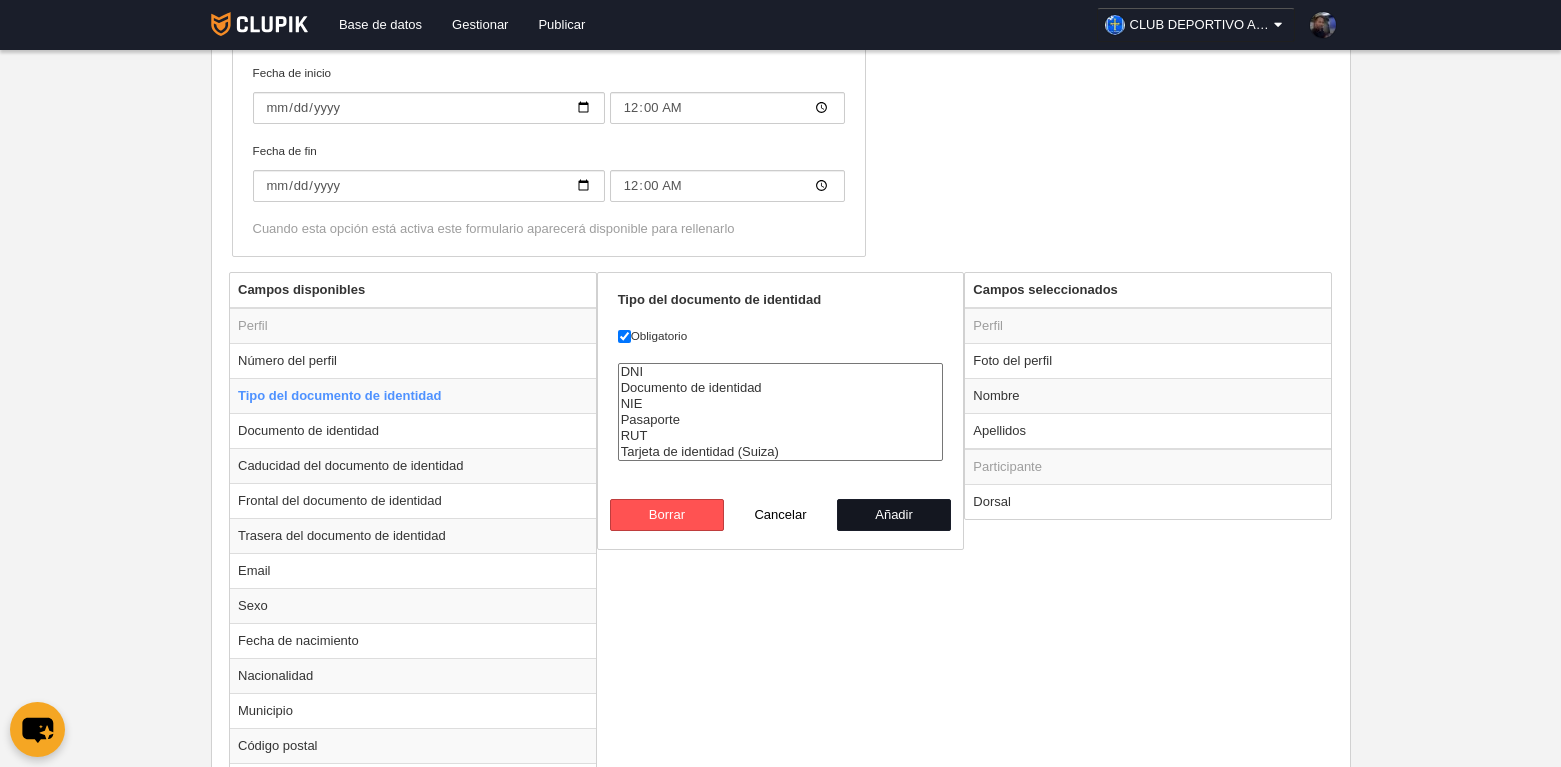 click on "Añadir" at bounding box center [894, 515] 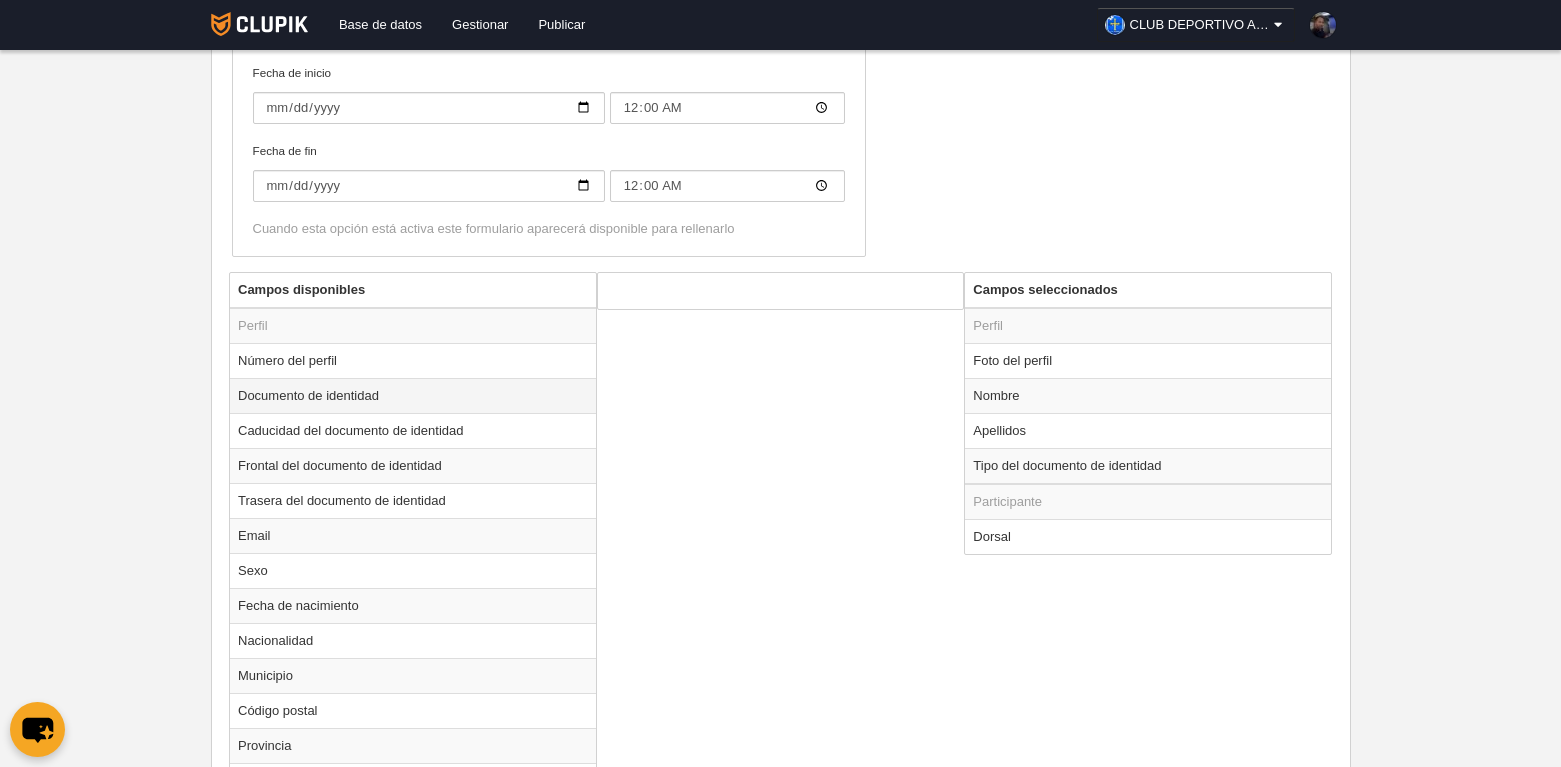 click on "Documento de identidad" at bounding box center (413, 395) 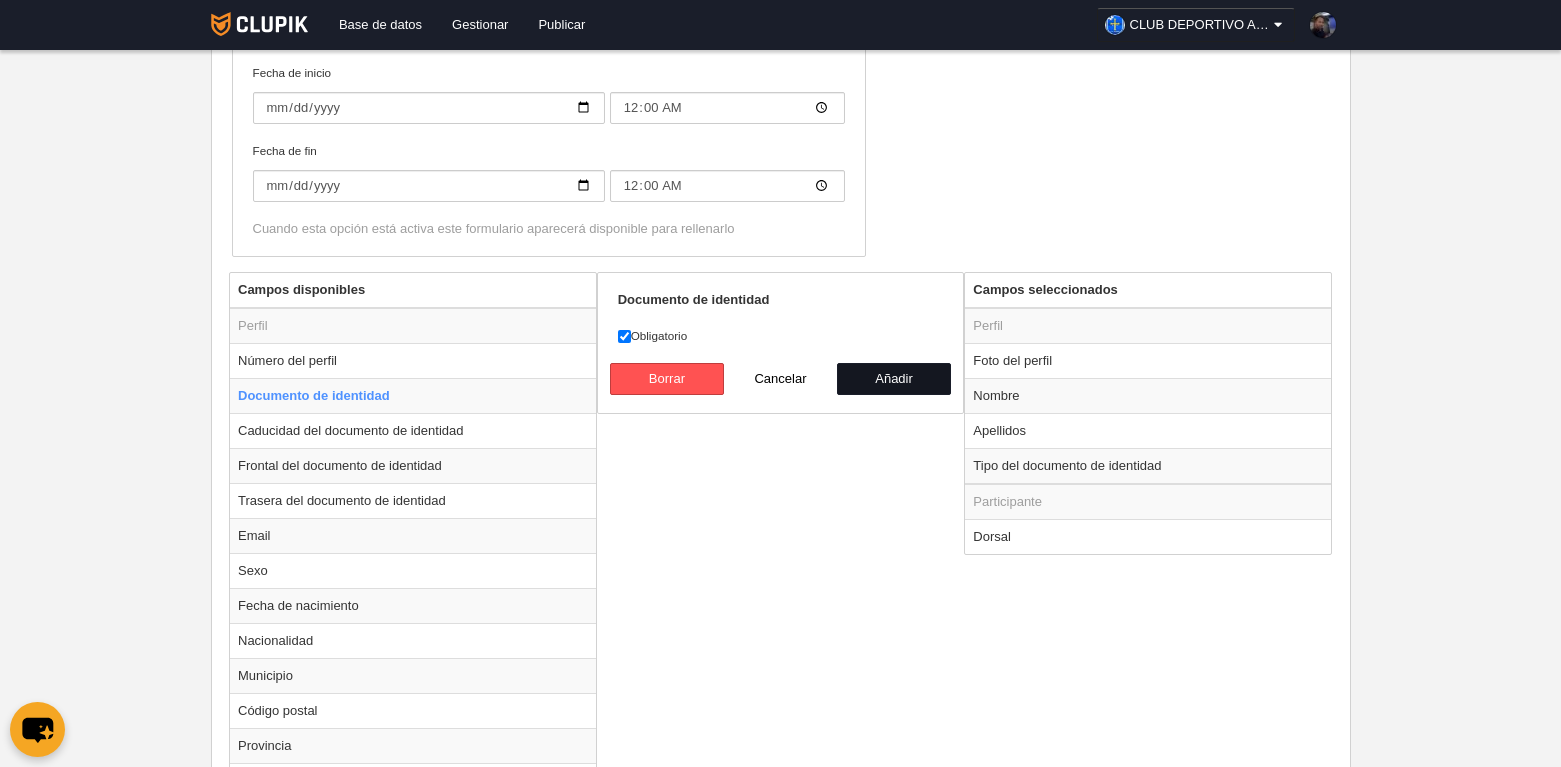 click on "Añadir" at bounding box center (894, 379) 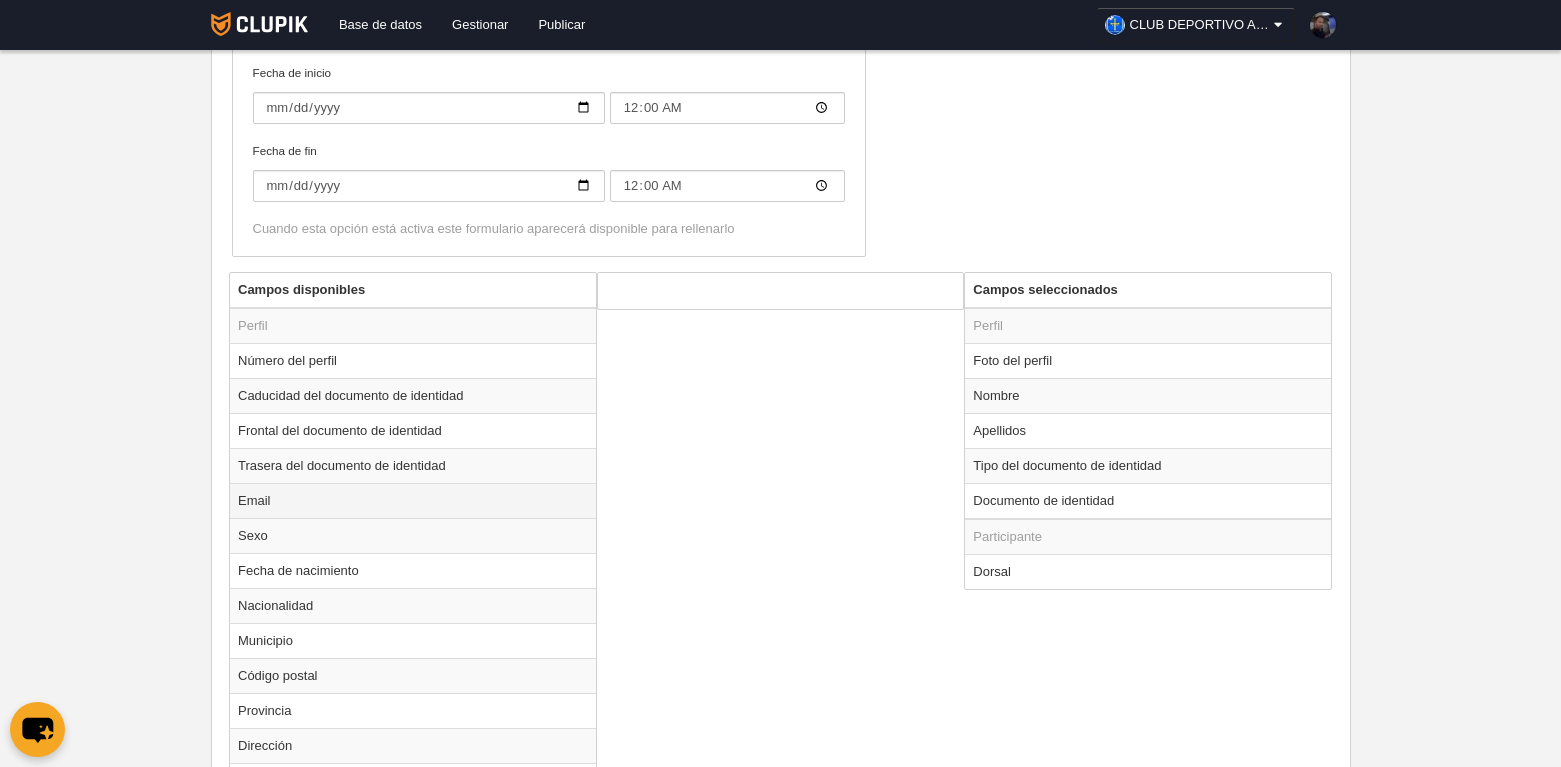 click on "Email" at bounding box center [413, 500] 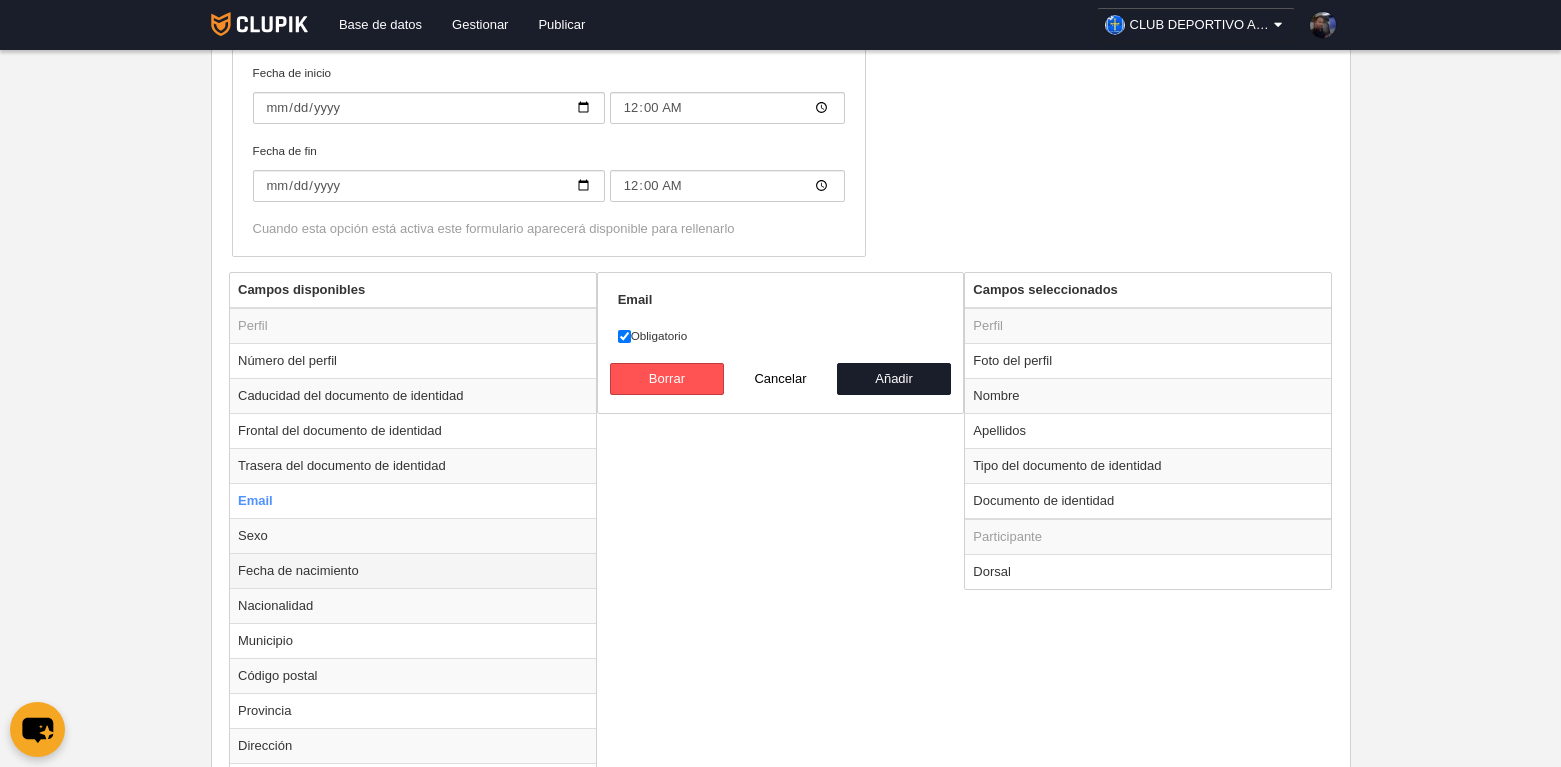 click on "Fecha de nacimiento" at bounding box center [413, 570] 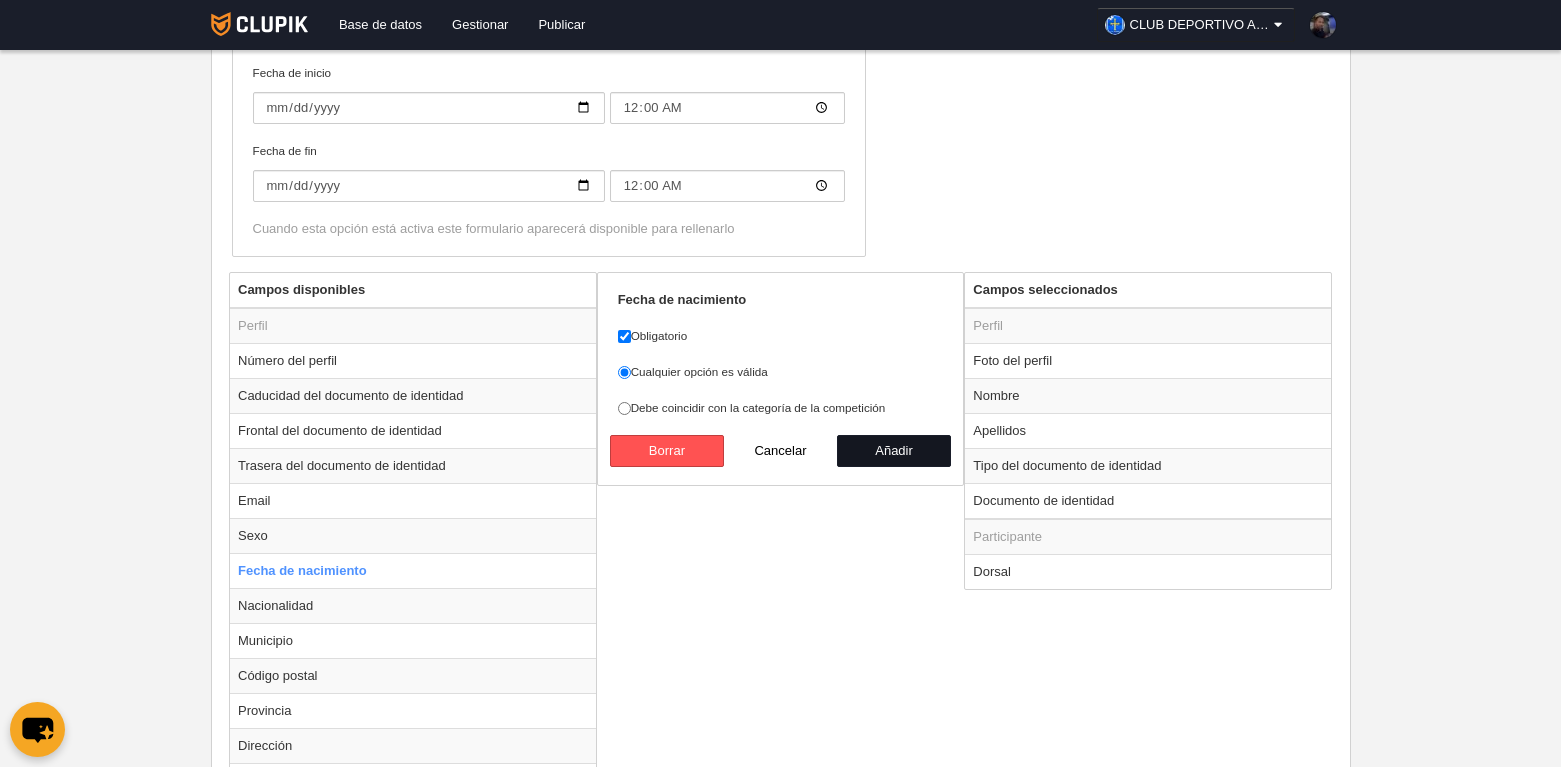 click on "Añadir" at bounding box center [894, 451] 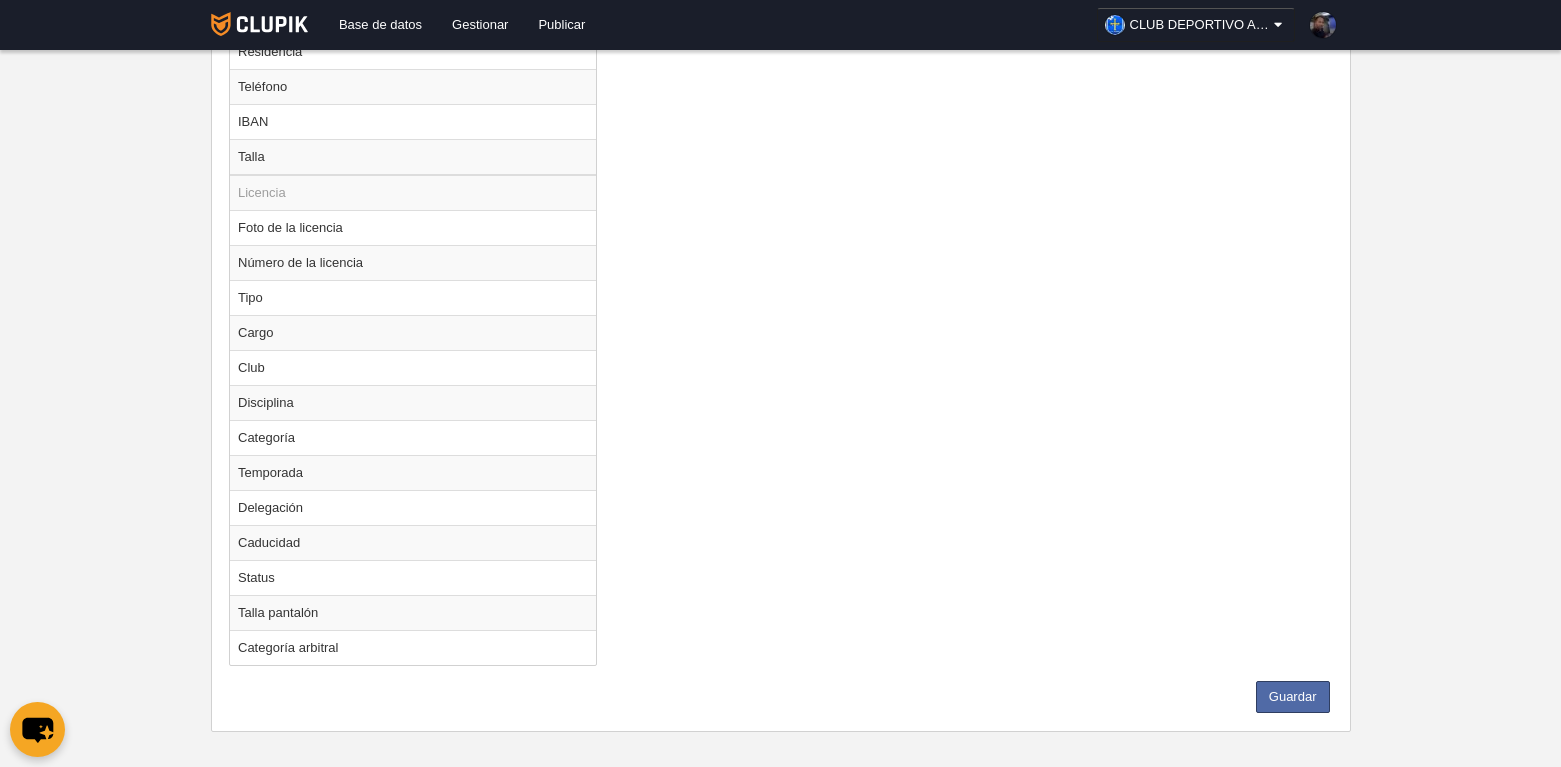 scroll, scrollTop: 1345, scrollLeft: 0, axis: vertical 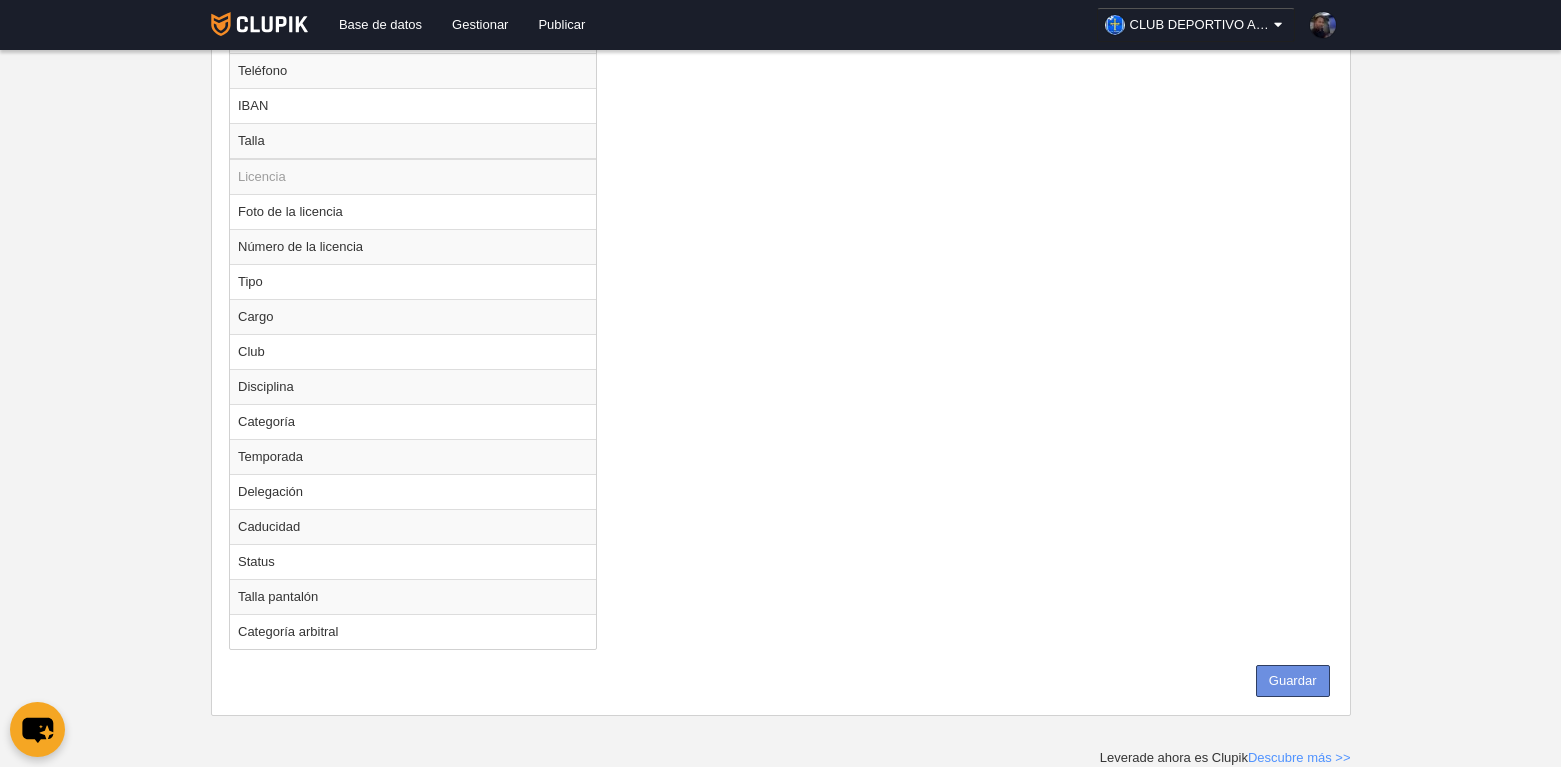 click on "Guardar" at bounding box center [1293, 681] 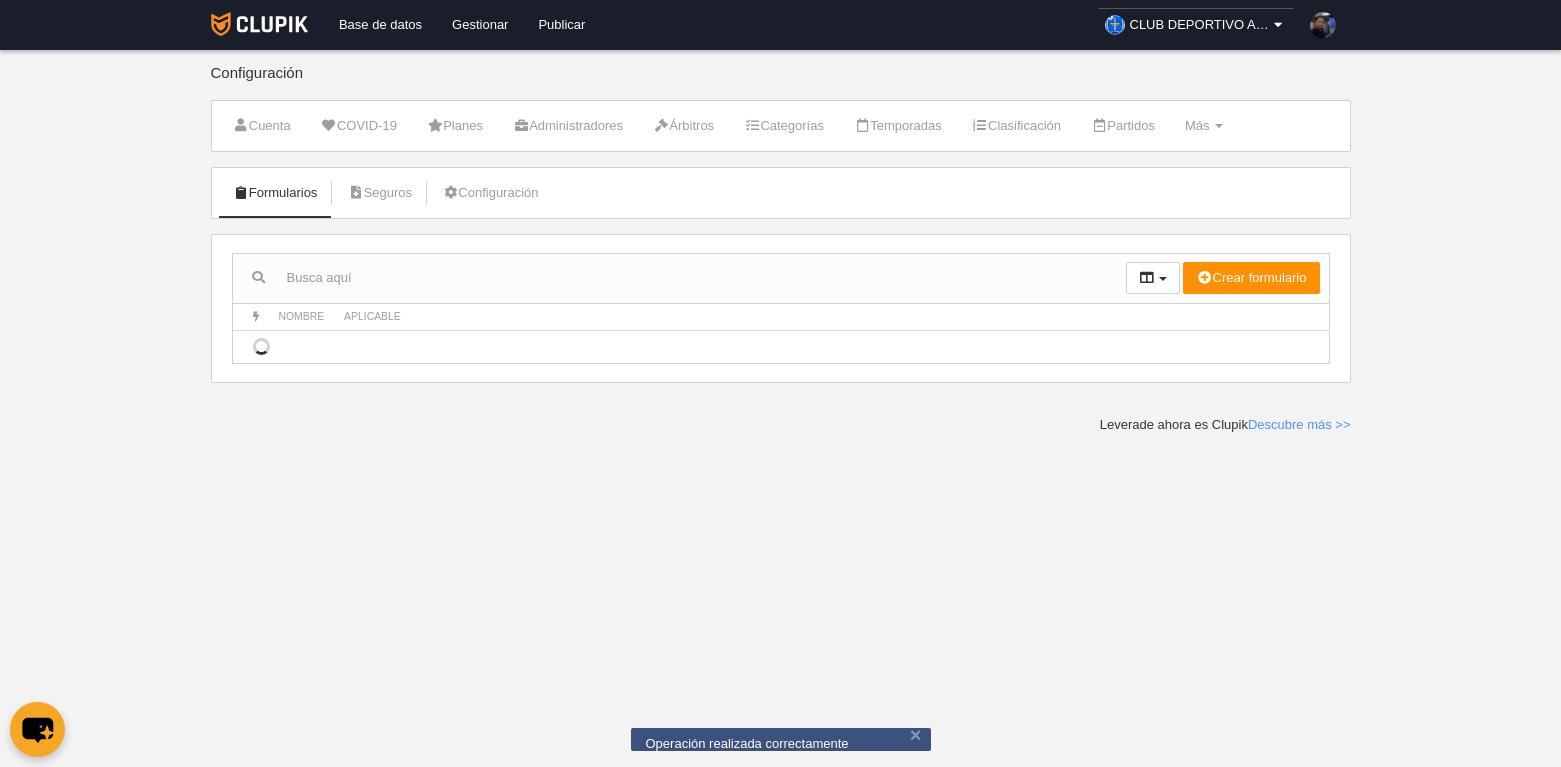 scroll, scrollTop: 0, scrollLeft: 0, axis: both 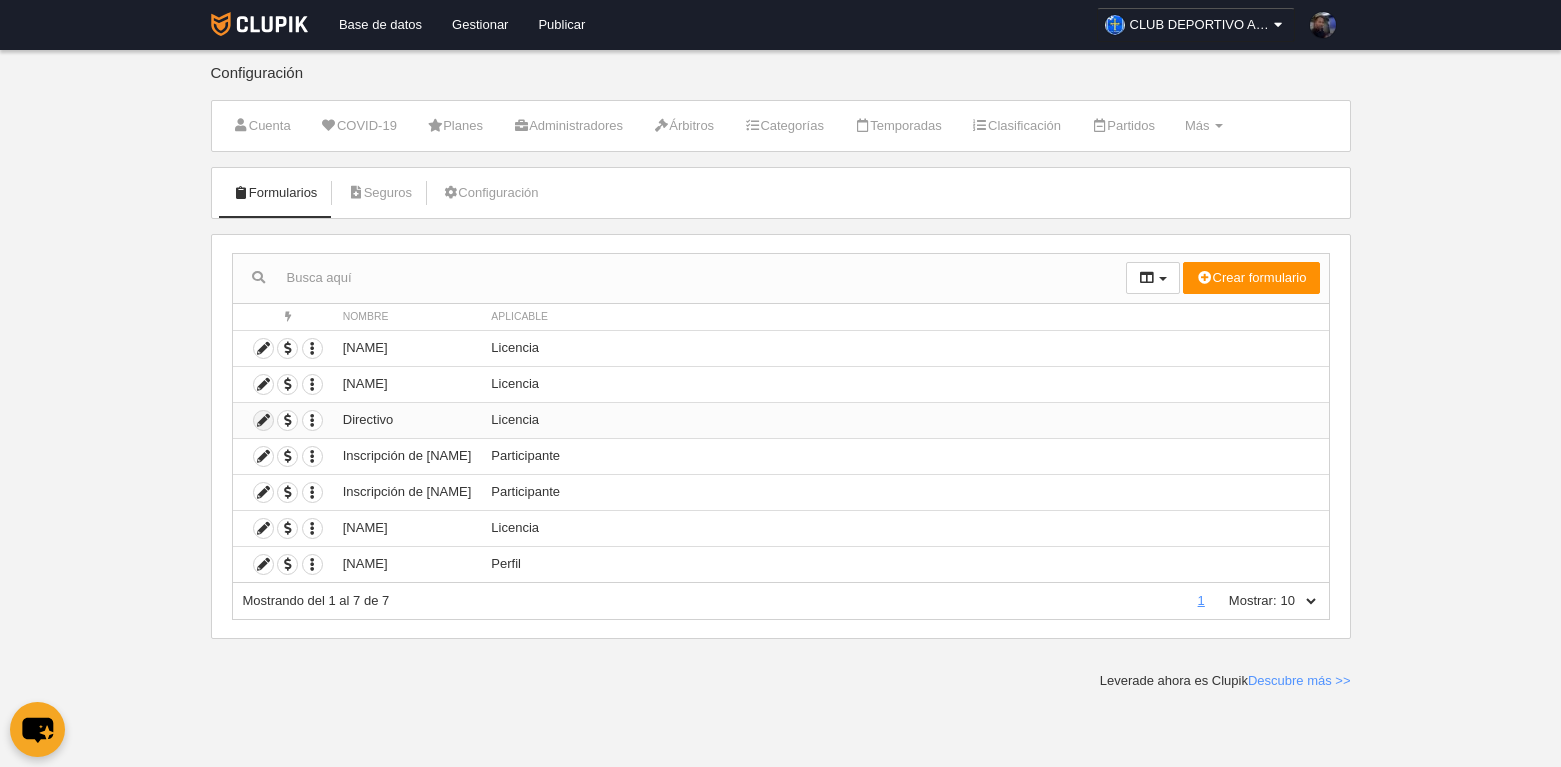 click at bounding box center [263, 420] 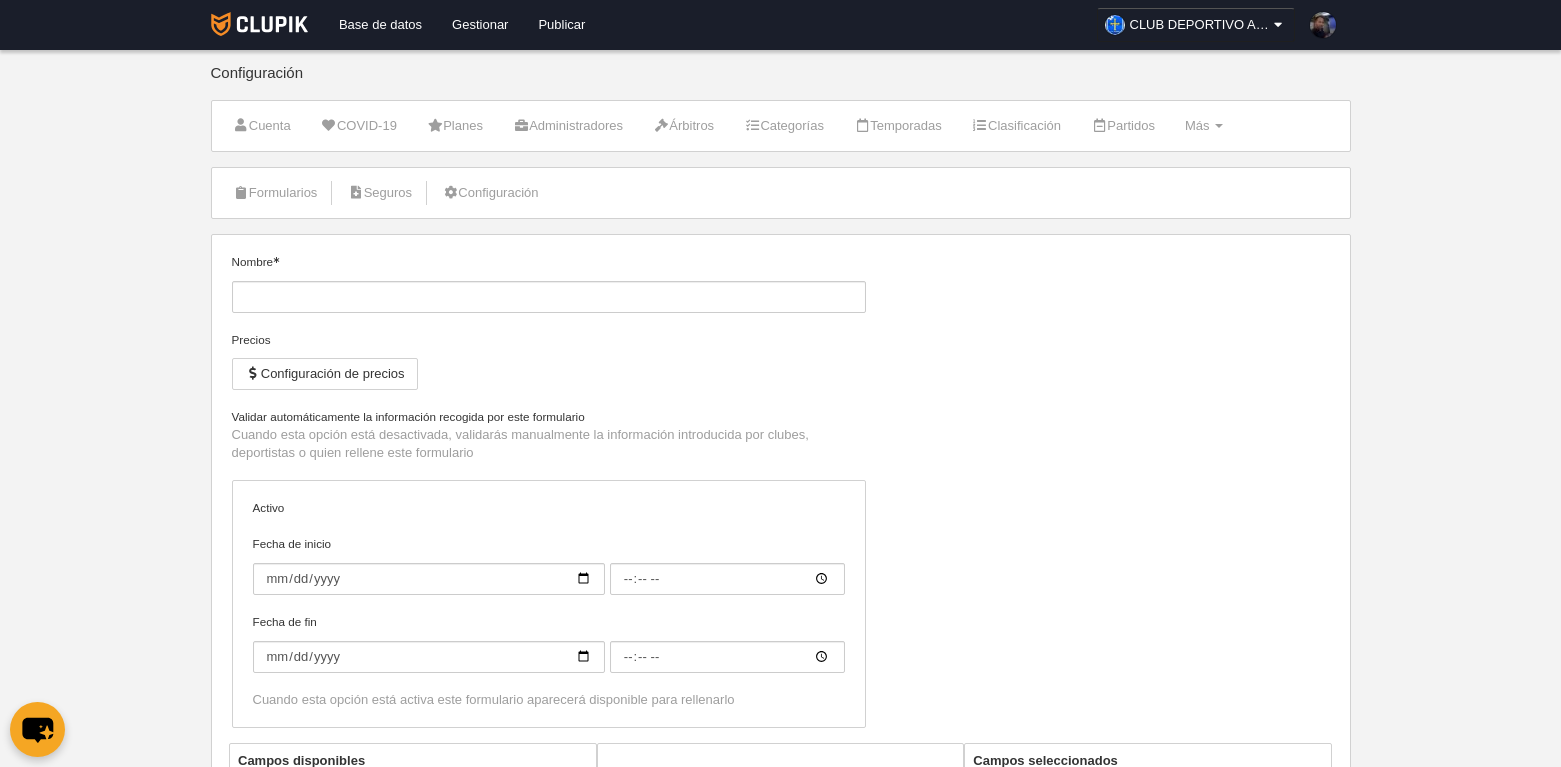 type on "Directivo" 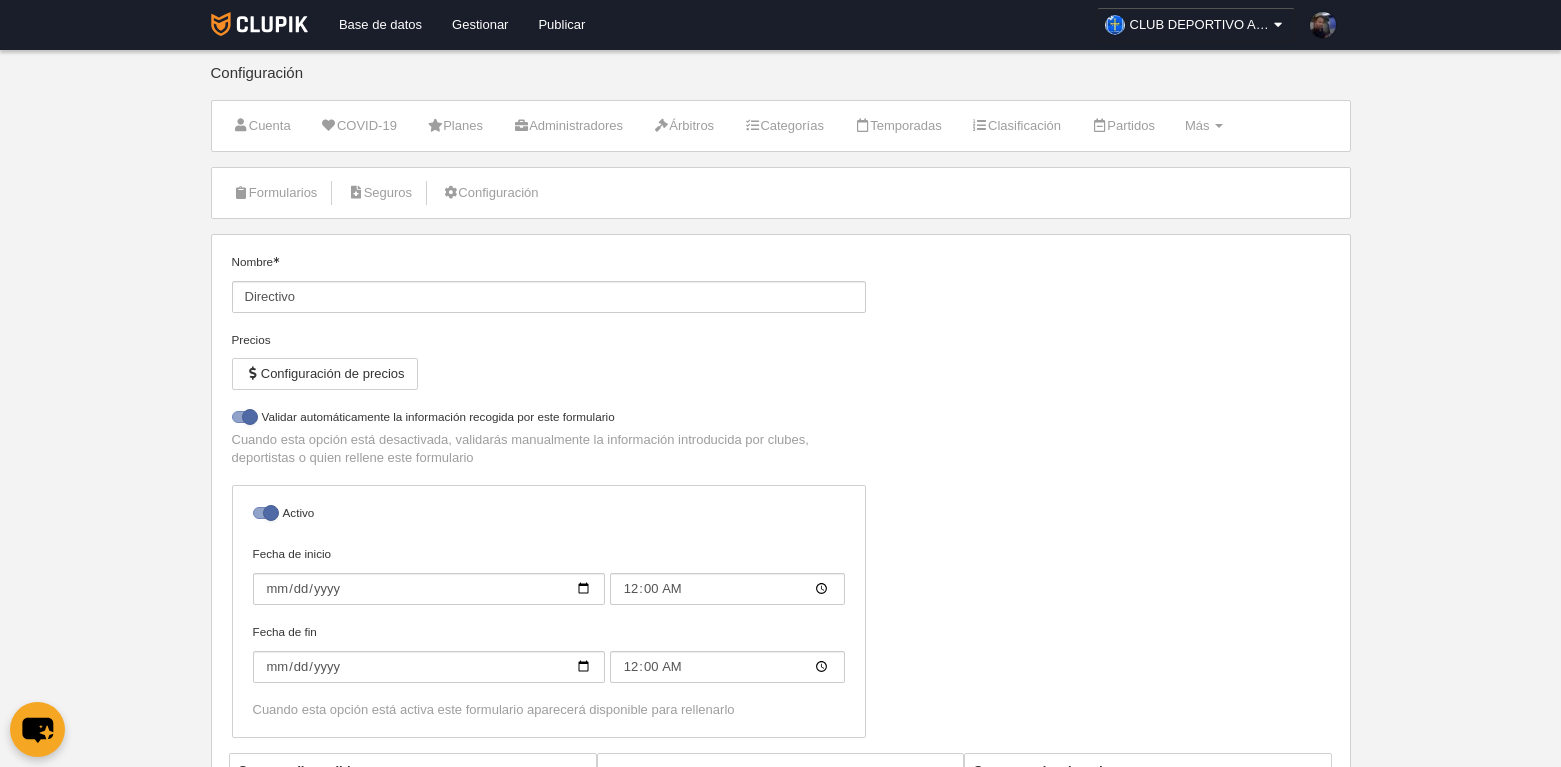 select on "selected" 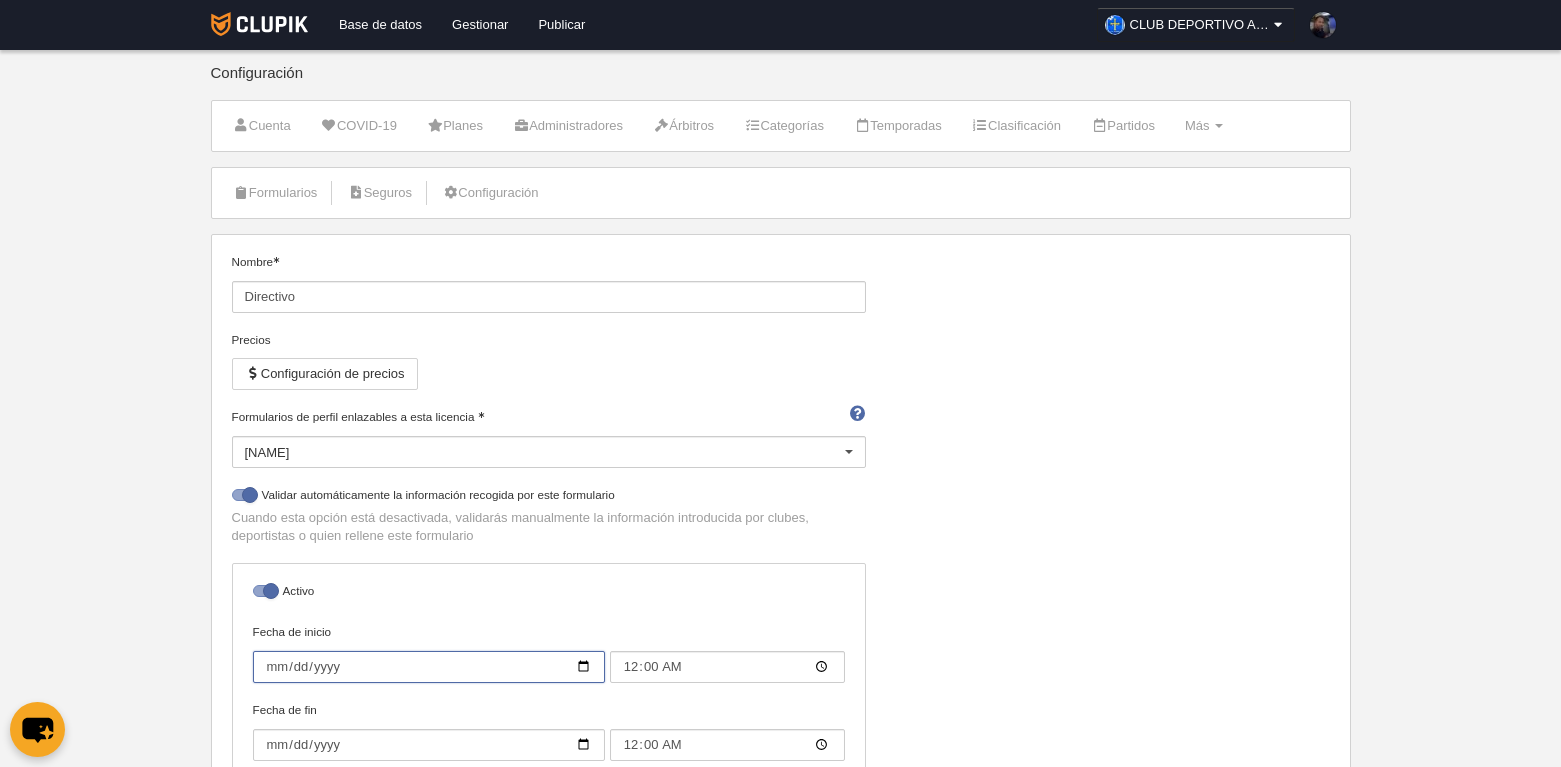 click on "2024-07-01" at bounding box center [429, 667] 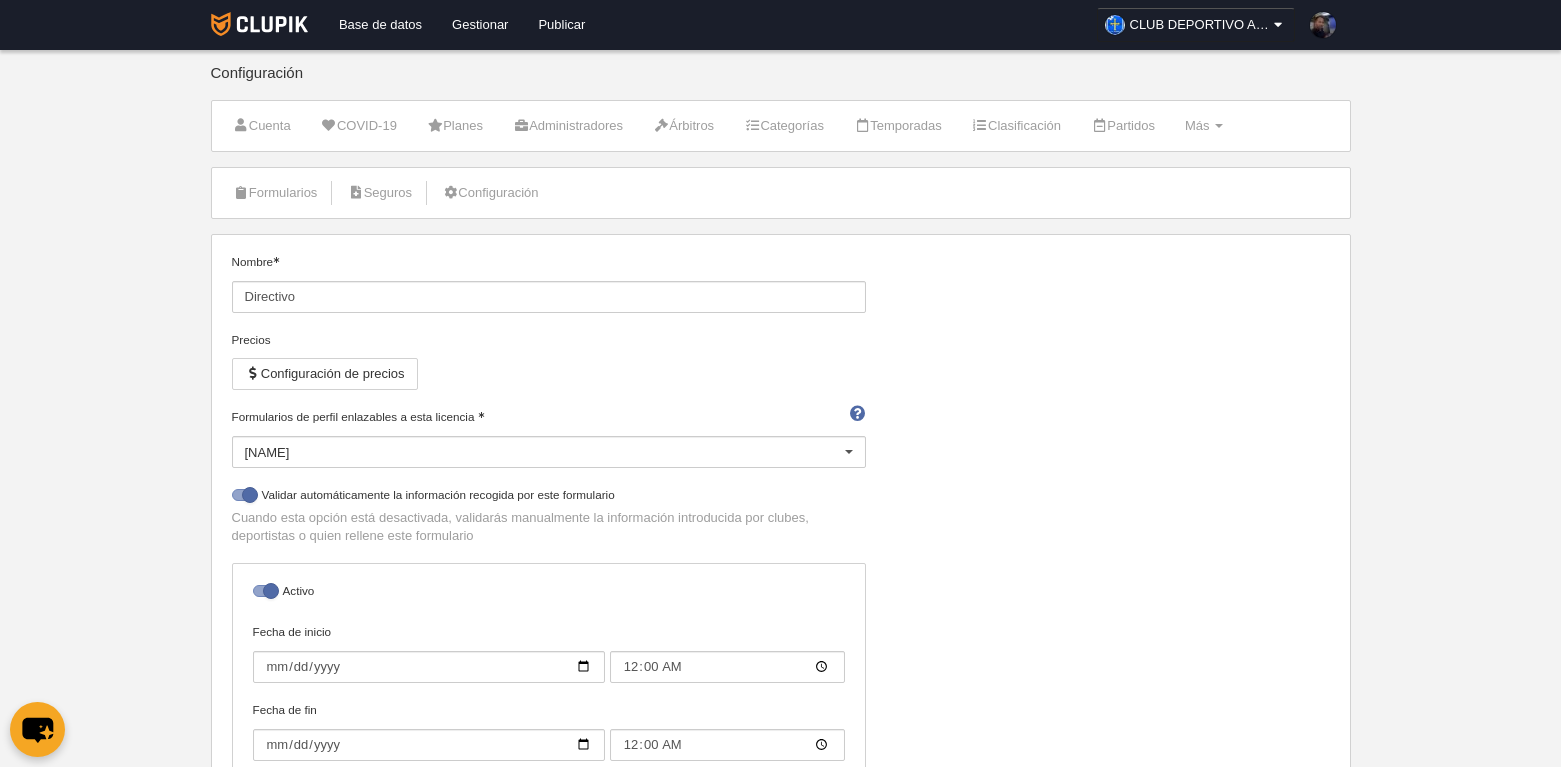 type on "[DATE]" 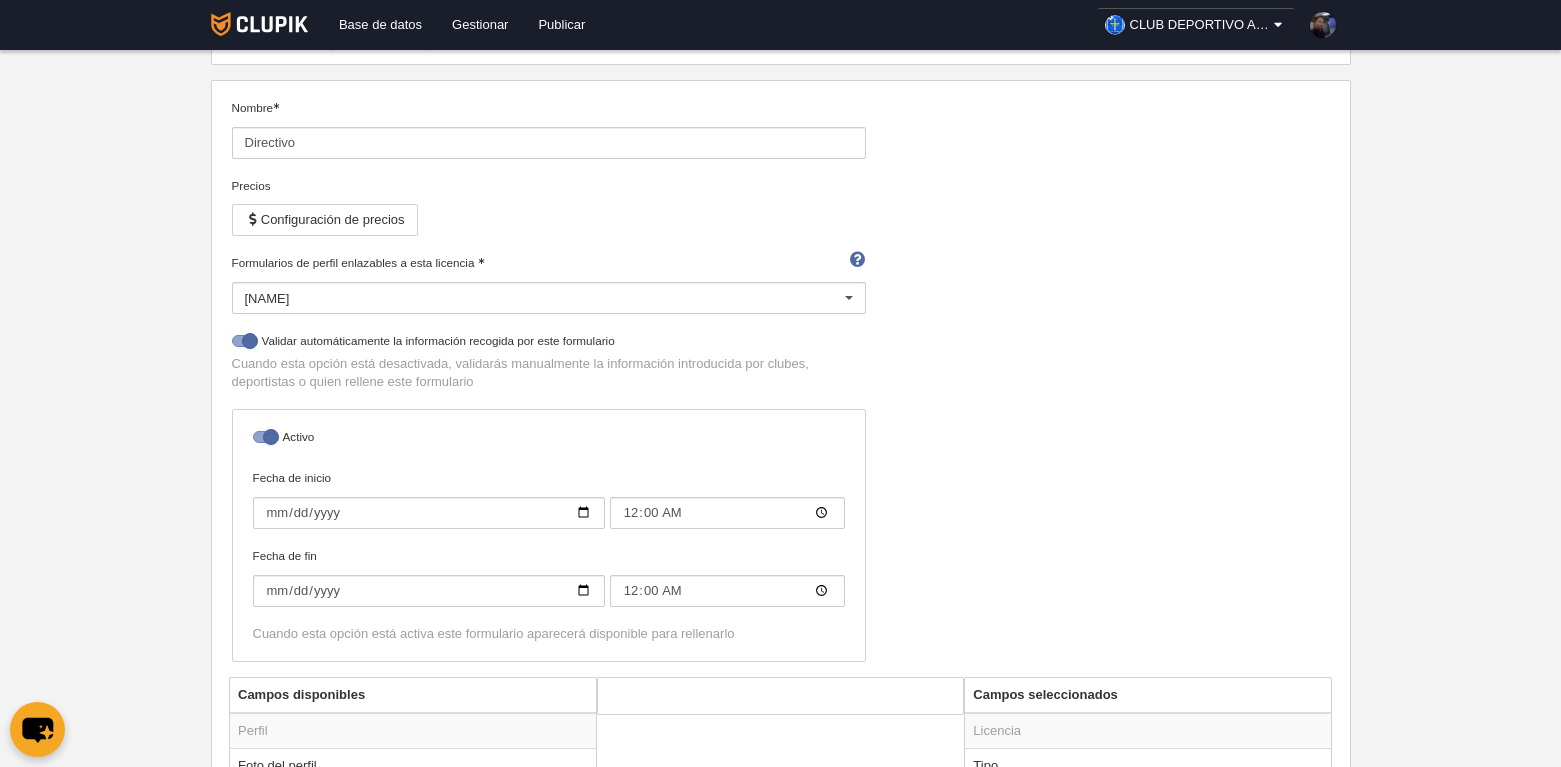 scroll, scrollTop: 200, scrollLeft: 0, axis: vertical 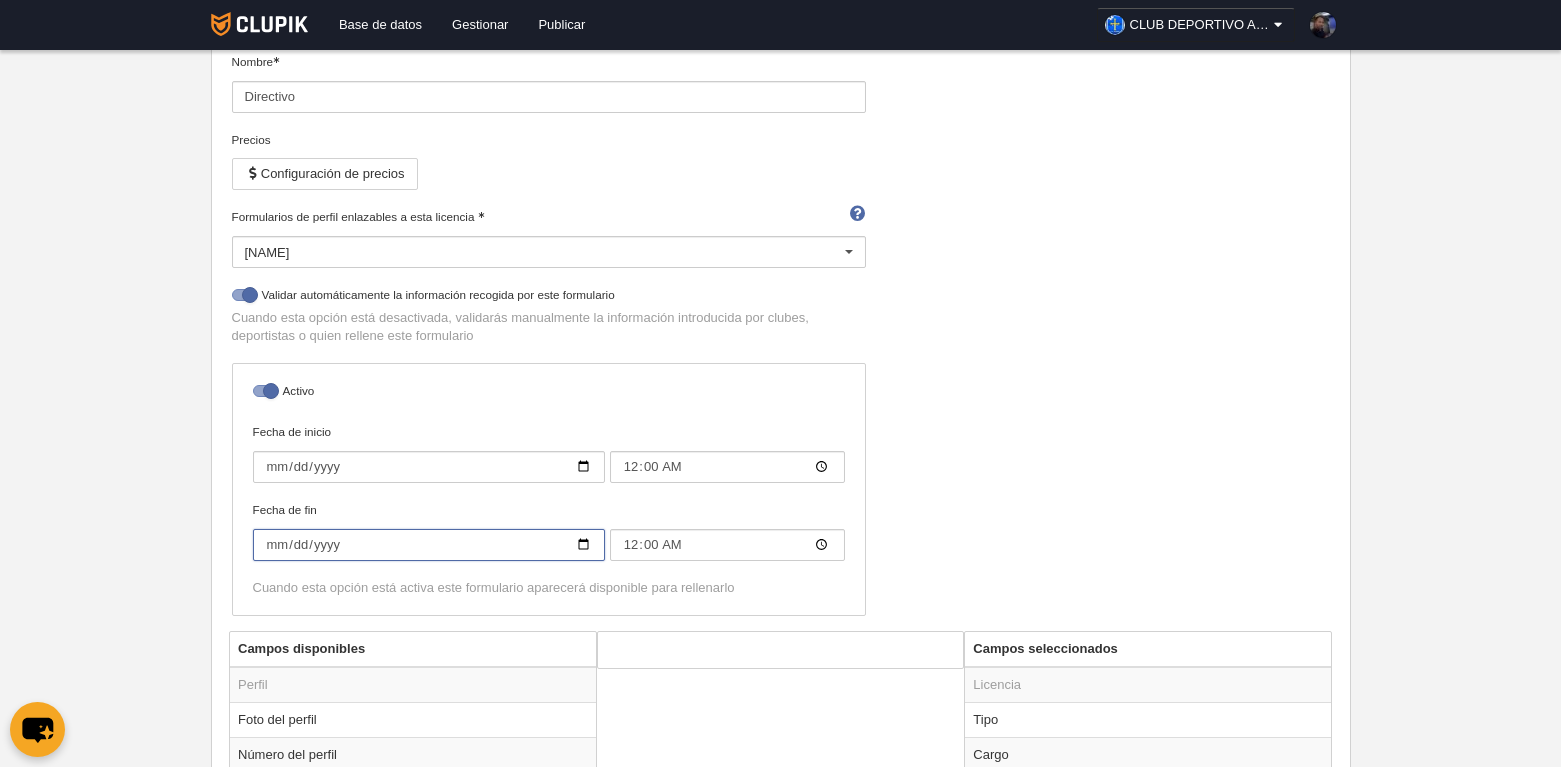 click on "2025-06-30" at bounding box center (429, 545) 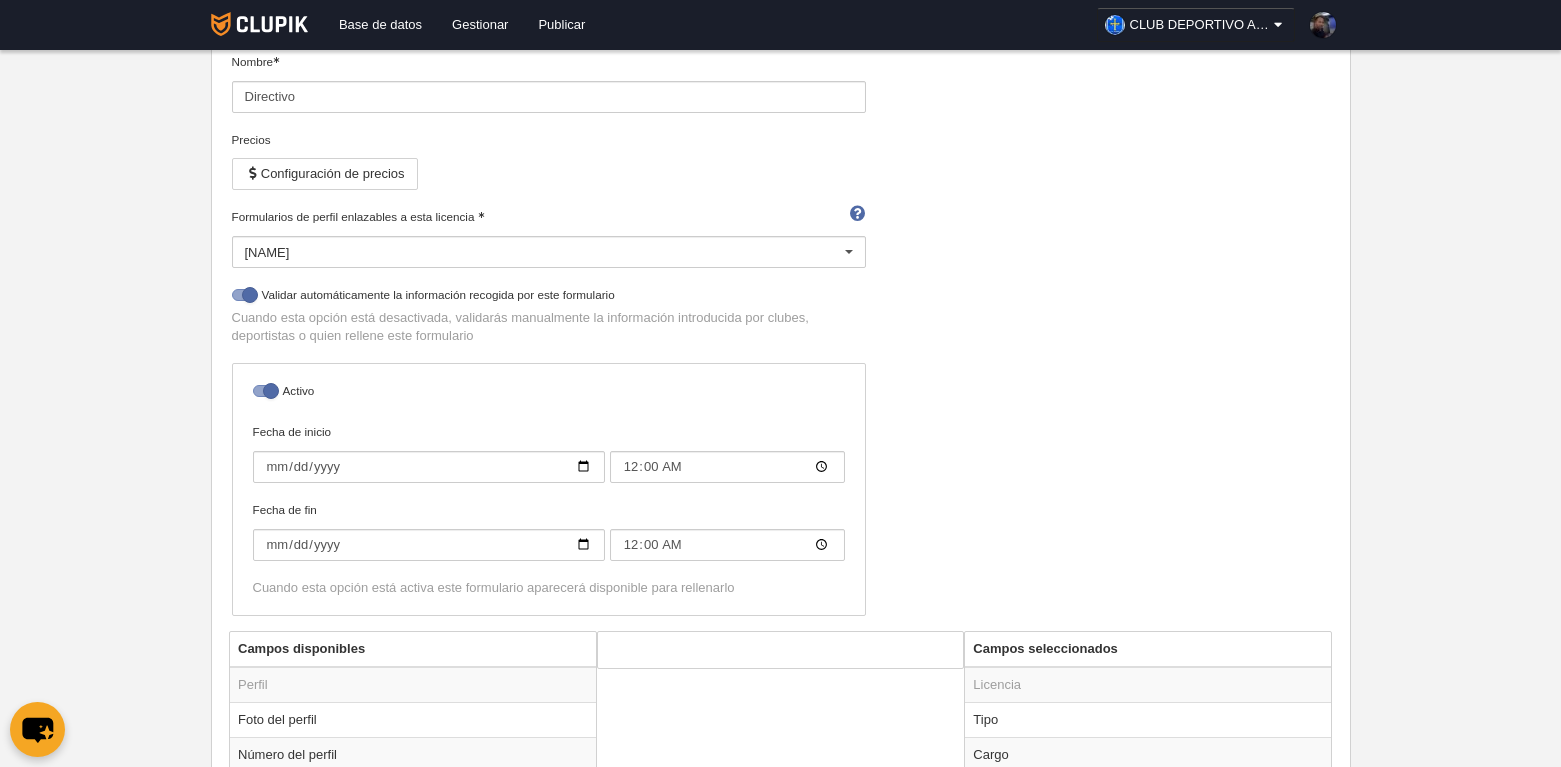 click on "Nombre
Directivo
Precios
Configuración de precios
Formularios de perfil enlazables a esta licencia
Persona                   Persona     No hay resultados para la búsqueda   No hay opciones
No permitir inscripción si la licencia no está pagada
Validar automáticamente la información recogida por este formulario
Cuando esta opción está desactivada, validarás manualmente la información introducida por clubes, deportistas o quien rellene este formulario
Activo
Fecha de inicio
2025-07-01   00:00
Fecha de fin
2026-06-30   00:00
Cuando esta opción está activa este formulario aparecerá disponible para rellenarlo" at bounding box center [780, 342] 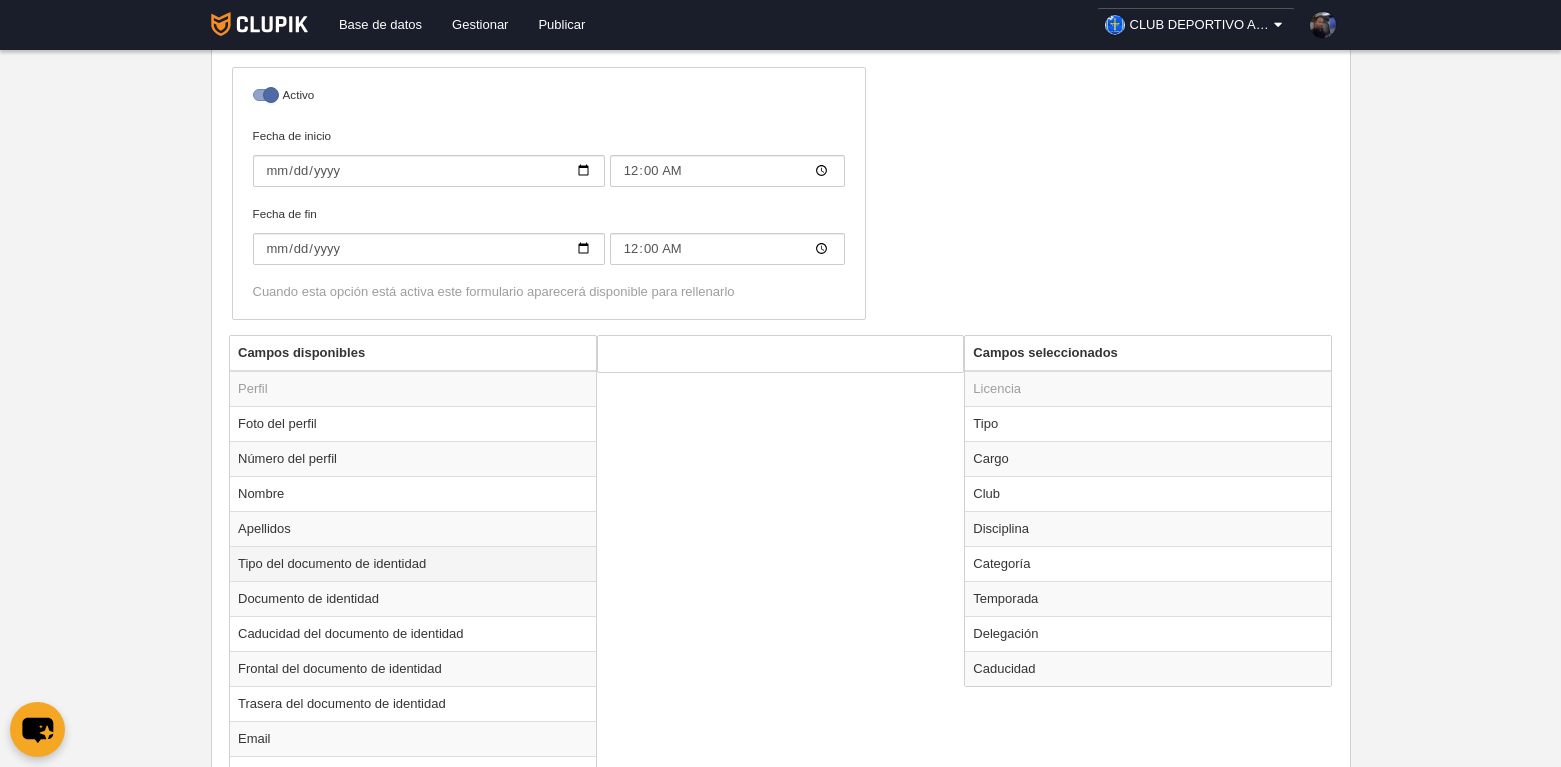 scroll, scrollTop: 500, scrollLeft: 0, axis: vertical 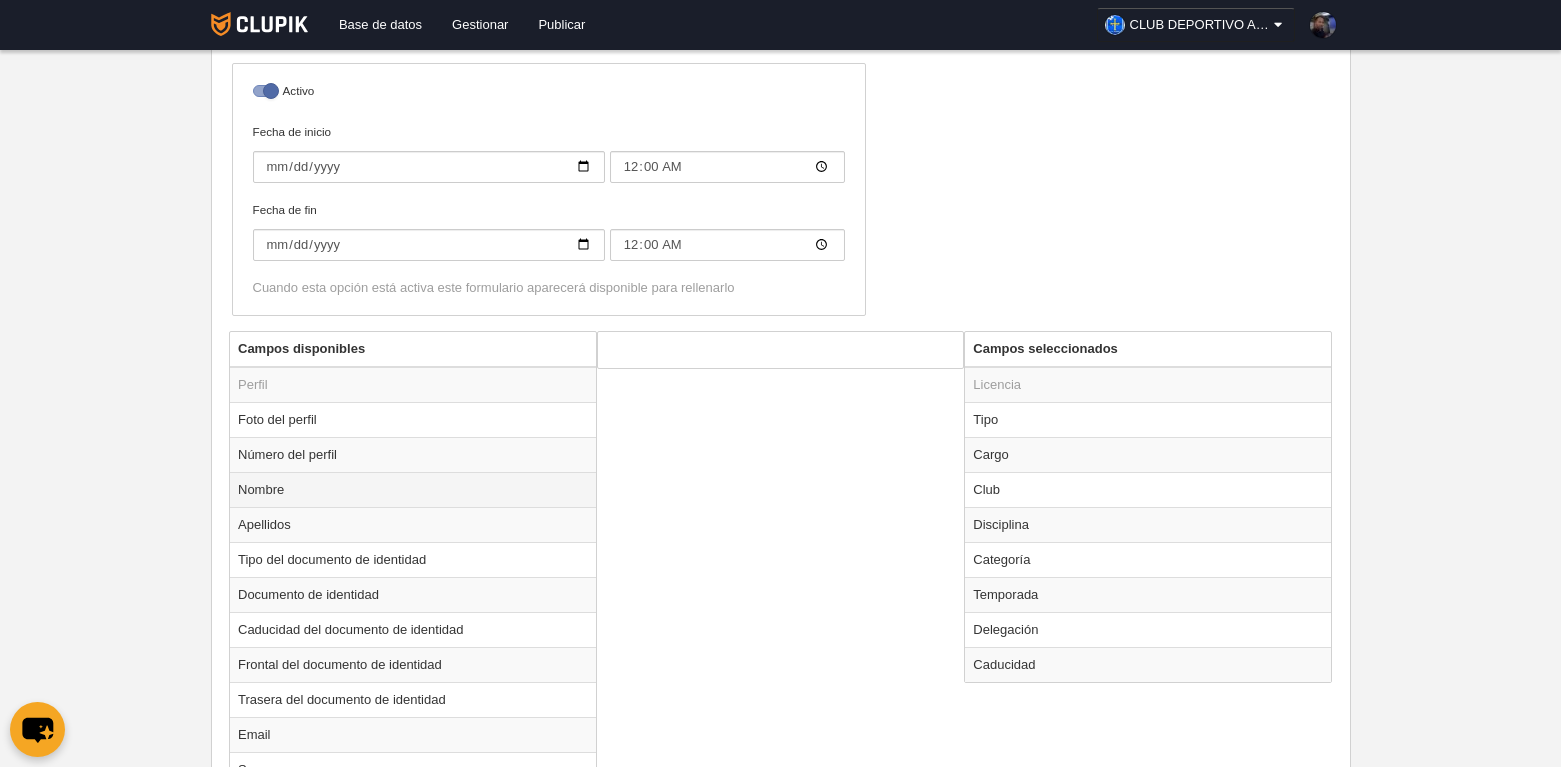 click on "Nombre" at bounding box center [413, 489] 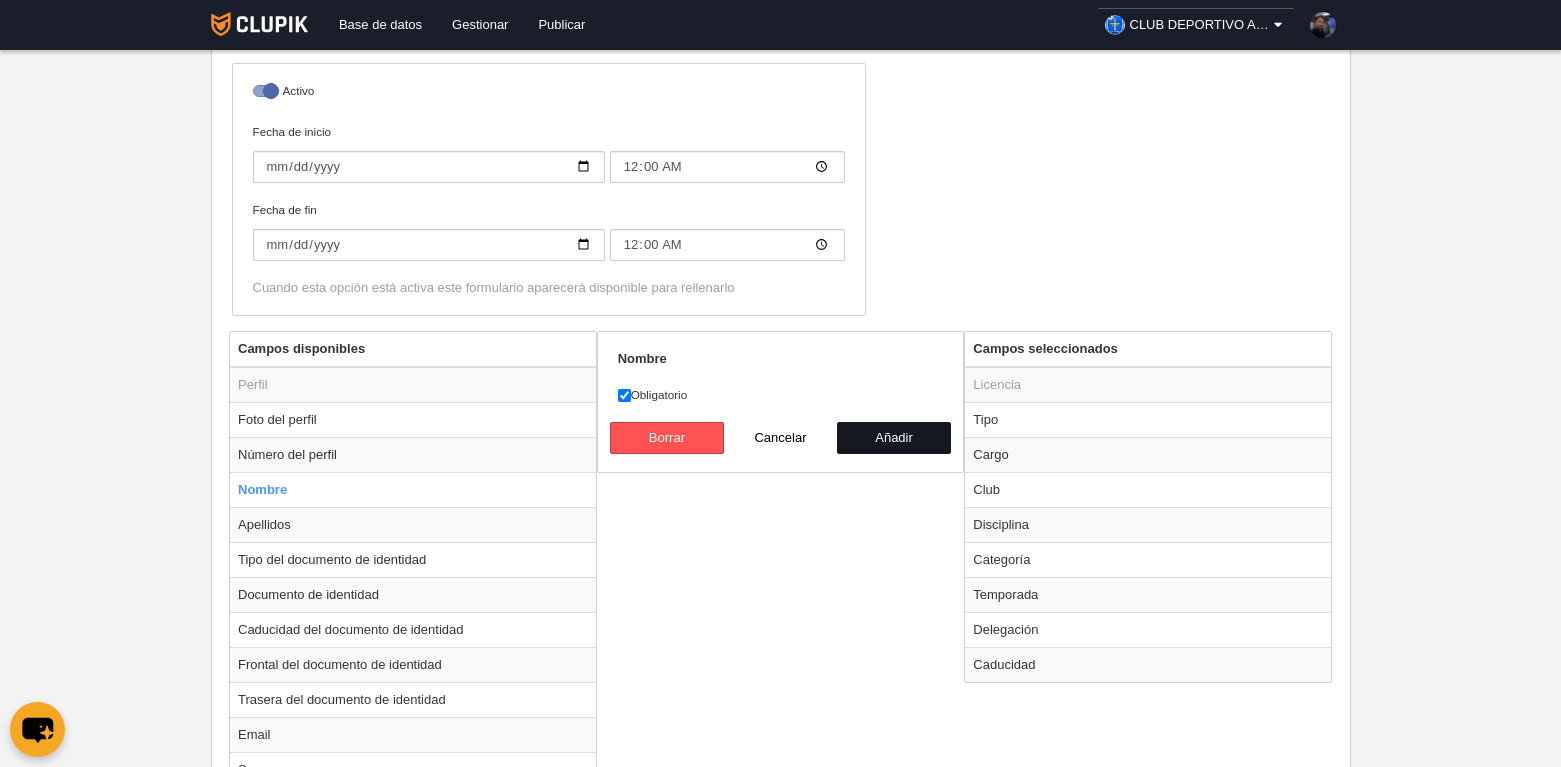 click on "Añadir" at bounding box center [894, 438] 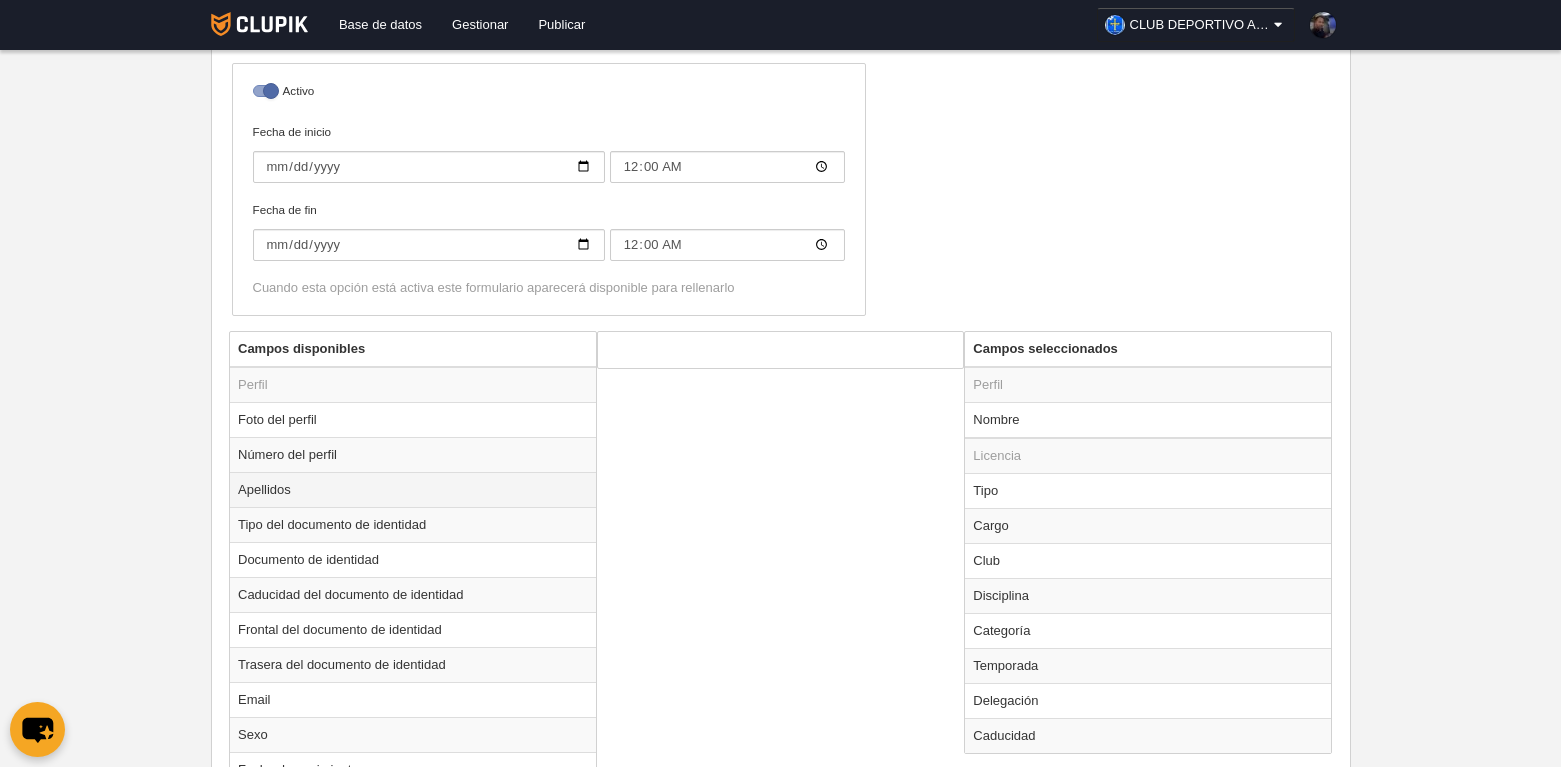 click on "Apellidos" at bounding box center (413, 489) 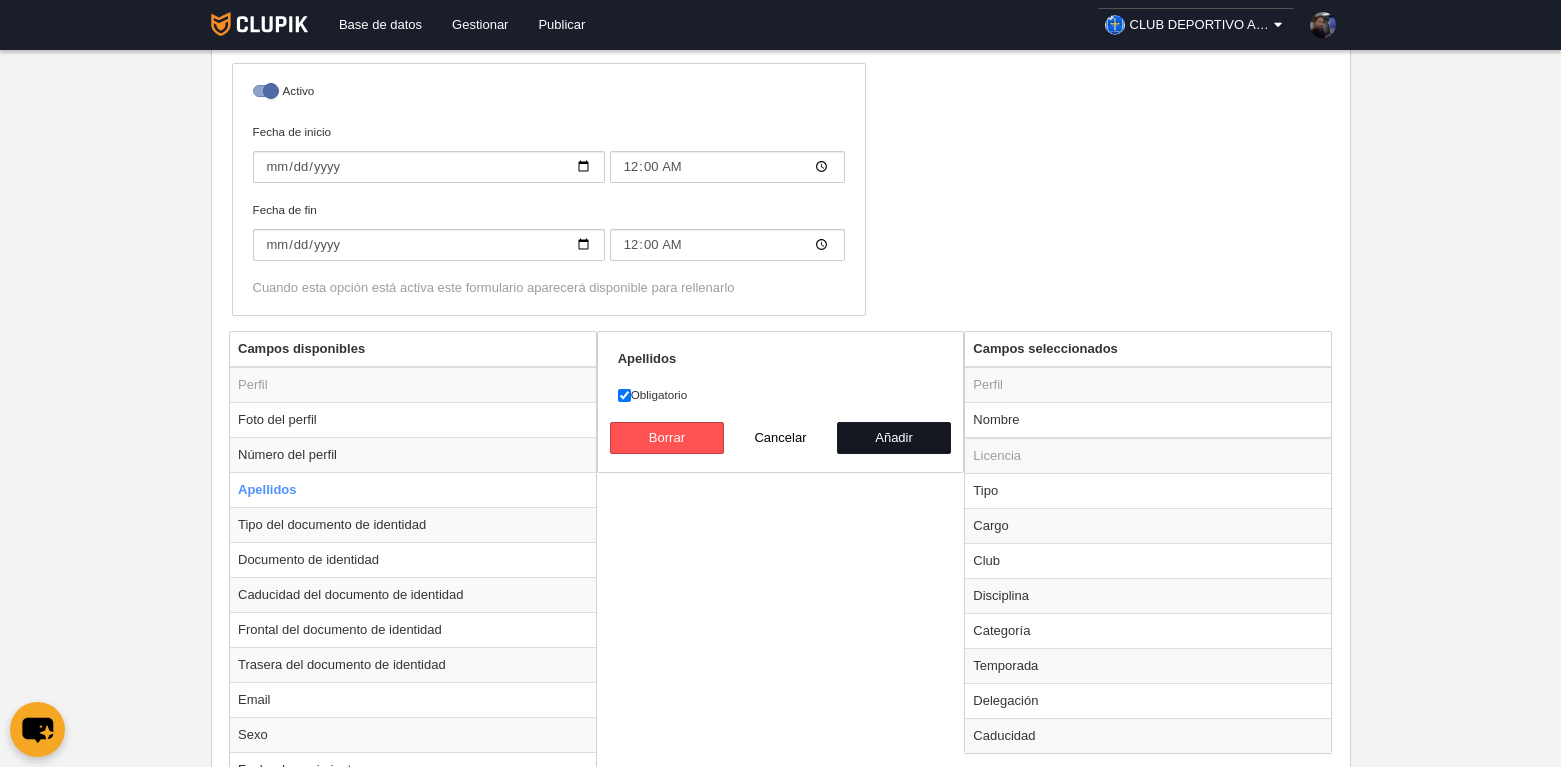 click on "Añadir" at bounding box center [894, 438] 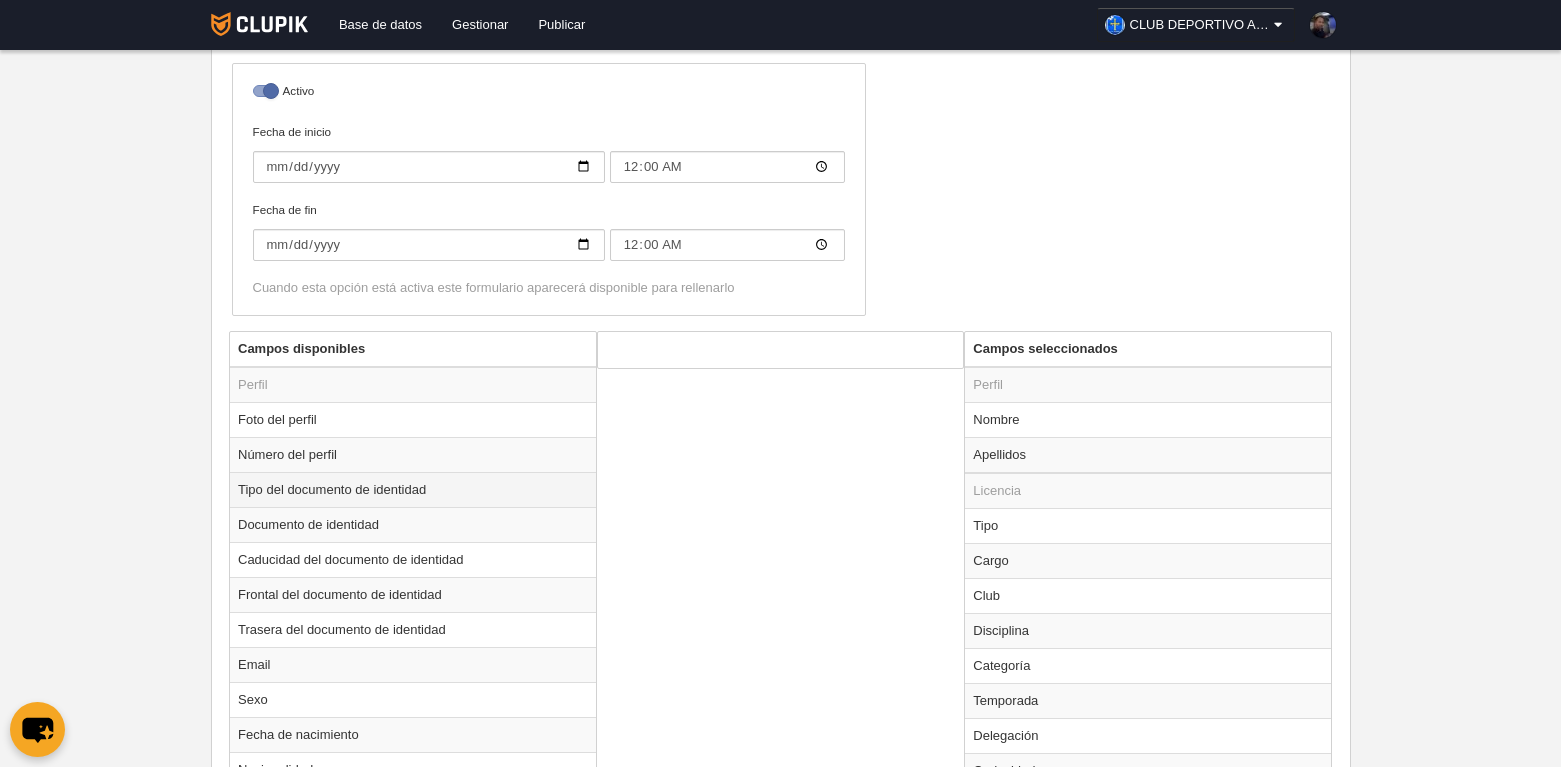 click on "Tipo del documento de identidad" at bounding box center [413, 489] 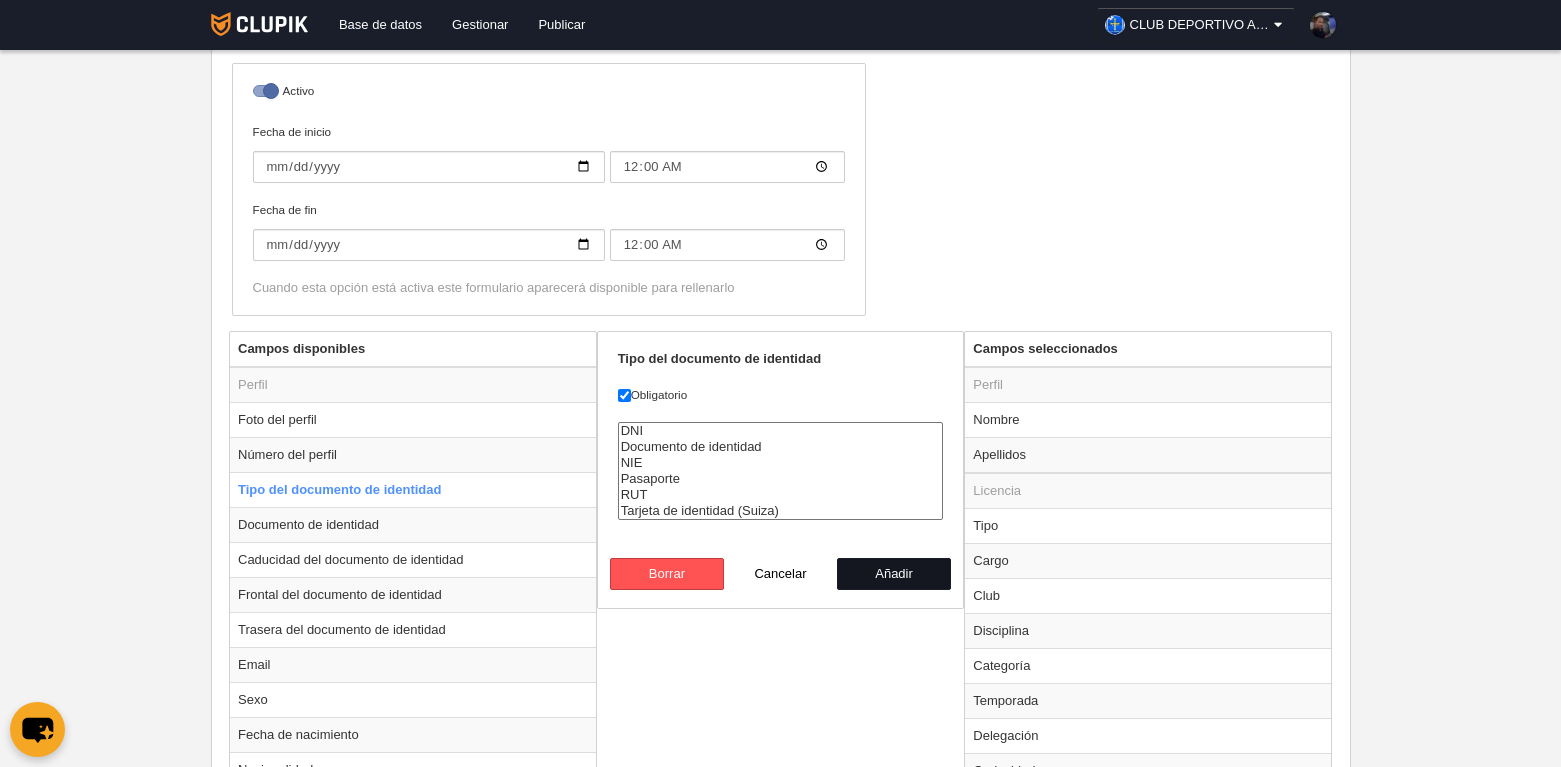 drag, startPoint x: 875, startPoint y: 568, endPoint x: 844, endPoint y: 568, distance: 31 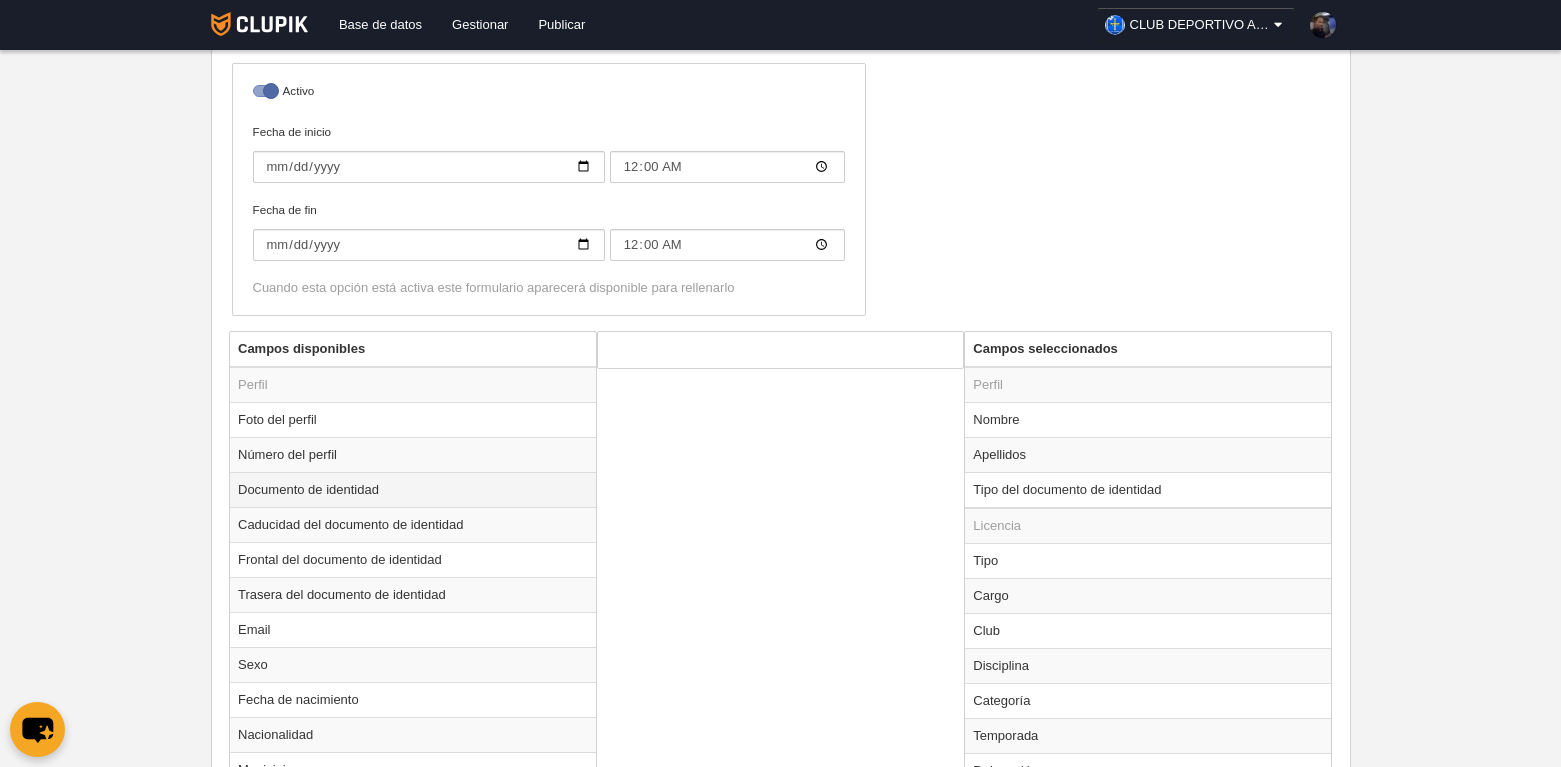 click on "Documento de identidad" at bounding box center [413, 489] 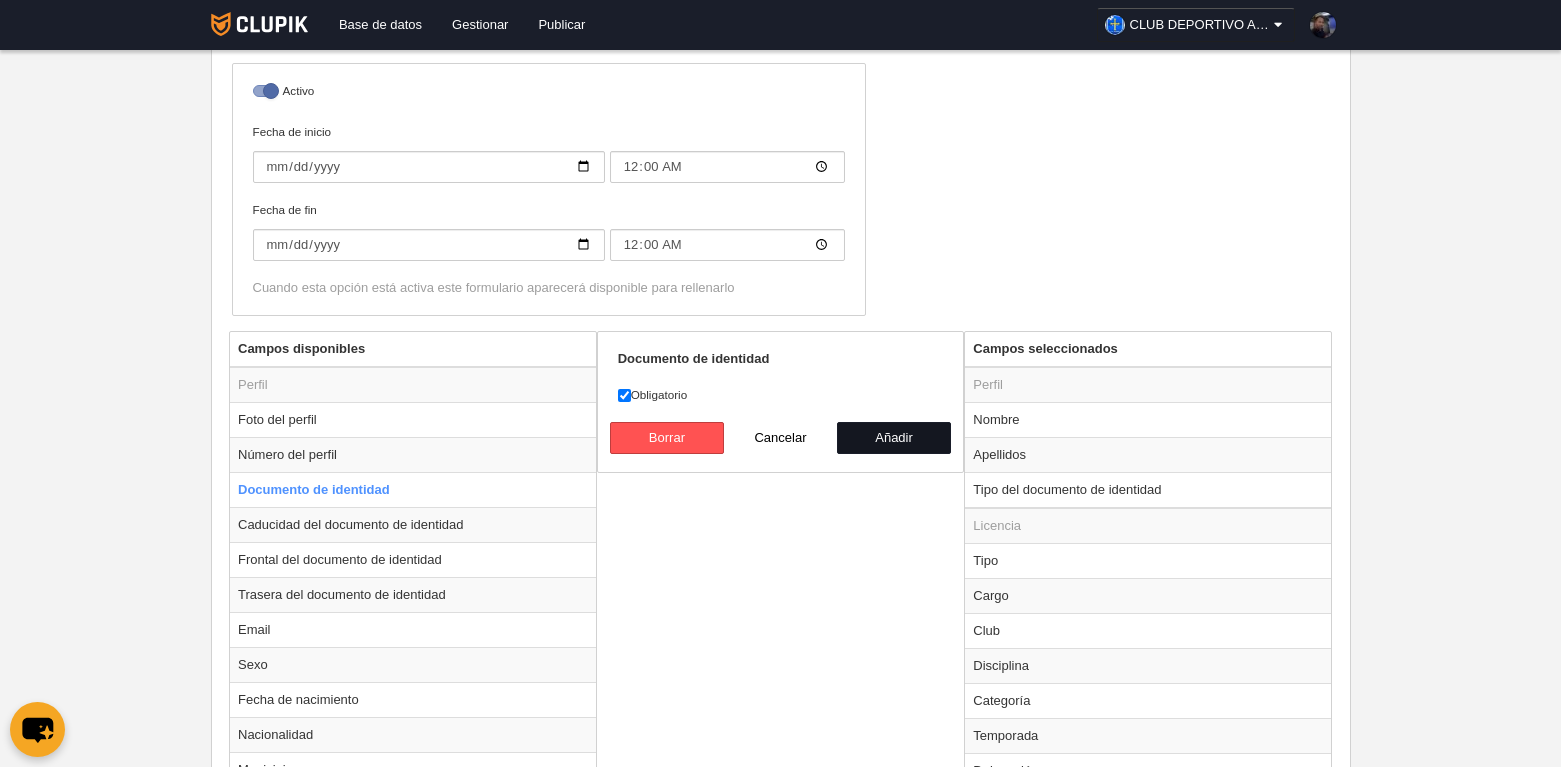 click on "Añadir" at bounding box center (894, 438) 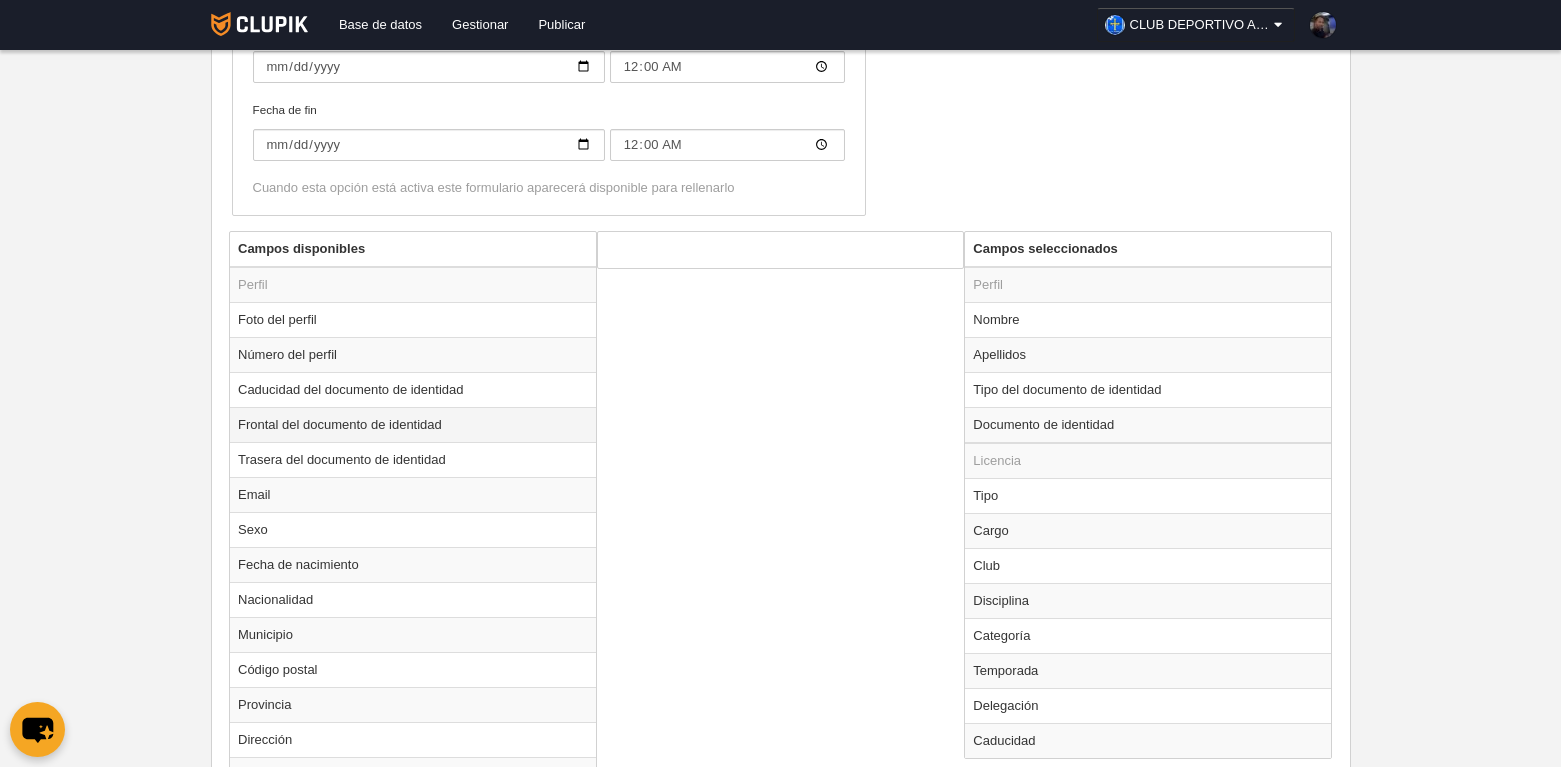 scroll, scrollTop: 700, scrollLeft: 0, axis: vertical 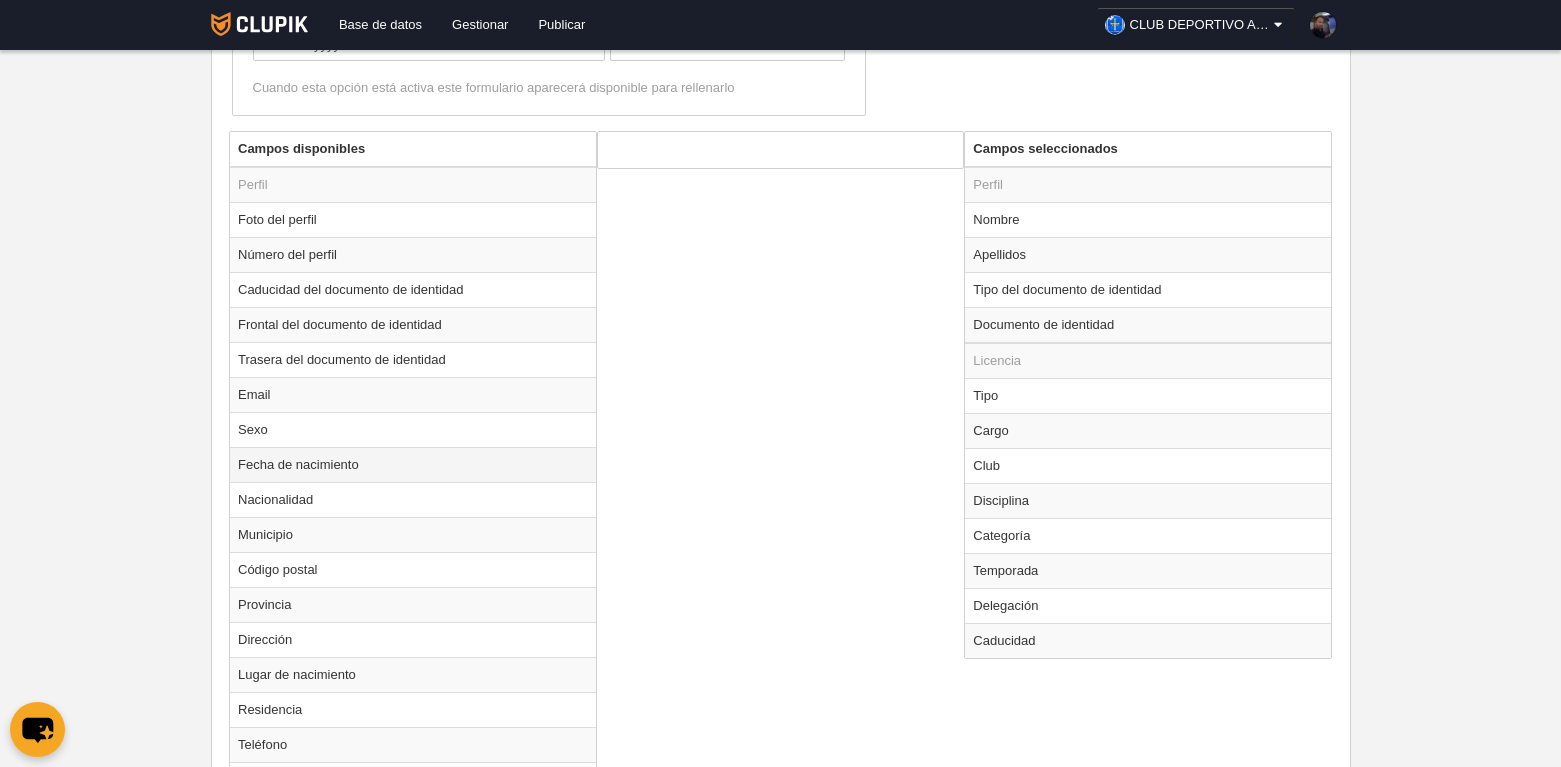 click on "Fecha de nacimiento" at bounding box center (413, 464) 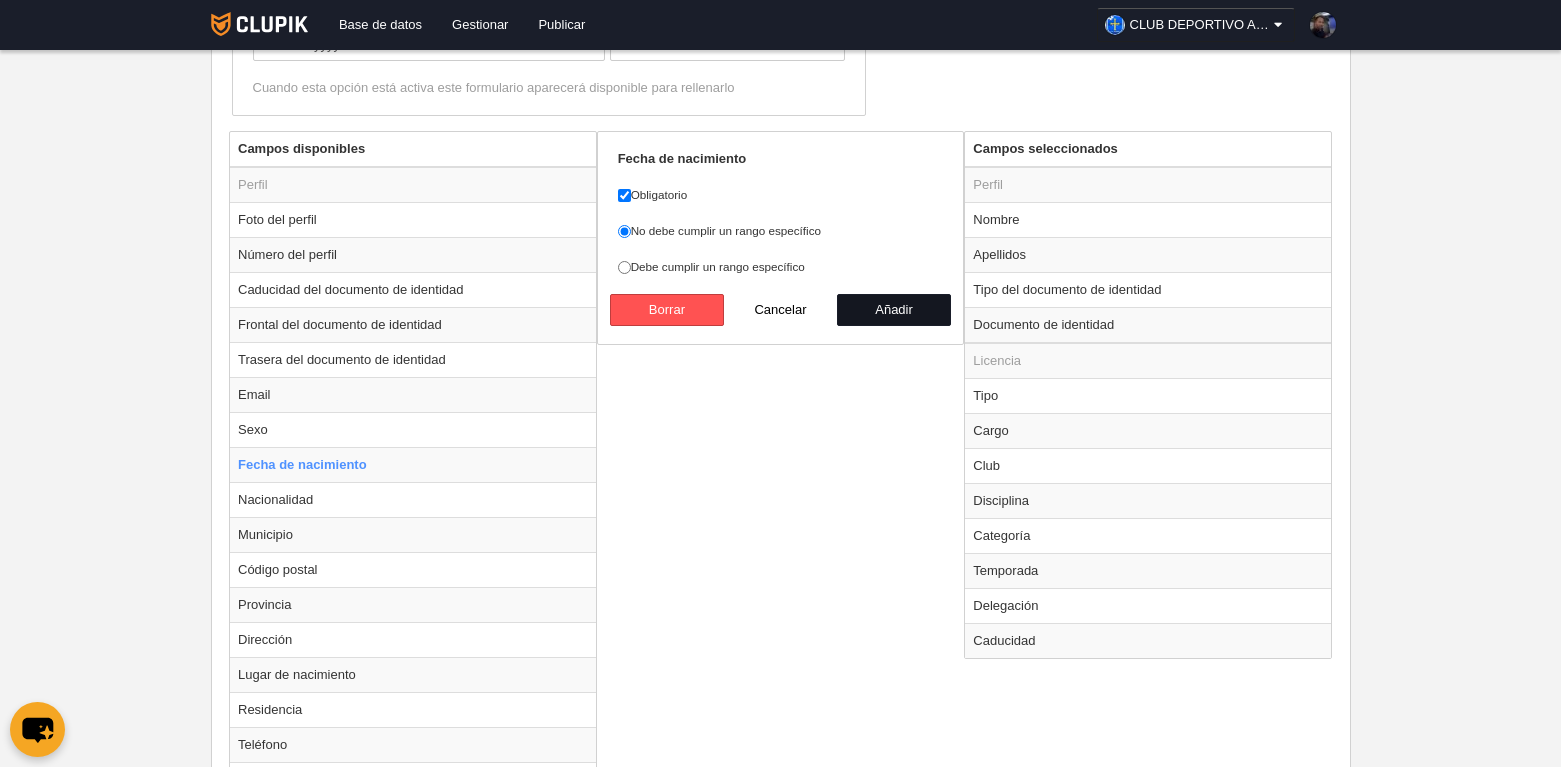 click on "Añadir" at bounding box center (894, 310) 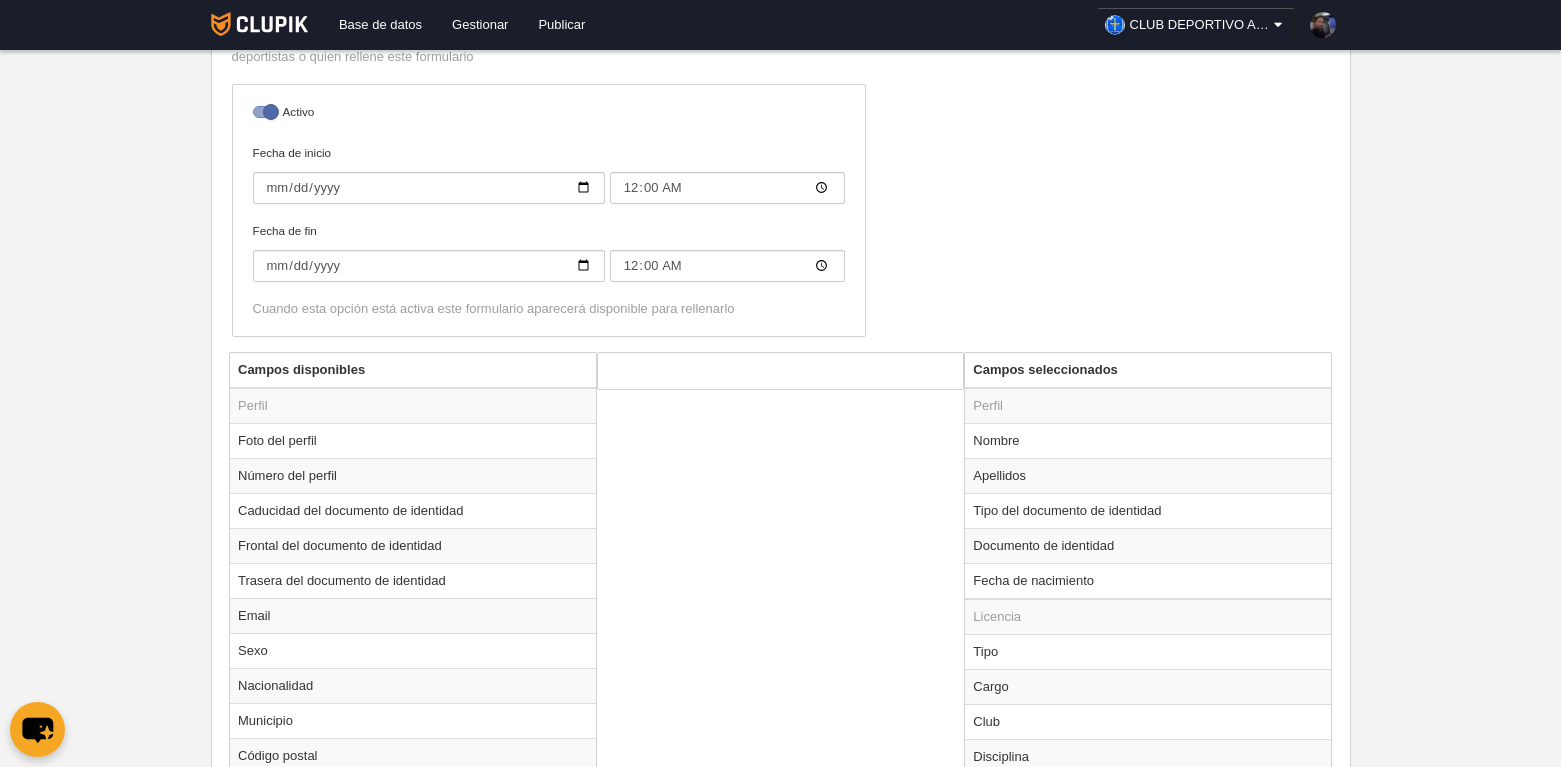 scroll, scrollTop: 459, scrollLeft: 0, axis: vertical 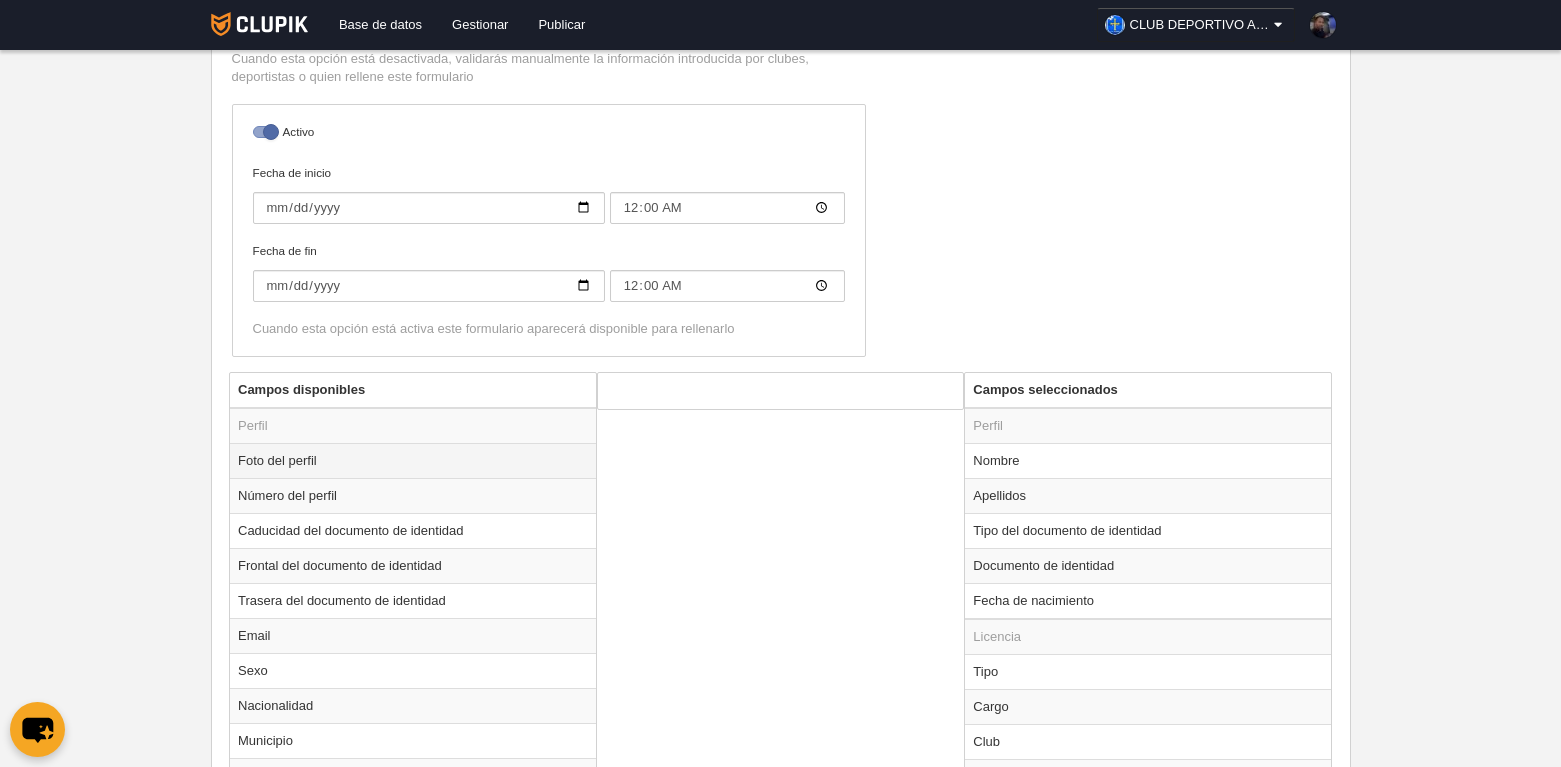 click on "Foto del perfil" at bounding box center (413, 460) 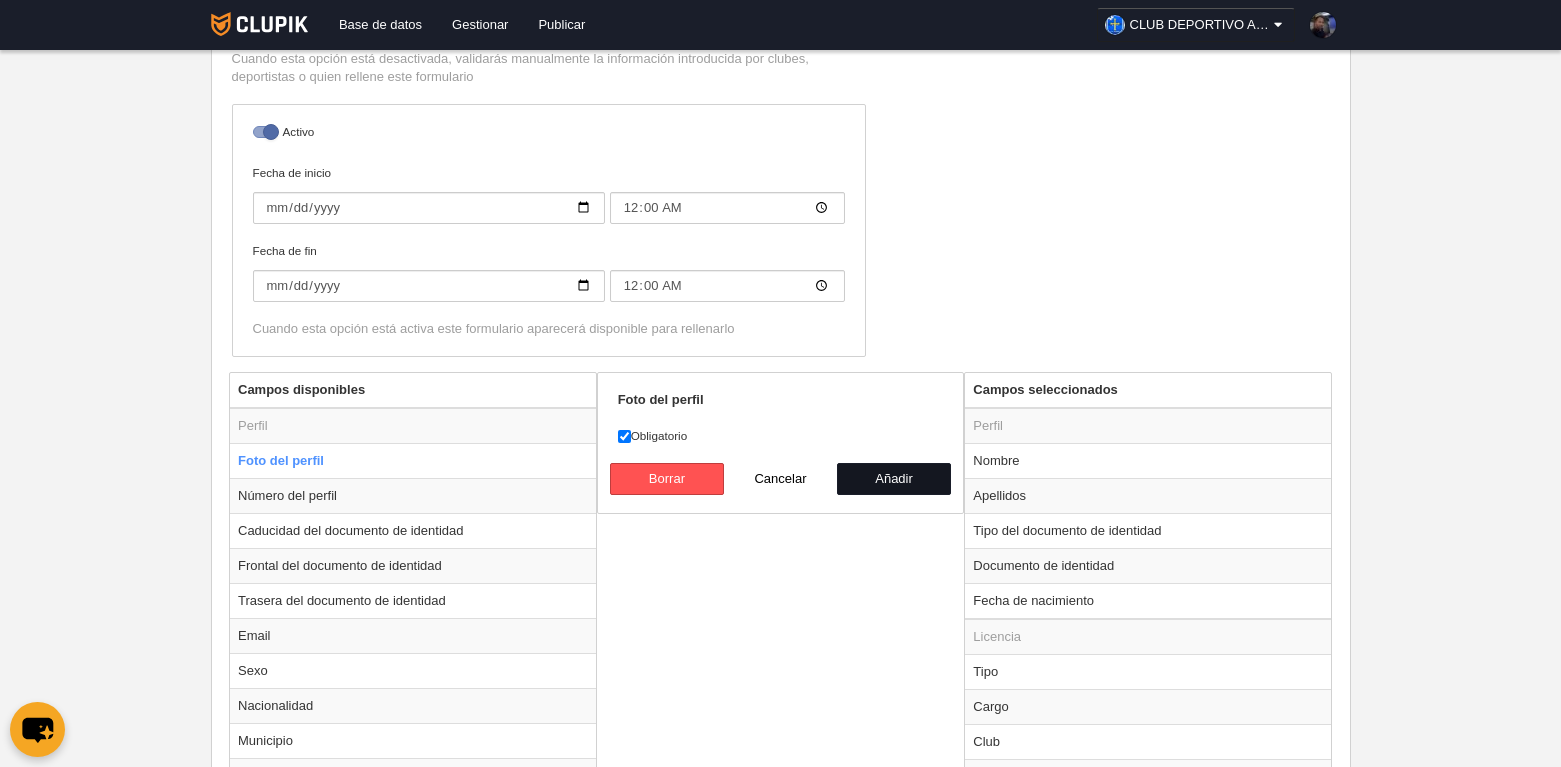 click on "Añadir" at bounding box center [894, 479] 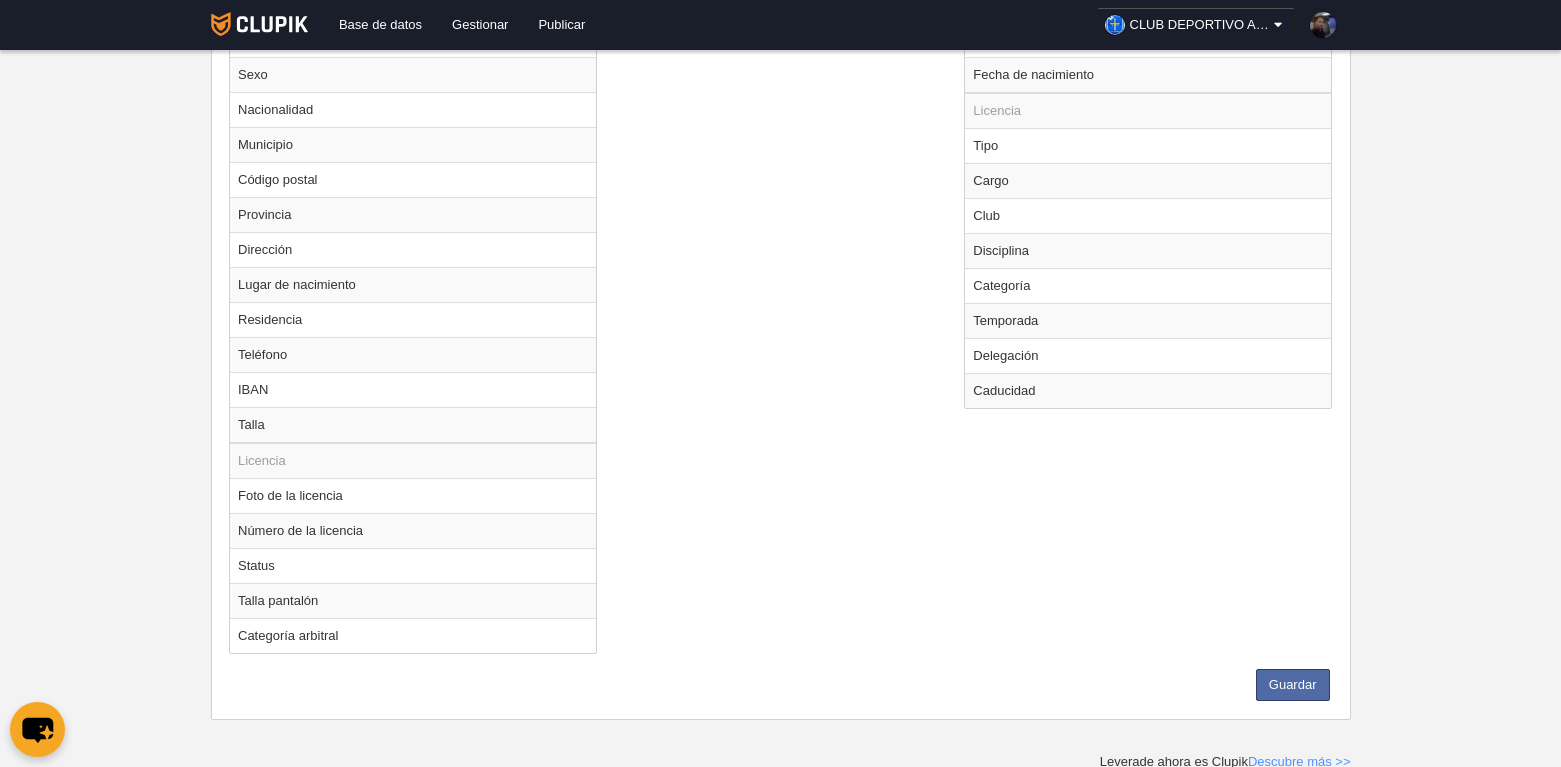 scroll, scrollTop: 1024, scrollLeft: 0, axis: vertical 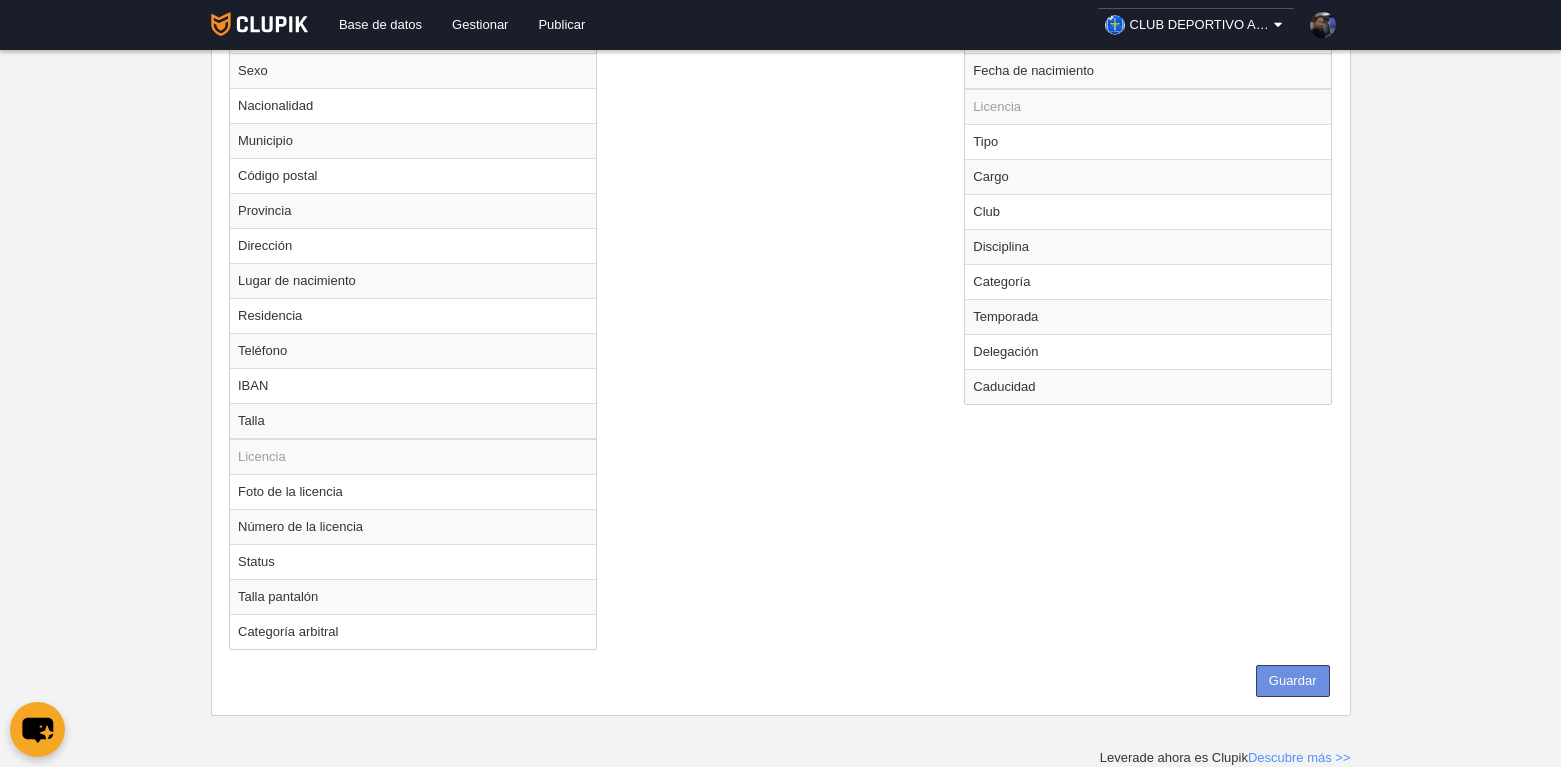click on "Guardar" at bounding box center [1293, 681] 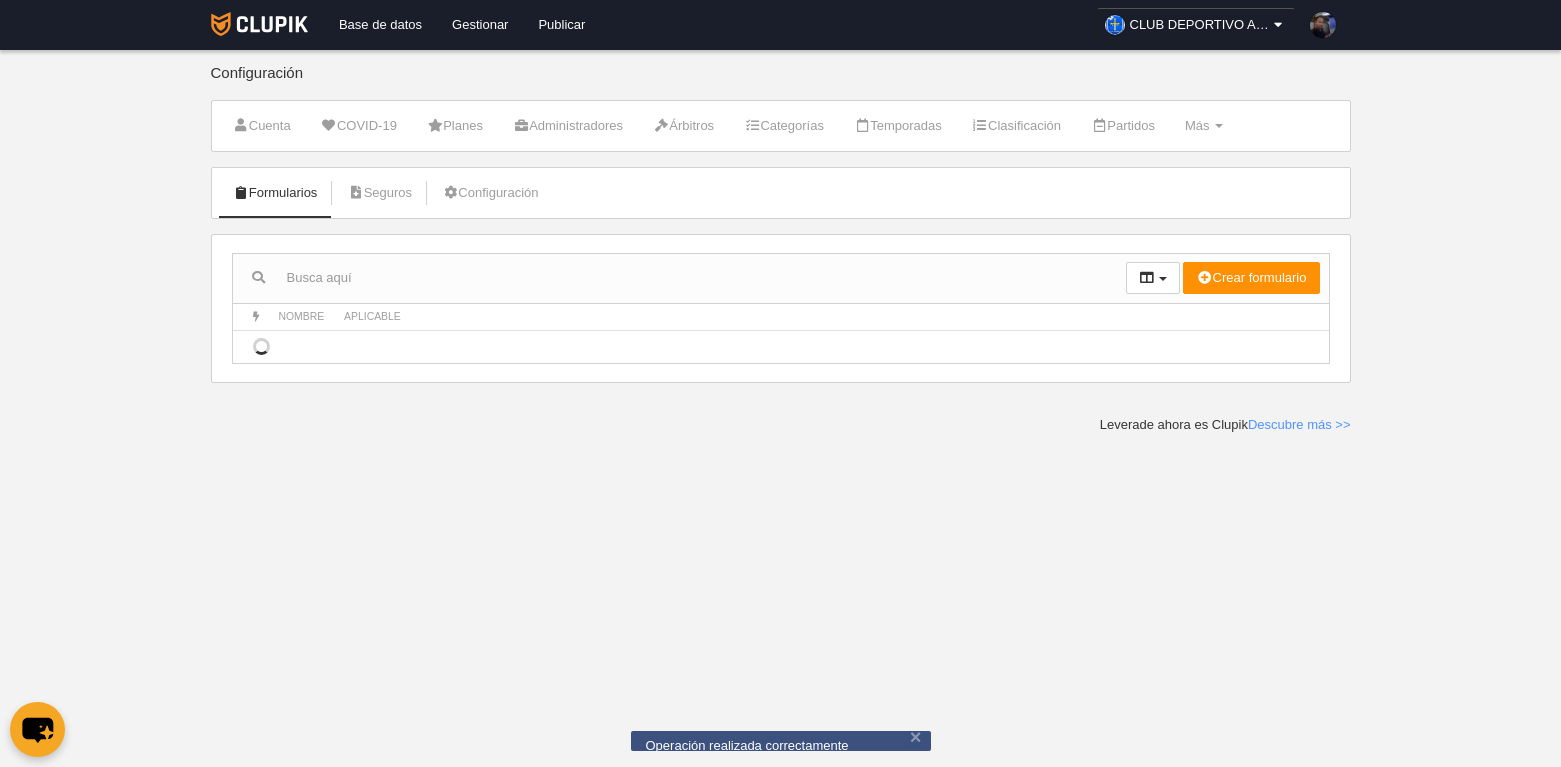 scroll, scrollTop: 0, scrollLeft: 0, axis: both 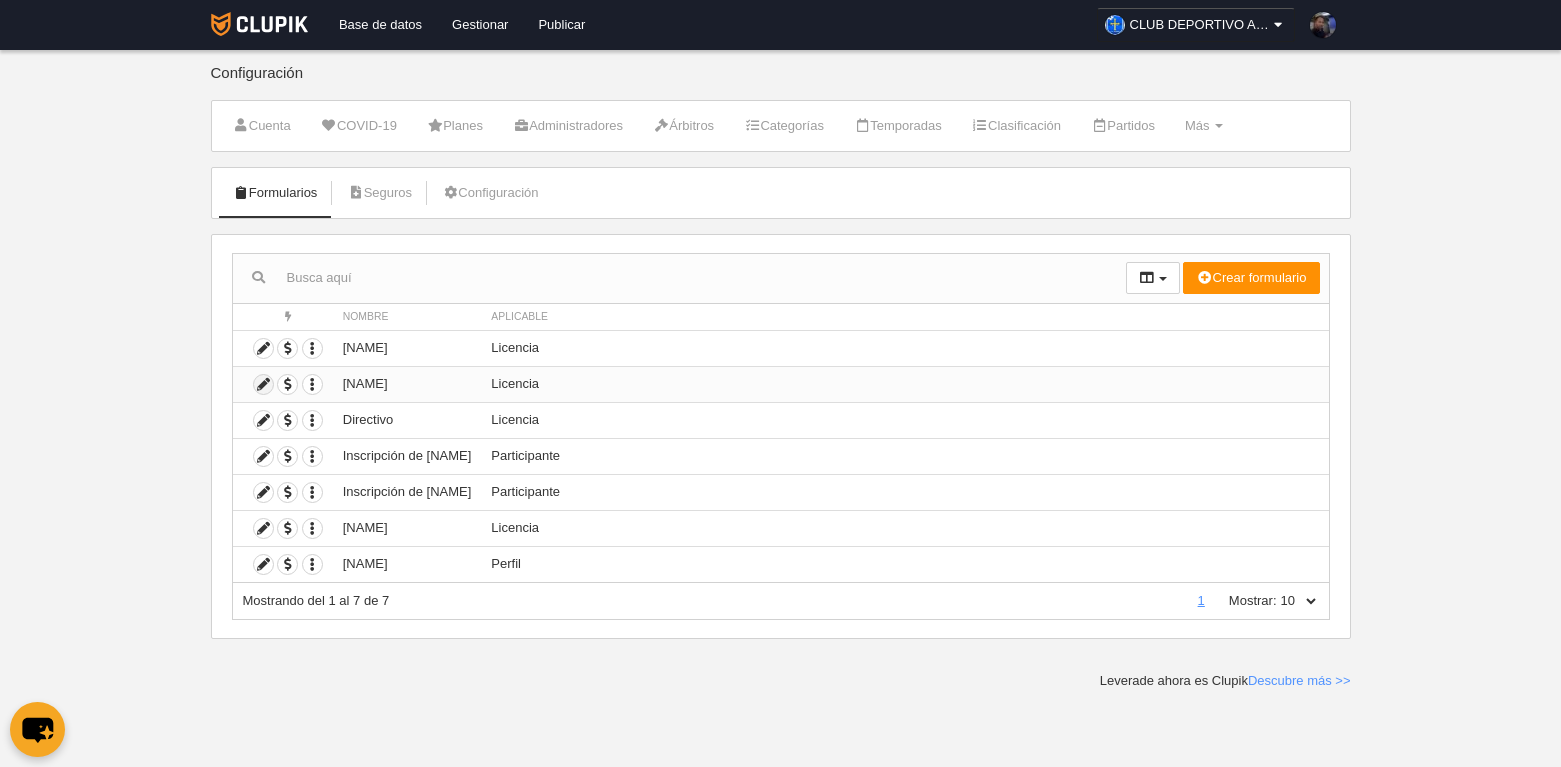 click at bounding box center [263, 384] 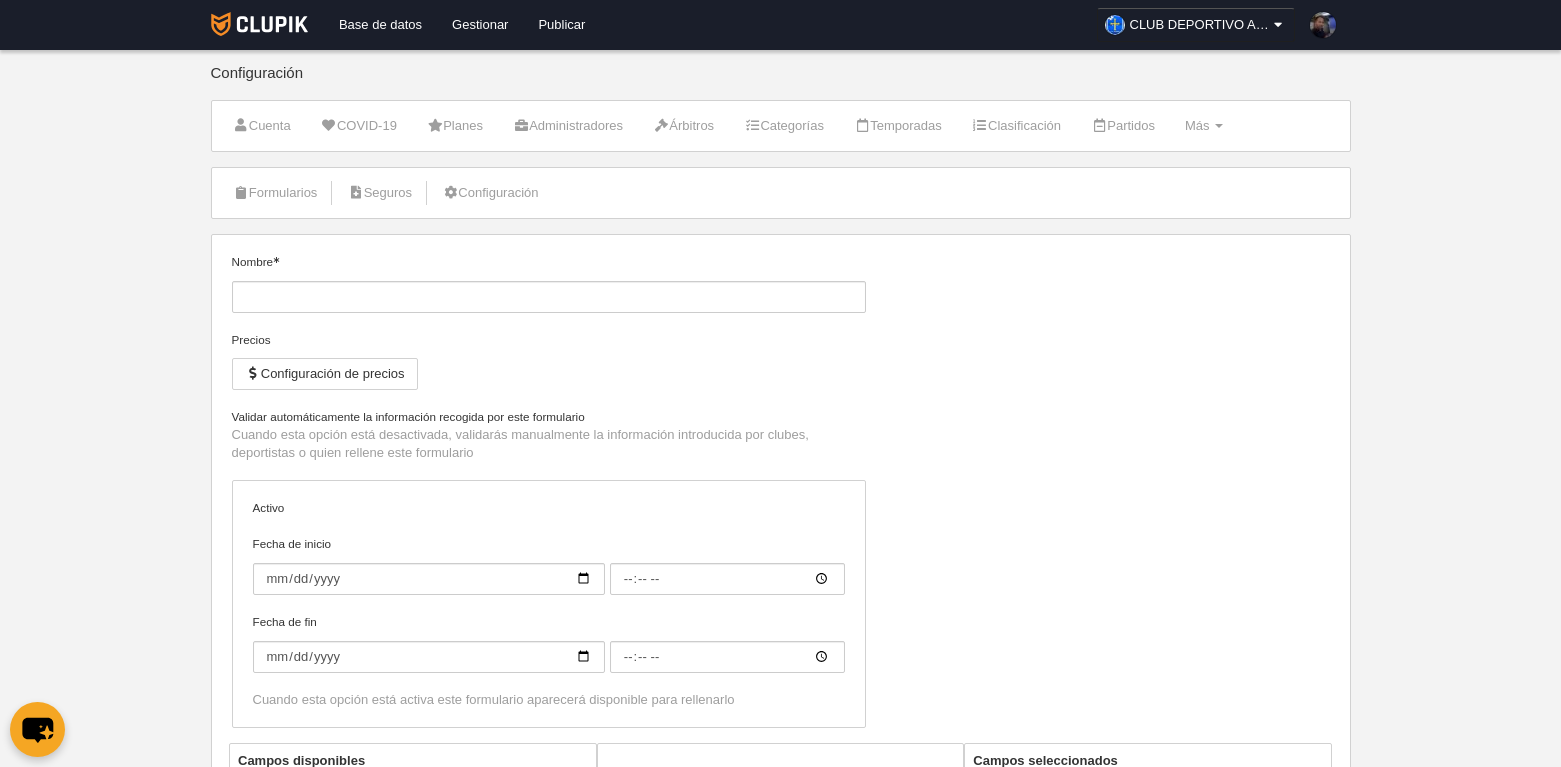 type on "Cuerpo técnico" 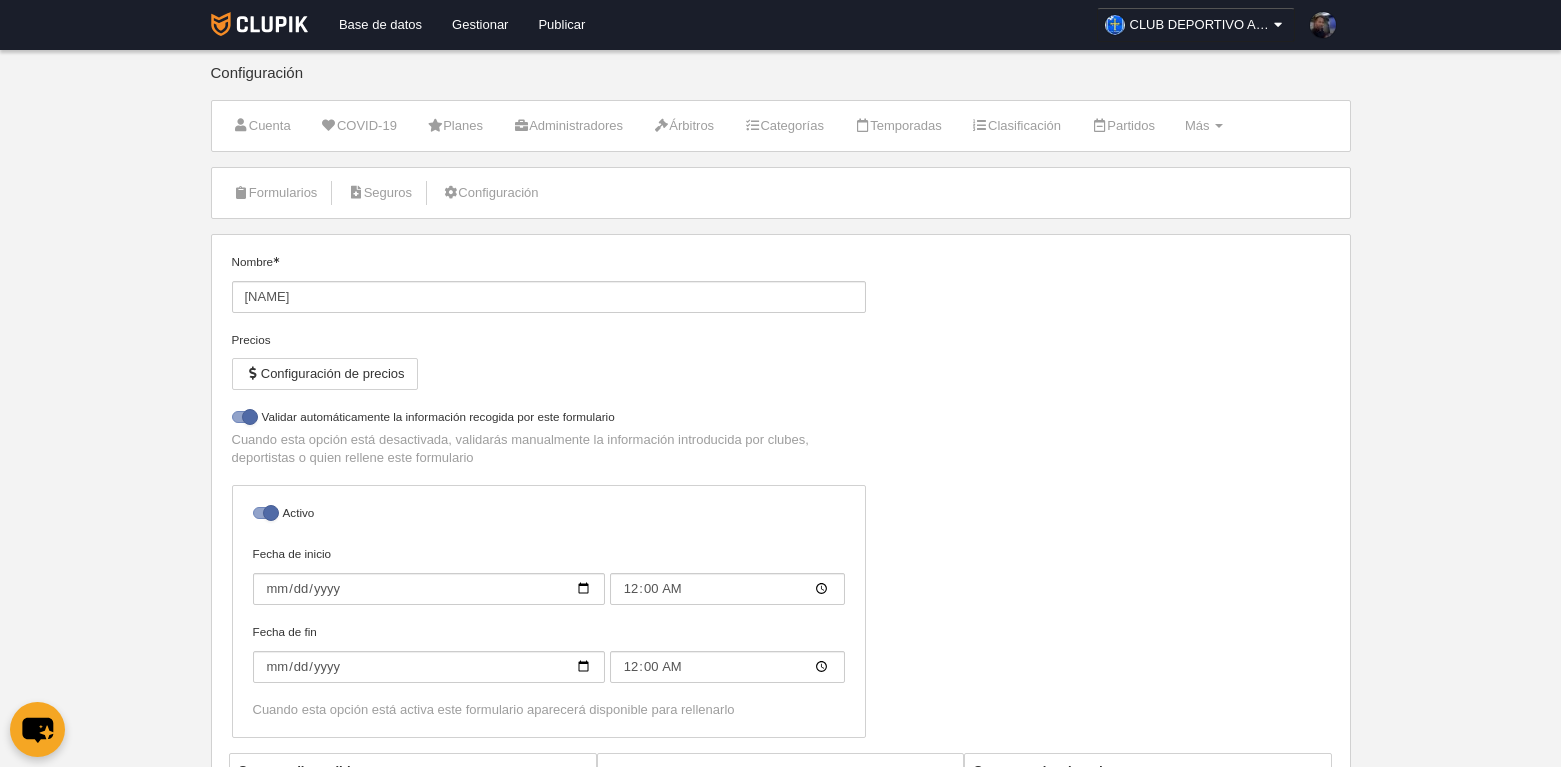 select on "selected" 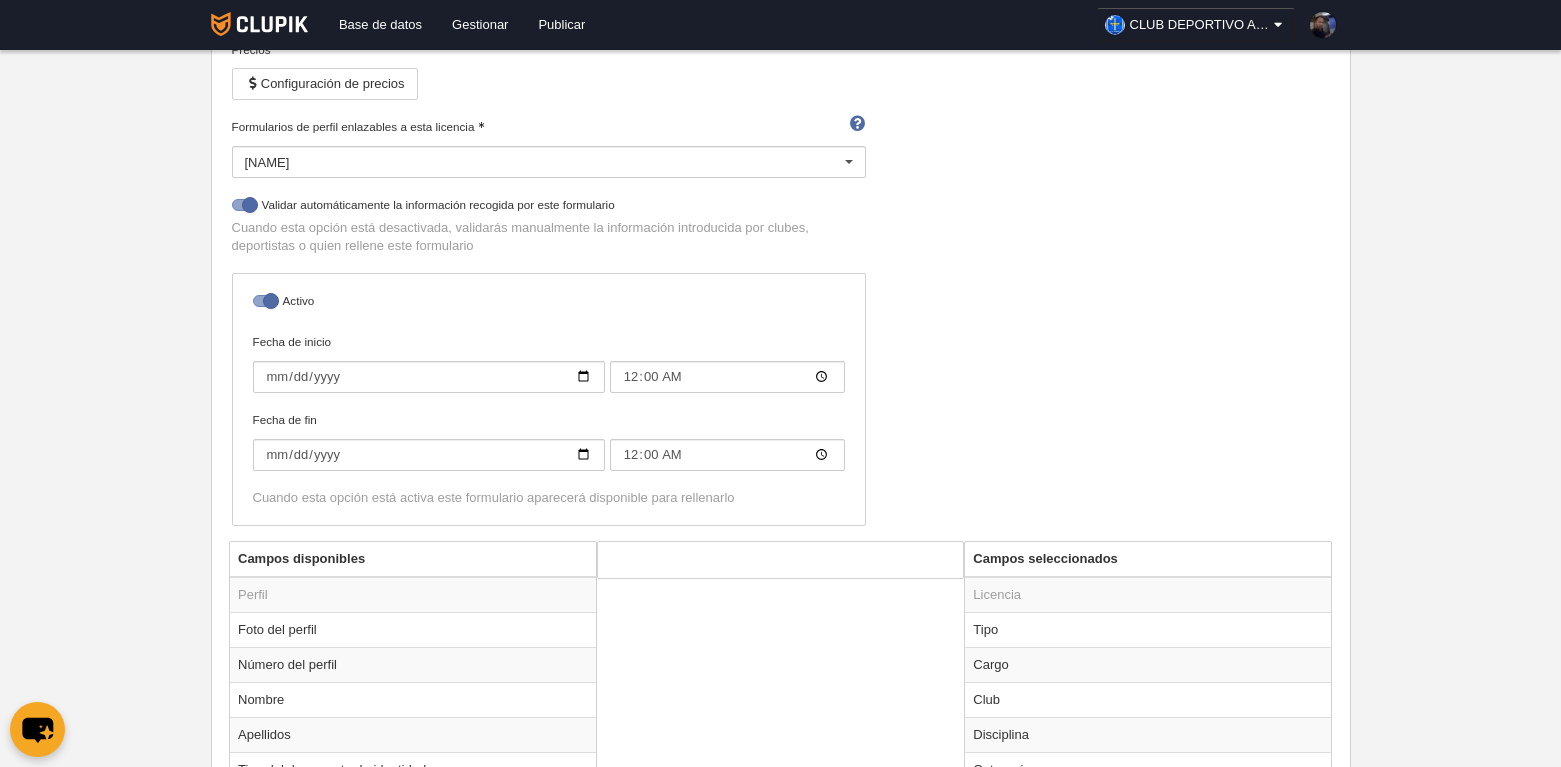 scroll, scrollTop: 0, scrollLeft: 0, axis: both 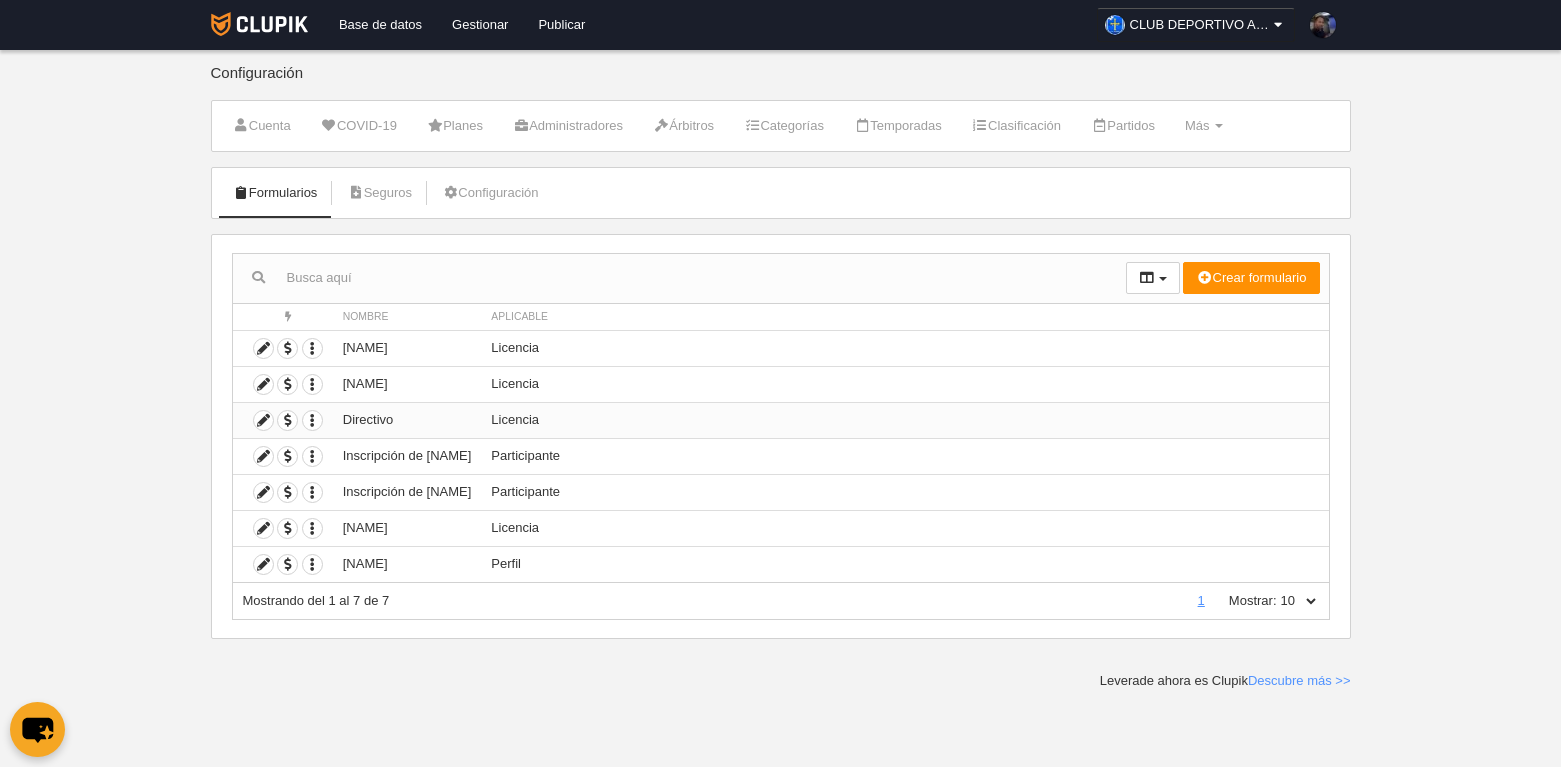 click on "Directivo" at bounding box center (407, 420) 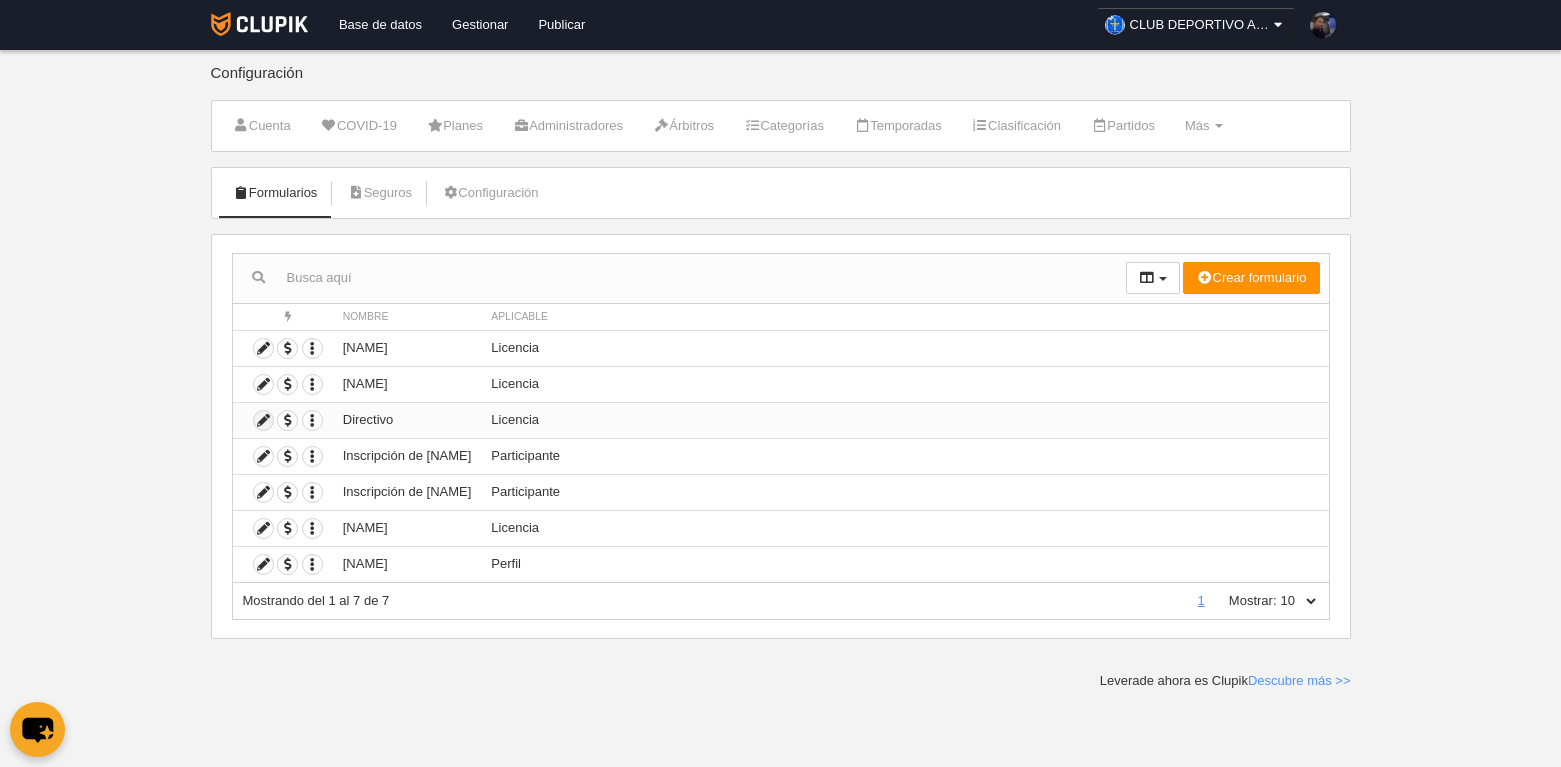 click at bounding box center (263, 420) 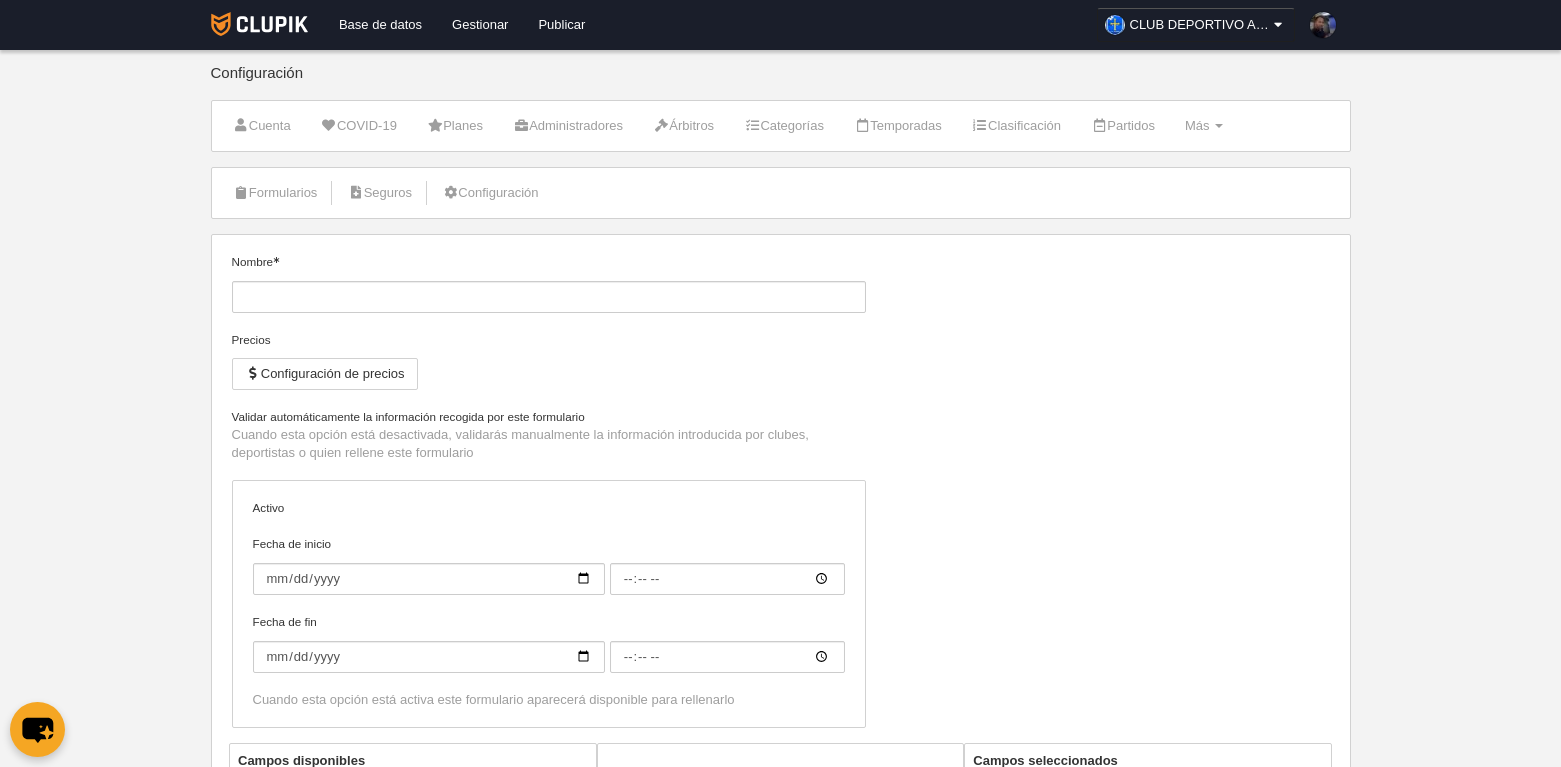 type on "Directivo" 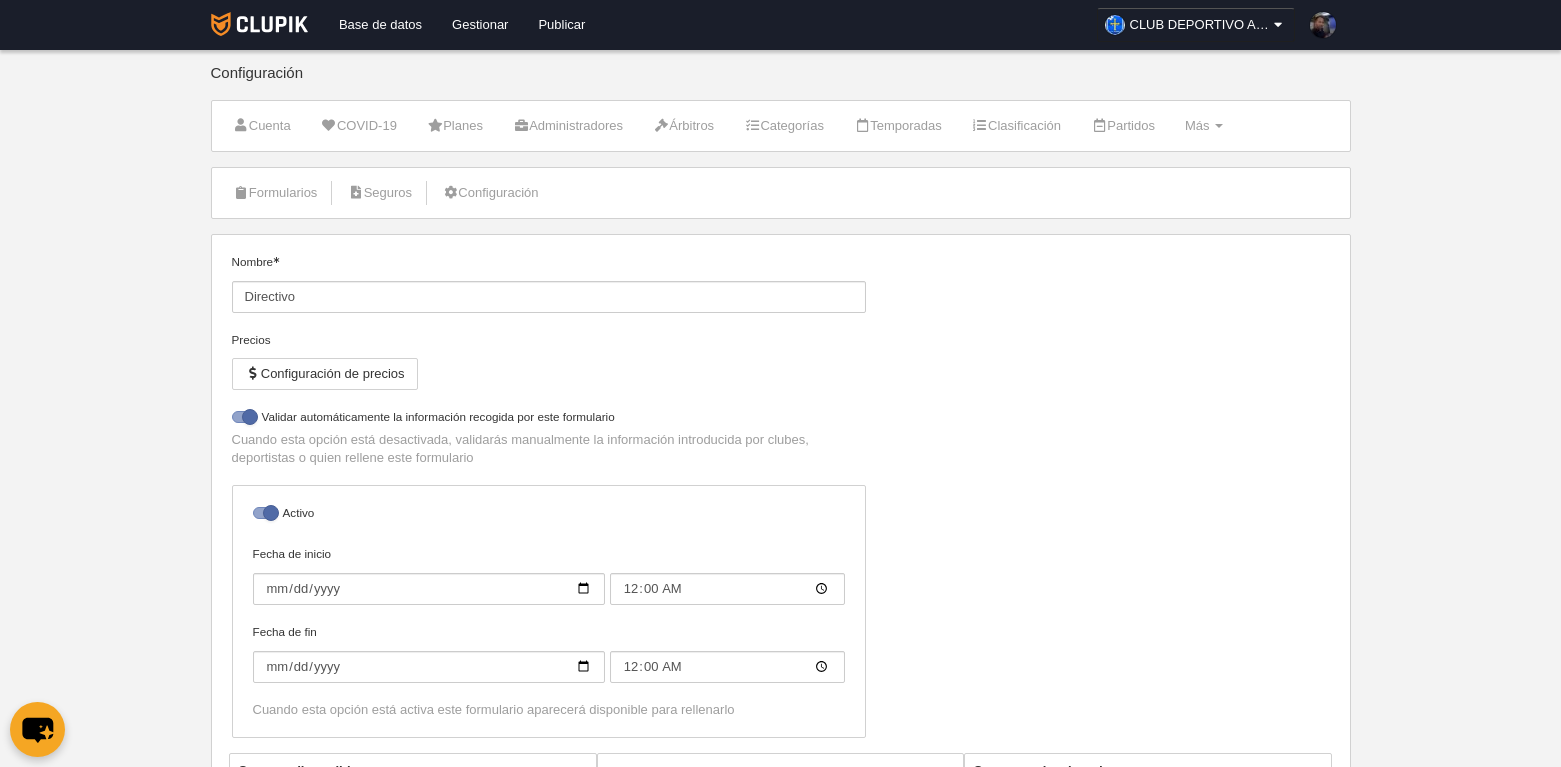 select on "selected" 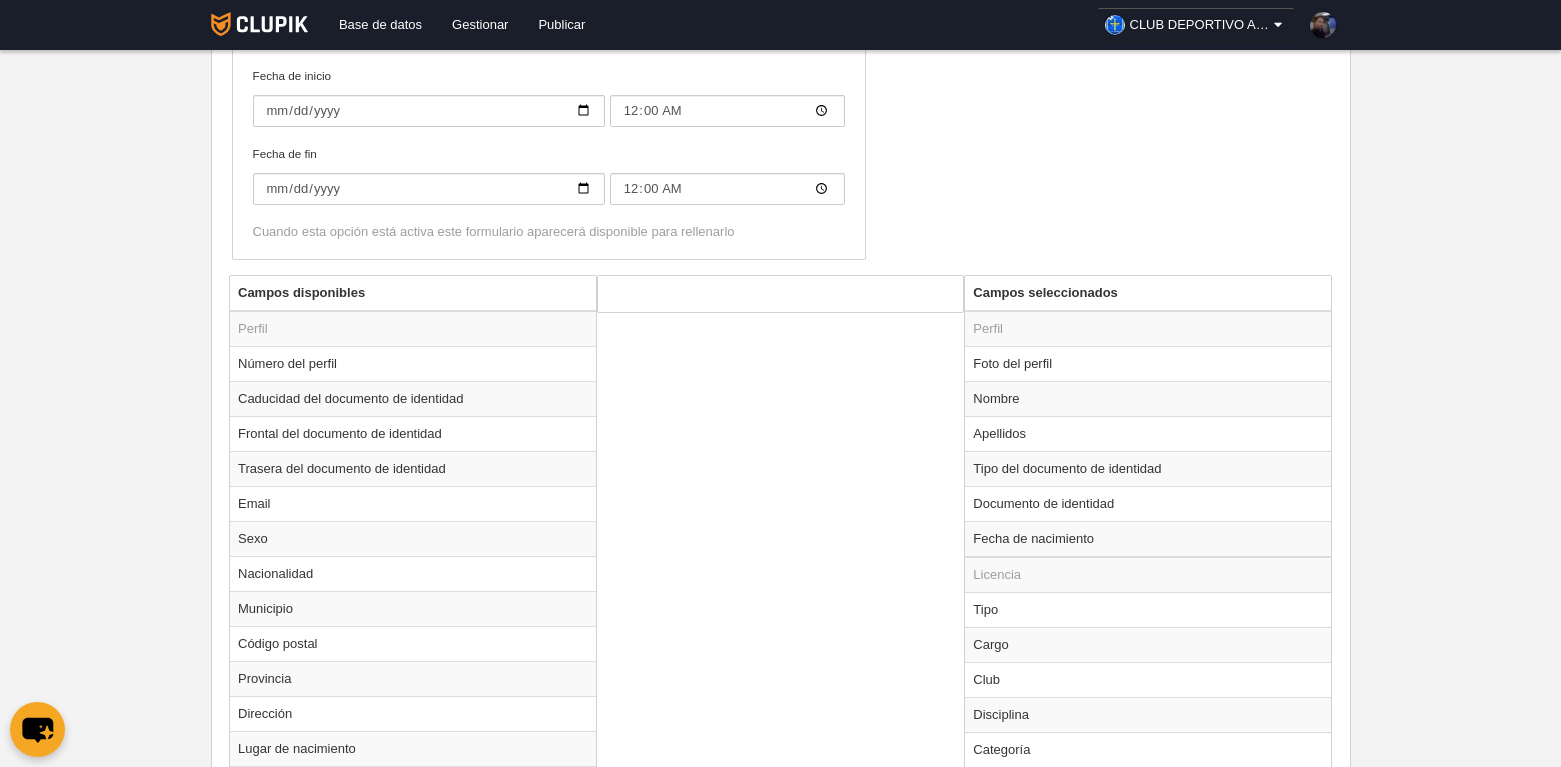 scroll, scrollTop: 600, scrollLeft: 0, axis: vertical 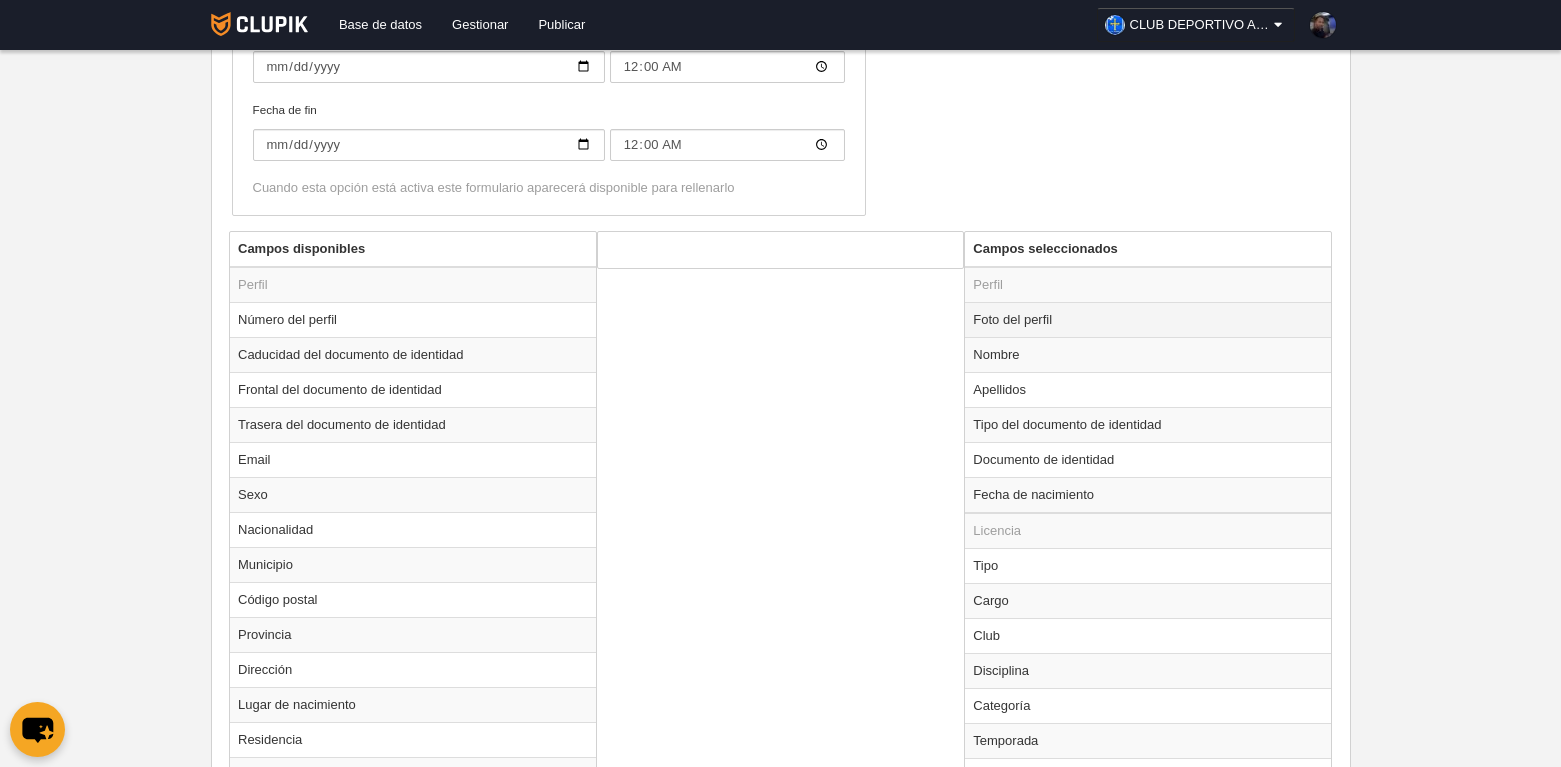 click on "Foto del perfil" at bounding box center (1148, 319) 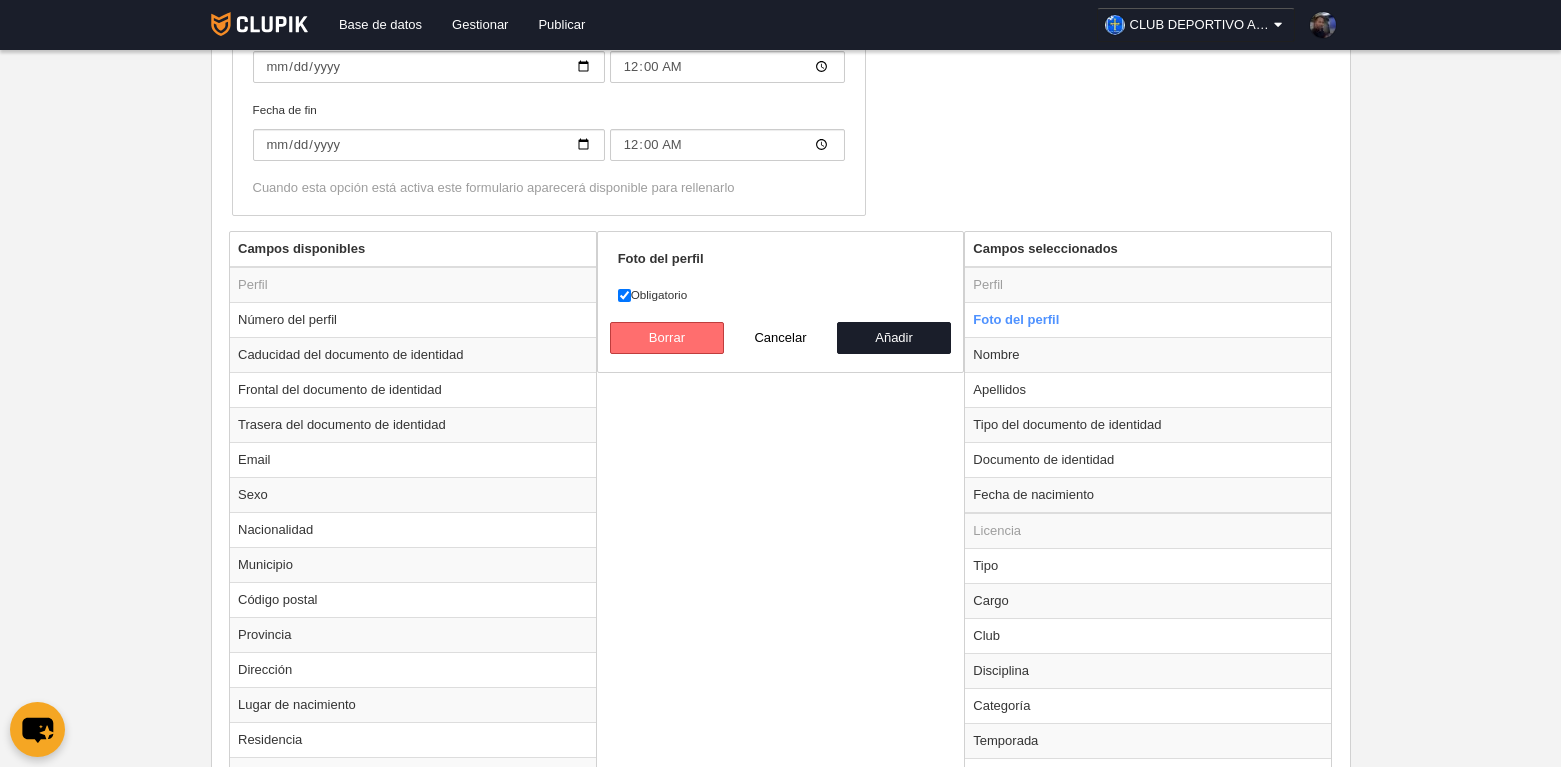 click on "Borrar" at bounding box center [667, 338] 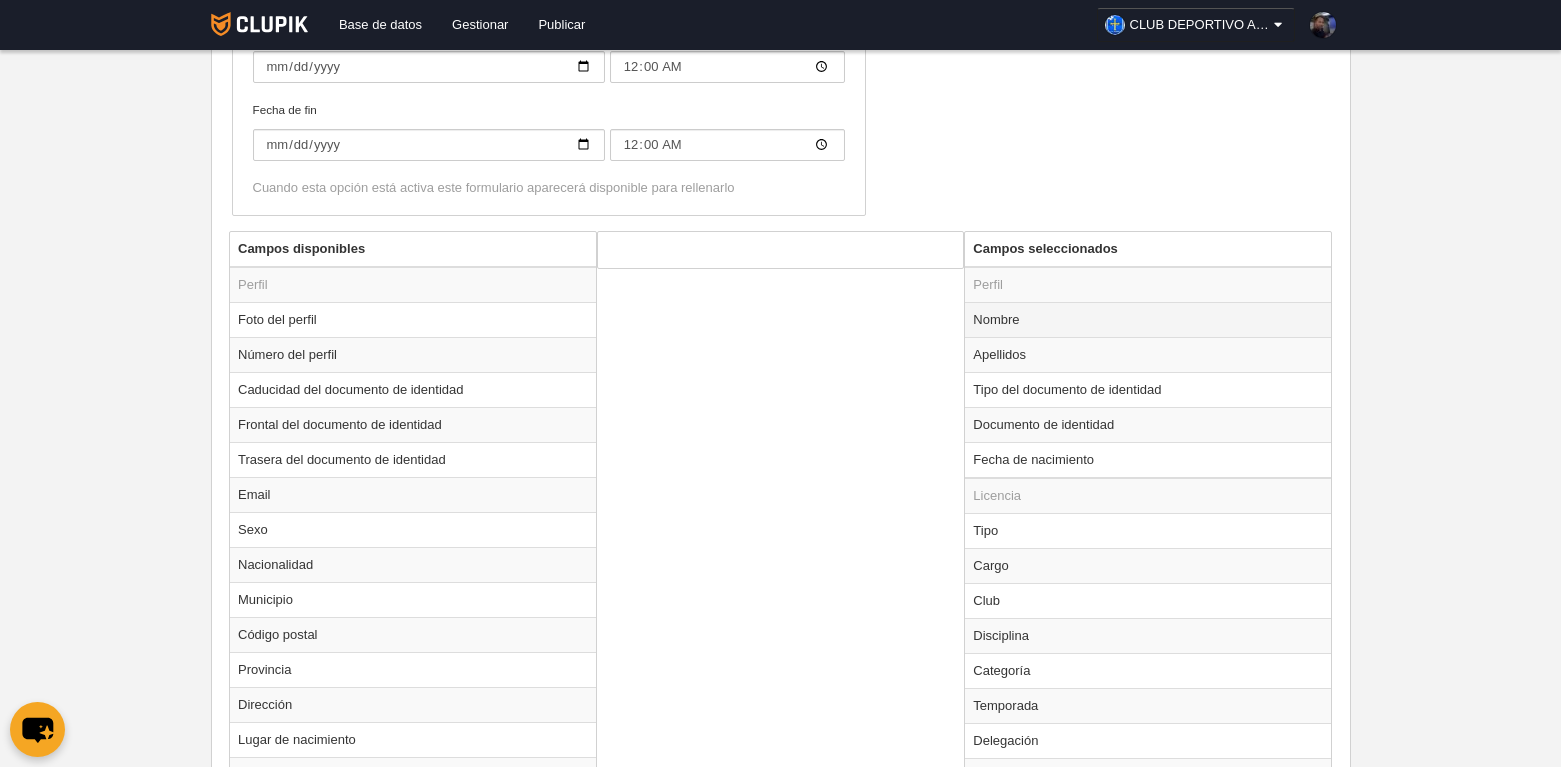 click on "Nombre" at bounding box center (1148, 319) 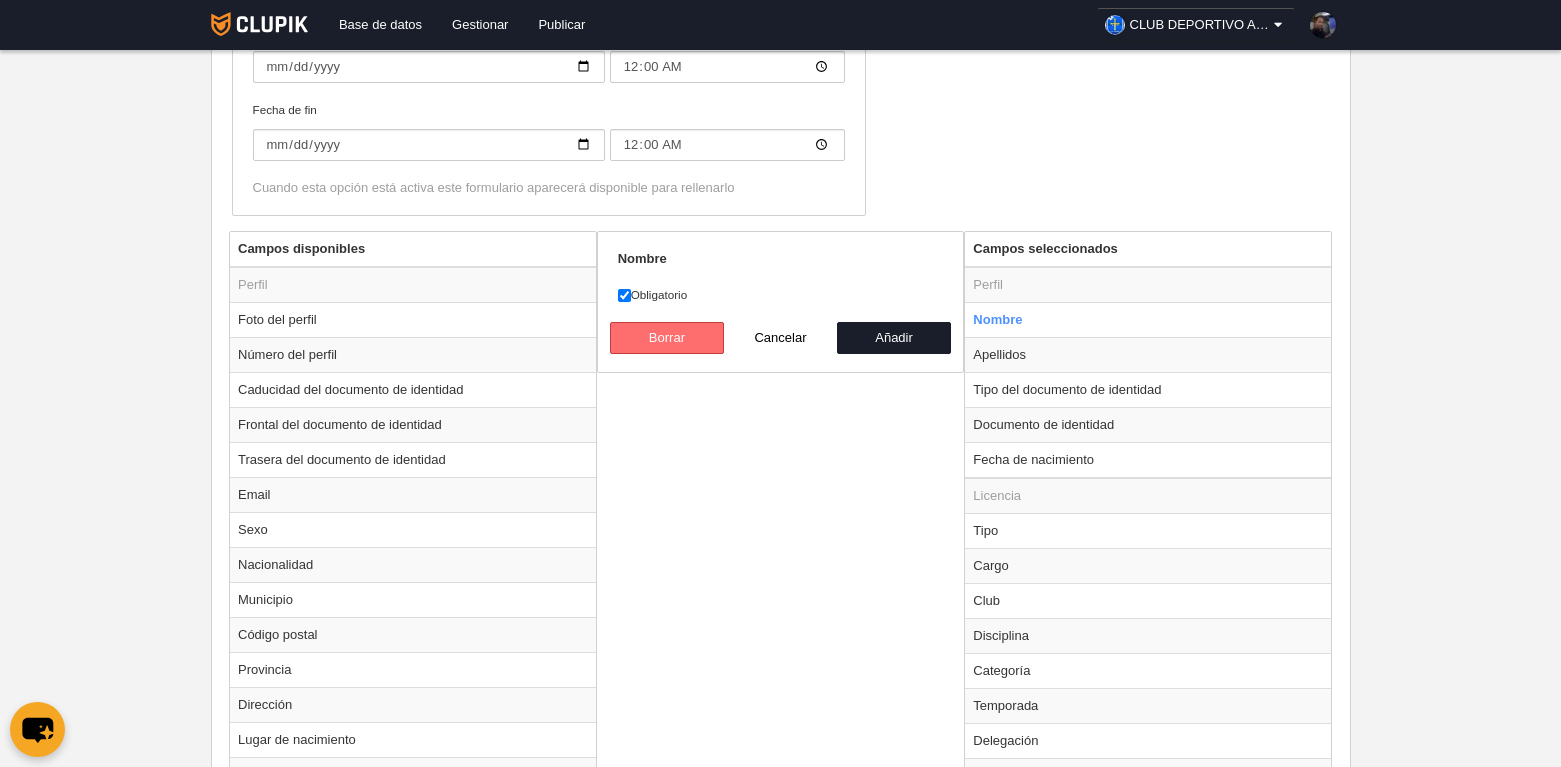 click on "Borrar" at bounding box center (667, 338) 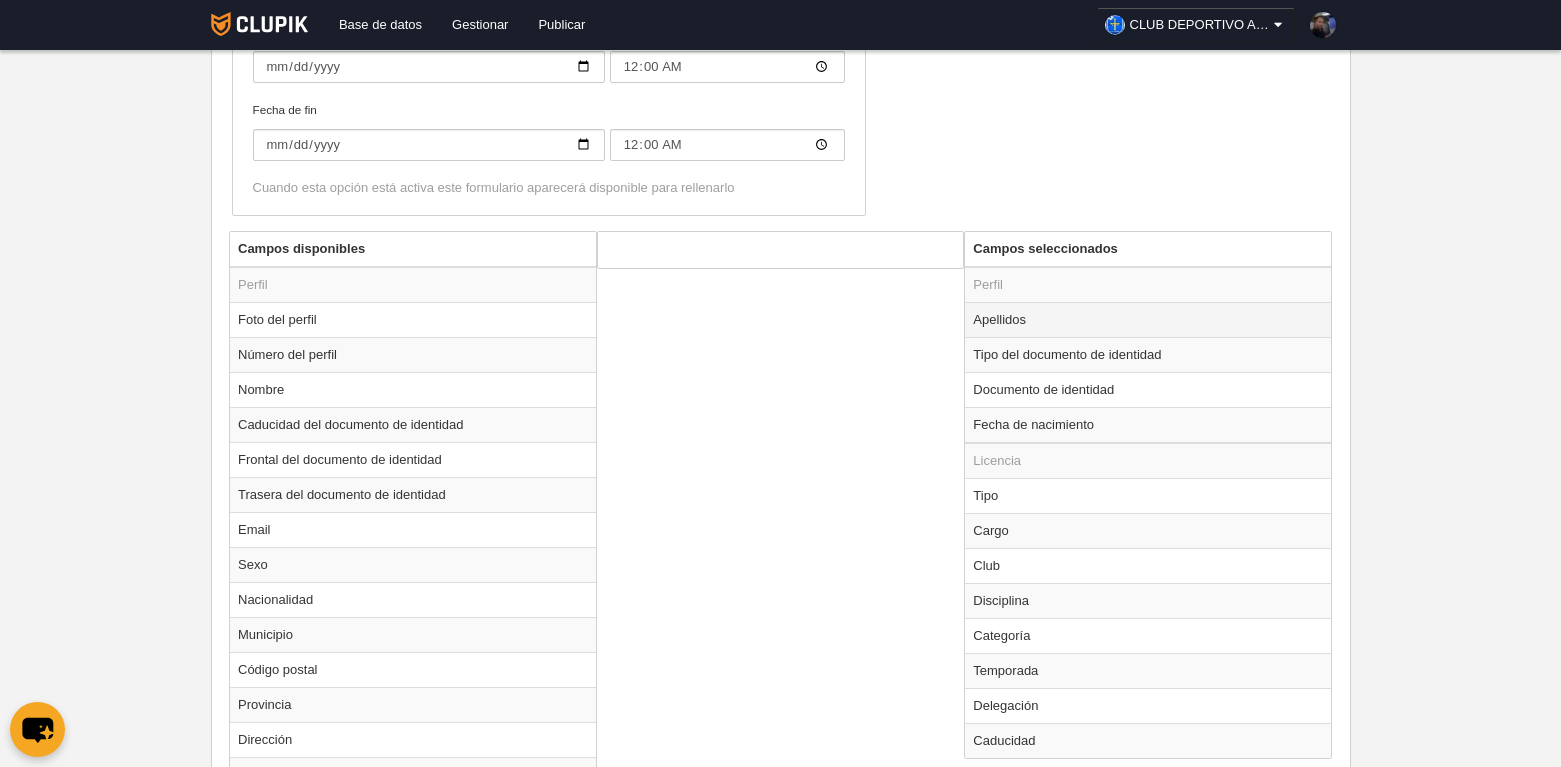 click on "Apellidos" at bounding box center [1148, 319] 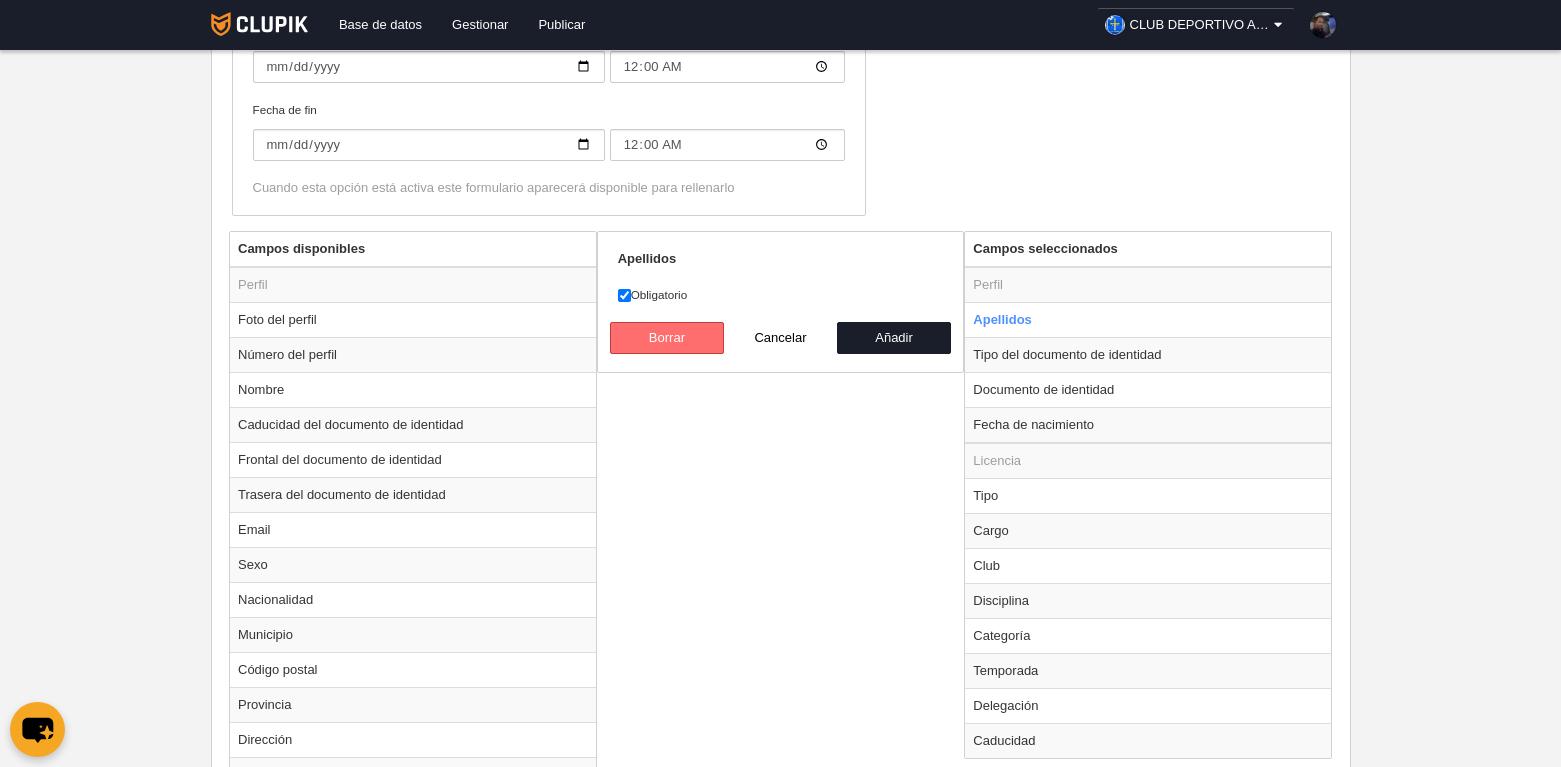 click on "Borrar" at bounding box center [667, 338] 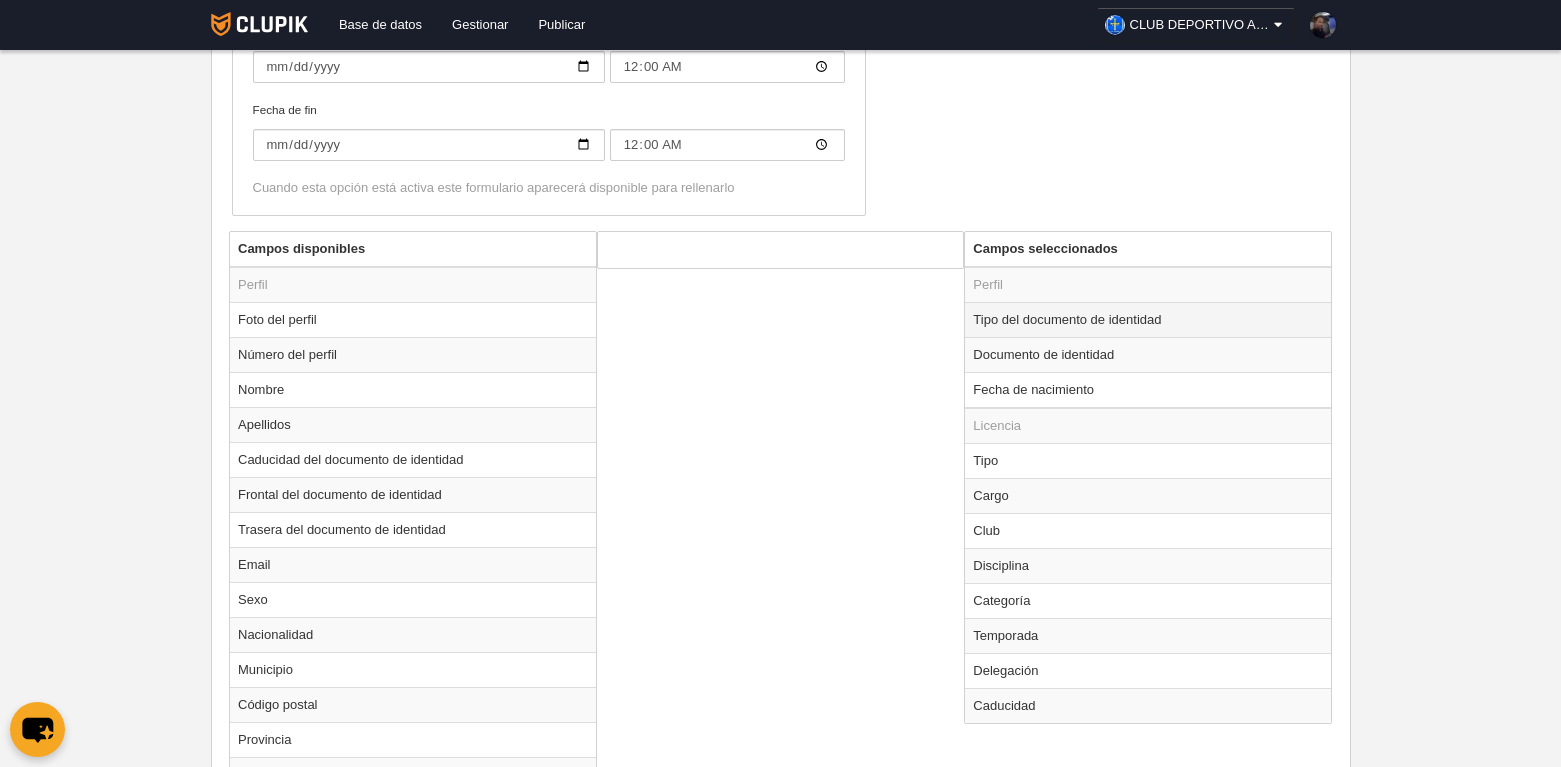 click on "Tipo del documento de identidad" at bounding box center [1148, 319] 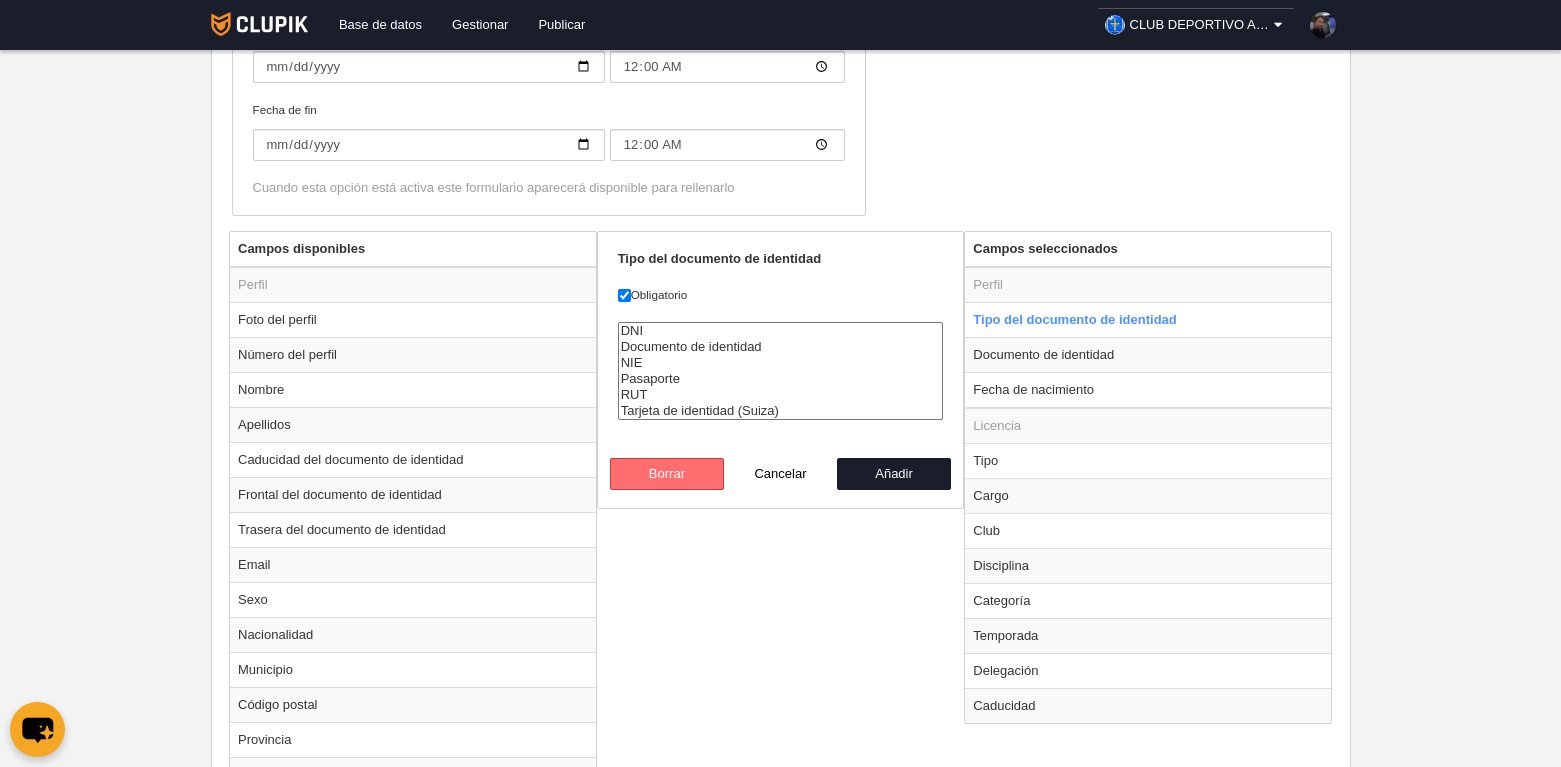 click on "Borrar" at bounding box center [667, 474] 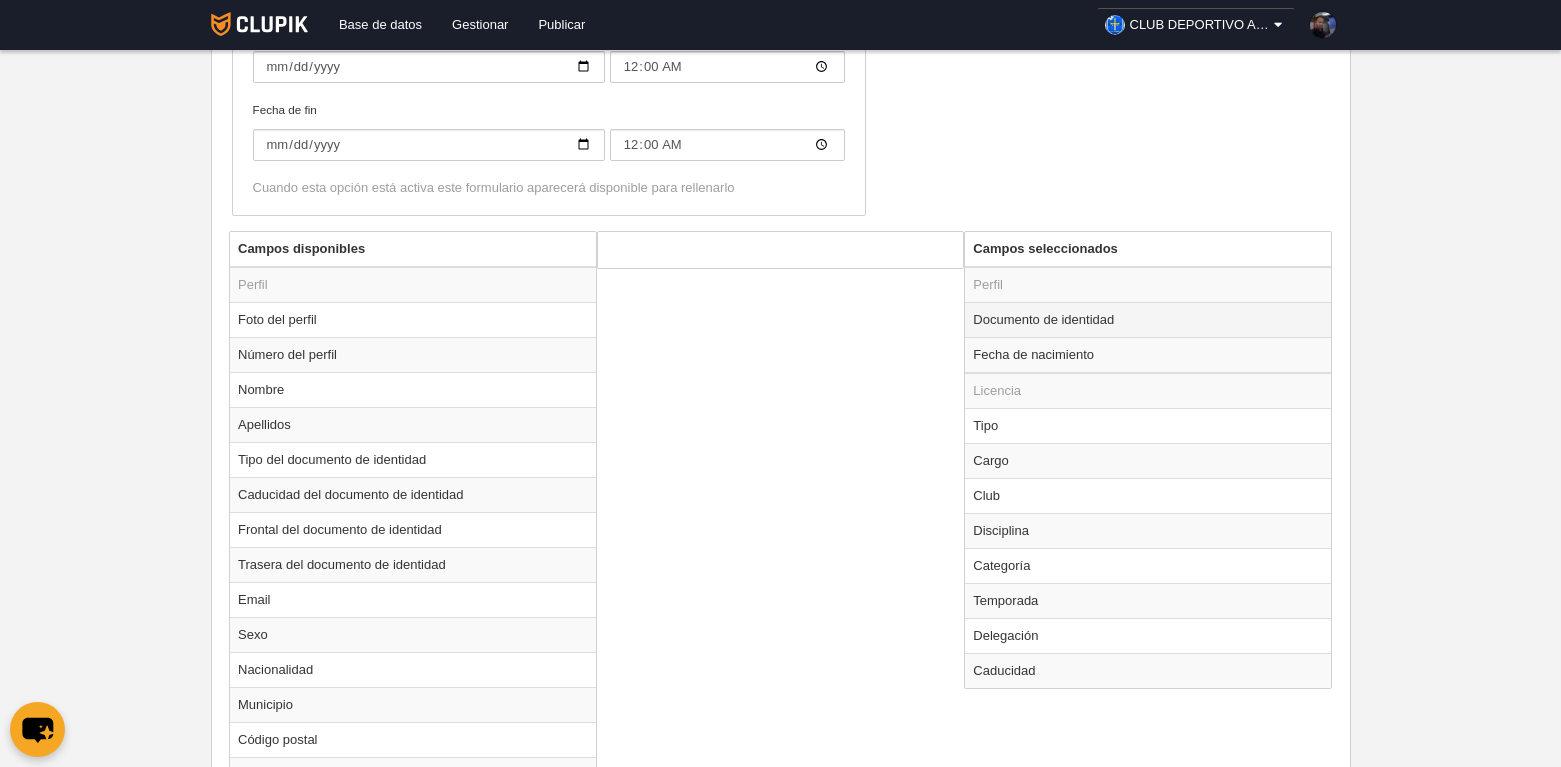 click on "Documento de identidad" at bounding box center (1148, 319) 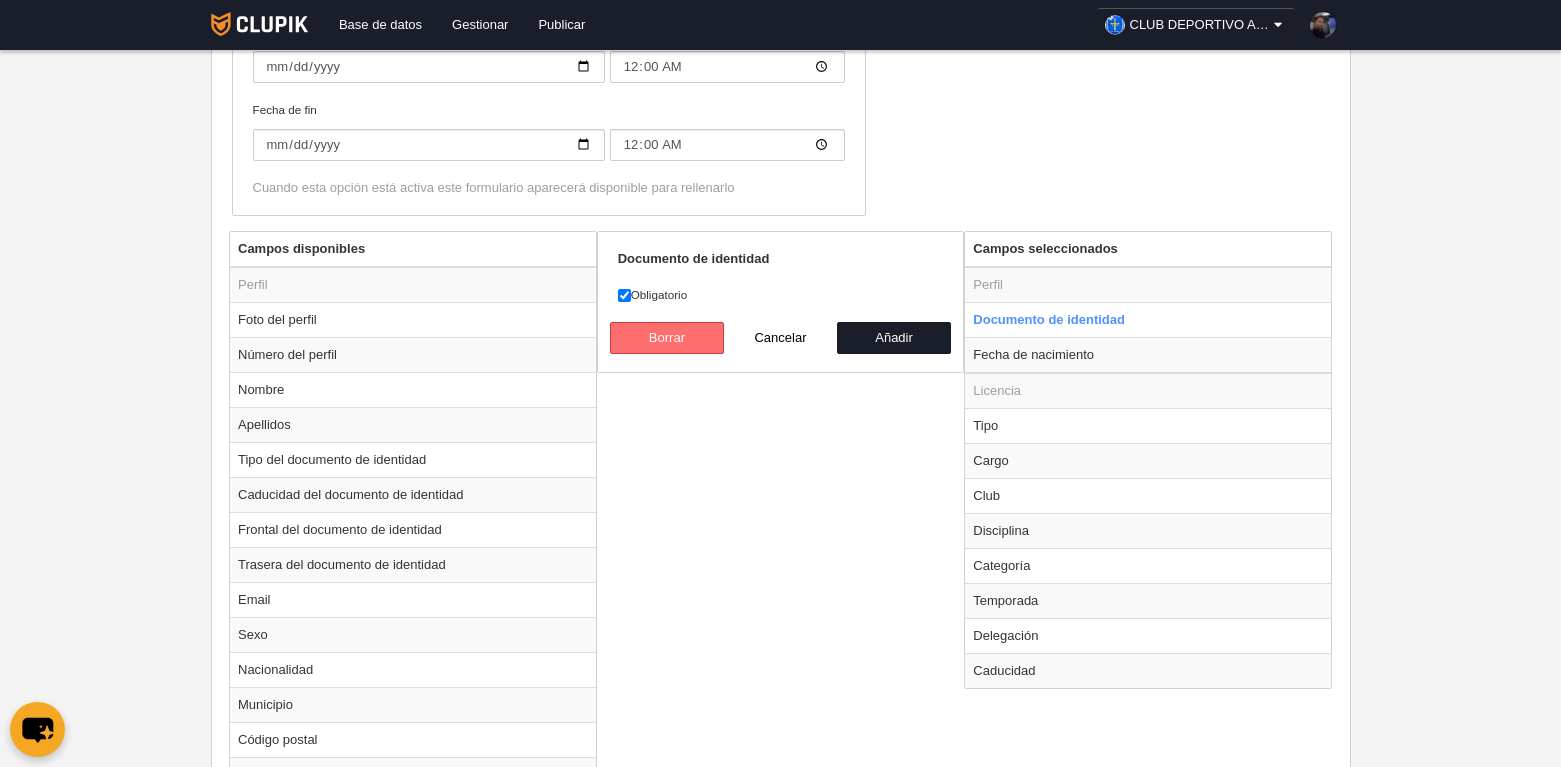 click on "Borrar" at bounding box center [667, 338] 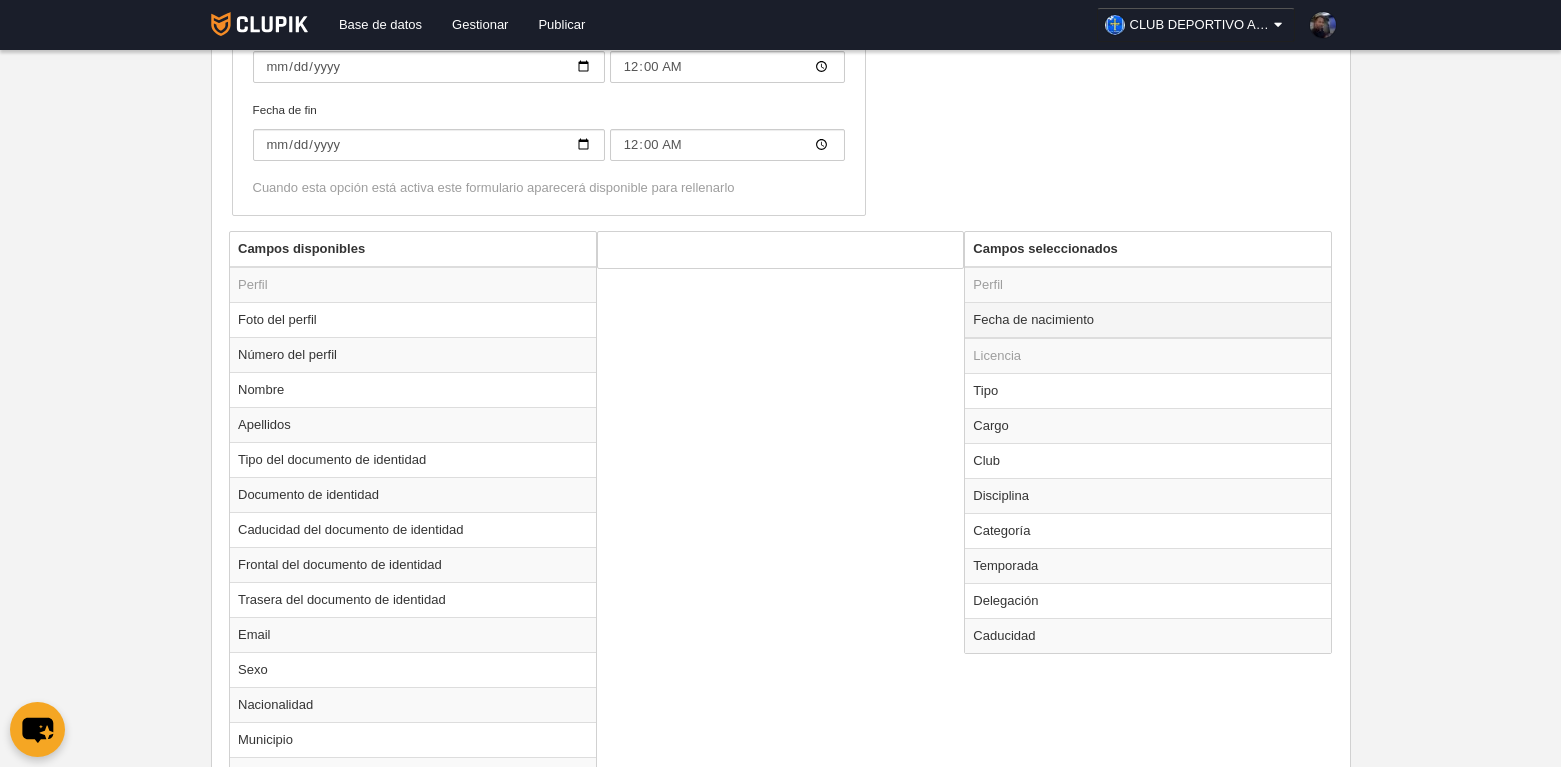 click on "Fecha de nacimiento" at bounding box center [1148, 320] 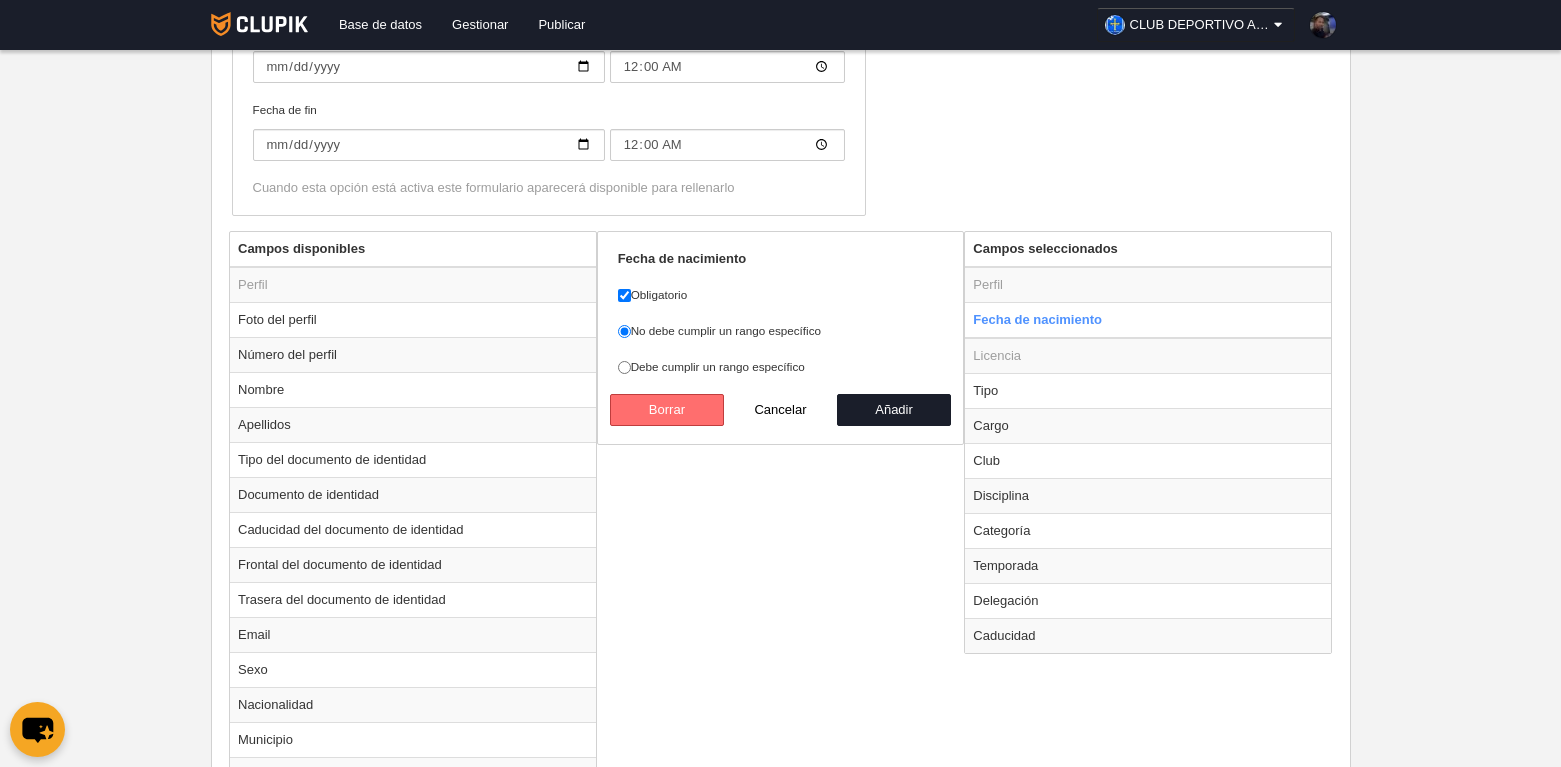 click on "Borrar" at bounding box center [667, 410] 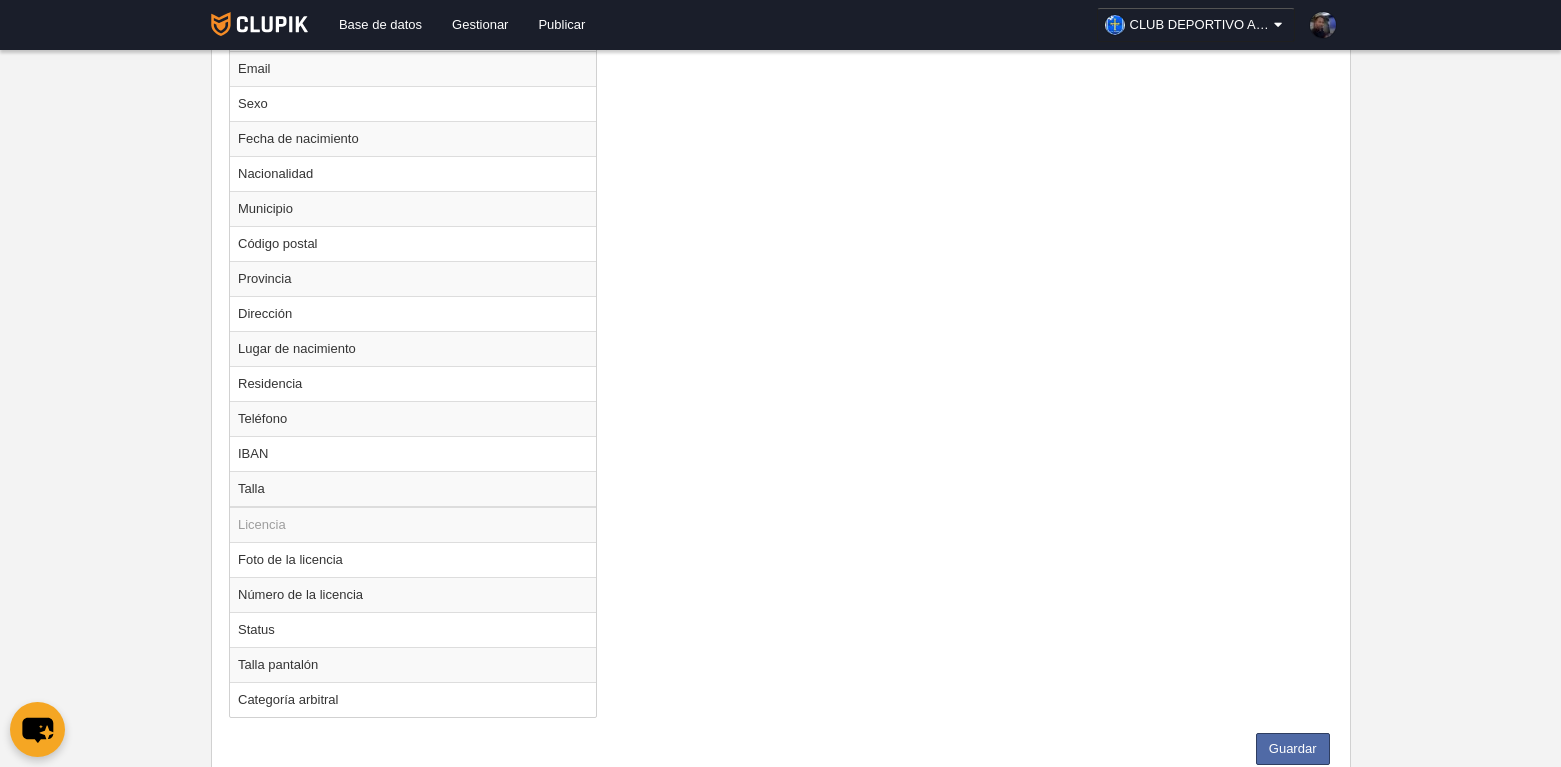 scroll, scrollTop: 1234, scrollLeft: 0, axis: vertical 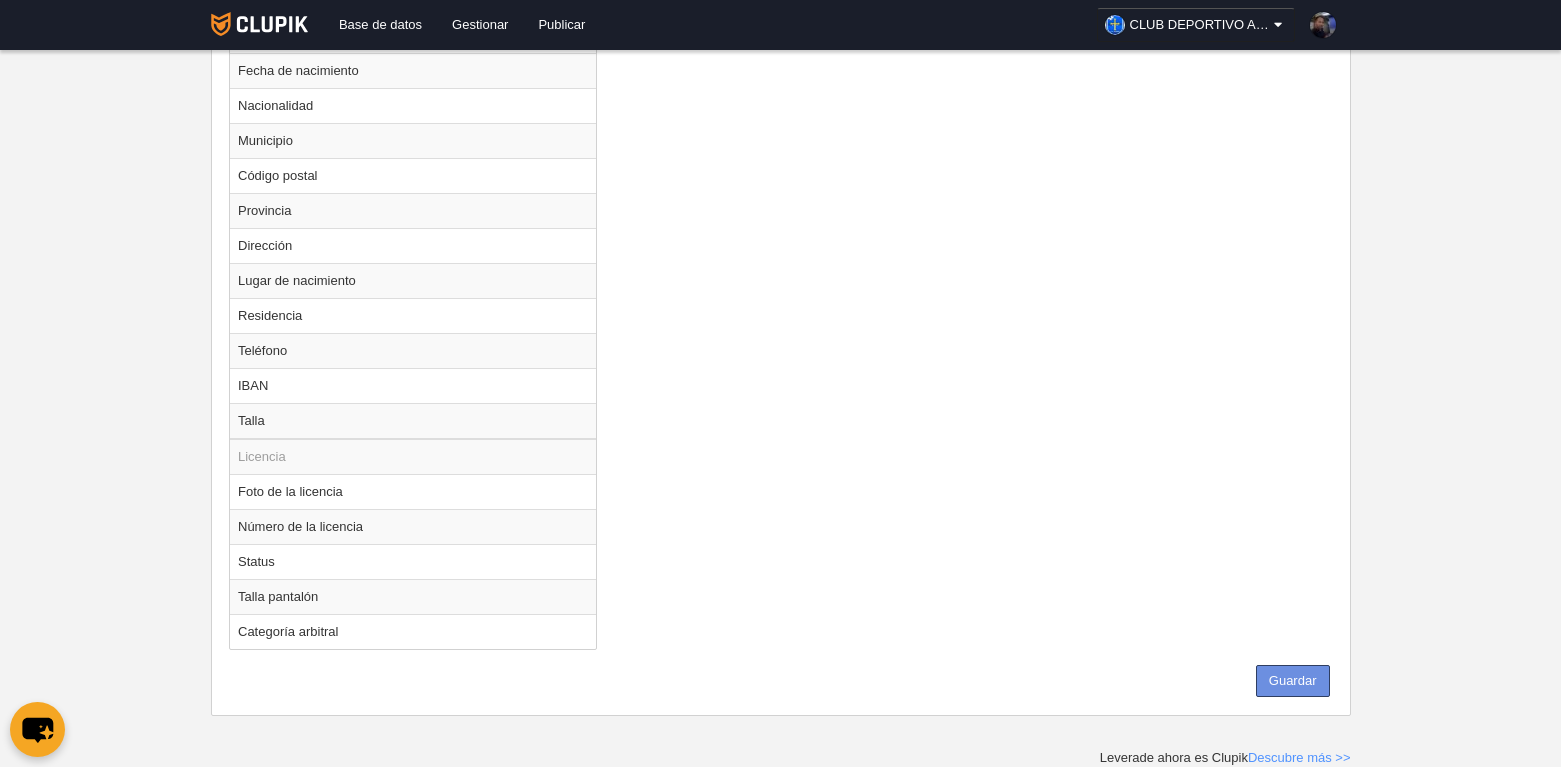 click on "Guardar" at bounding box center [1293, 681] 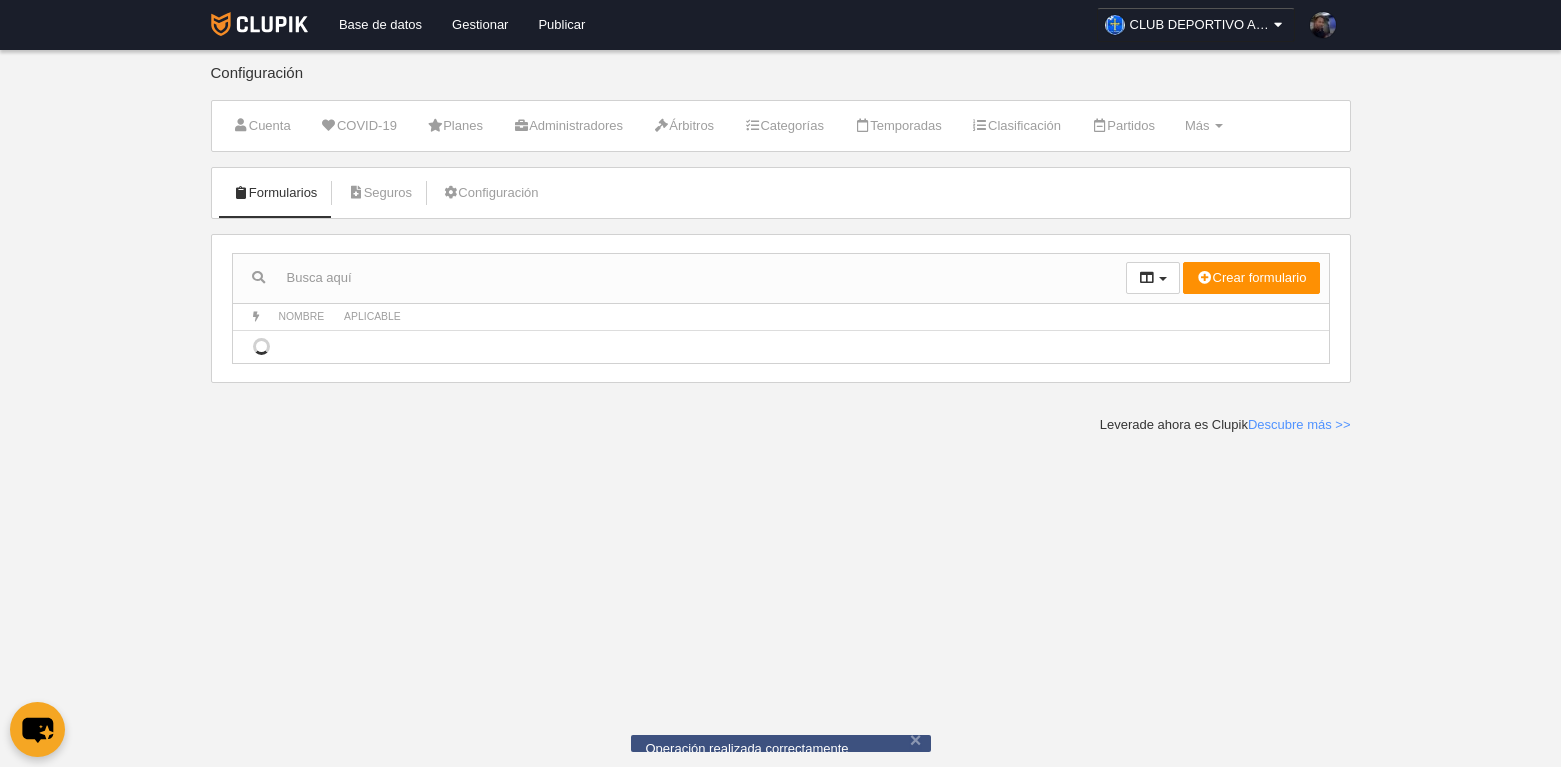 scroll, scrollTop: 0, scrollLeft: 0, axis: both 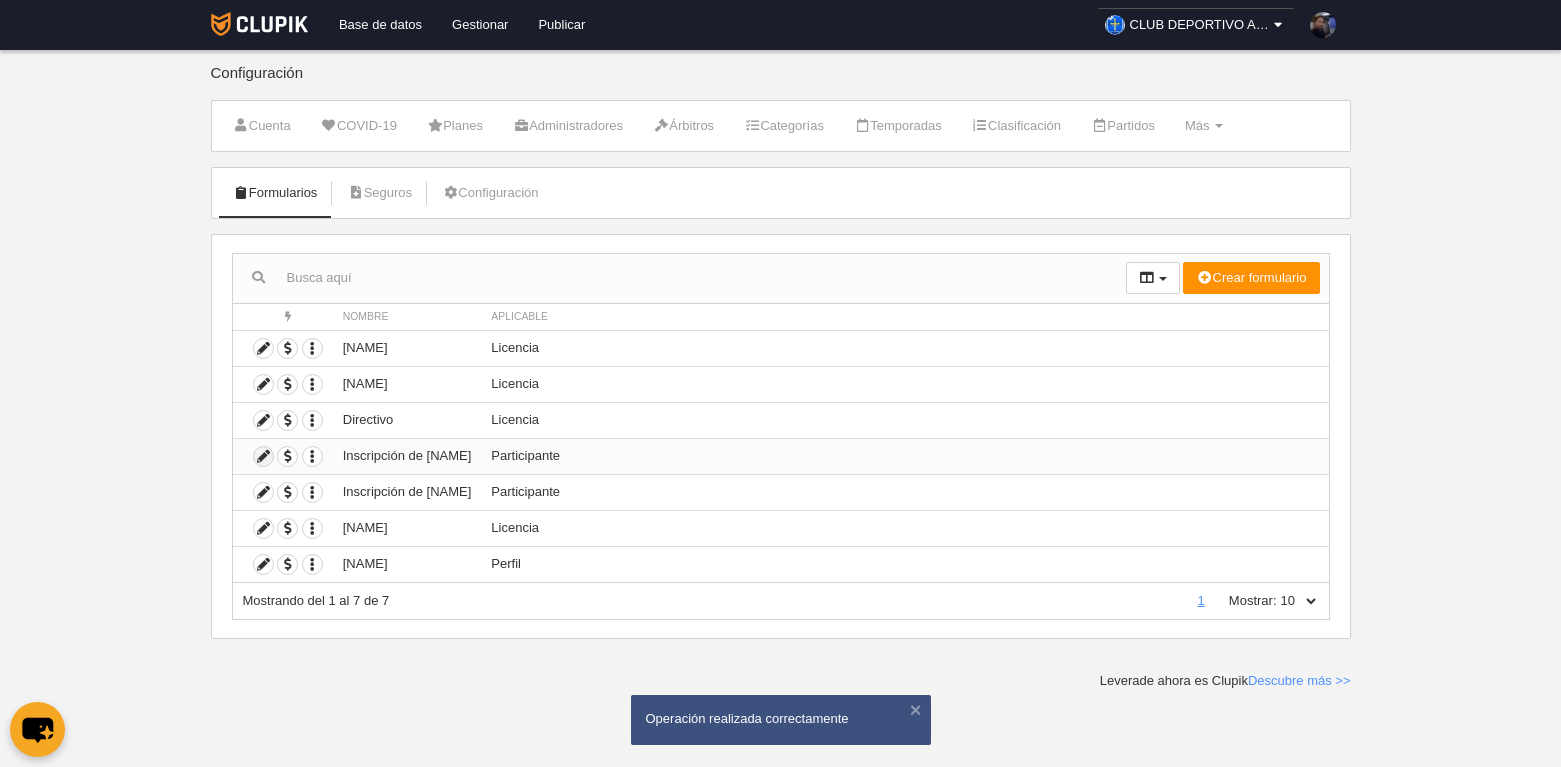 click at bounding box center [263, 456] 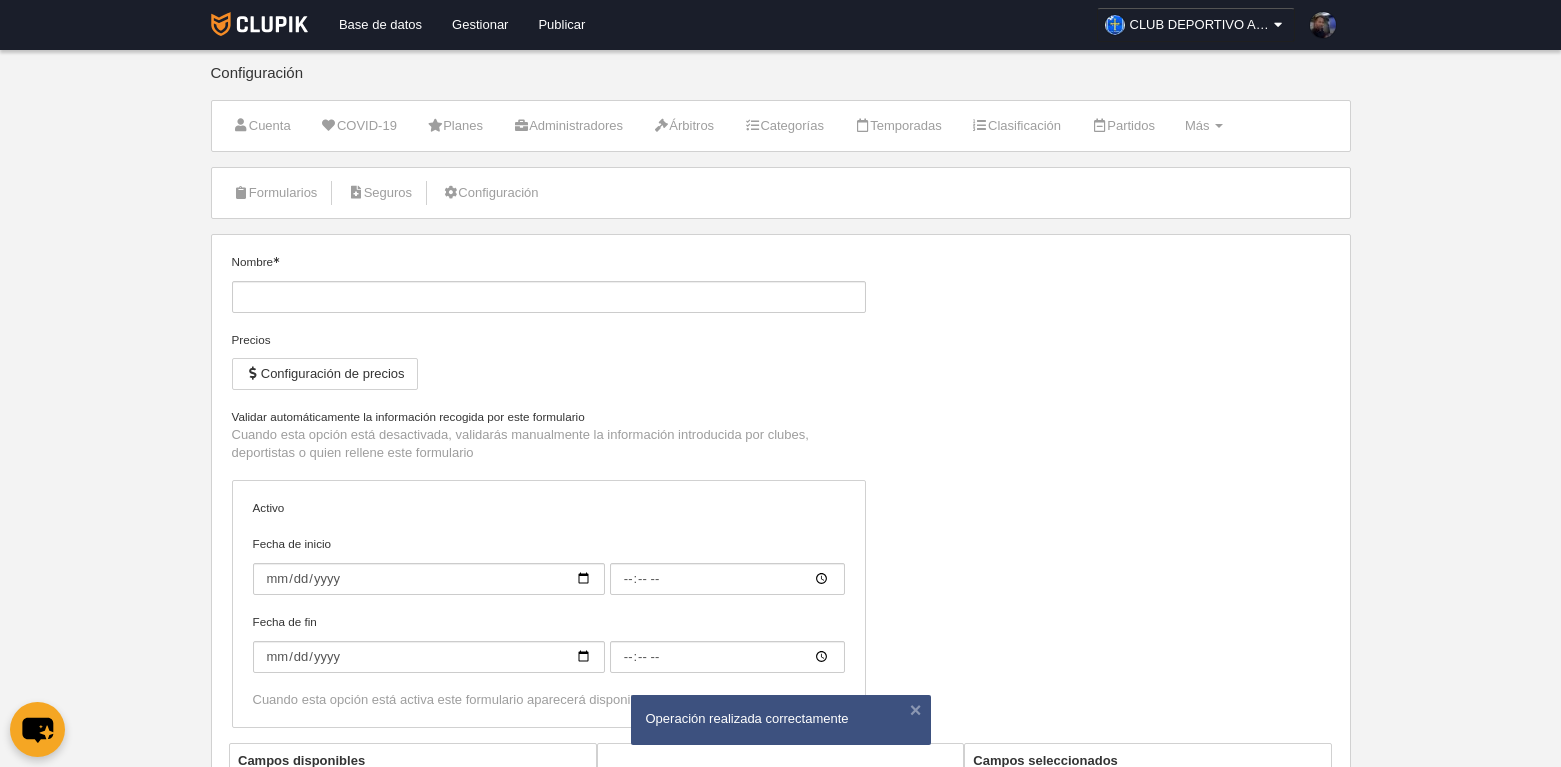 type on "Inscripción de cuerpo técnico" 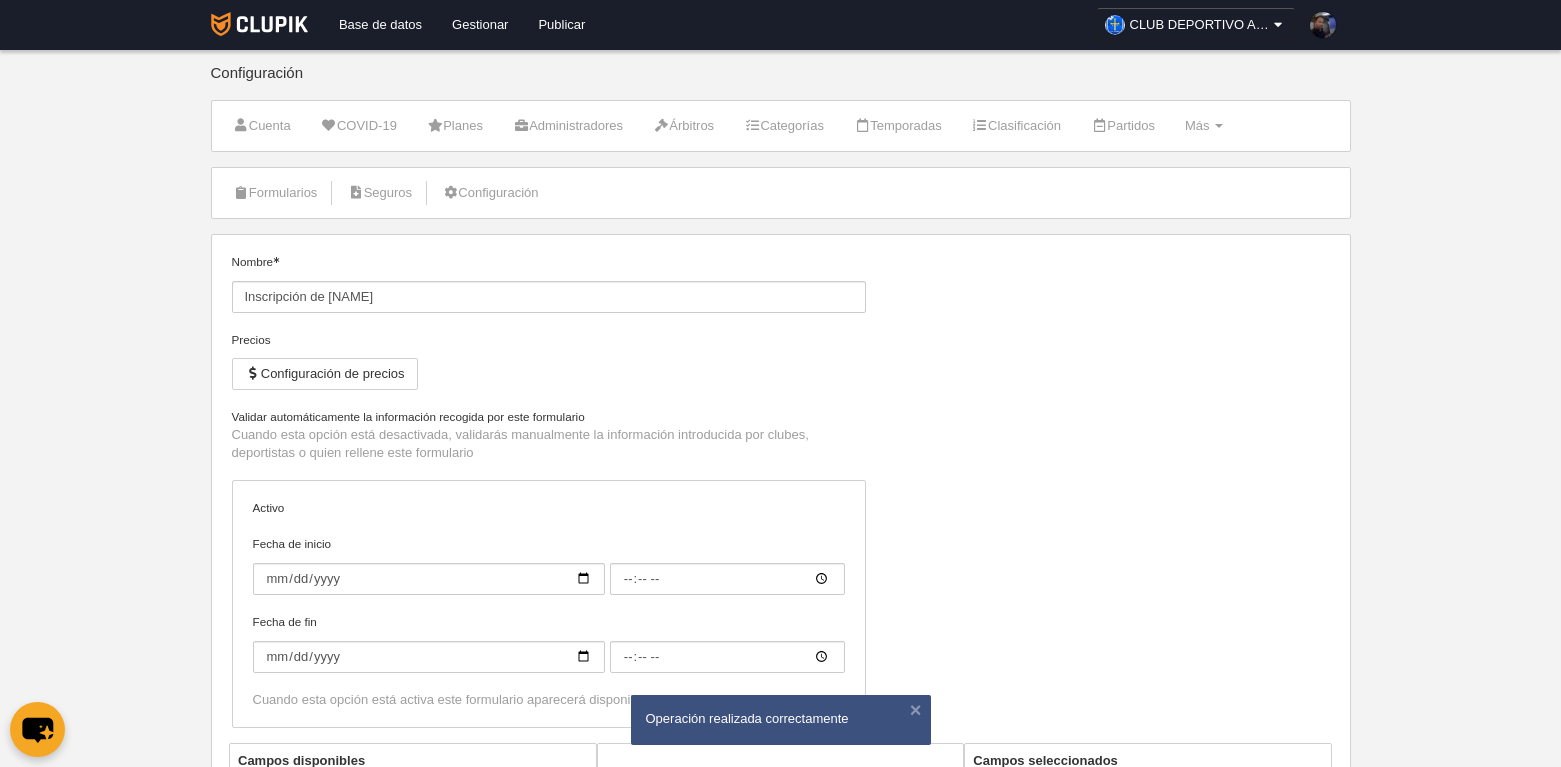 checkbox on "true" 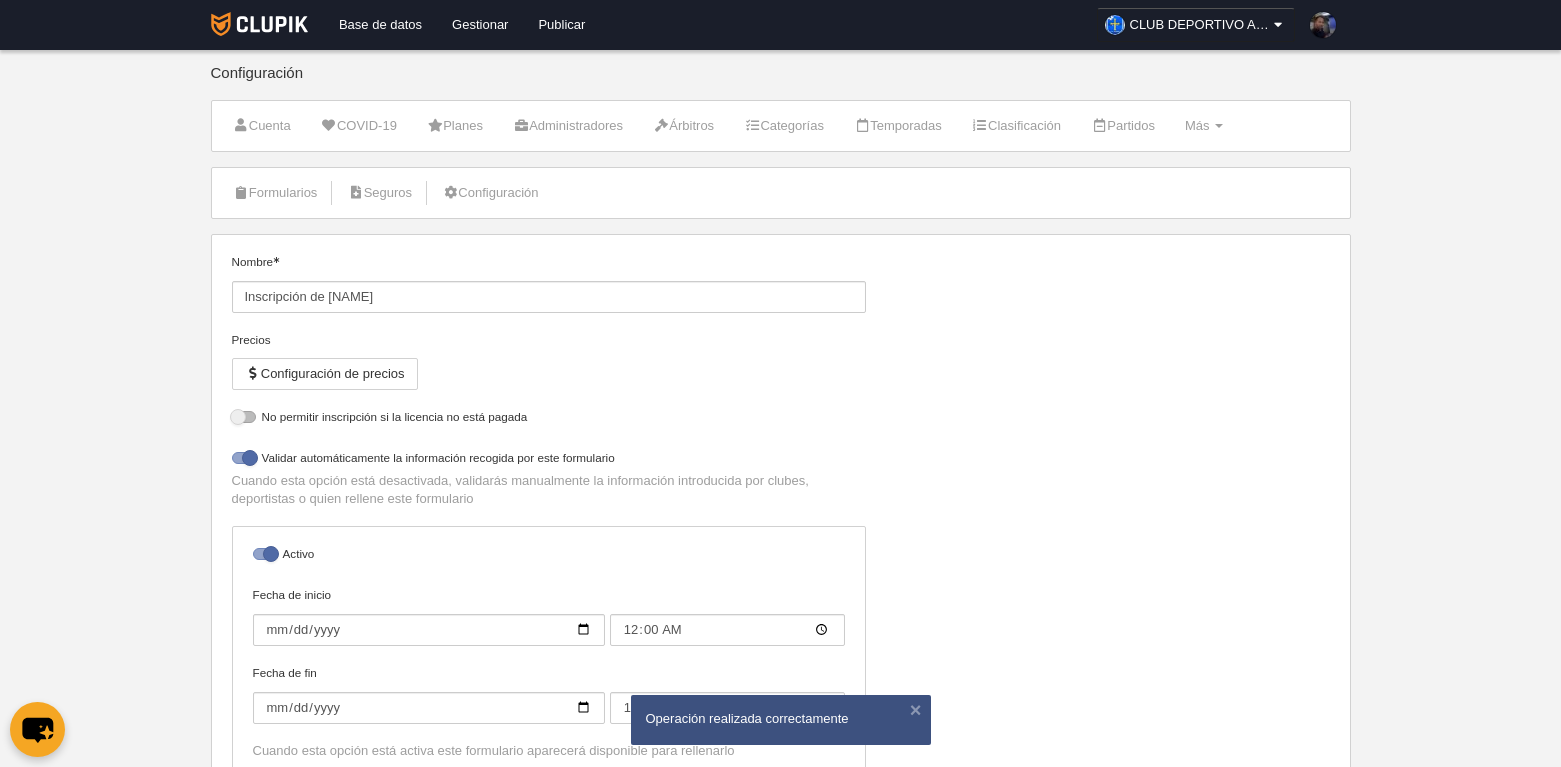 select on "selected" 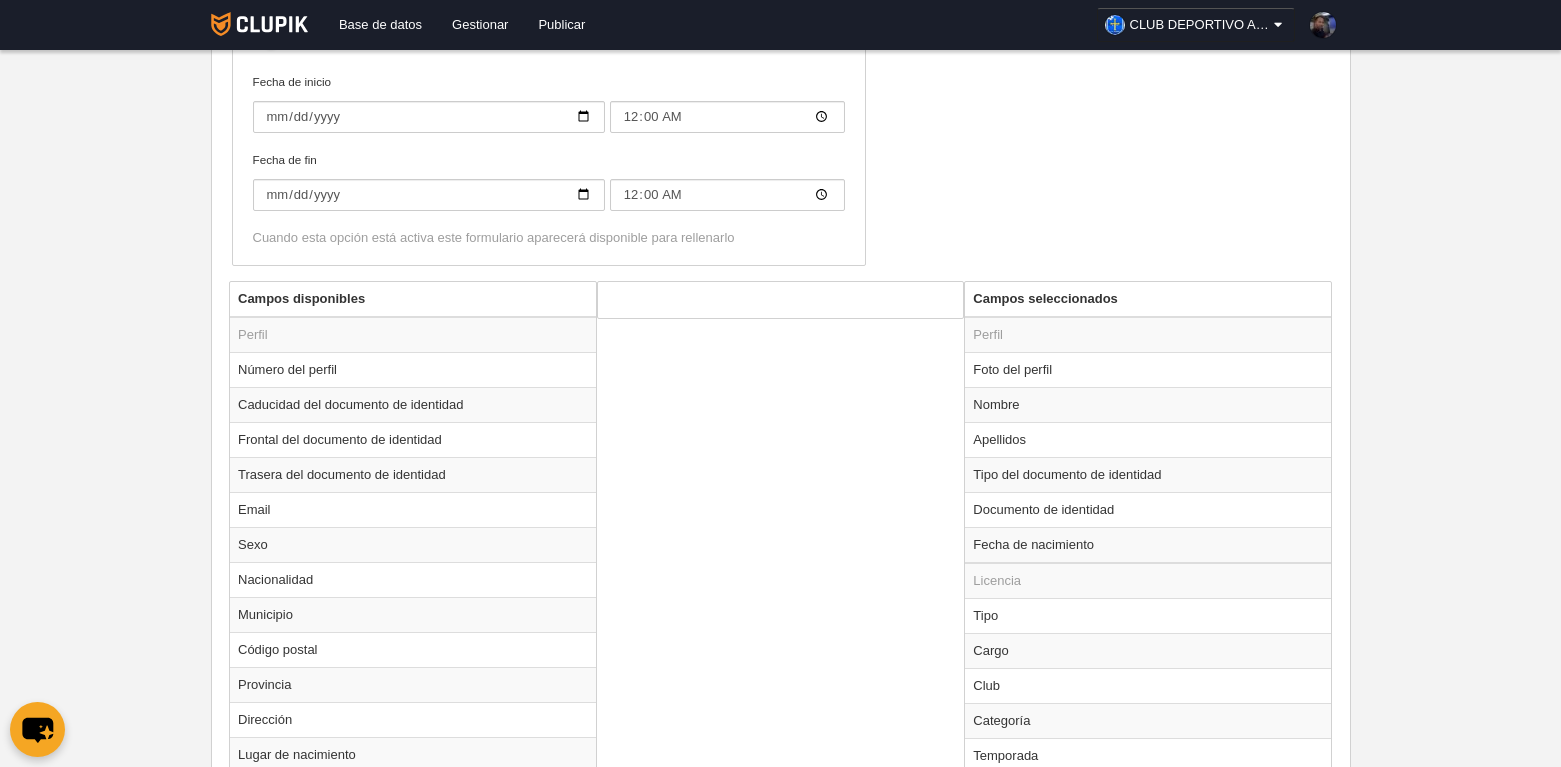 scroll, scrollTop: 200, scrollLeft: 0, axis: vertical 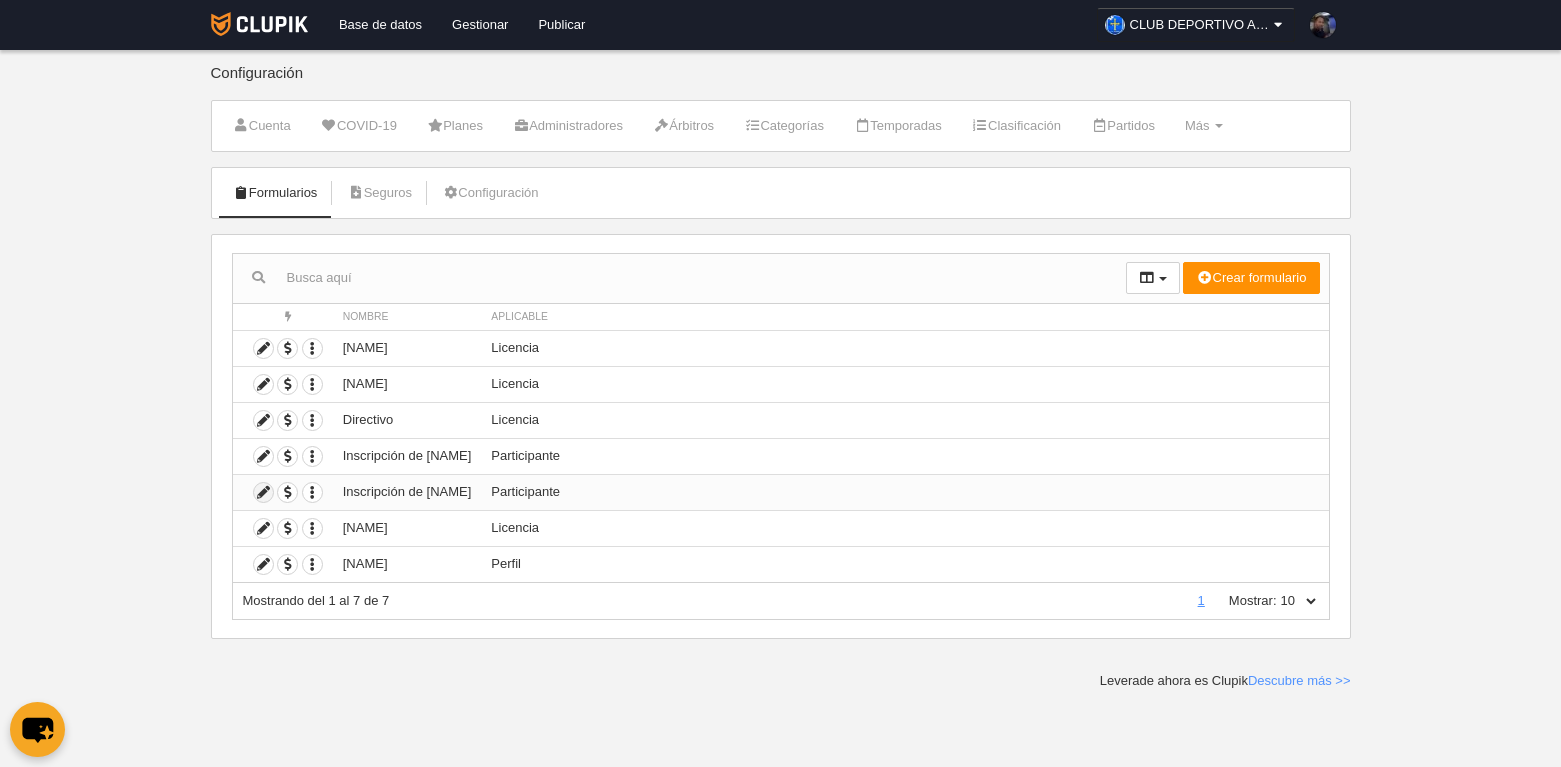 click at bounding box center [263, 492] 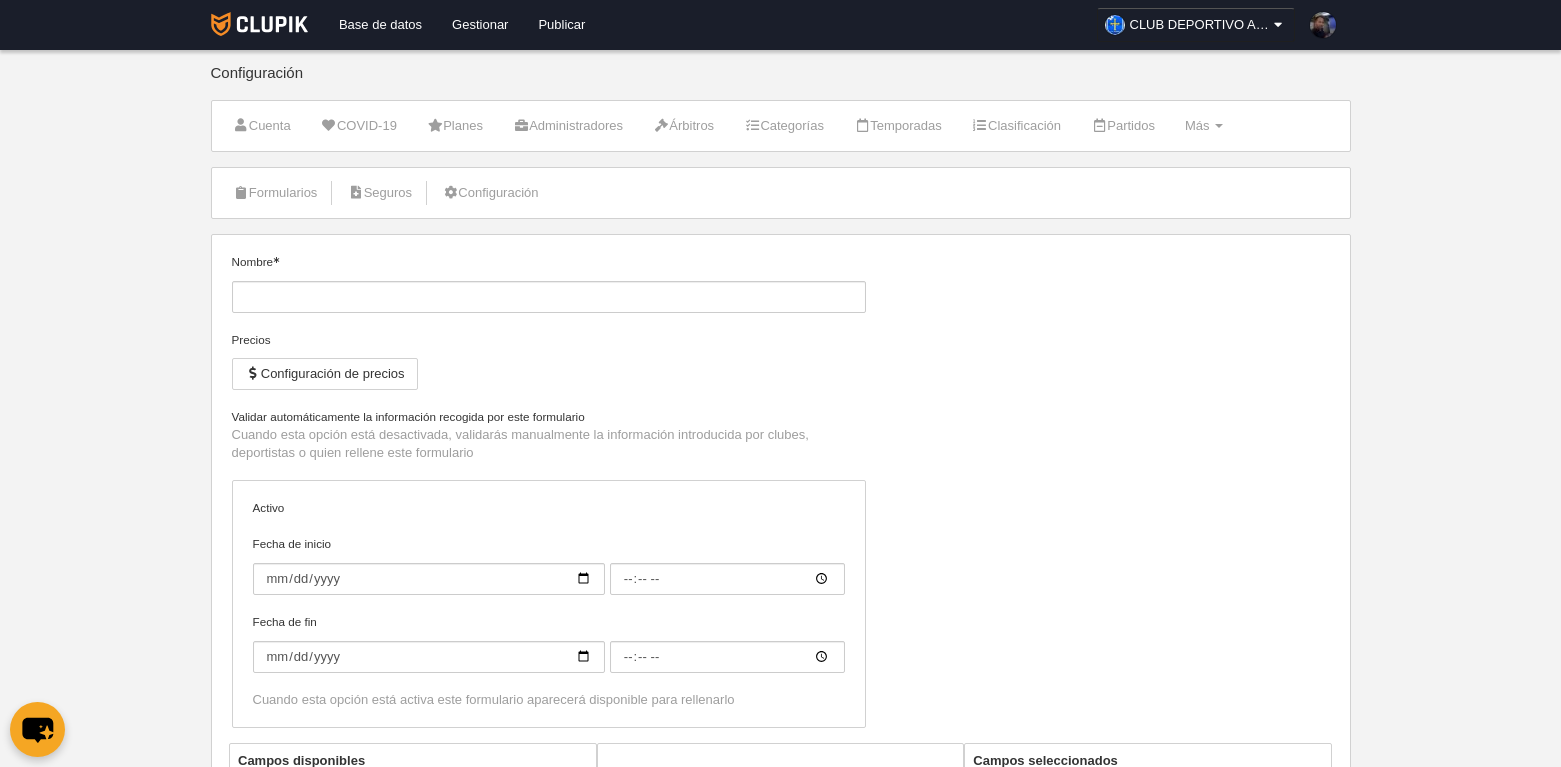 type on "Inscripción de jugador" 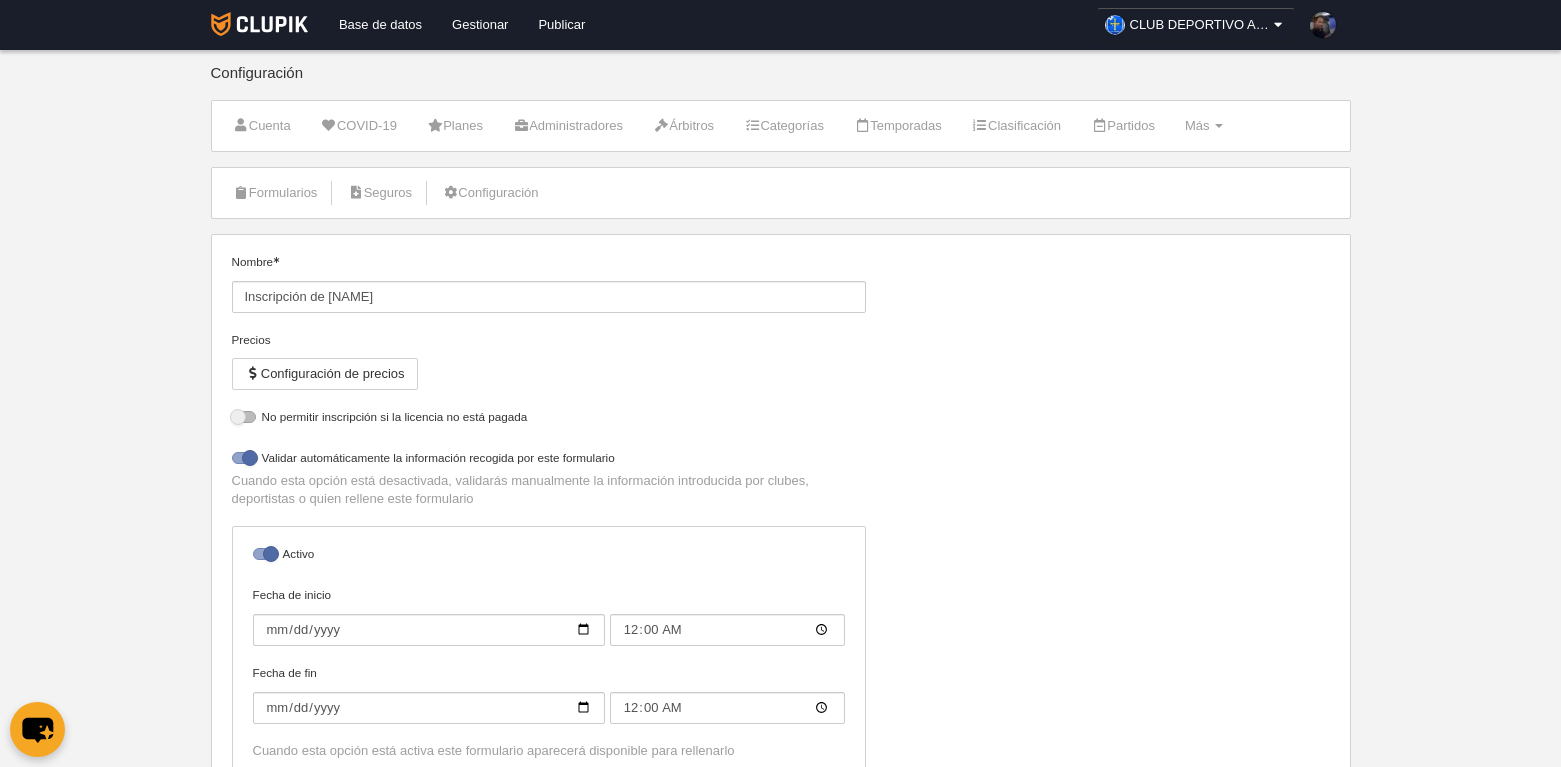 select on "selected" 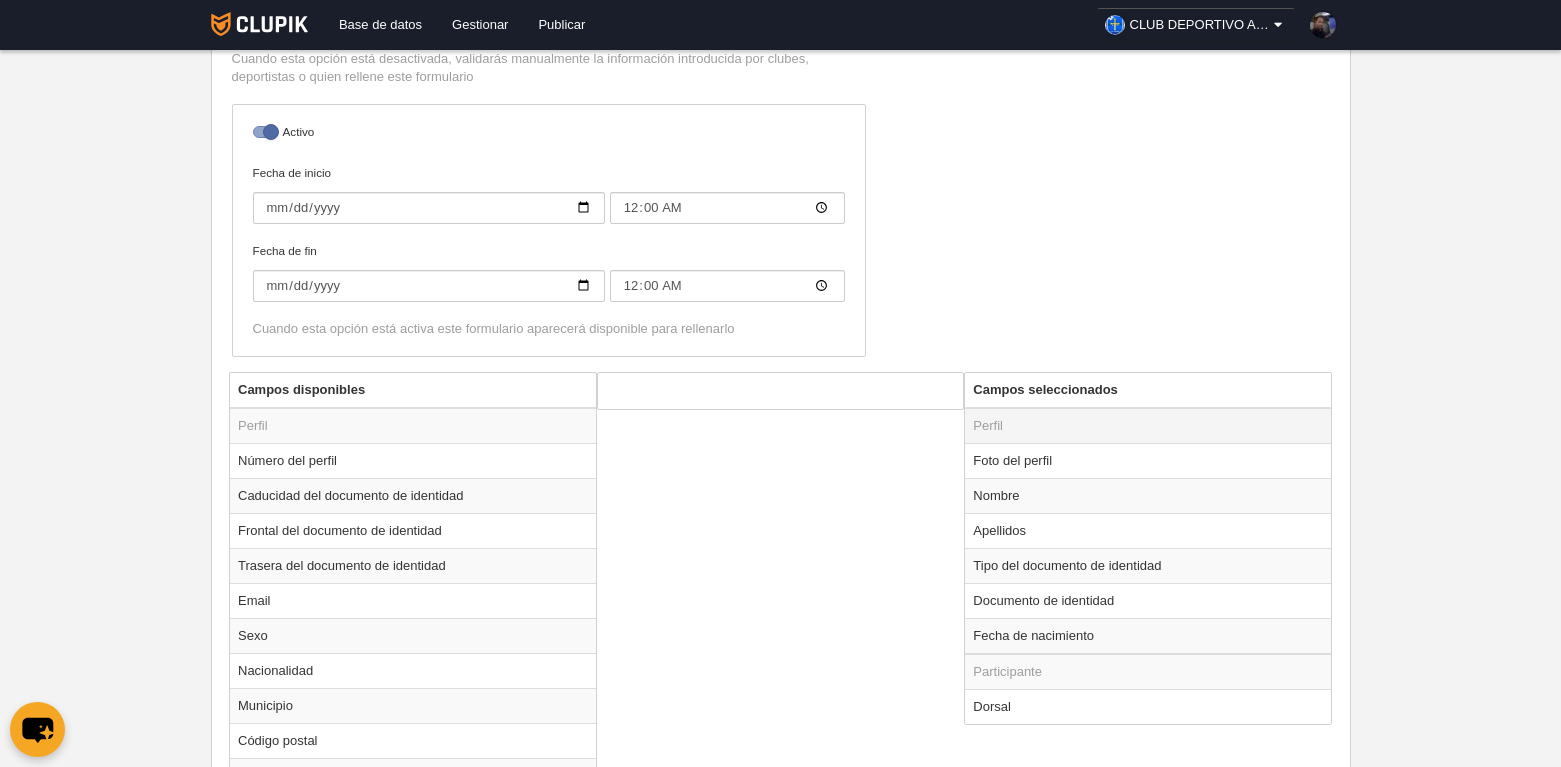 scroll, scrollTop: 600, scrollLeft: 0, axis: vertical 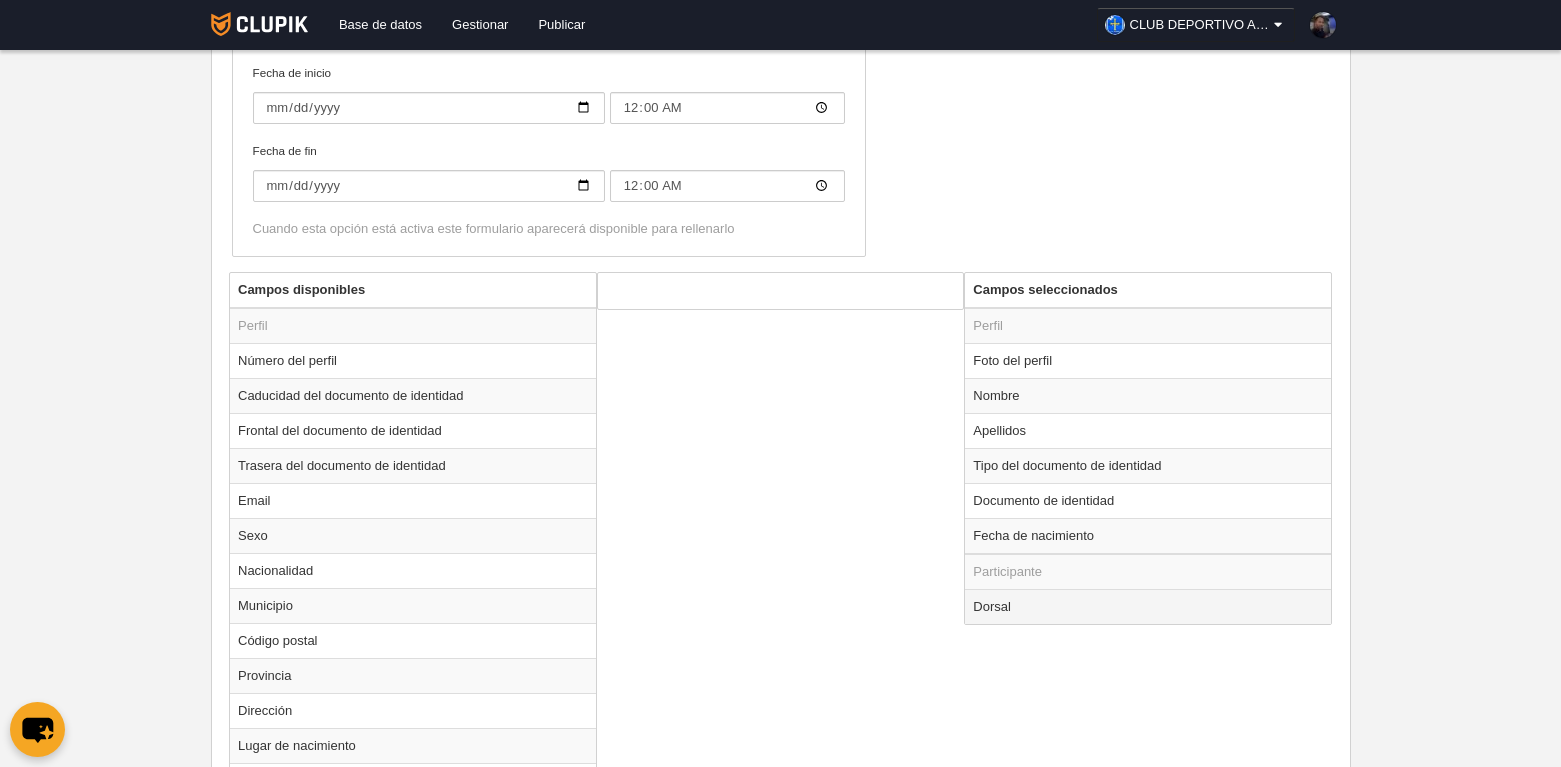 click on "Dorsal" at bounding box center [1148, 606] 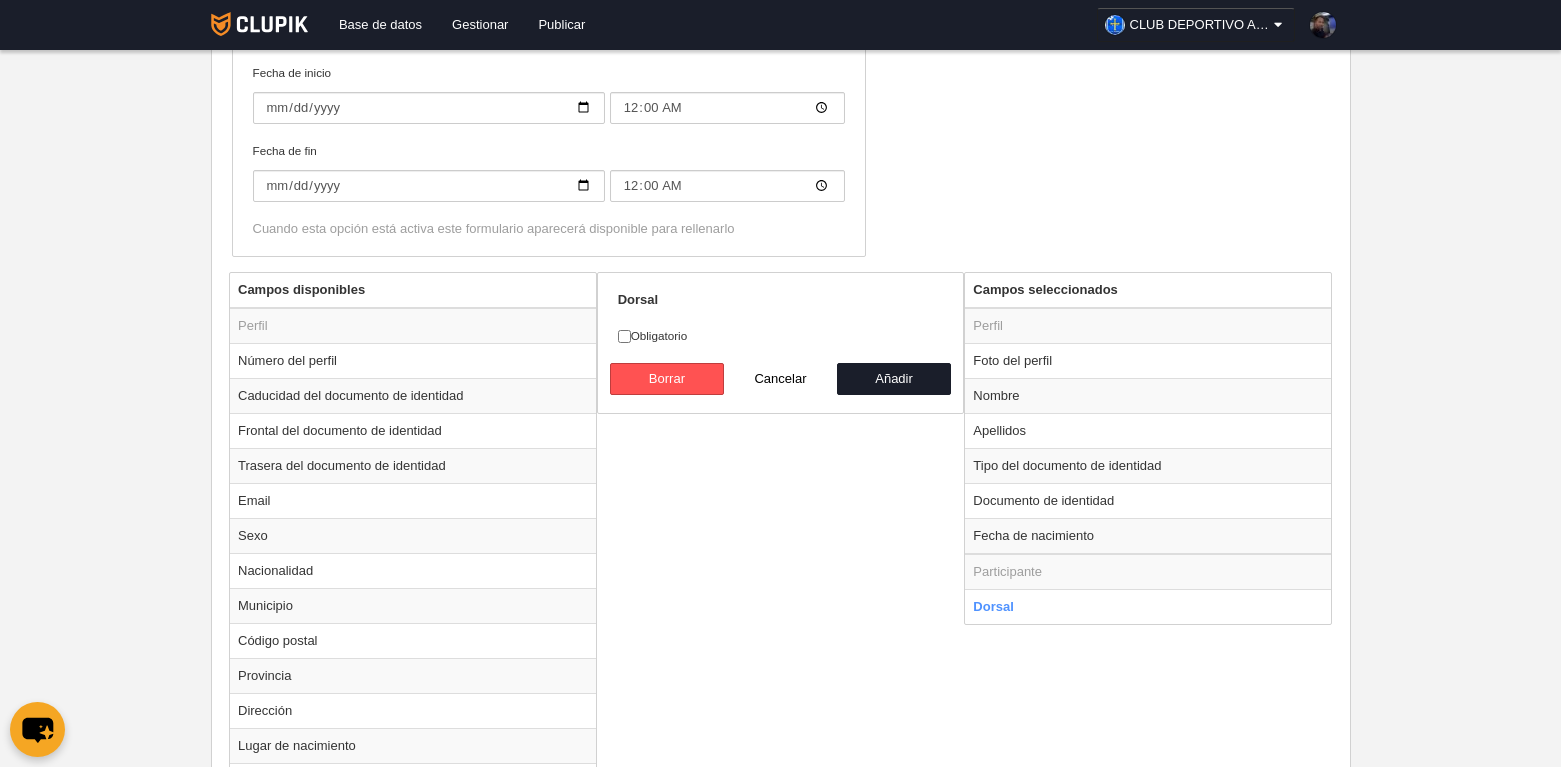 click on "Campos disponibles
Perfil
Número del perfil
Caducidad del documento de identidad
Frontal del documento de identidad
Trasera del documento de identidad
Email
Sexo
Nacionalidad
Municipio
Código postal
Provincia
Dirección
Lugar de nacimiento
Residencia
Teléfono
IBAN
Talla
Licencia
Foto de la licencia
Número de la licencia
Tipo
Dorsal" at bounding box center (780, 841) 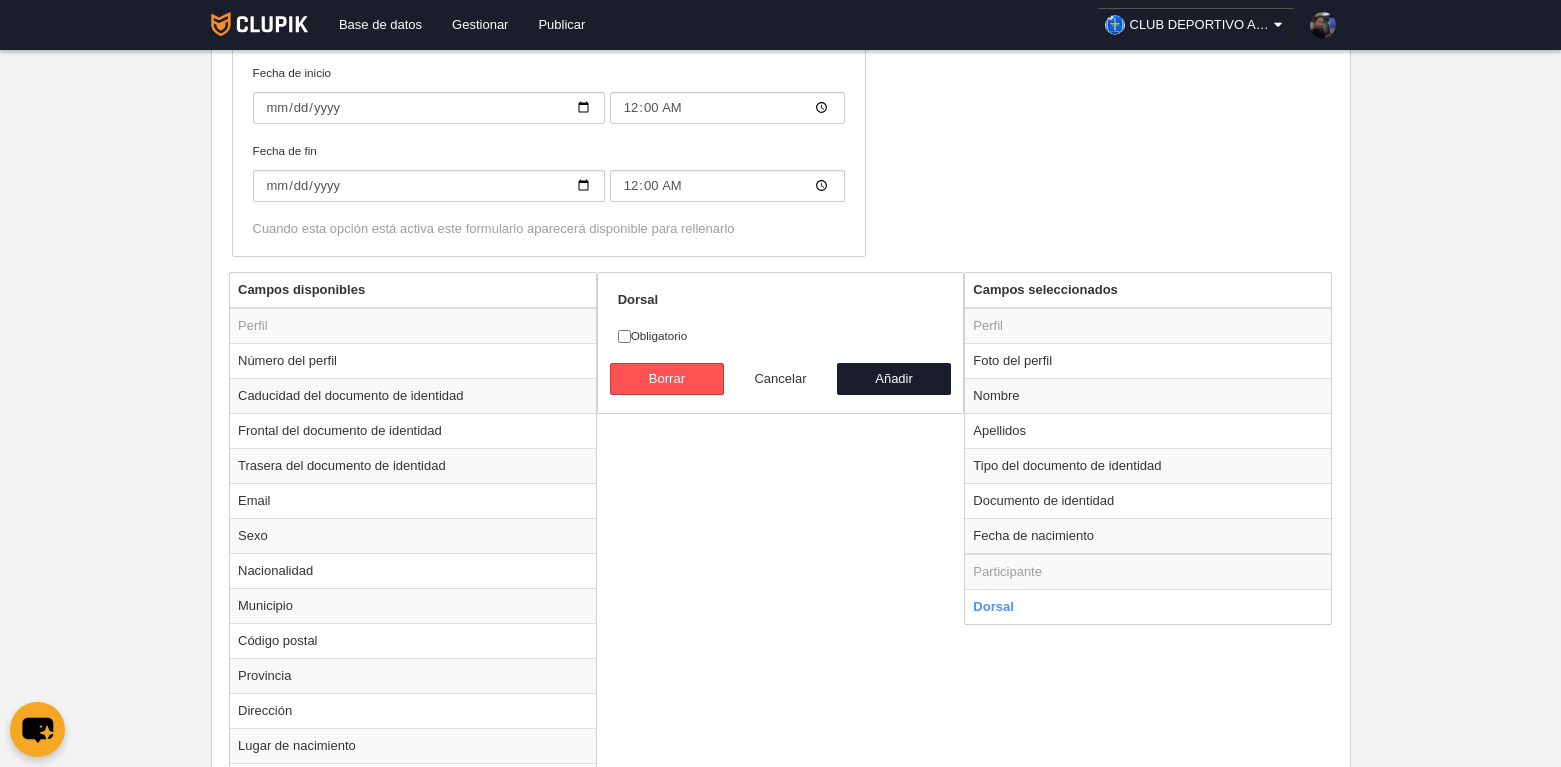 click on "Cancelar" at bounding box center [781, 379] 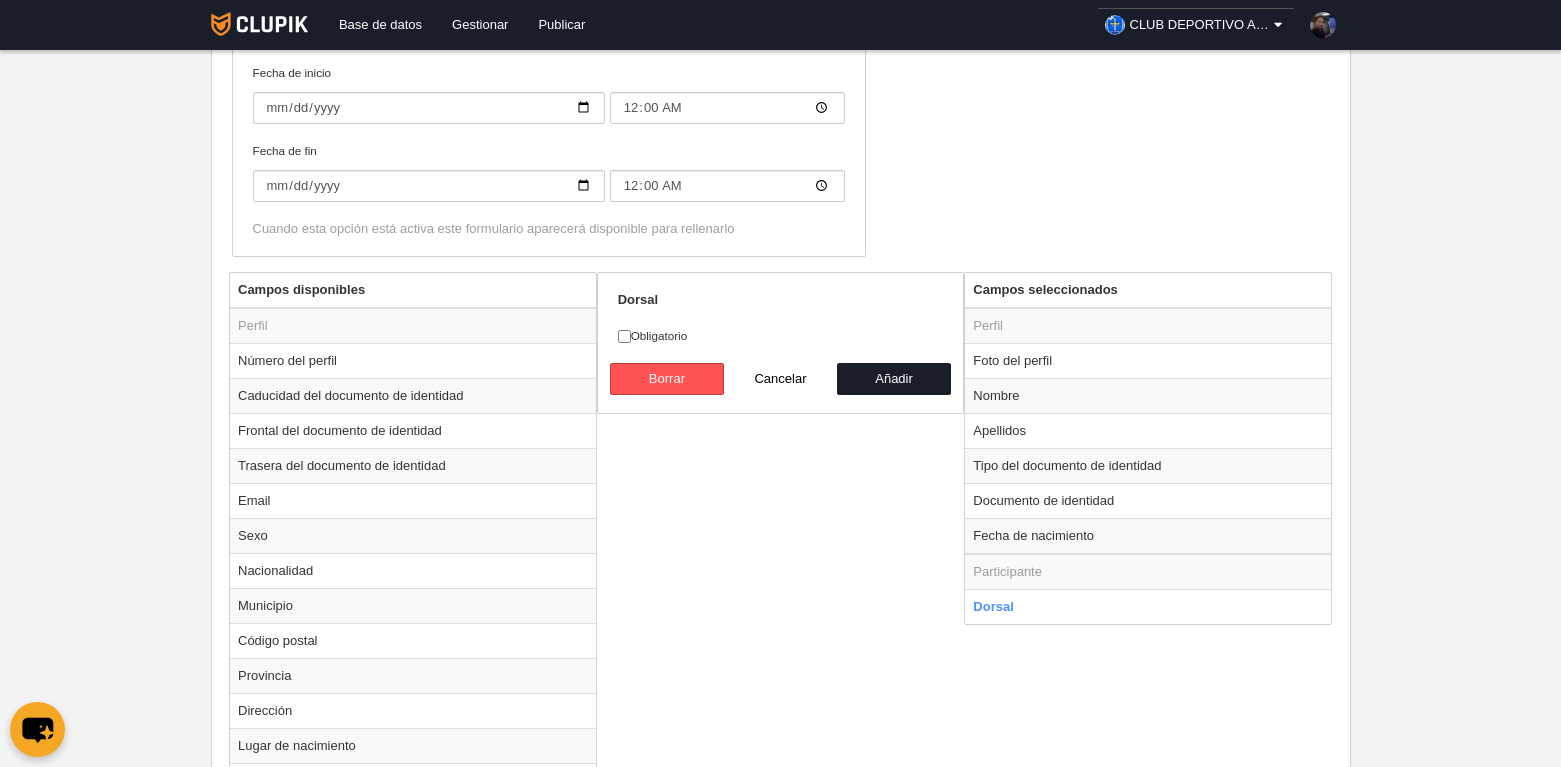 radio on "false" 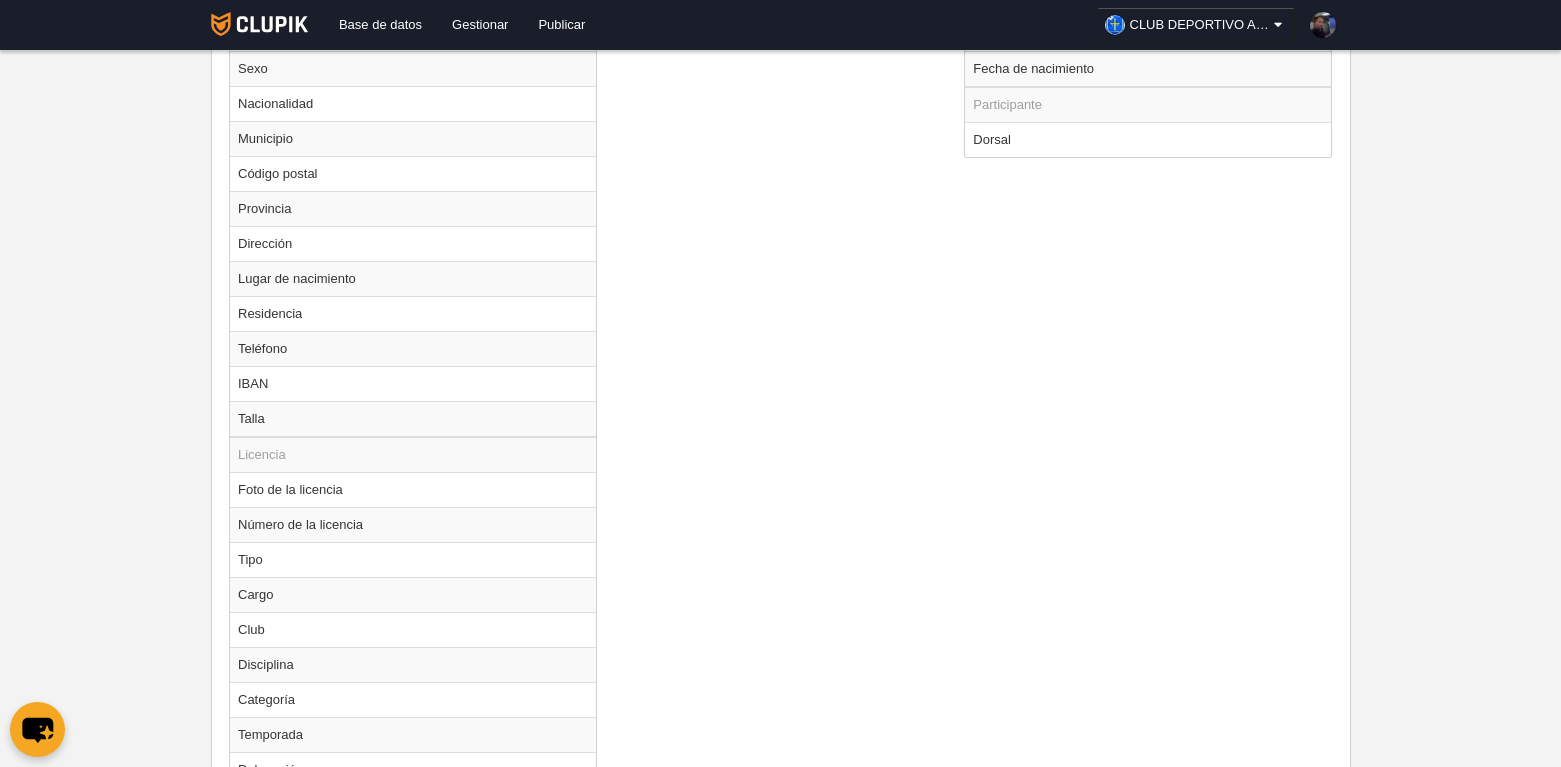 scroll, scrollTop: 745, scrollLeft: 0, axis: vertical 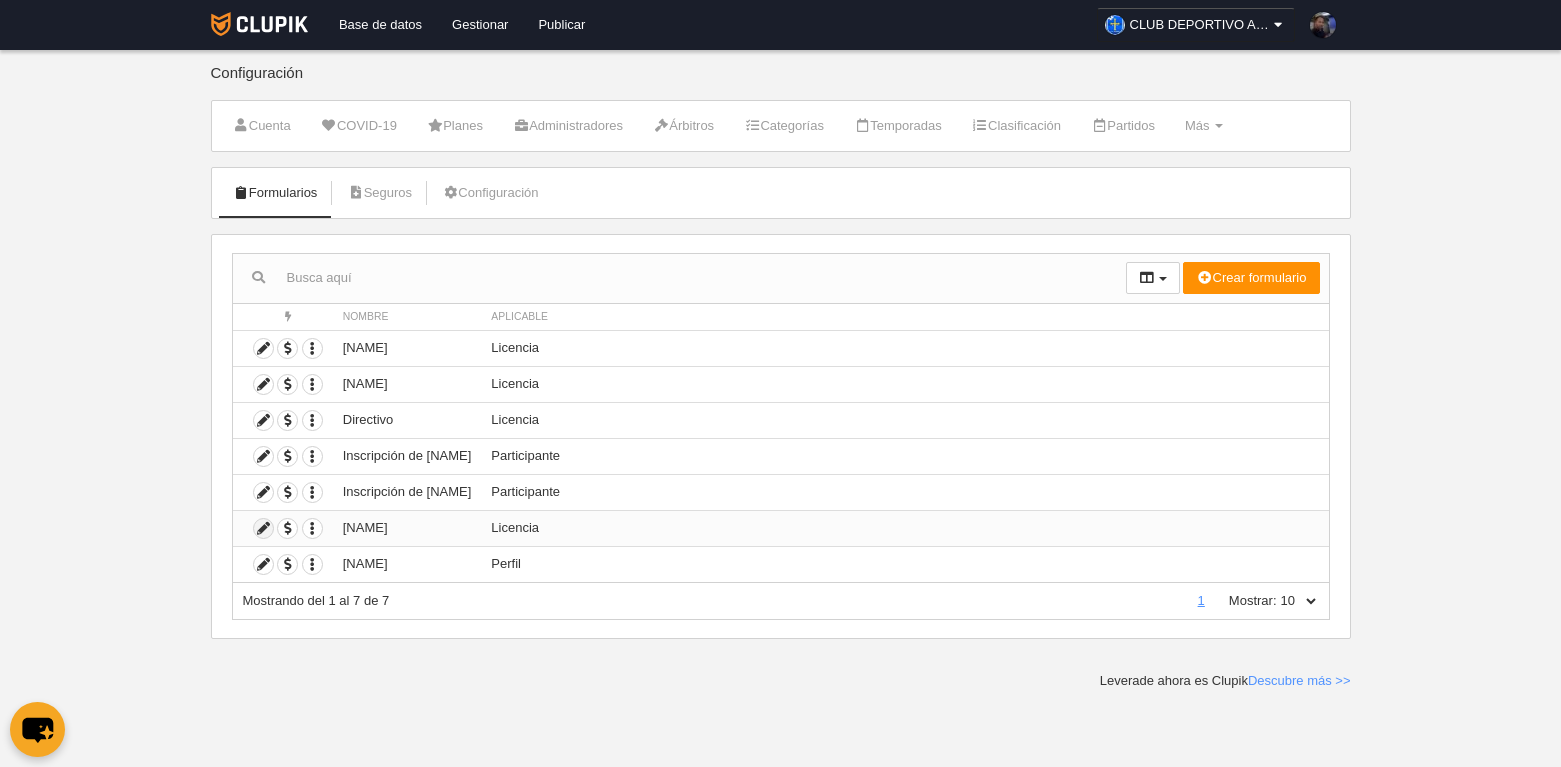 click at bounding box center [263, 528] 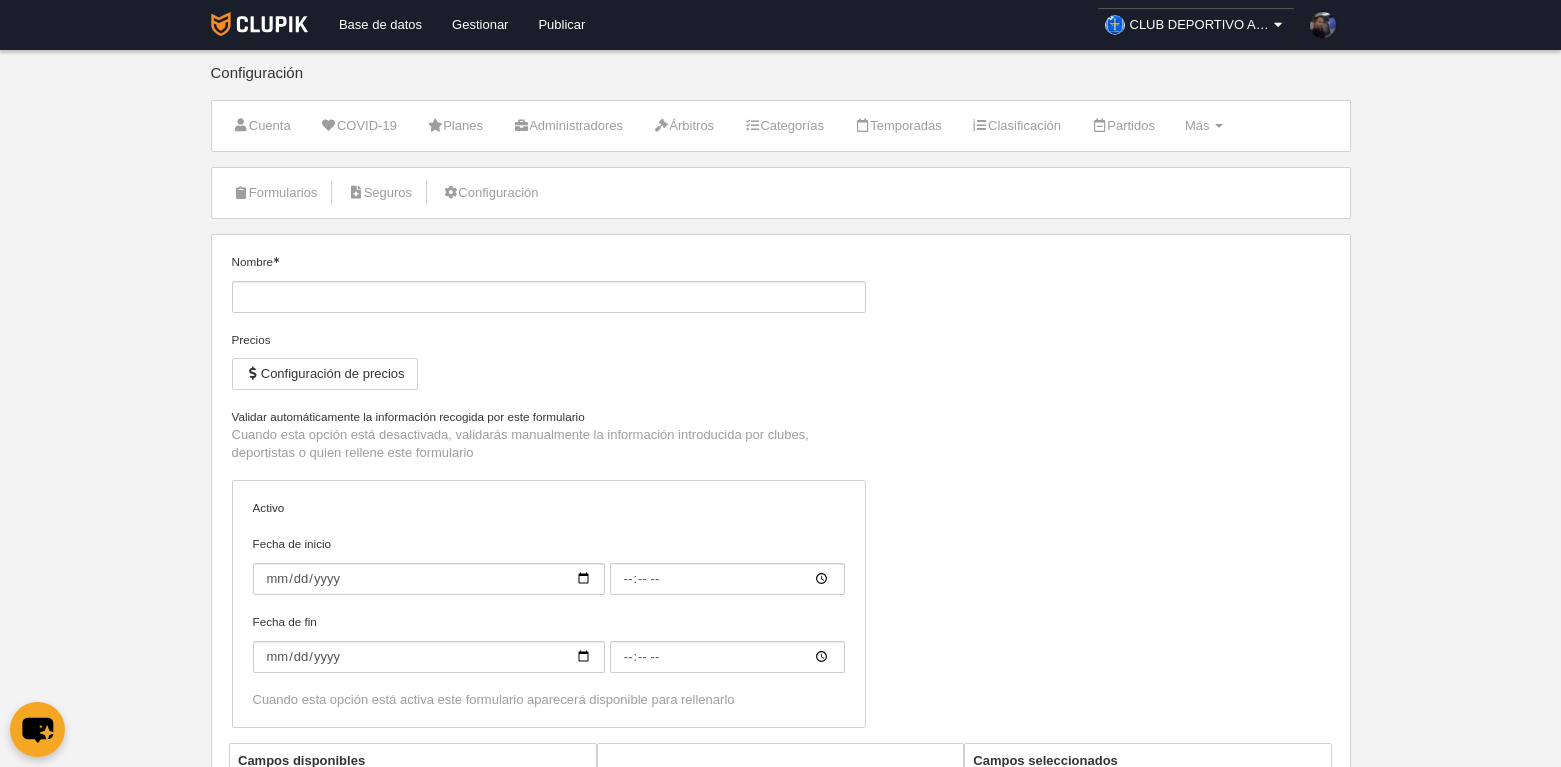 type on "Jugador" 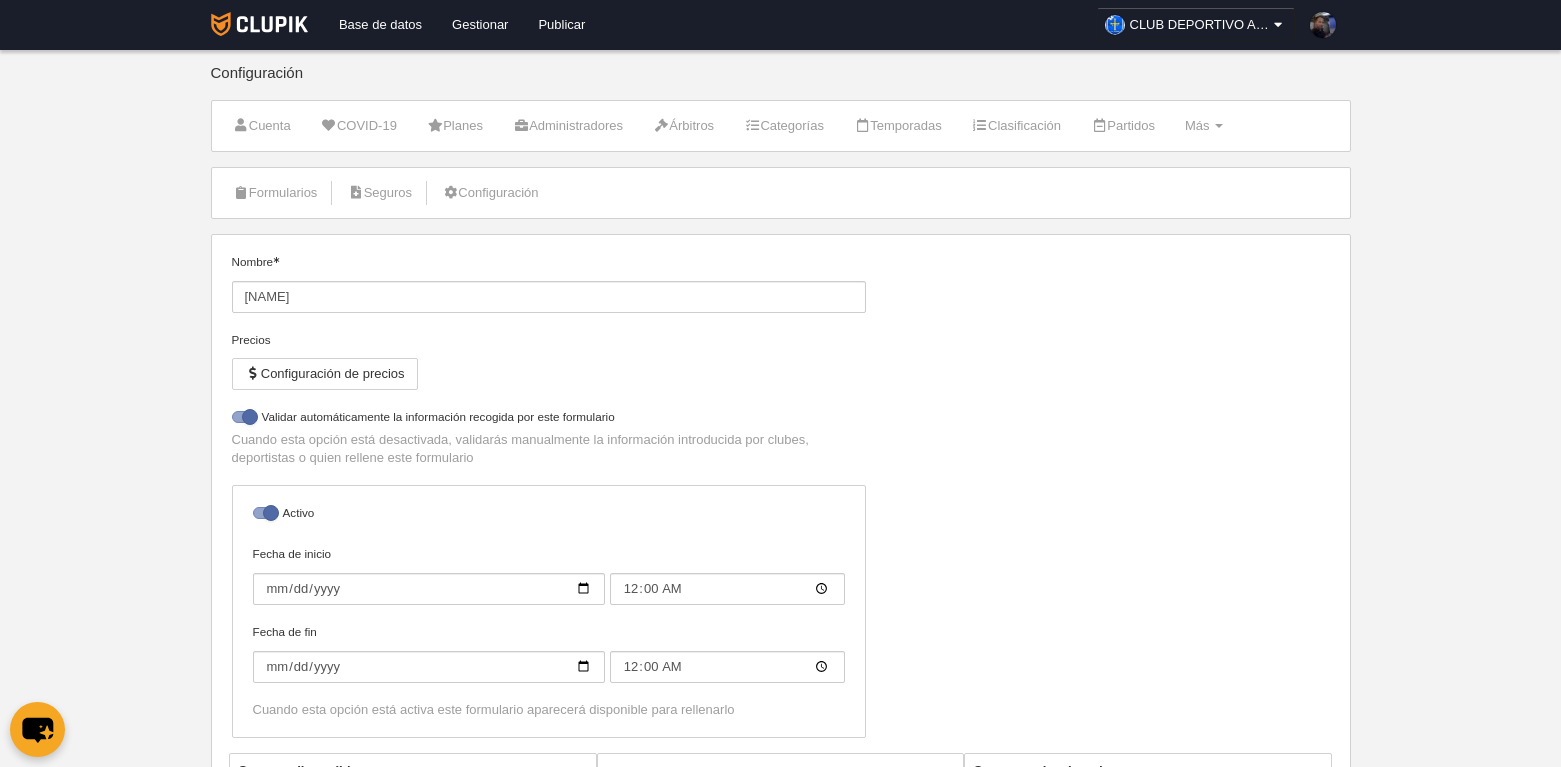 select on "selected" 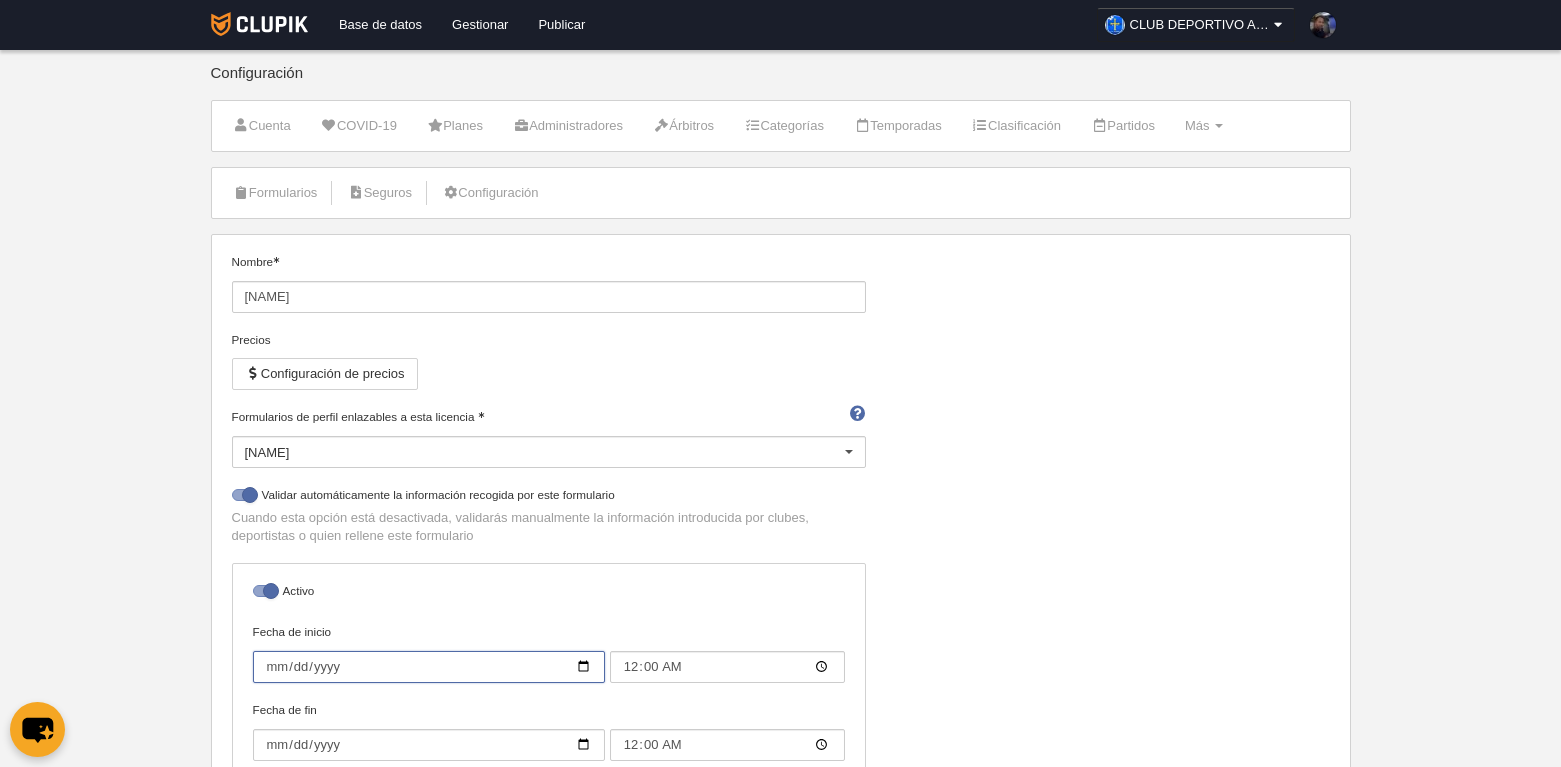 click on "[DATE]" at bounding box center [429, 667] 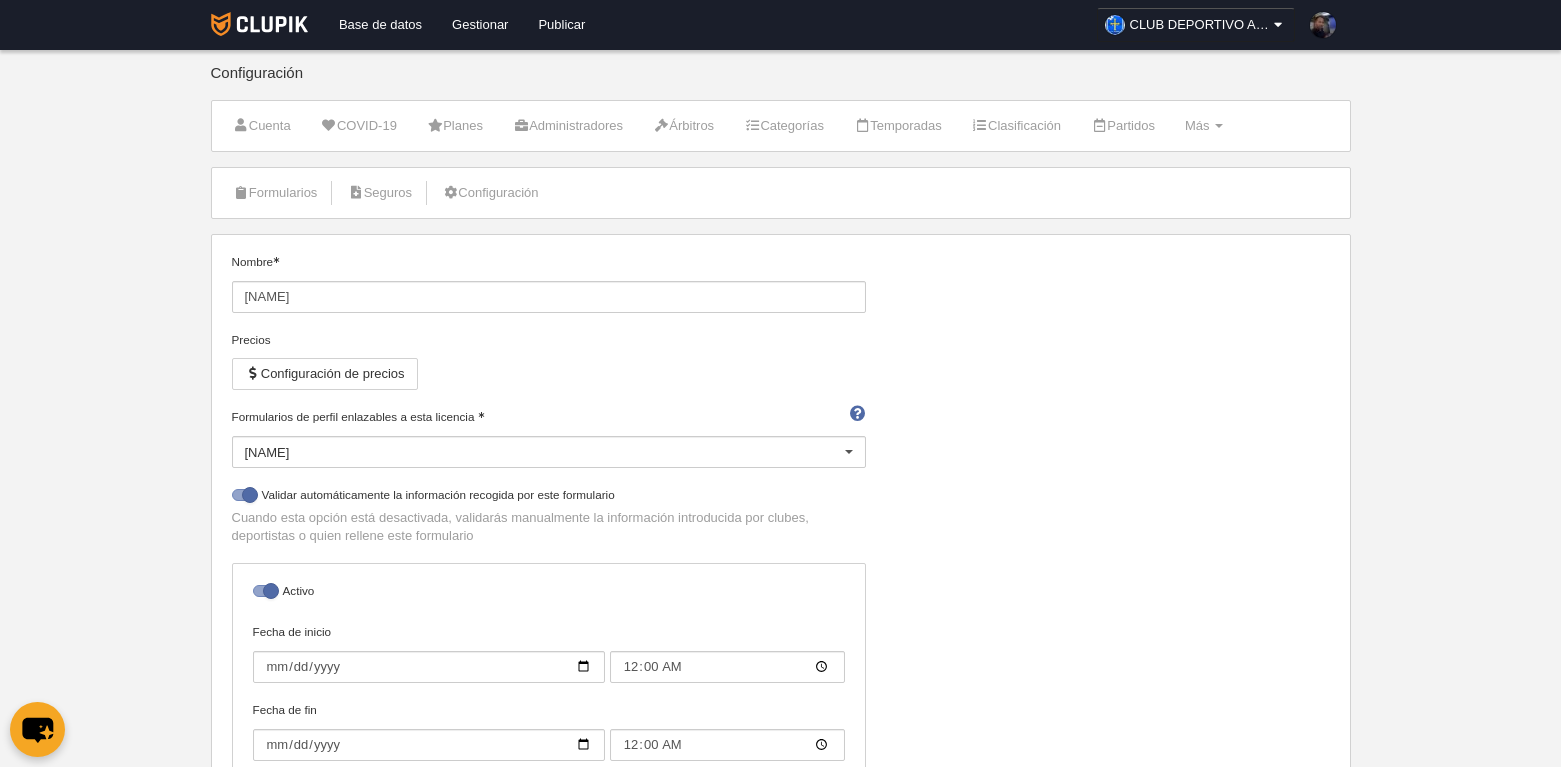 click on "Nombre
Jugador
Precios
Configuración de precios
Formularios de perfil enlazables a esta licencia
Persona                   Persona     No hay resultados para la búsqueda   No hay opciones
No permitir inscripción si la licencia no está pagada
Validar automáticamente la información recogida por este formulario
Cuando esta opción está desactivada, validarás manualmente la información introducida por clubes, deportistas o quien rellene este formulario
Activo
Fecha de inicio
2025-07-01   00:00
Fecha de fin
2026-06-30   00:00
Cuando esta opción está activa este formulario aparecerá disponible para rellenarlo" at bounding box center (780, 542) 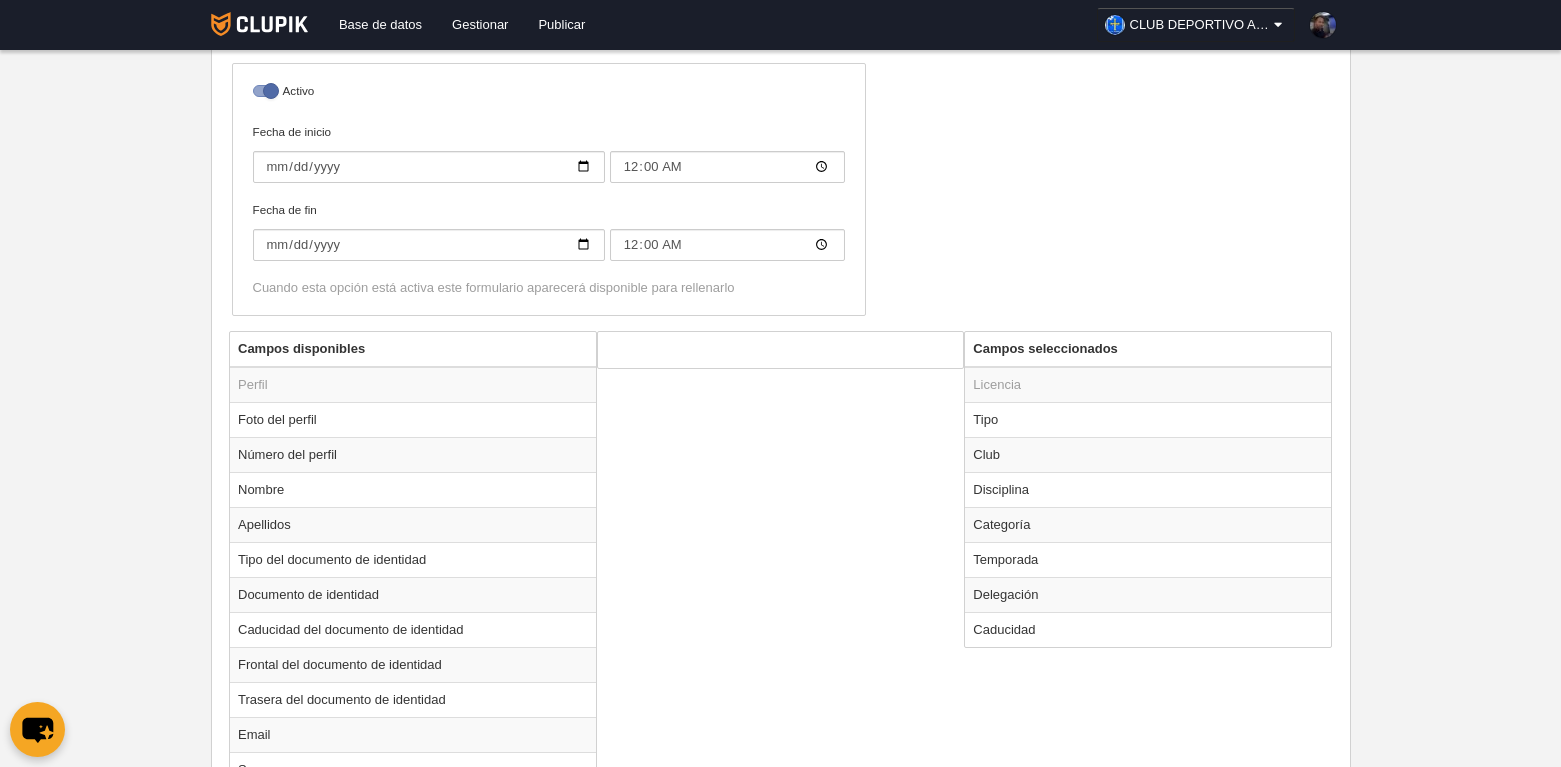 scroll, scrollTop: 0, scrollLeft: 0, axis: both 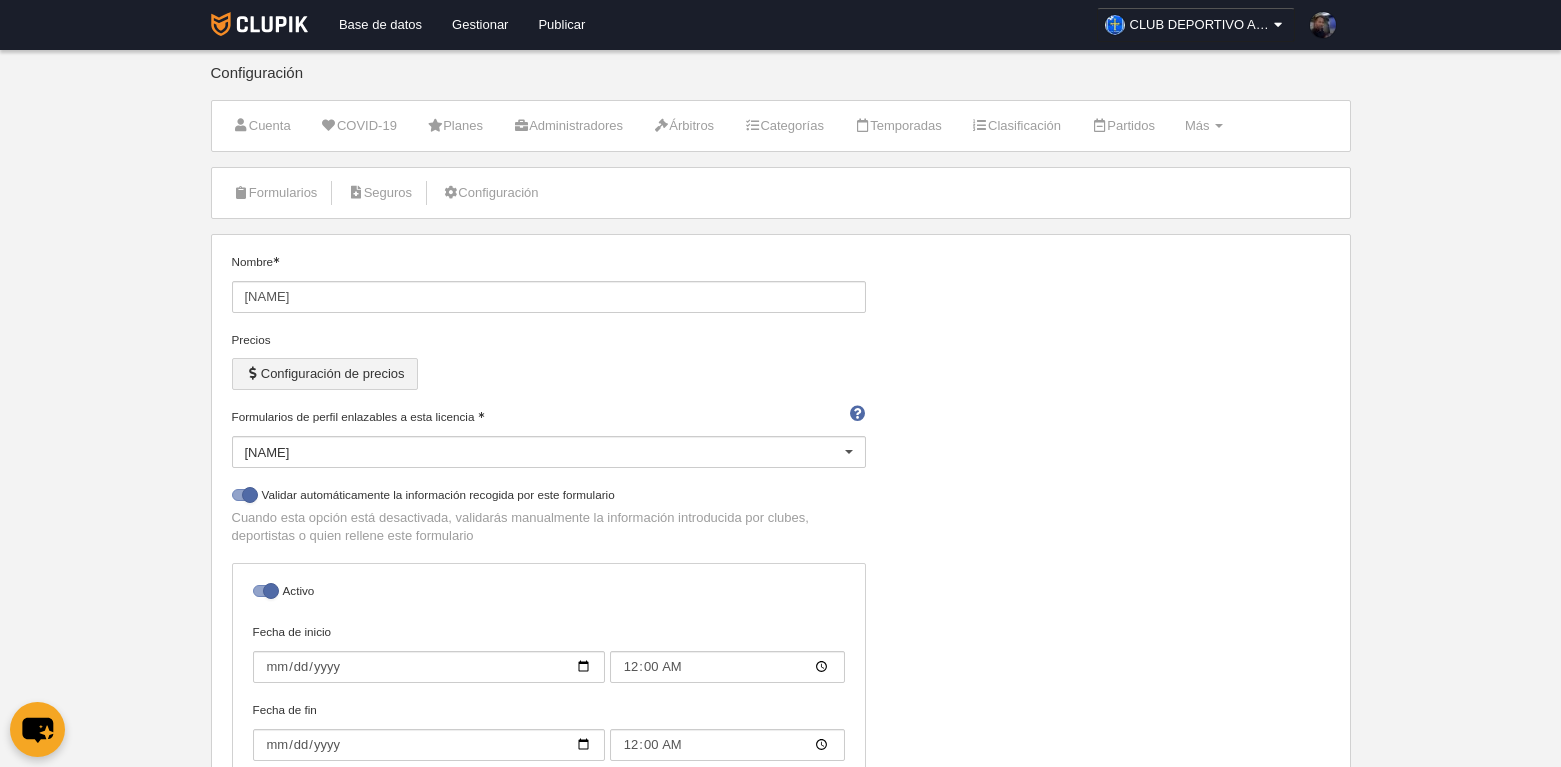 click on "Configuración de precios" at bounding box center (325, 374) 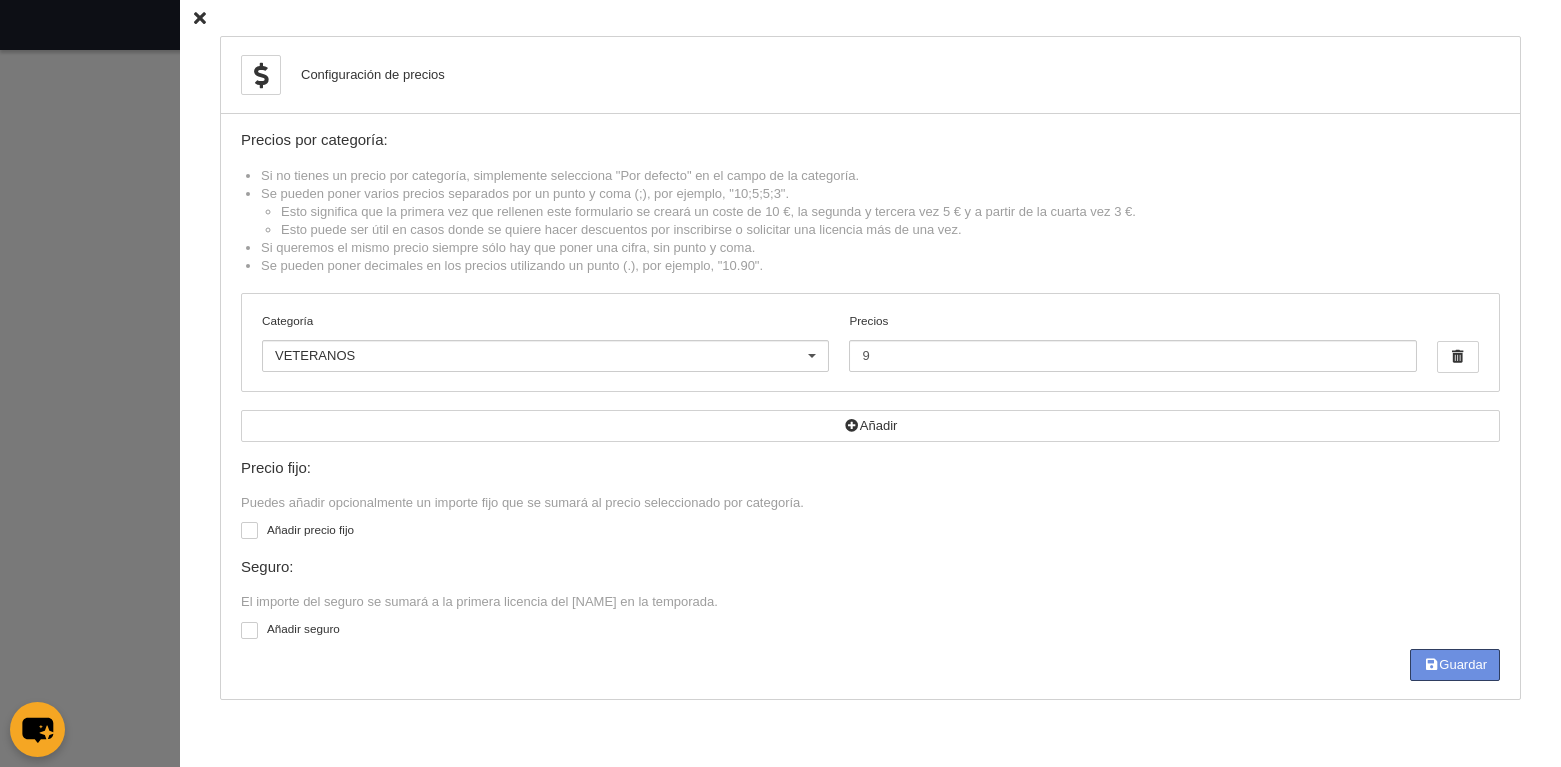 click on "Guardar" at bounding box center (1455, 665) 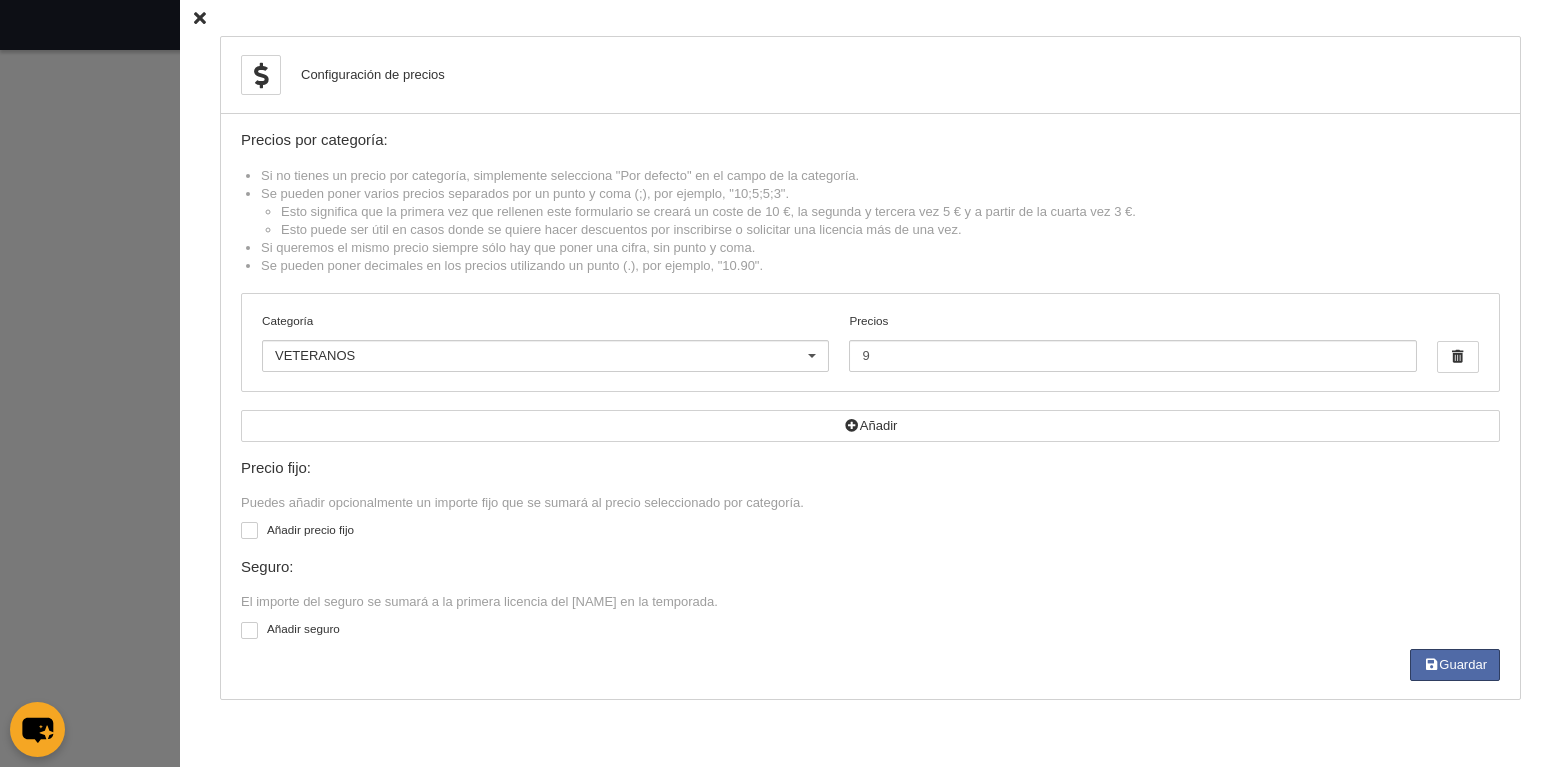 click at bounding box center [200, 18] 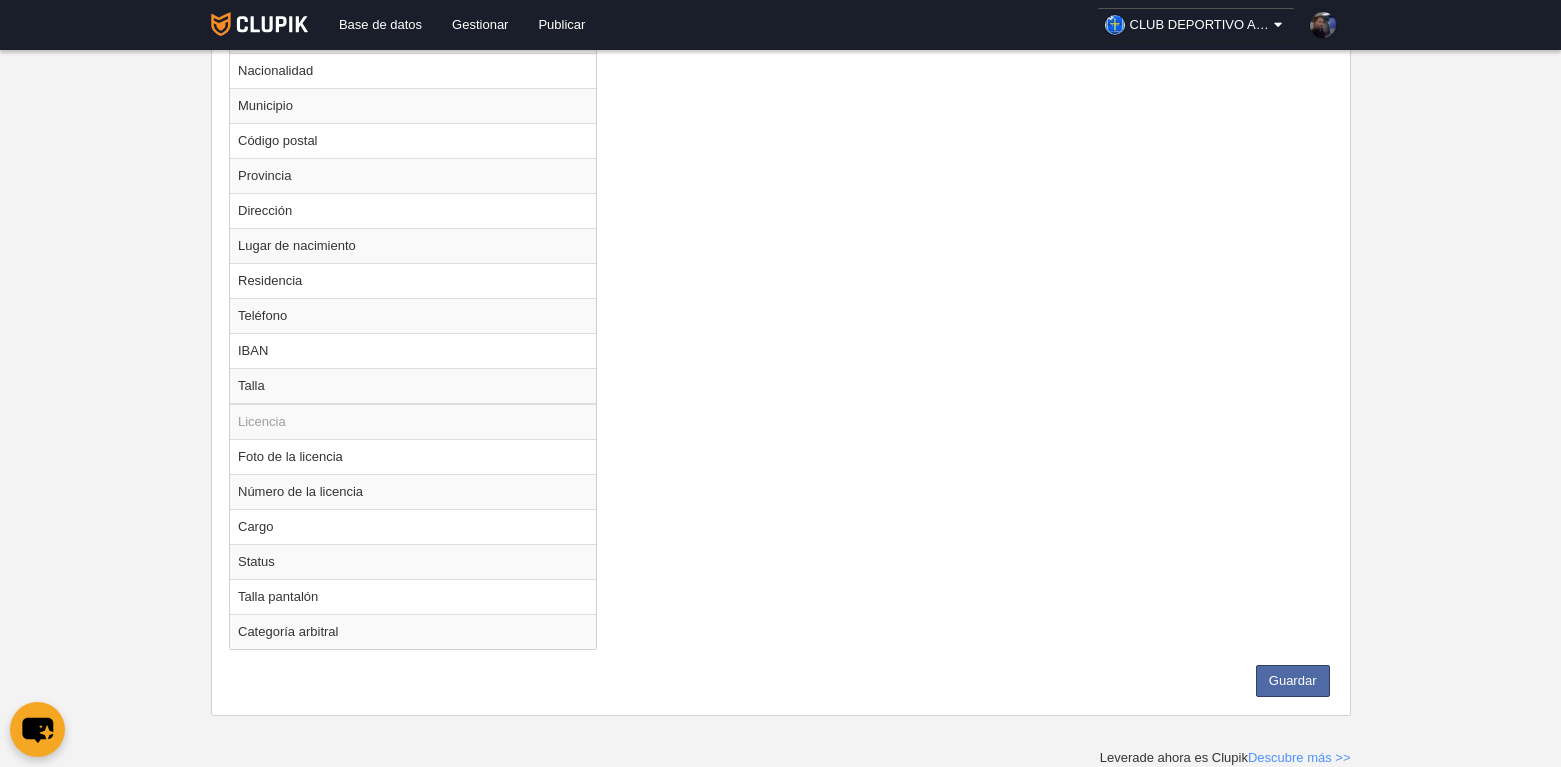 scroll, scrollTop: 569, scrollLeft: 0, axis: vertical 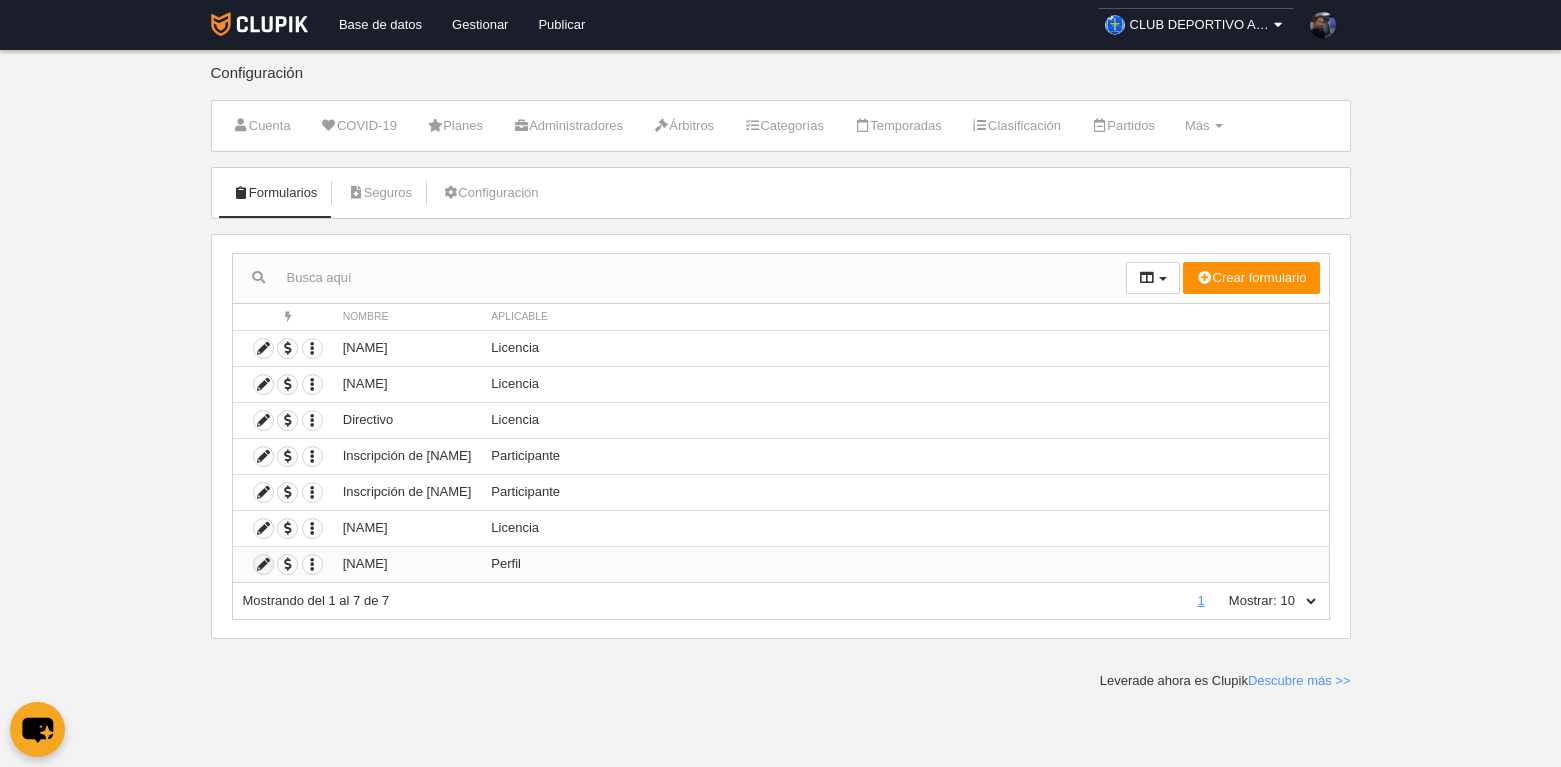 click at bounding box center [263, 564] 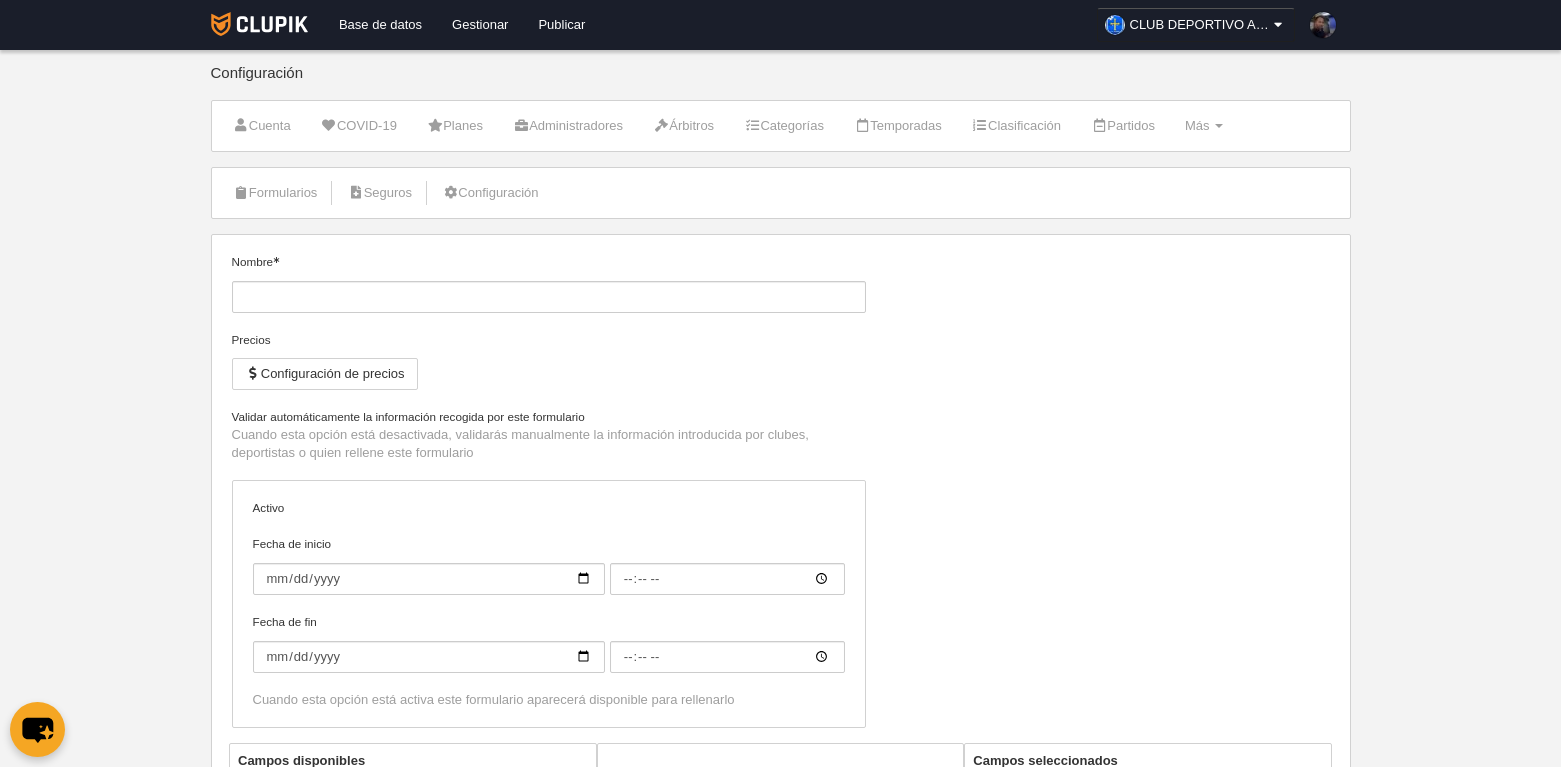 type on "Persona" 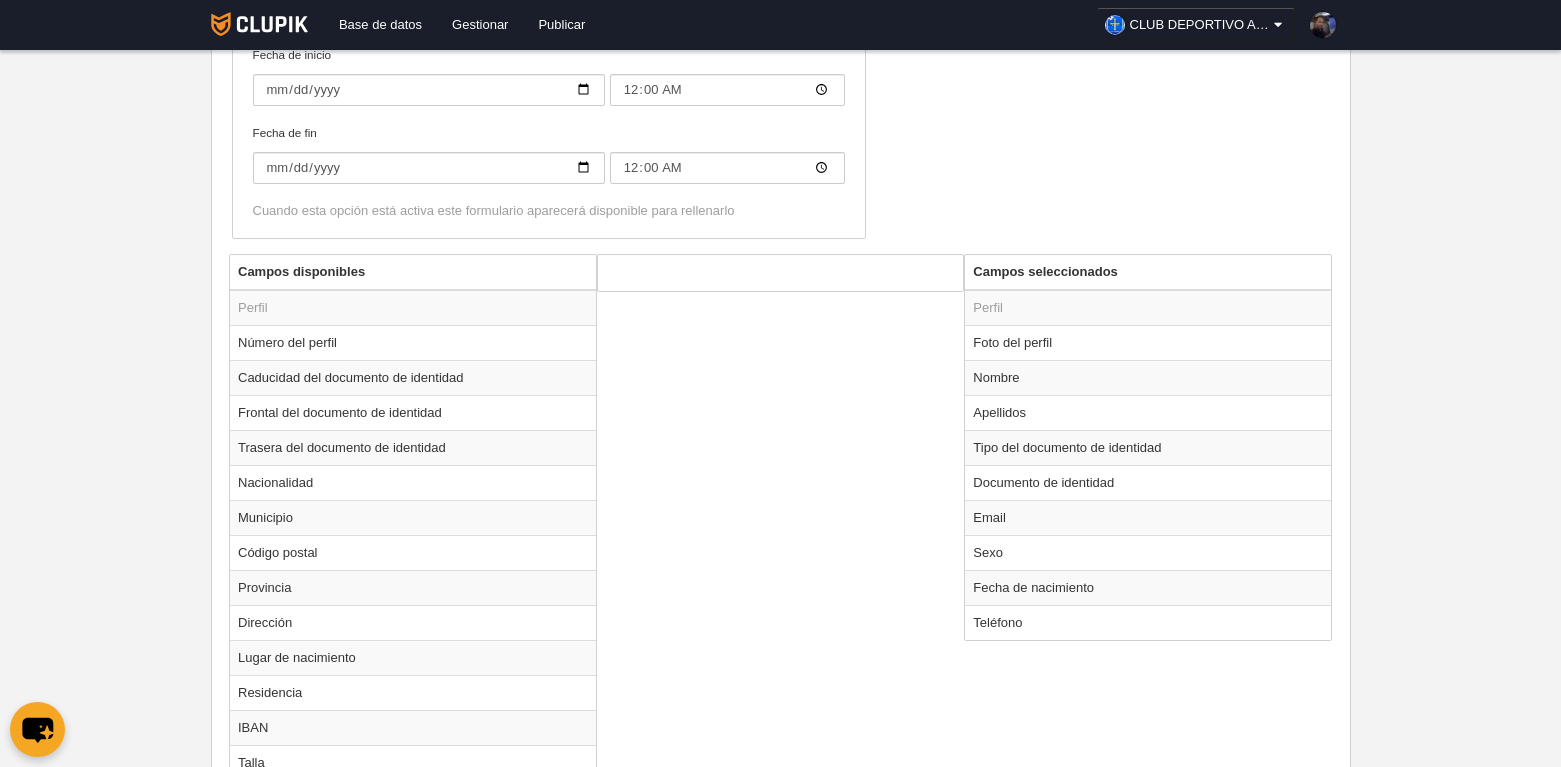 scroll, scrollTop: 500, scrollLeft: 0, axis: vertical 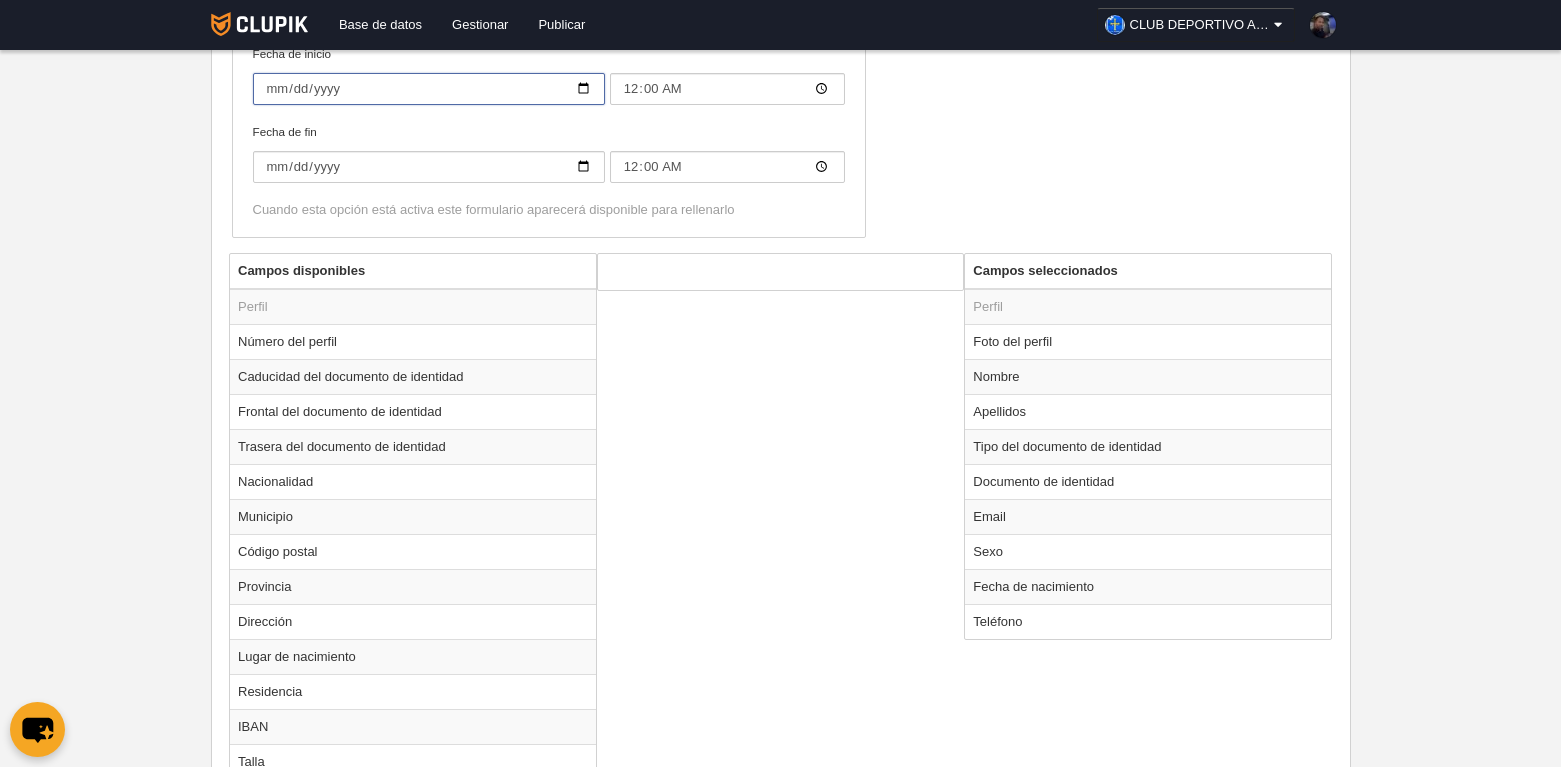 click on "2024-07-01" at bounding box center [429, 89] 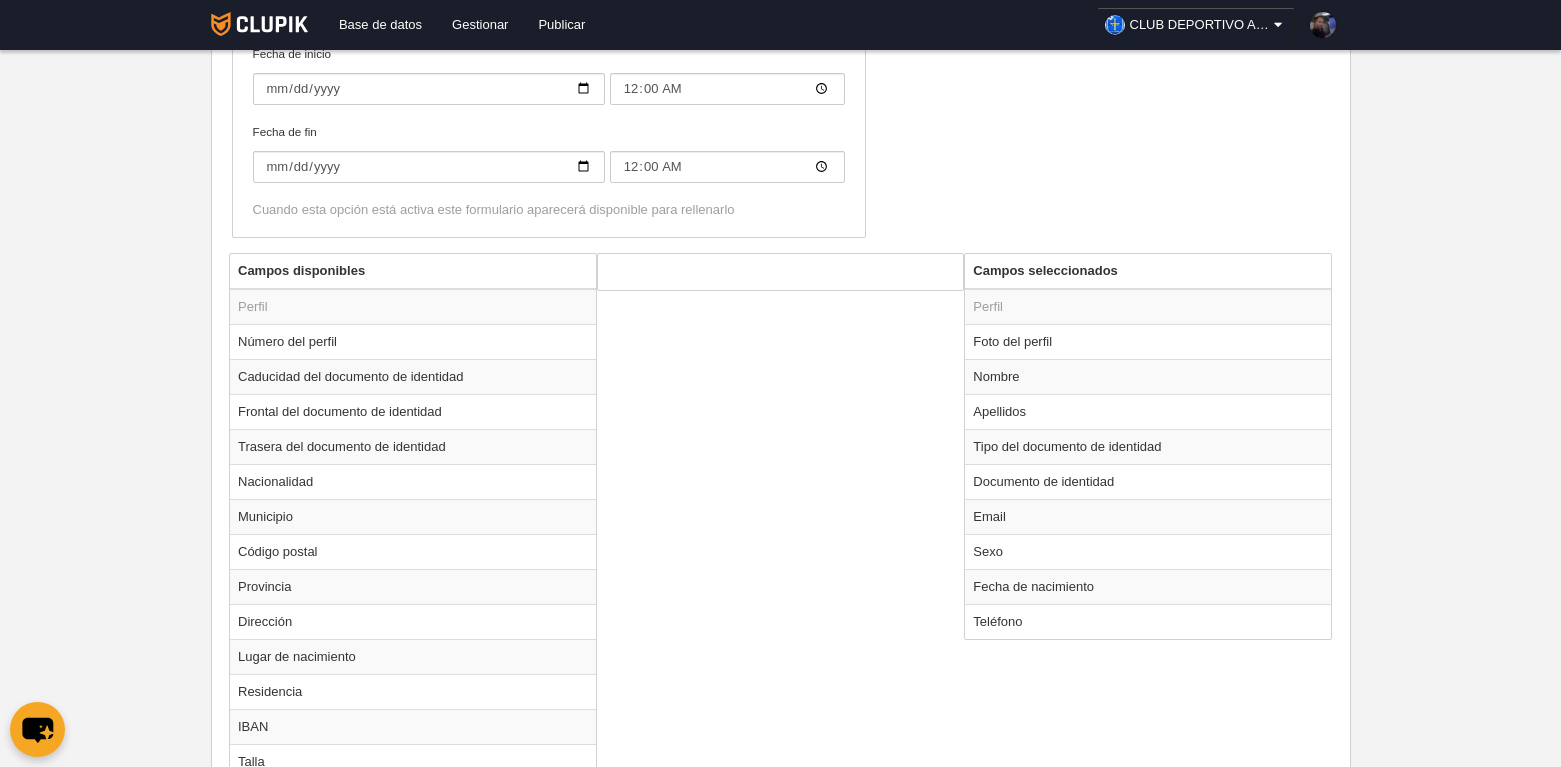 type on "[DATE]" 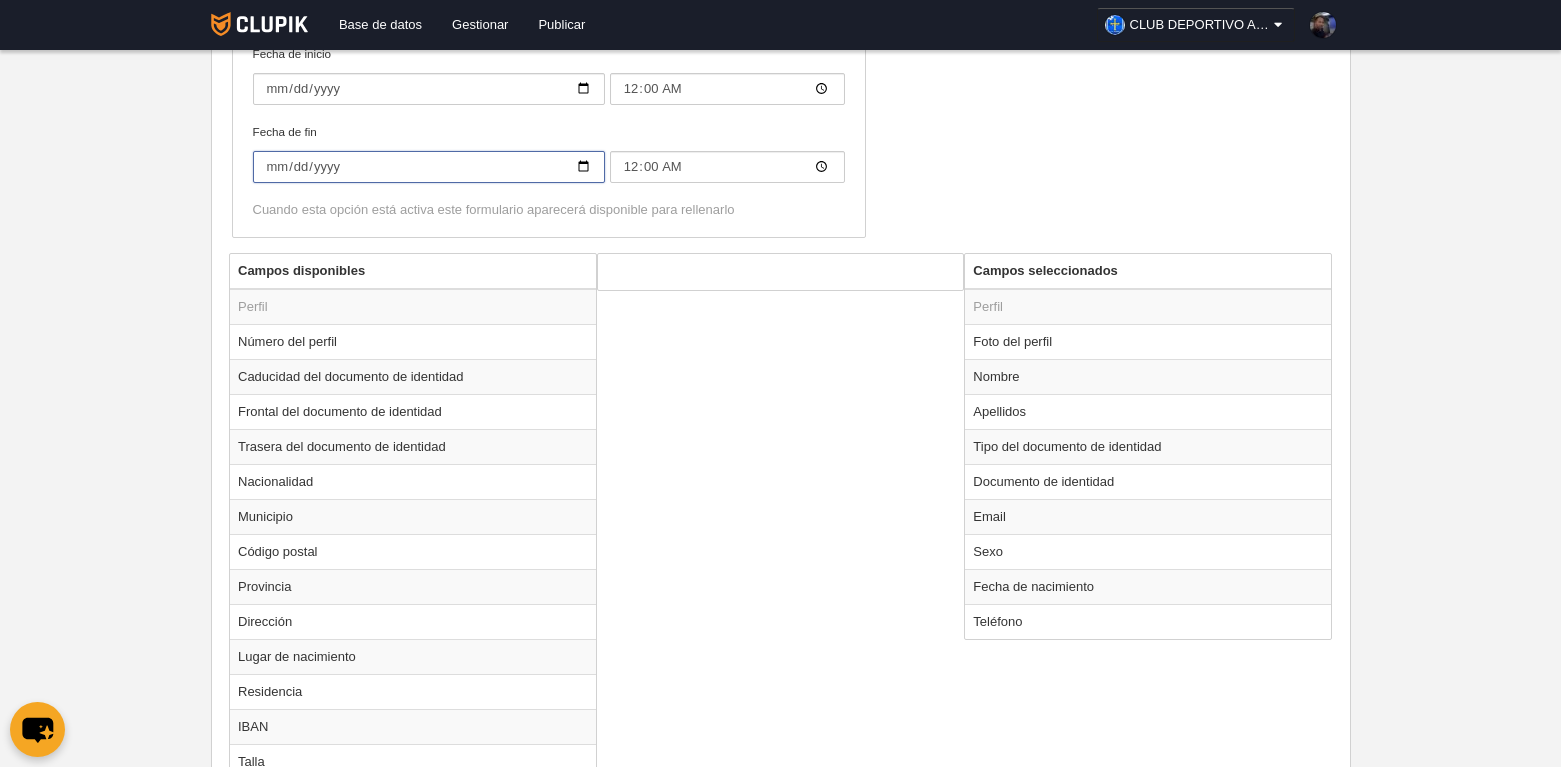 click on "2025-06-30" at bounding box center [429, 167] 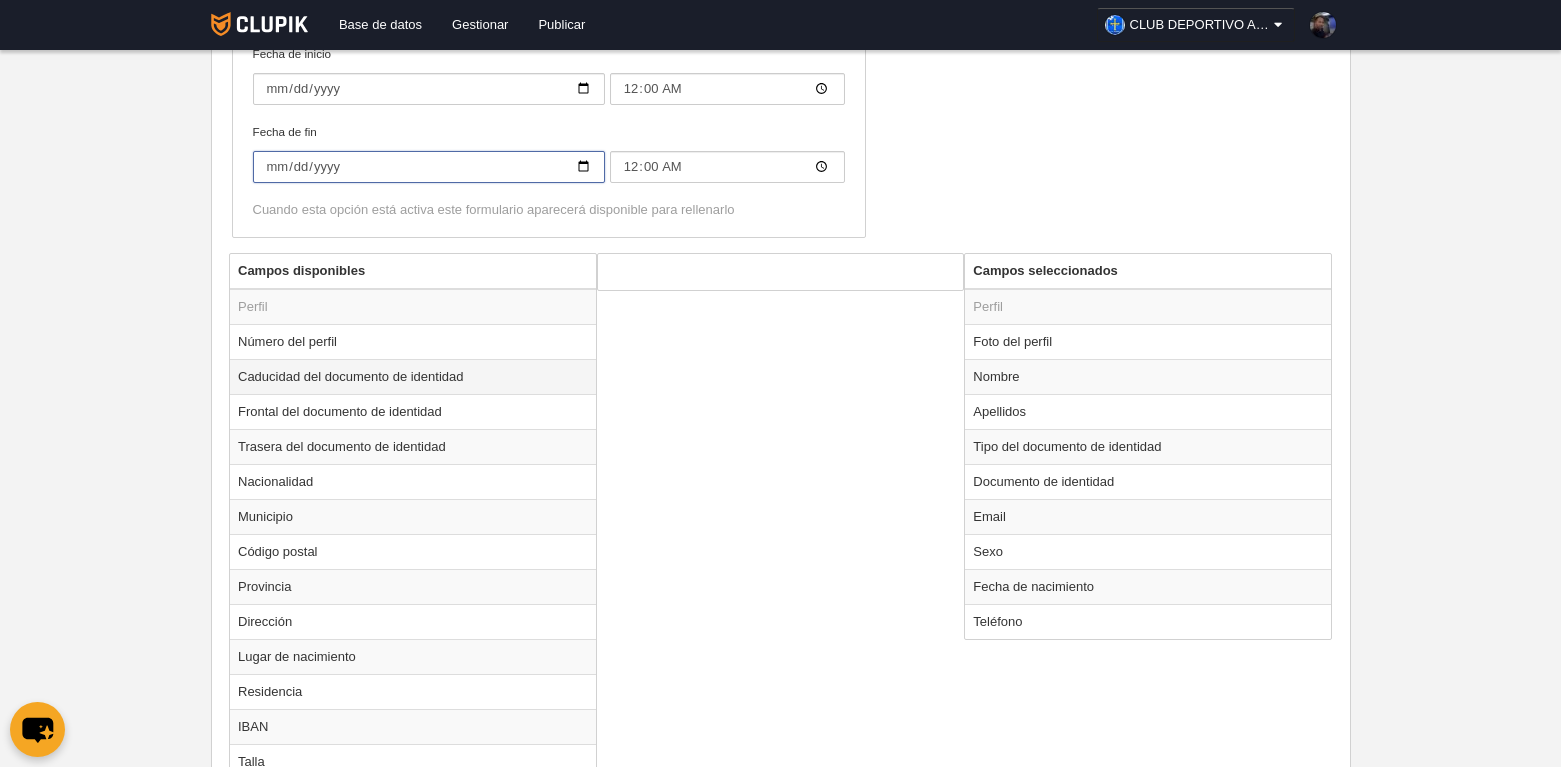 type on "[DATE]" 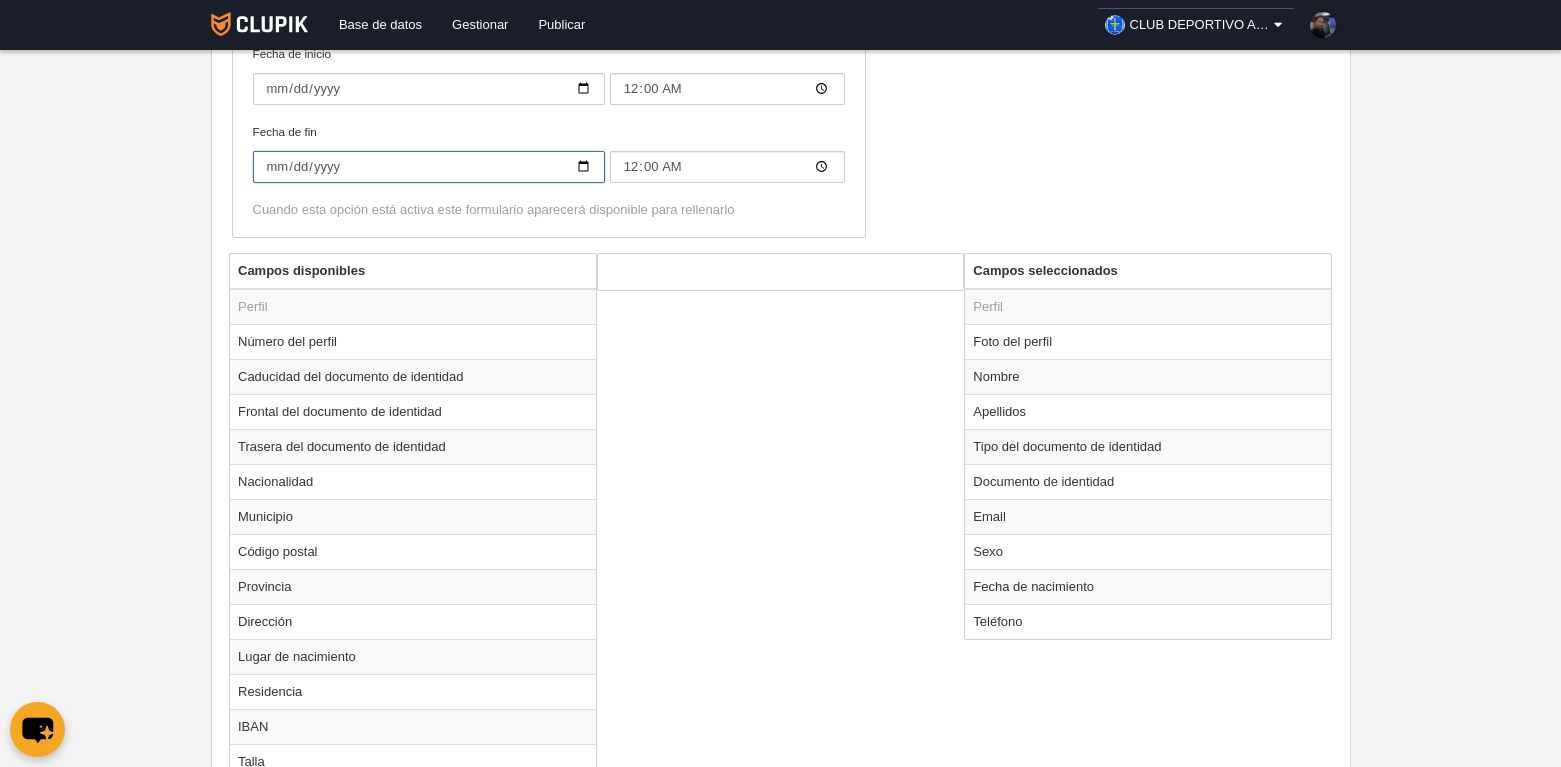 scroll, scrollTop: 630, scrollLeft: 0, axis: vertical 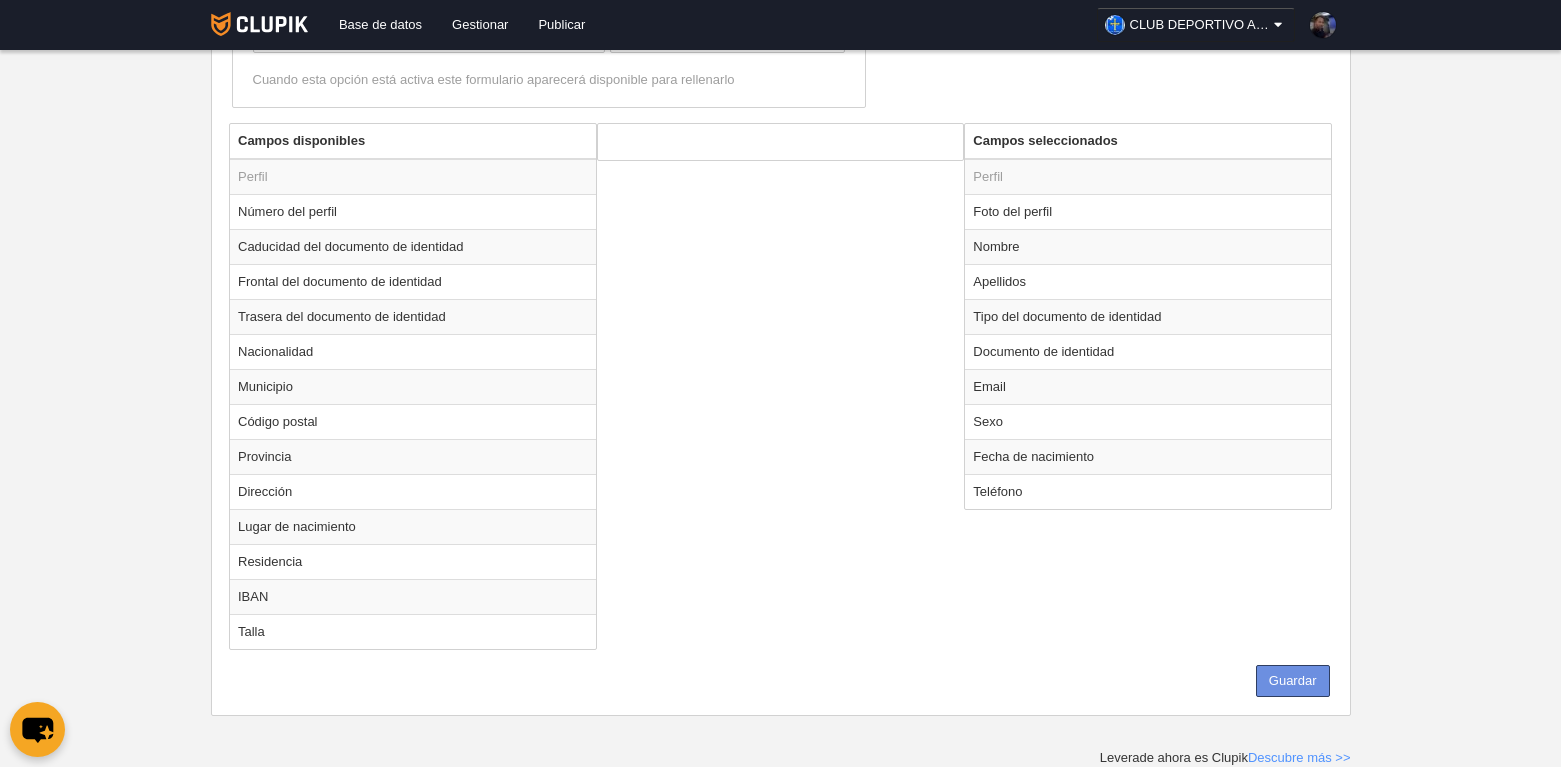 click on "Guardar" at bounding box center (1293, 681) 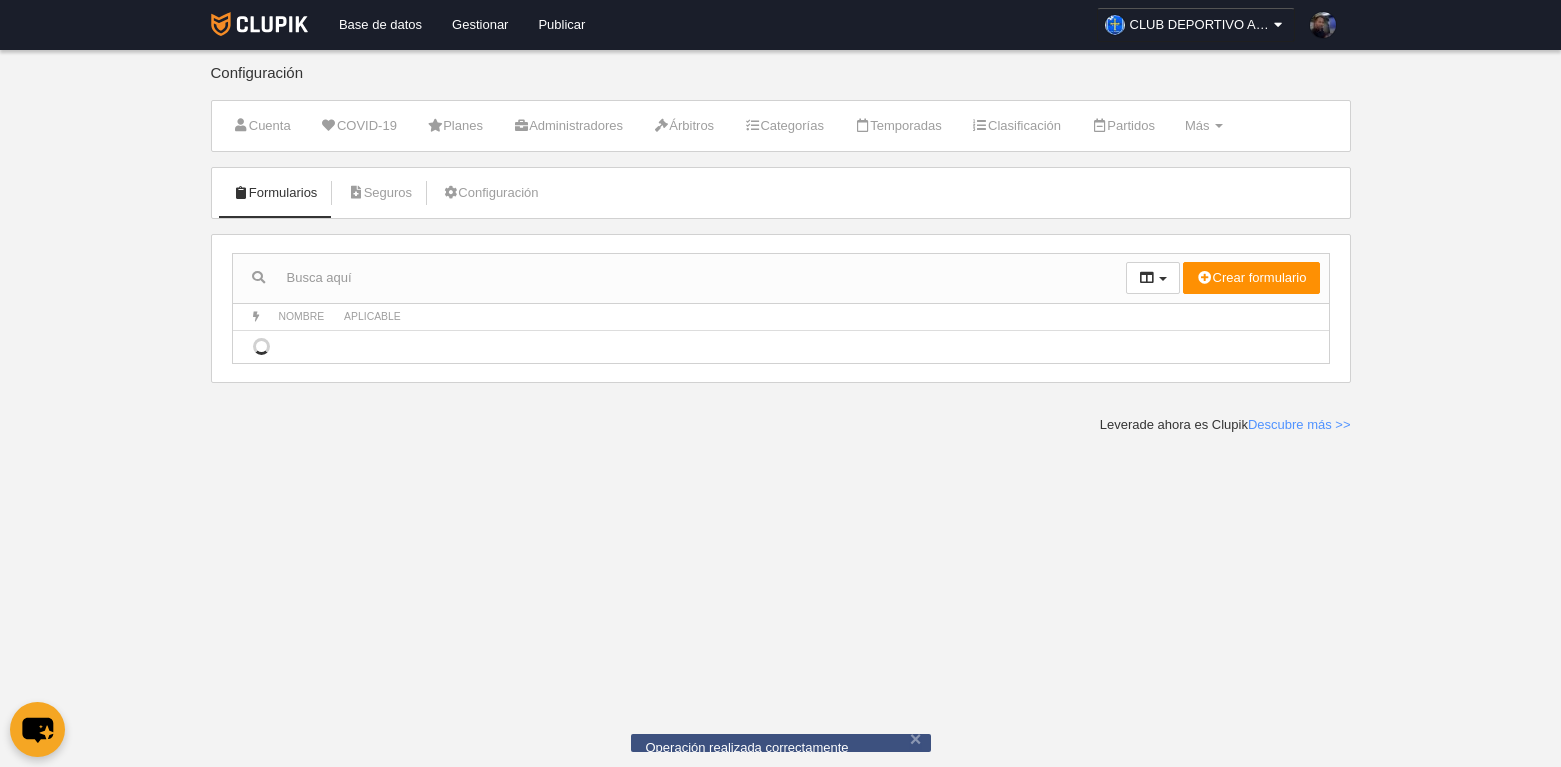 scroll, scrollTop: 0, scrollLeft: 0, axis: both 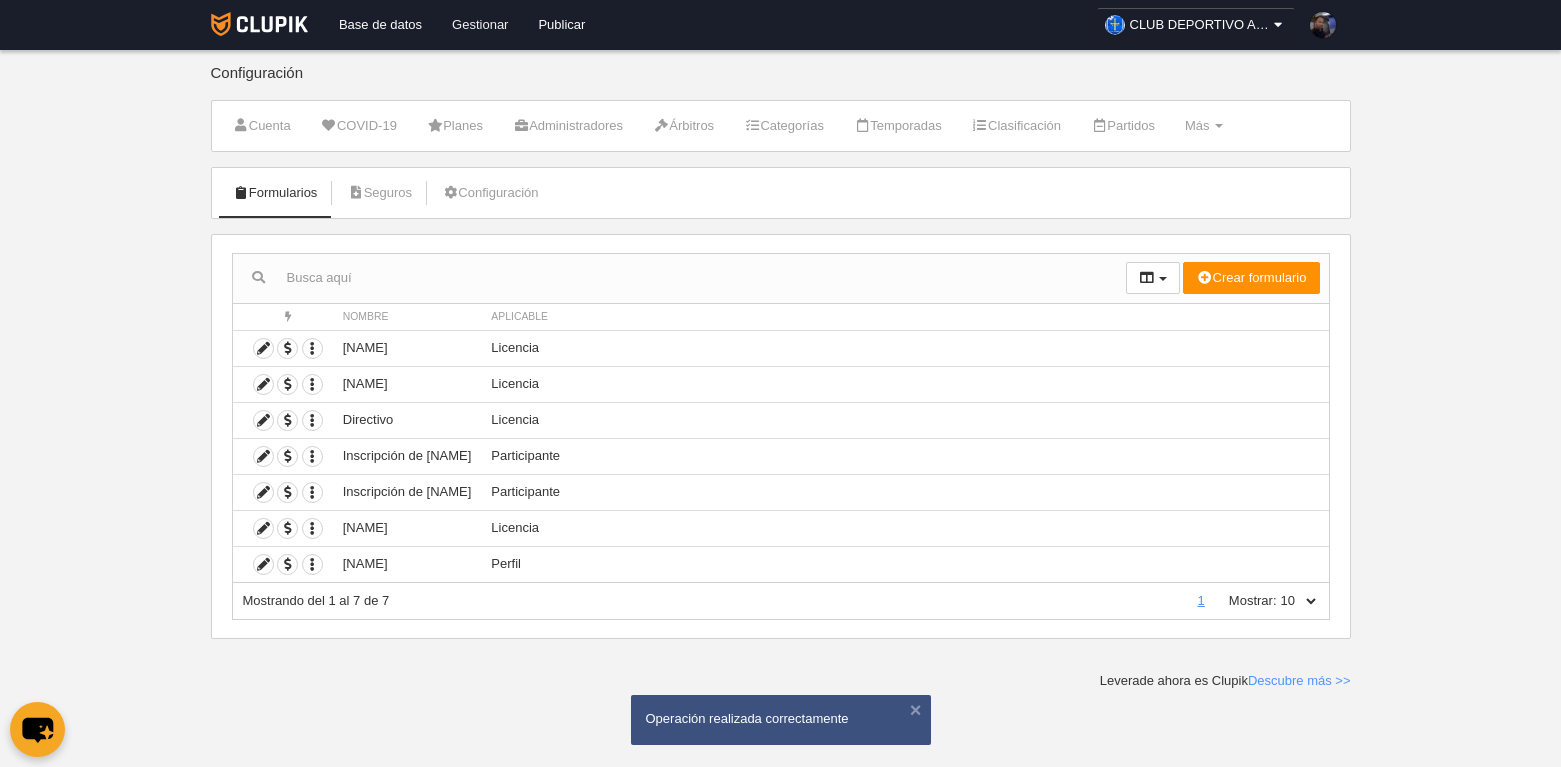 click on "Gestionar" at bounding box center (480, 25) 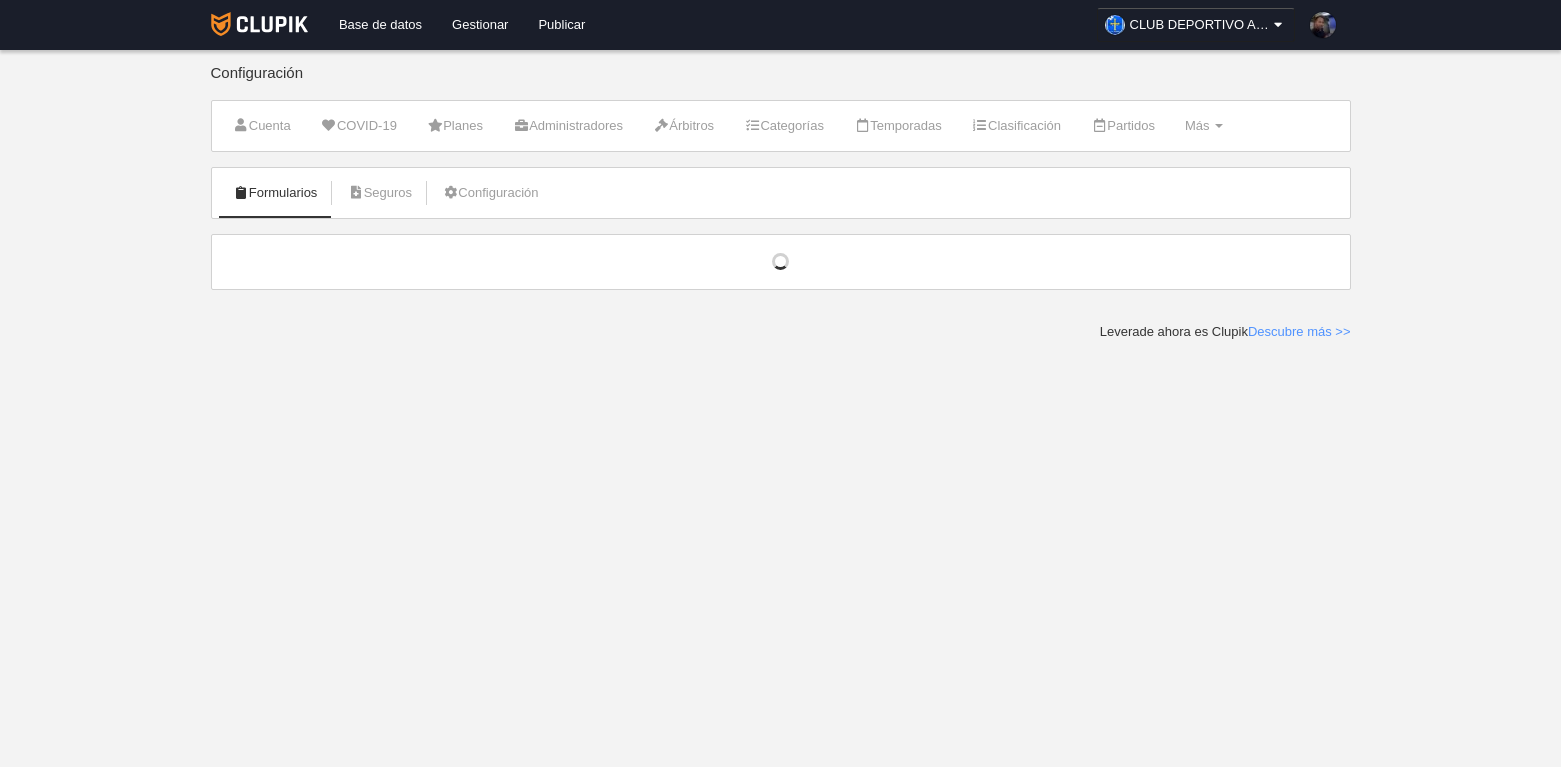 scroll, scrollTop: 0, scrollLeft: 0, axis: both 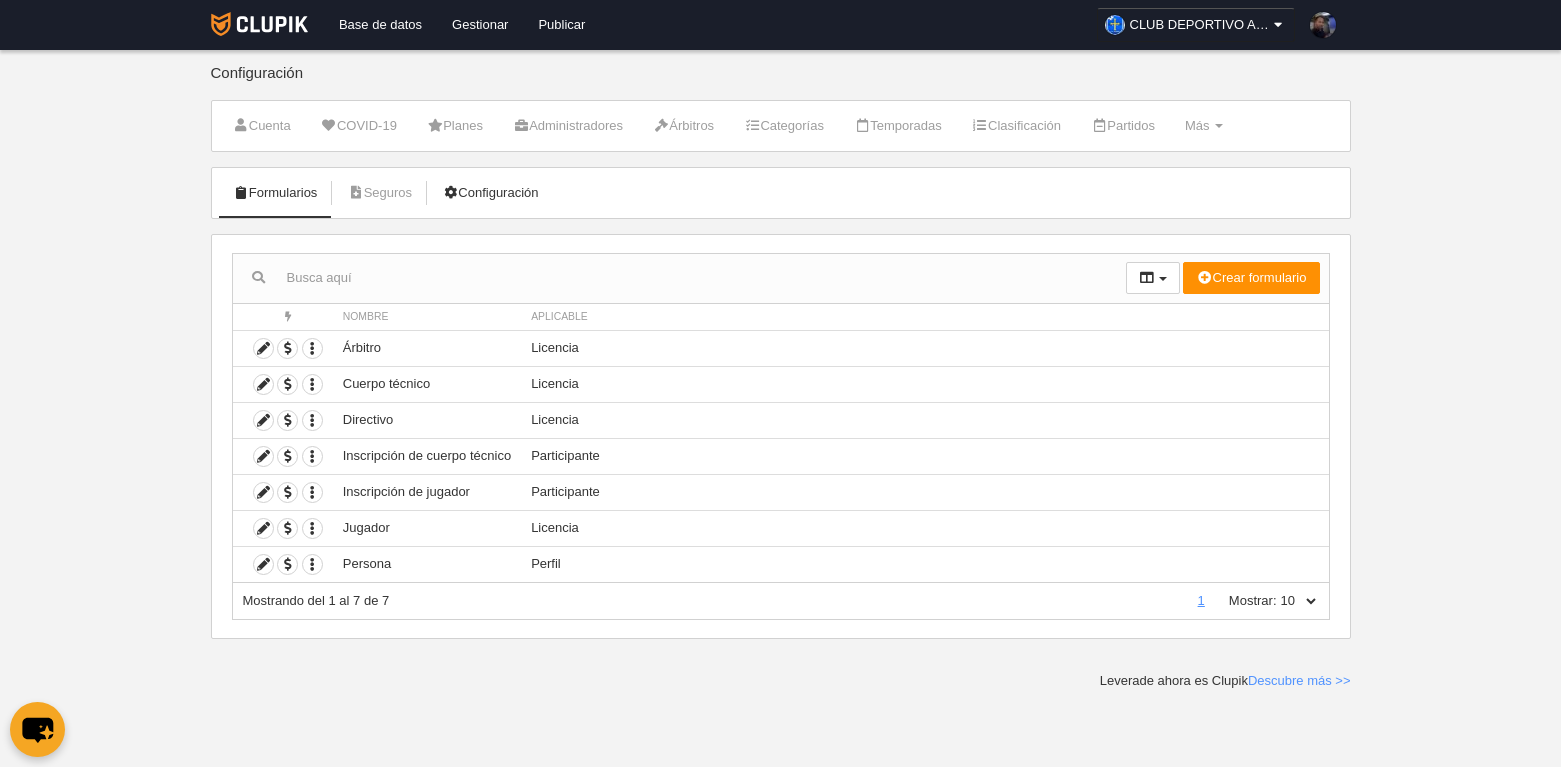 click on "Configuración" at bounding box center [490, 193] 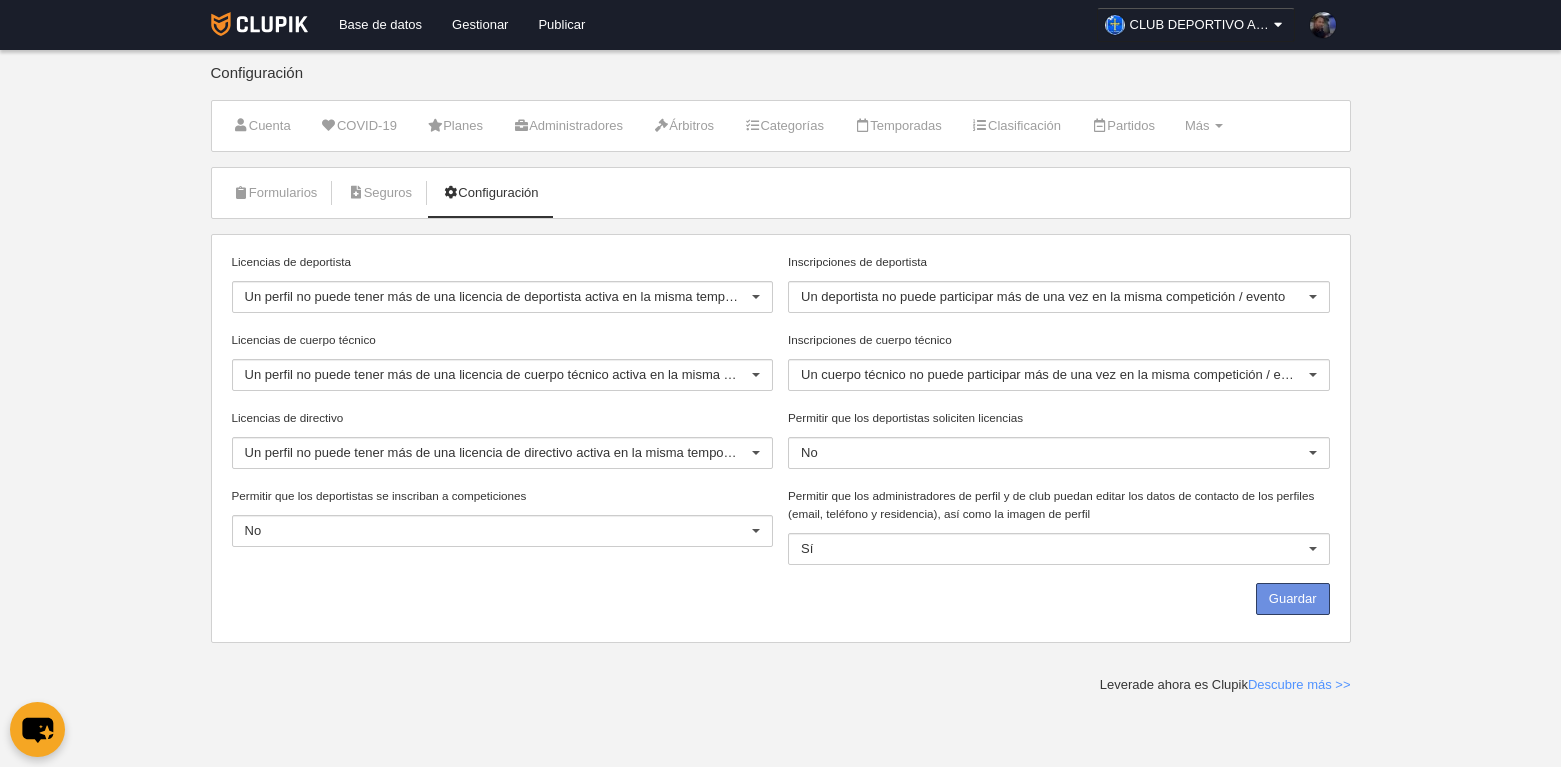 click on "Guardar" at bounding box center (1293, 599) 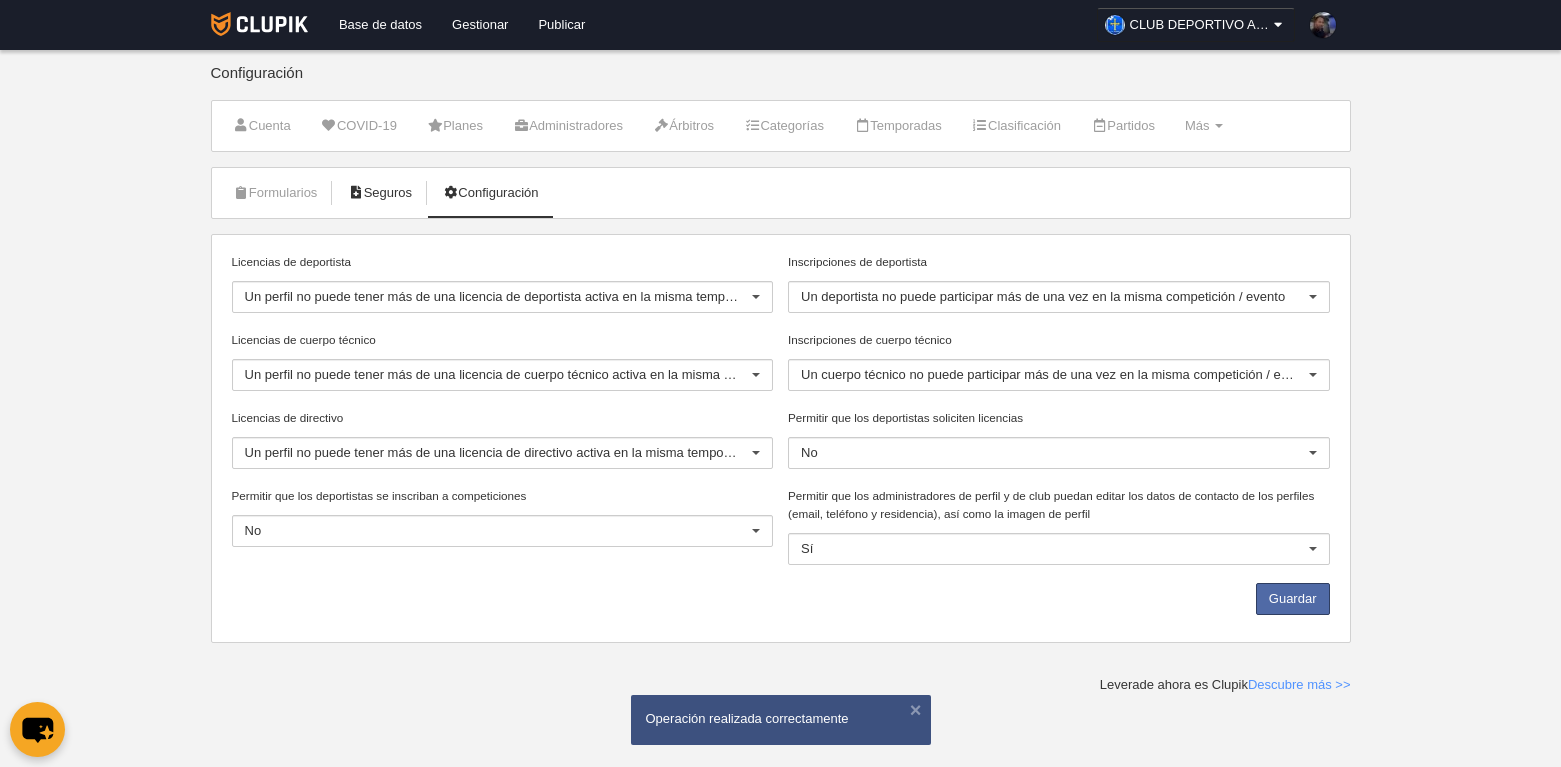 click on "Seguros" at bounding box center [379, 193] 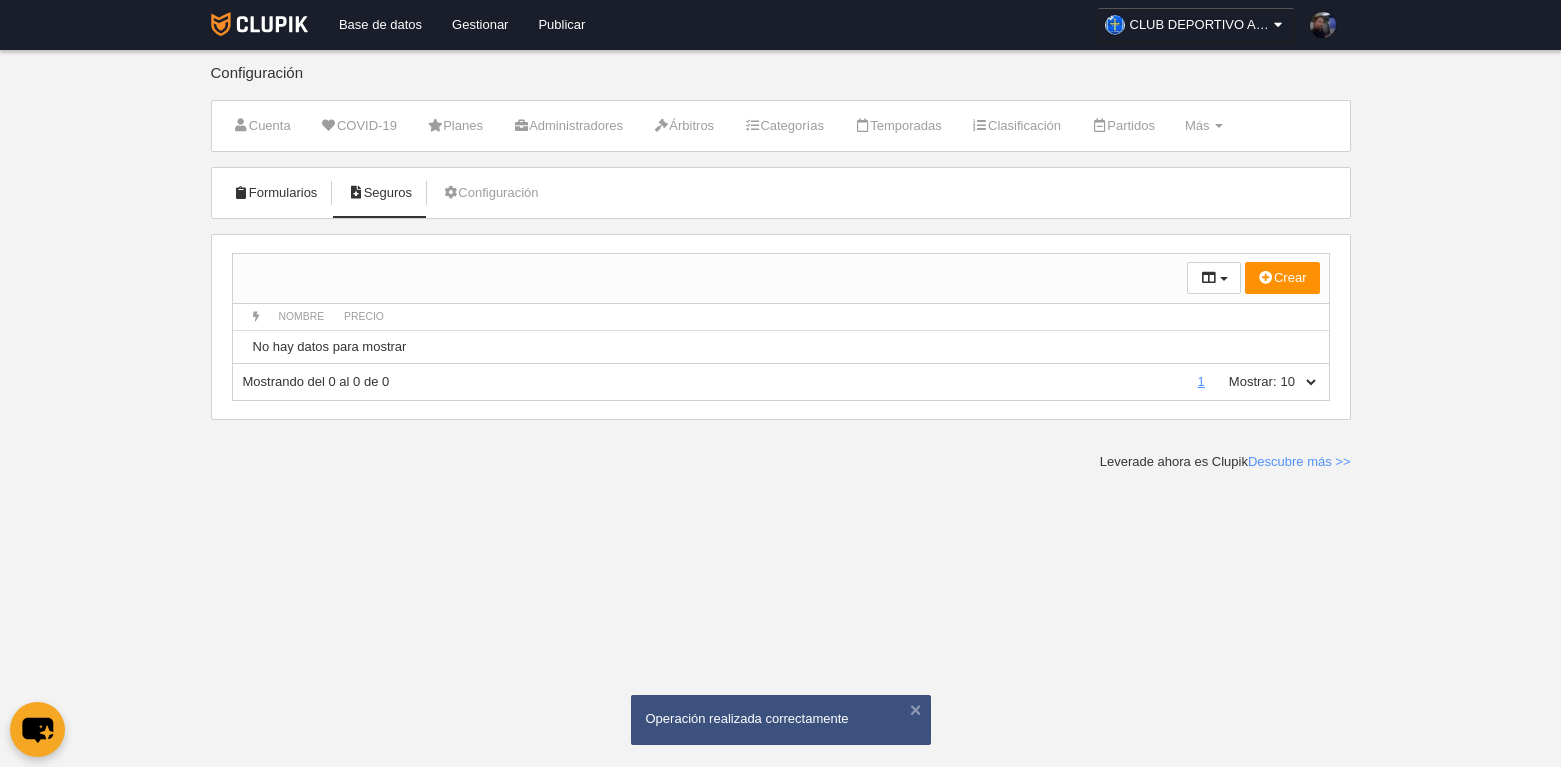 click on "Formularios" at bounding box center [275, 193] 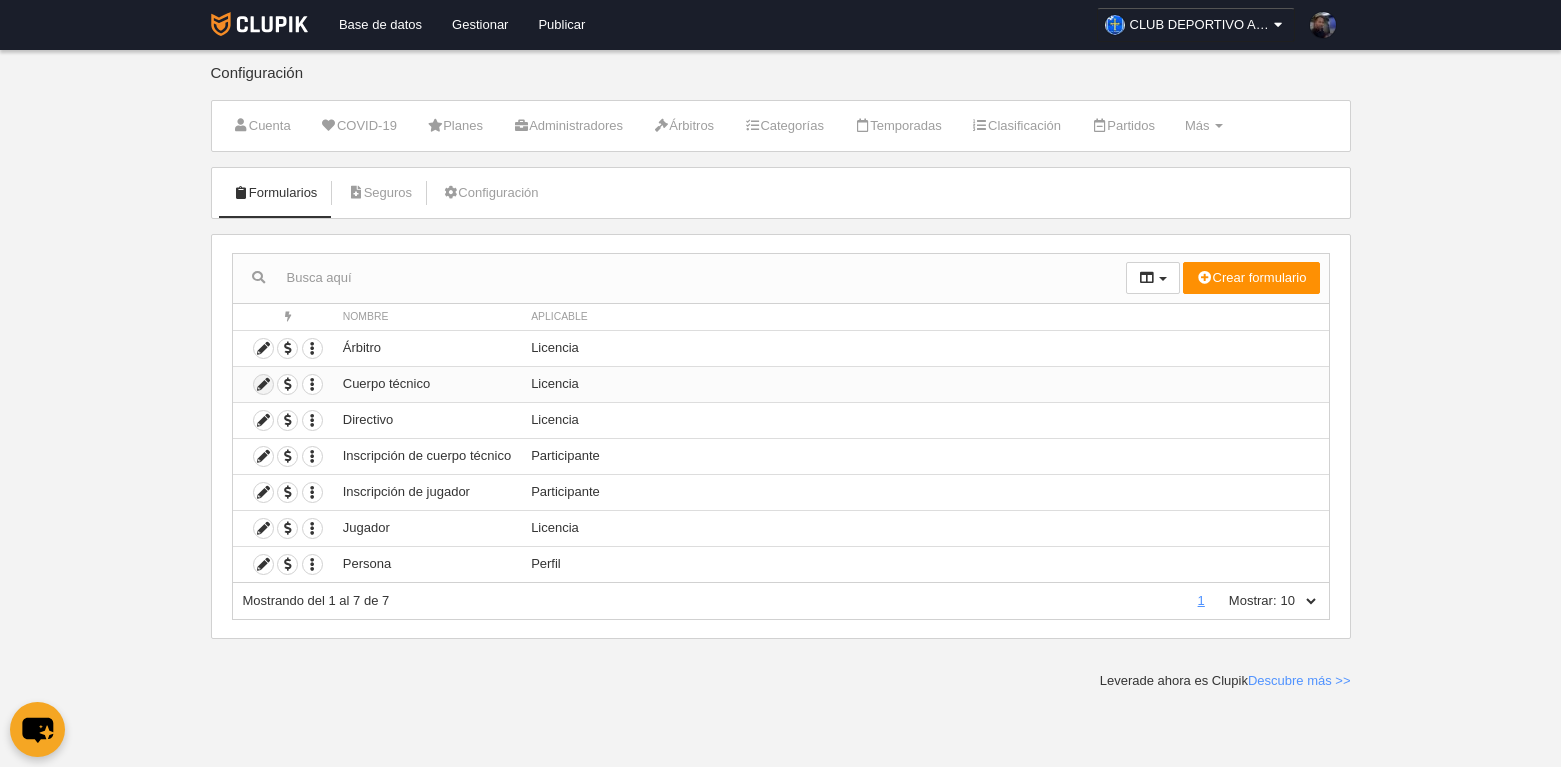 click at bounding box center [263, 384] 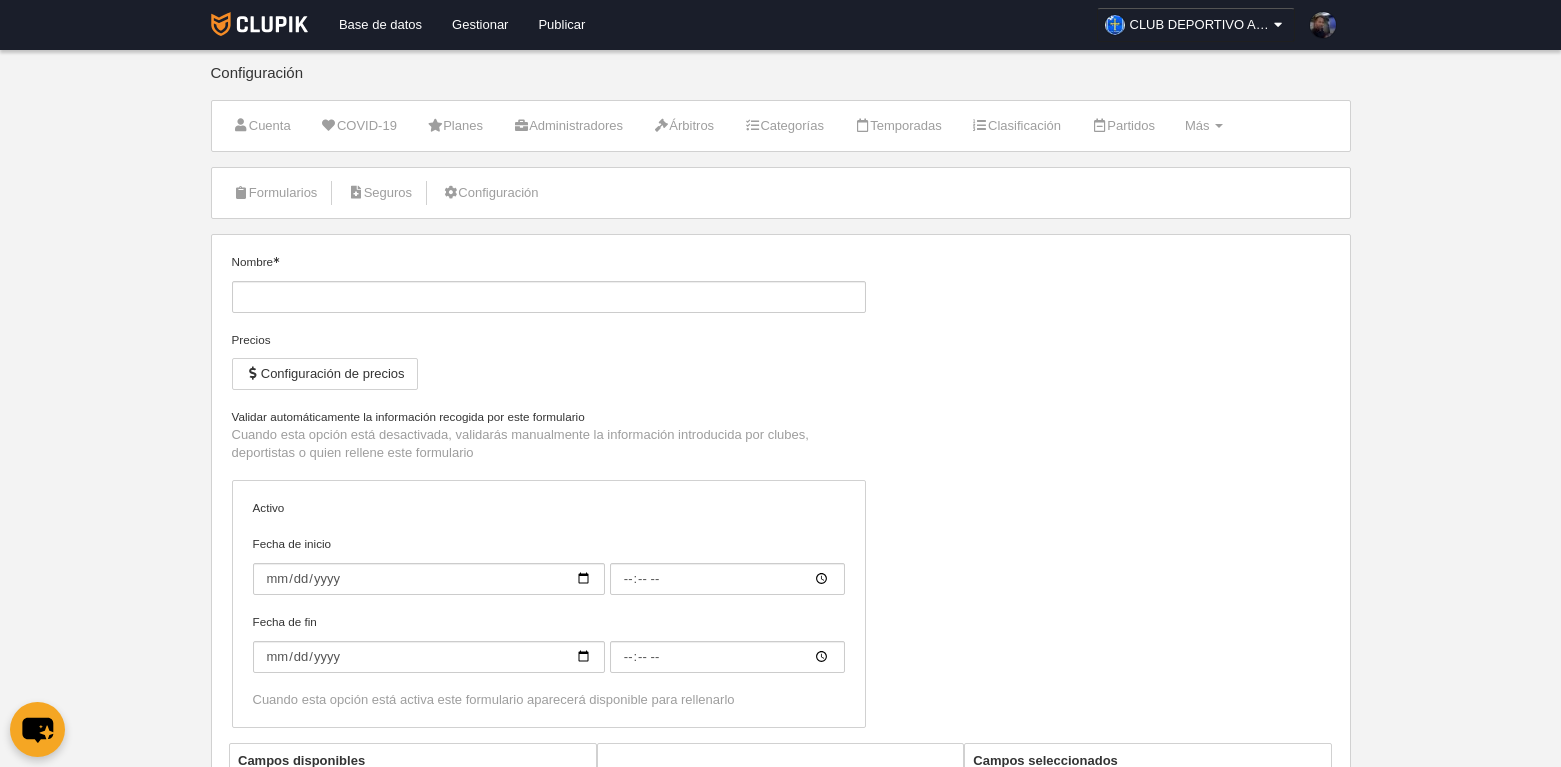 type on "Cuerpo técnico" 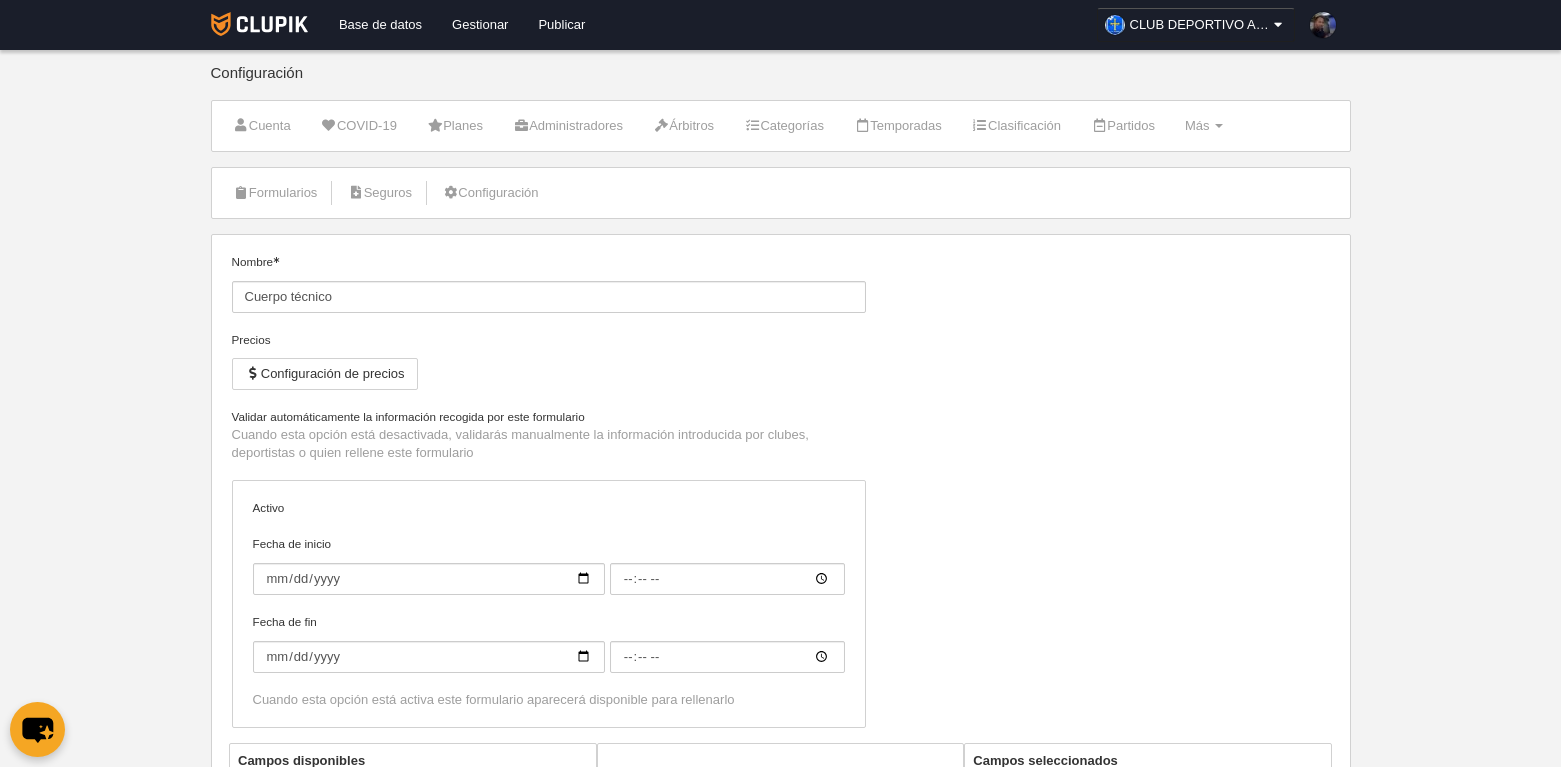 checkbox on "true" 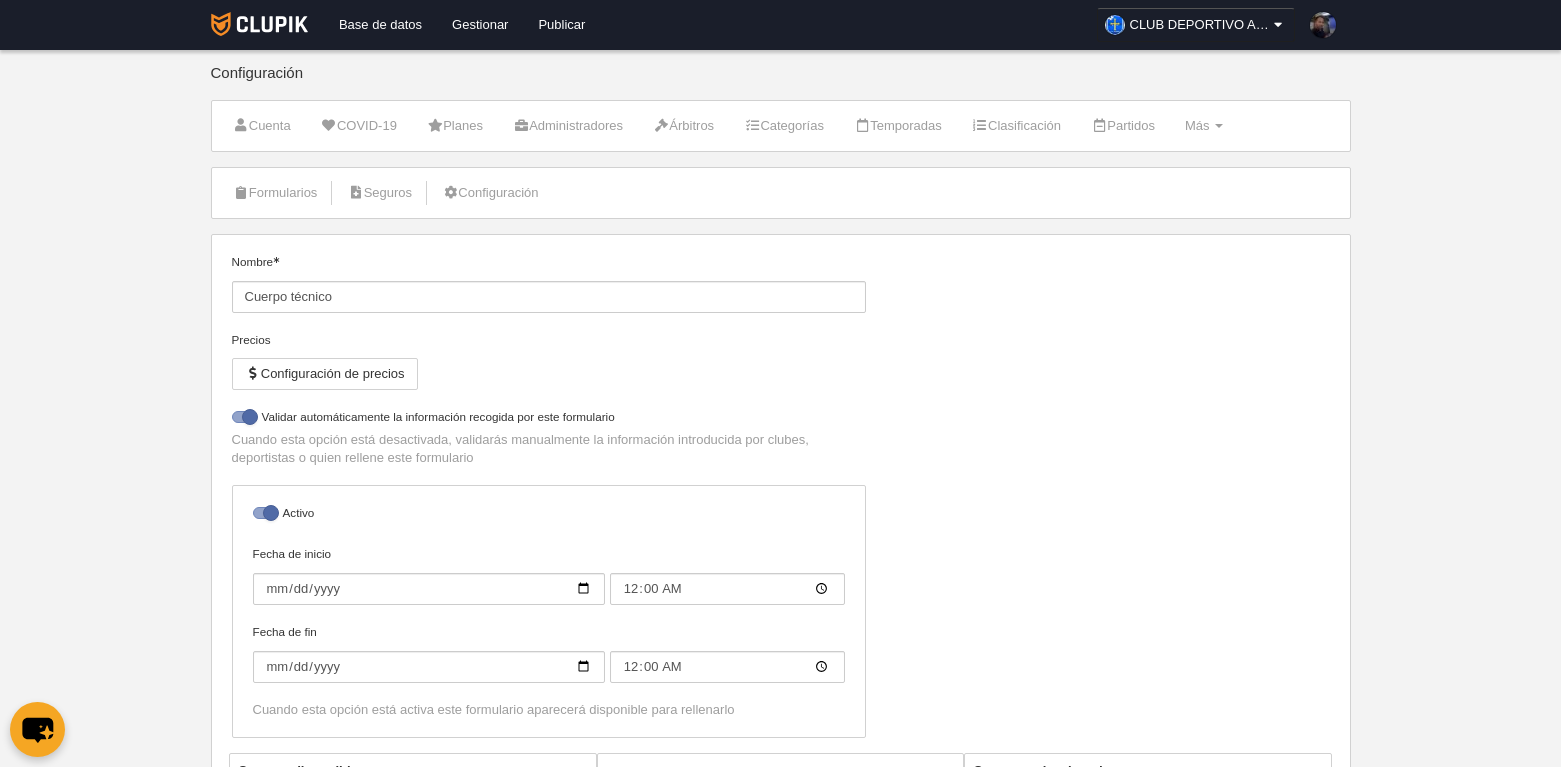 select on "selected" 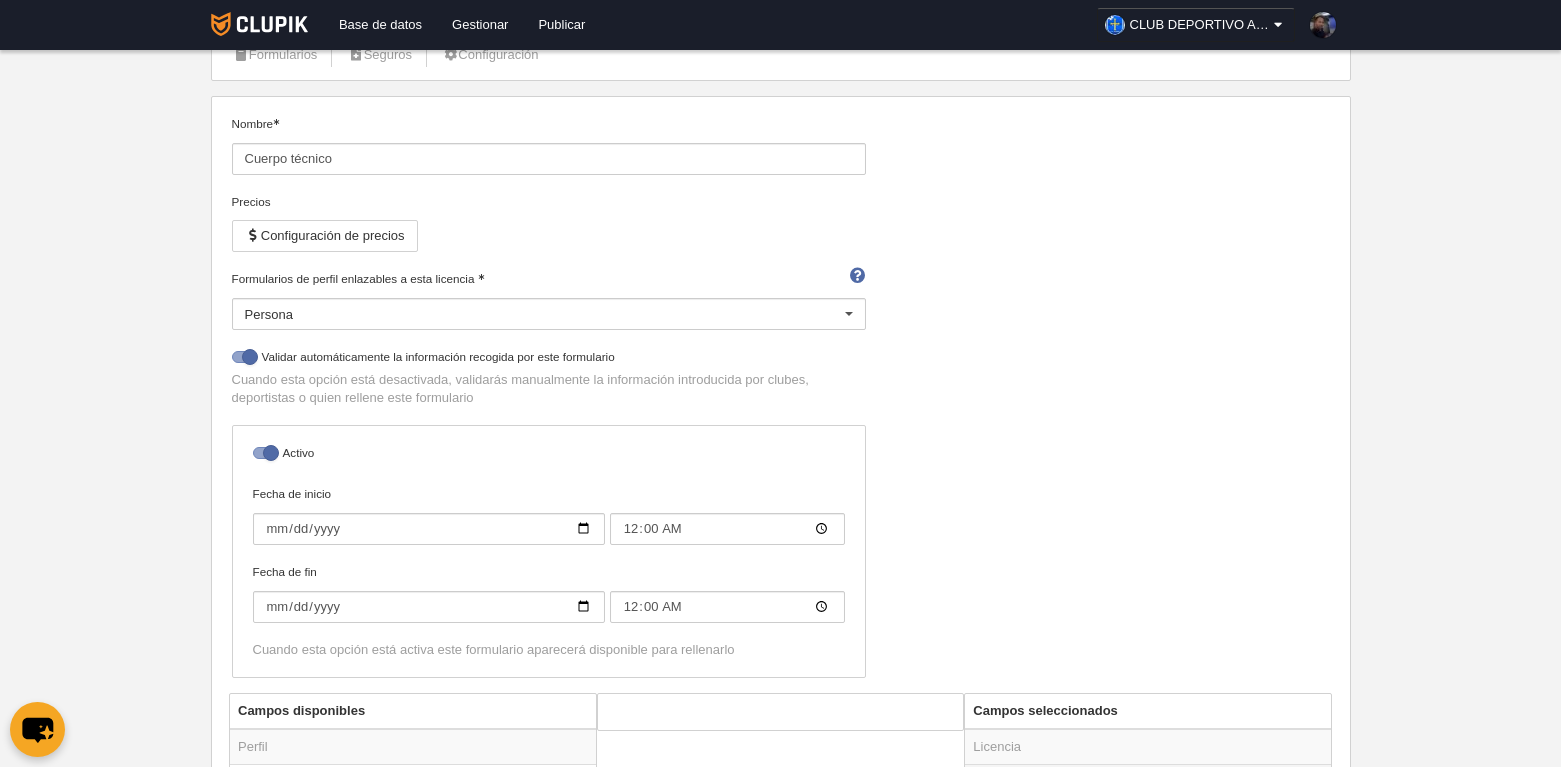 scroll, scrollTop: 100, scrollLeft: 0, axis: vertical 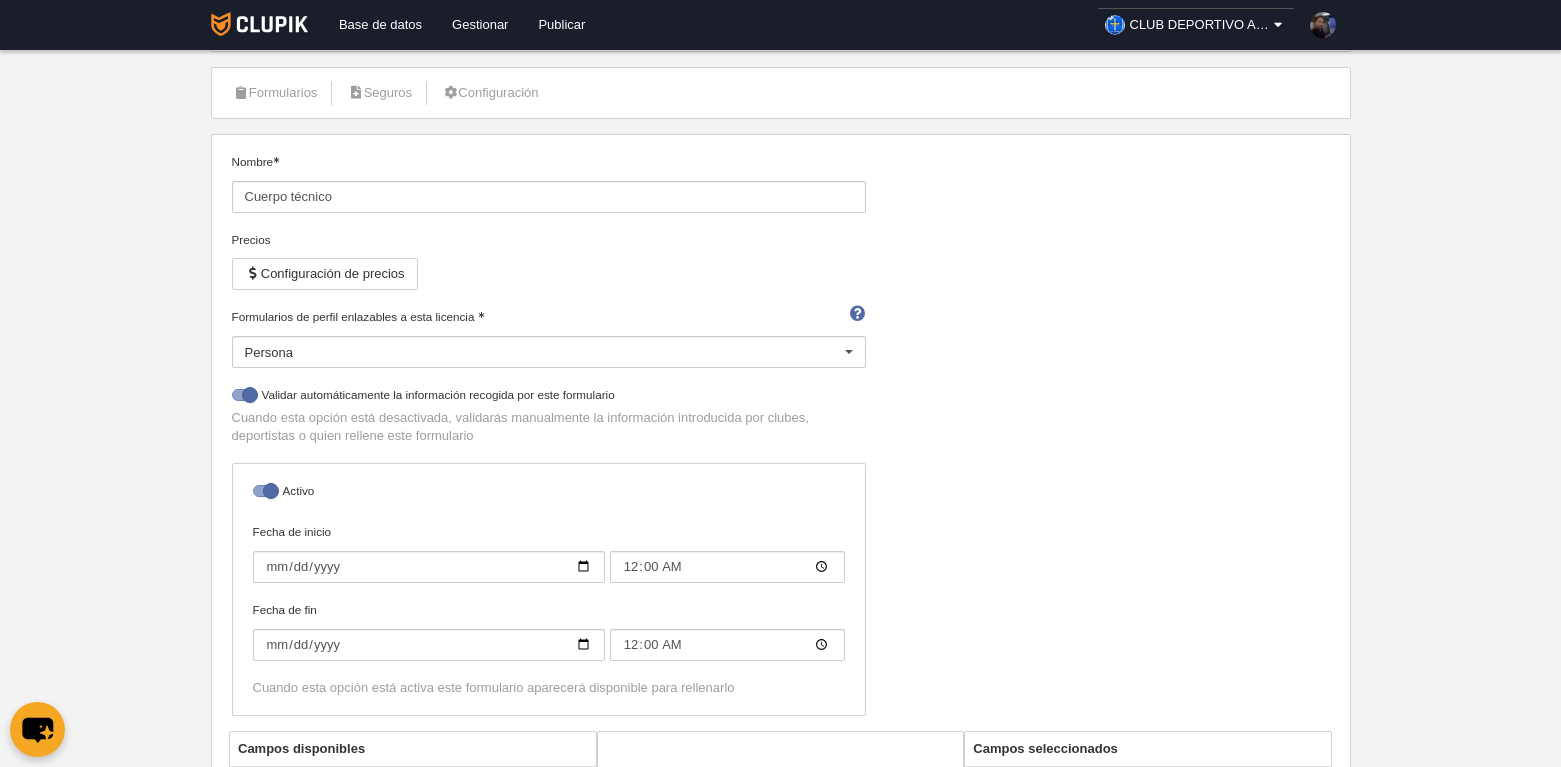 click at bounding box center (849, 353) 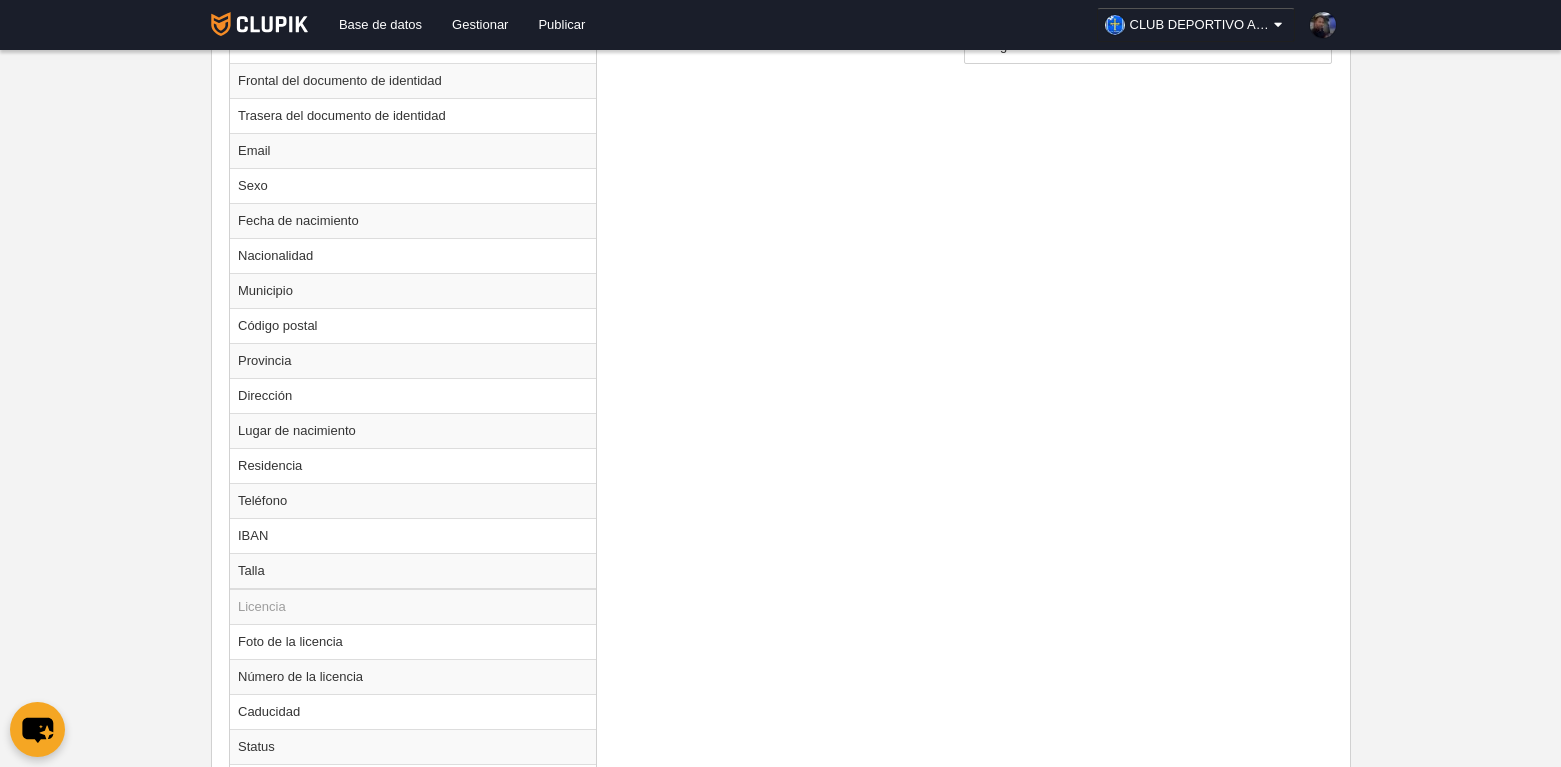 scroll, scrollTop: 1269, scrollLeft: 0, axis: vertical 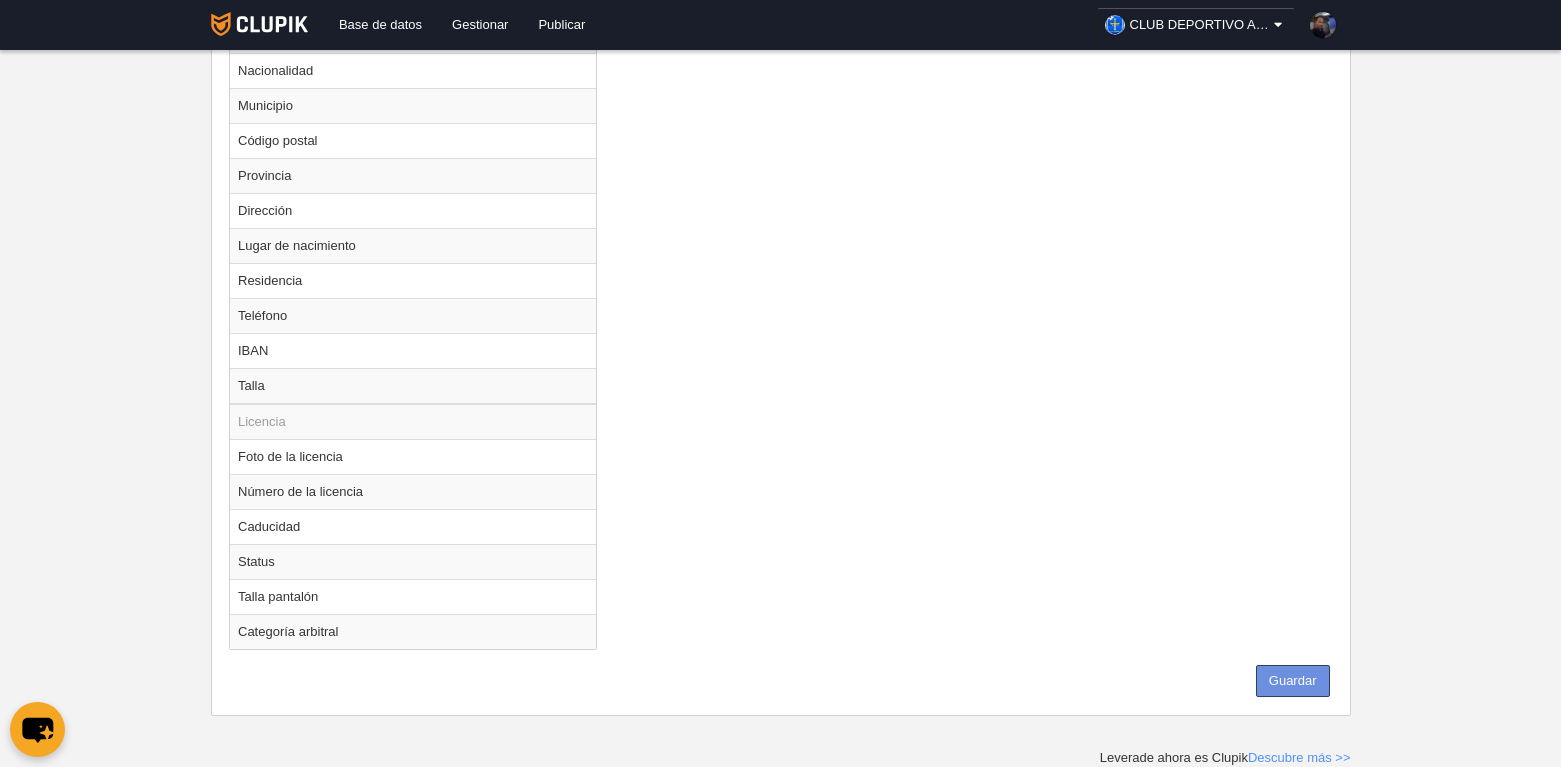 click on "Guardar" at bounding box center (1293, 681) 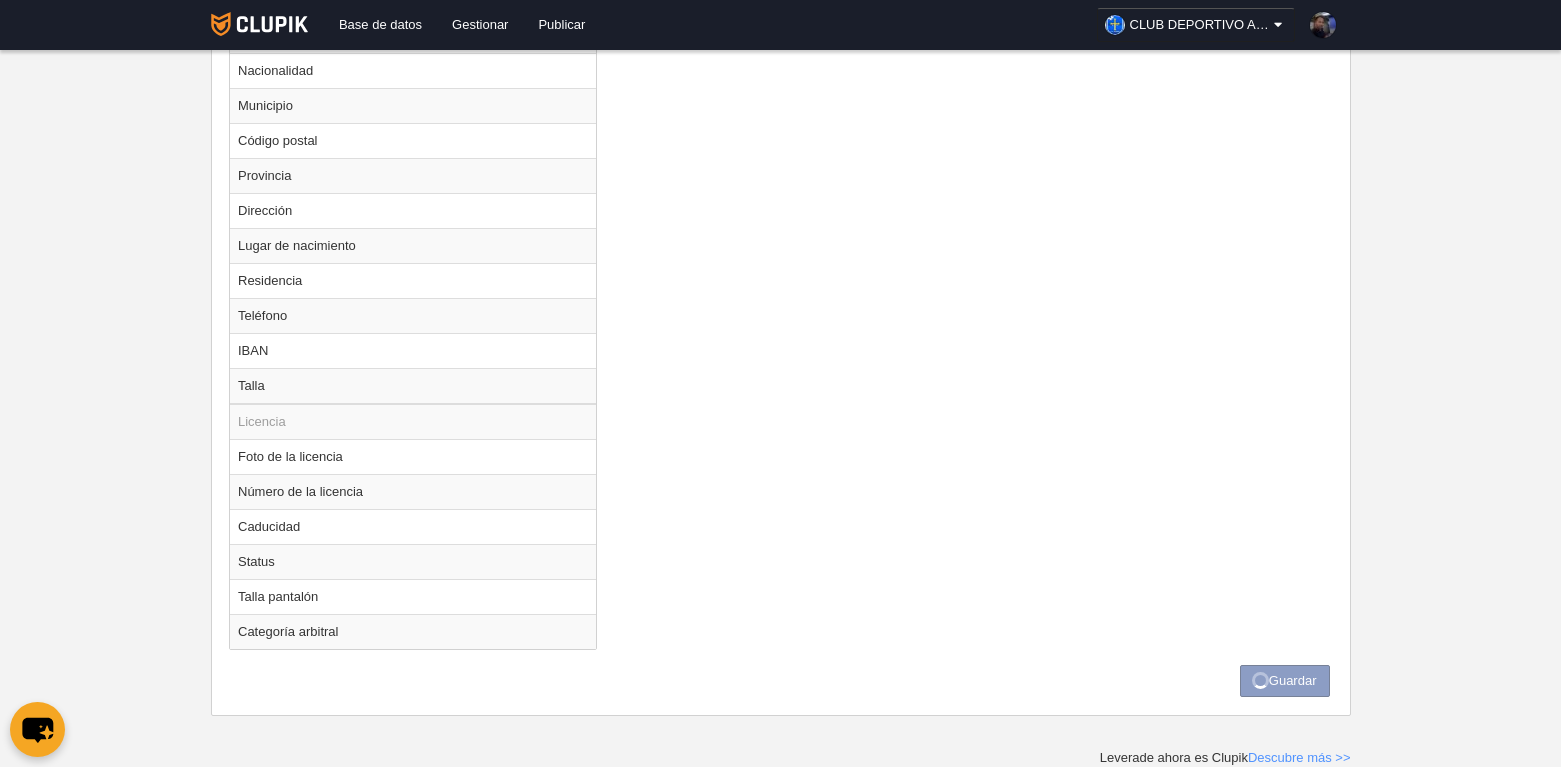 scroll, scrollTop: 0, scrollLeft: 0, axis: both 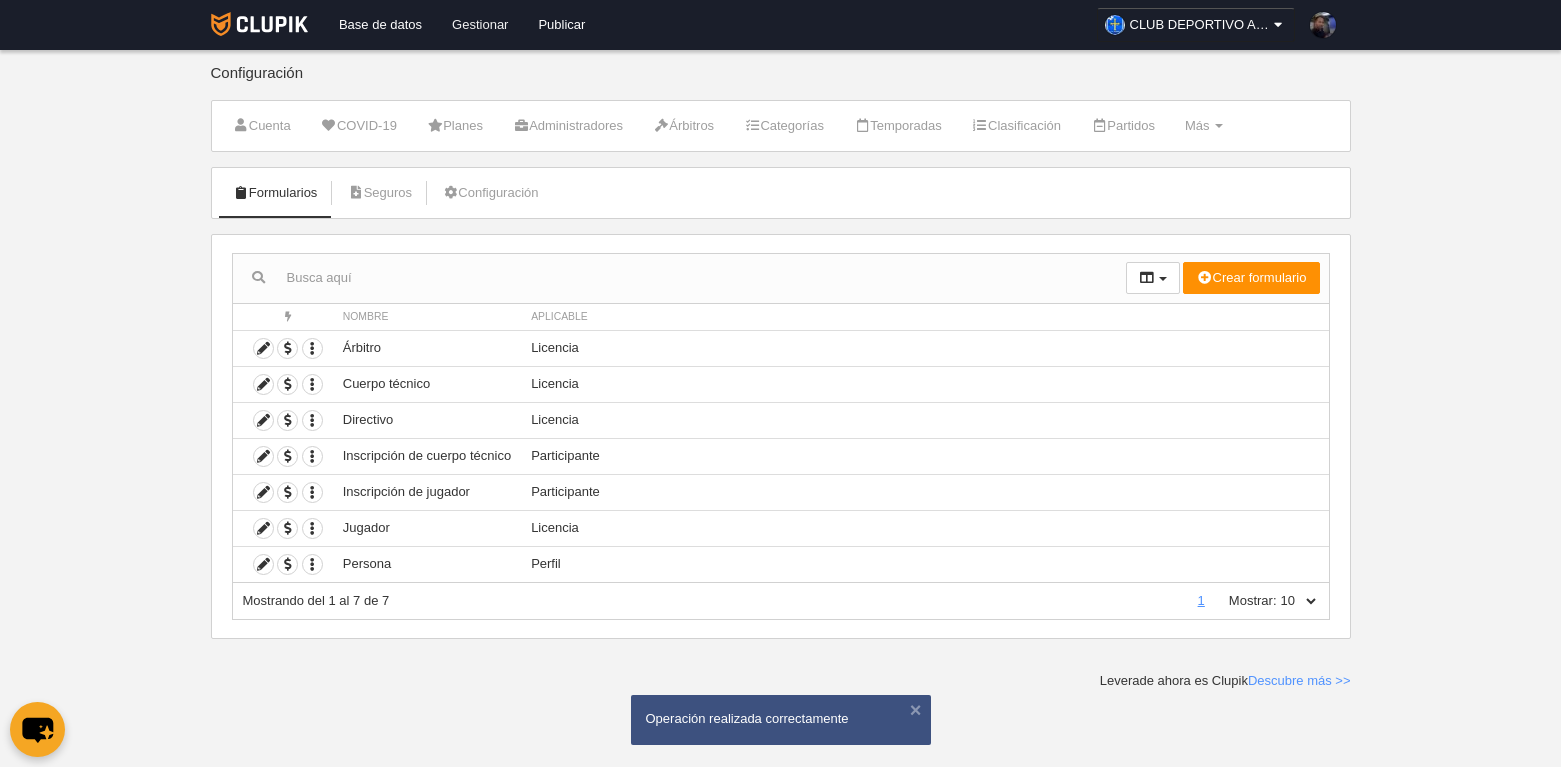 click on "Gestionar" at bounding box center (480, 25) 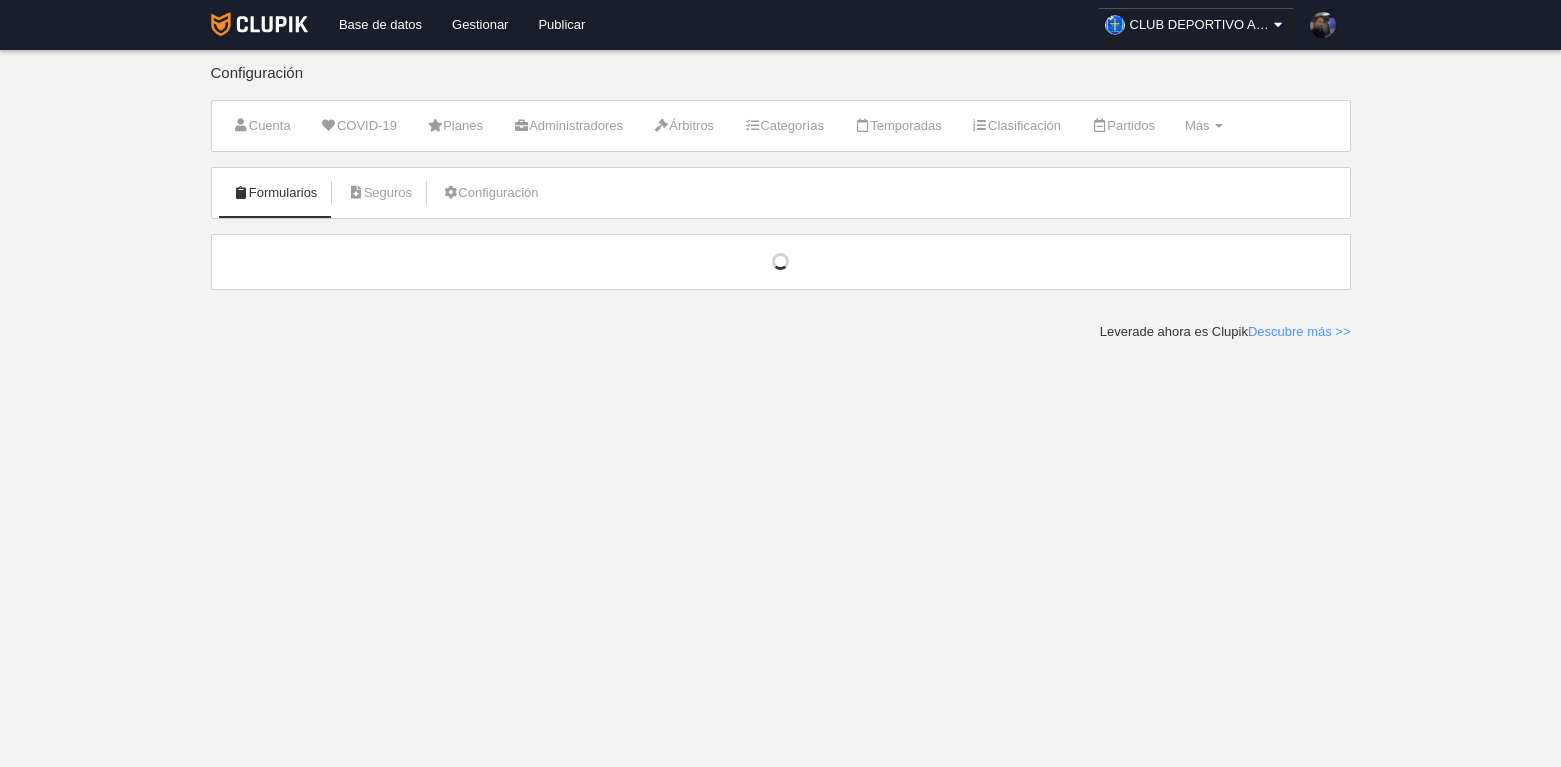 scroll, scrollTop: 0, scrollLeft: 0, axis: both 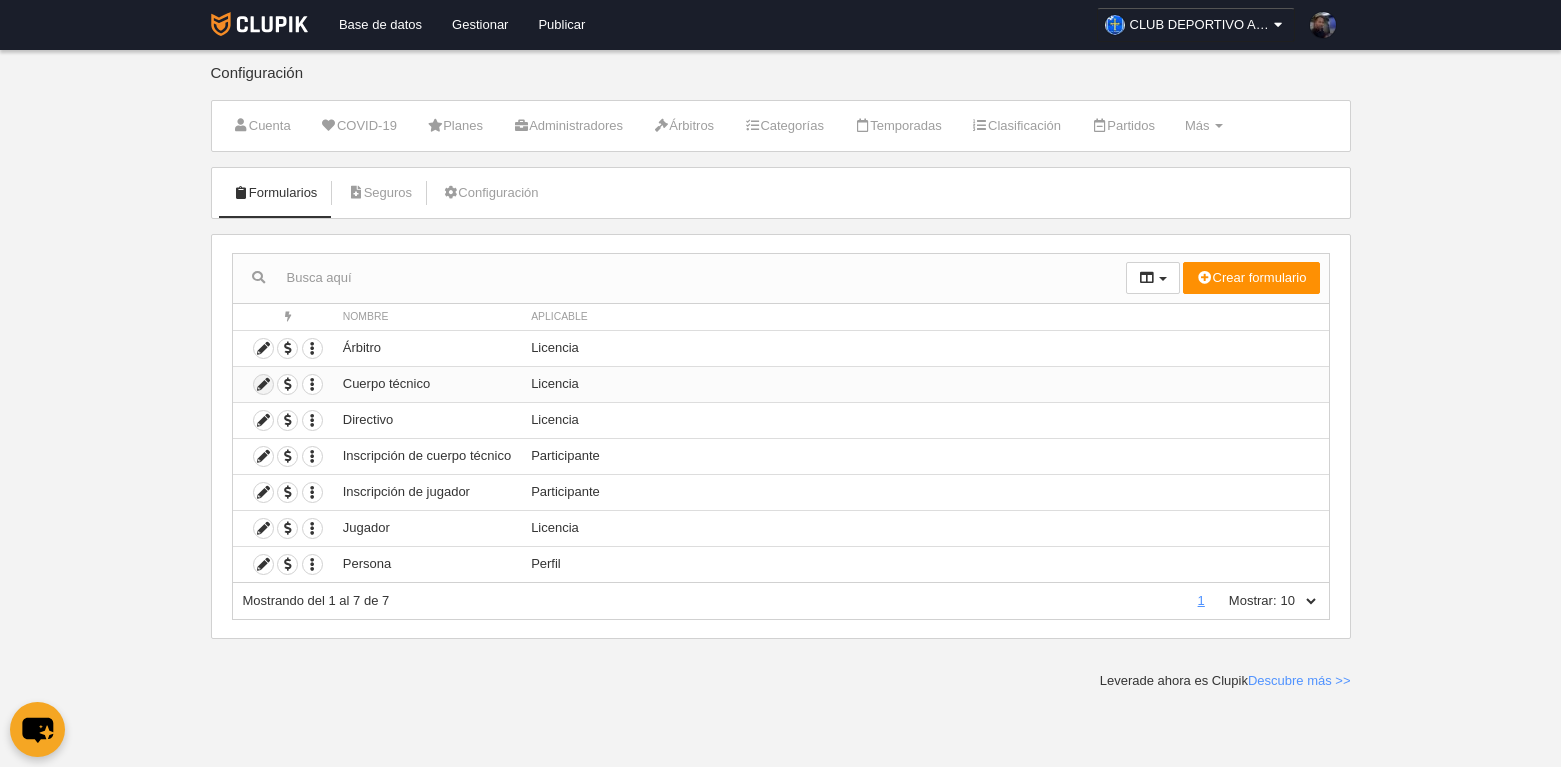 click at bounding box center (263, 384) 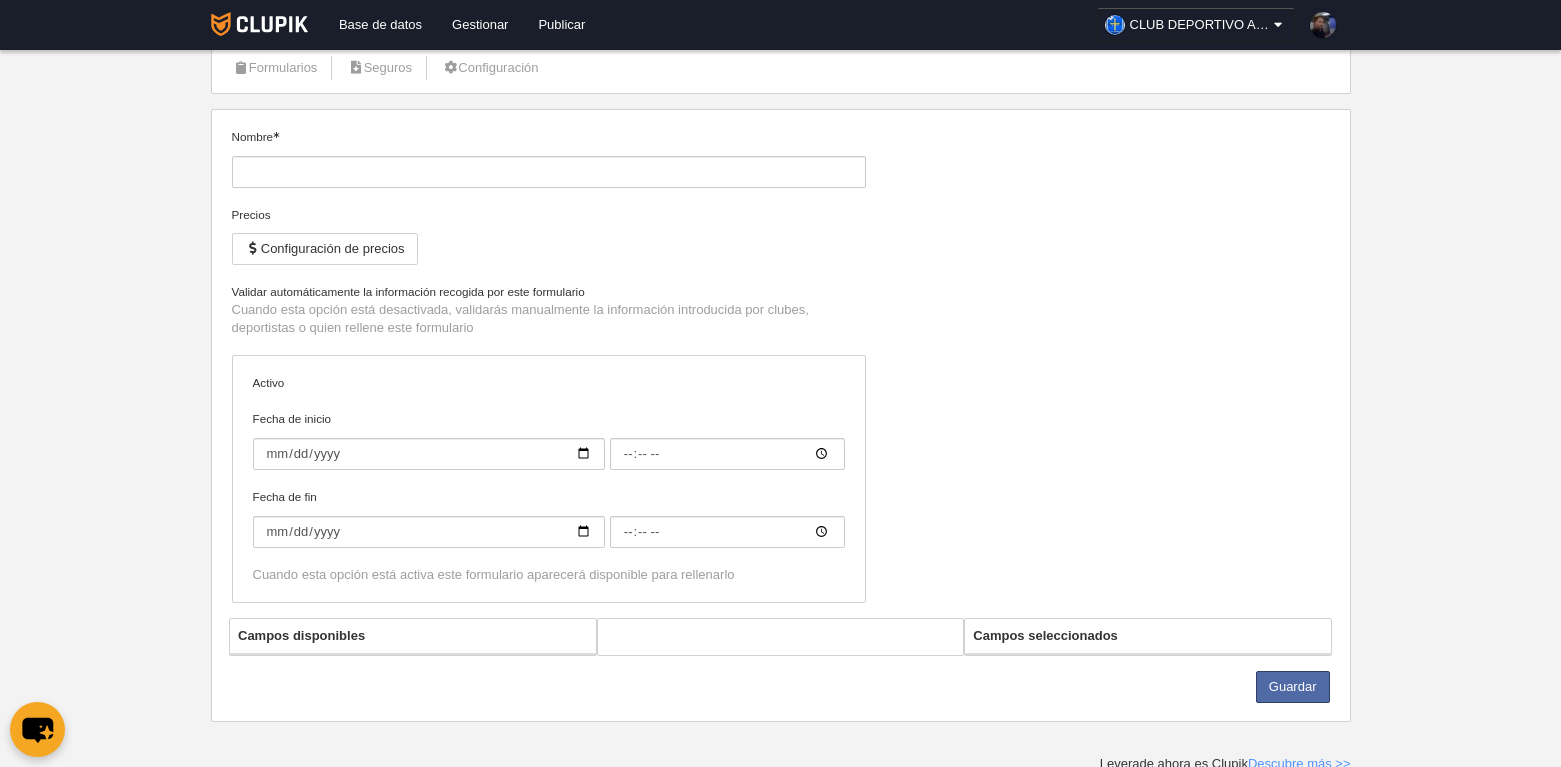 scroll, scrollTop: 131, scrollLeft: 0, axis: vertical 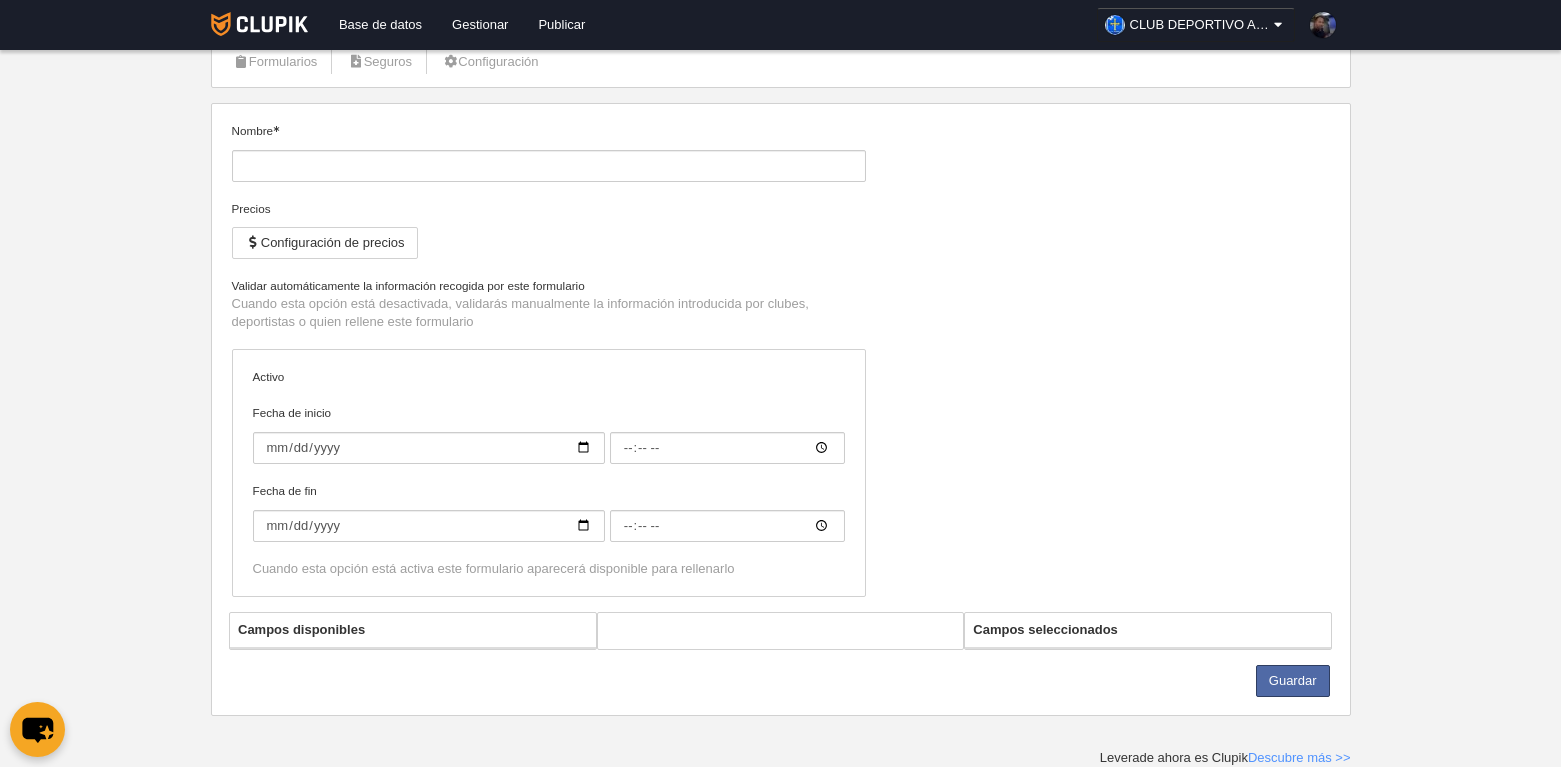 type on "Cuerpo técnico" 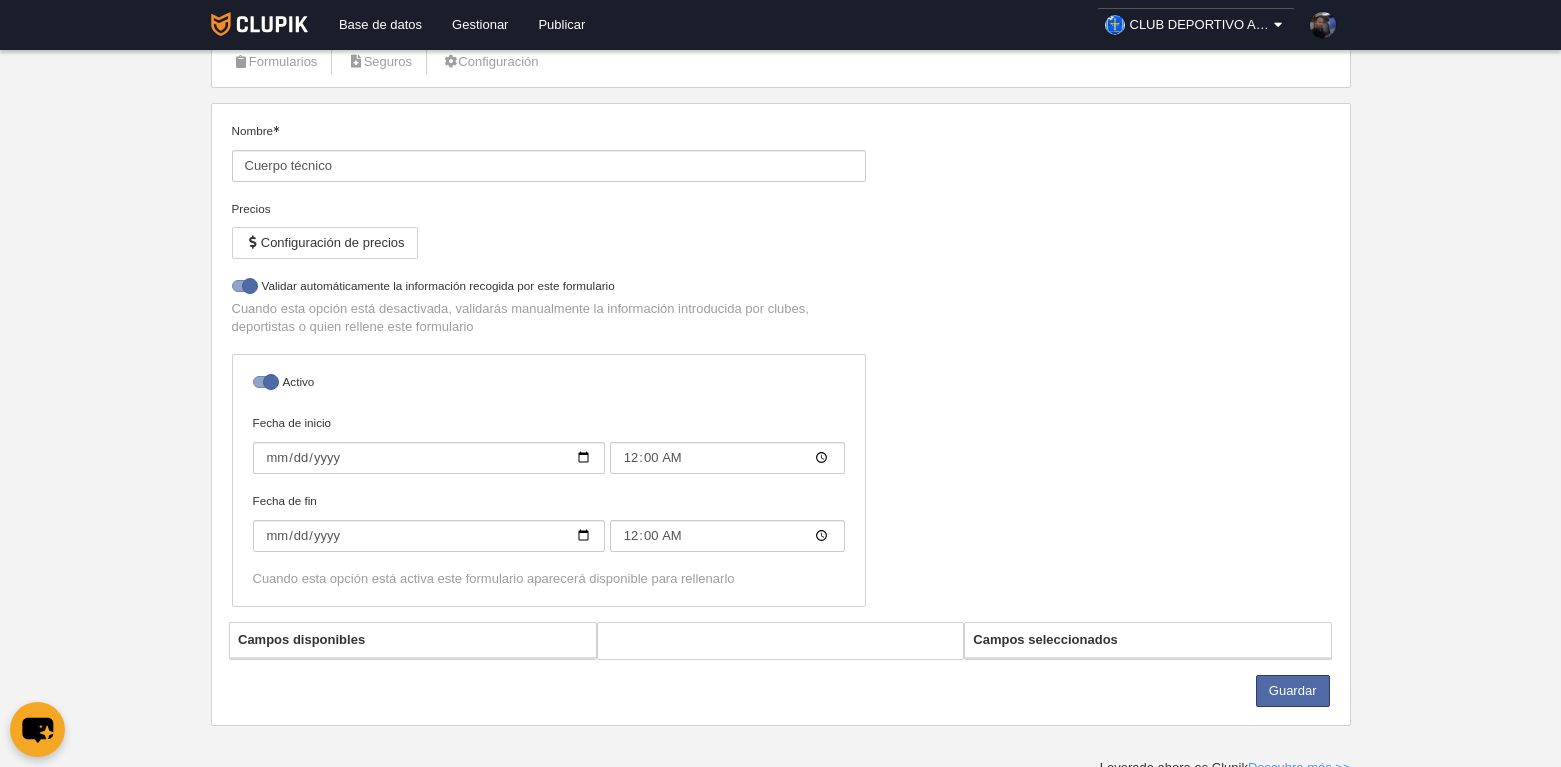 select on "selected" 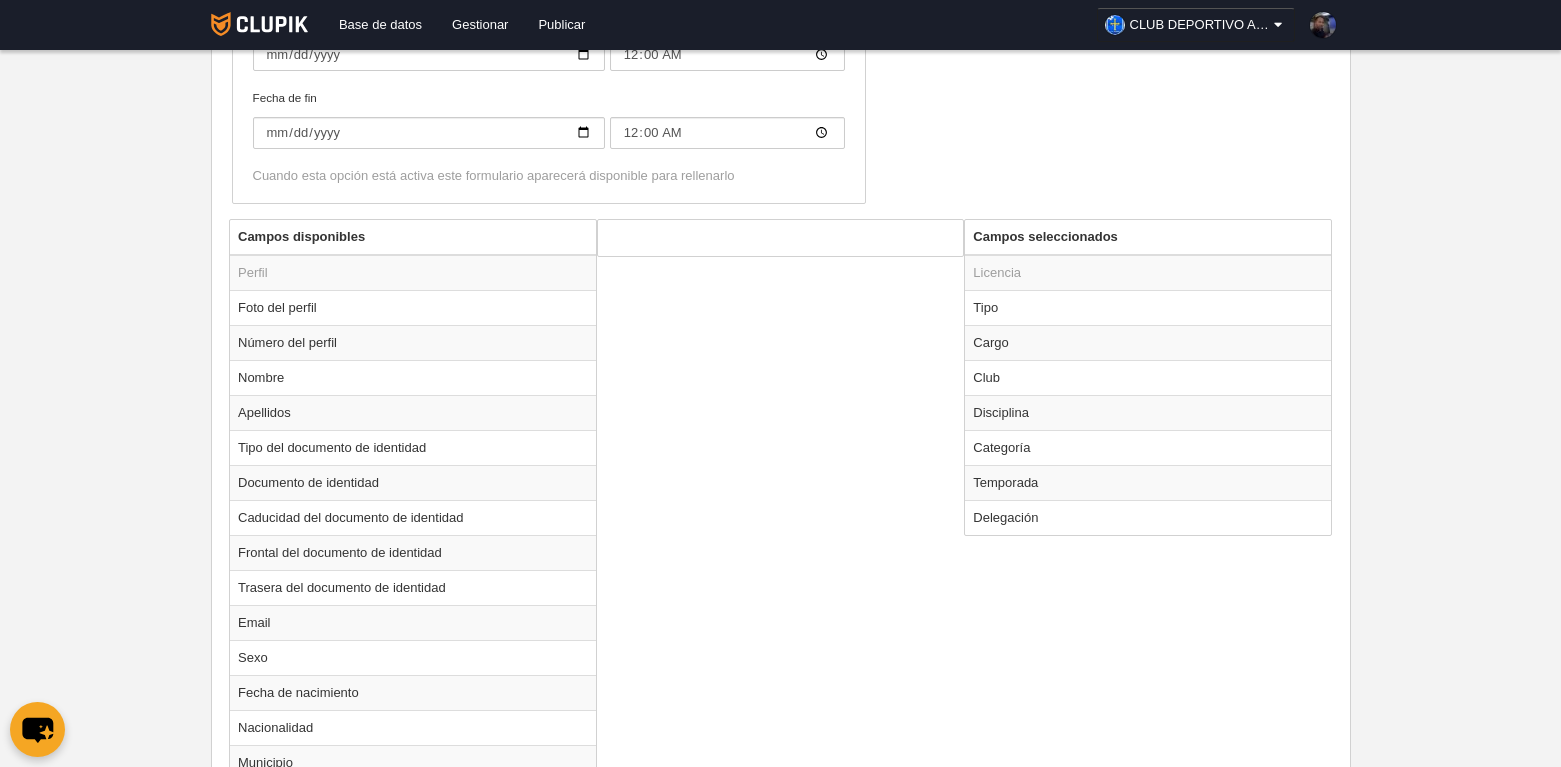 scroll, scrollTop: 631, scrollLeft: 0, axis: vertical 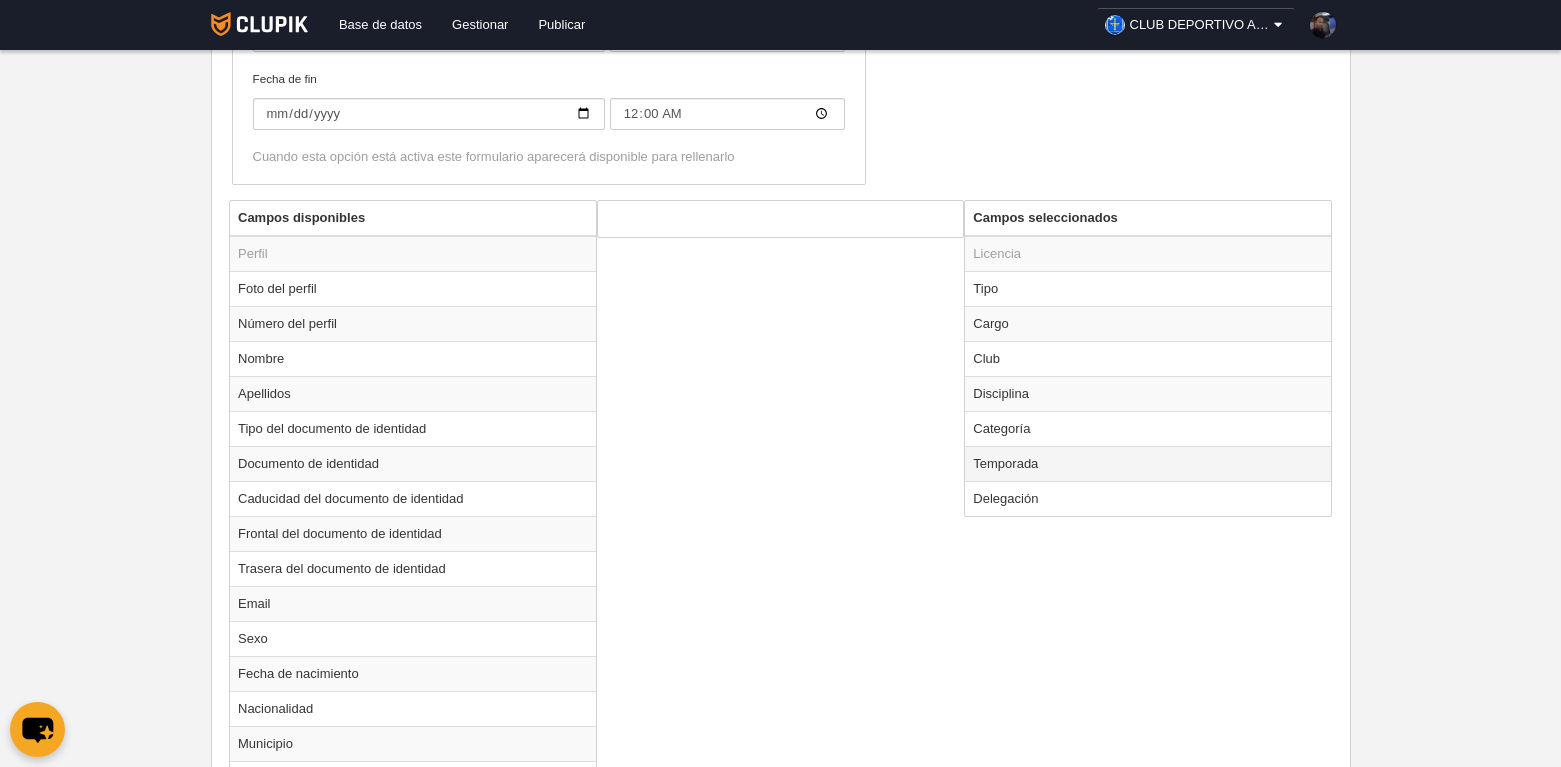 click on "Temporada" at bounding box center [1148, 463] 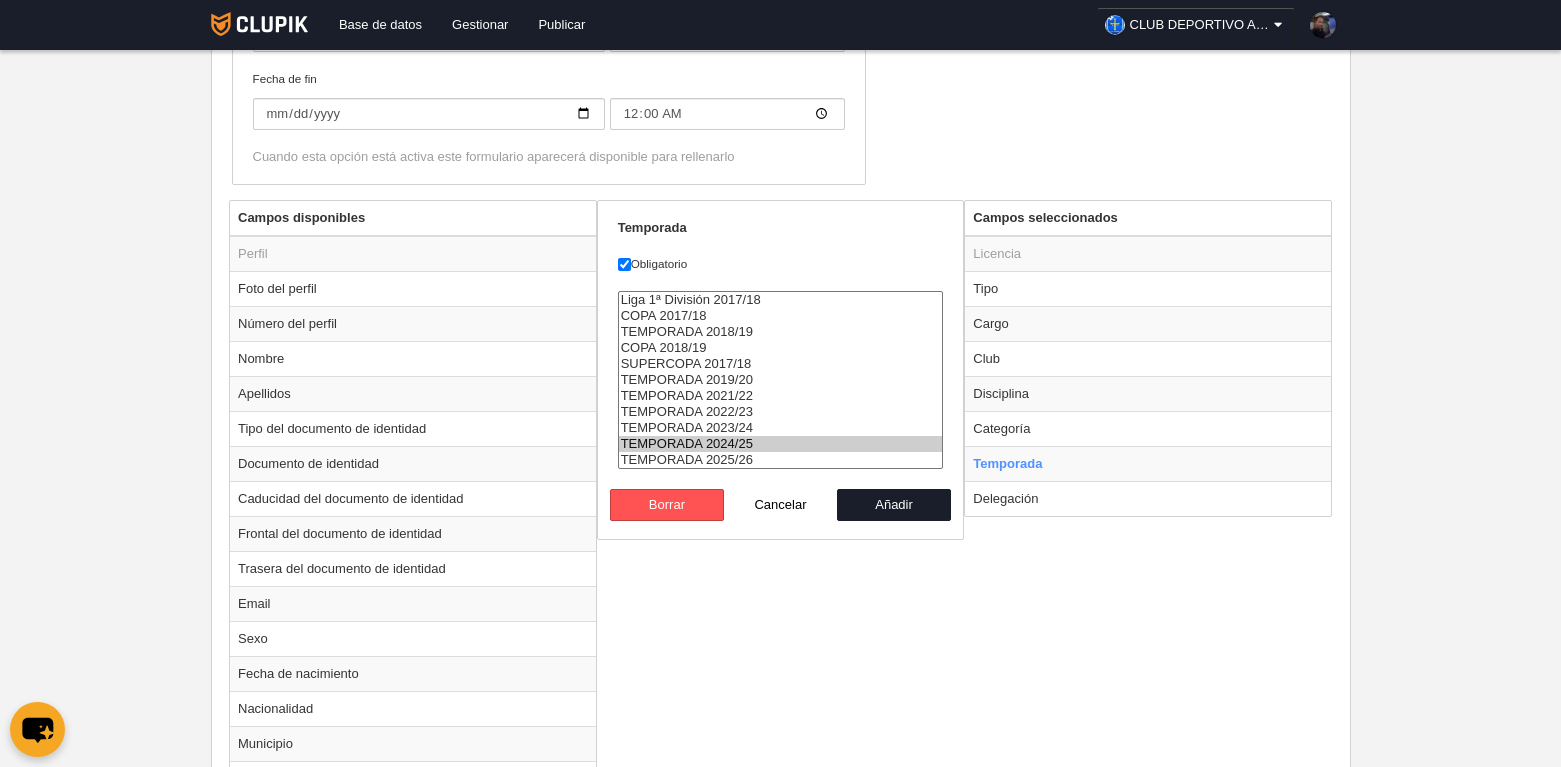 select on "8426" 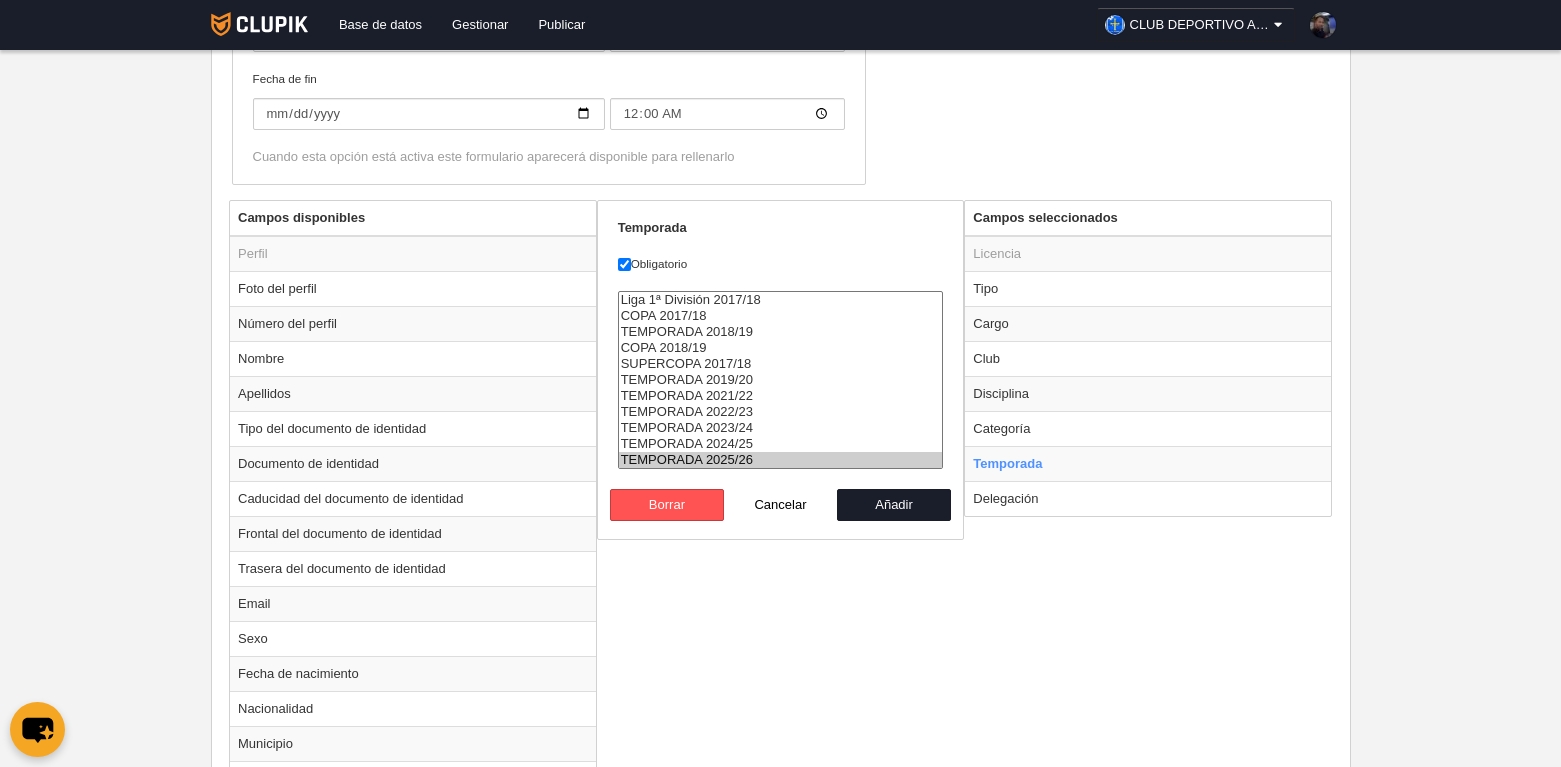 click on "TEMPORADA 2025/26" at bounding box center (781, 460) 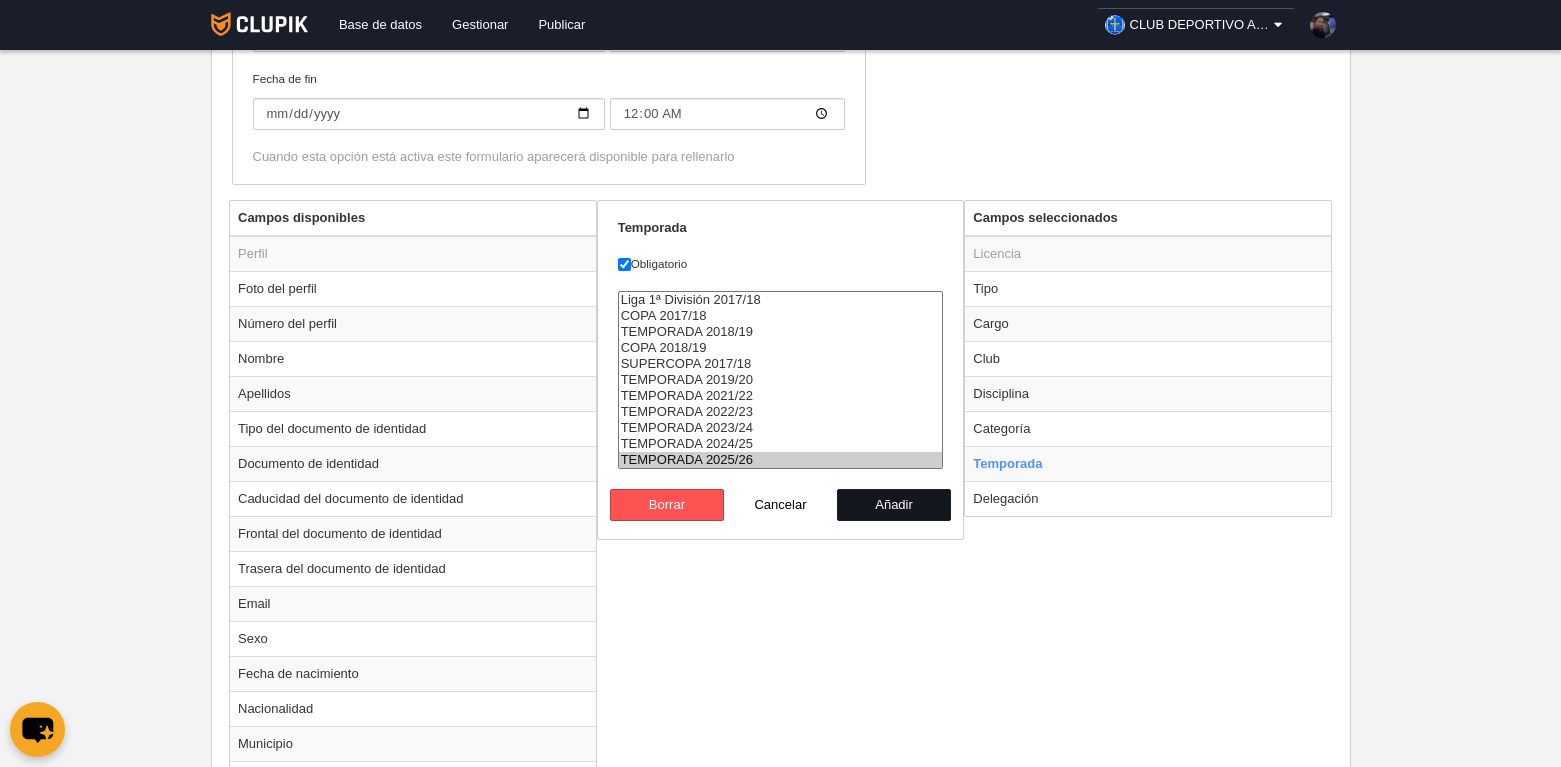 click on "Añadir" at bounding box center [894, 505] 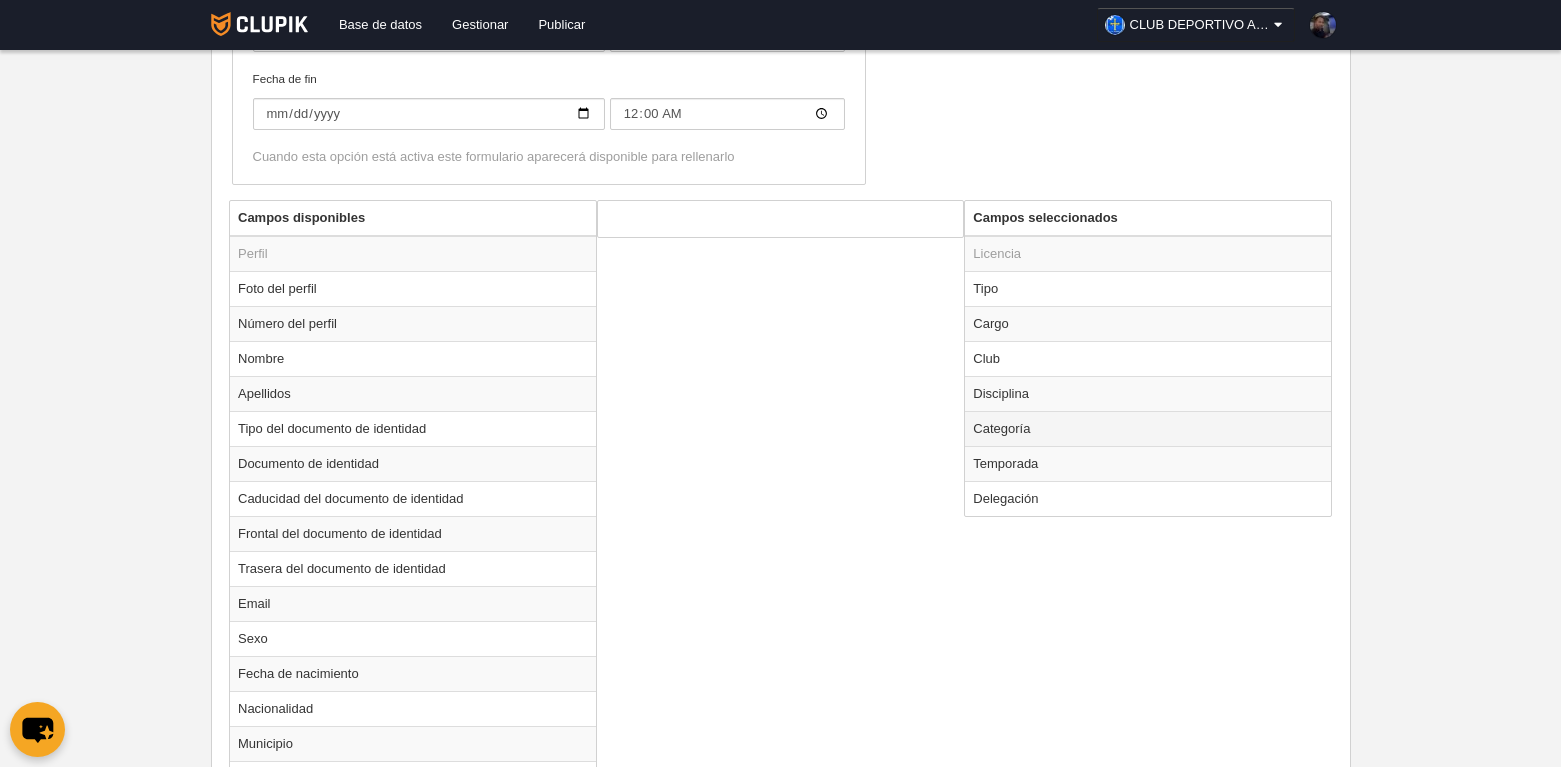 click on "Categoría" at bounding box center (1148, 428) 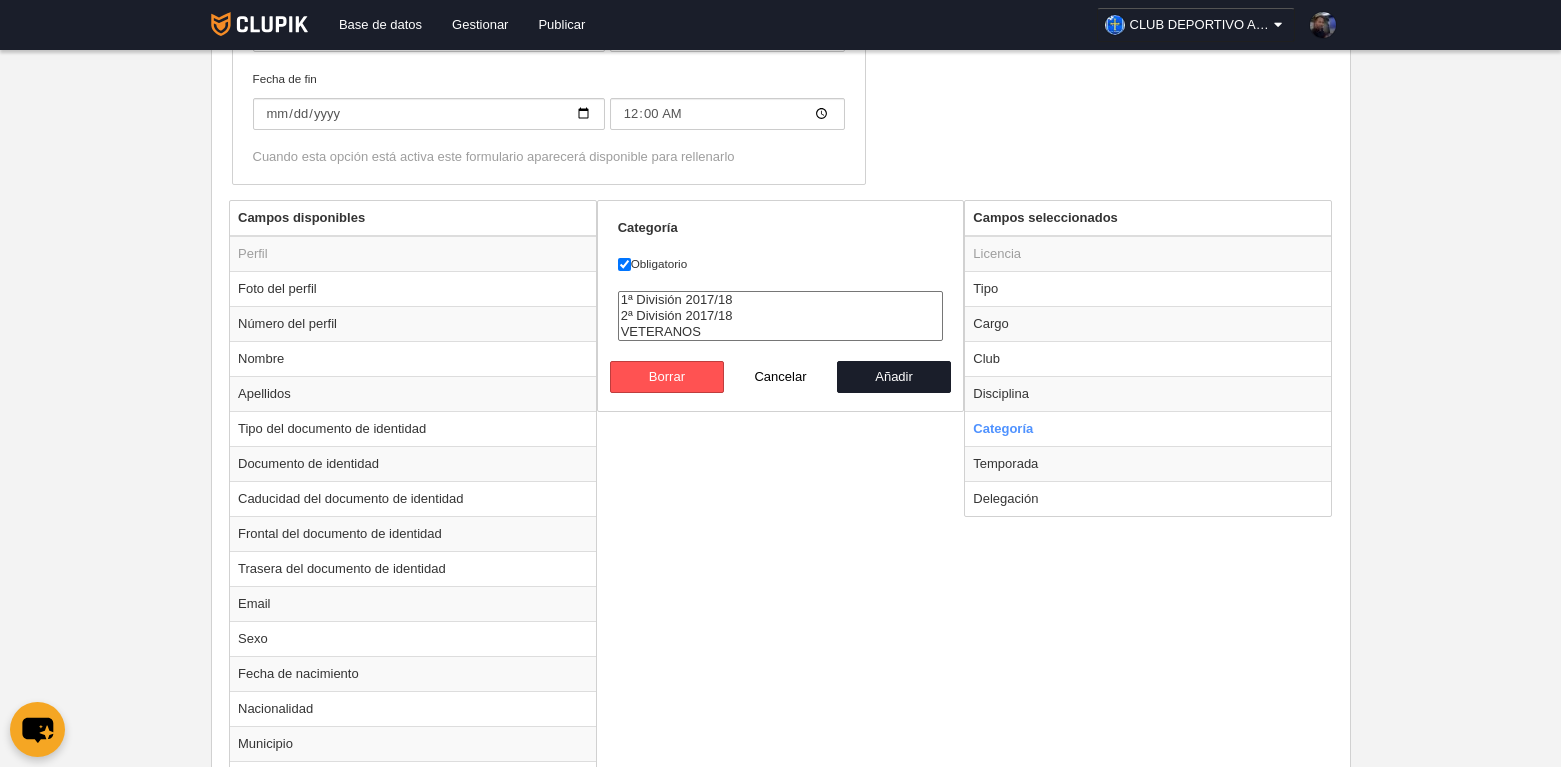 select on "3313" 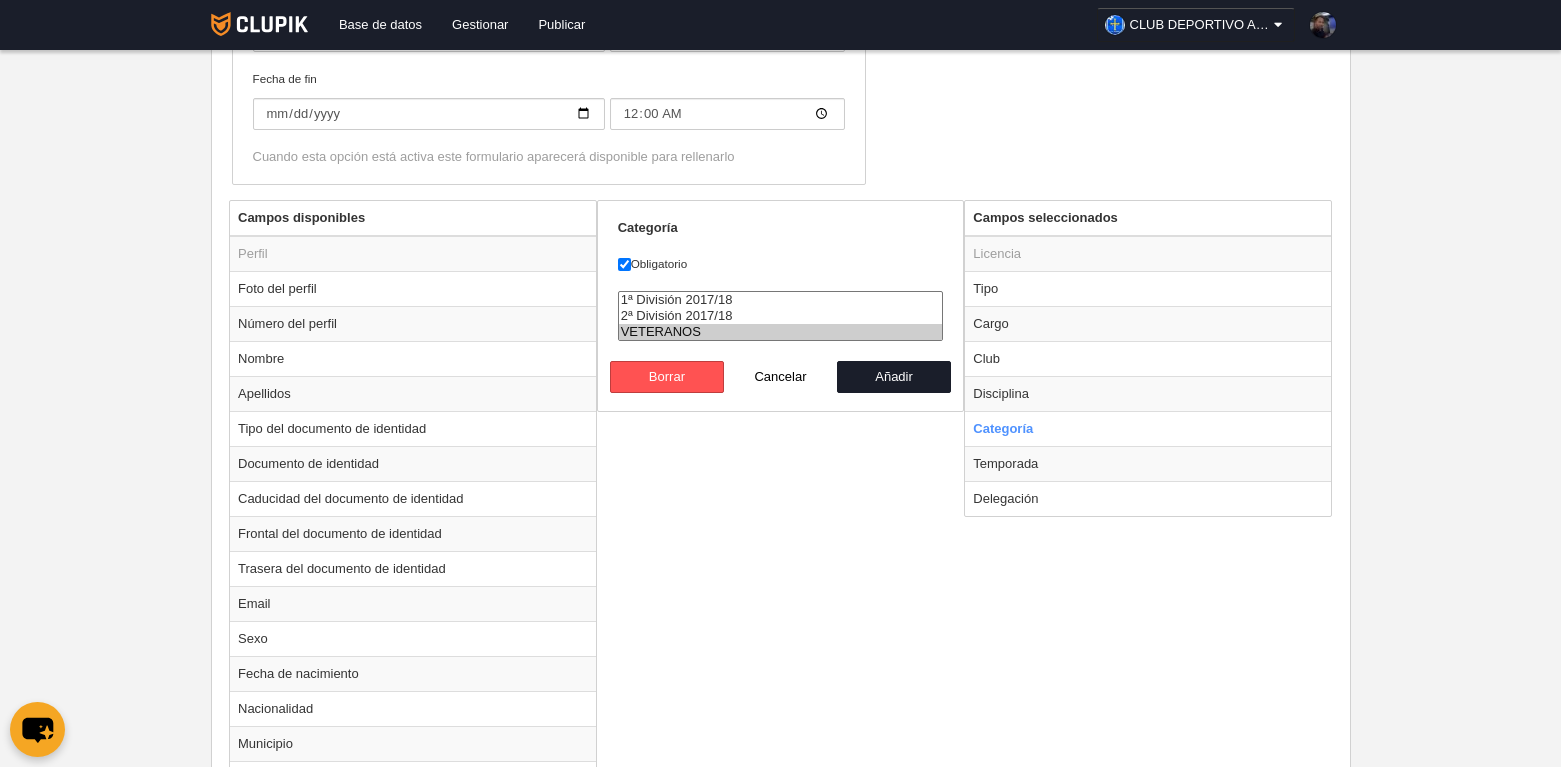 click on "VETERANOS" at bounding box center [781, 332] 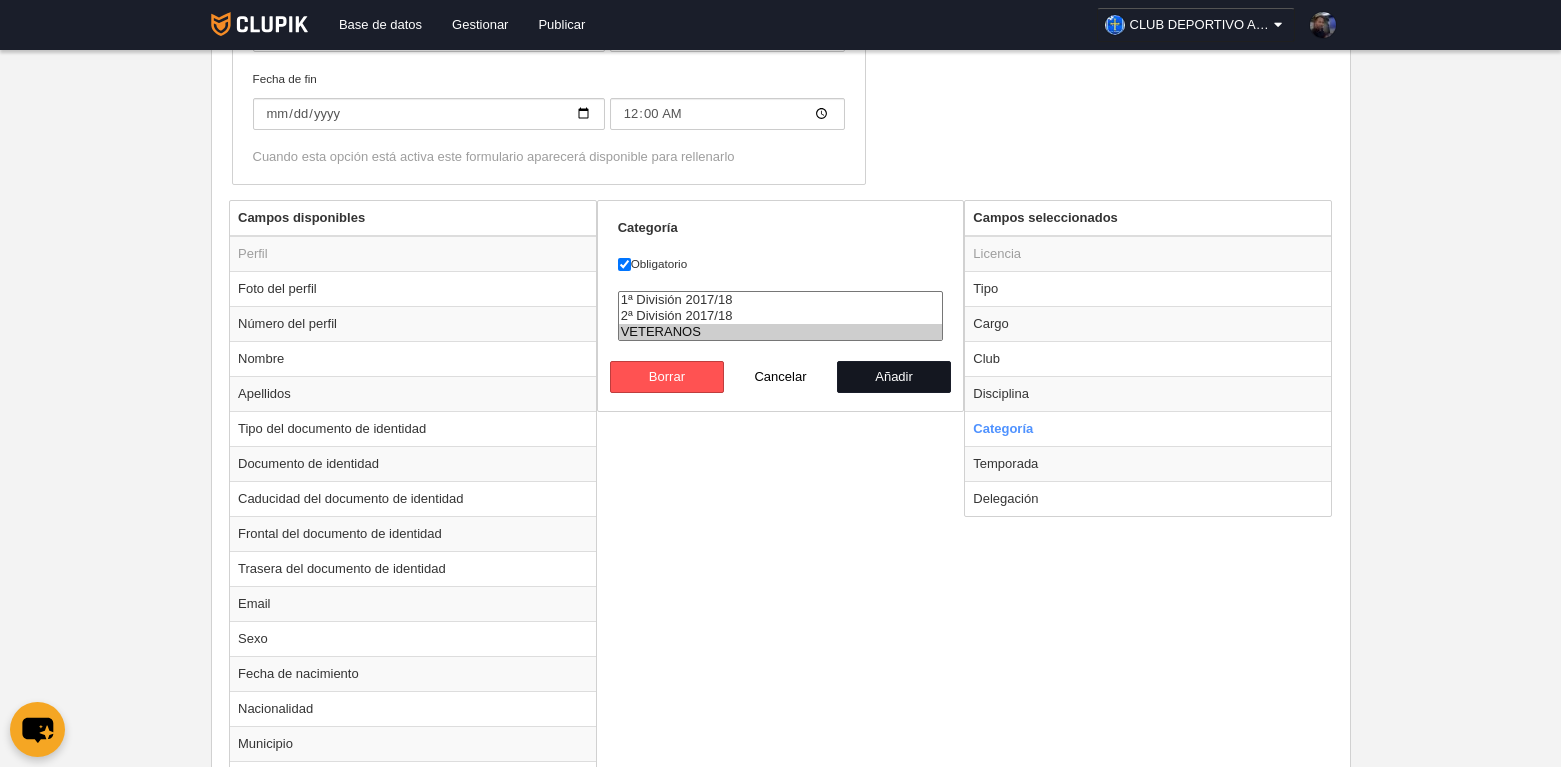 click on "Añadir" at bounding box center [894, 377] 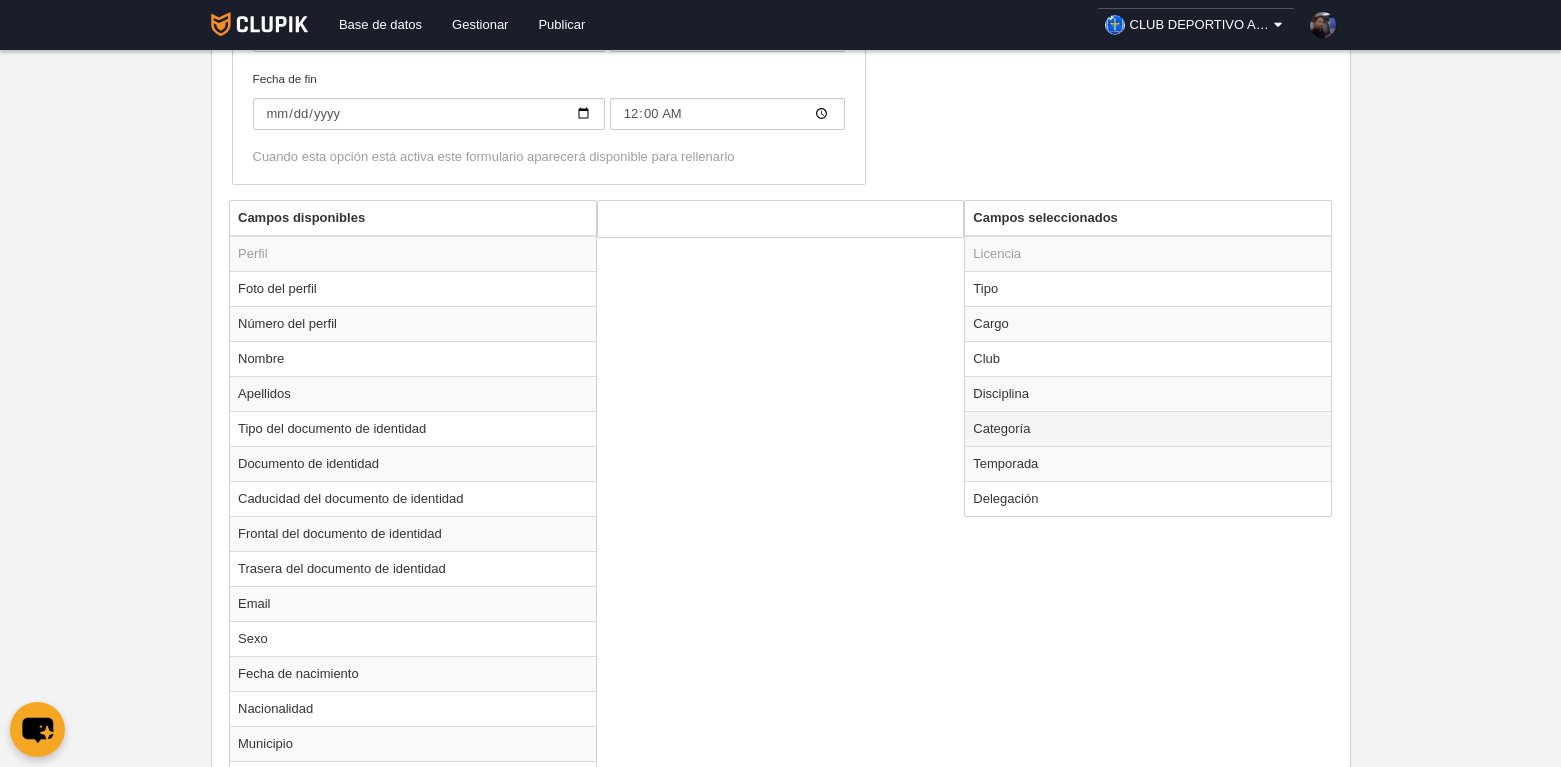 click on "Categoría" at bounding box center (1148, 428) 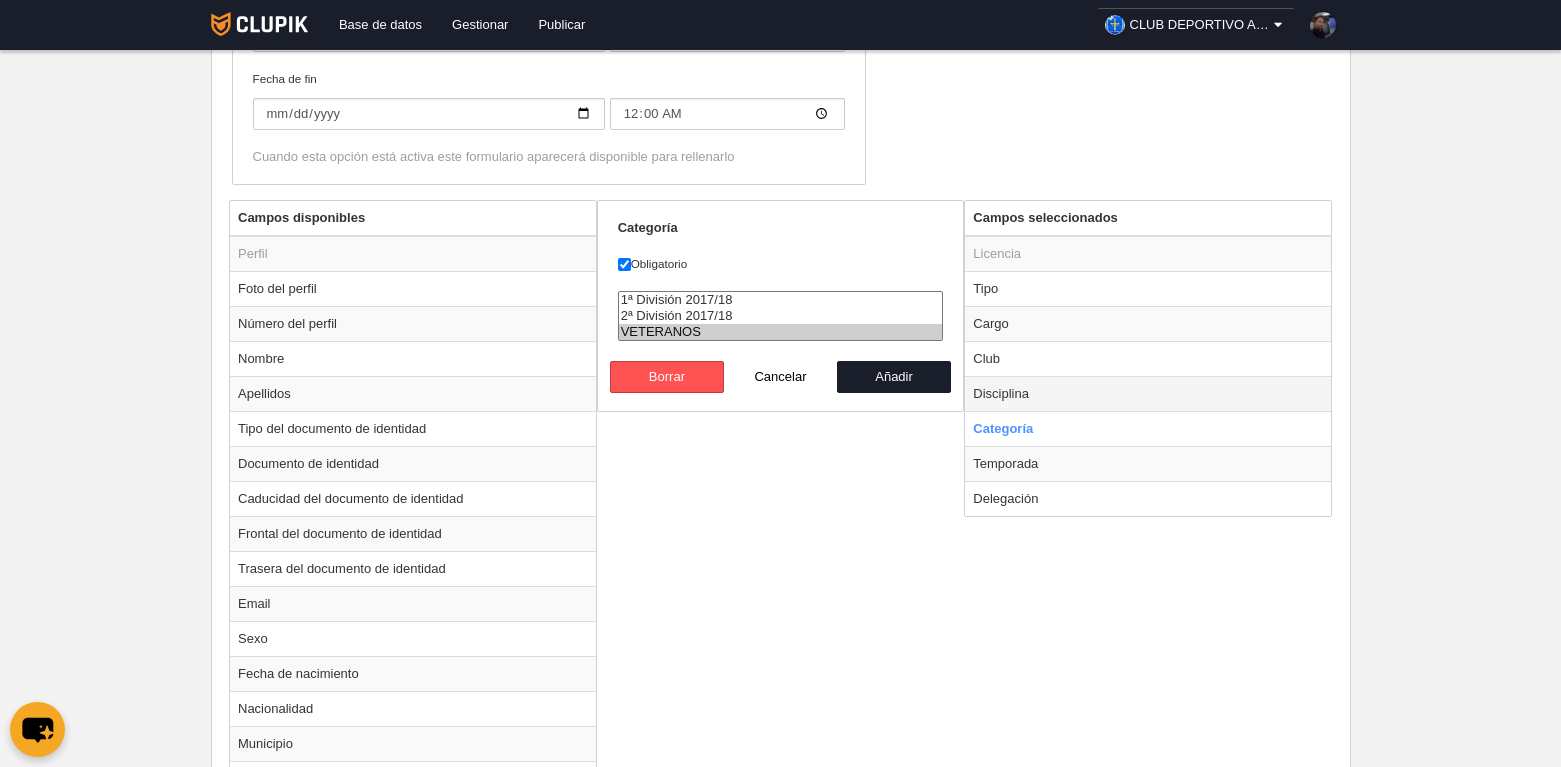 click on "Disciplina" at bounding box center (1148, 393) 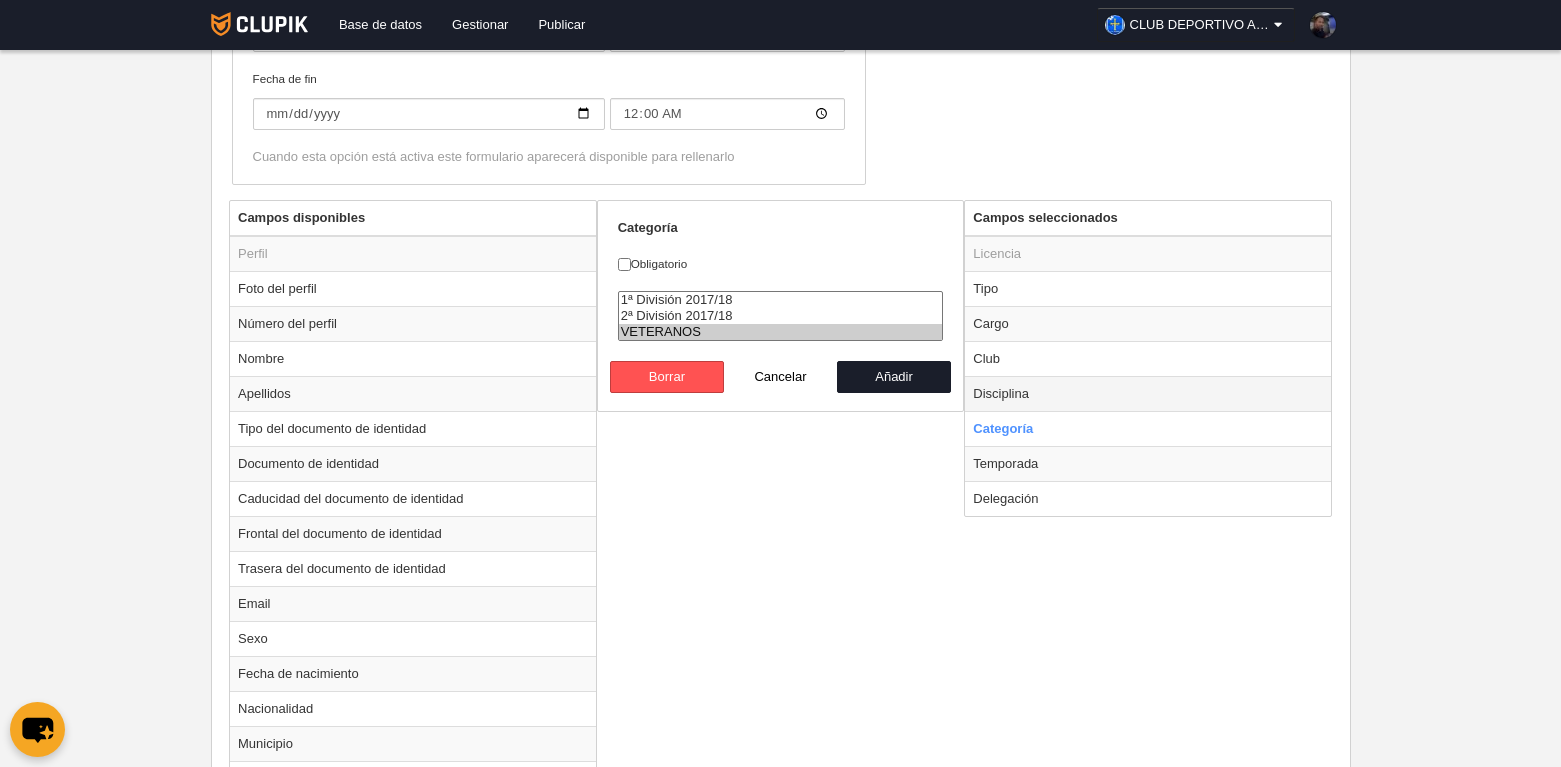 radio on "true" 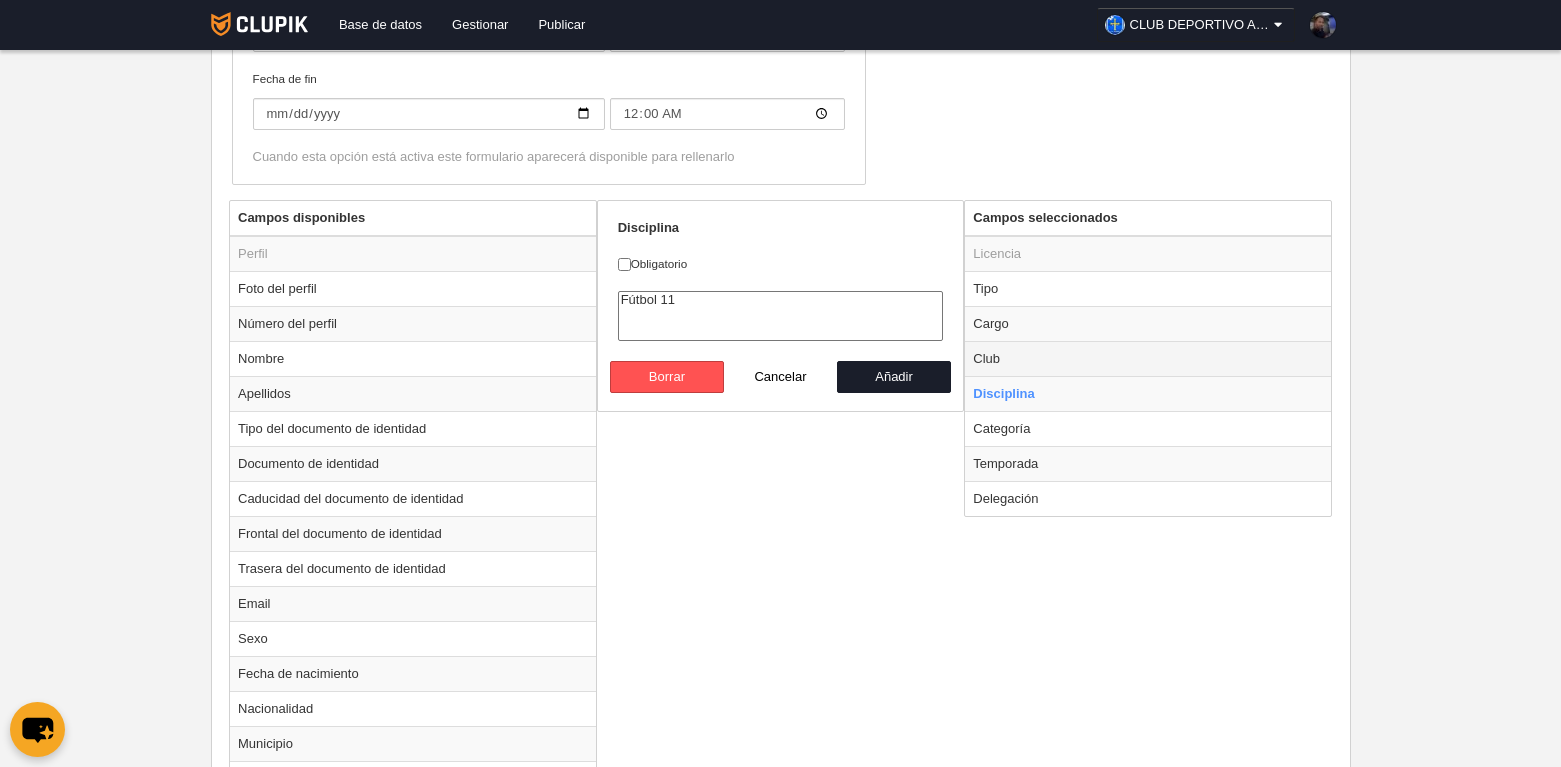 click on "Club" at bounding box center [1148, 358] 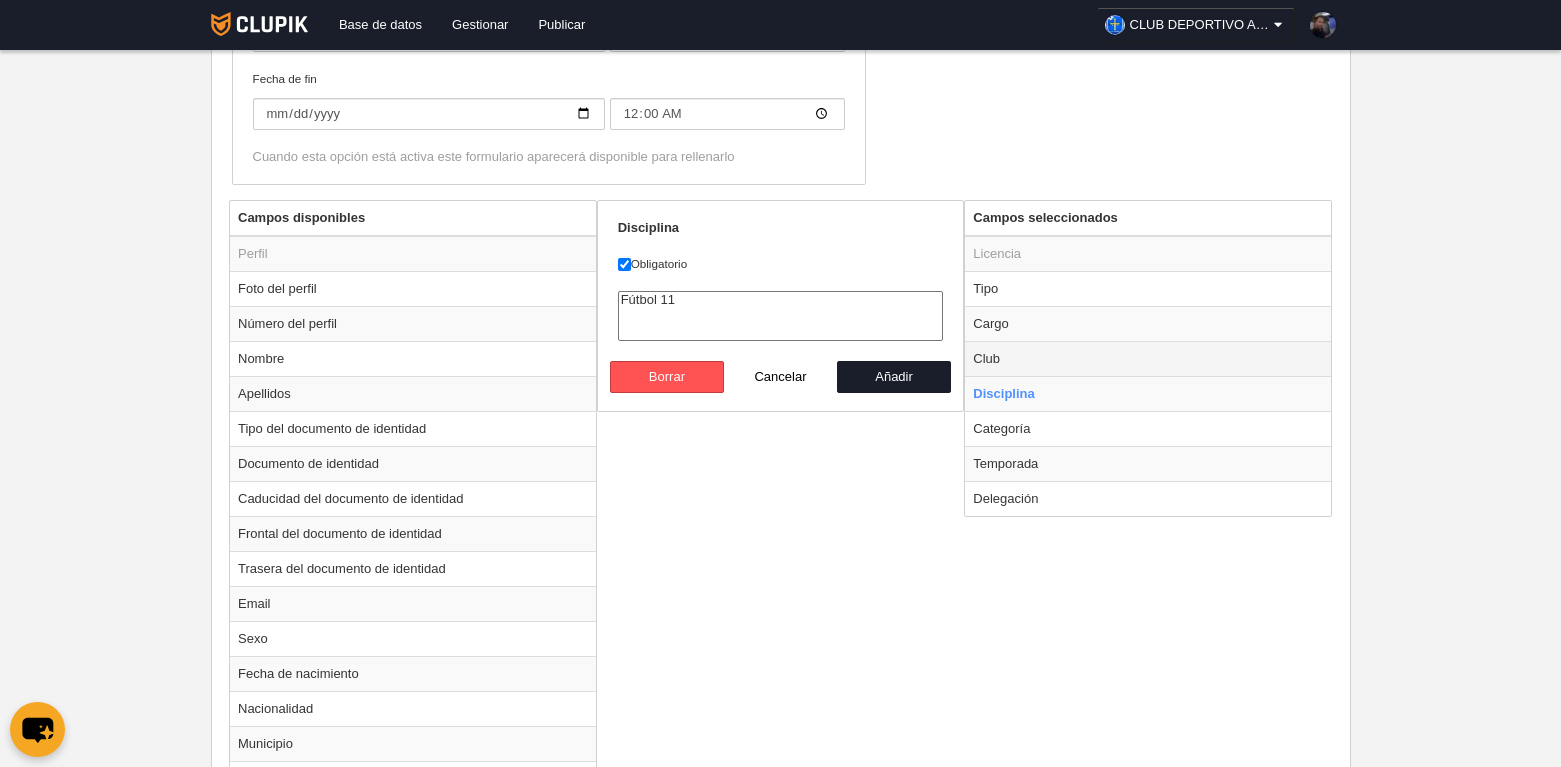 radio on "true" 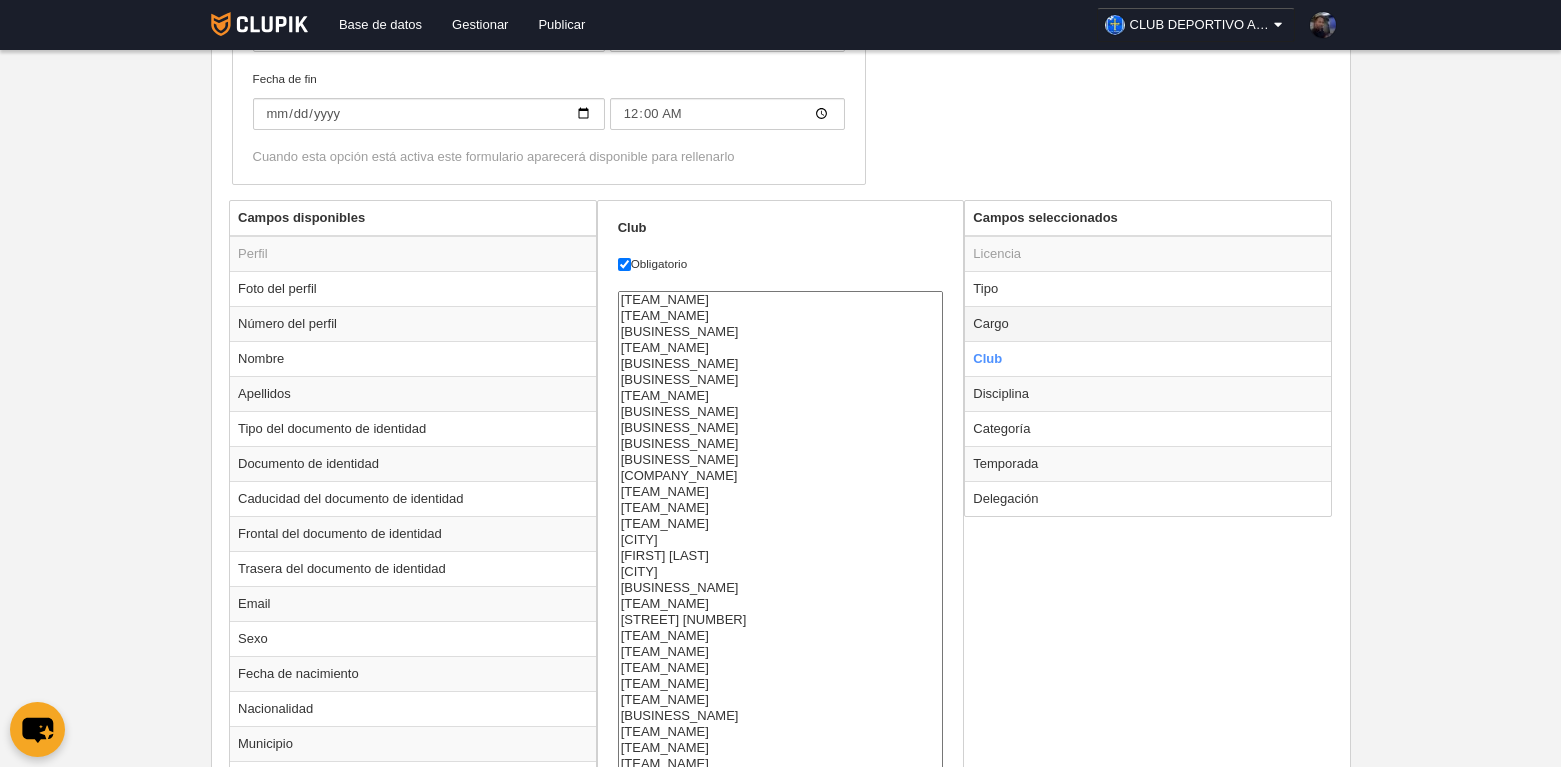 click on "Cargo" at bounding box center [1148, 323] 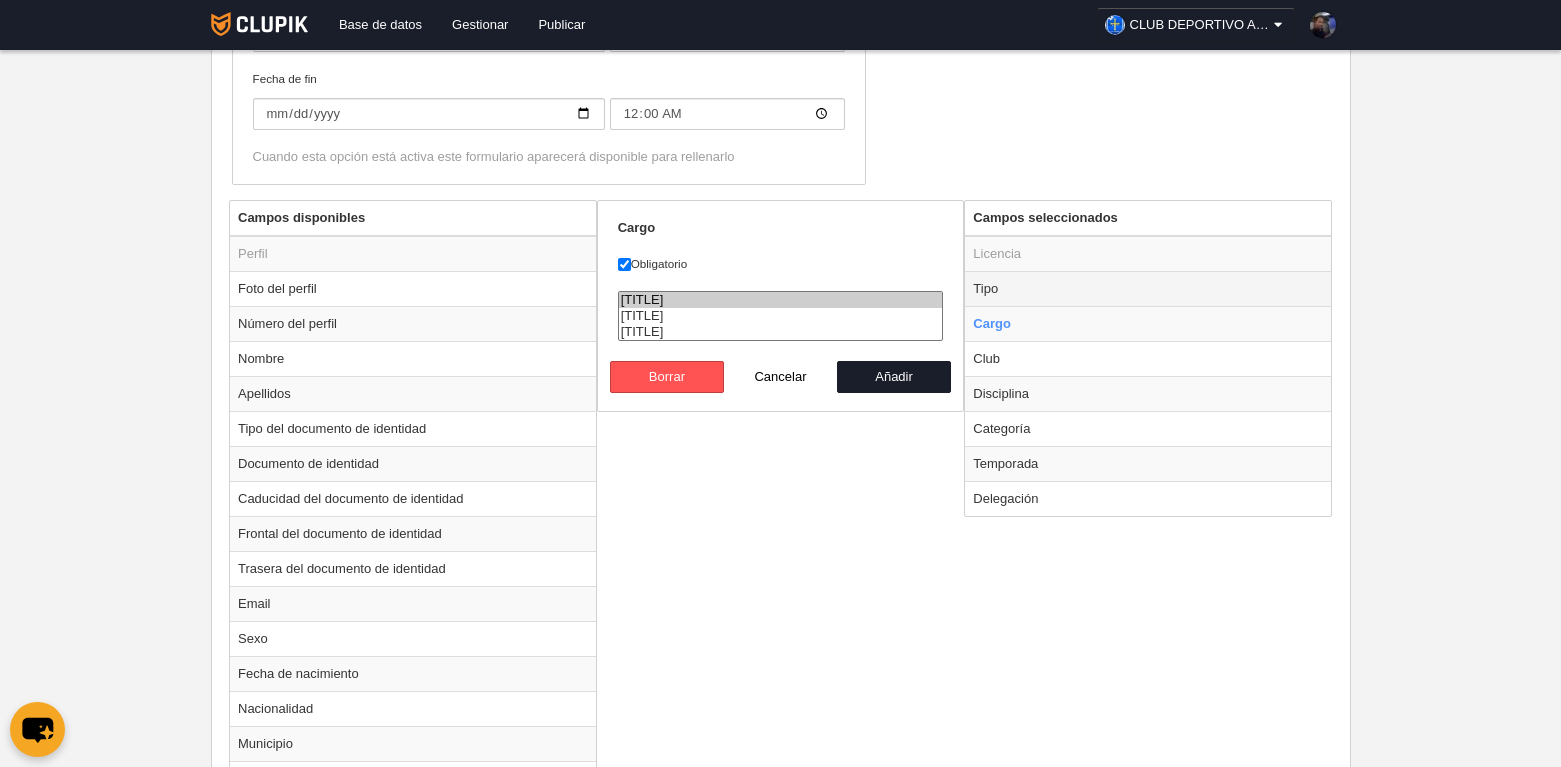 click on "Tipo" at bounding box center [1148, 288] 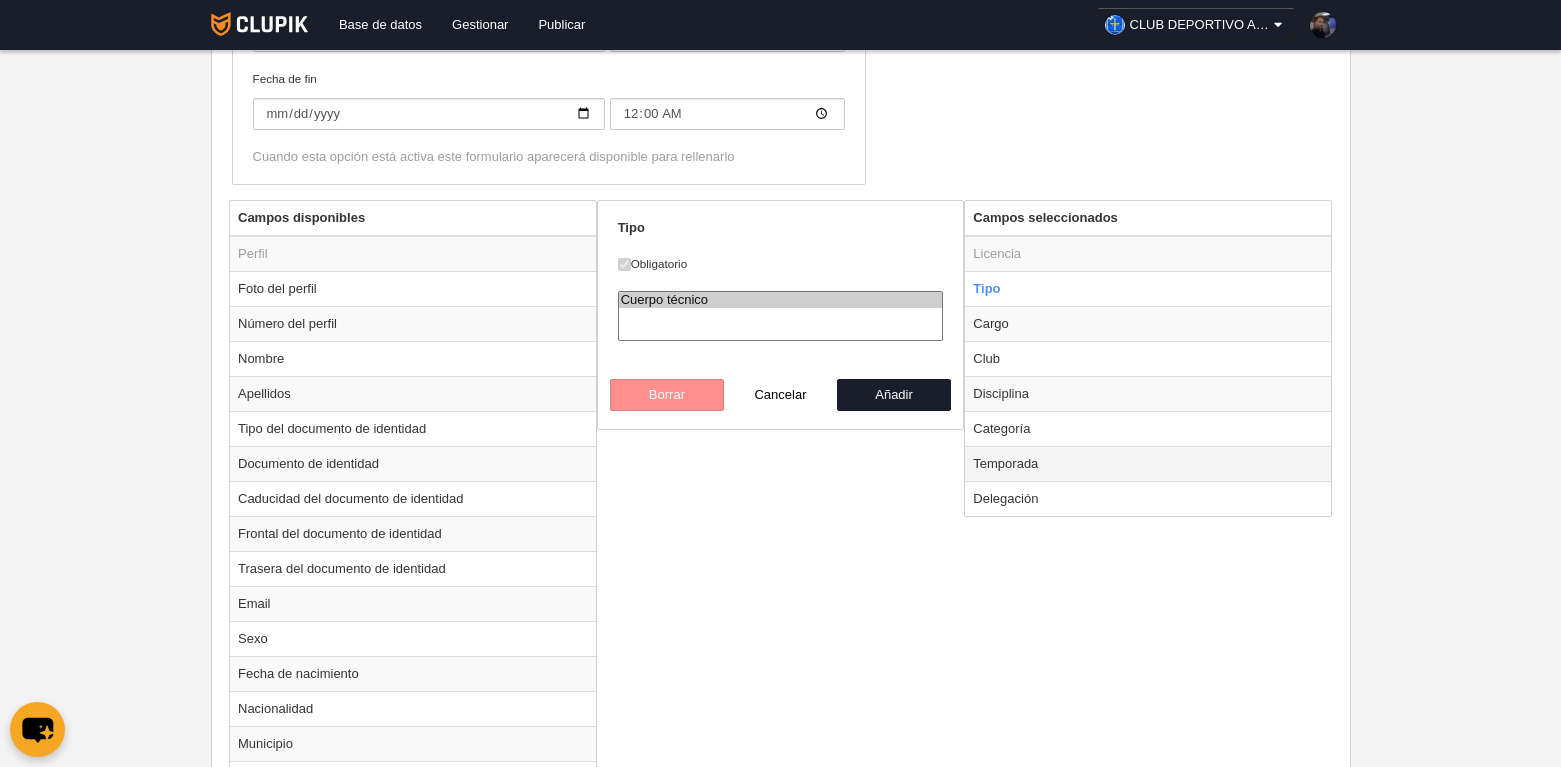 click on "Temporada" at bounding box center (1148, 463) 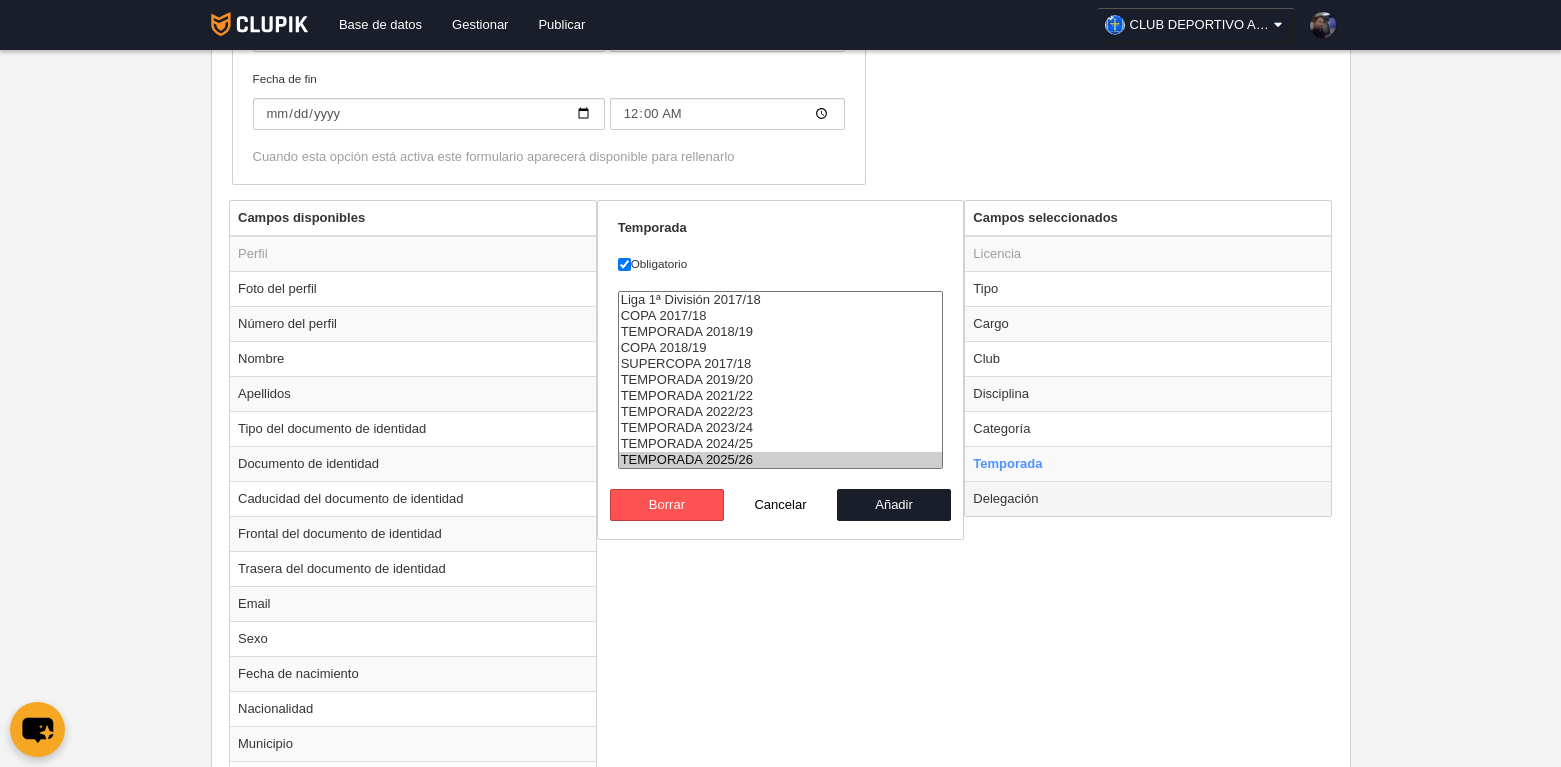 click on "Delegación" at bounding box center (1148, 498) 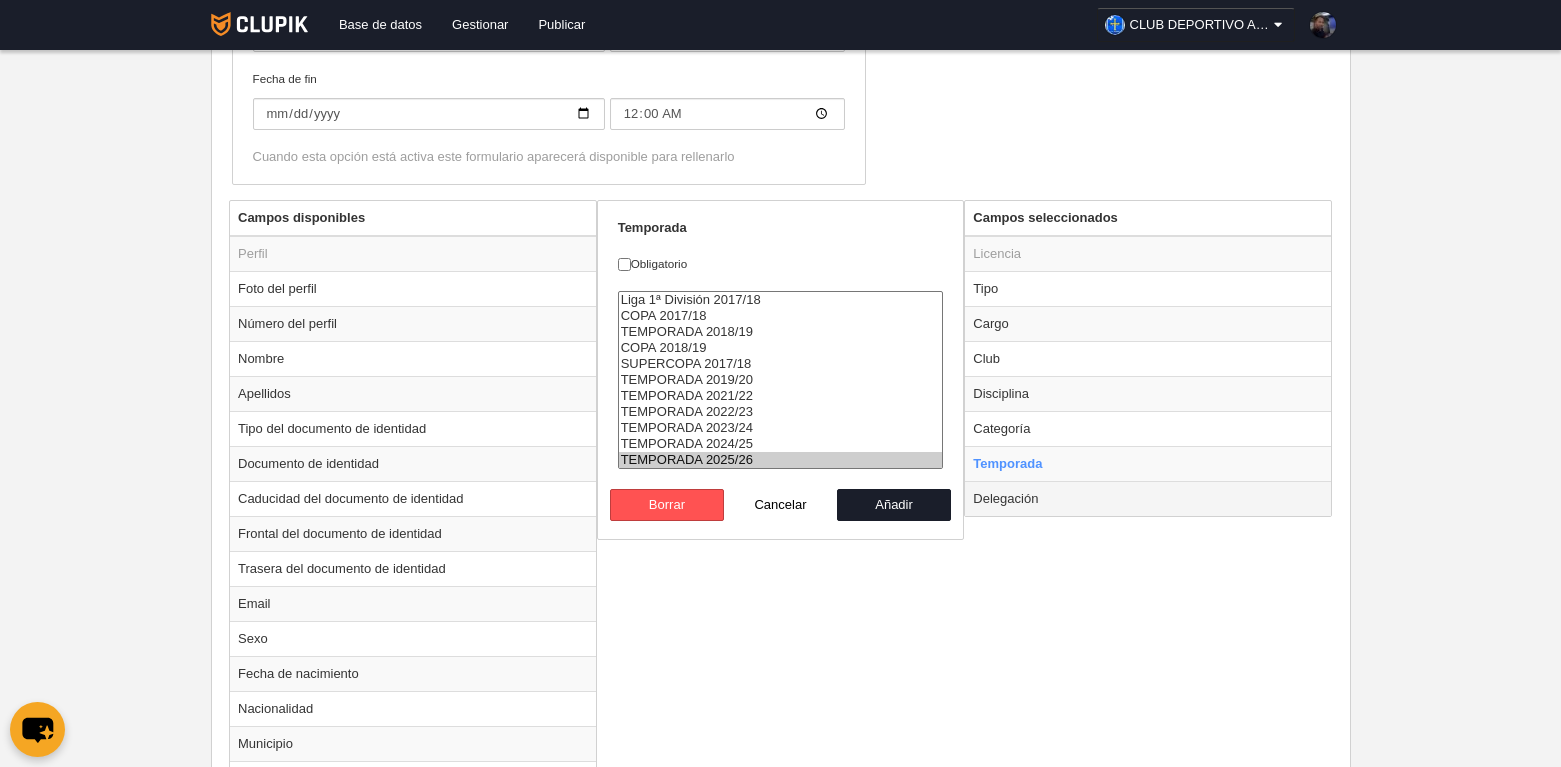 radio on "false" 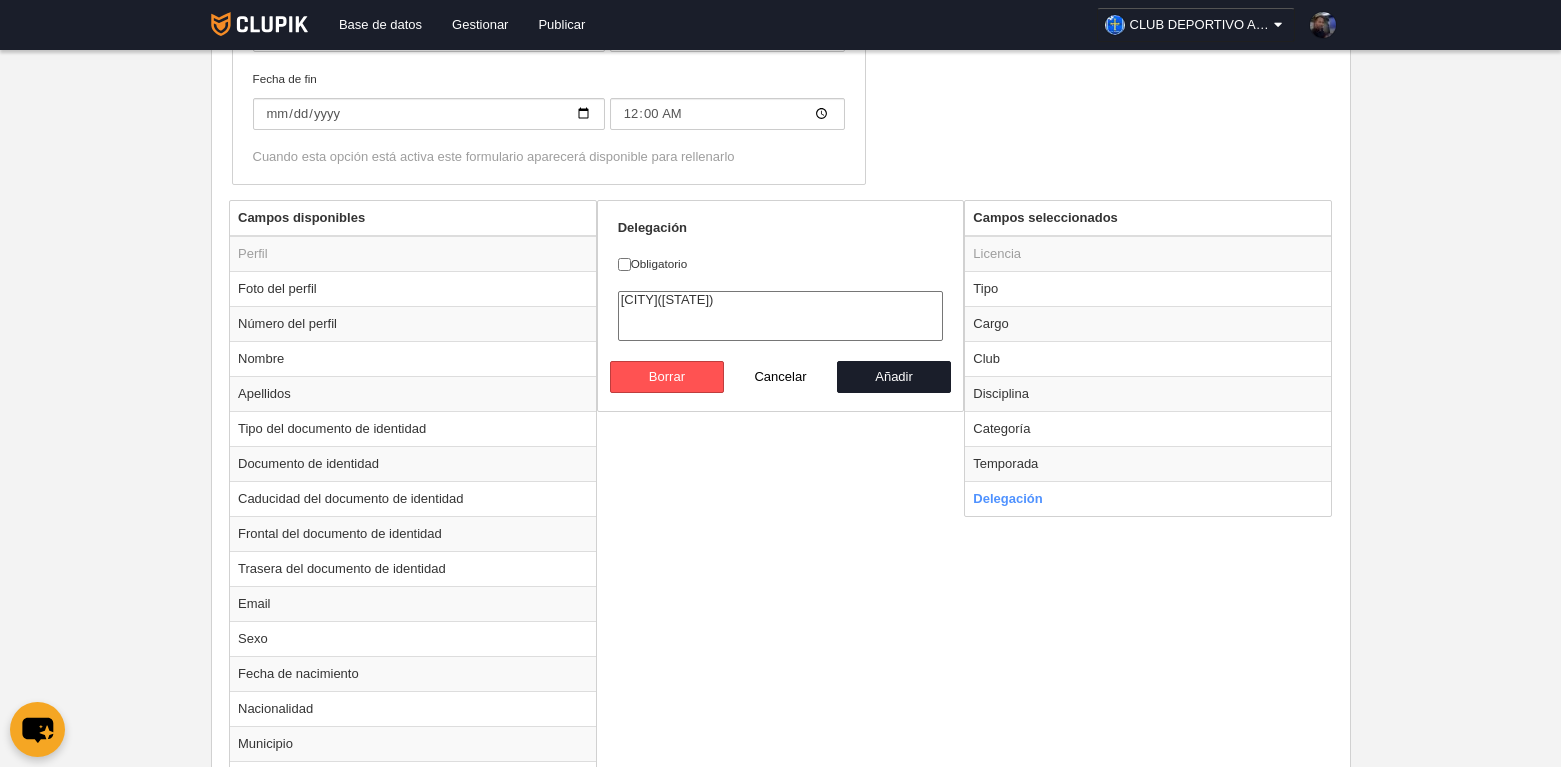 click on "Obligatorio" at bounding box center (781, 264) 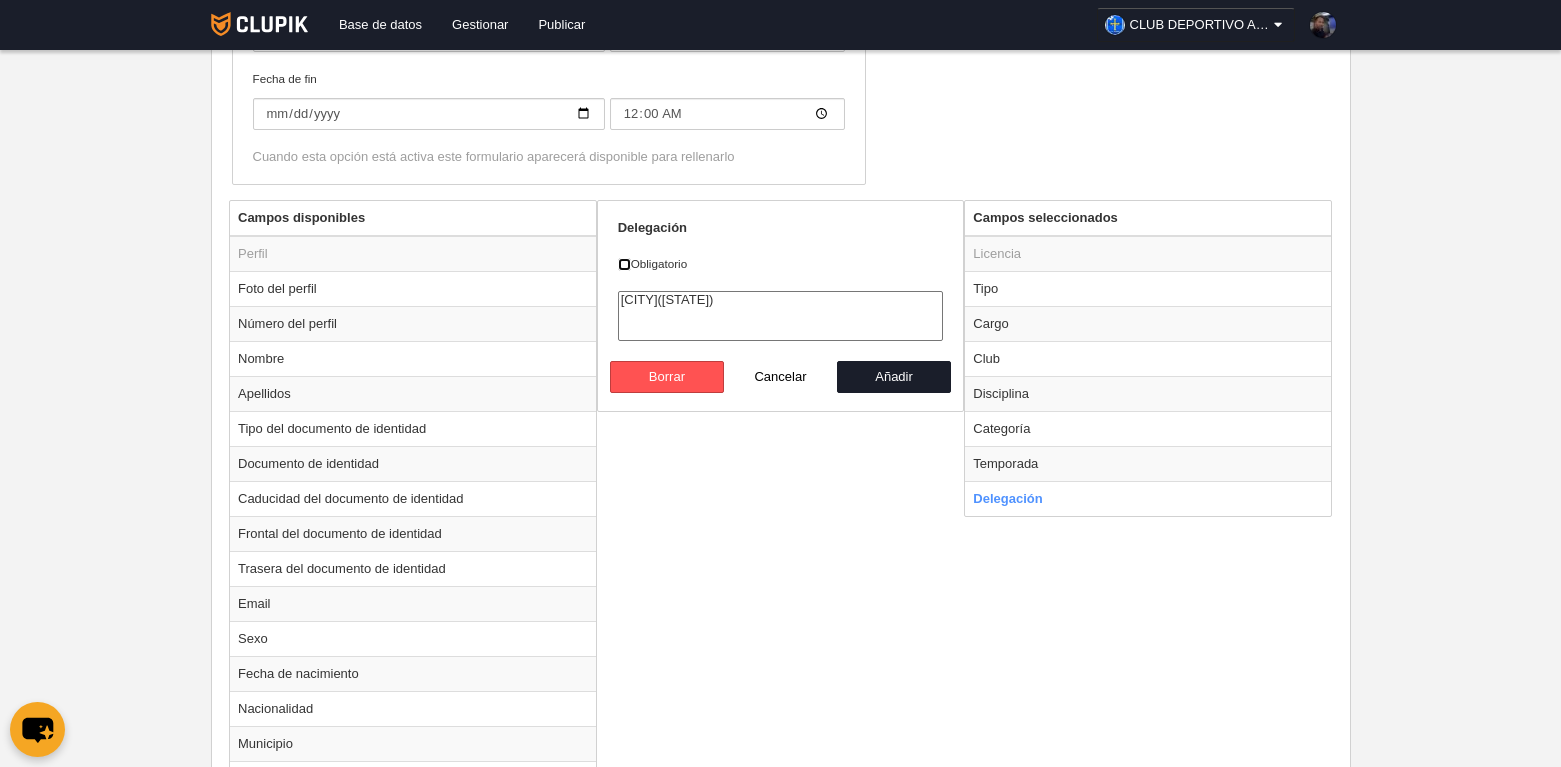 click on "Obligatorio" at bounding box center (624, 264) 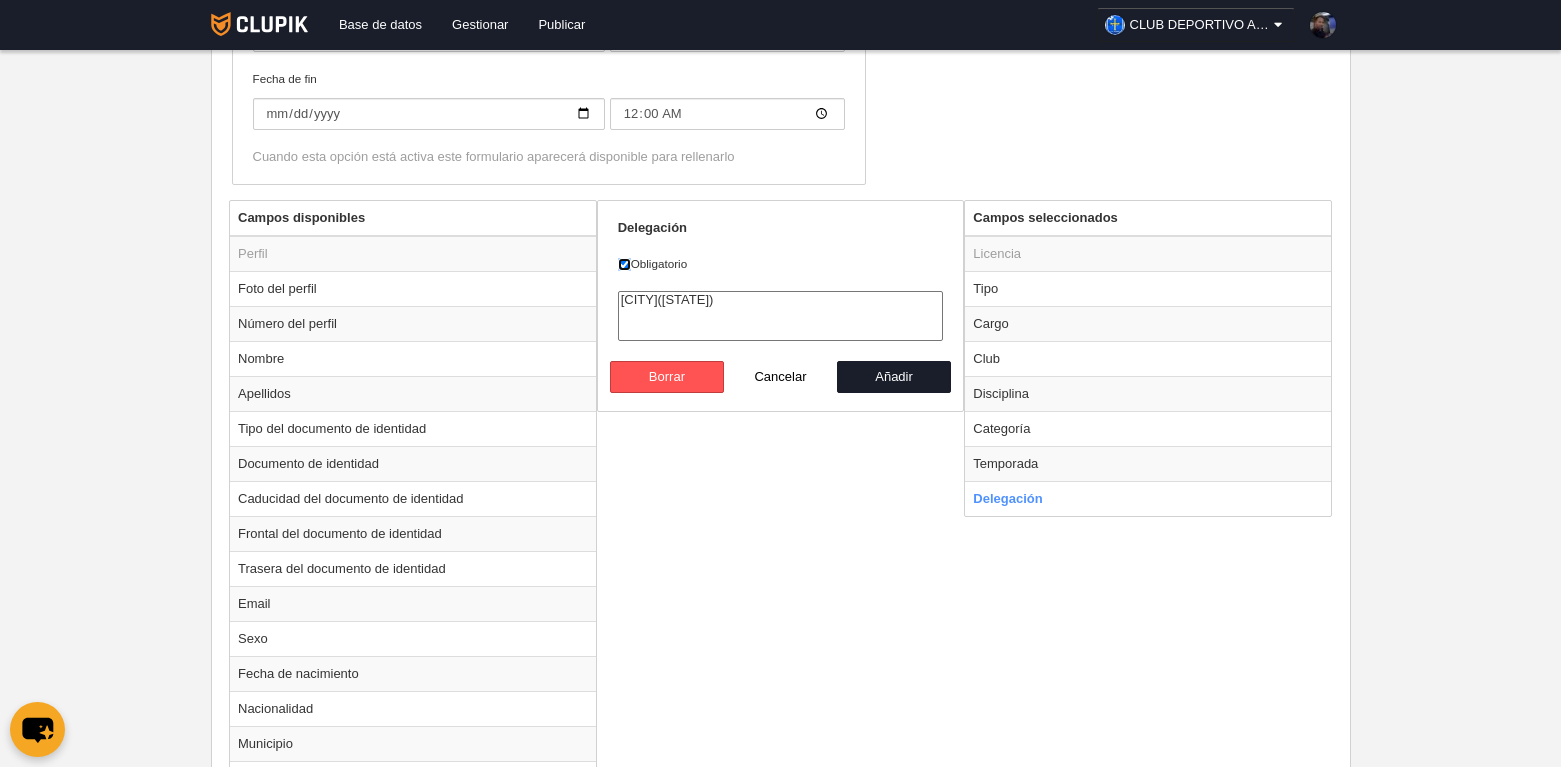 click on "Obligatorio" at bounding box center [624, 264] 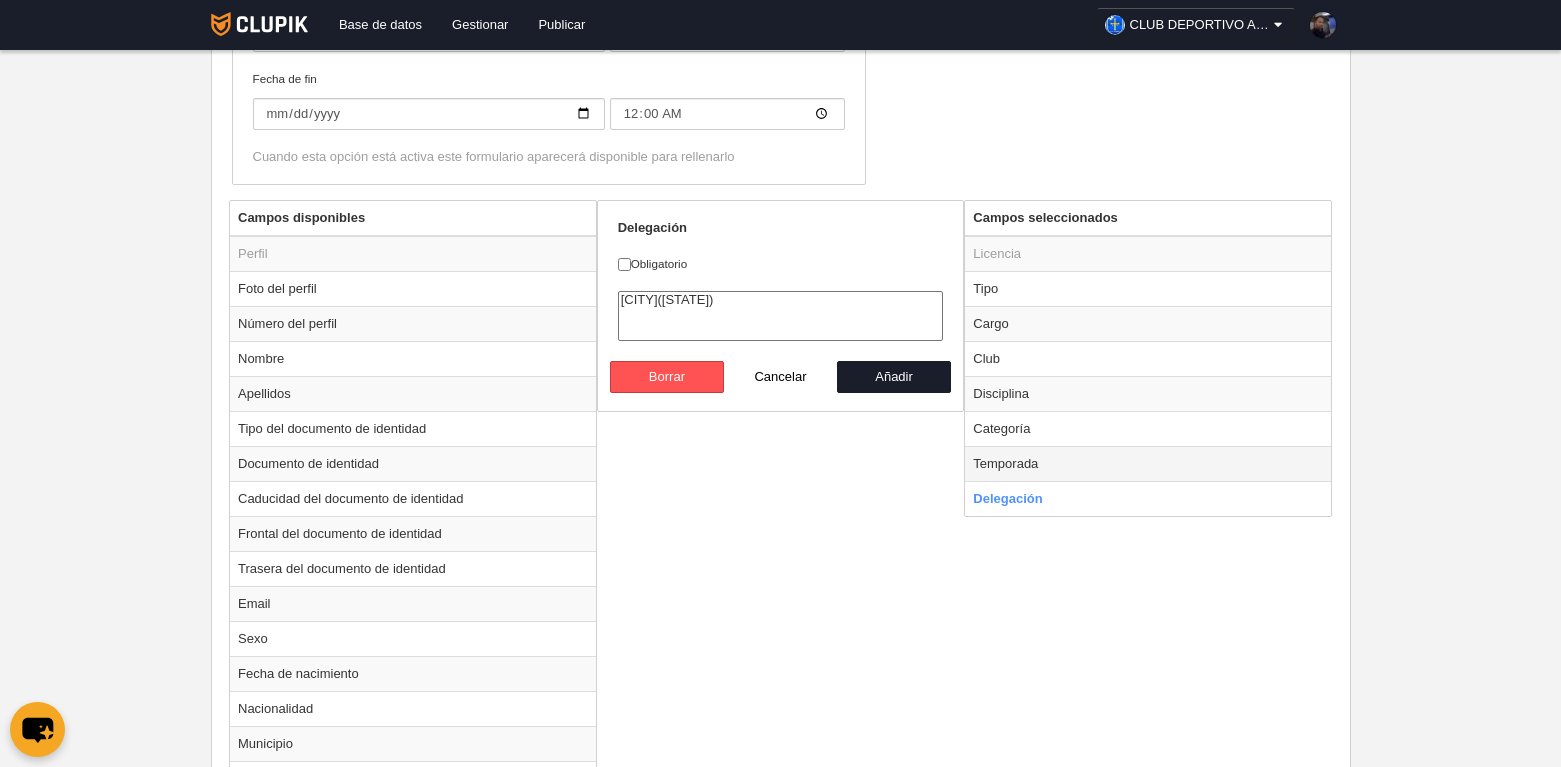 click on "Temporada" at bounding box center [1148, 463] 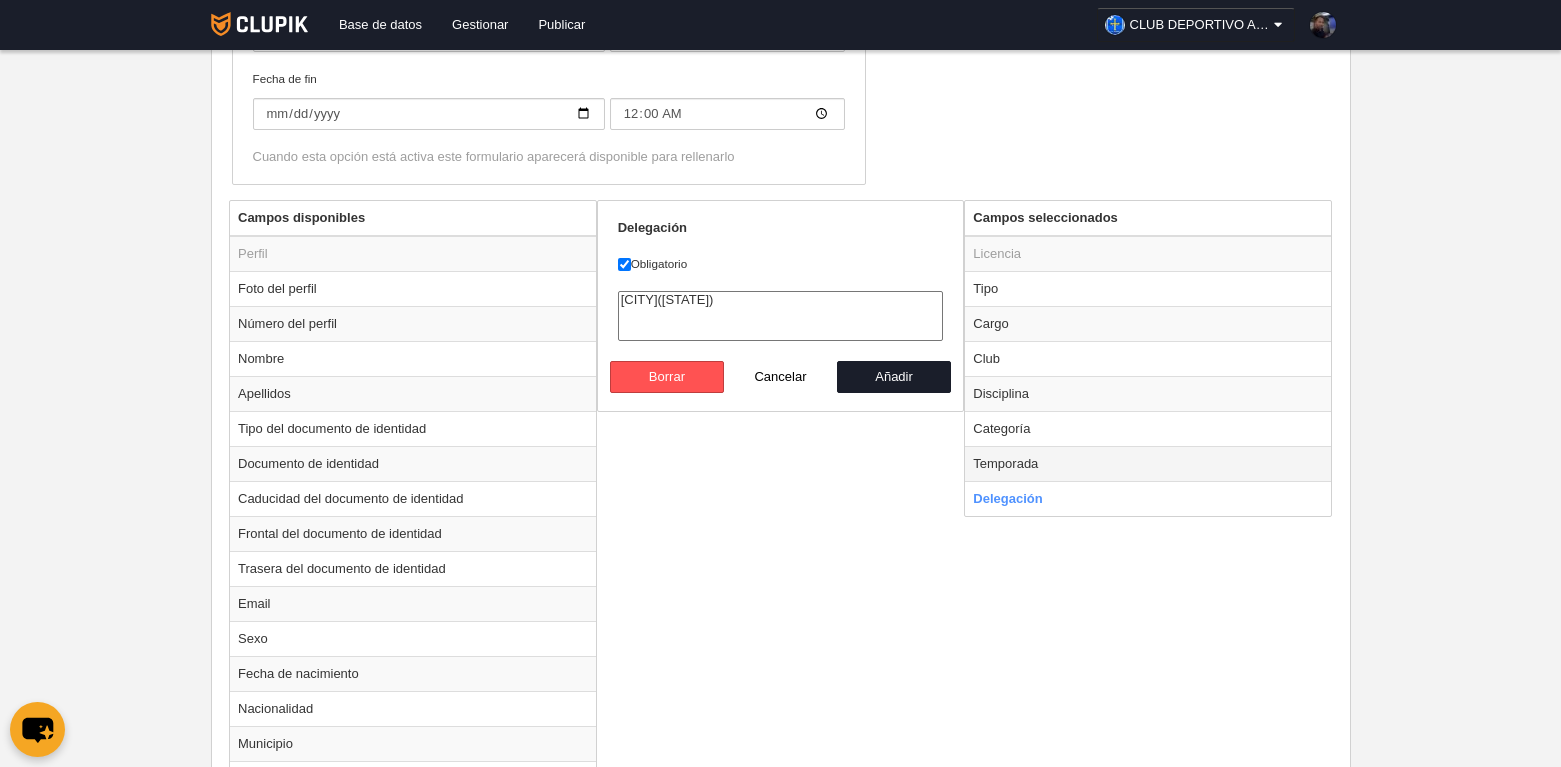 radio on "true" 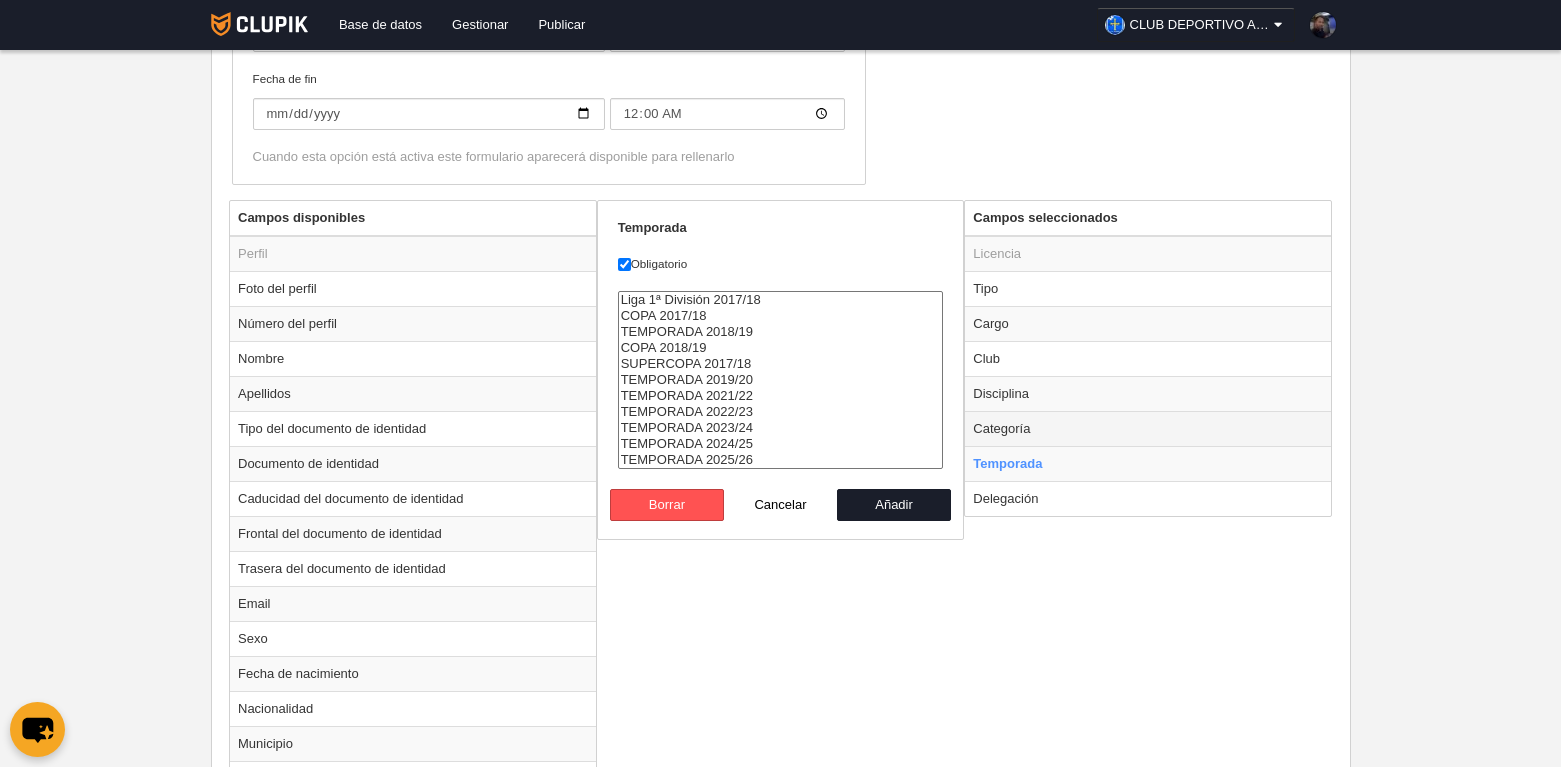 click on "Categoría" at bounding box center (1148, 428) 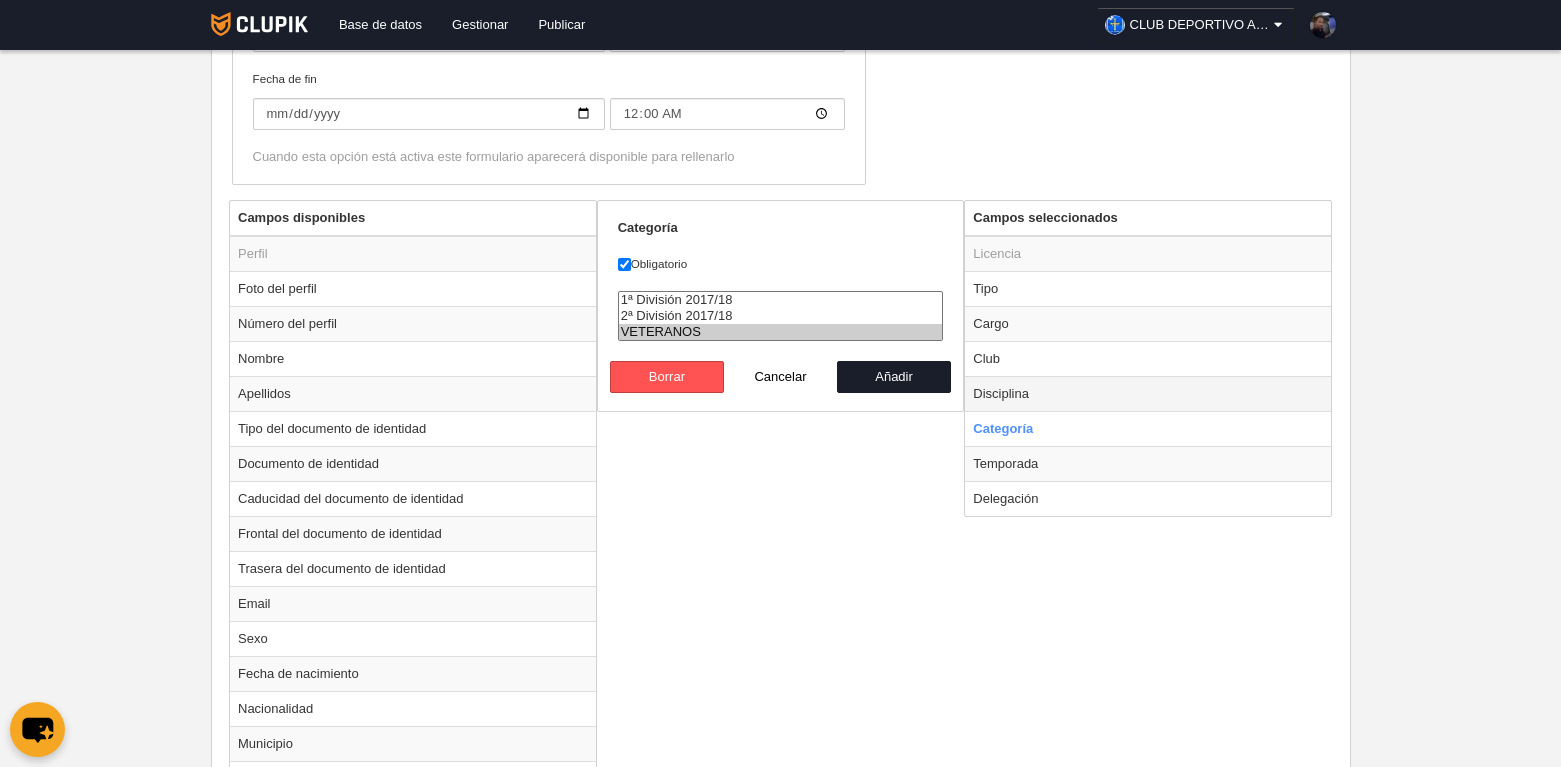 click on "Disciplina" at bounding box center [1148, 393] 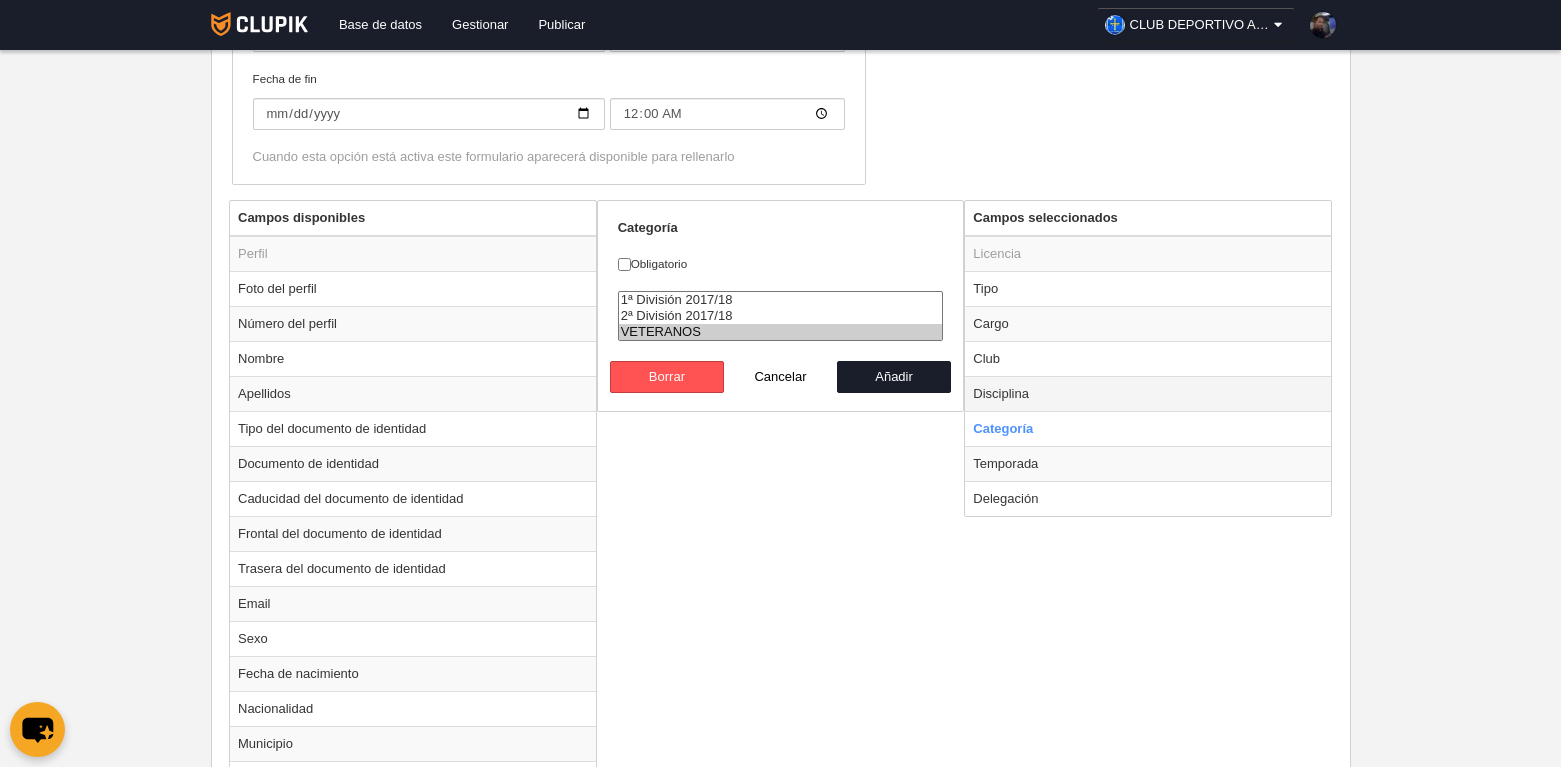 radio on "true" 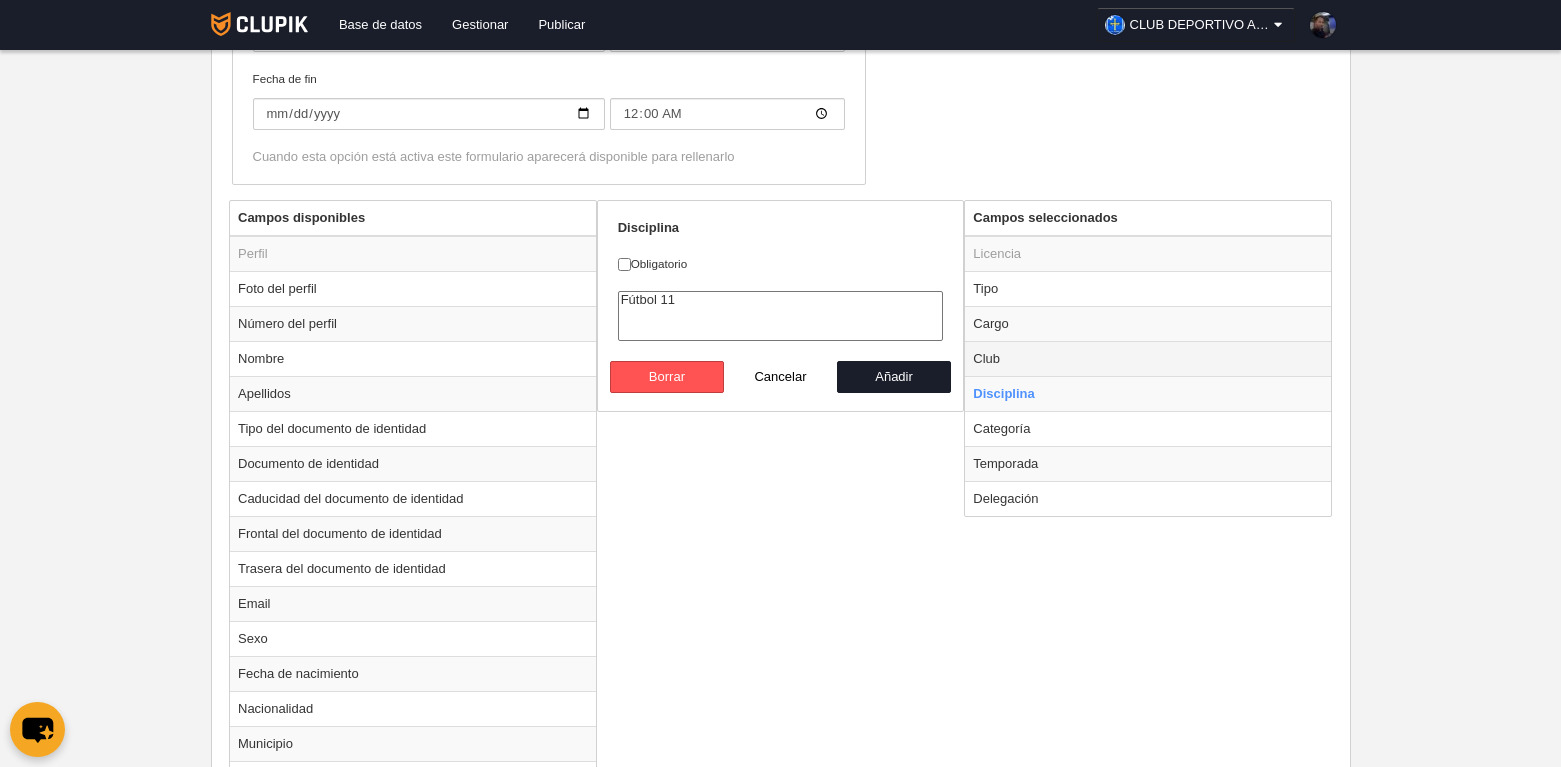 click on "Club" at bounding box center [1148, 358] 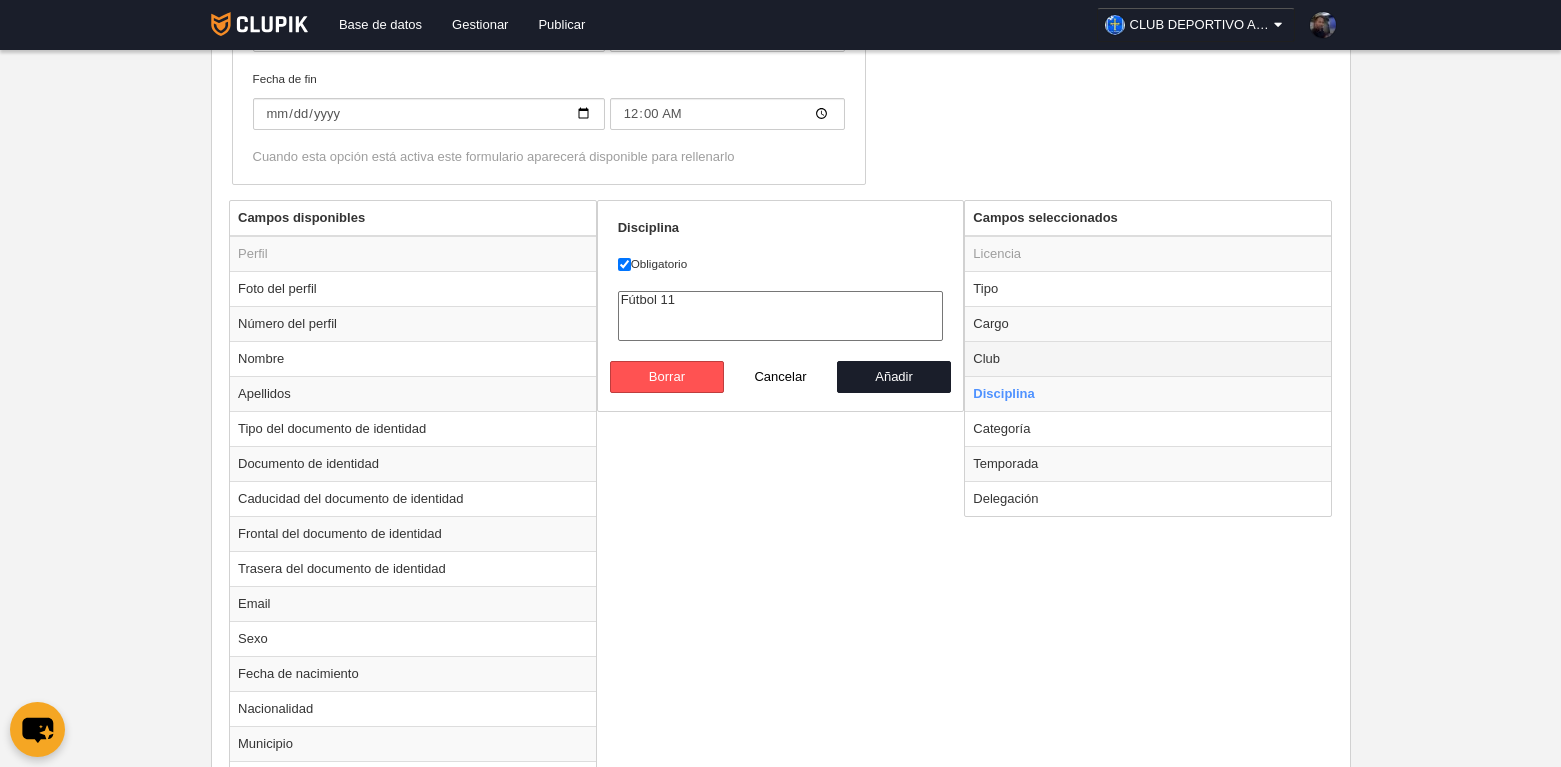 radio on "true" 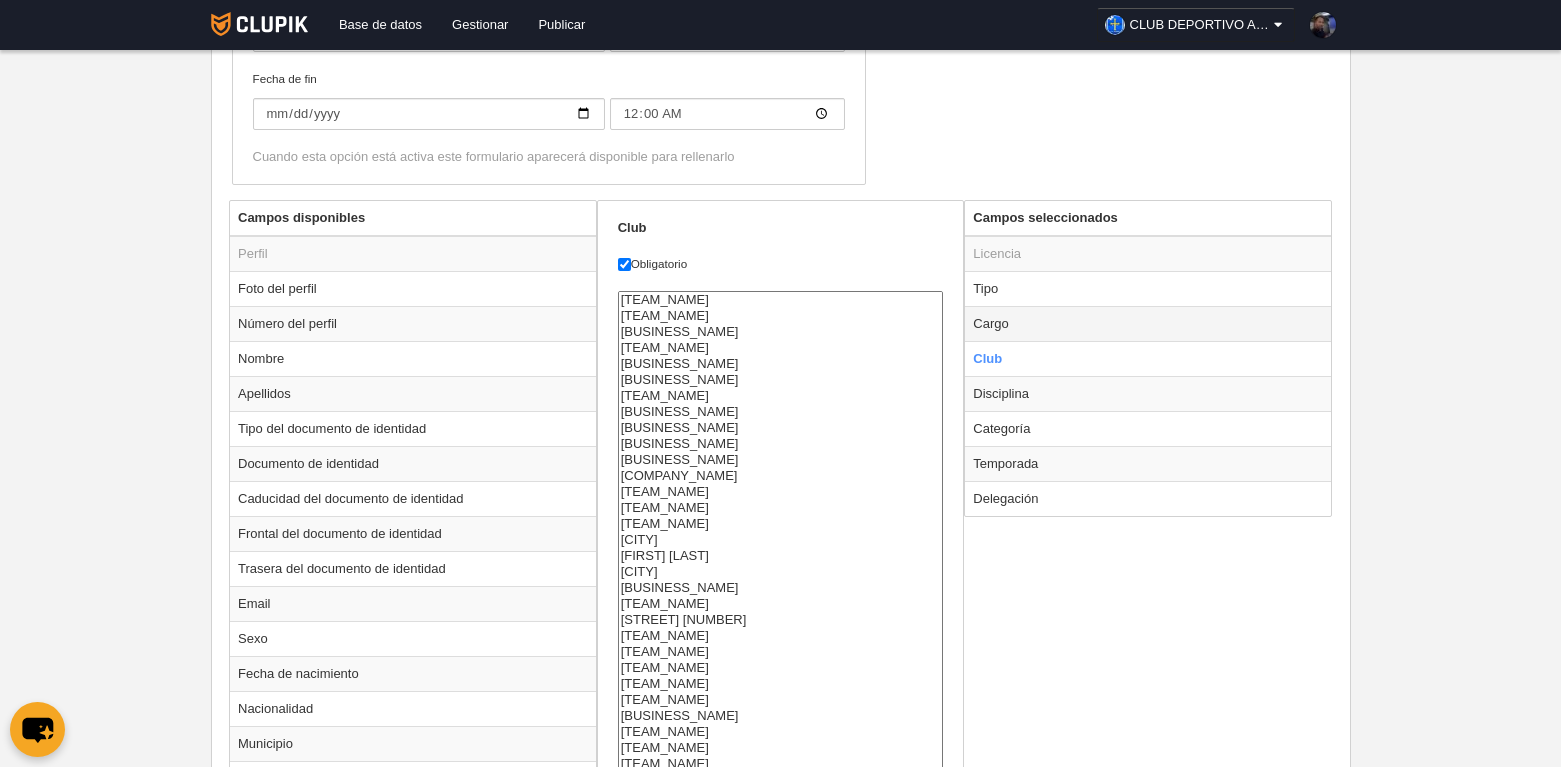 click on "Cargo" at bounding box center [1148, 323] 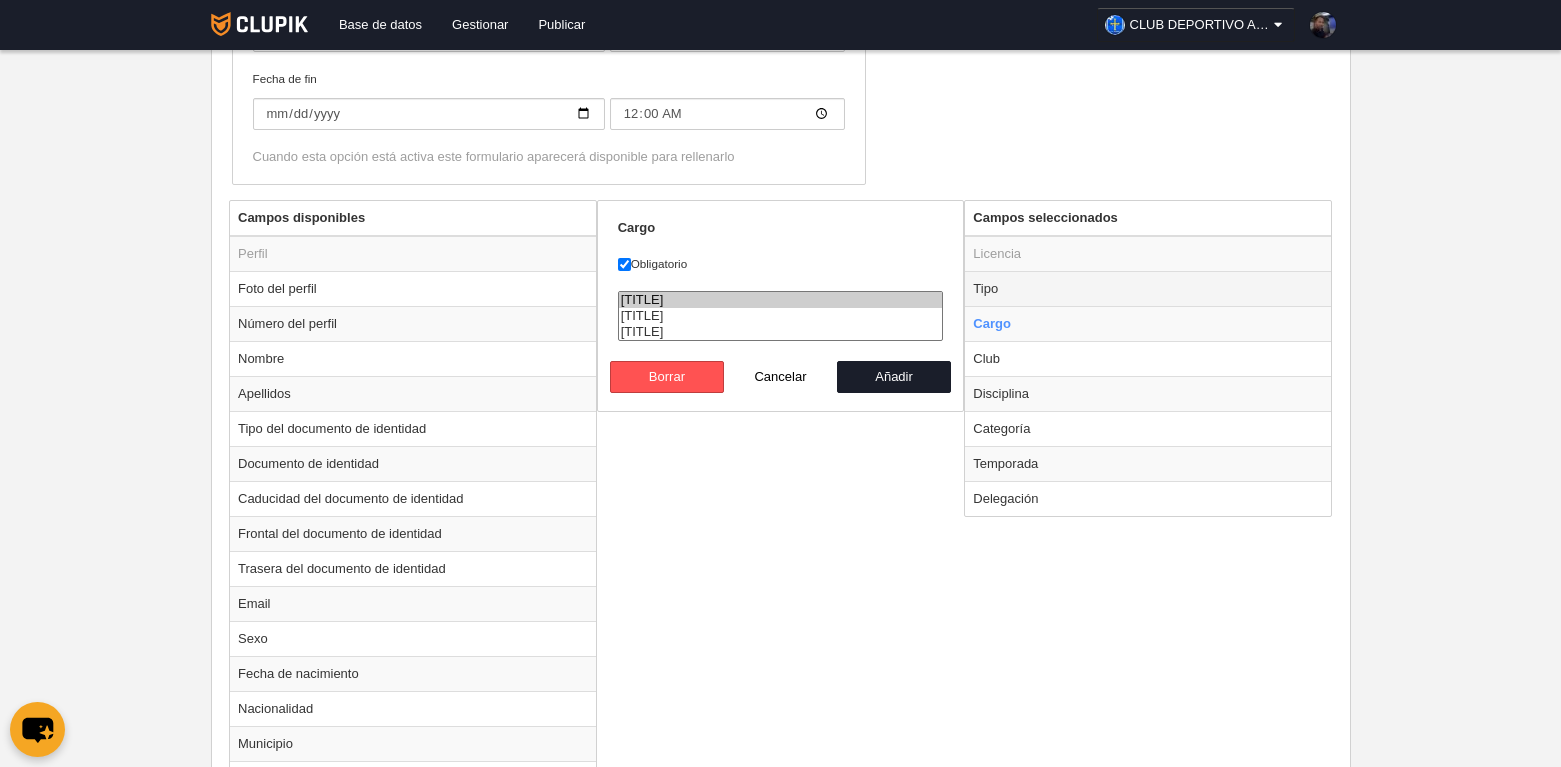 click on "Tipo" at bounding box center [1148, 288] 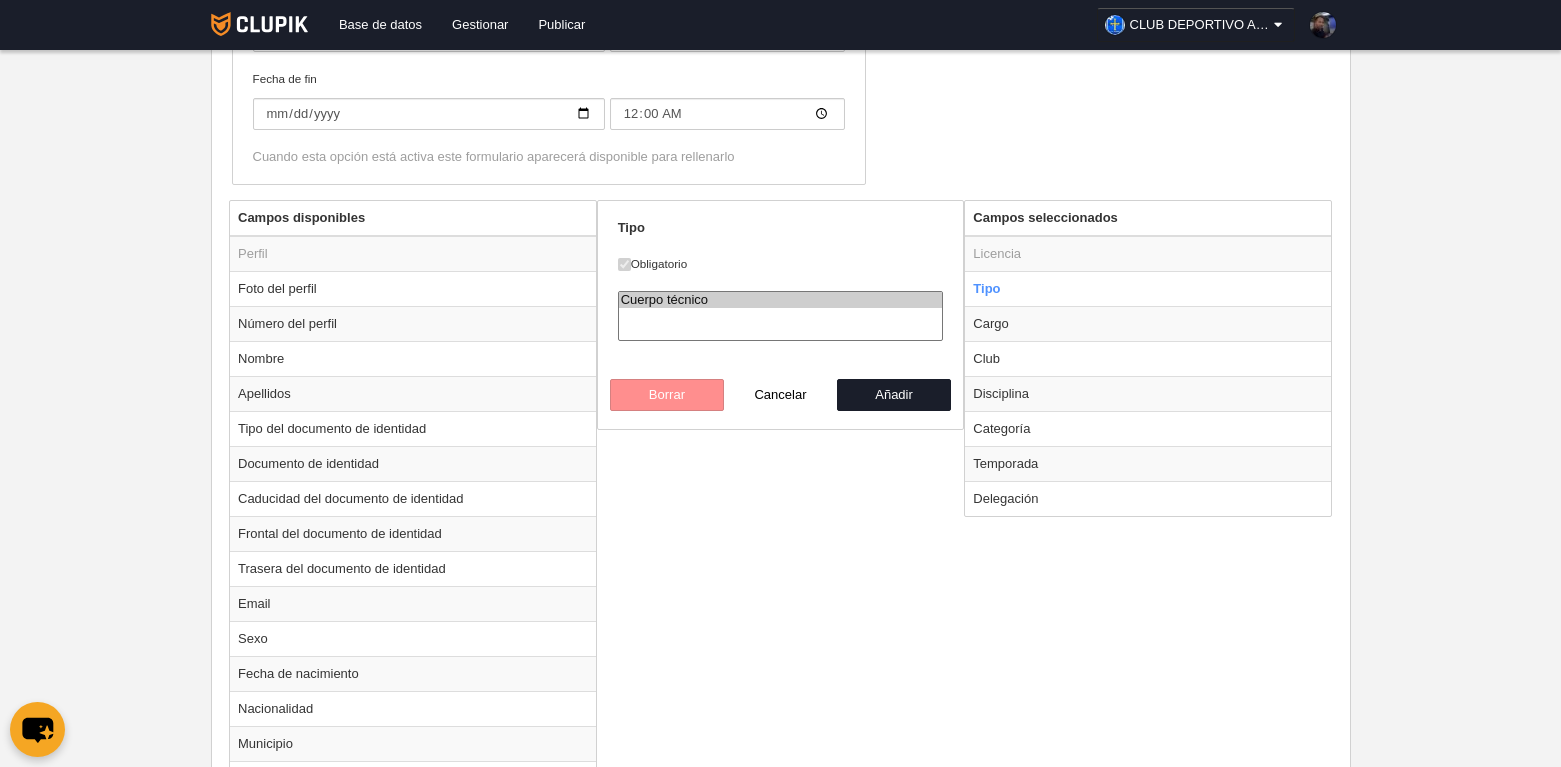 click on "Campos disponibles
Perfil
Foto del perfil
Número del perfil
Nombre
Apellidos
Tipo del documento de identidad
Documento de identidad
Caducidad del documento de identidad
Frontal del documento de identidad
Trasera del documento de identidad
Email
Sexo
Fecha de nacimiento
Nacionalidad
Municipio
Código postal
Provincia
Dirección
Lugar de nacimiento
Residencia
Tipo" at bounding box center (780, 751) 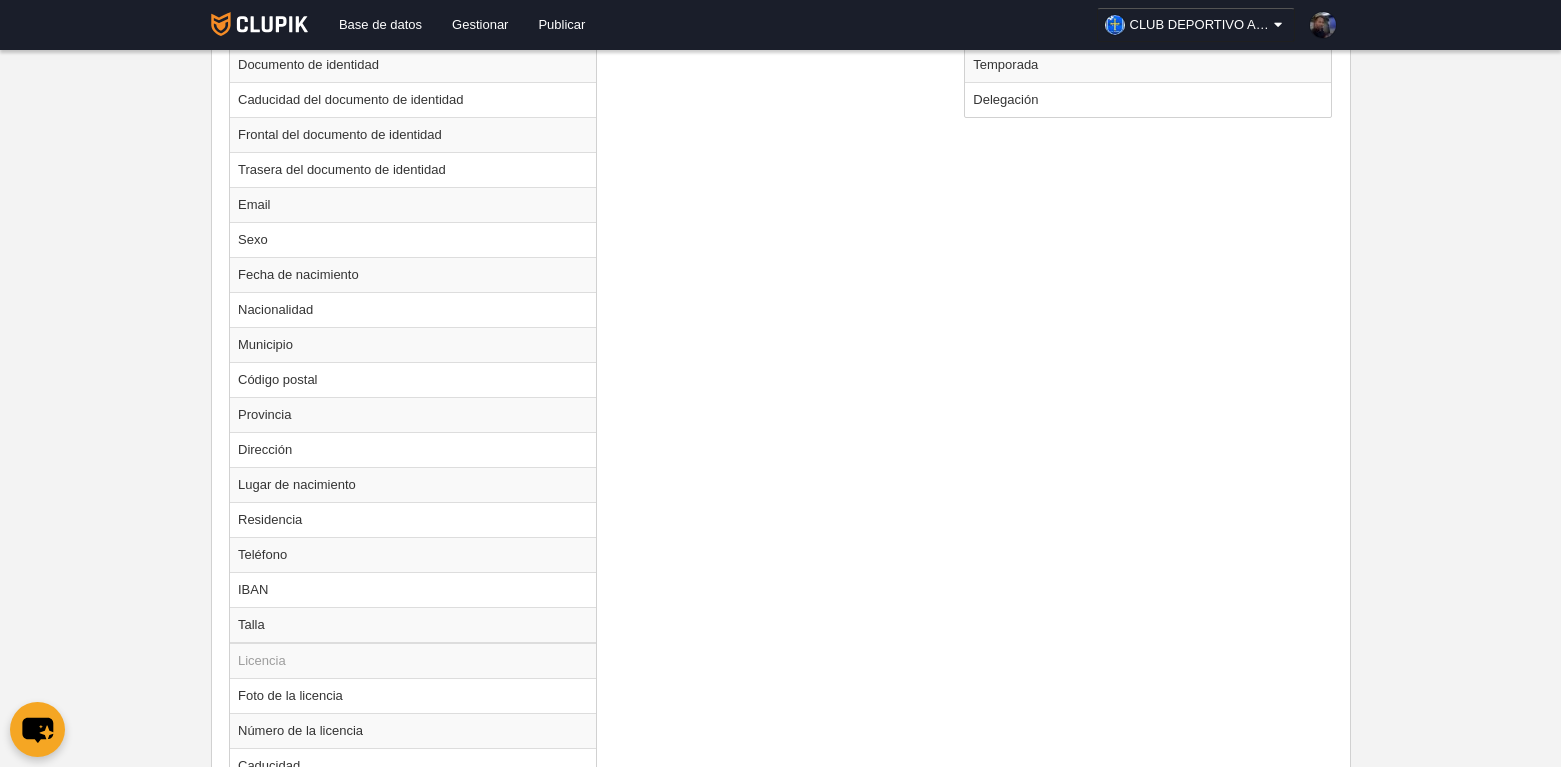 scroll, scrollTop: 1269, scrollLeft: 0, axis: vertical 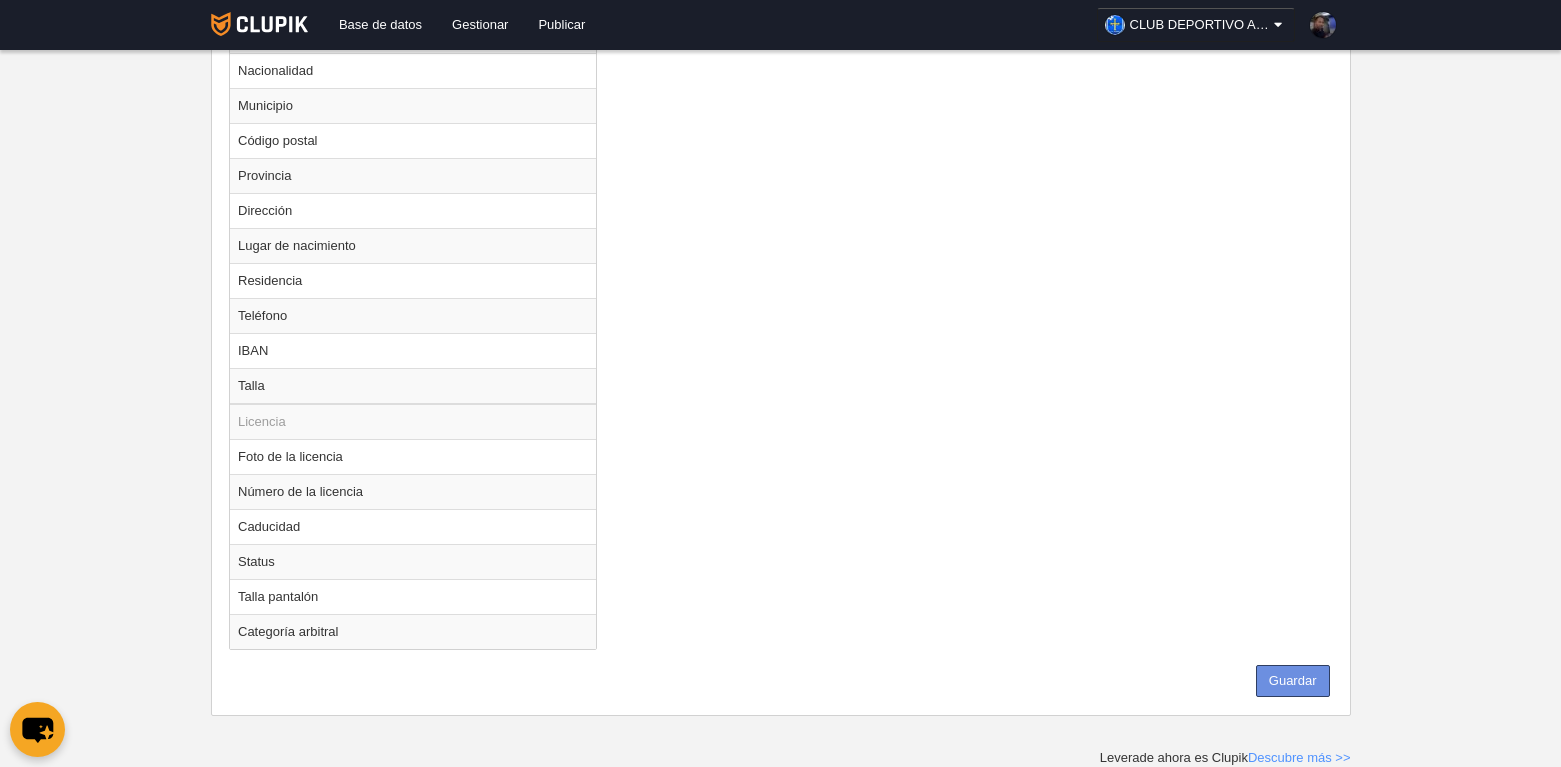 click on "Guardar" at bounding box center (1293, 681) 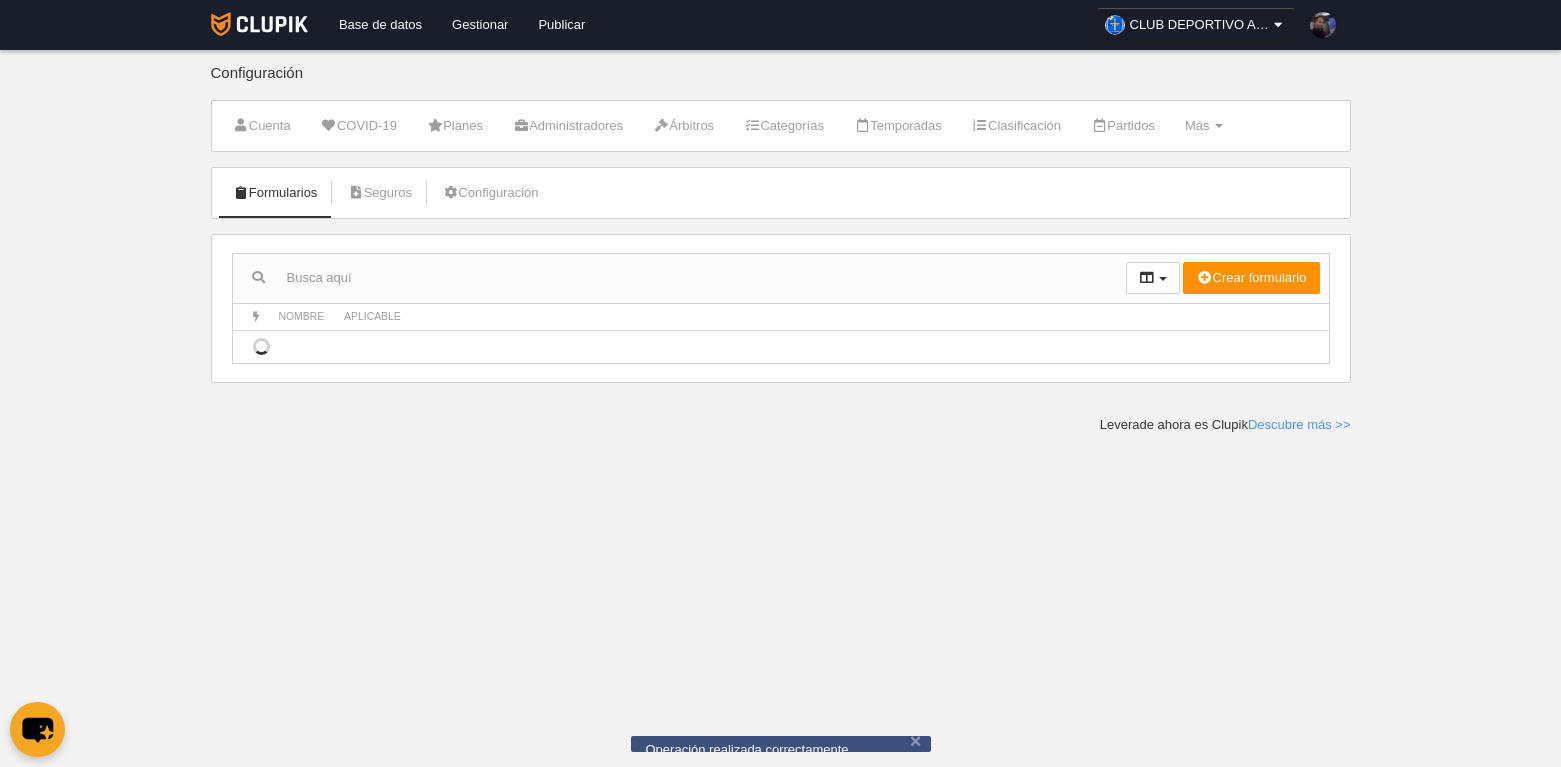 scroll, scrollTop: 0, scrollLeft: 0, axis: both 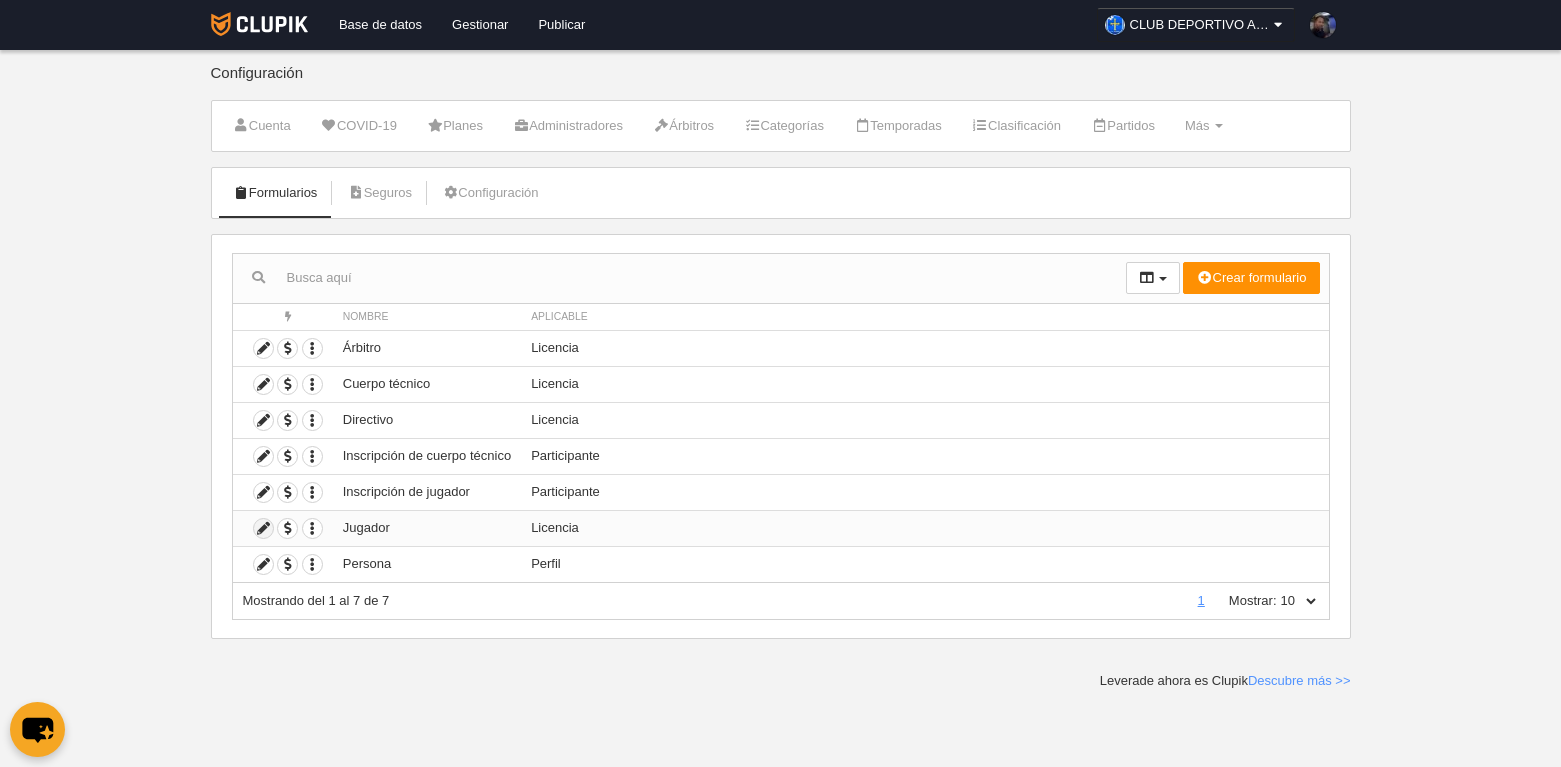click at bounding box center (263, 528) 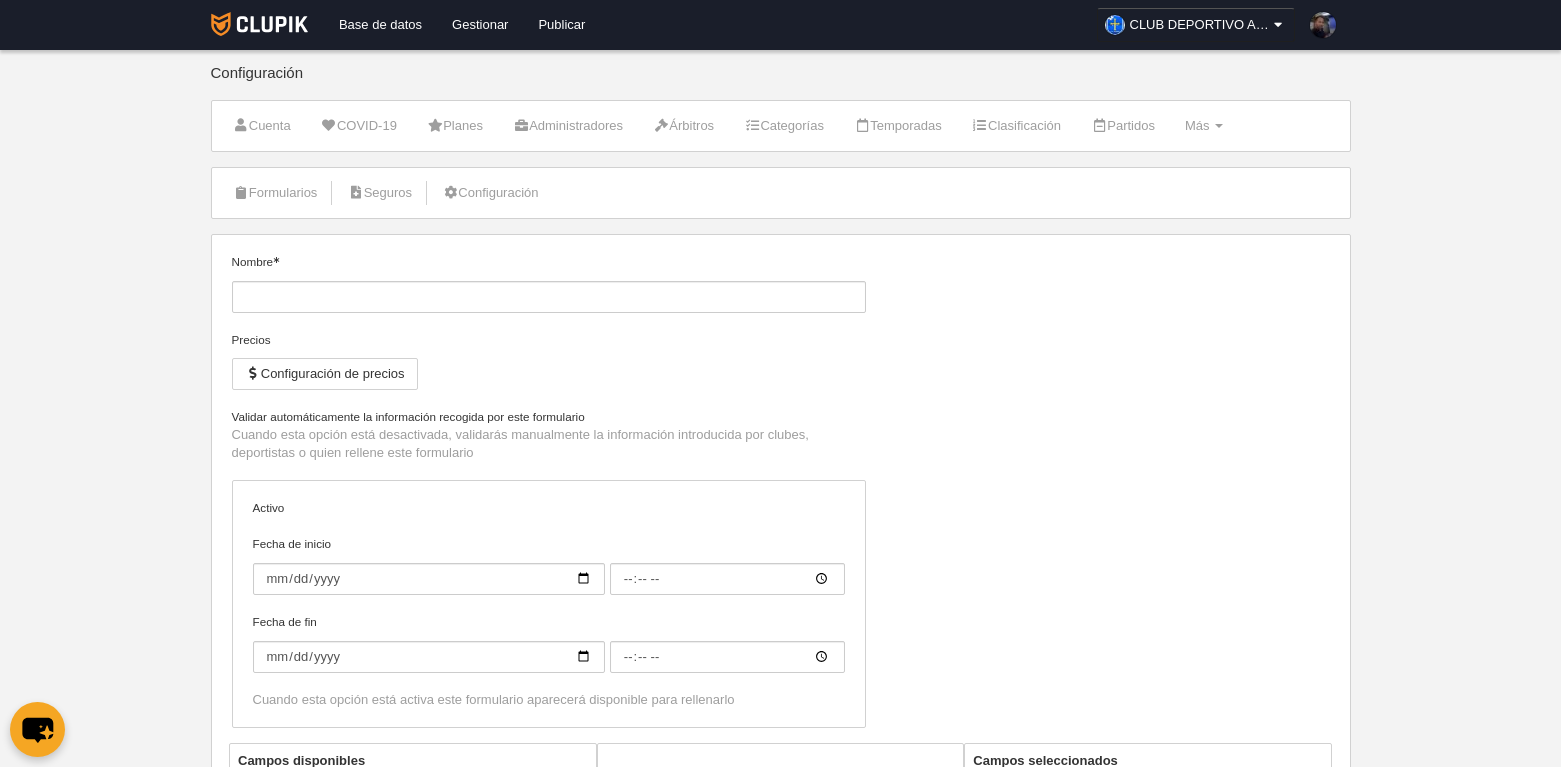 type on "Jugador" 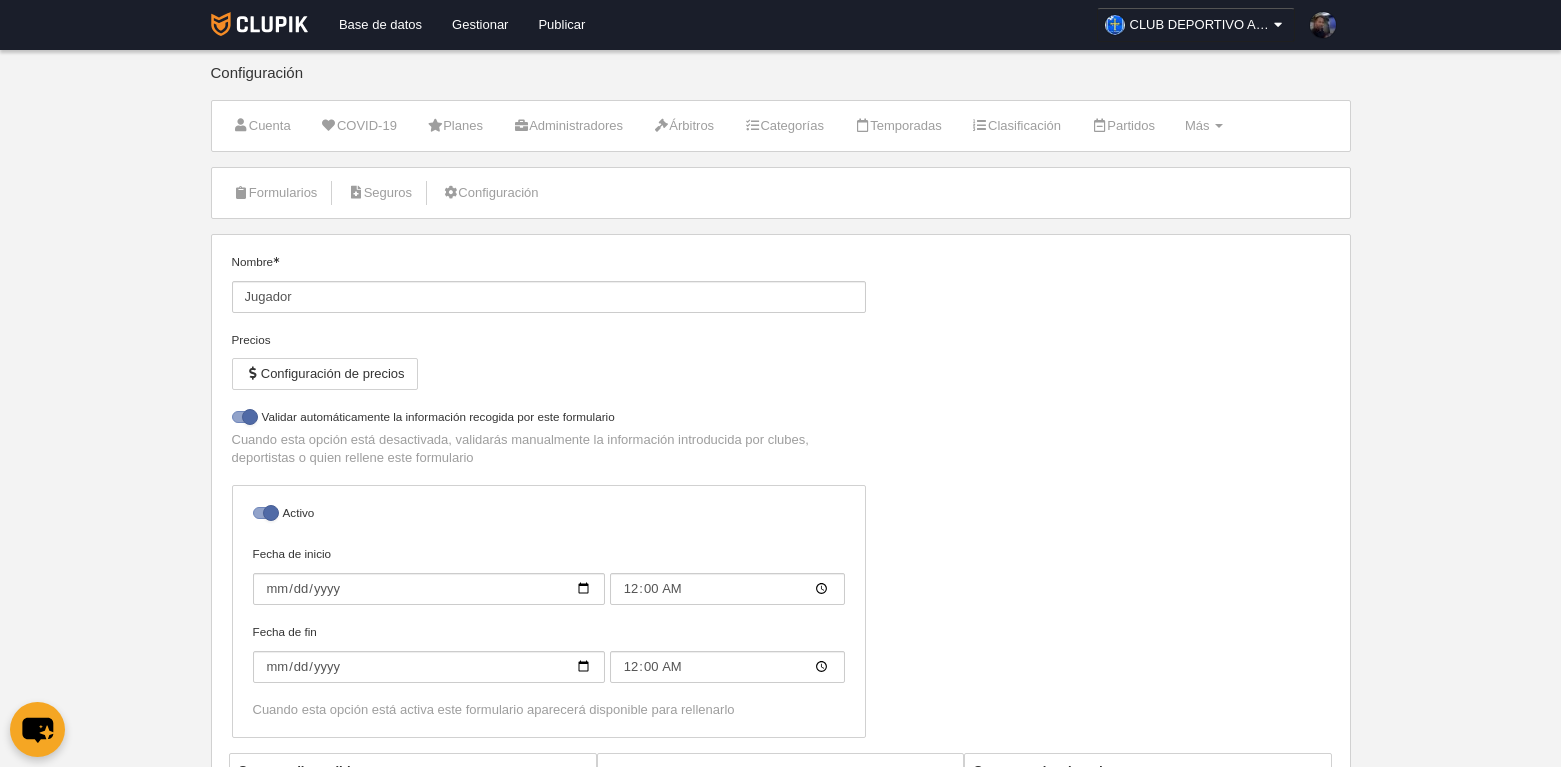 select on "selected" 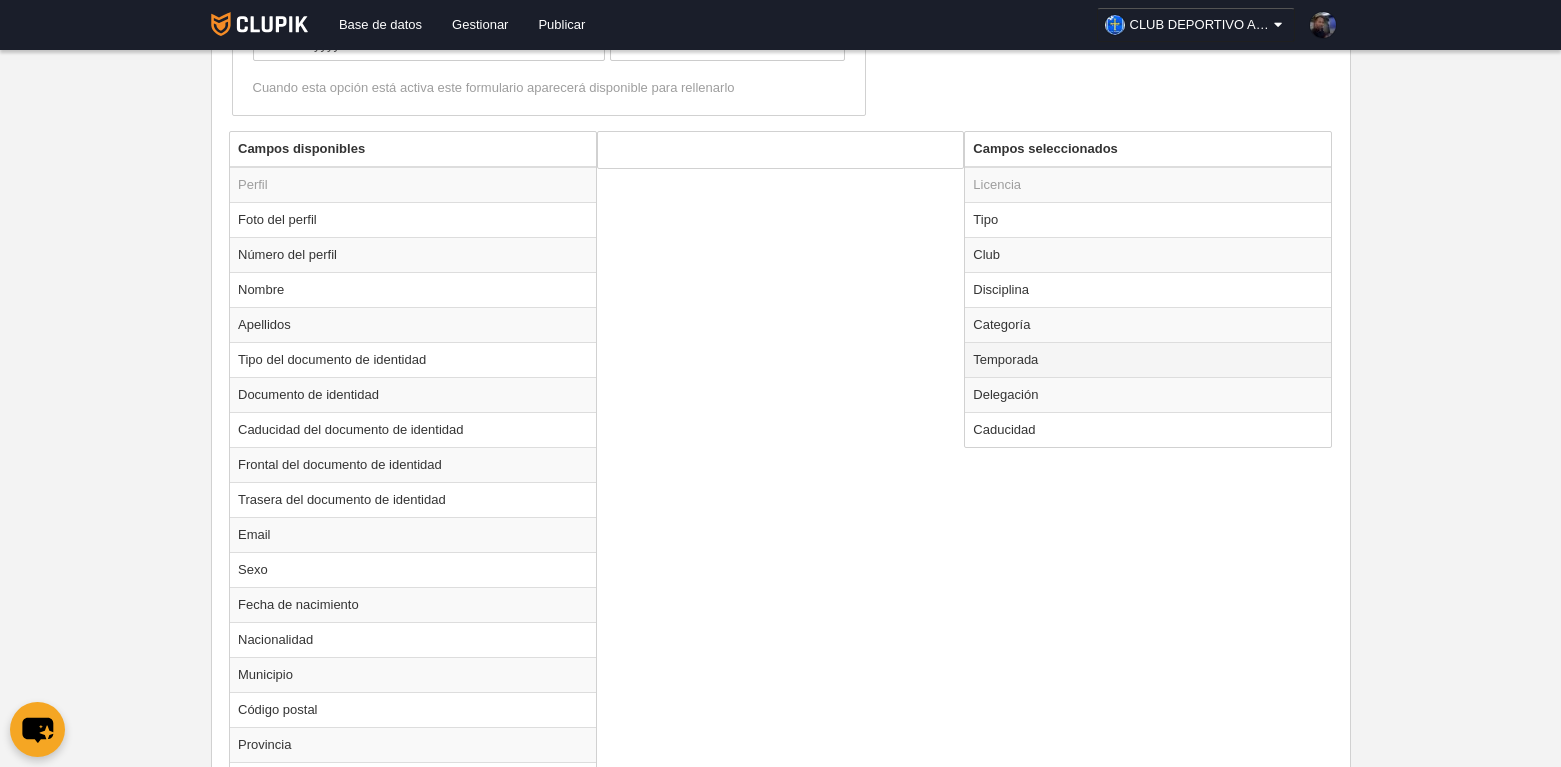 scroll, scrollTop: 600, scrollLeft: 0, axis: vertical 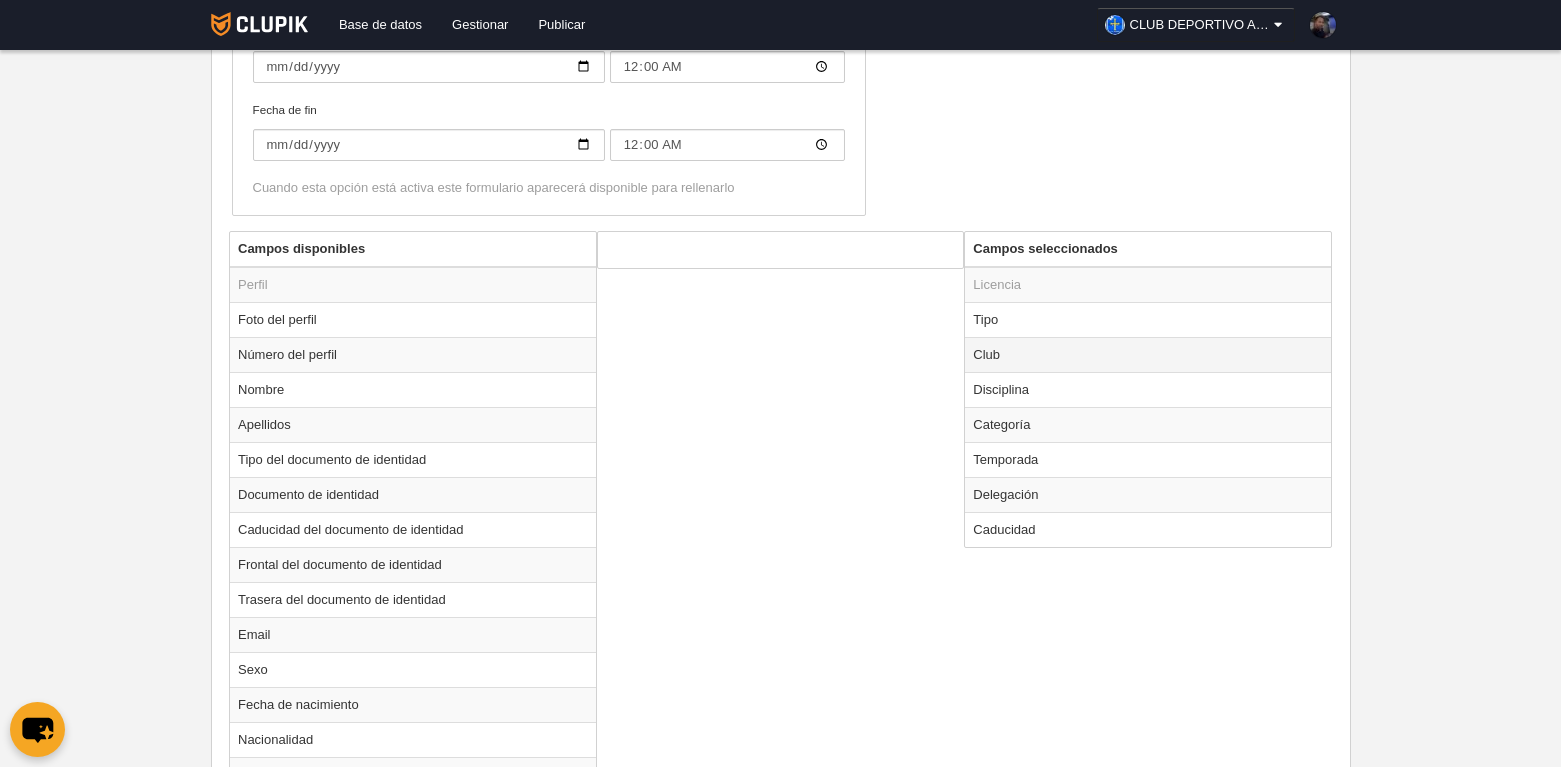 click on "Club" at bounding box center (1148, 354) 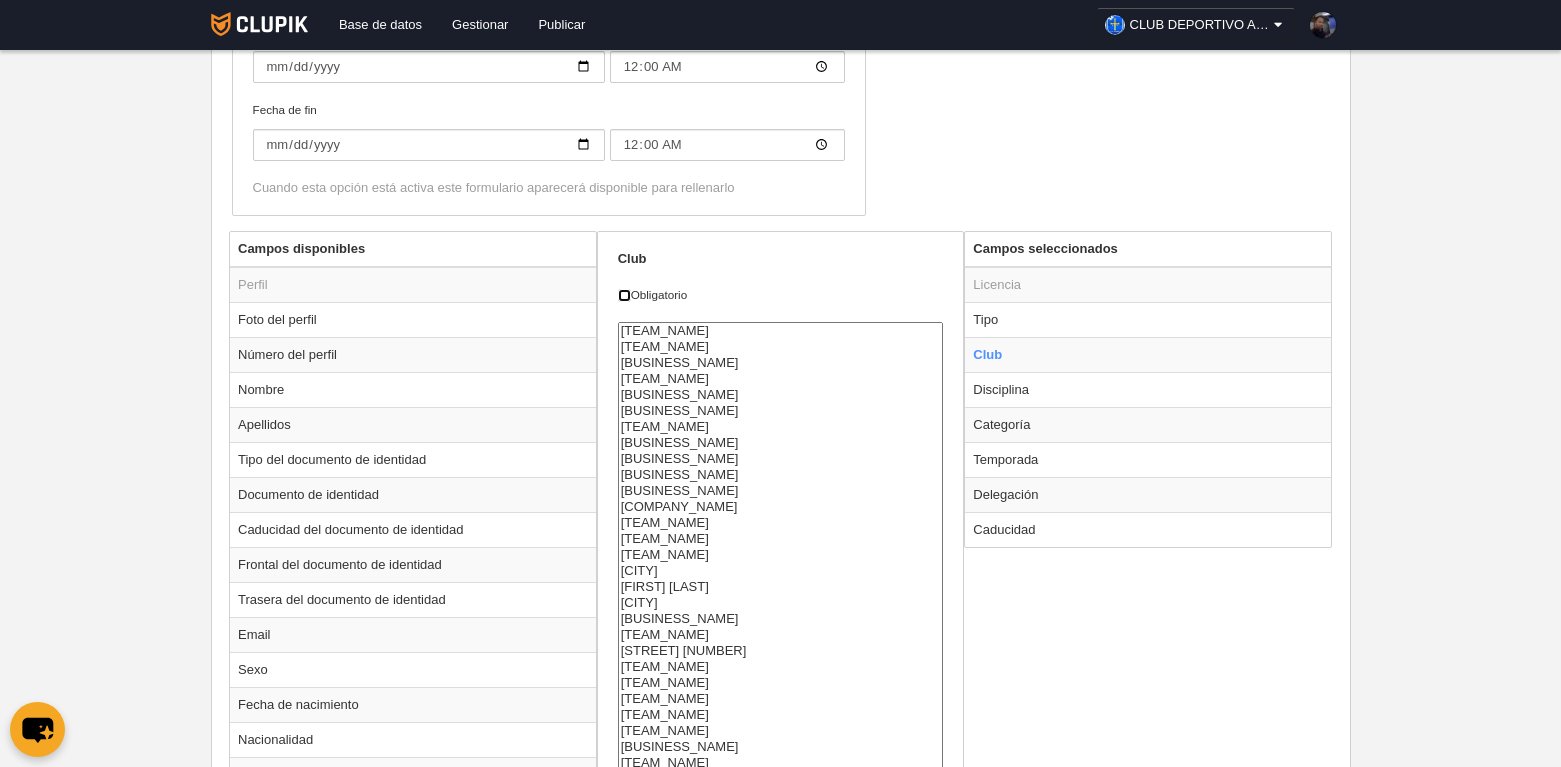 click on "Obligatorio" at bounding box center [624, 295] 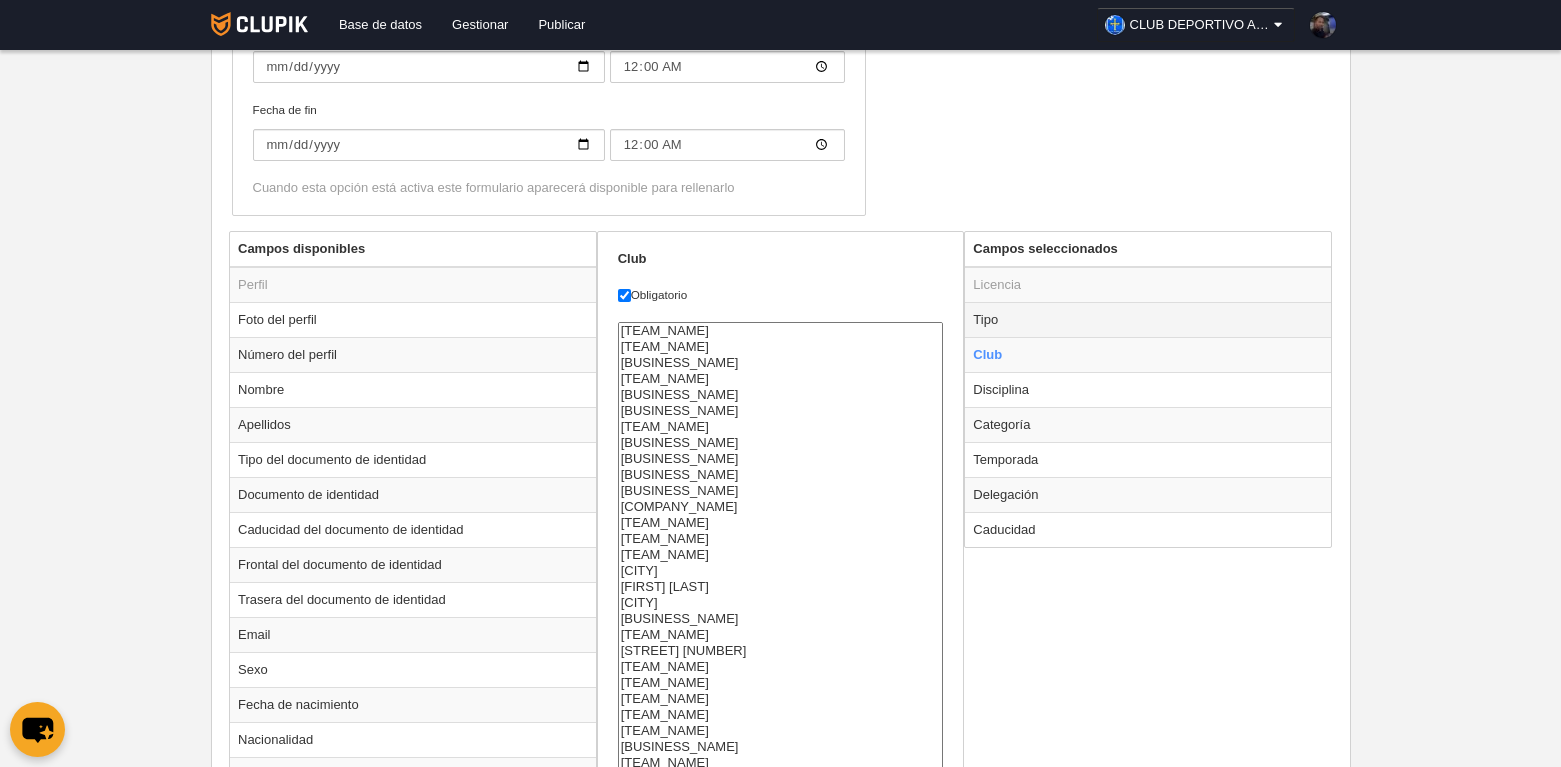 click on "Tipo" at bounding box center [1148, 319] 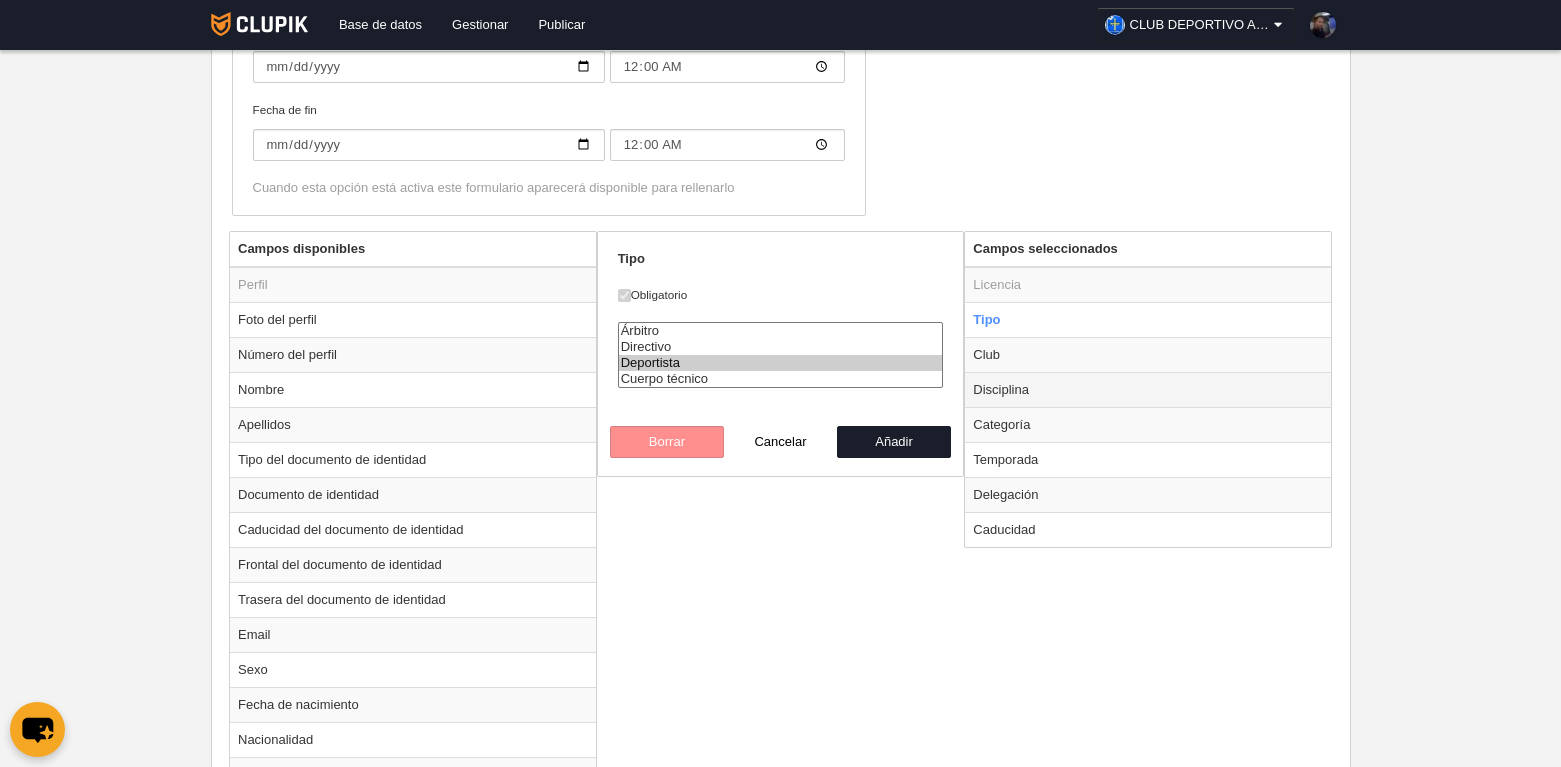 click on "Disciplina" at bounding box center [1148, 389] 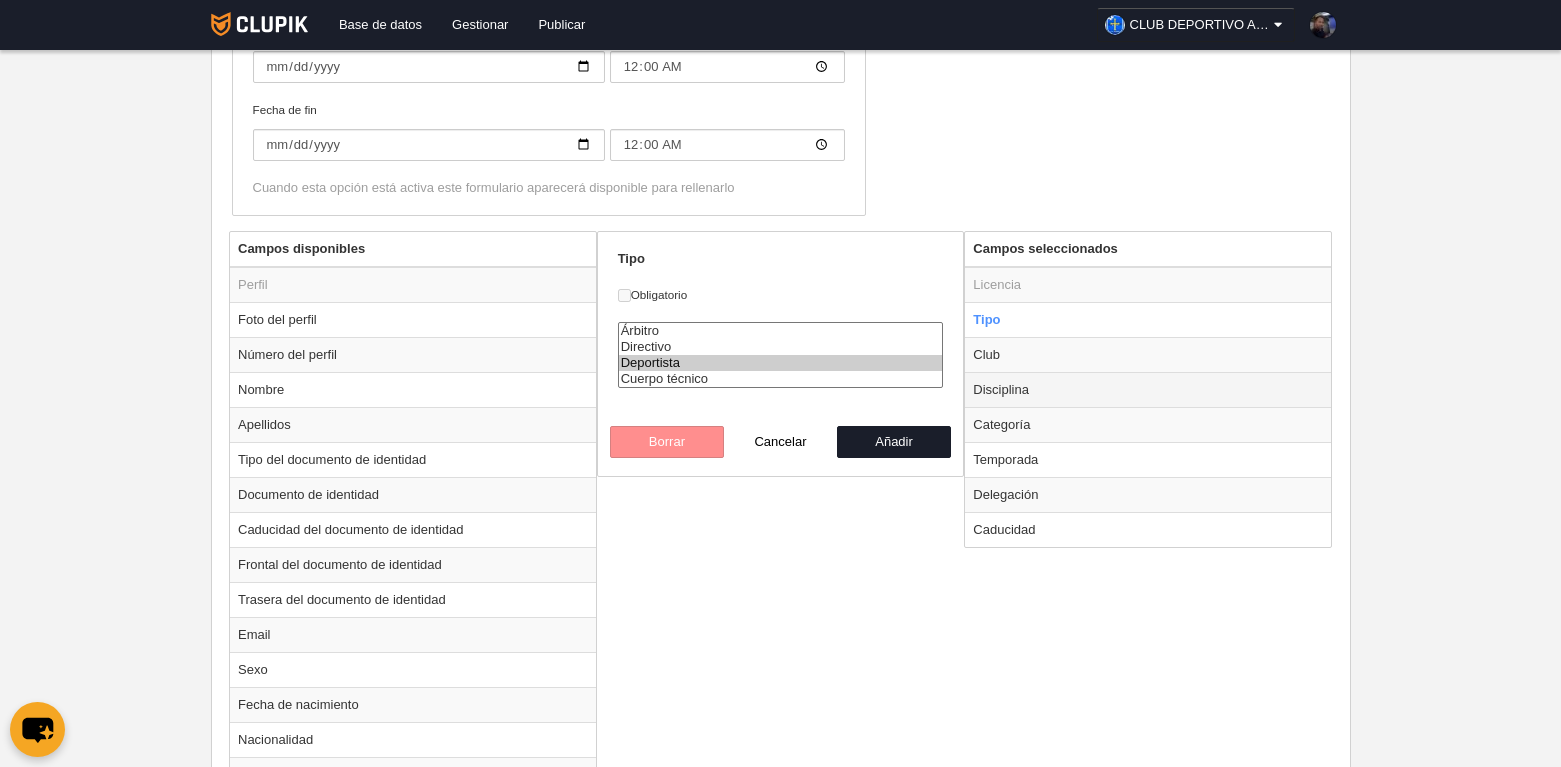 radio on "false" 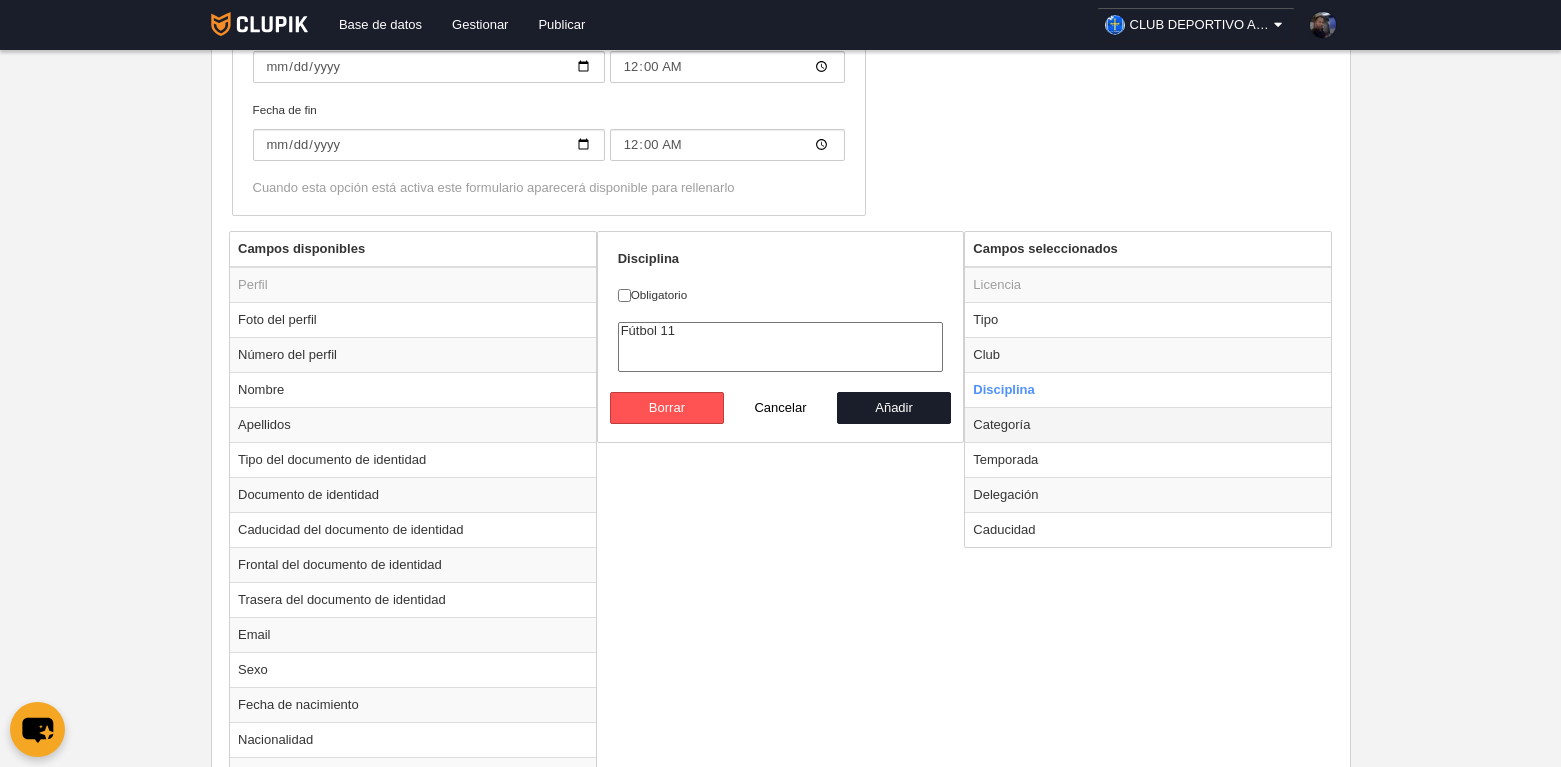 click on "Categoría" at bounding box center [1148, 424] 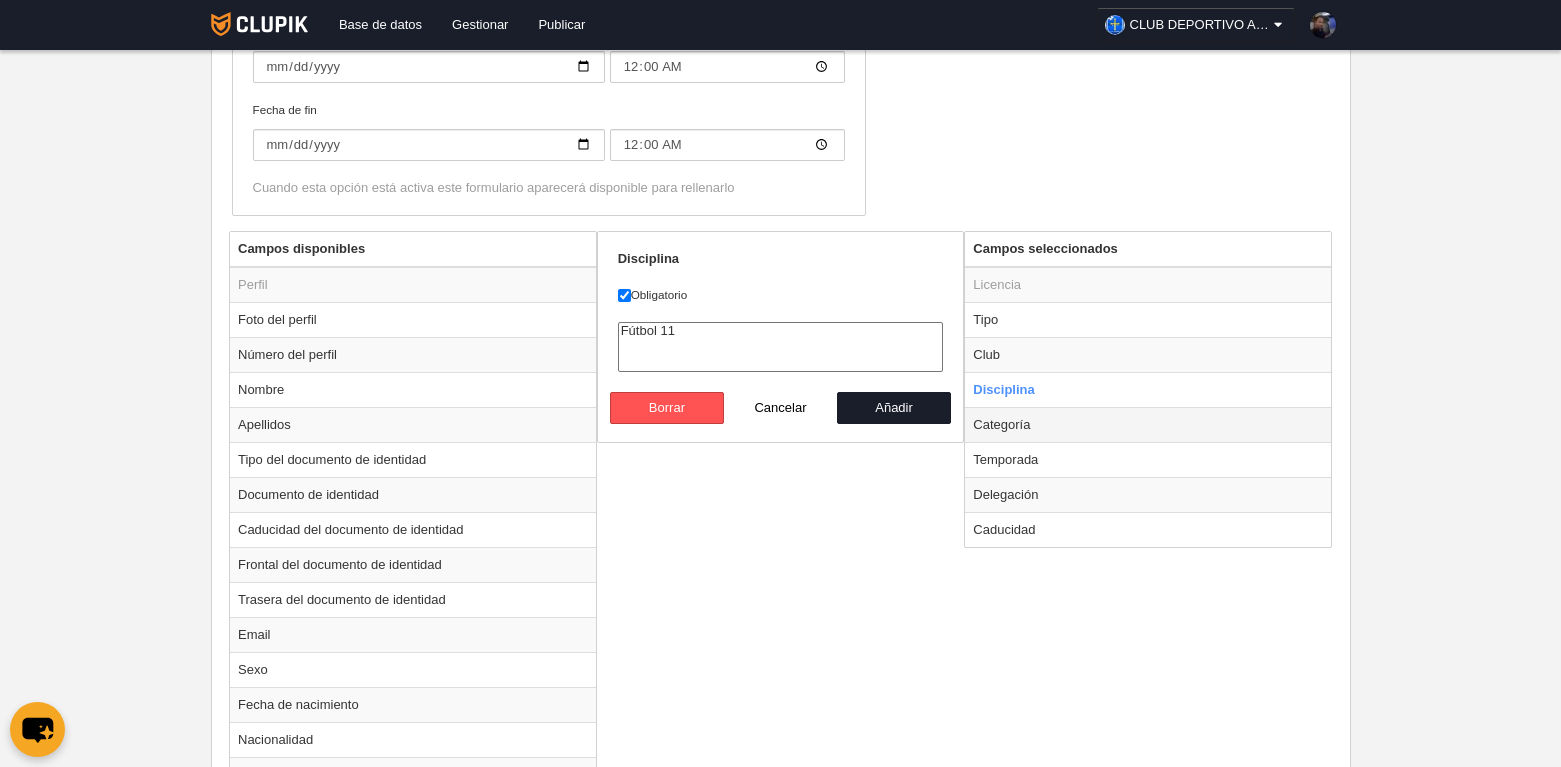 radio on "false" 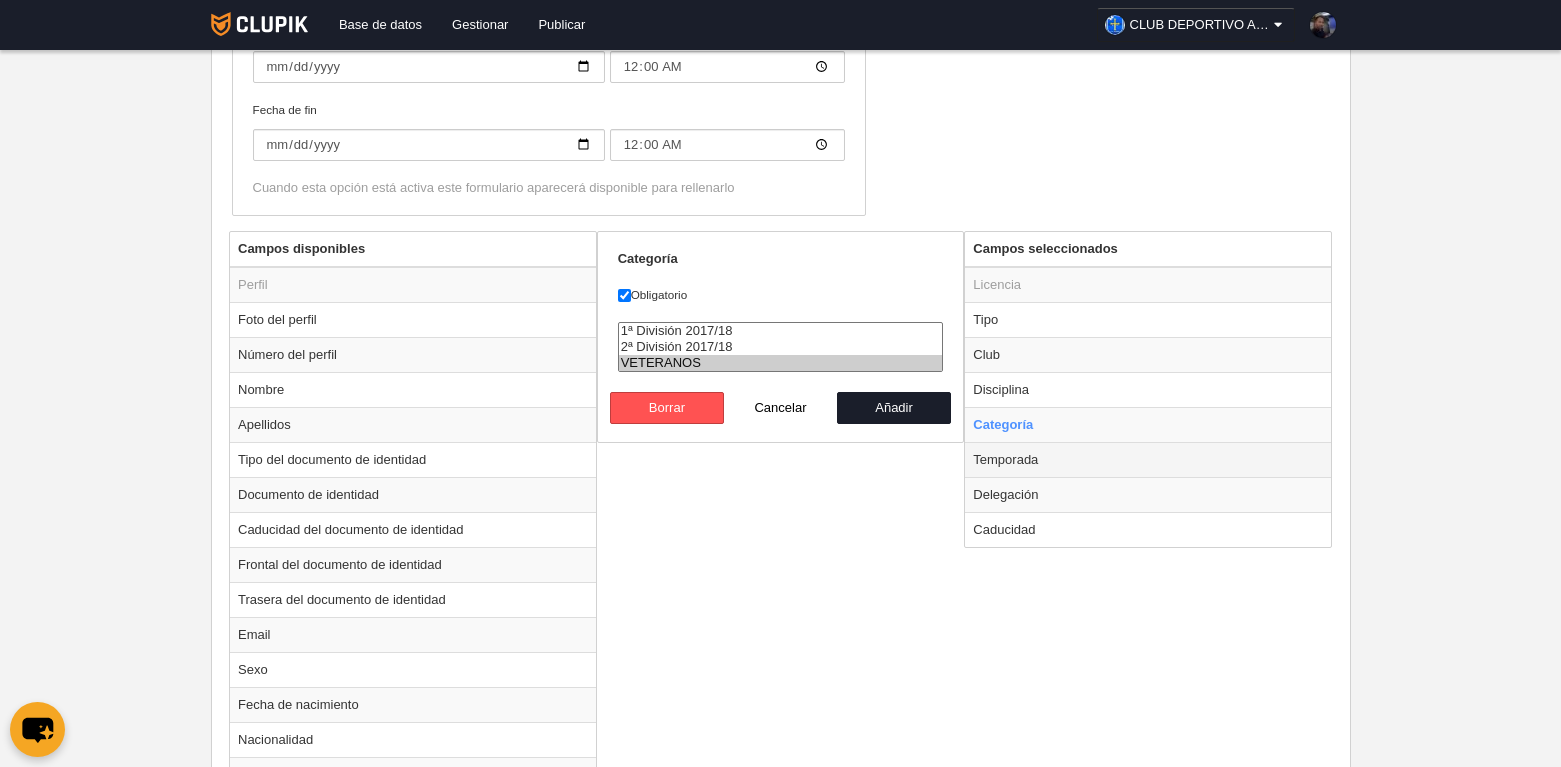 click on "Temporada" at bounding box center (1148, 459) 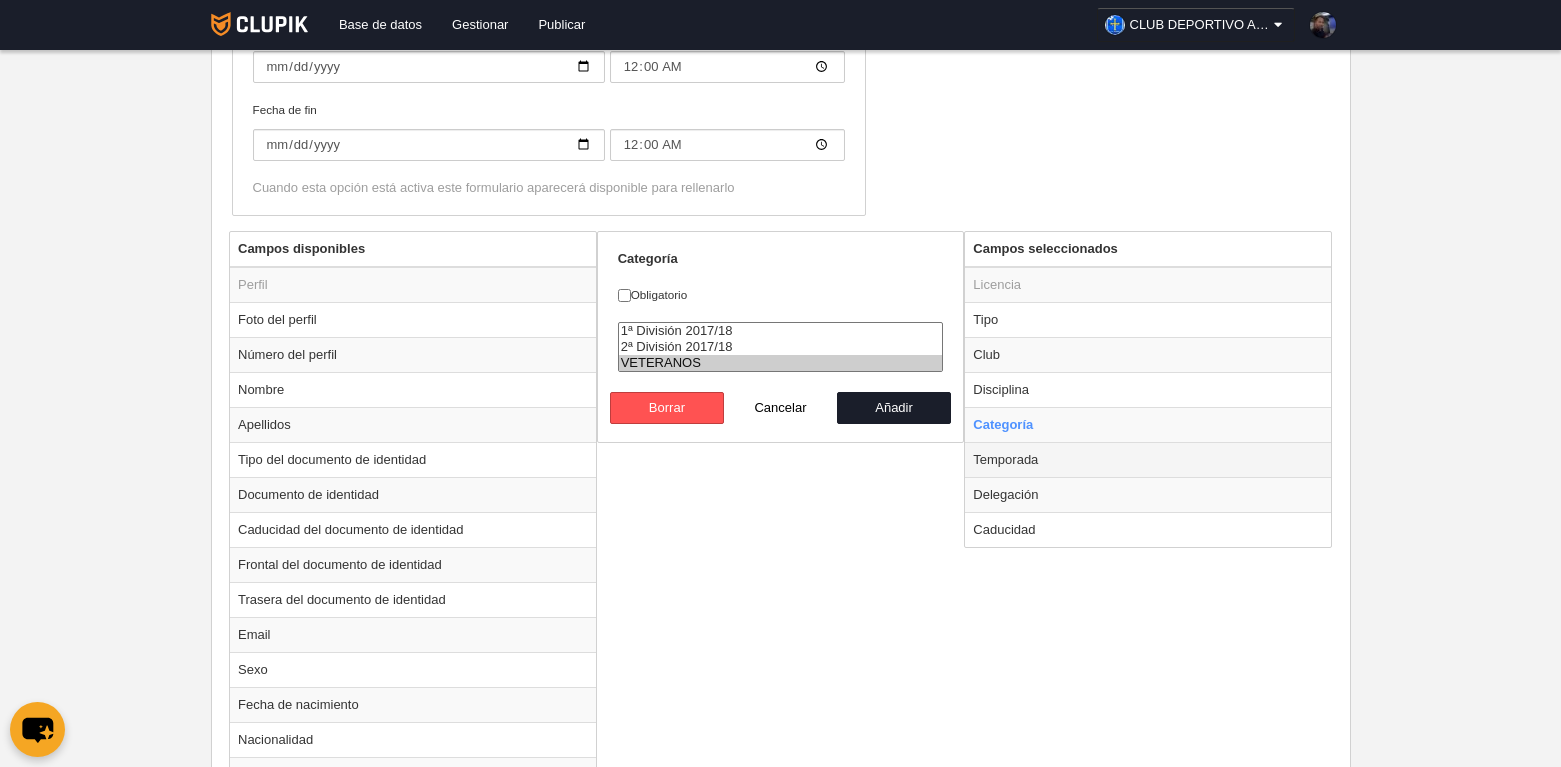 radio on "false" 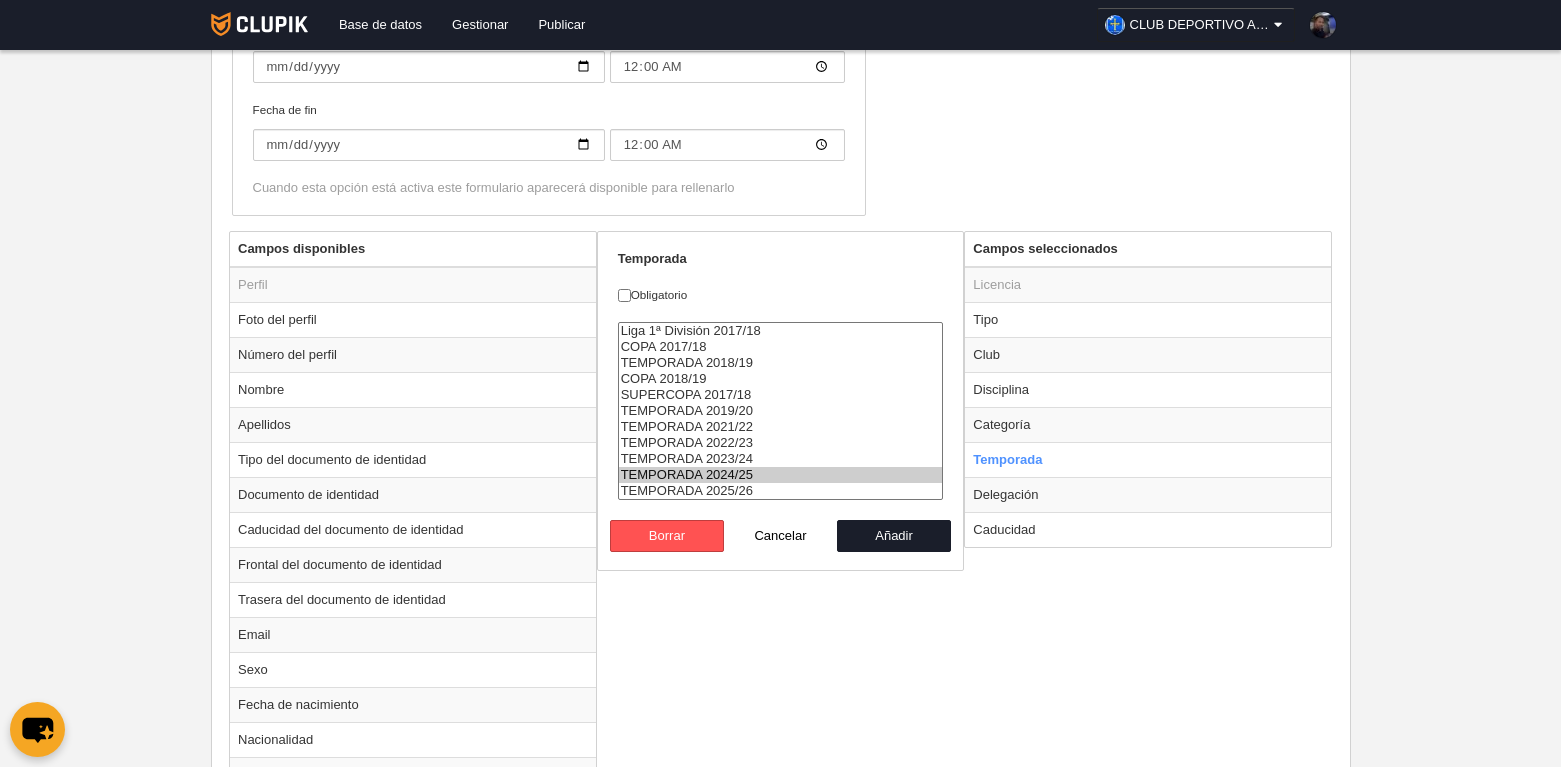 select on "8426" 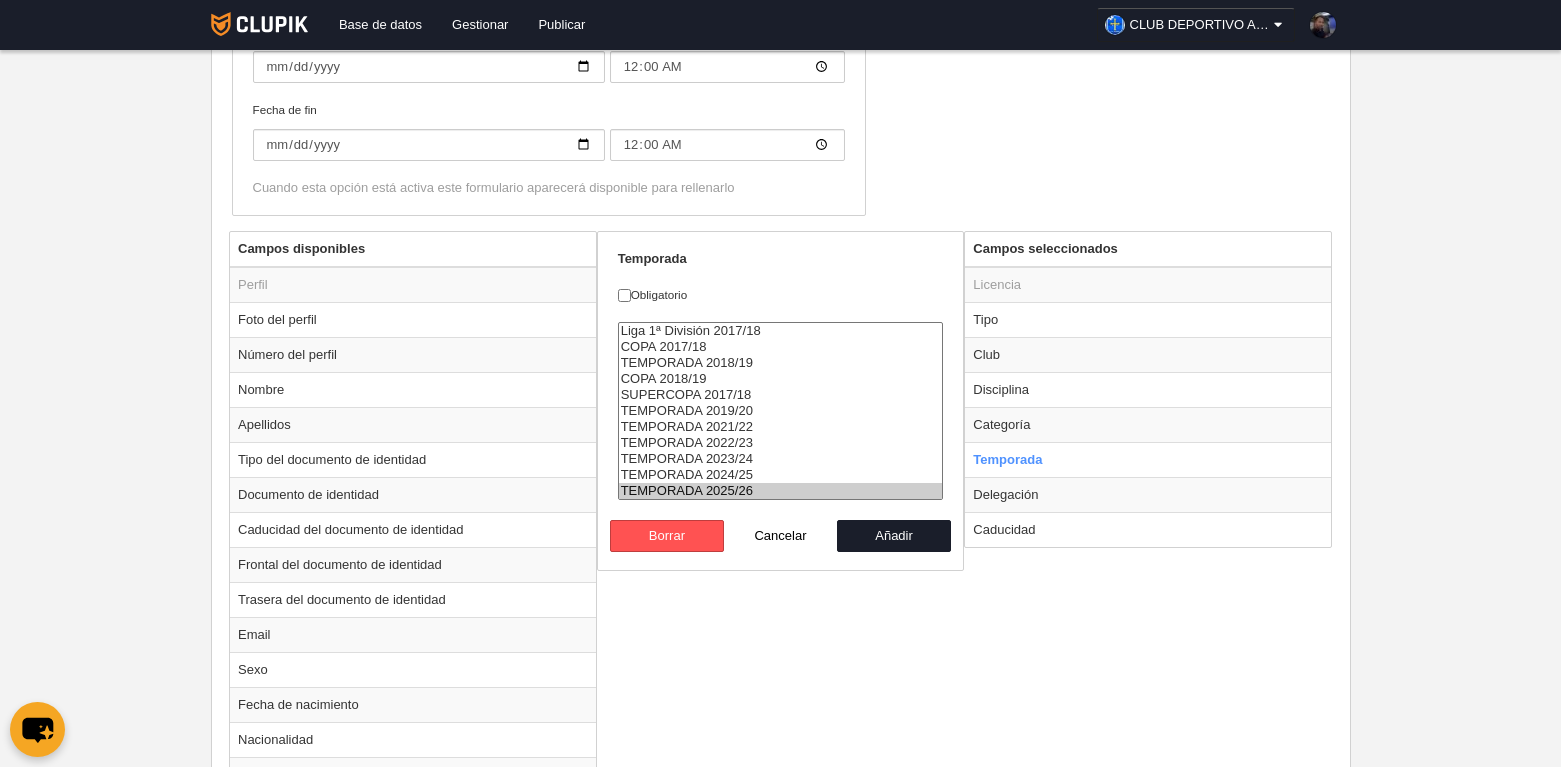 click on "TEMPORADA 2025/26" at bounding box center [781, 491] 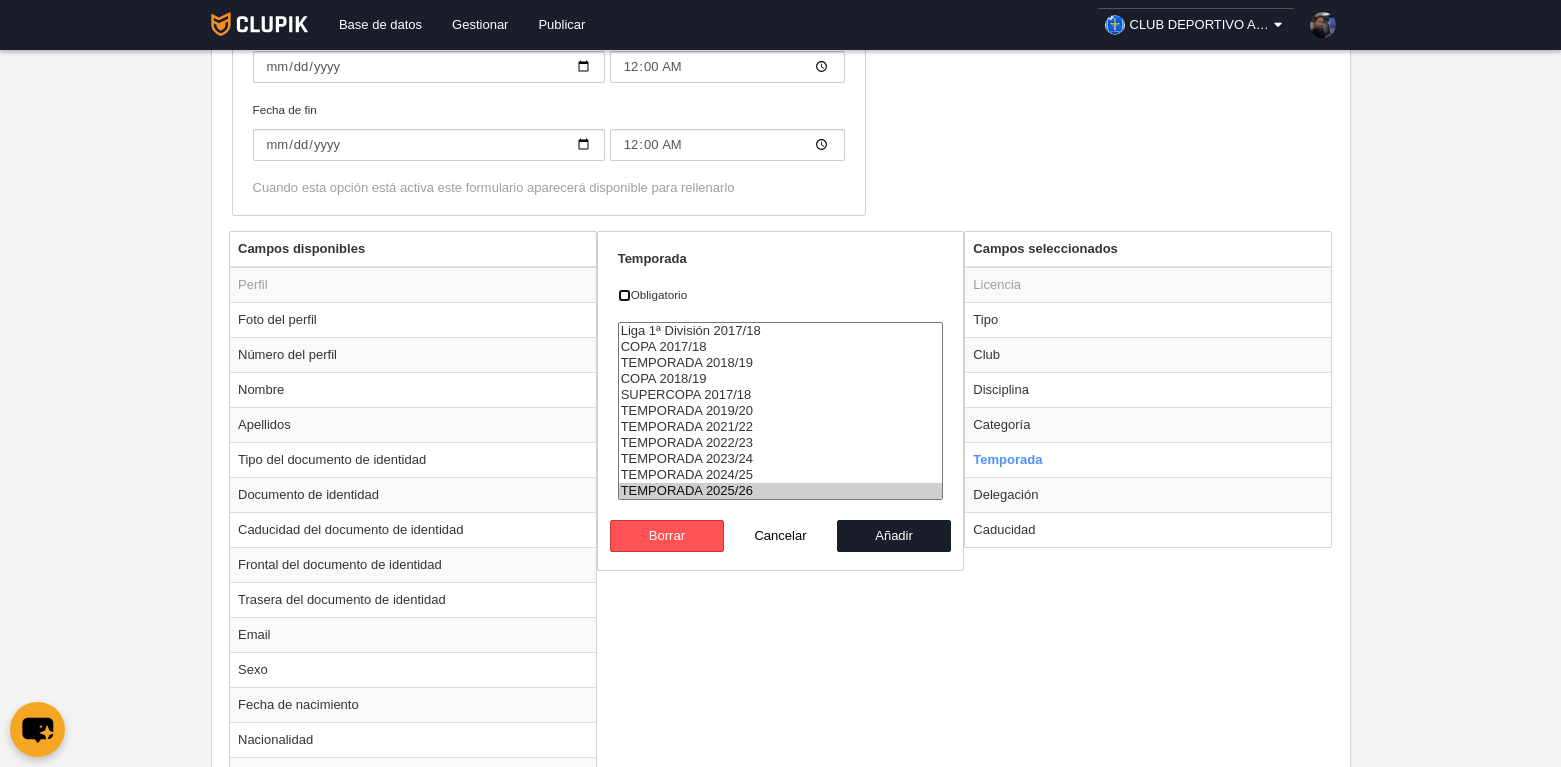 click on "Obligatorio" at bounding box center (624, 295) 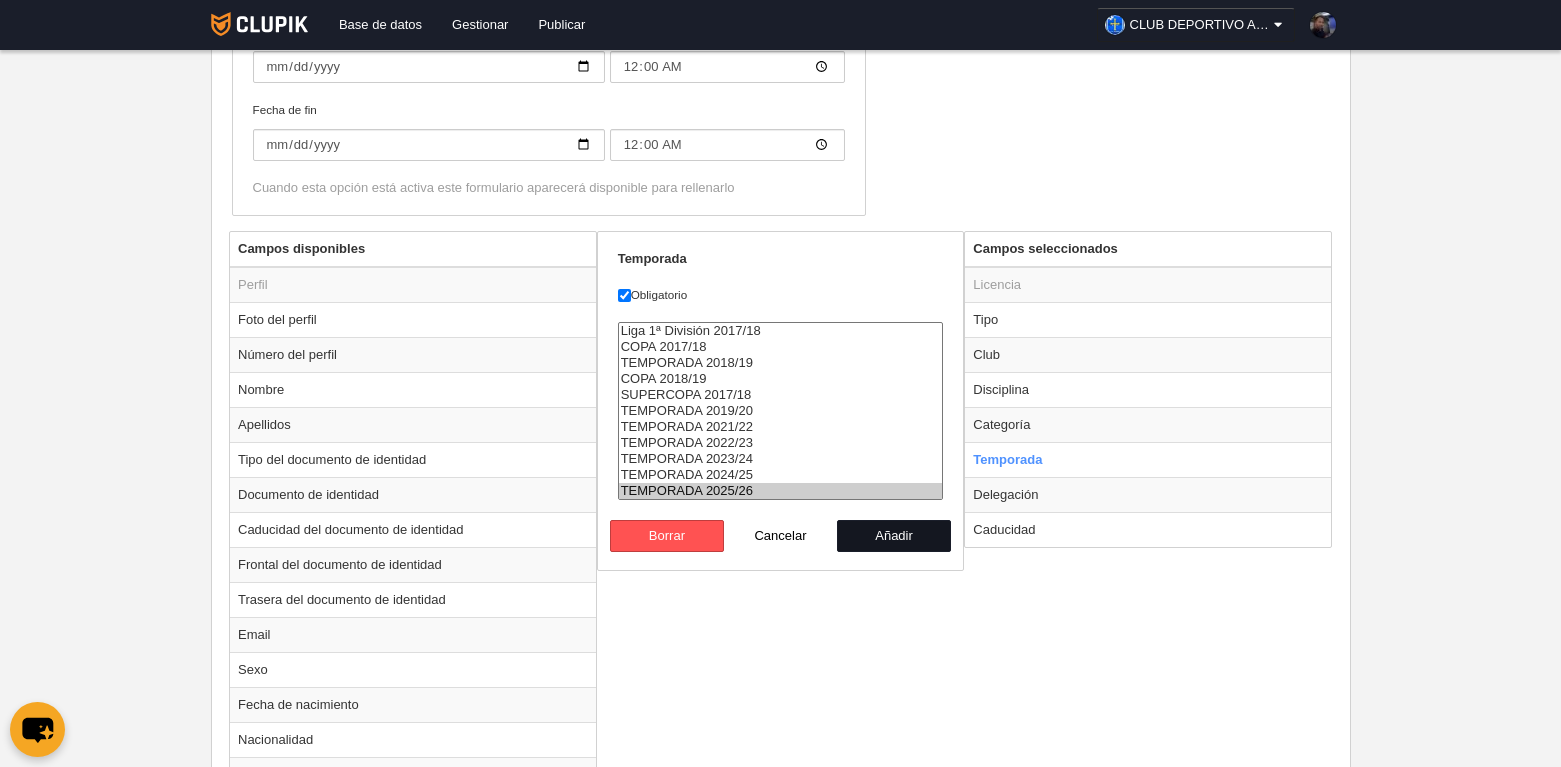 click on "Añadir" at bounding box center (894, 536) 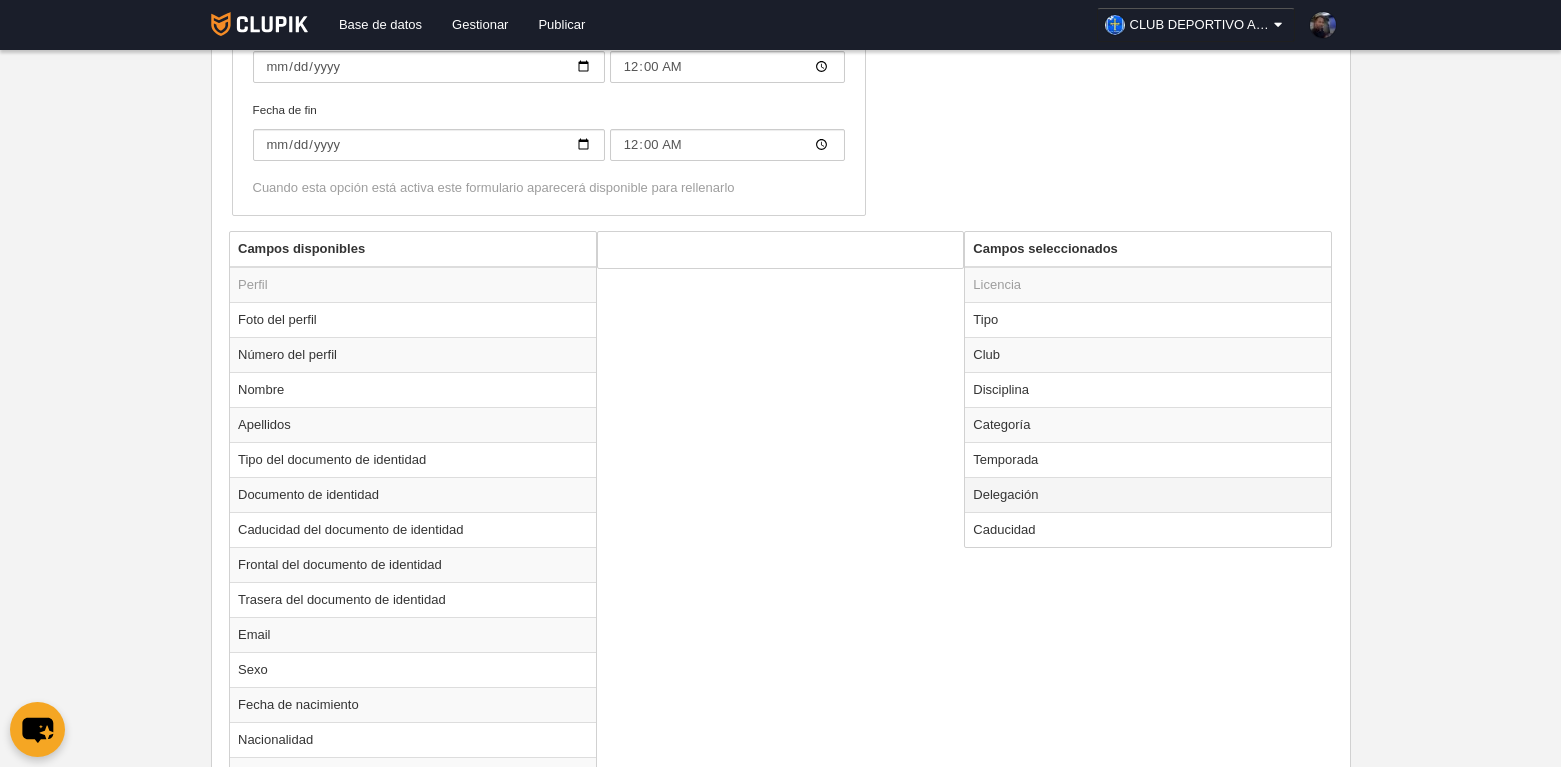 click on "Delegación" at bounding box center [1148, 494] 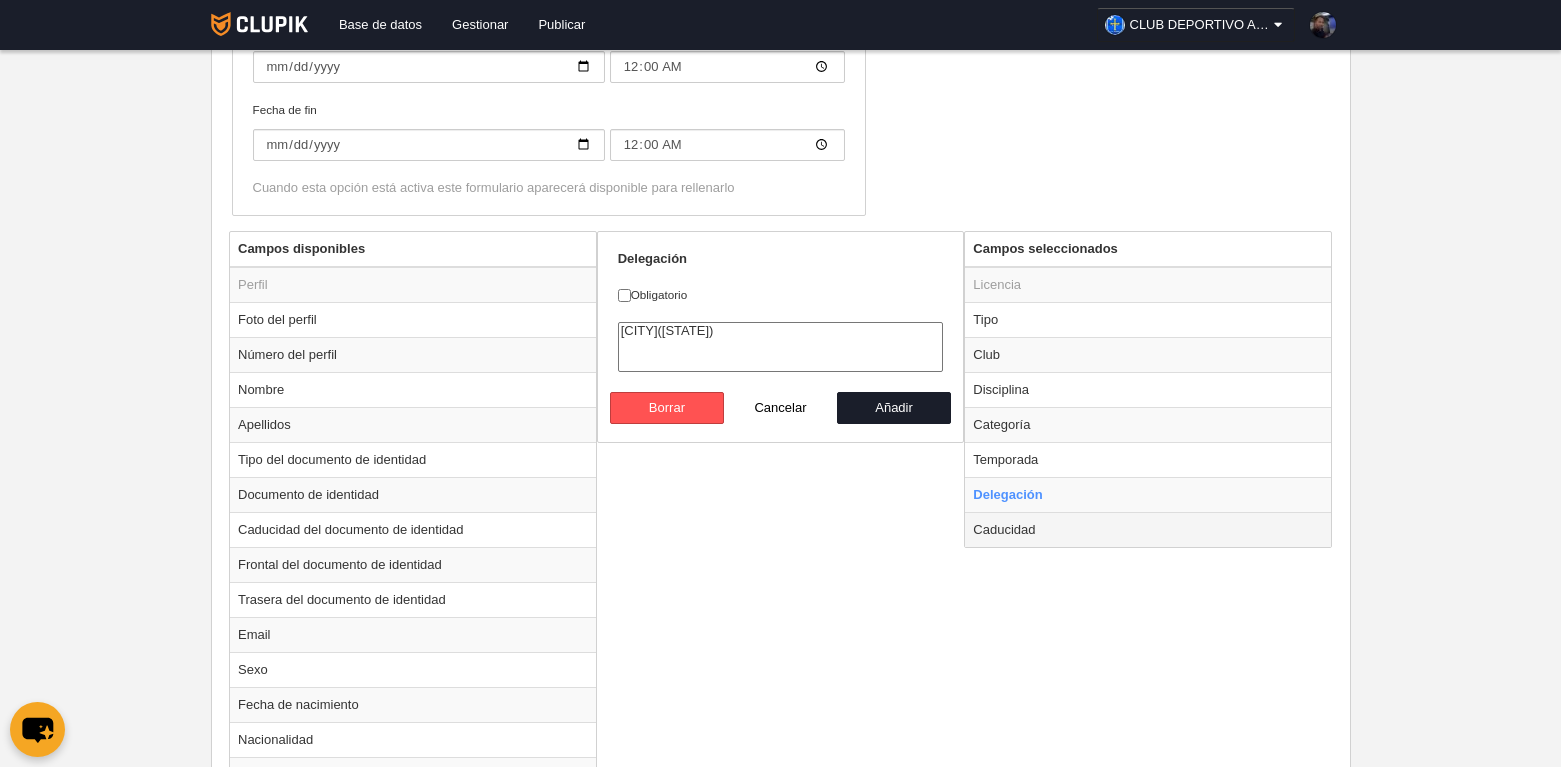 click on "Caducidad" at bounding box center (1148, 529) 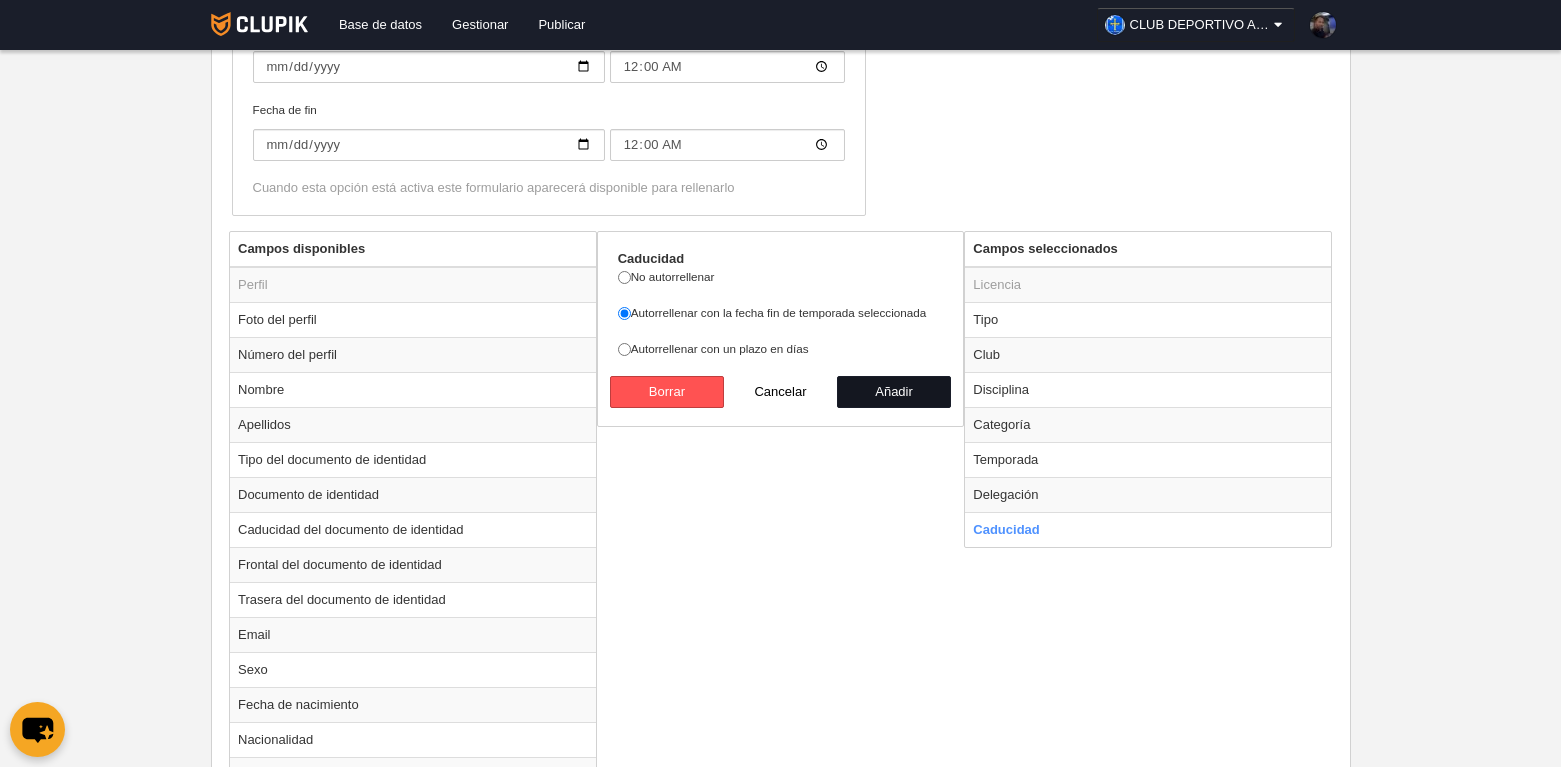 click on "Añadir" at bounding box center (894, 392) 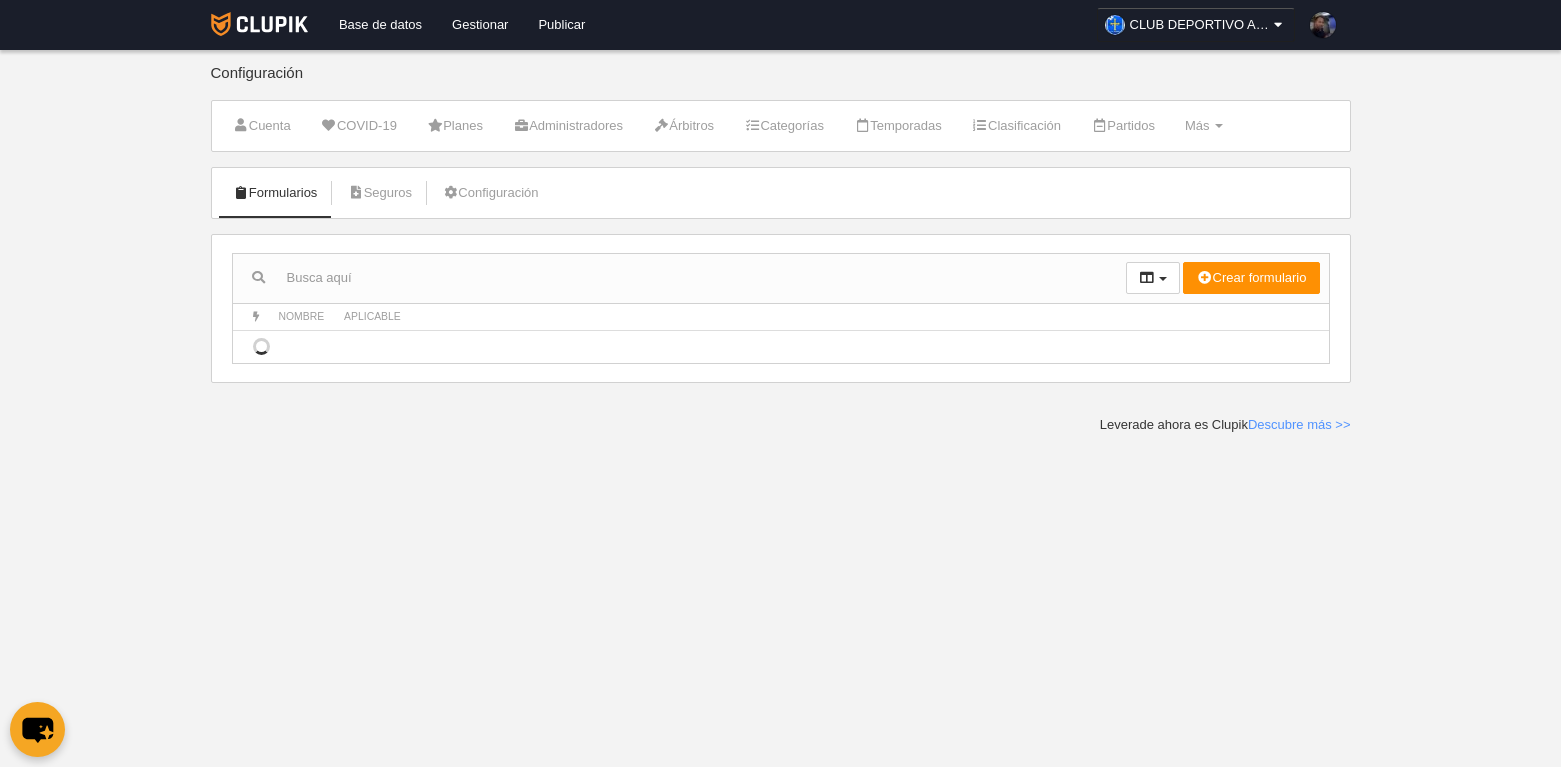 scroll, scrollTop: 0, scrollLeft: 0, axis: both 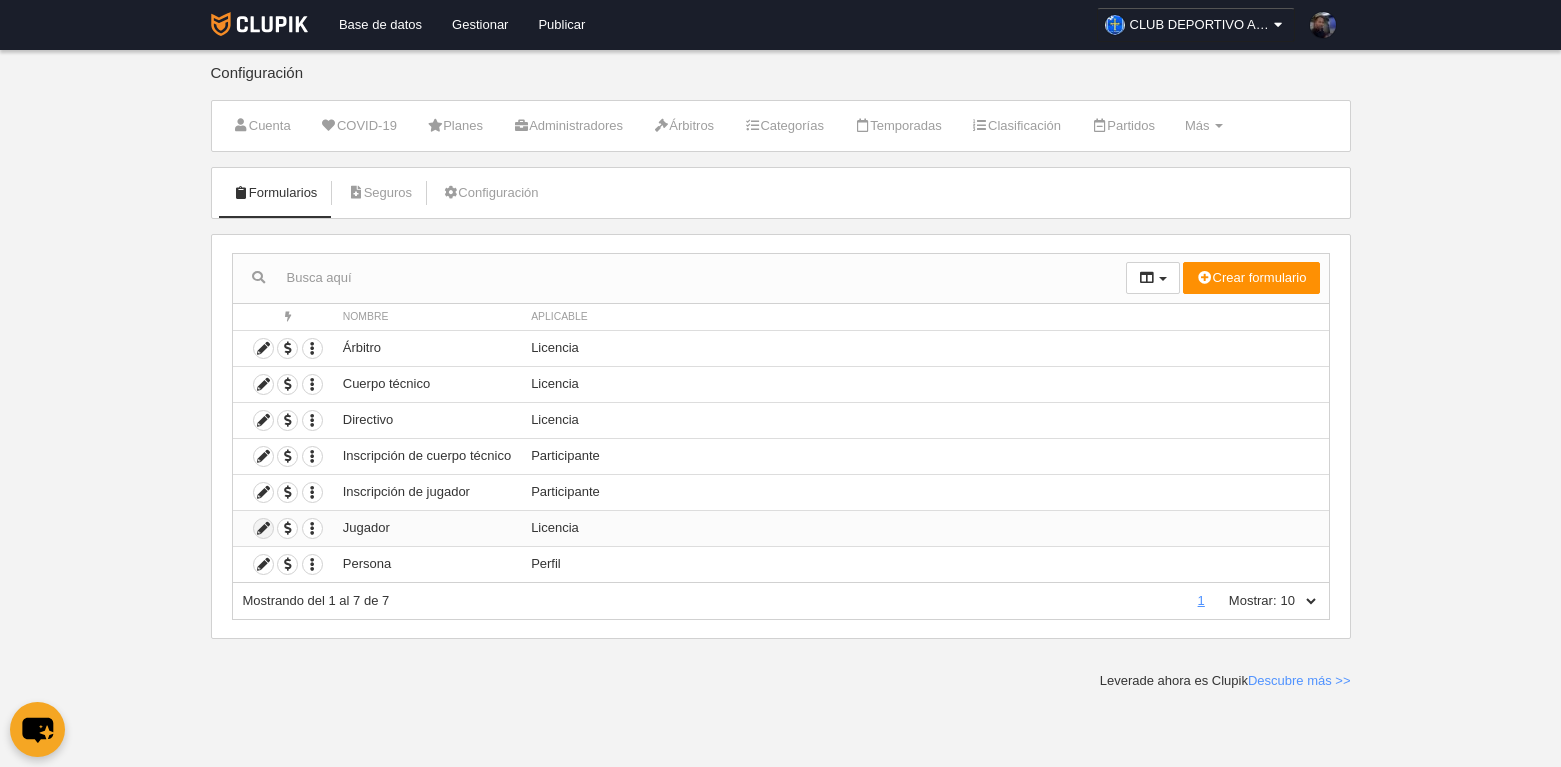 click at bounding box center (263, 528) 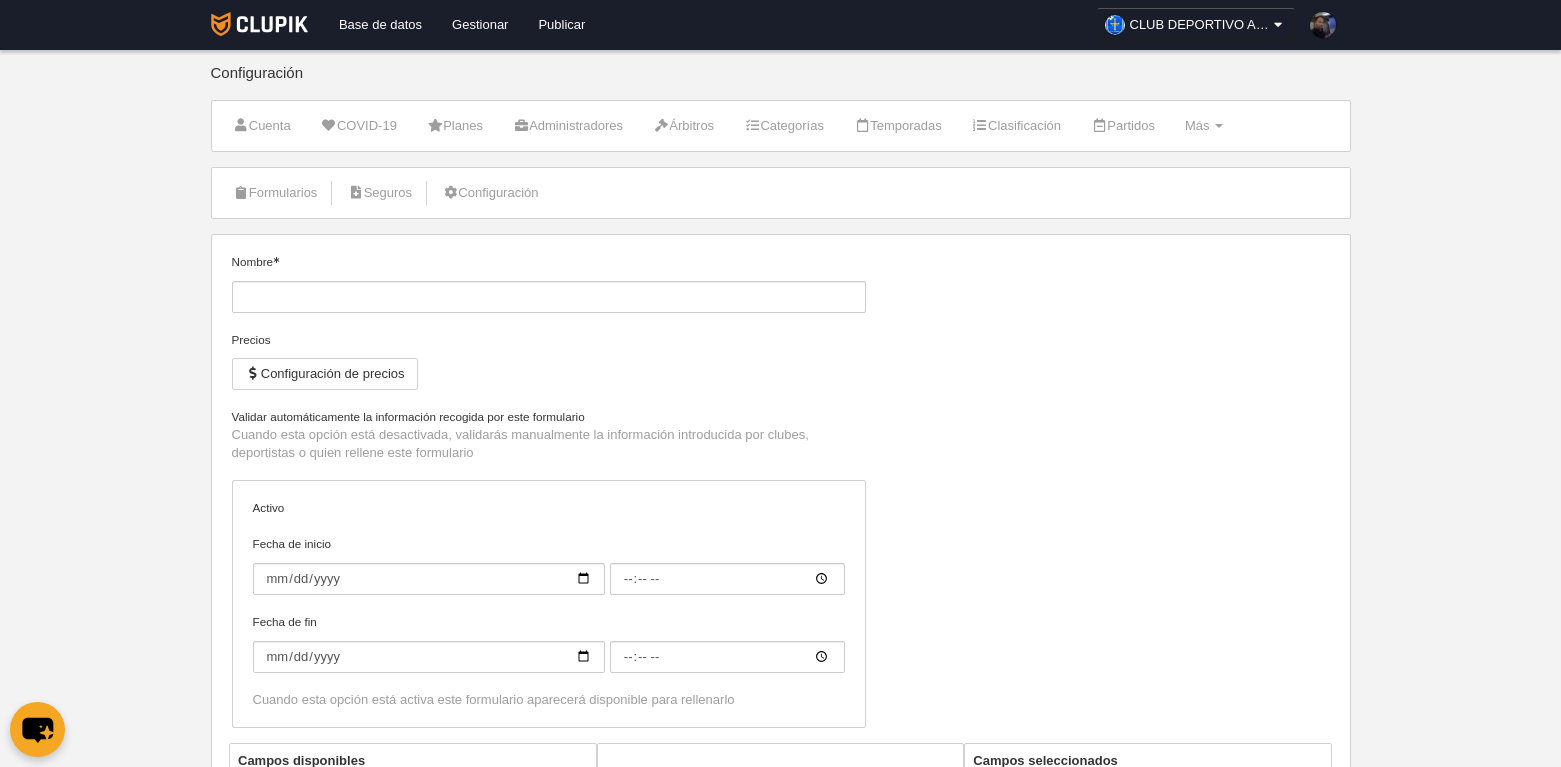 type on "Jugador" 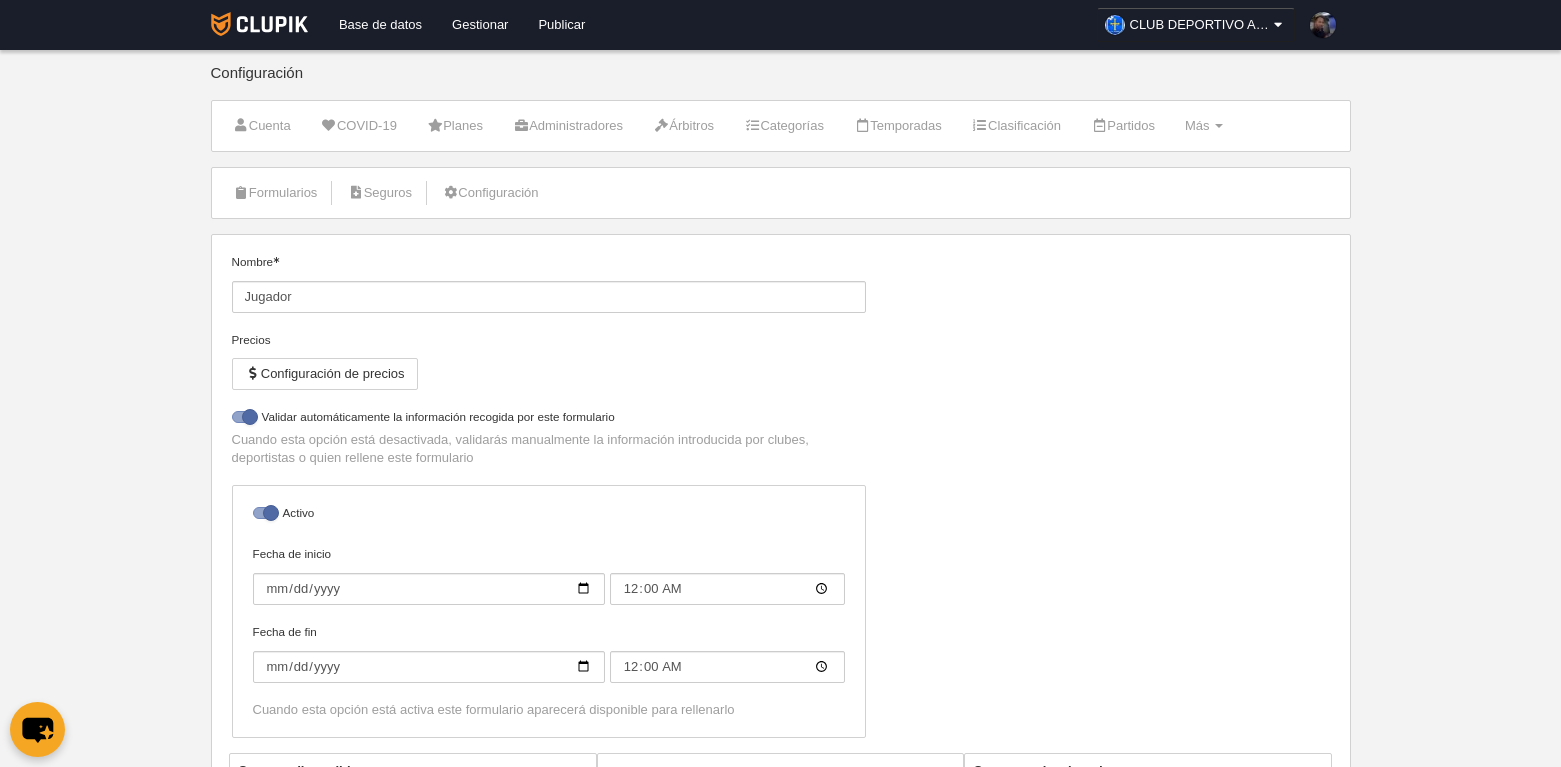 select on "selected" 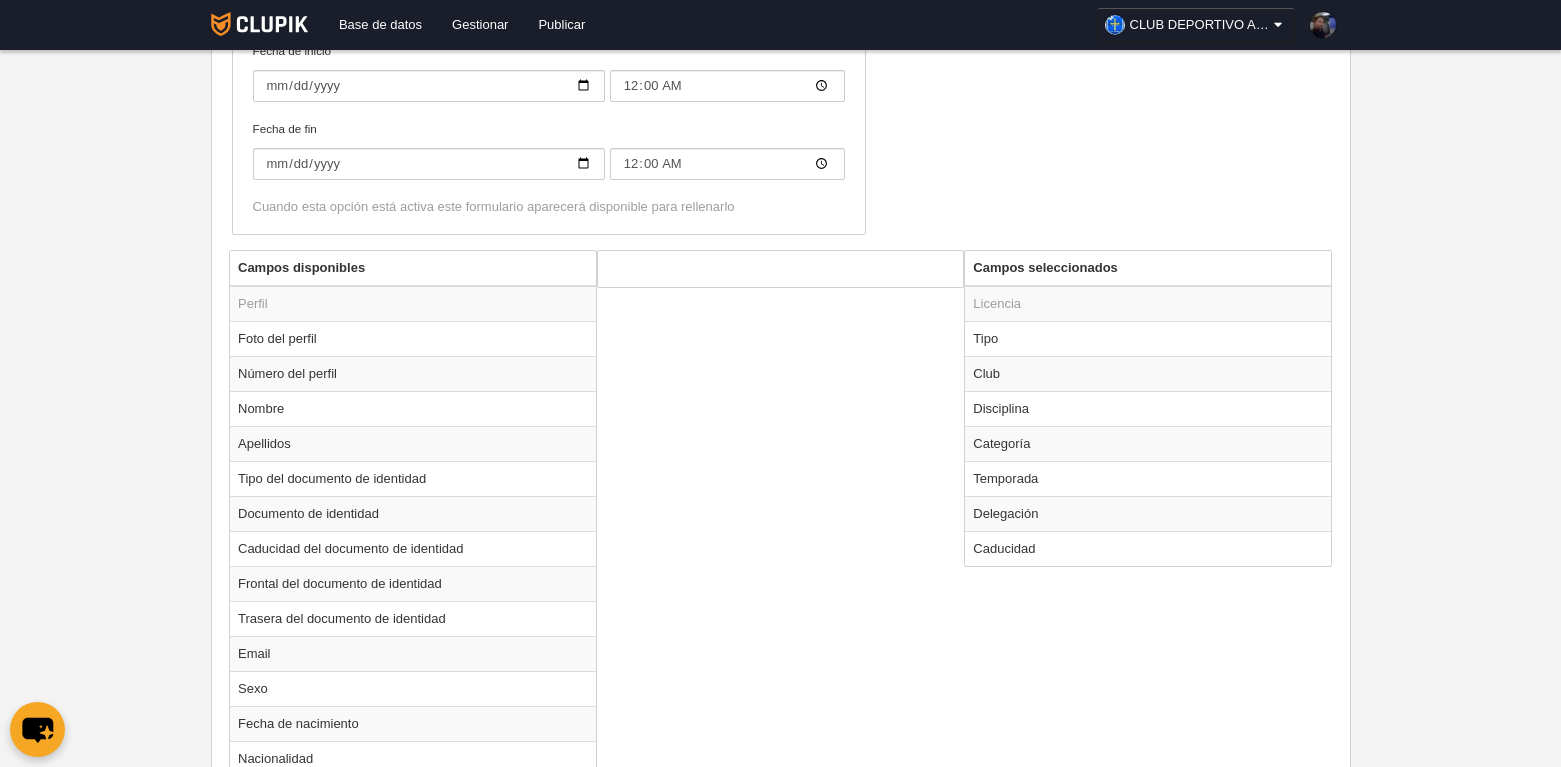 scroll, scrollTop: 700, scrollLeft: 0, axis: vertical 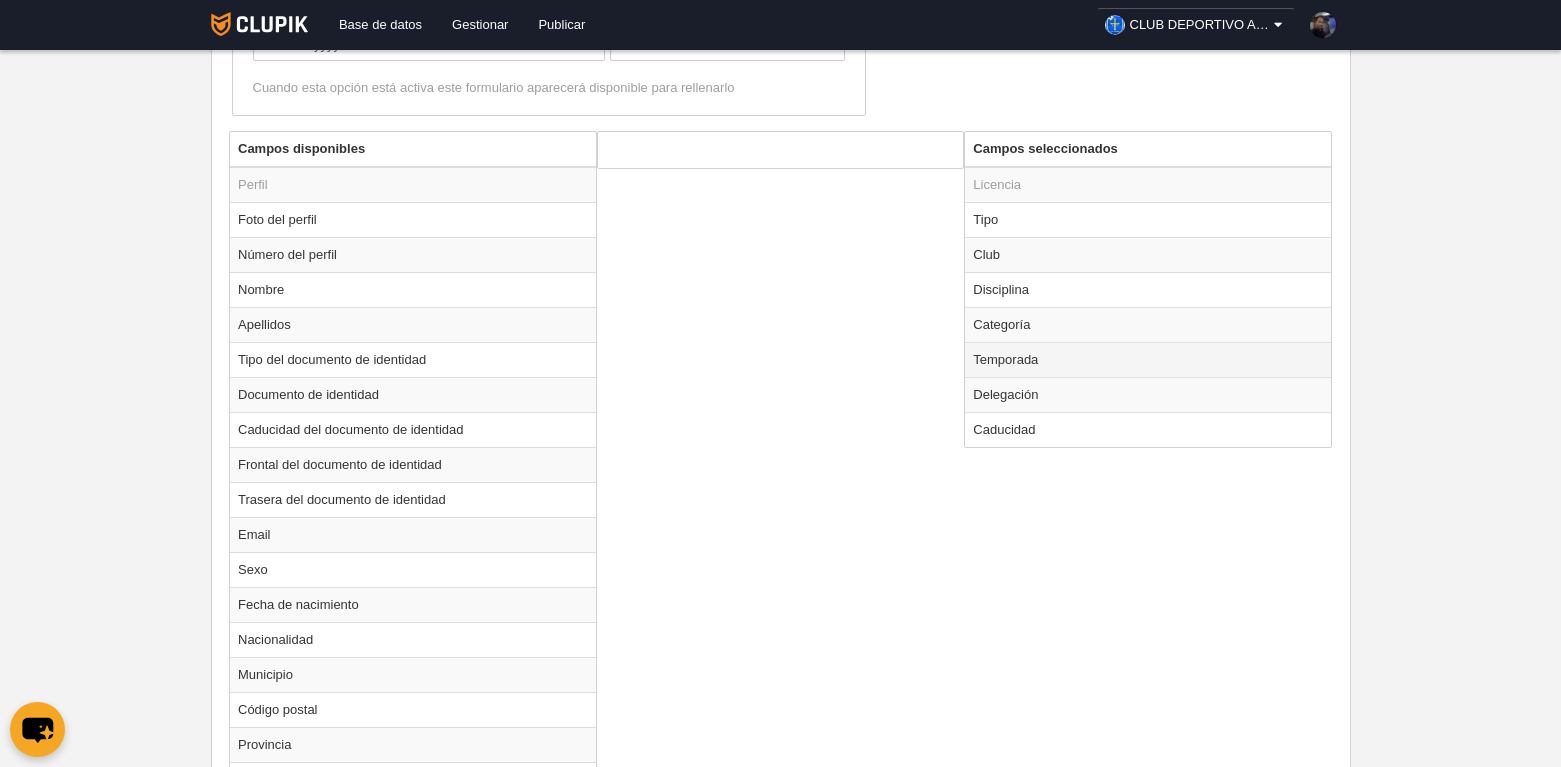 click on "Temporada" at bounding box center (1148, 359) 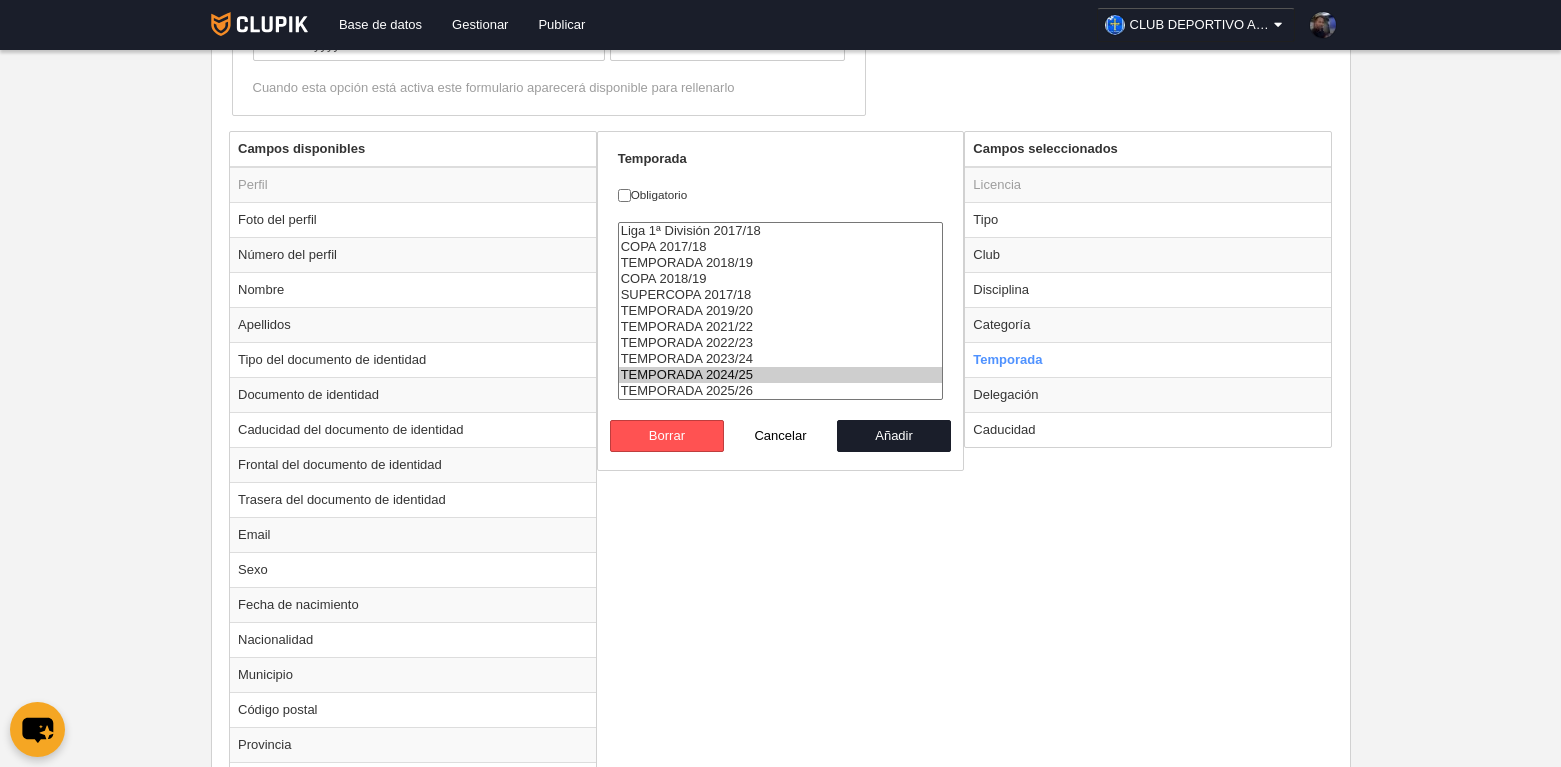 select on "8426" 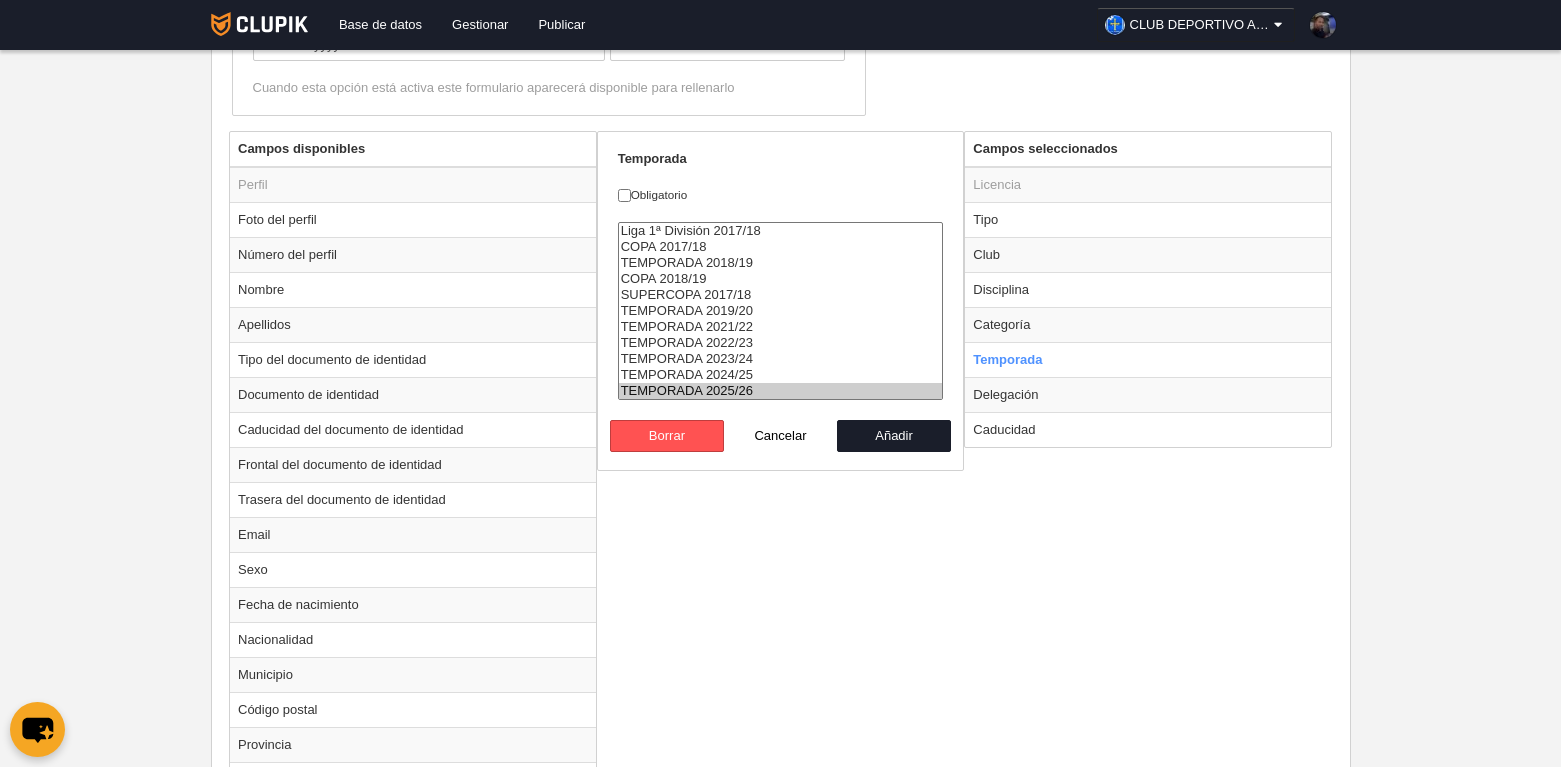 click on "TEMPORADA 2025/26" at bounding box center [781, 391] 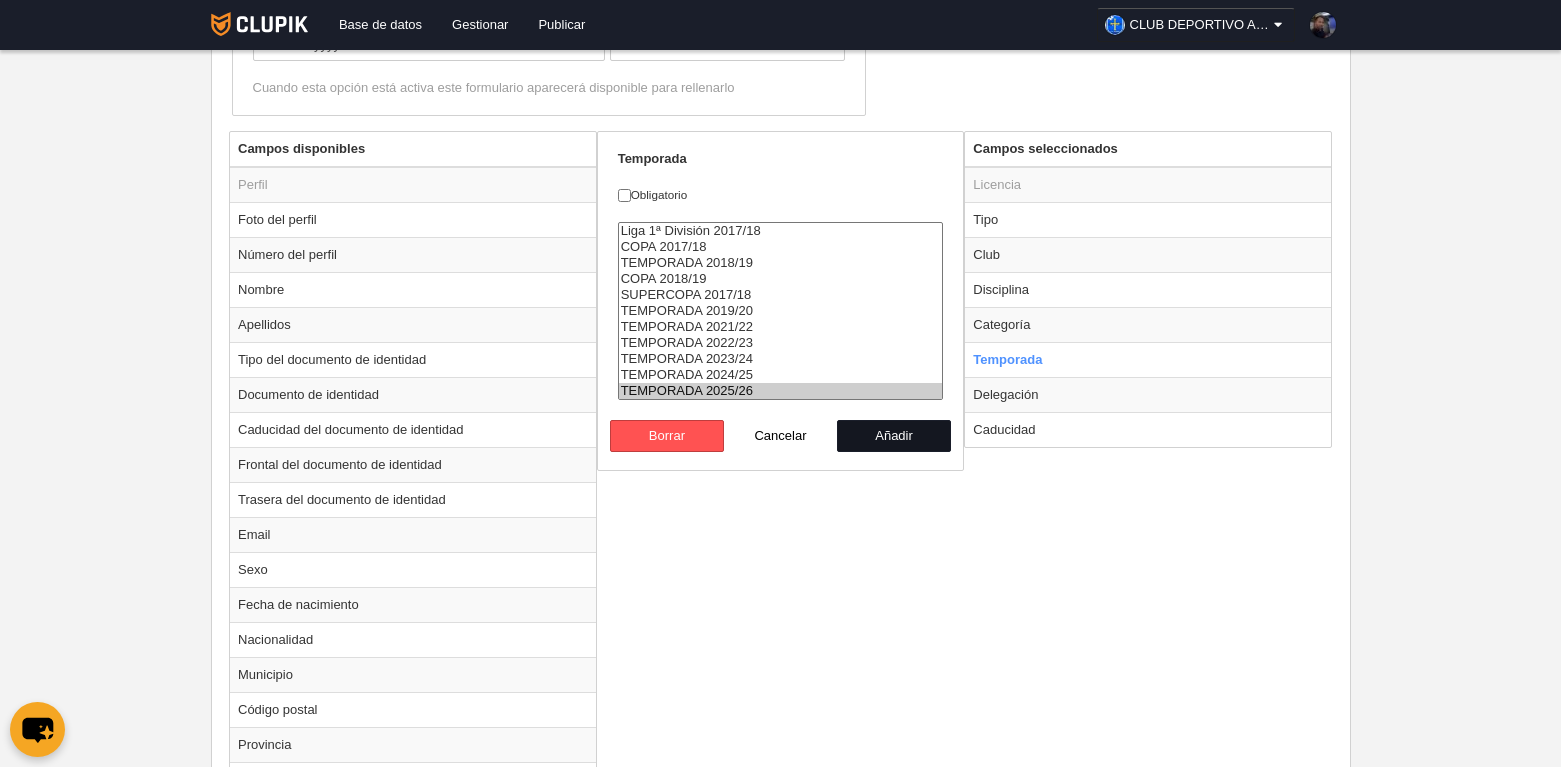 click on "Añadir" at bounding box center (894, 436) 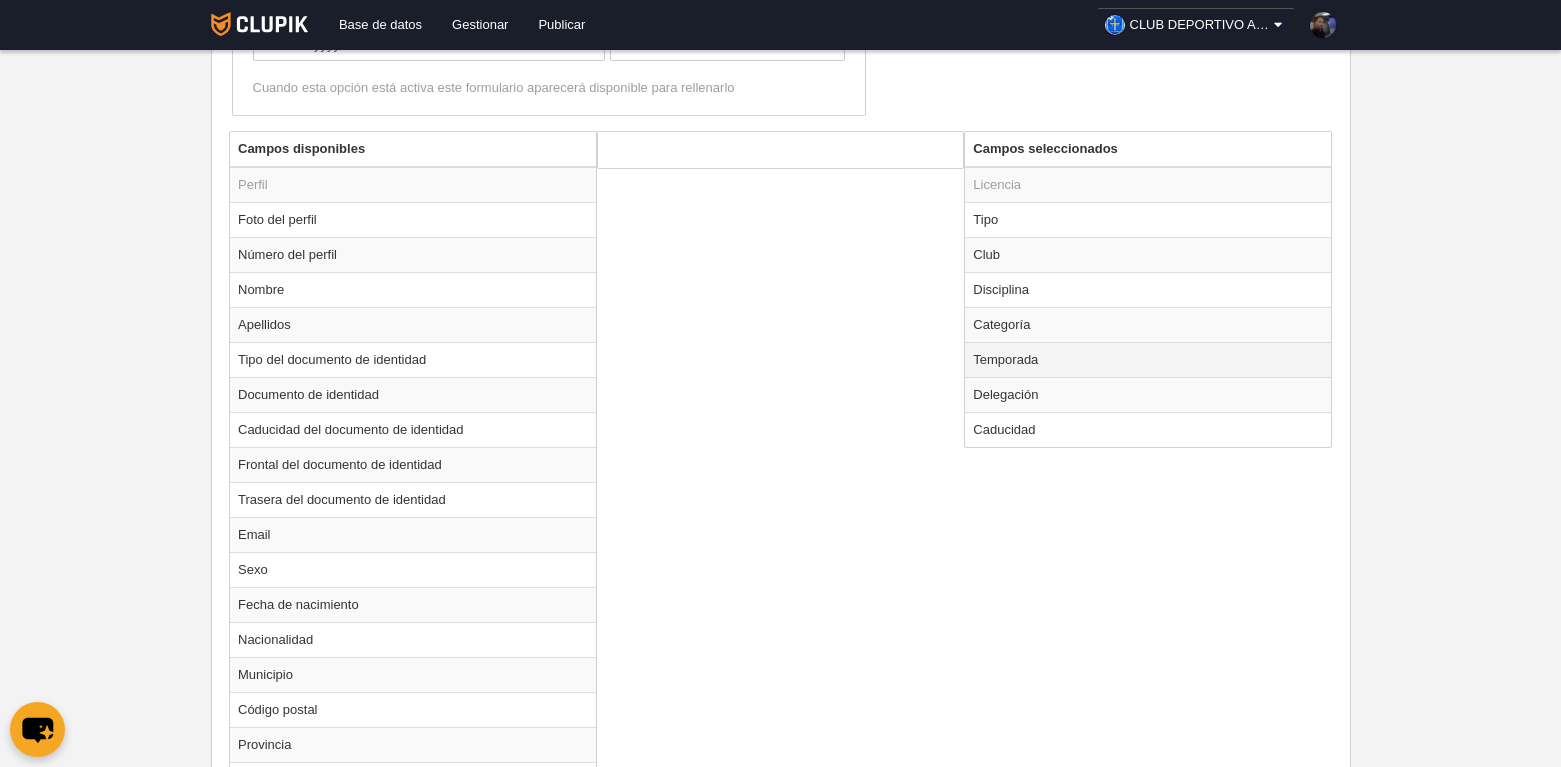 click on "Temporada" at bounding box center (1148, 359) 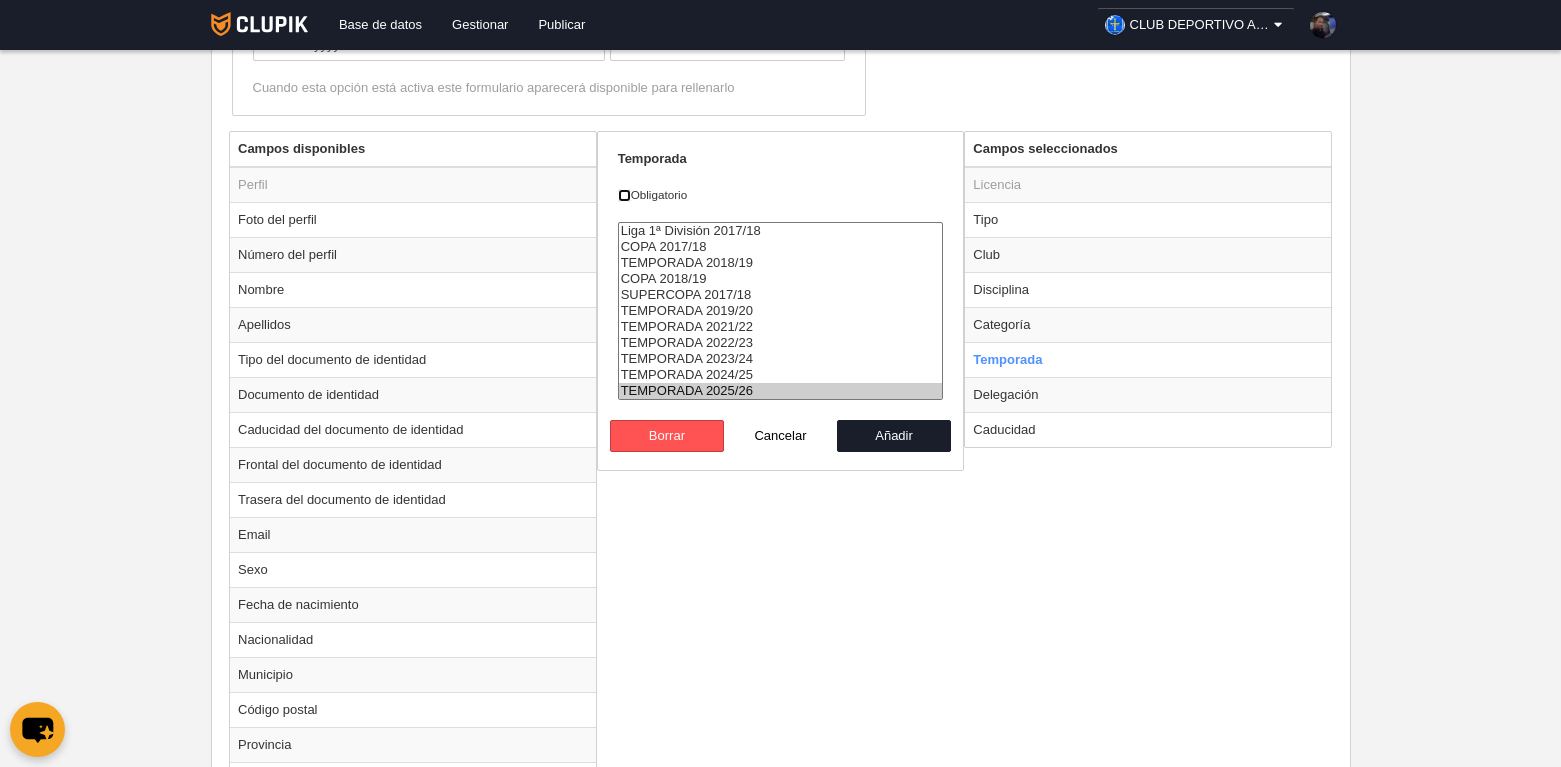 click on "Obligatorio" at bounding box center [624, 195] 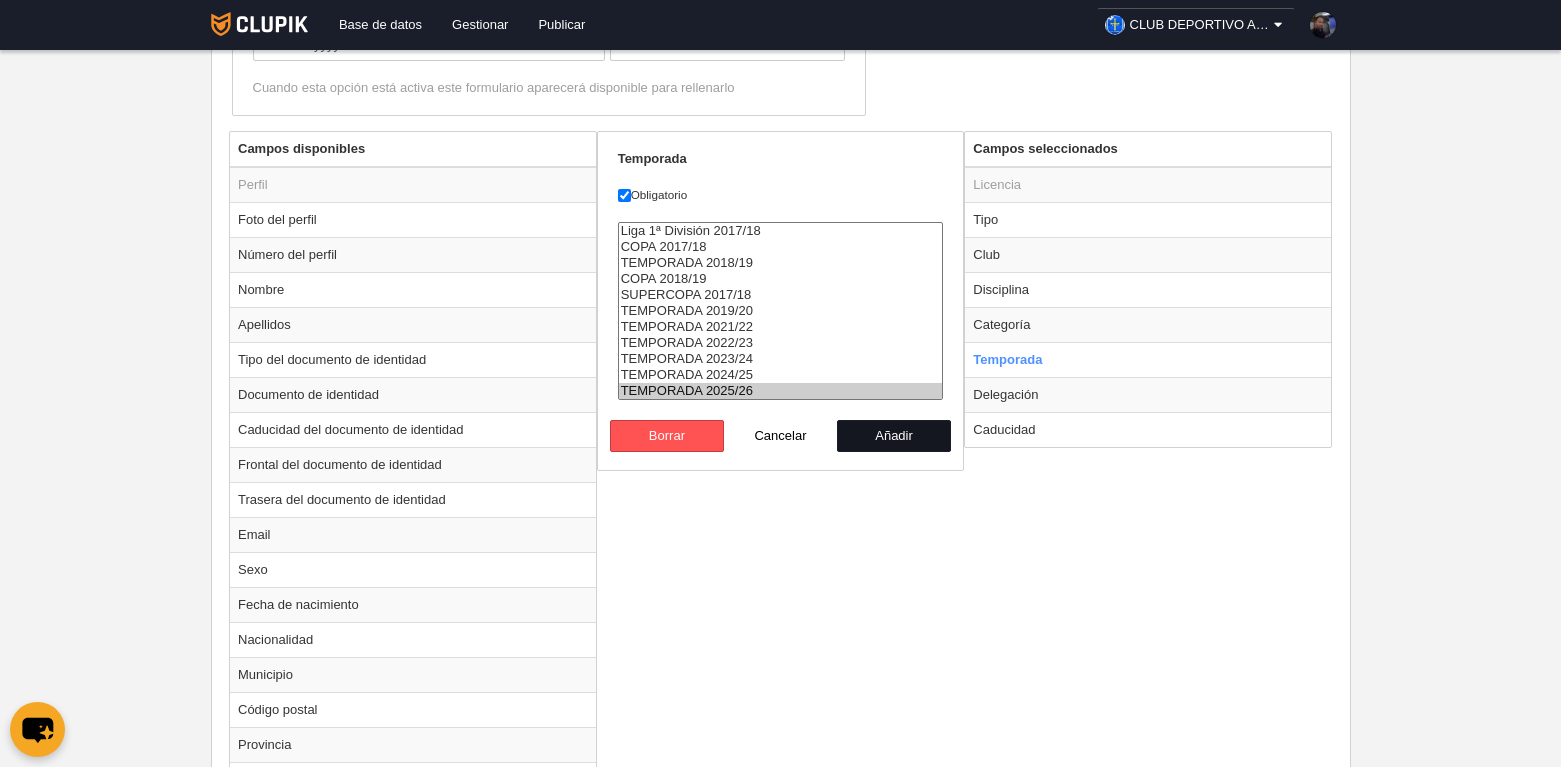 click on "Añadir" at bounding box center [894, 436] 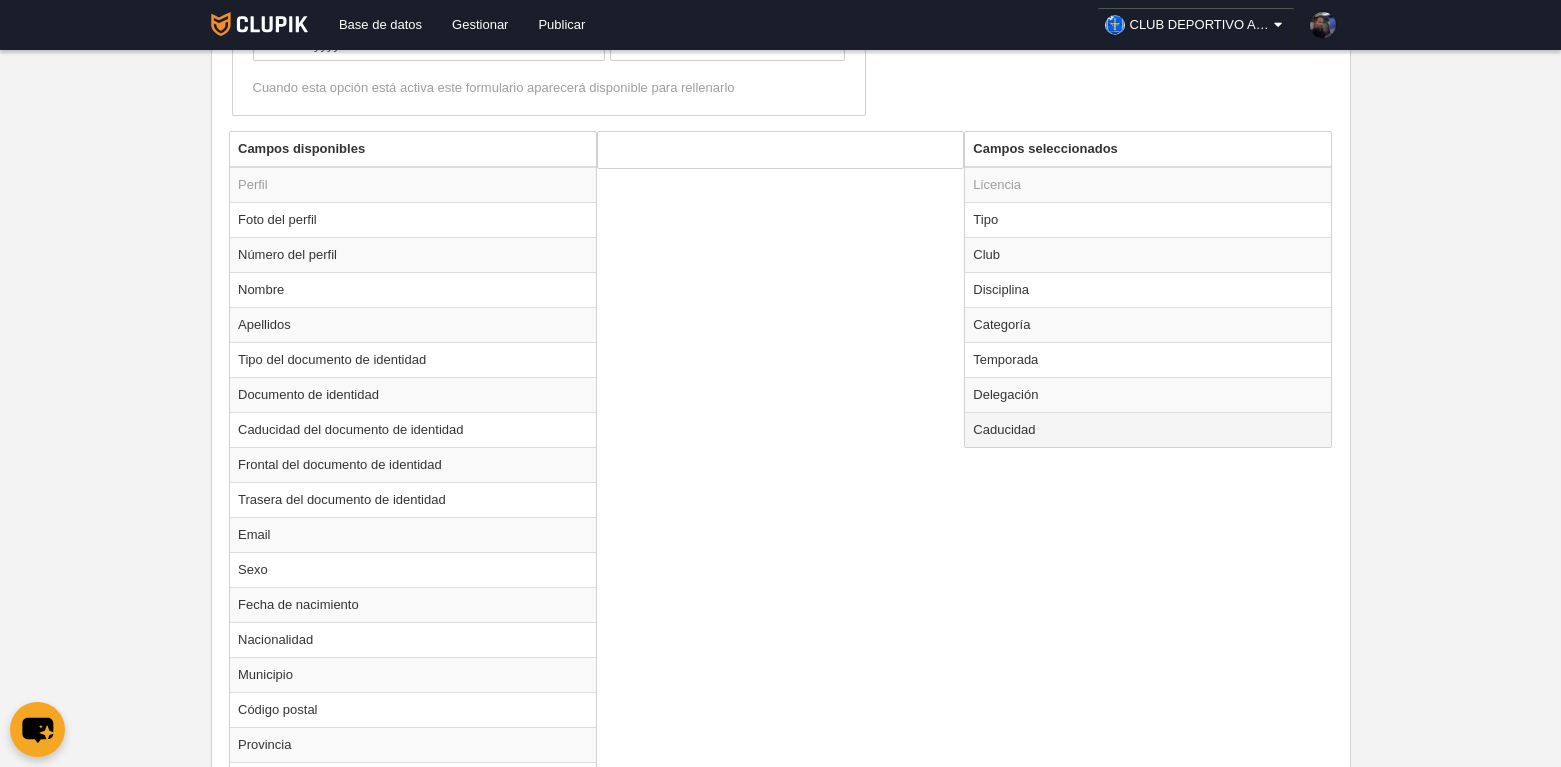 click on "Caducidad" at bounding box center [1148, 429] 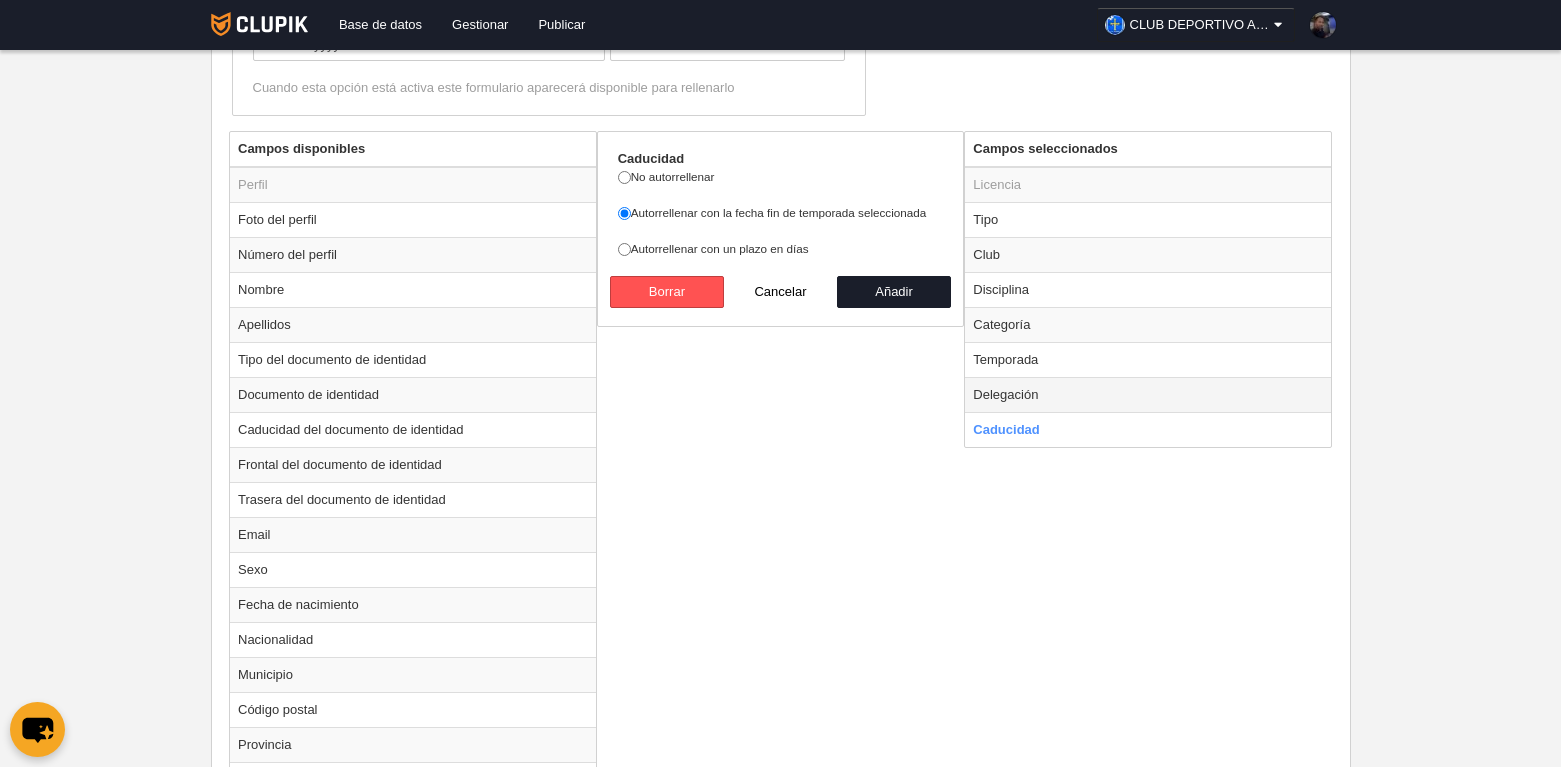 click on "Delegación" at bounding box center [1148, 394] 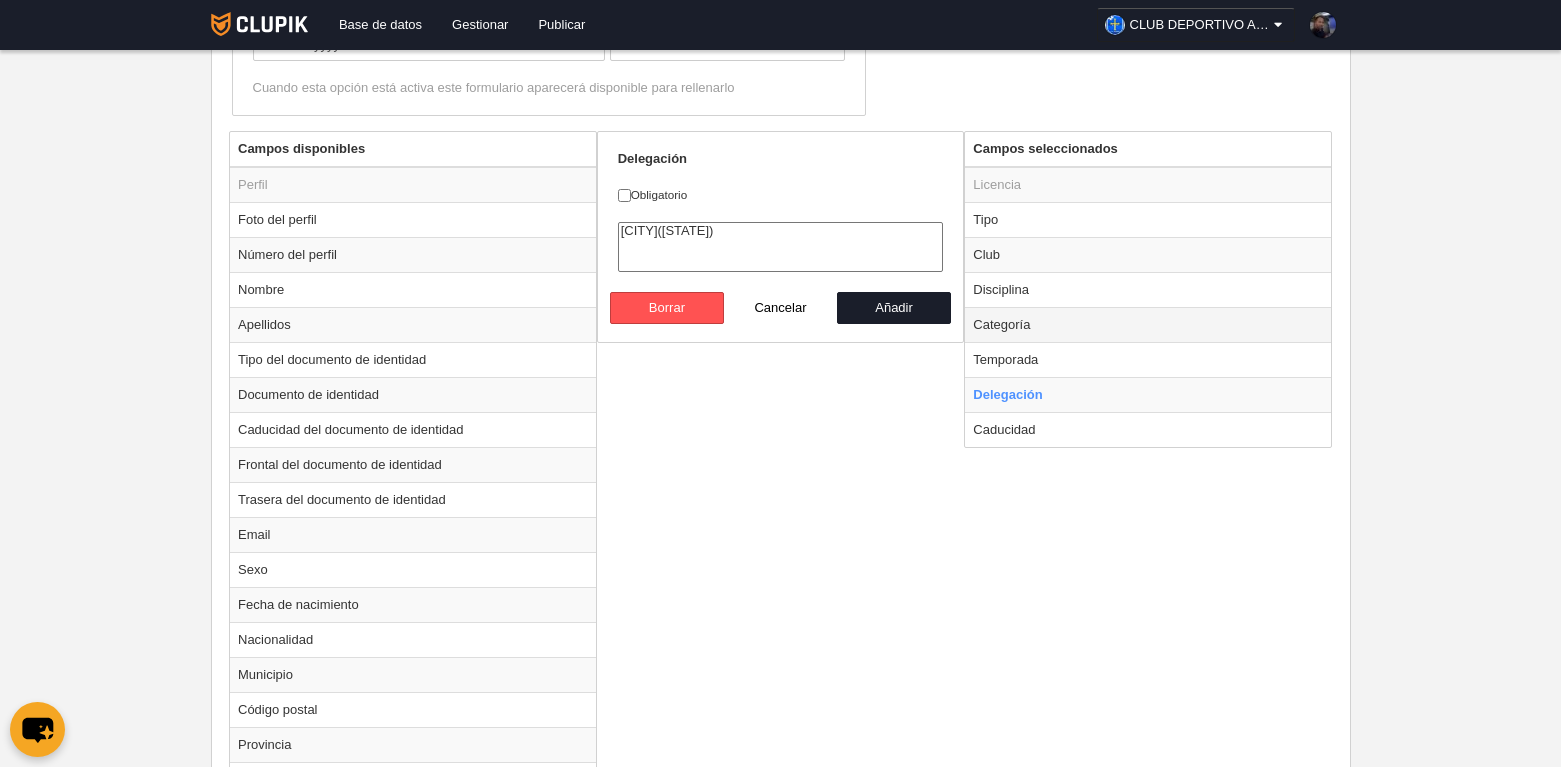 click on "Categoría" at bounding box center [1148, 324] 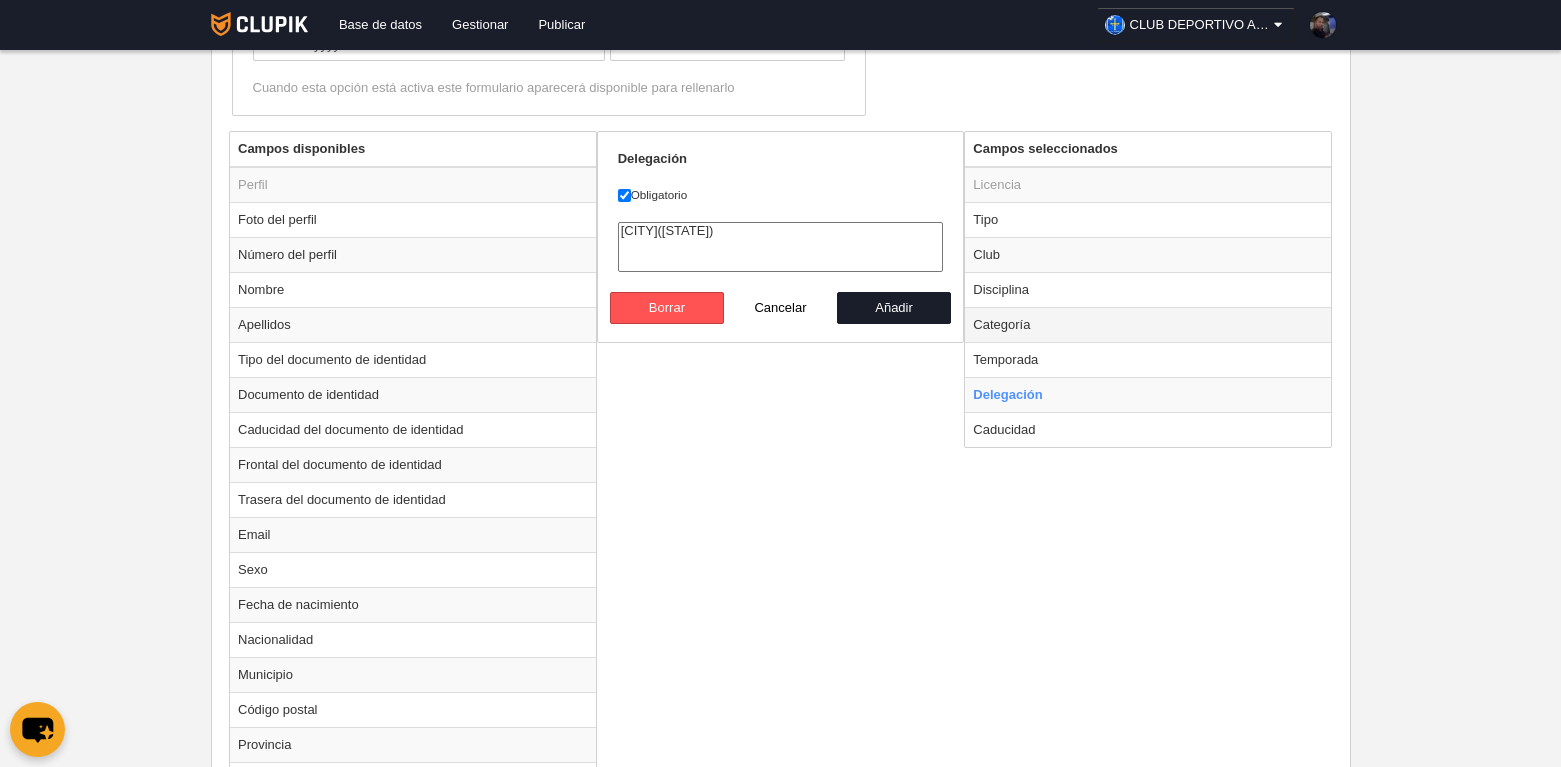 radio on "true" 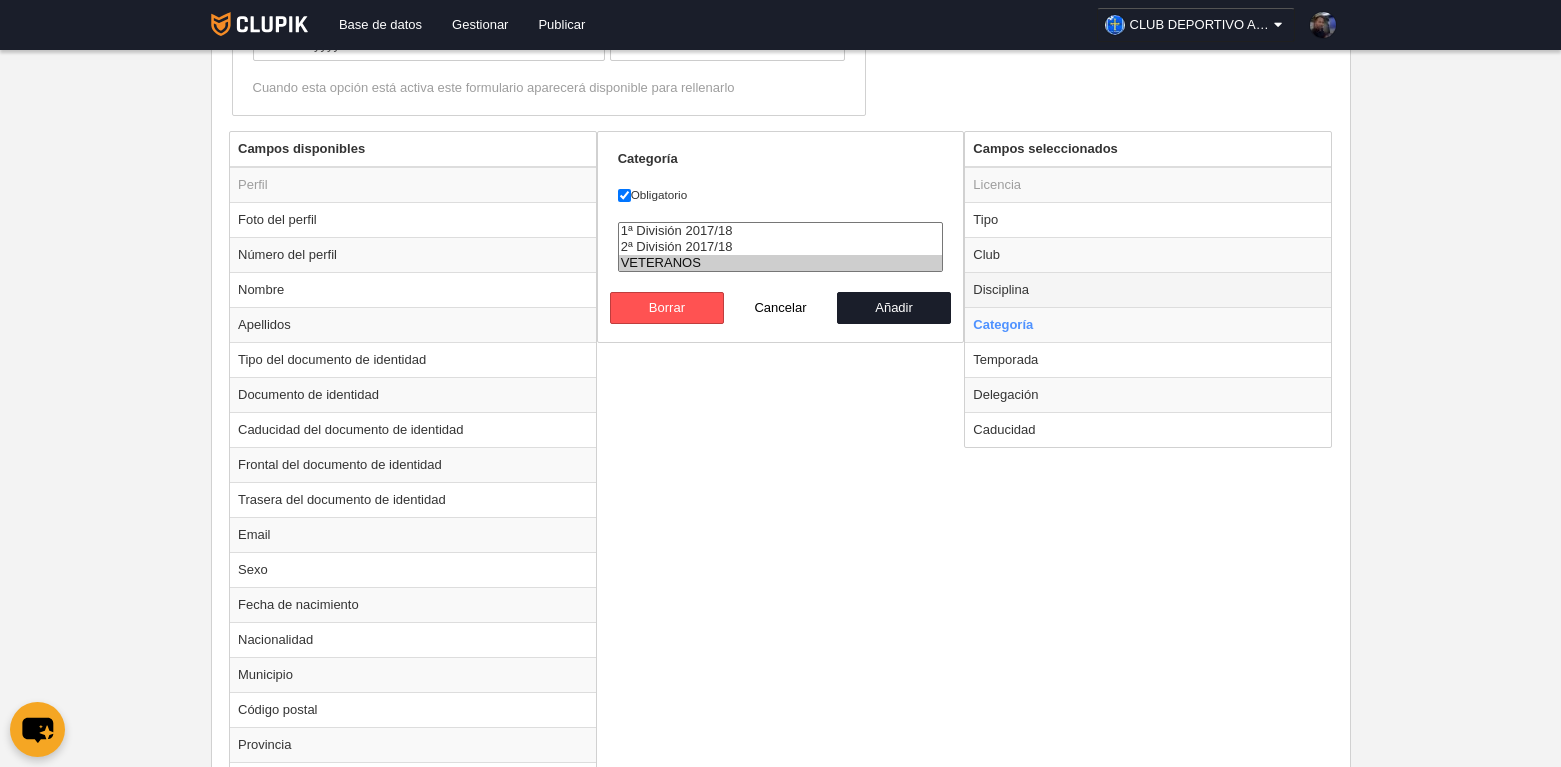 click on "Disciplina" at bounding box center (1148, 289) 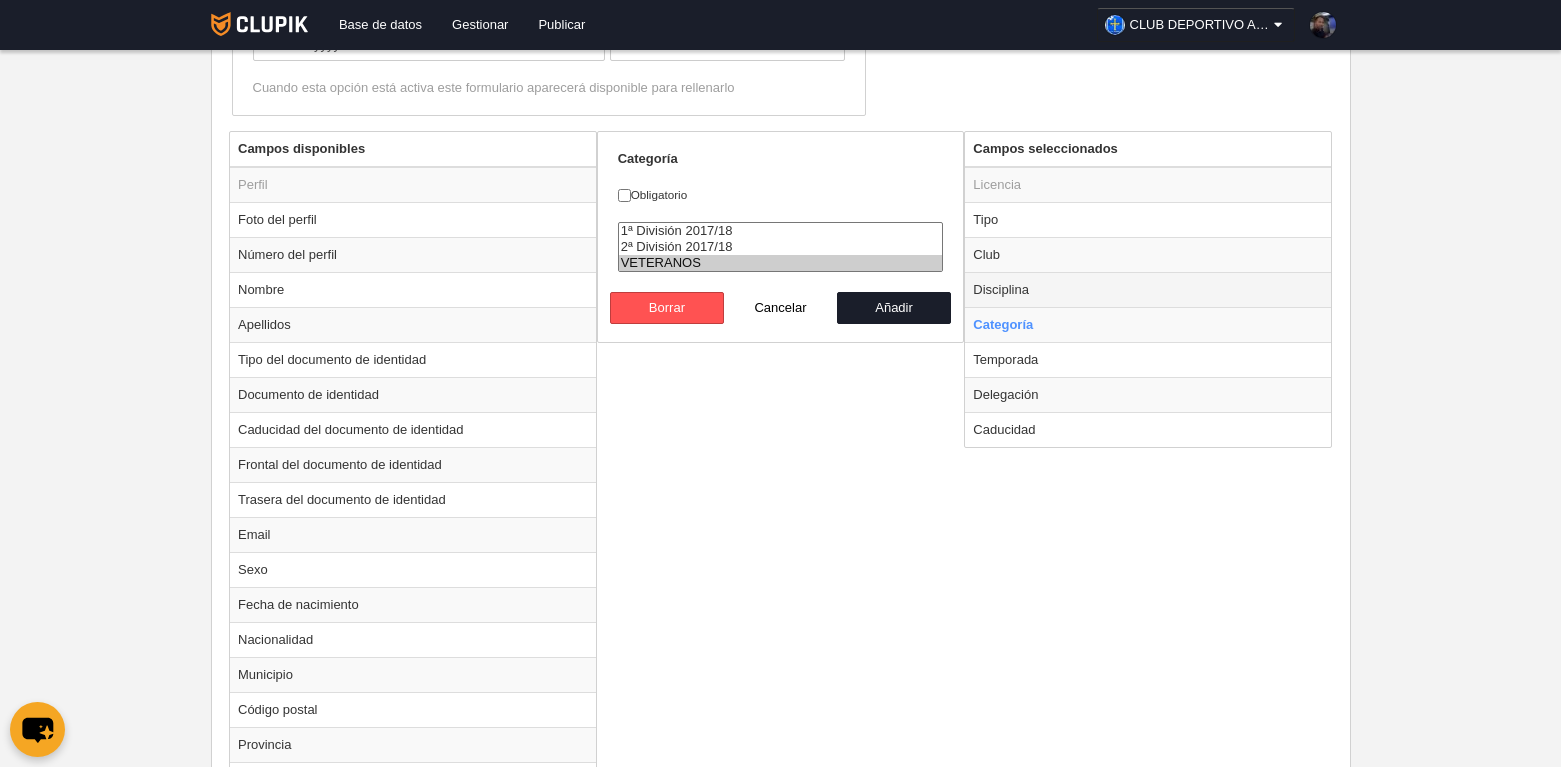 radio on "true" 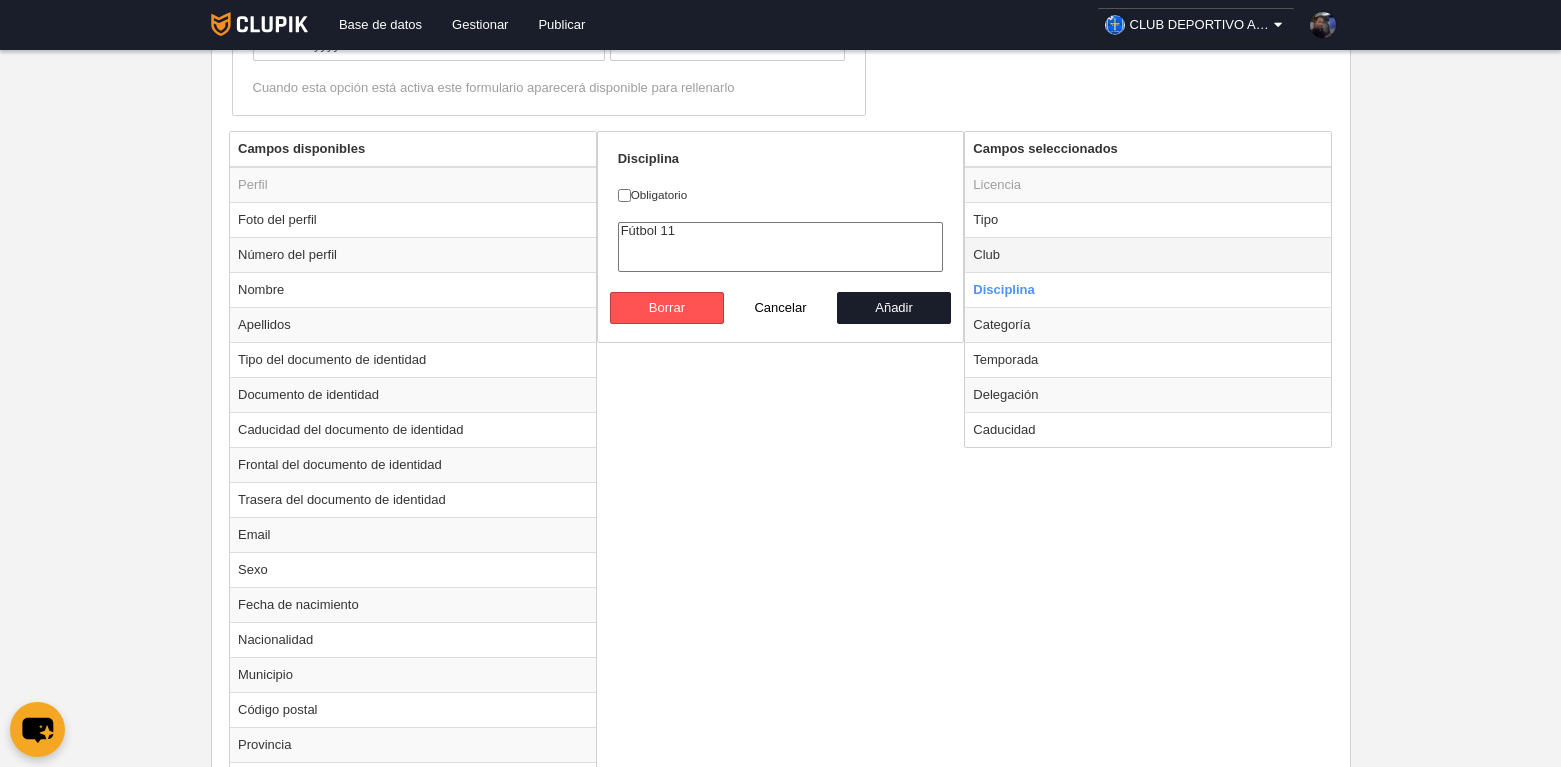 click on "Club" at bounding box center [1148, 254] 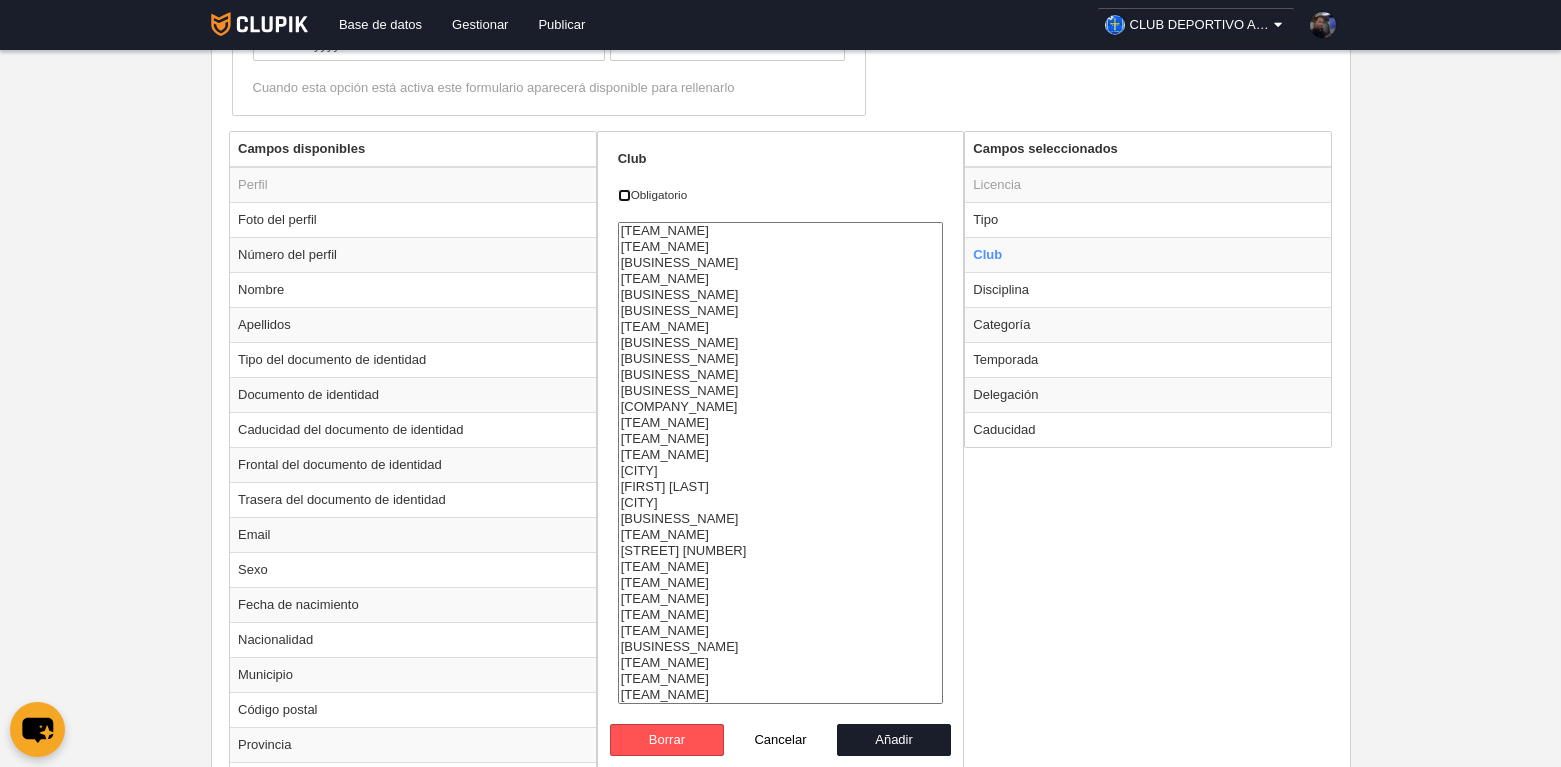 click on "Obligatorio" at bounding box center (624, 195) 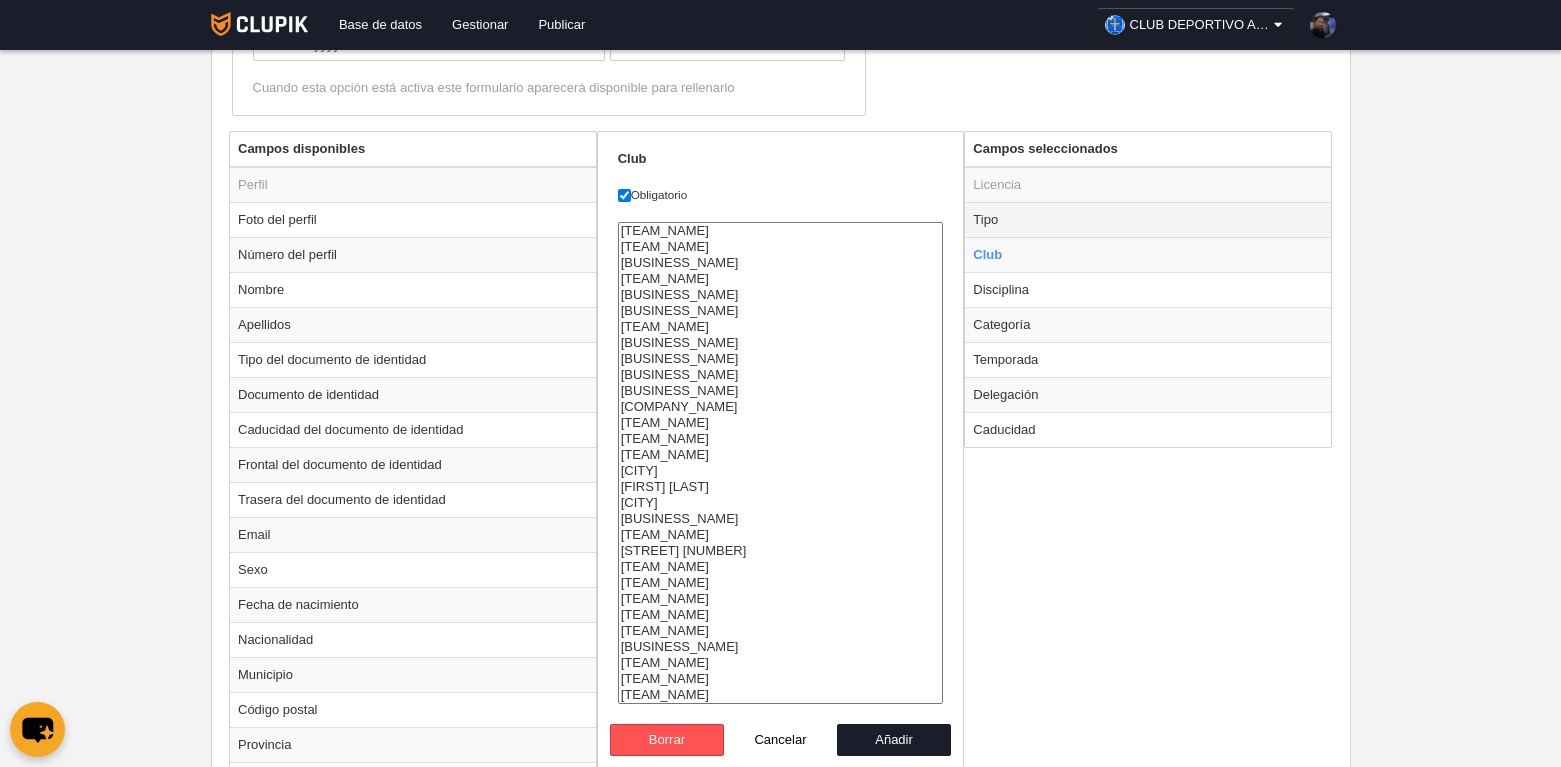 click on "Tipo" at bounding box center (1148, 219) 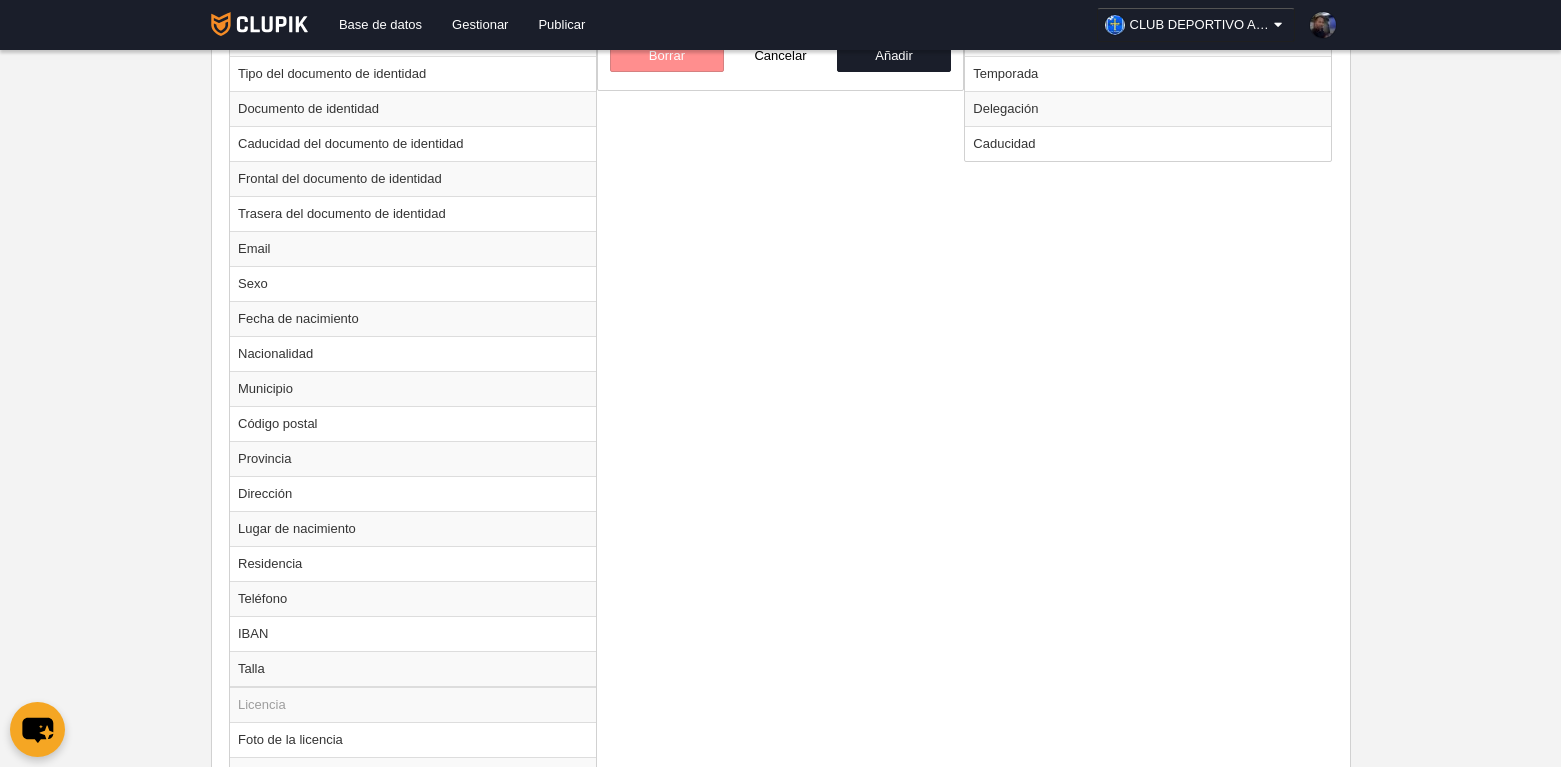 scroll, scrollTop: 1269, scrollLeft: 0, axis: vertical 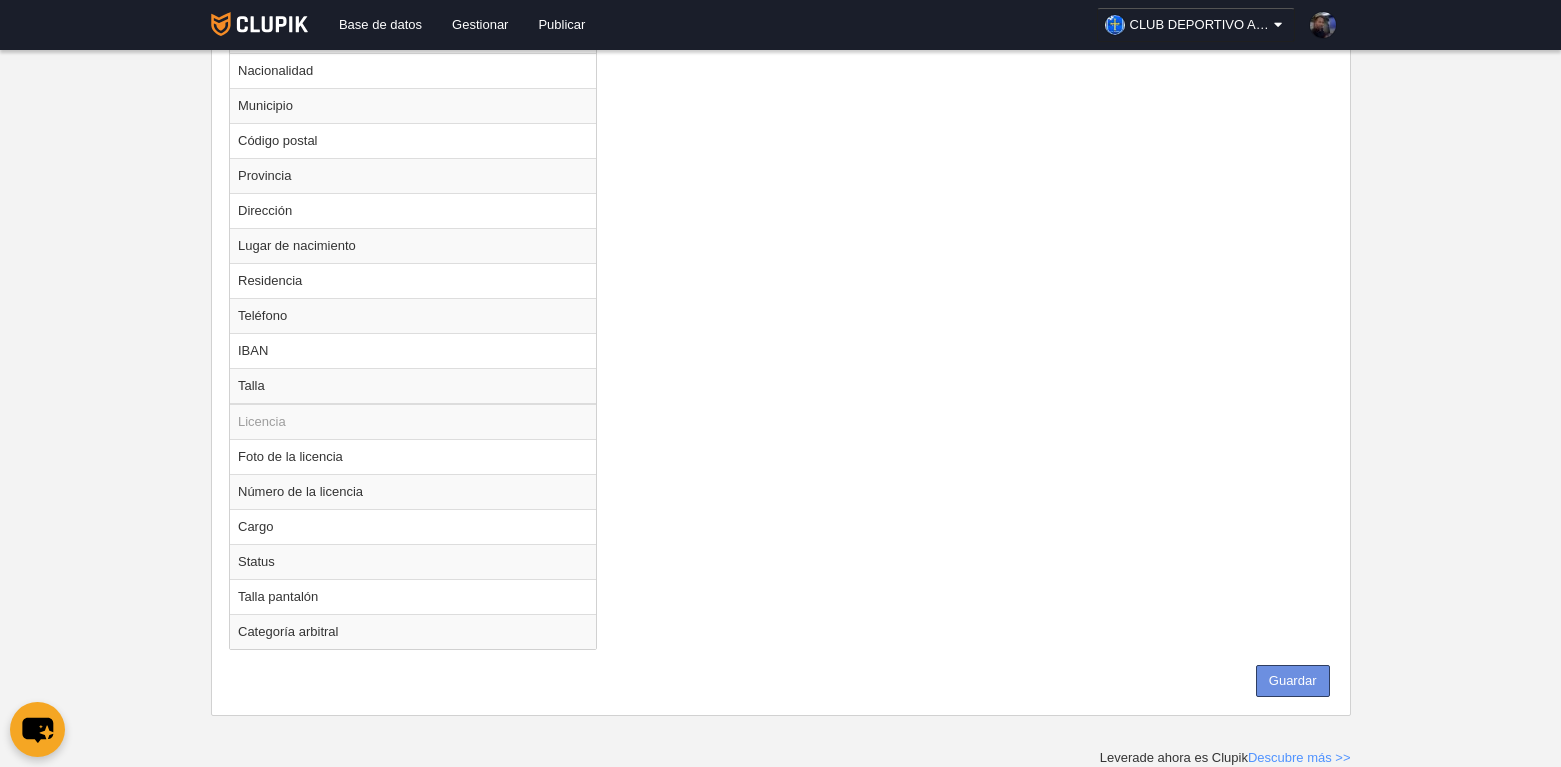 click on "Guardar" at bounding box center [1293, 681] 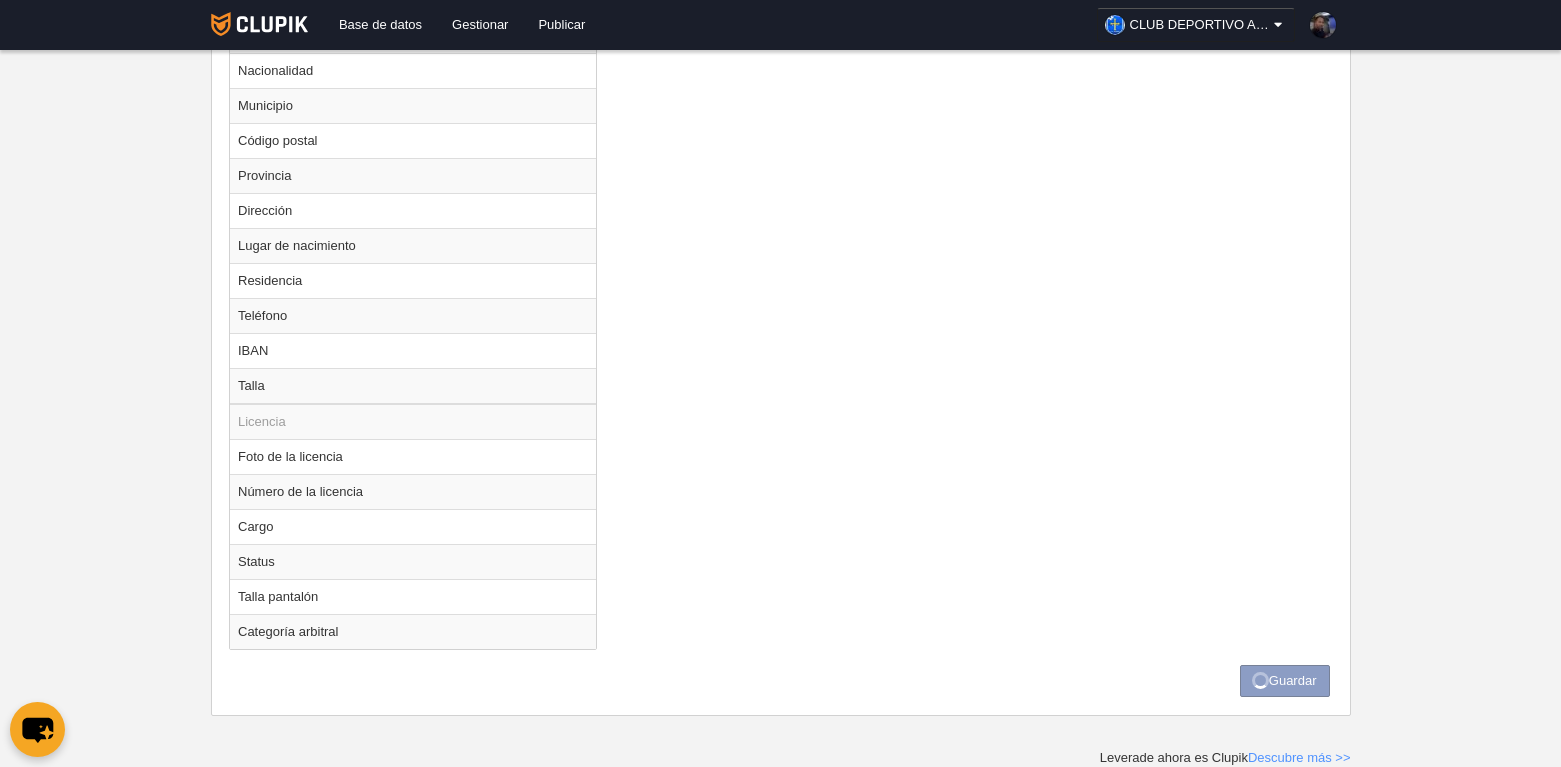 scroll, scrollTop: 0, scrollLeft: 0, axis: both 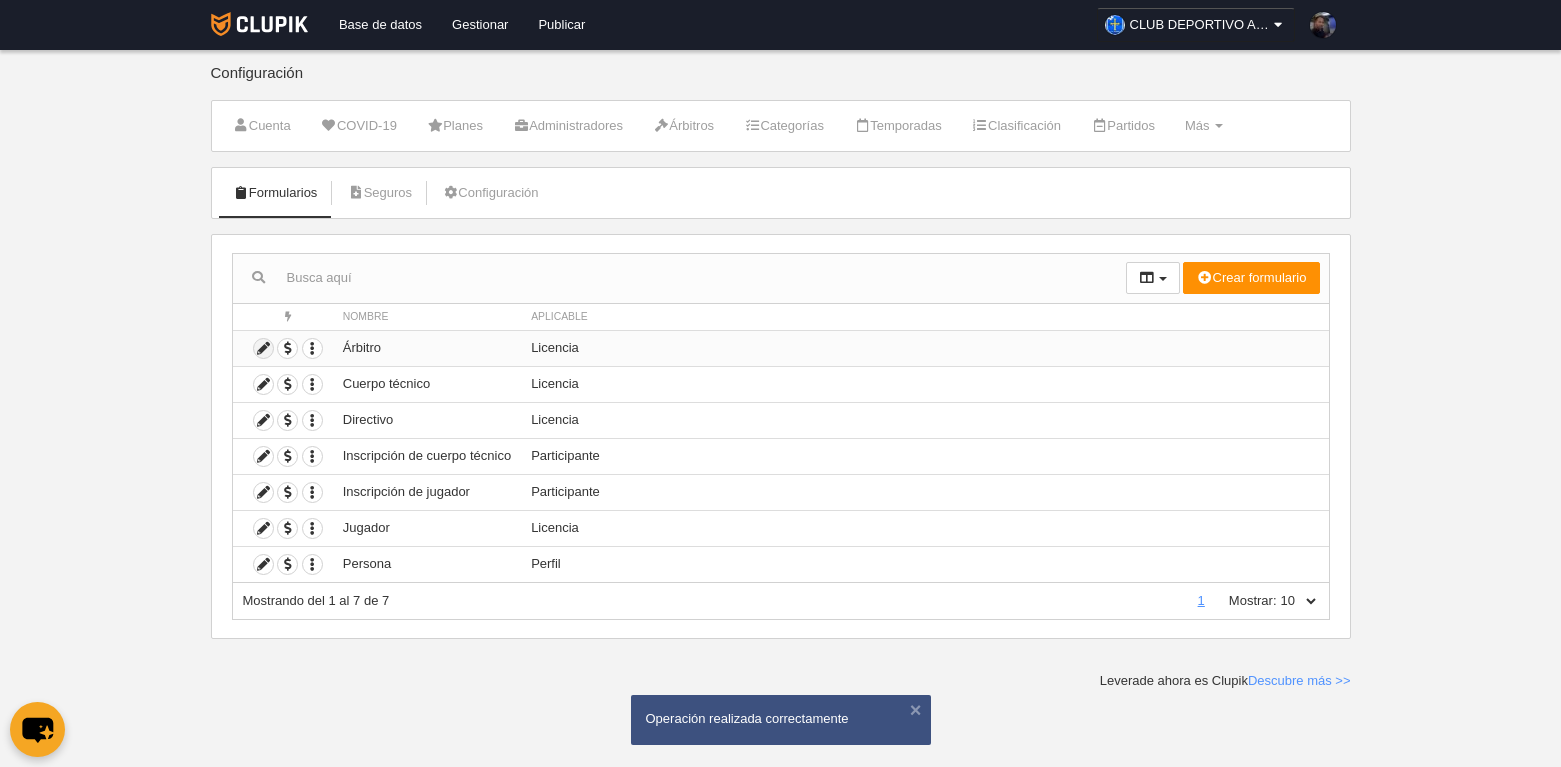 click at bounding box center [263, 348] 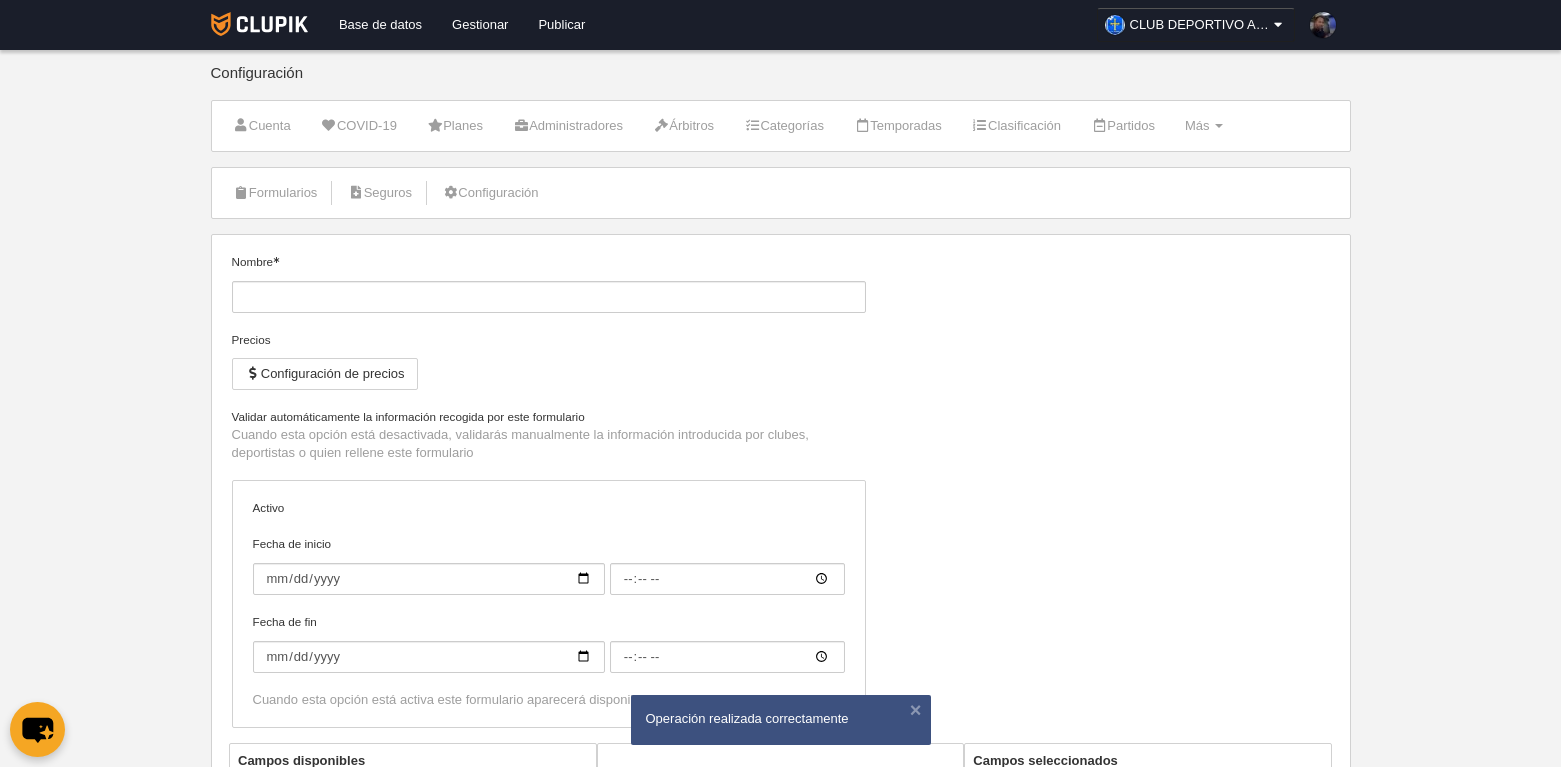 type on "Árbitro" 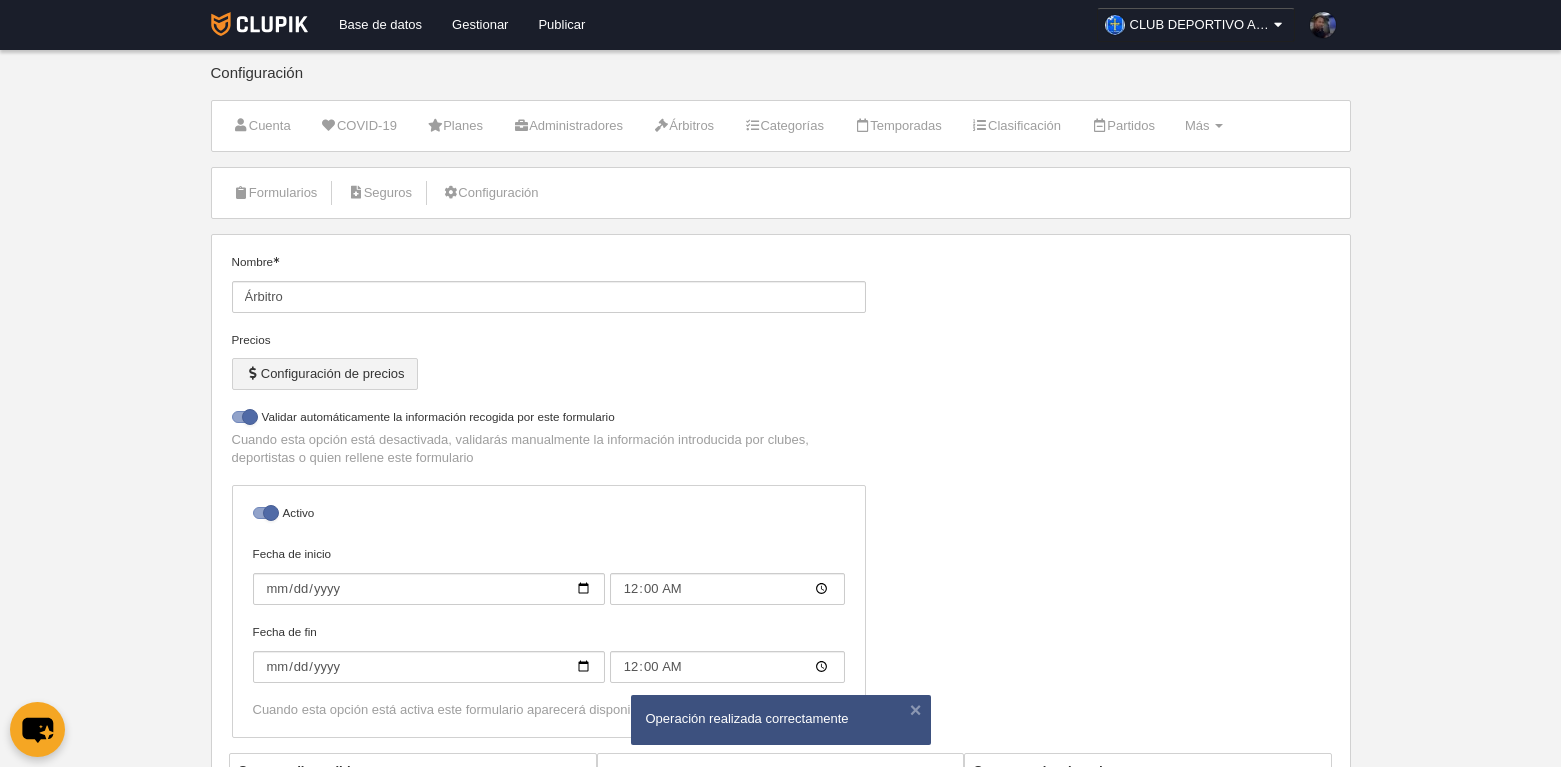 select on "selected" 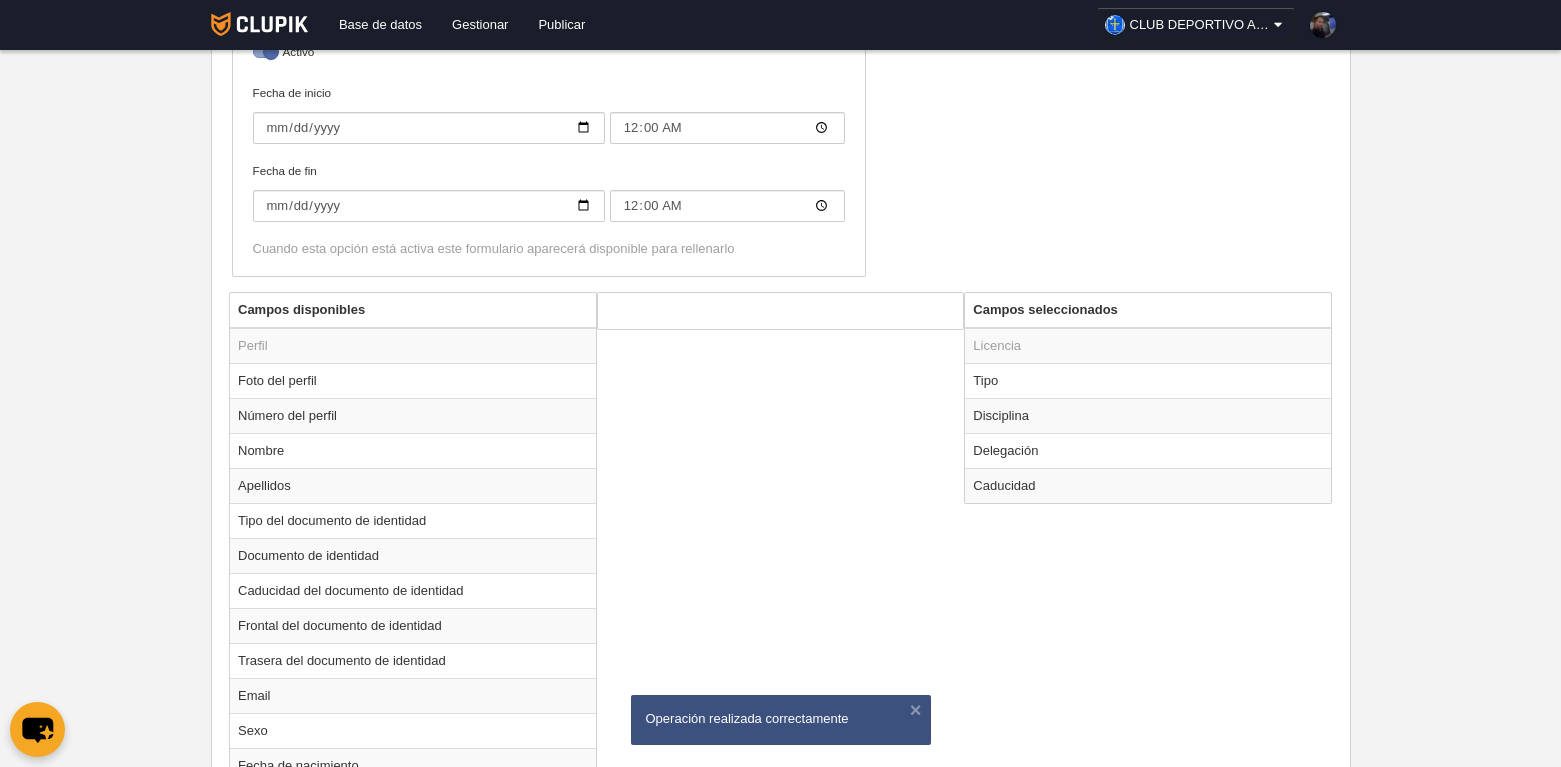 scroll, scrollTop: 700, scrollLeft: 0, axis: vertical 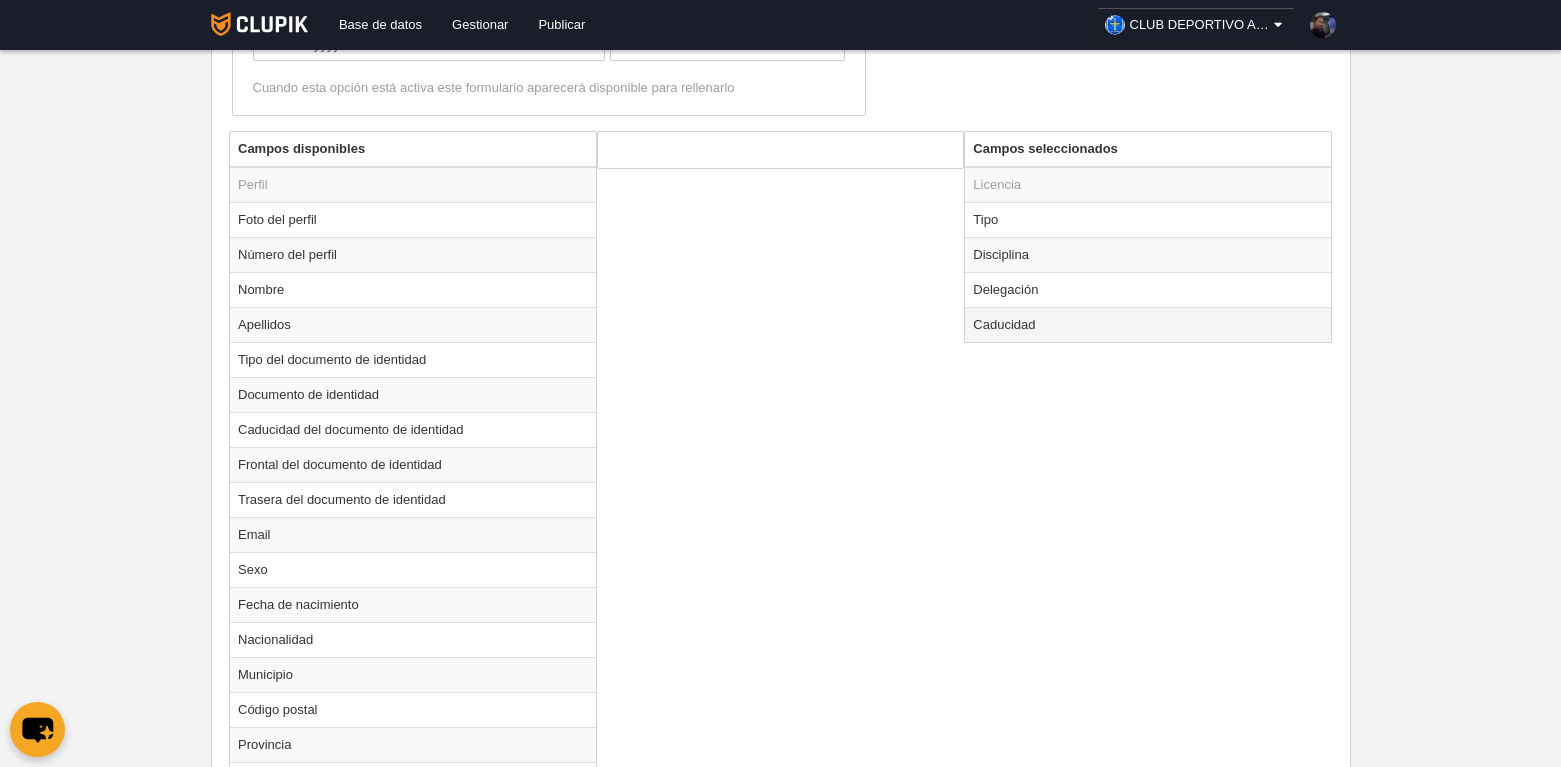 click on "Caducidad" at bounding box center (1148, 324) 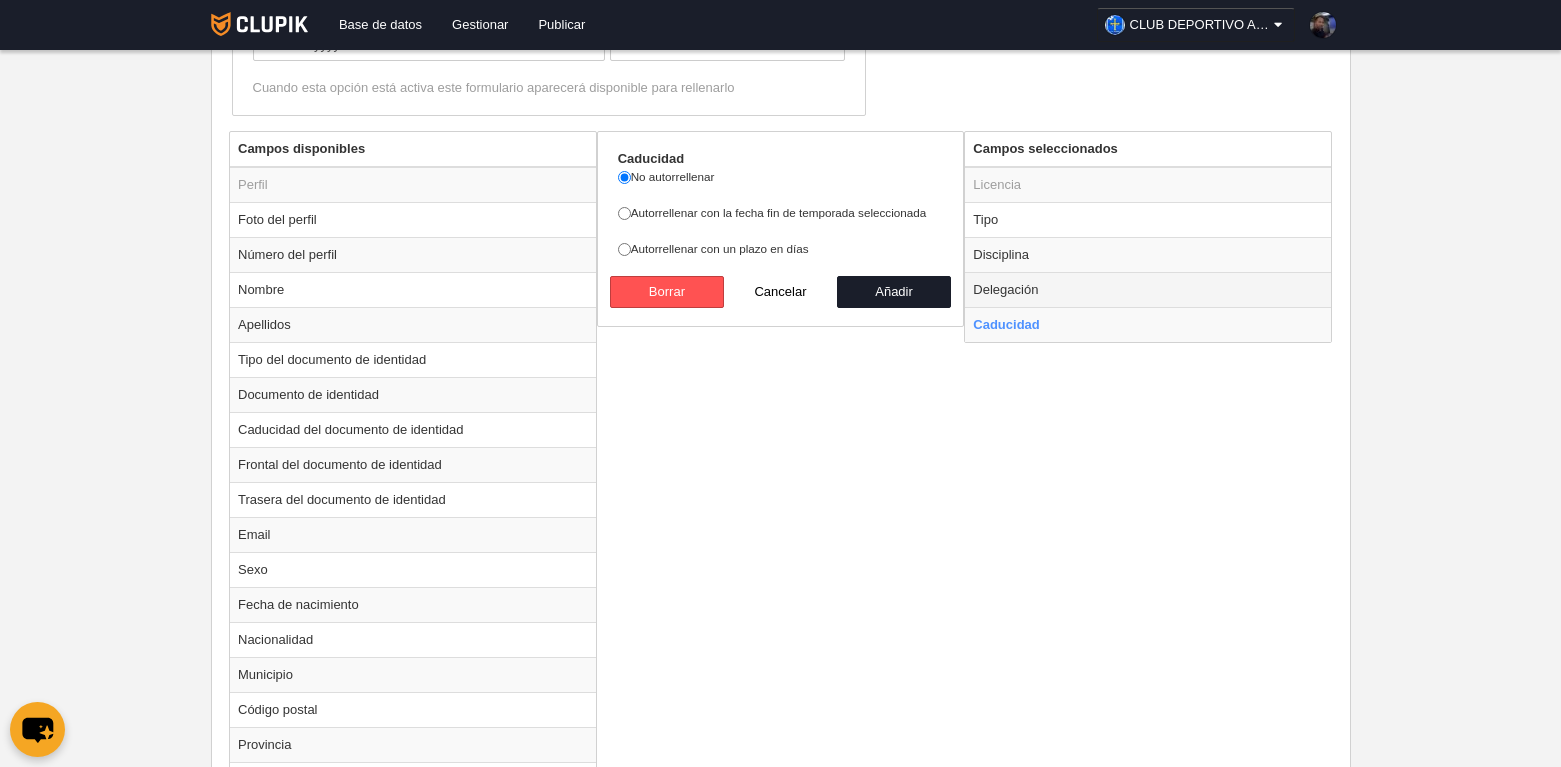 click on "Delegación" at bounding box center [1148, 289] 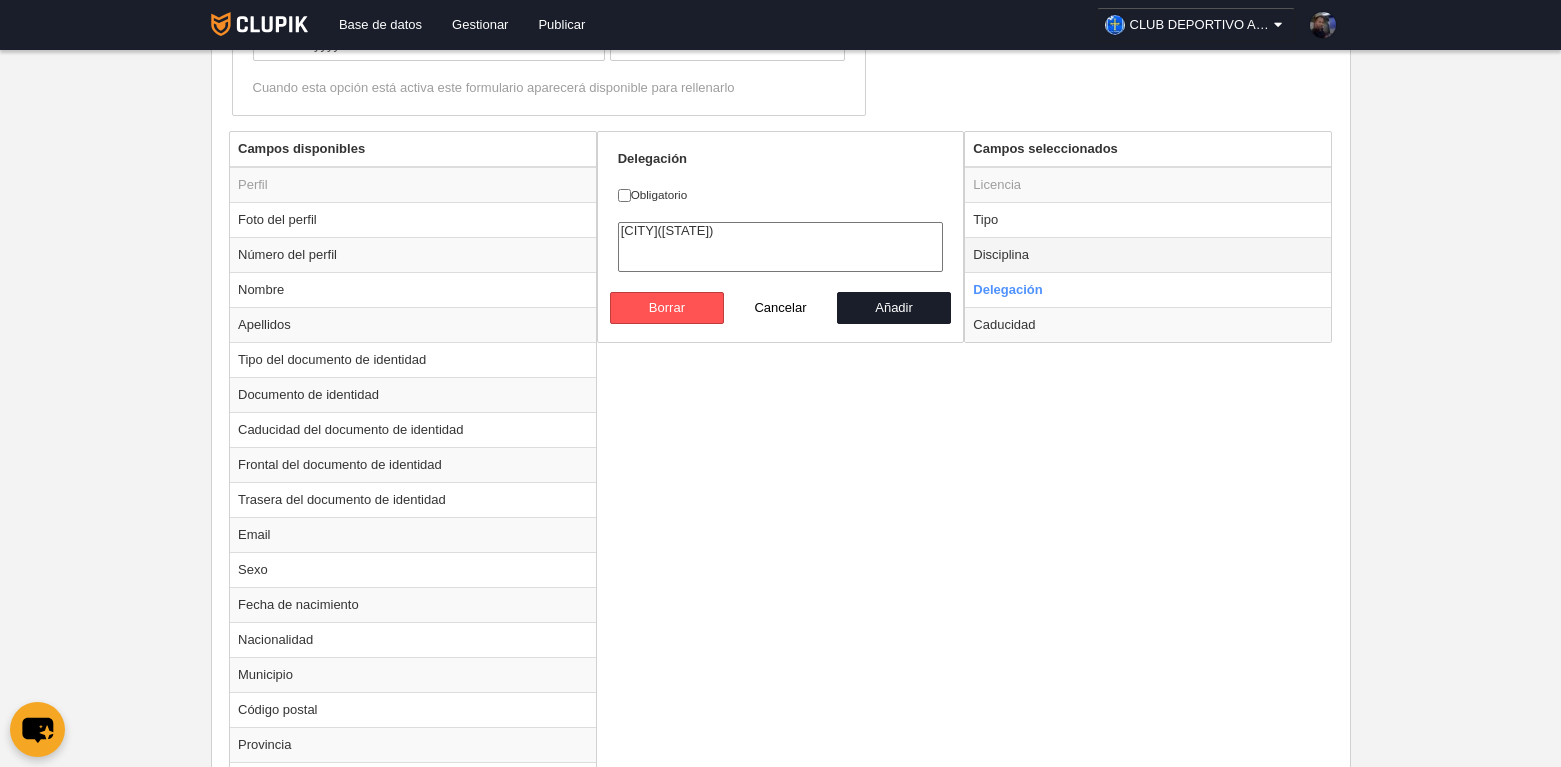 click on "Disciplina" at bounding box center [1148, 254] 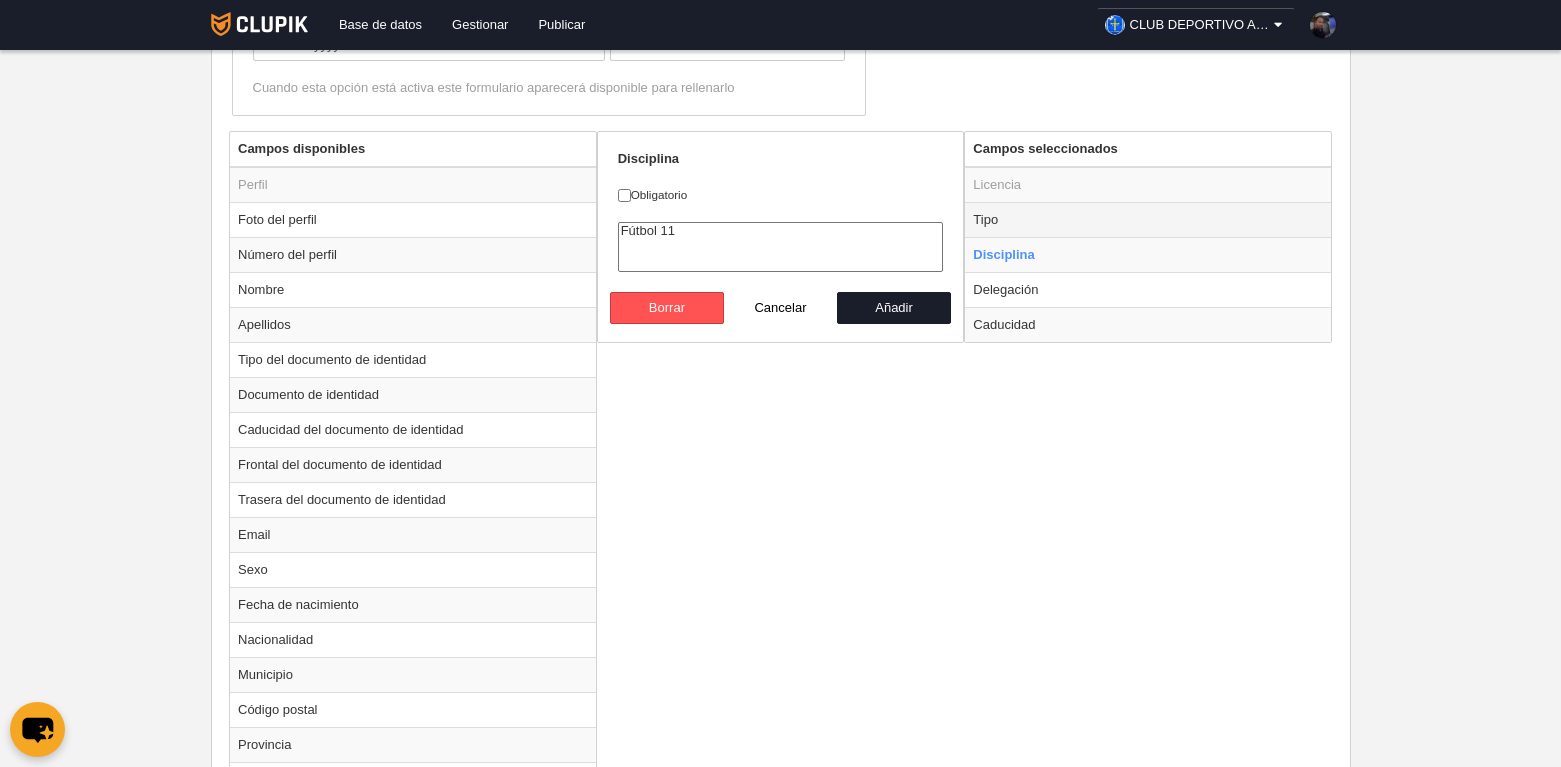 click on "Tipo" at bounding box center (1148, 219) 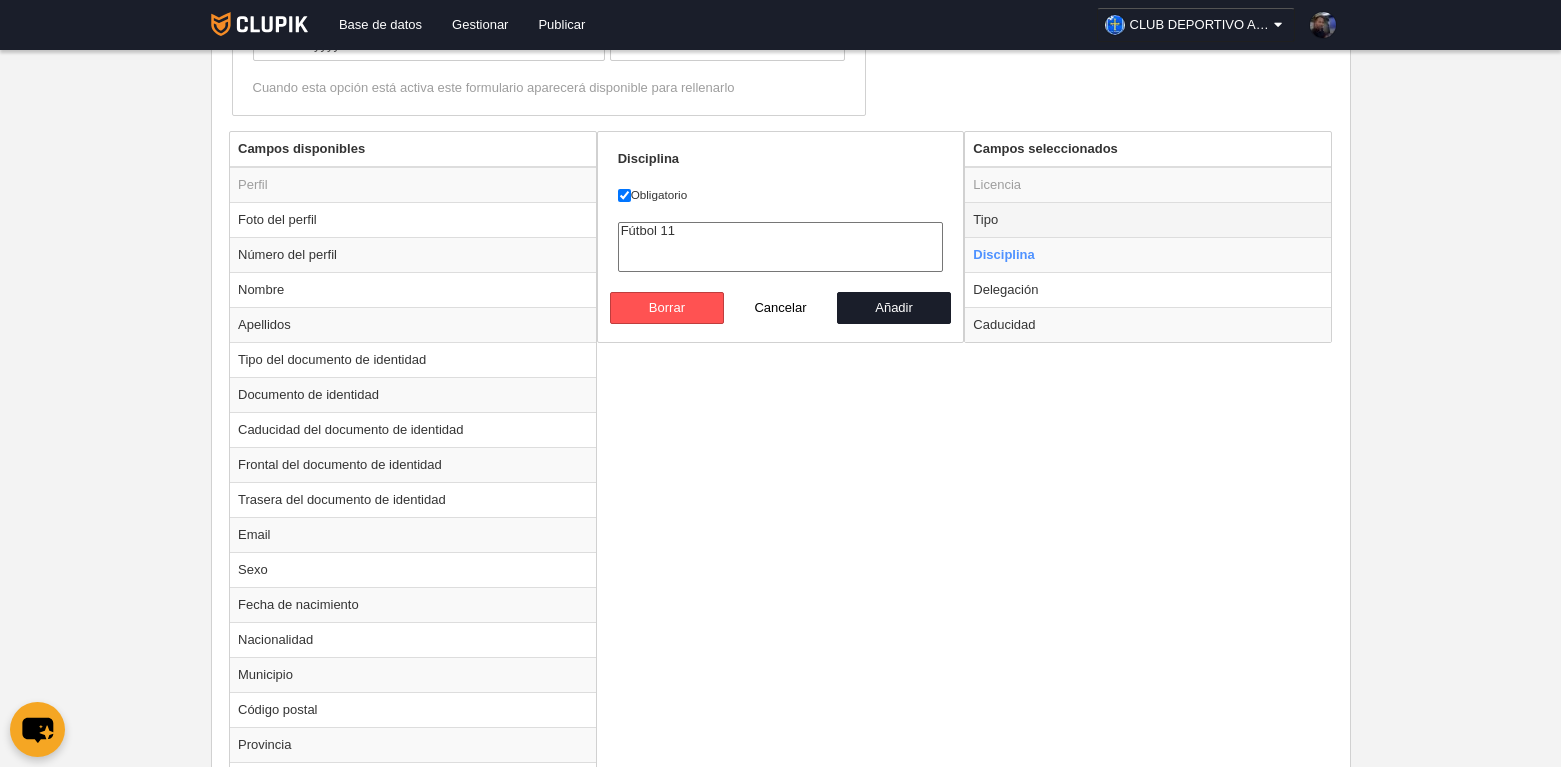 radio on "true" 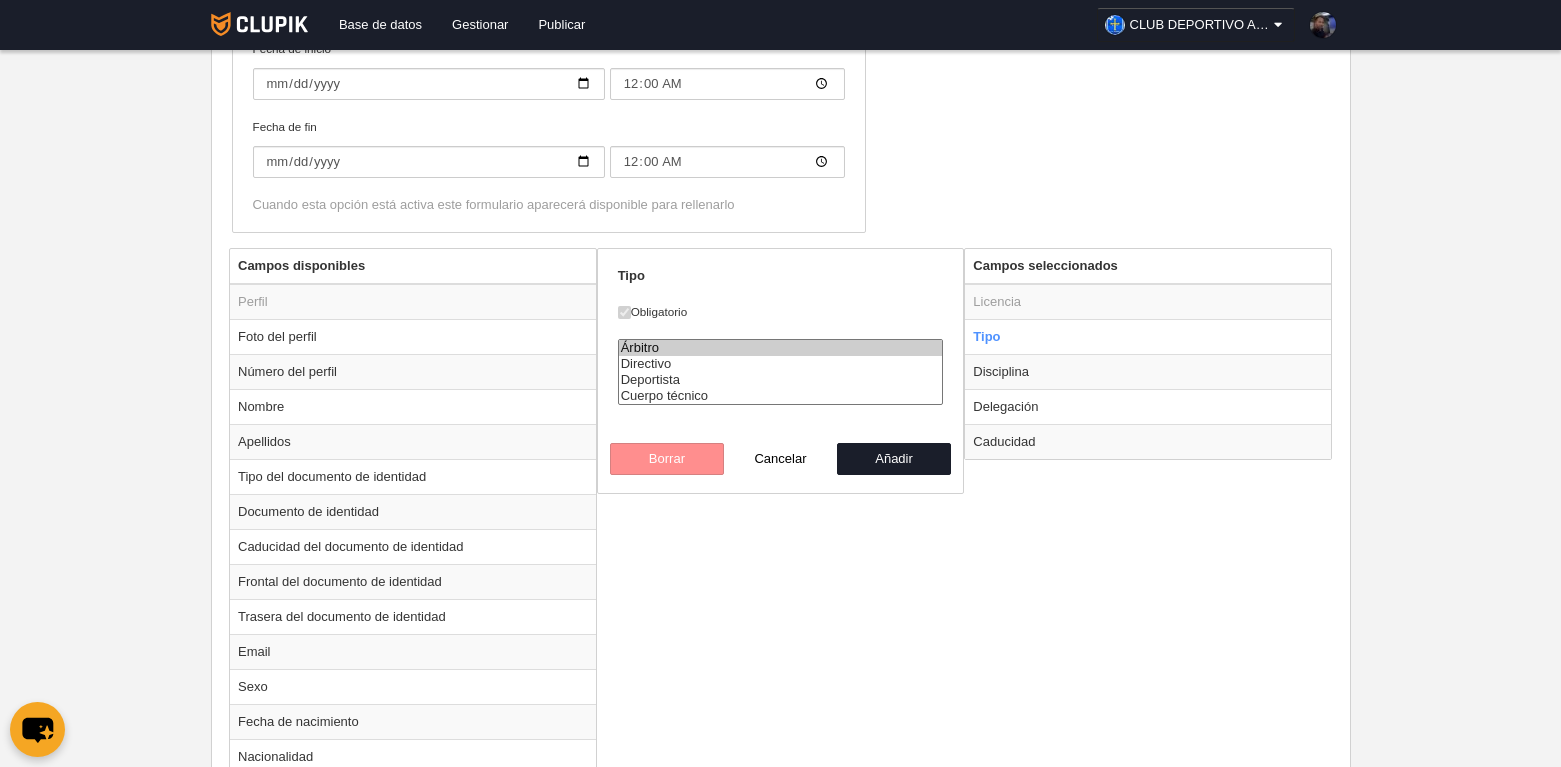 scroll, scrollTop: 100, scrollLeft: 0, axis: vertical 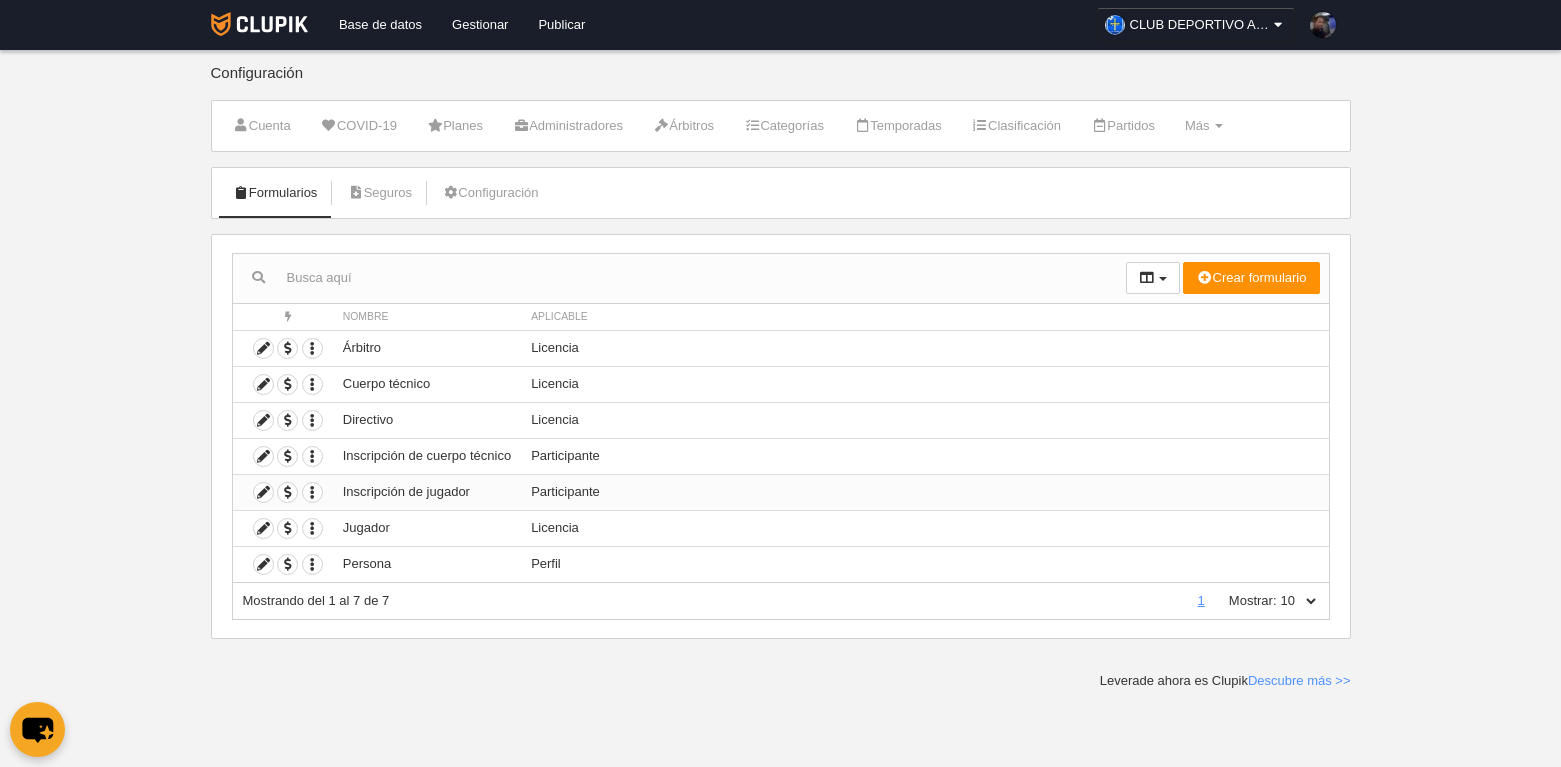 drag, startPoint x: 416, startPoint y: 498, endPoint x: 504, endPoint y: 482, distance: 89.44272 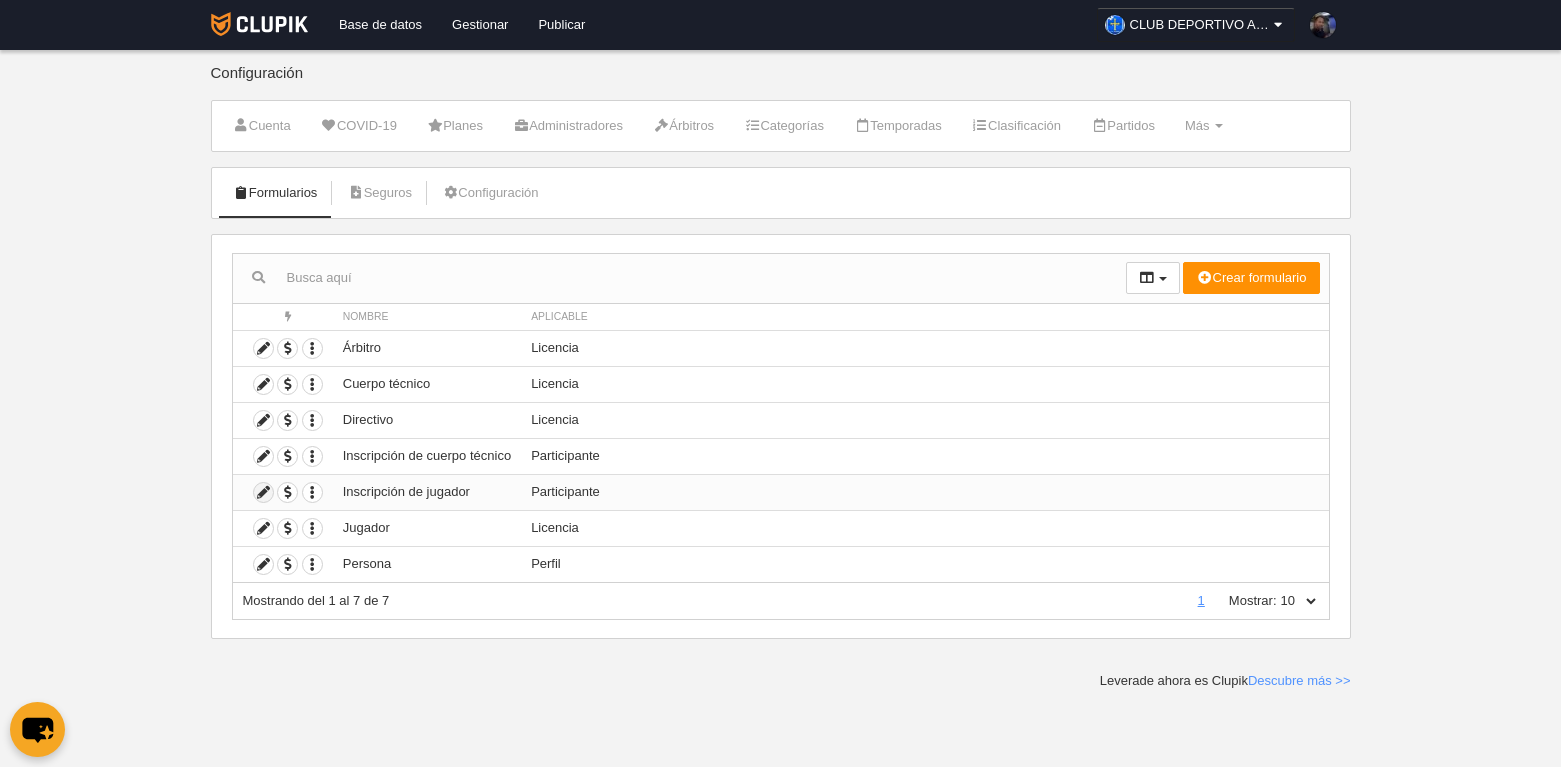 click at bounding box center (263, 492) 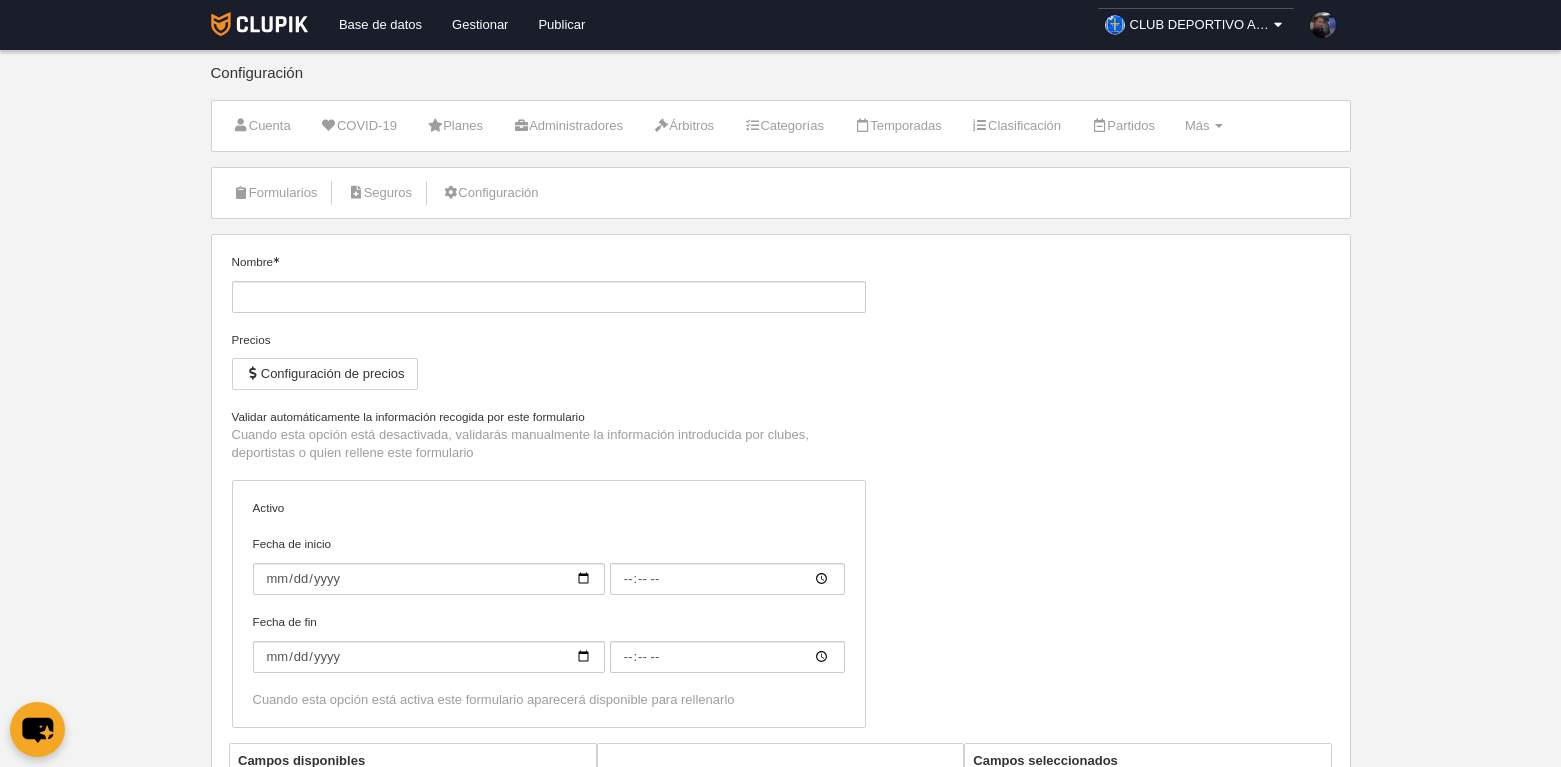 type on "Inscripción de jugador" 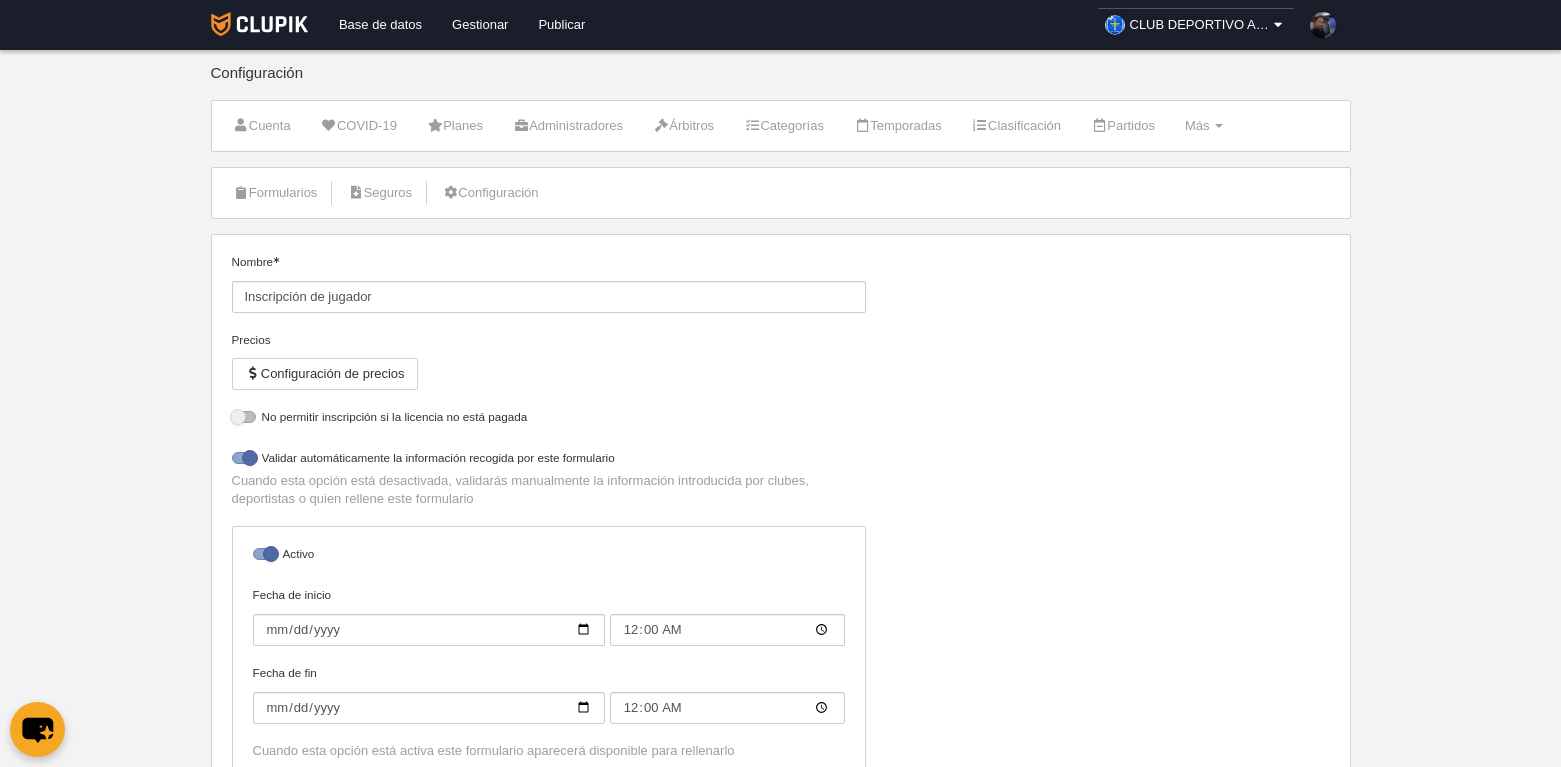 select on "selected" 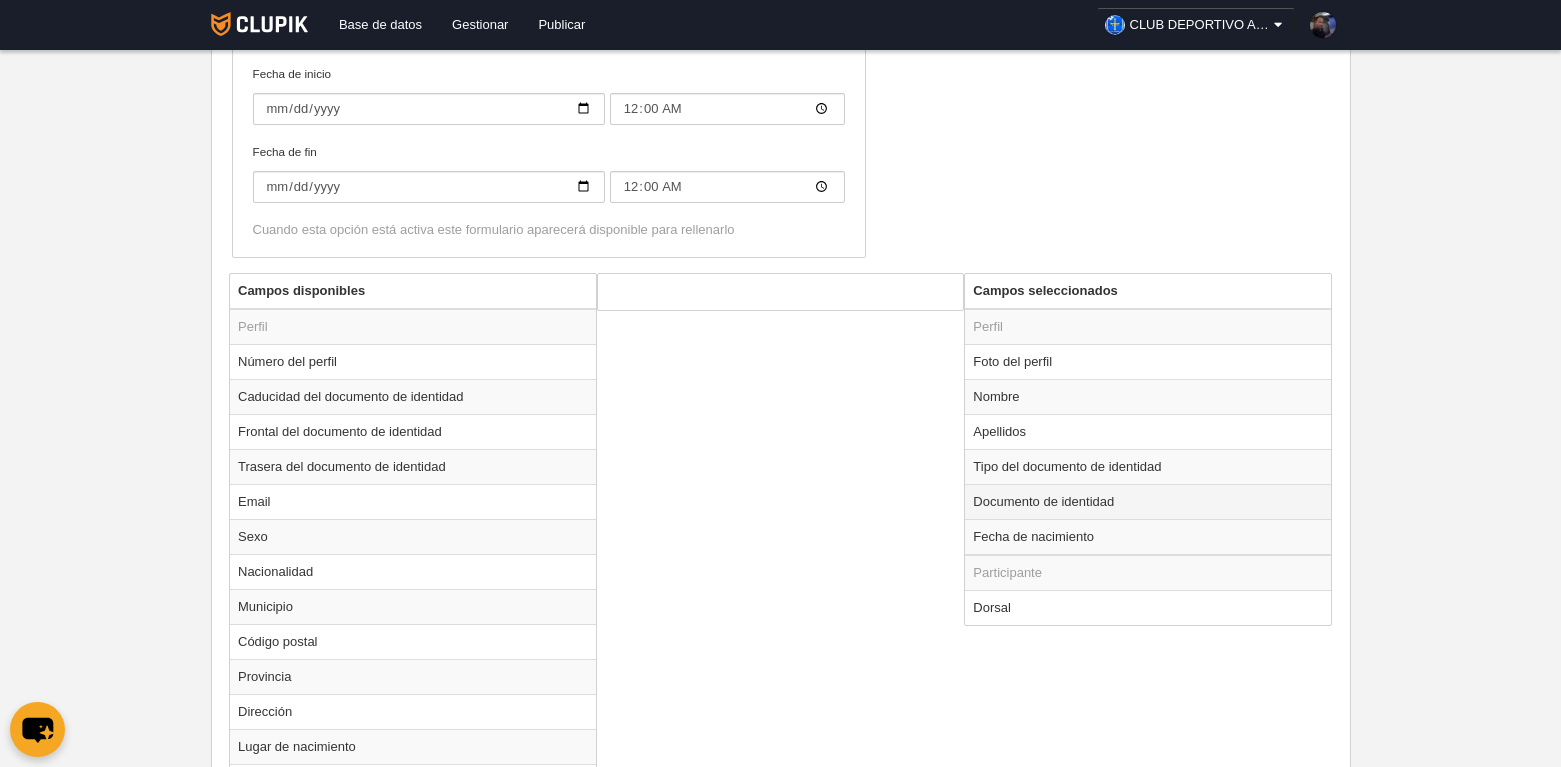 scroll, scrollTop: 600, scrollLeft: 0, axis: vertical 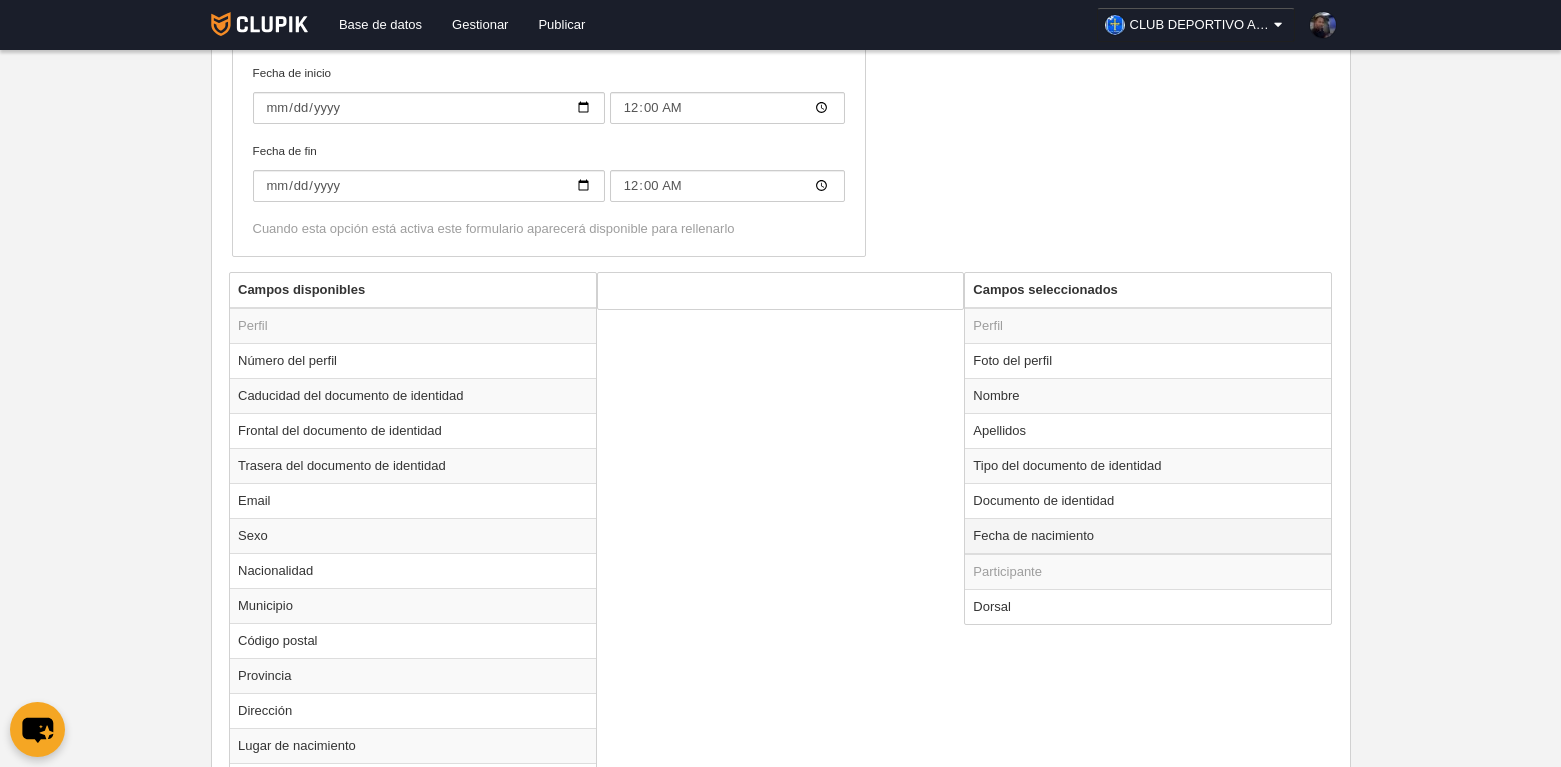 click on "Fecha de nacimiento" at bounding box center [1148, 536] 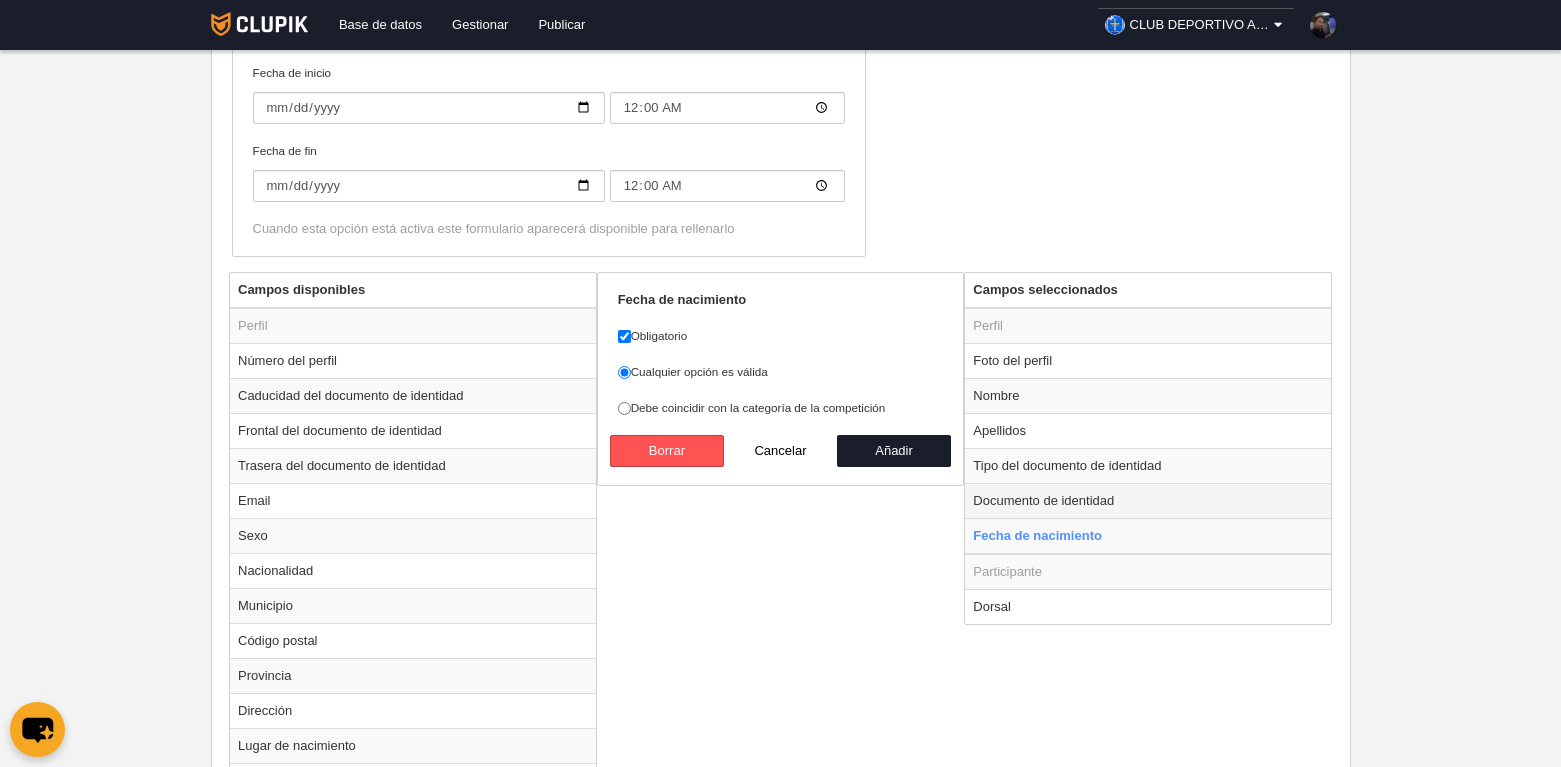 click on "Documento de identidad" at bounding box center (1148, 500) 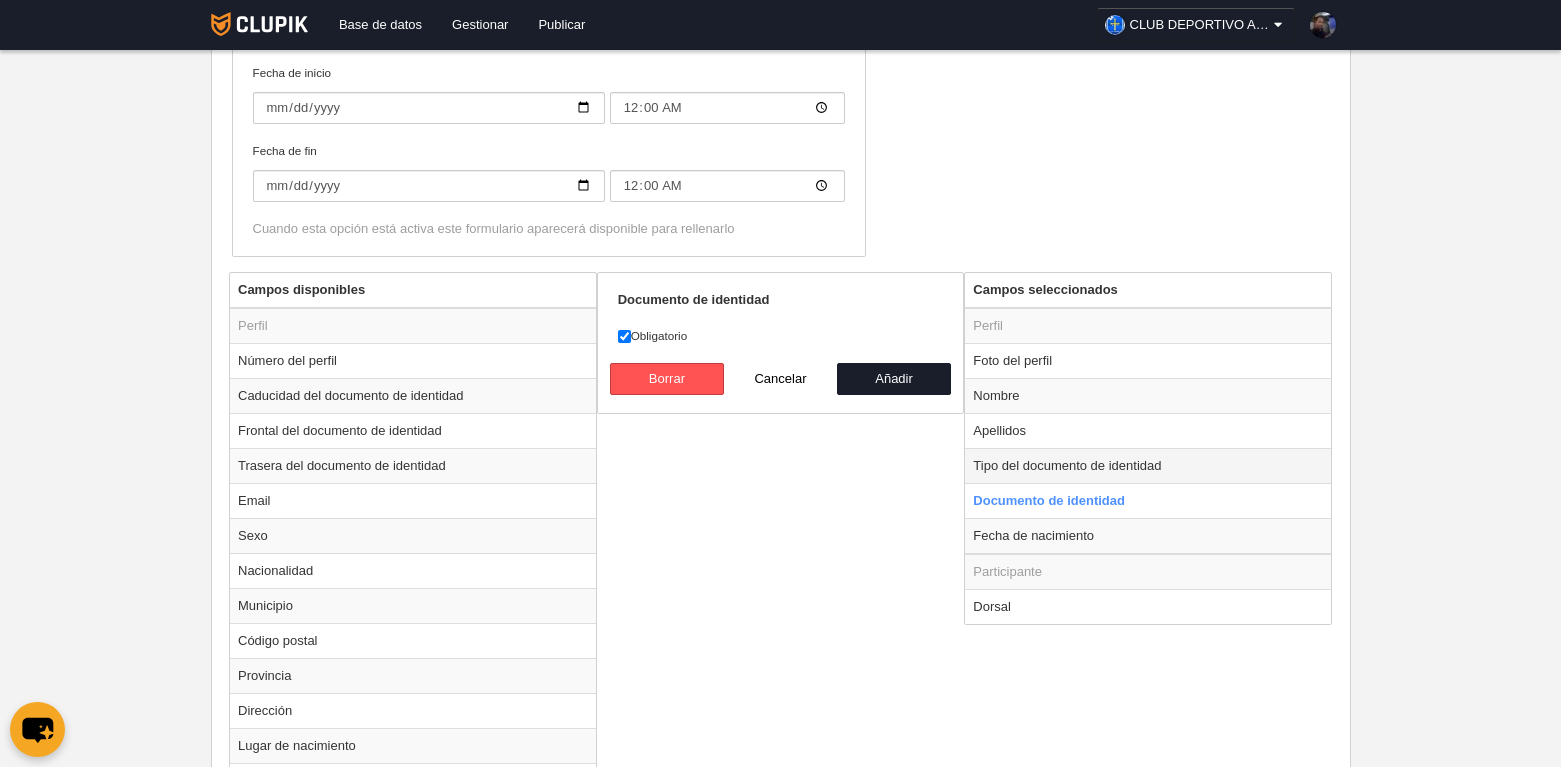 click on "Tipo del documento de identidad" at bounding box center [1148, 465] 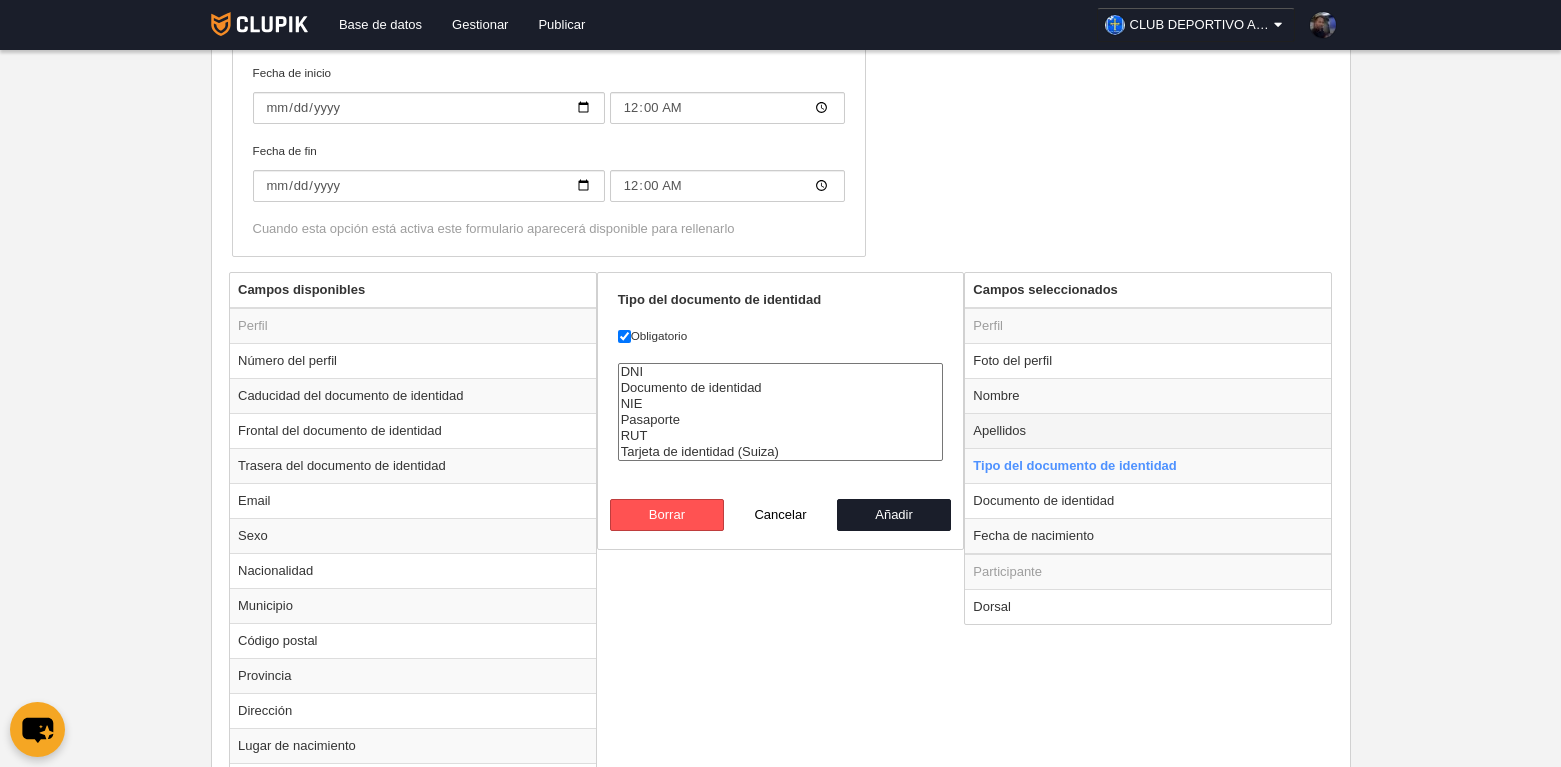 click on "Apellidos" at bounding box center [1148, 430] 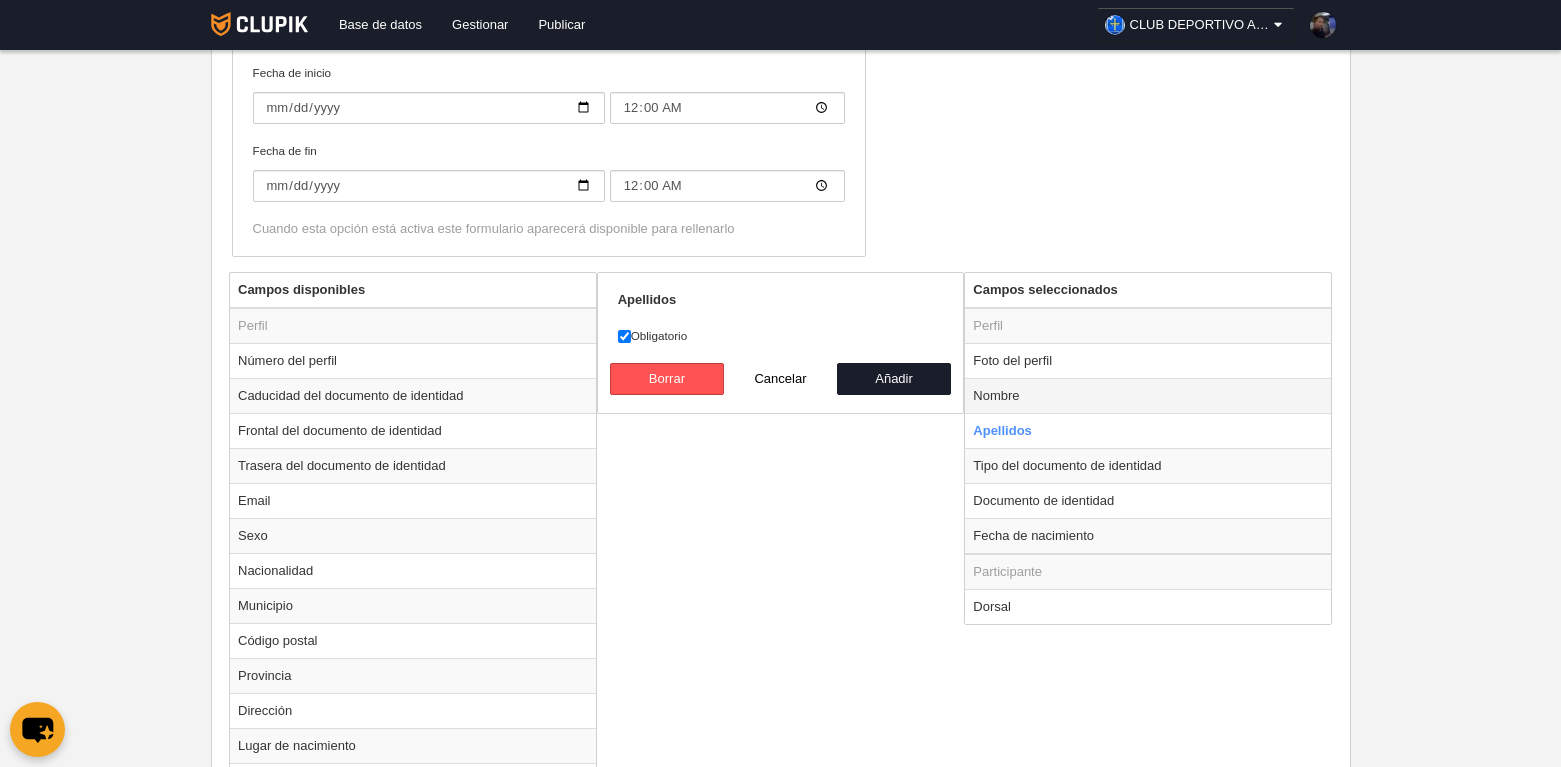 click on "Nombre" at bounding box center (1148, 395) 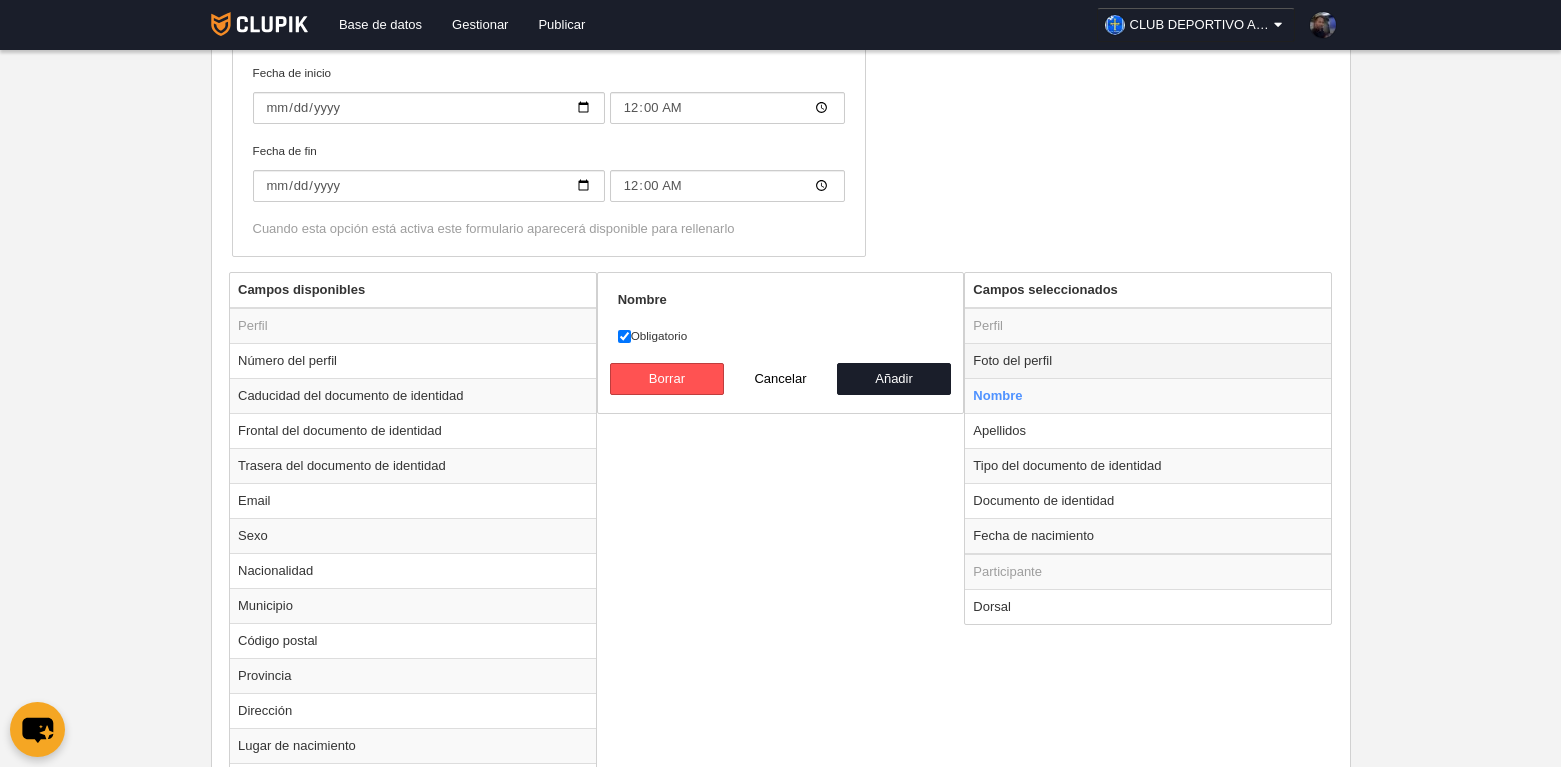 click on "Foto del perfil" at bounding box center (1148, 360) 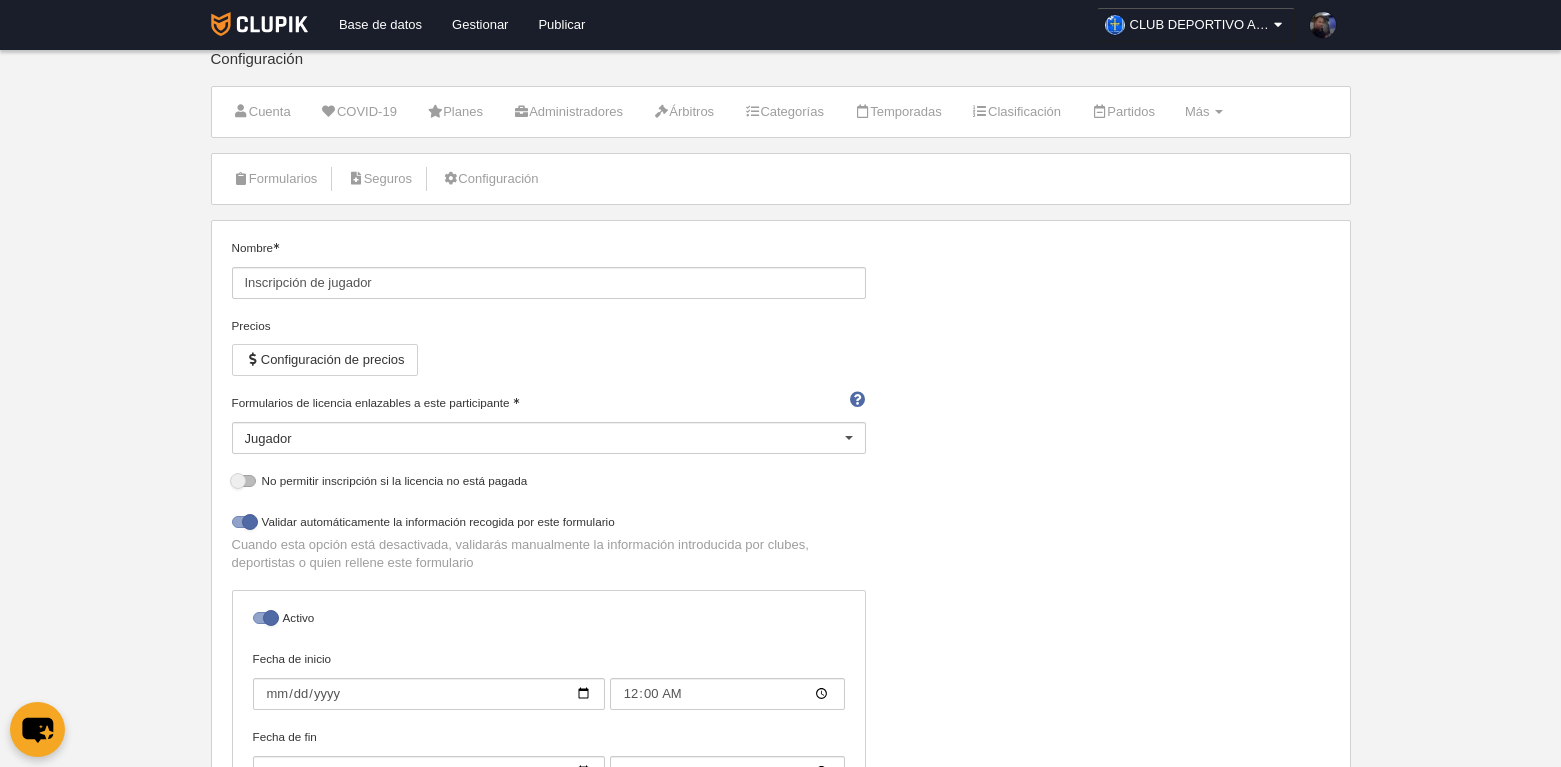 scroll, scrollTop: 0, scrollLeft: 0, axis: both 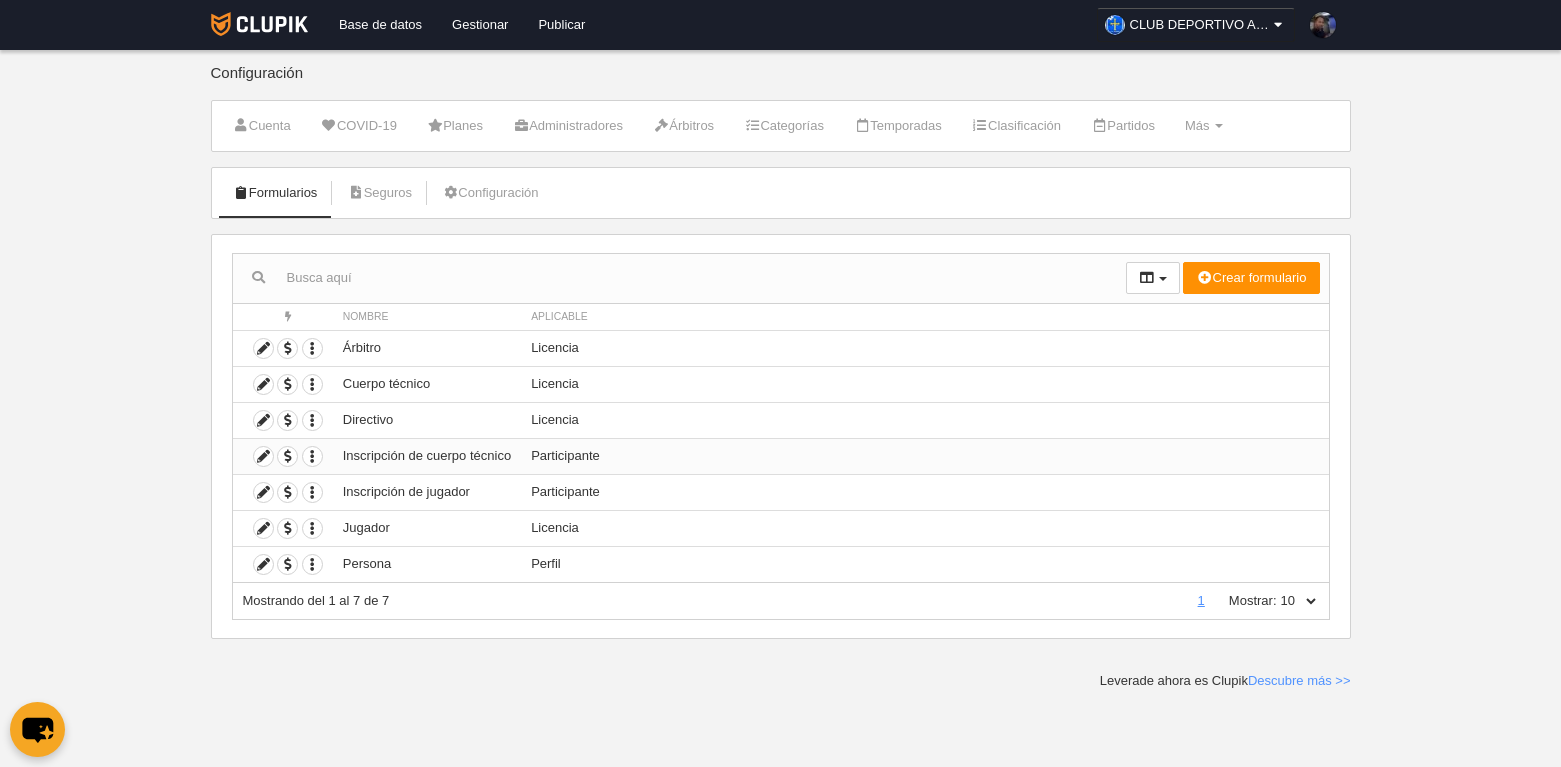 click on "Inscripción de cuerpo técnico" at bounding box center [427, 456] 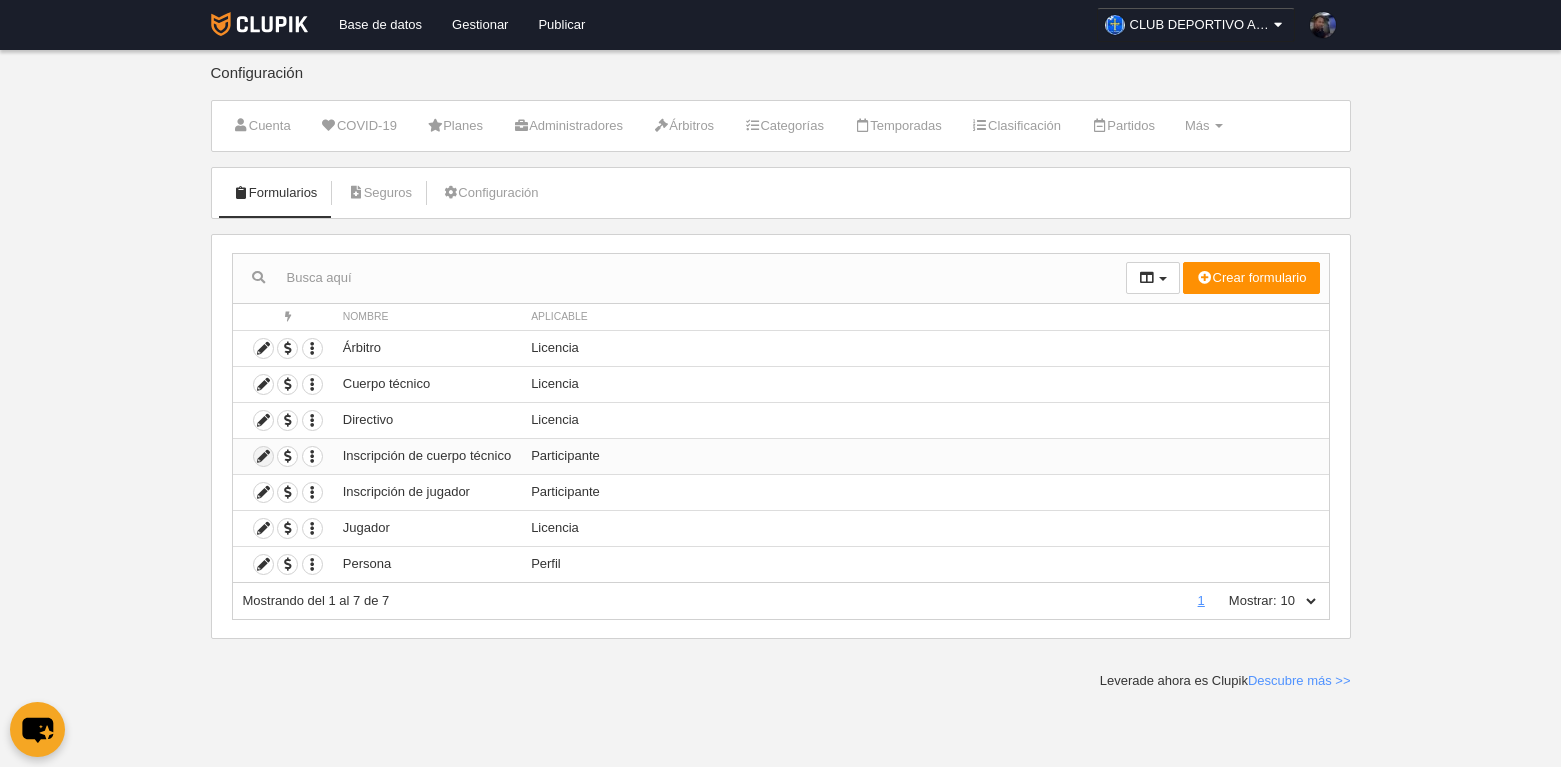click at bounding box center [263, 456] 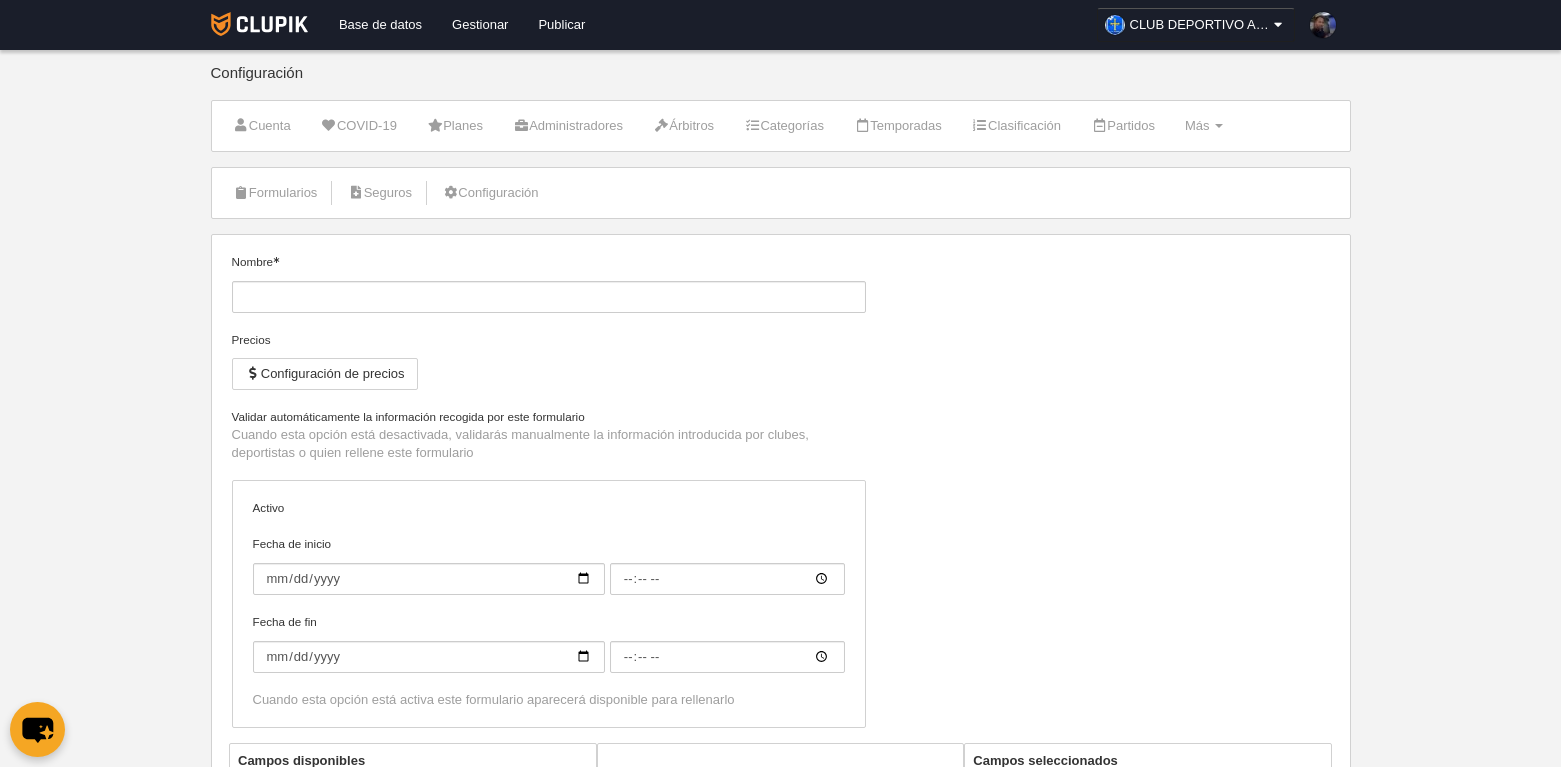 type on "Inscripción de cuerpo técnico" 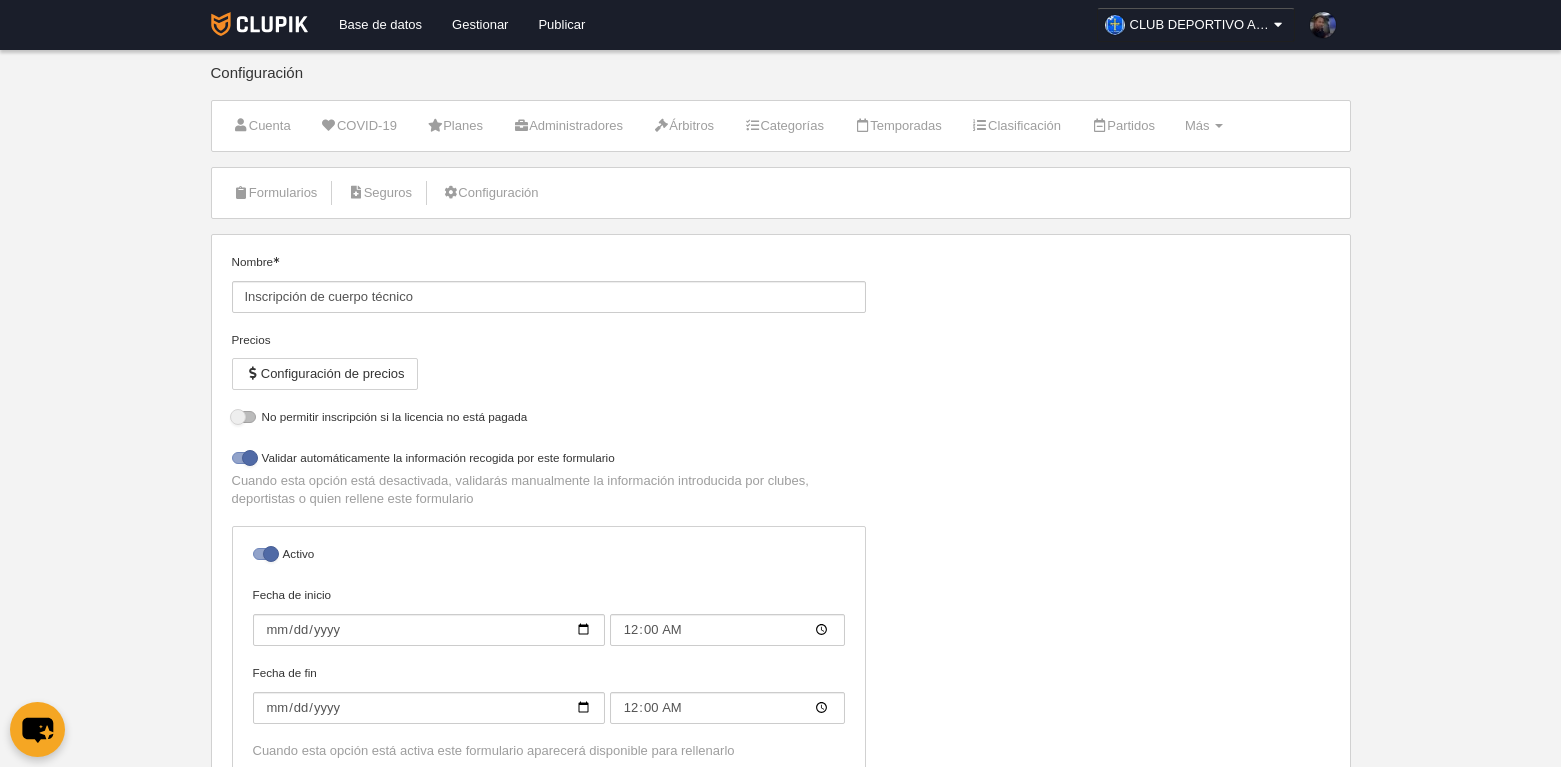 select on "selected" 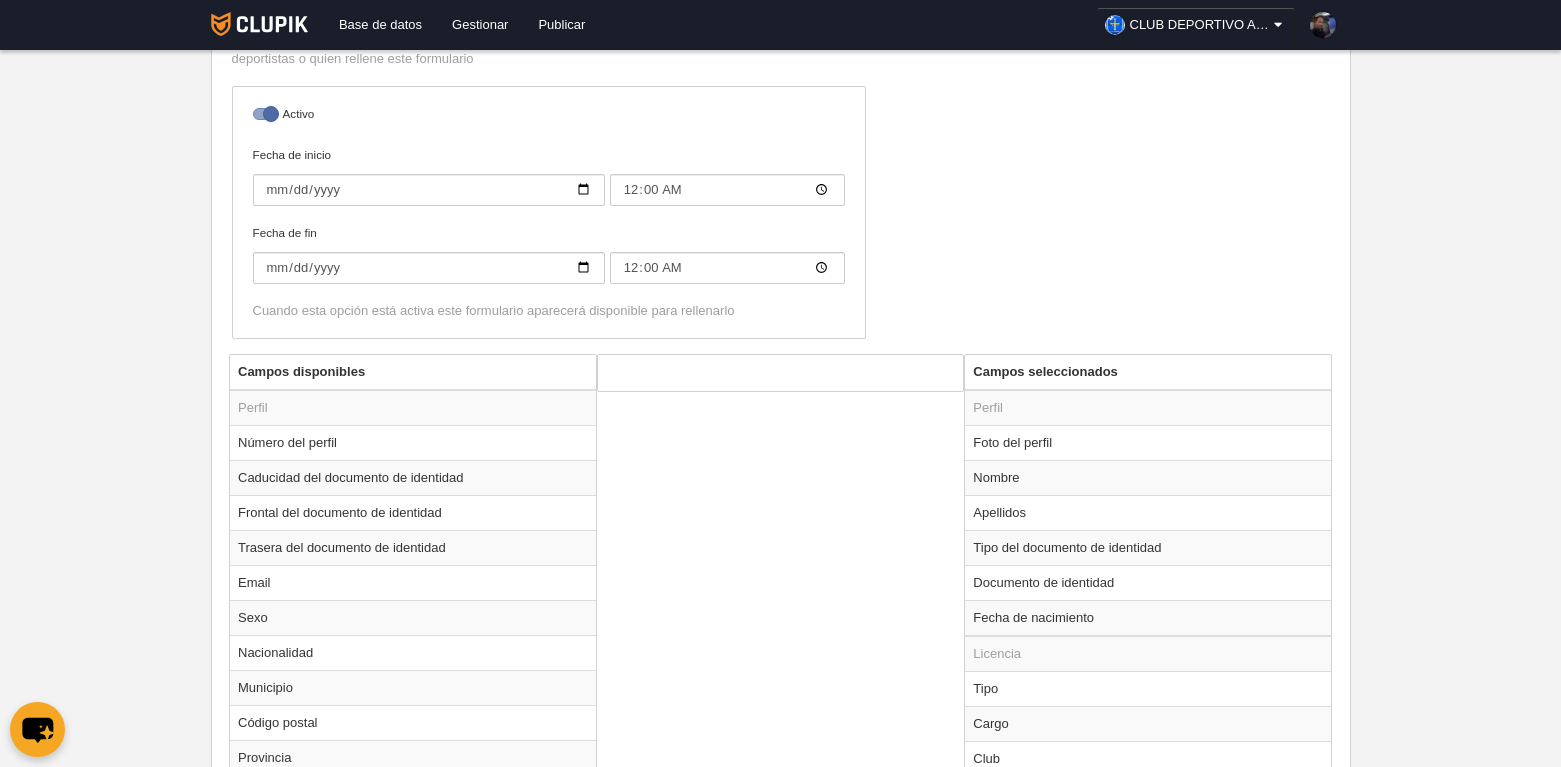 scroll, scrollTop: 600, scrollLeft: 0, axis: vertical 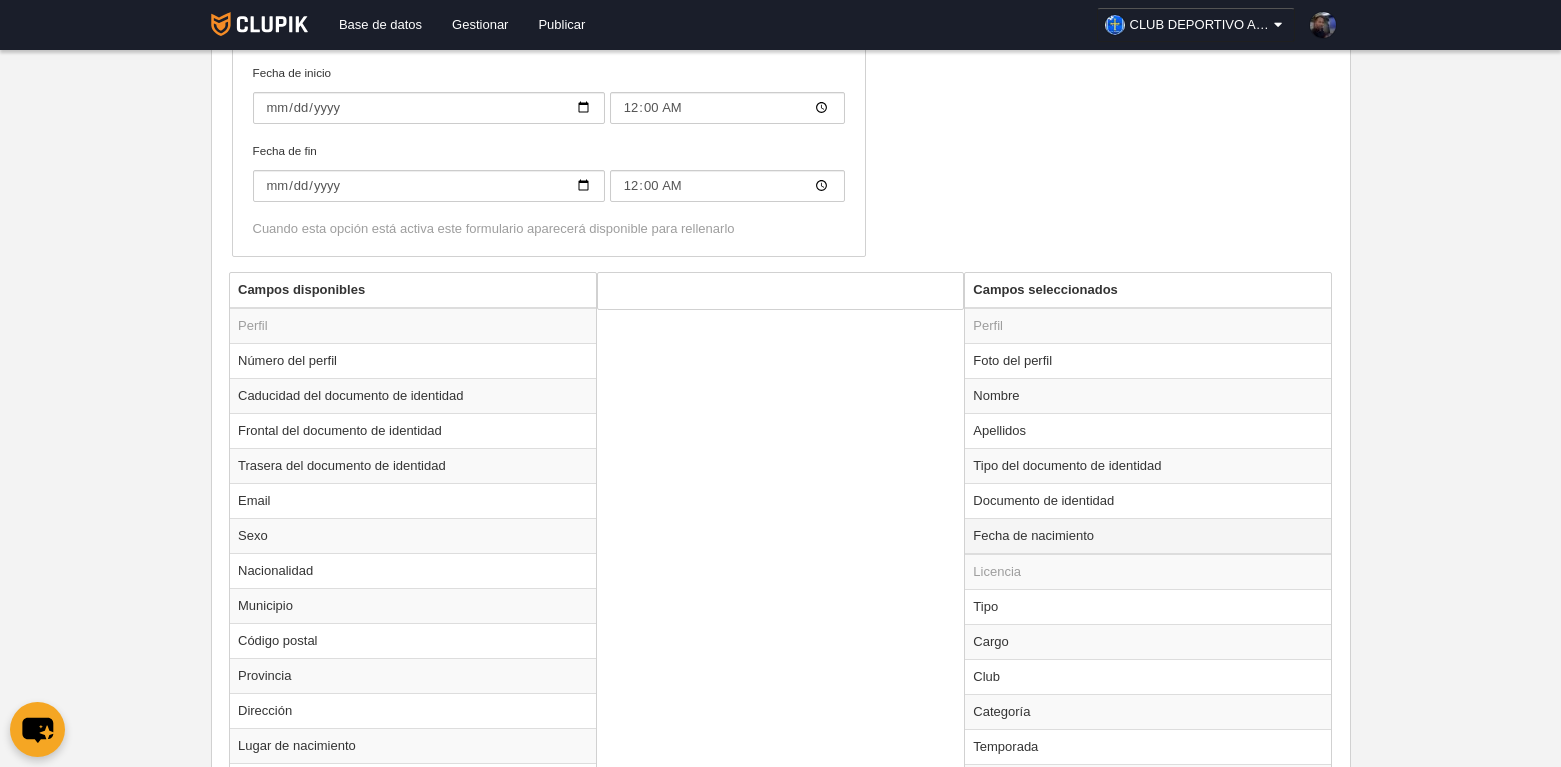 click on "Fecha de nacimiento" at bounding box center (1148, 536) 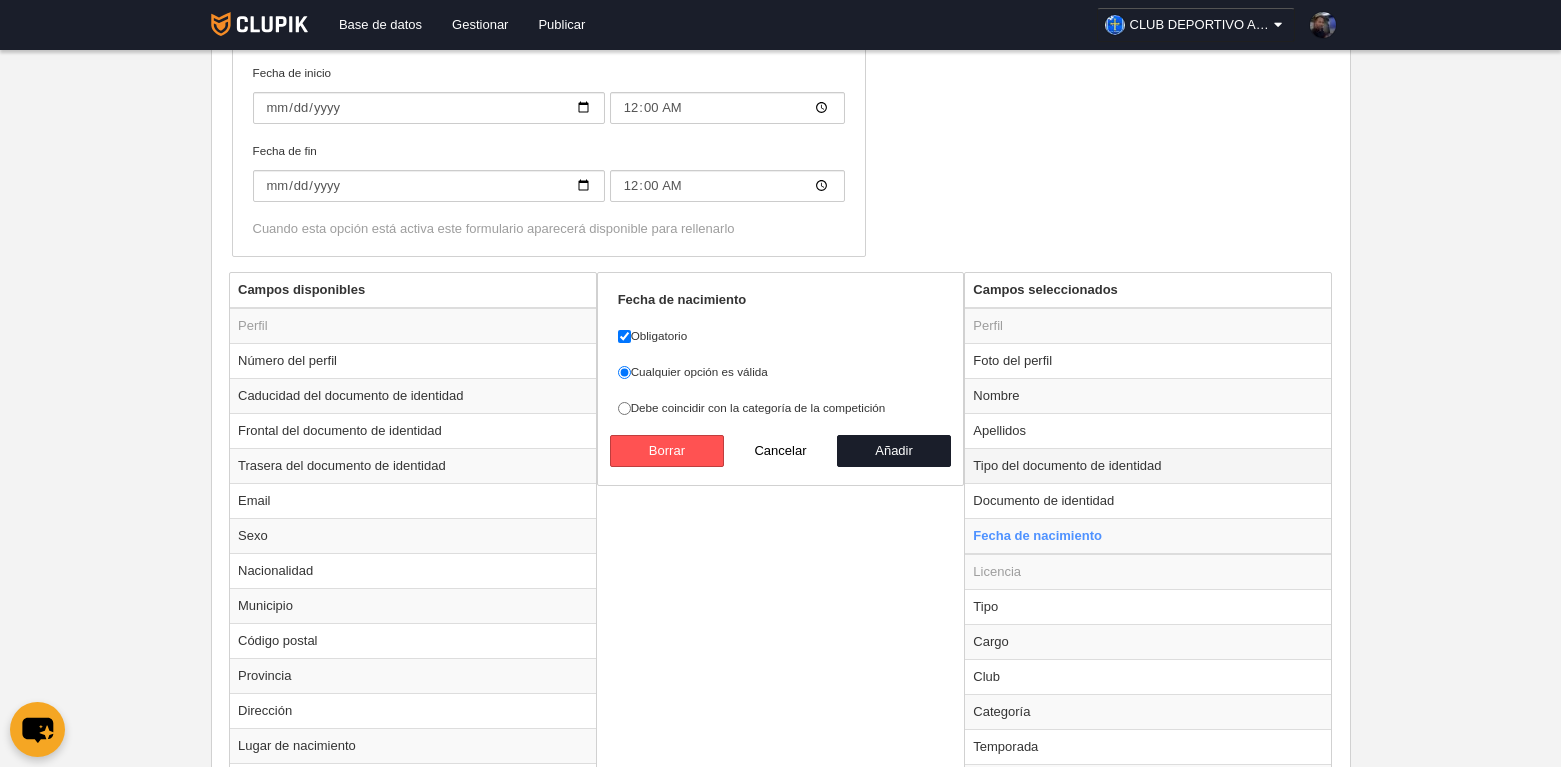 click on "Tipo del documento de identidad" at bounding box center [1148, 465] 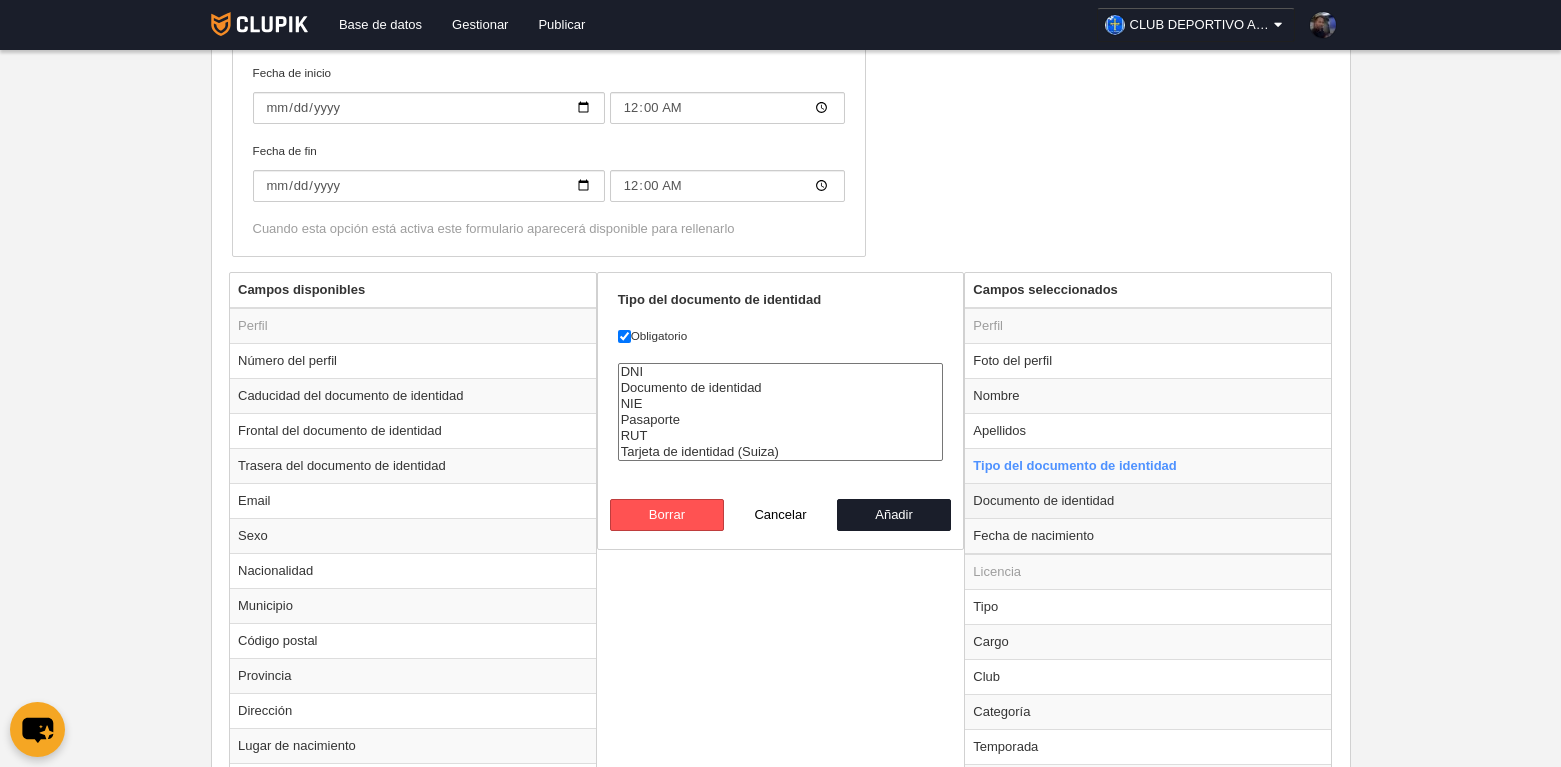 click on "Documento de identidad" at bounding box center (1148, 500) 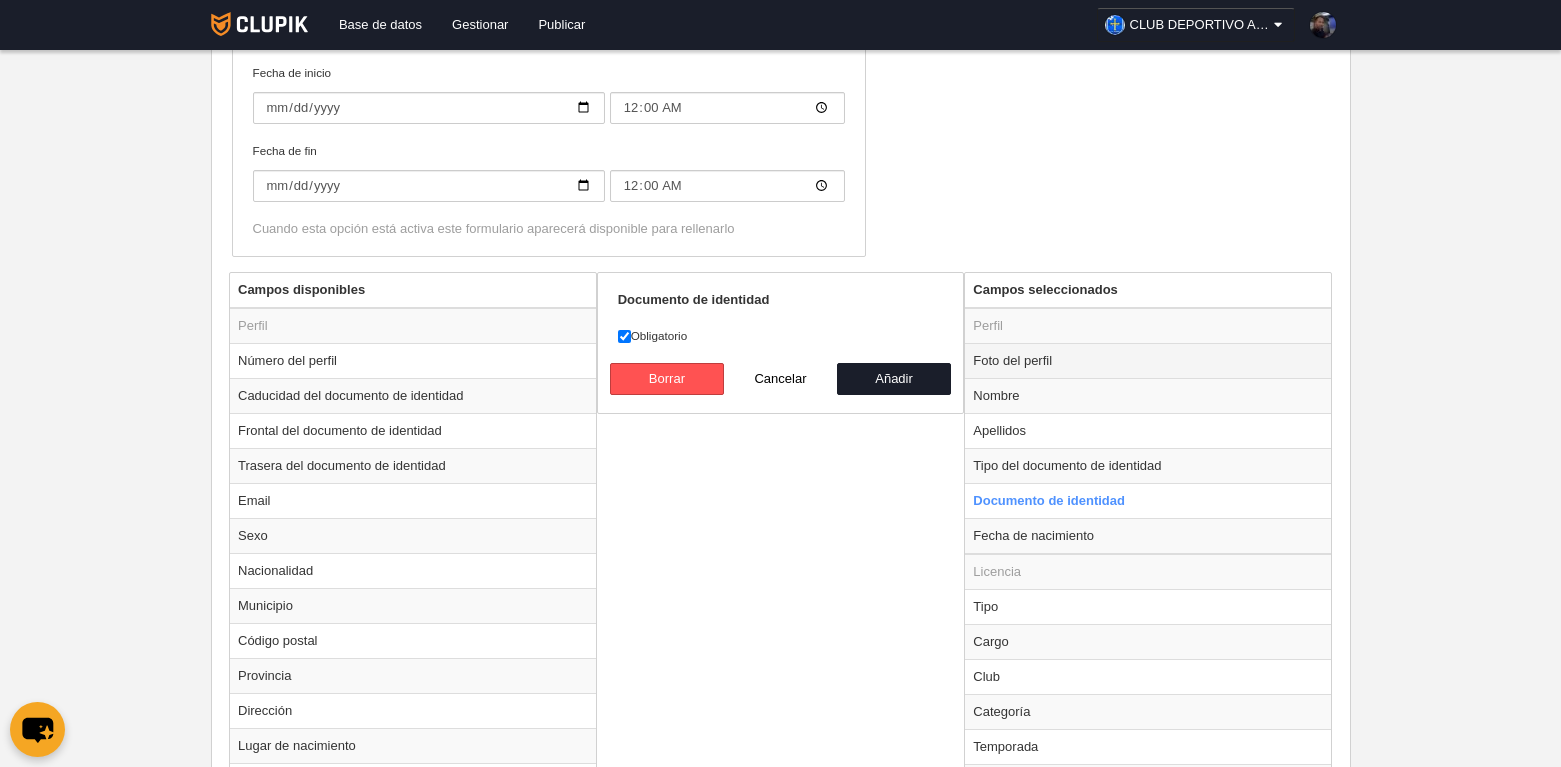 click on "Foto del perfil" at bounding box center (1148, 360) 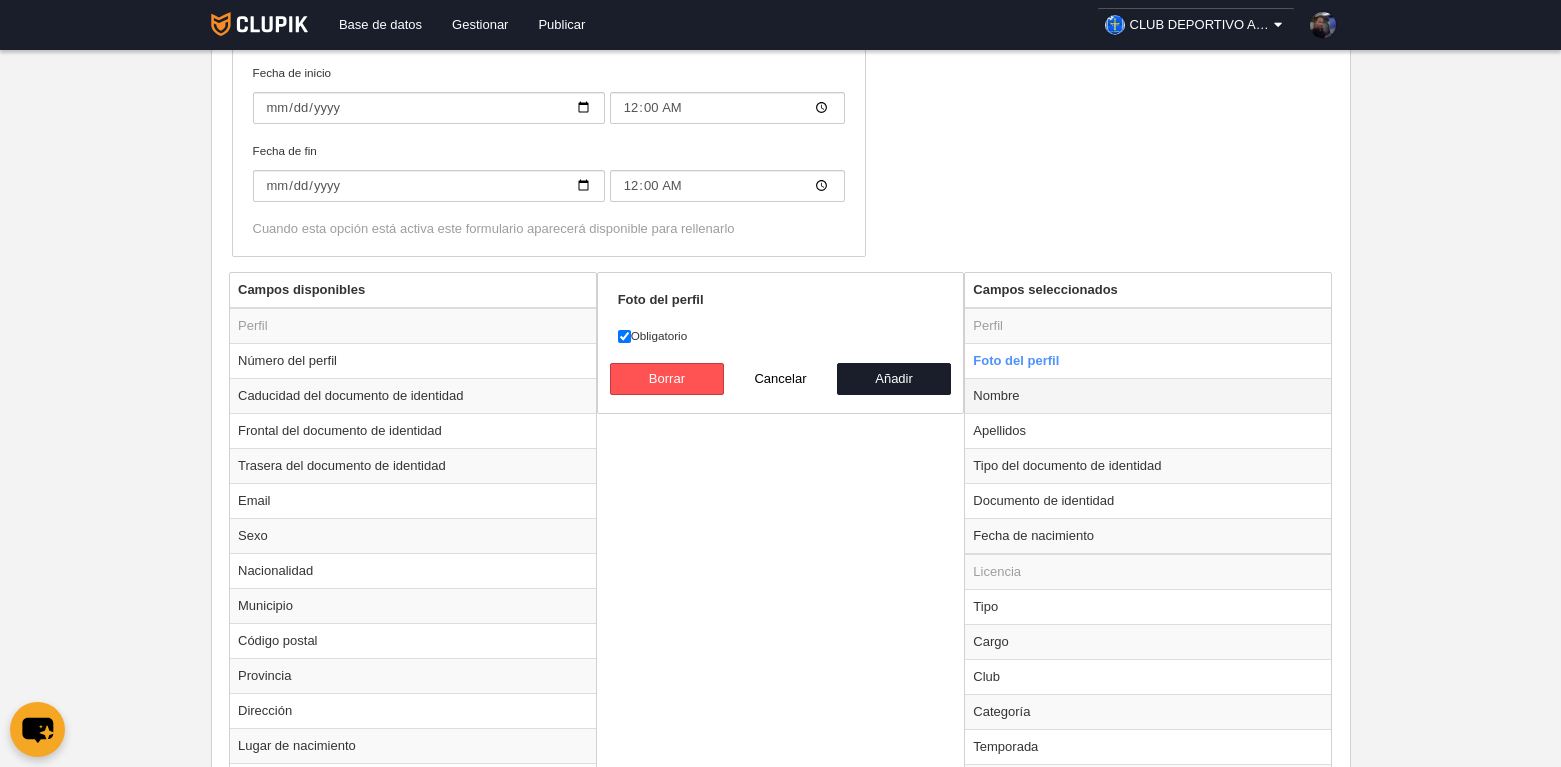 click on "Nombre" at bounding box center (1148, 395) 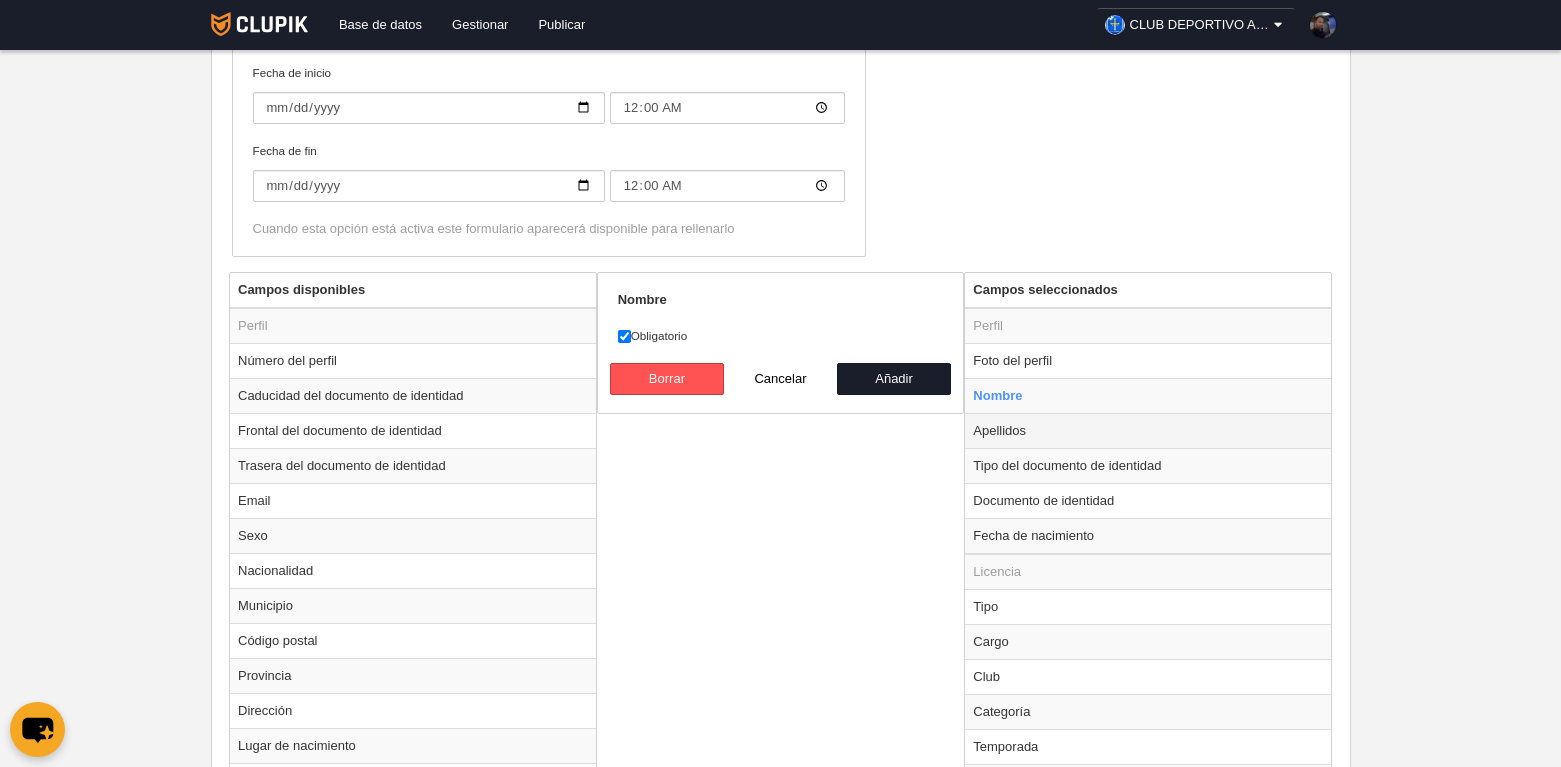 click on "Apellidos" at bounding box center (1148, 430) 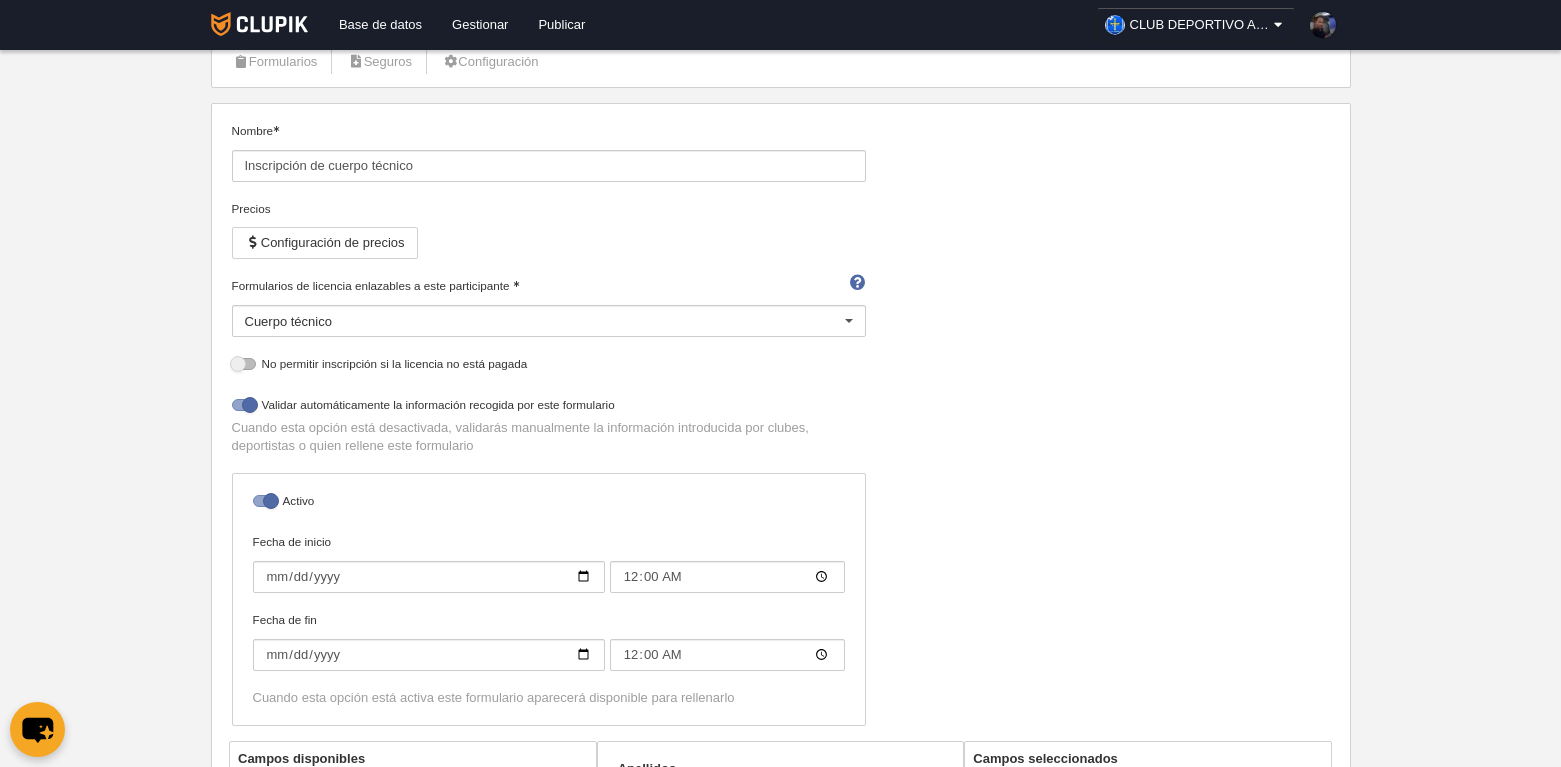 scroll, scrollTop: 0, scrollLeft: 0, axis: both 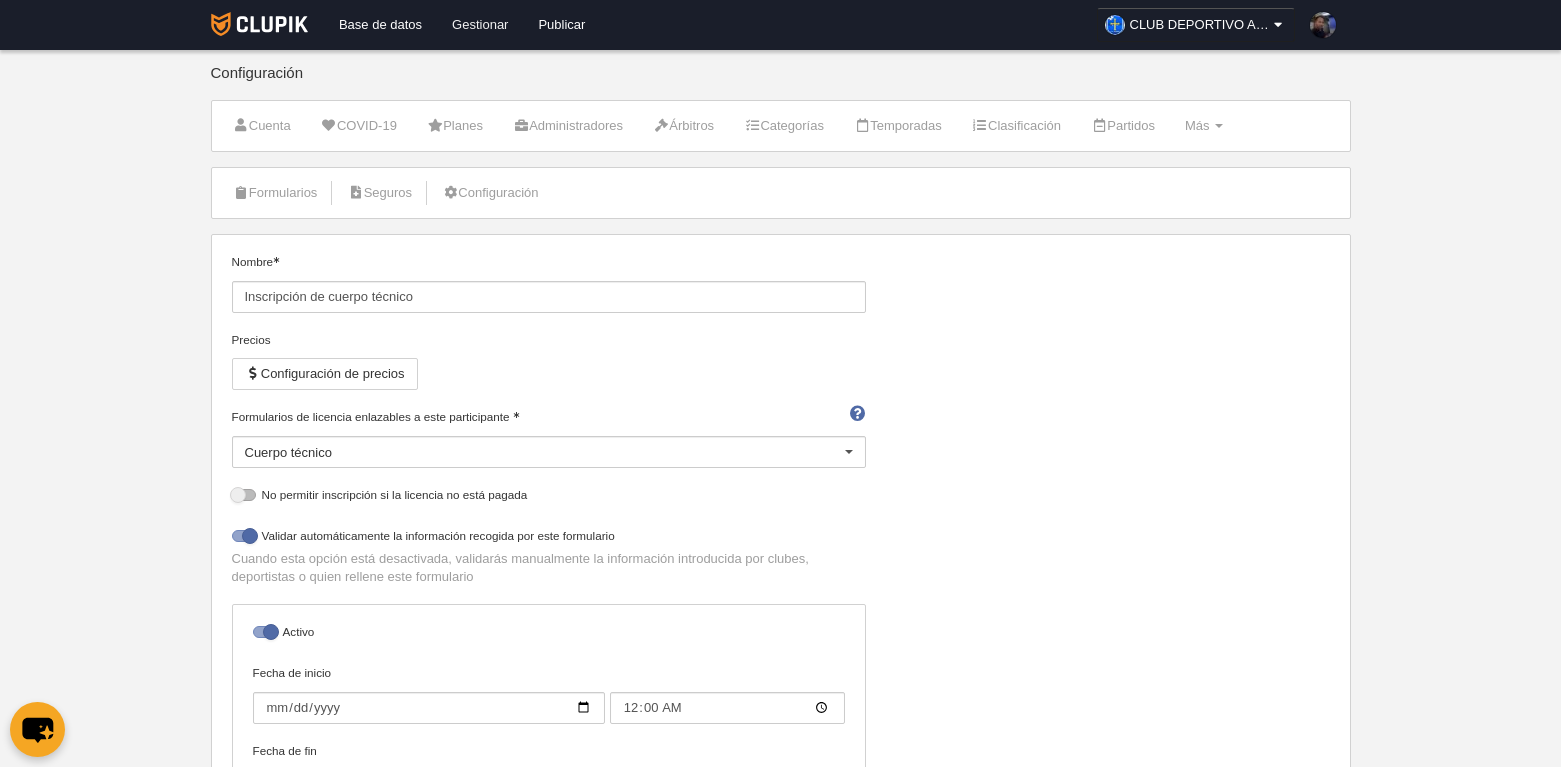 click on "Gestionar" at bounding box center [480, 25] 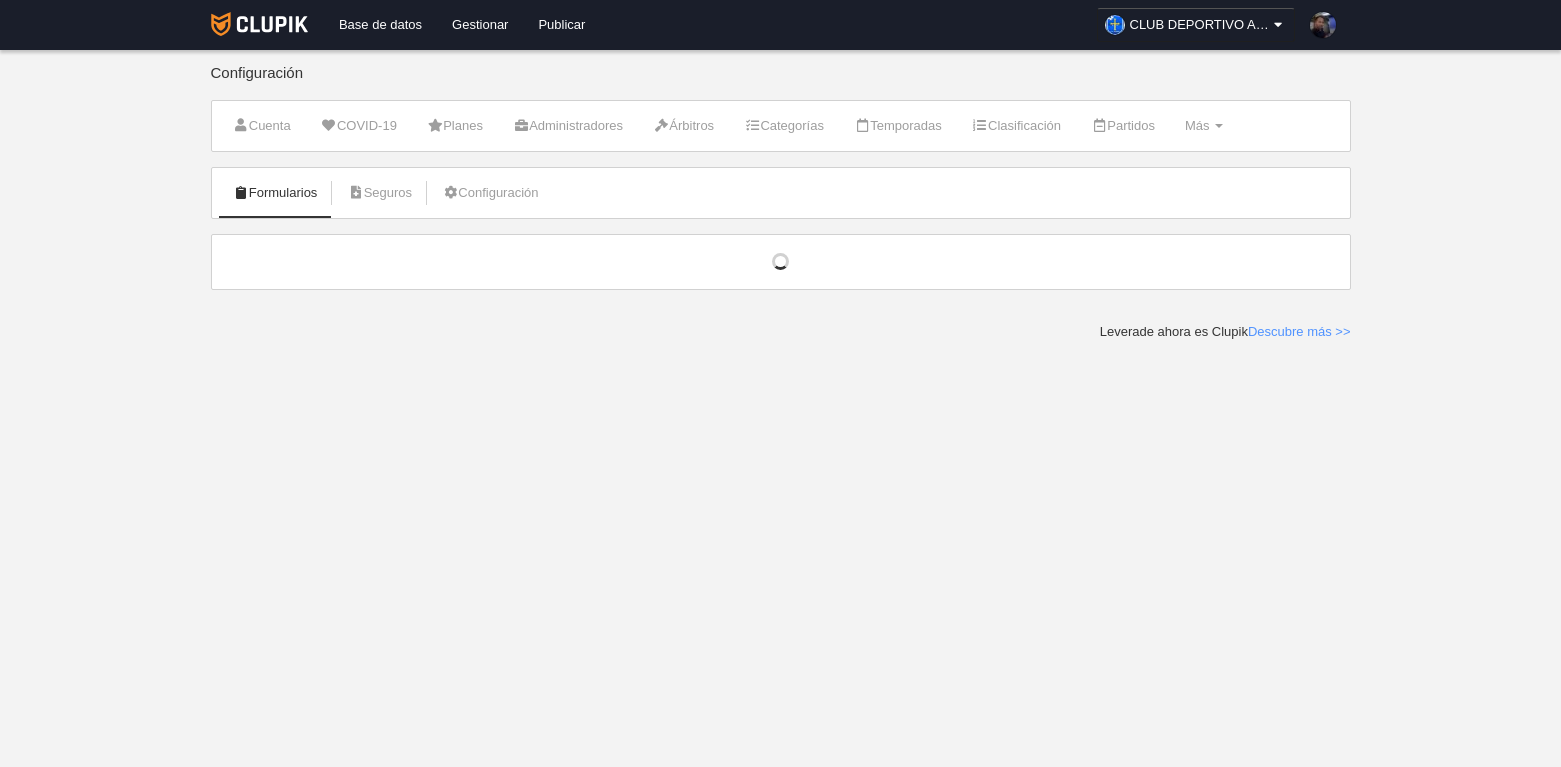 scroll, scrollTop: 0, scrollLeft: 0, axis: both 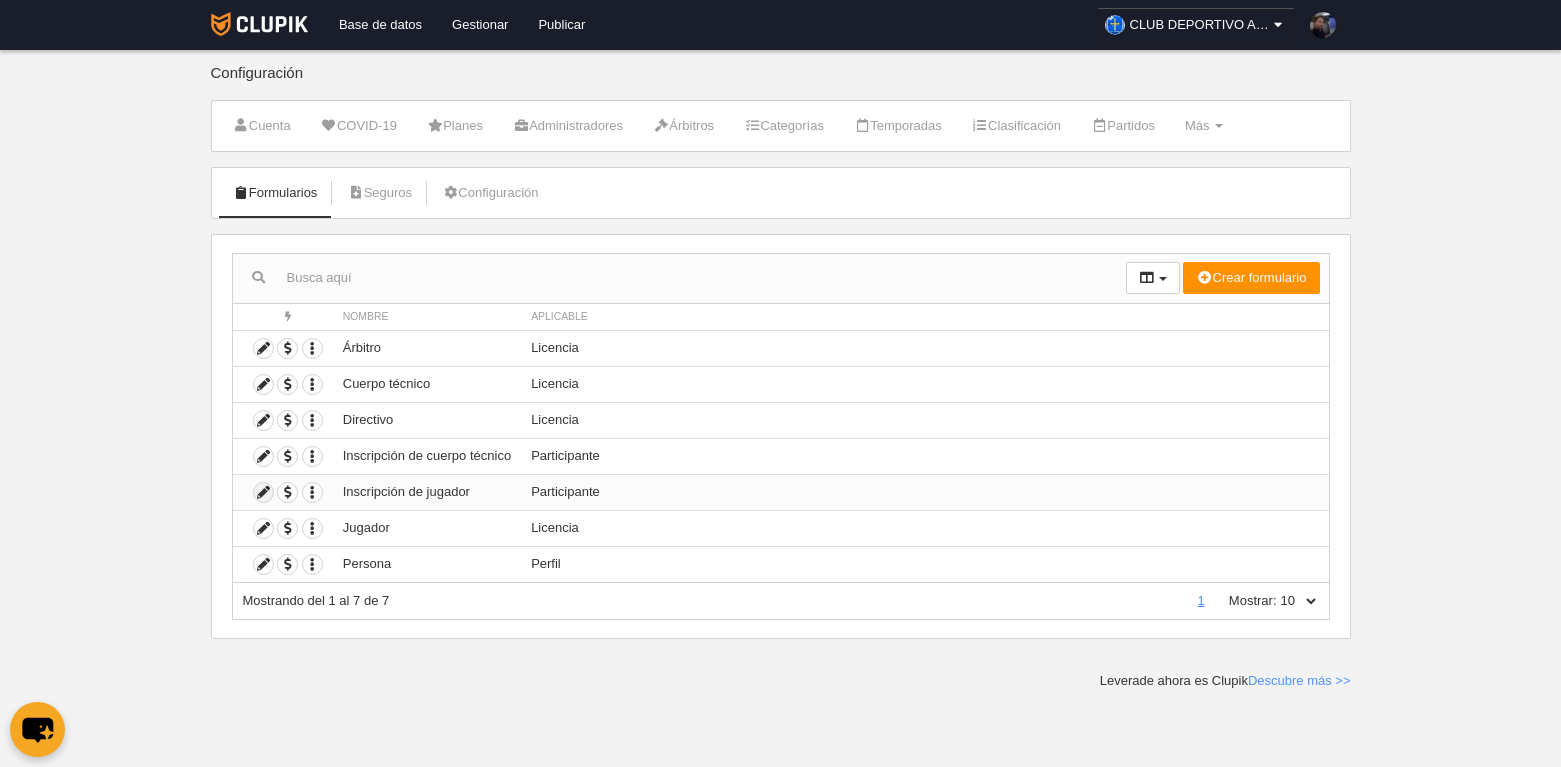 click at bounding box center (263, 492) 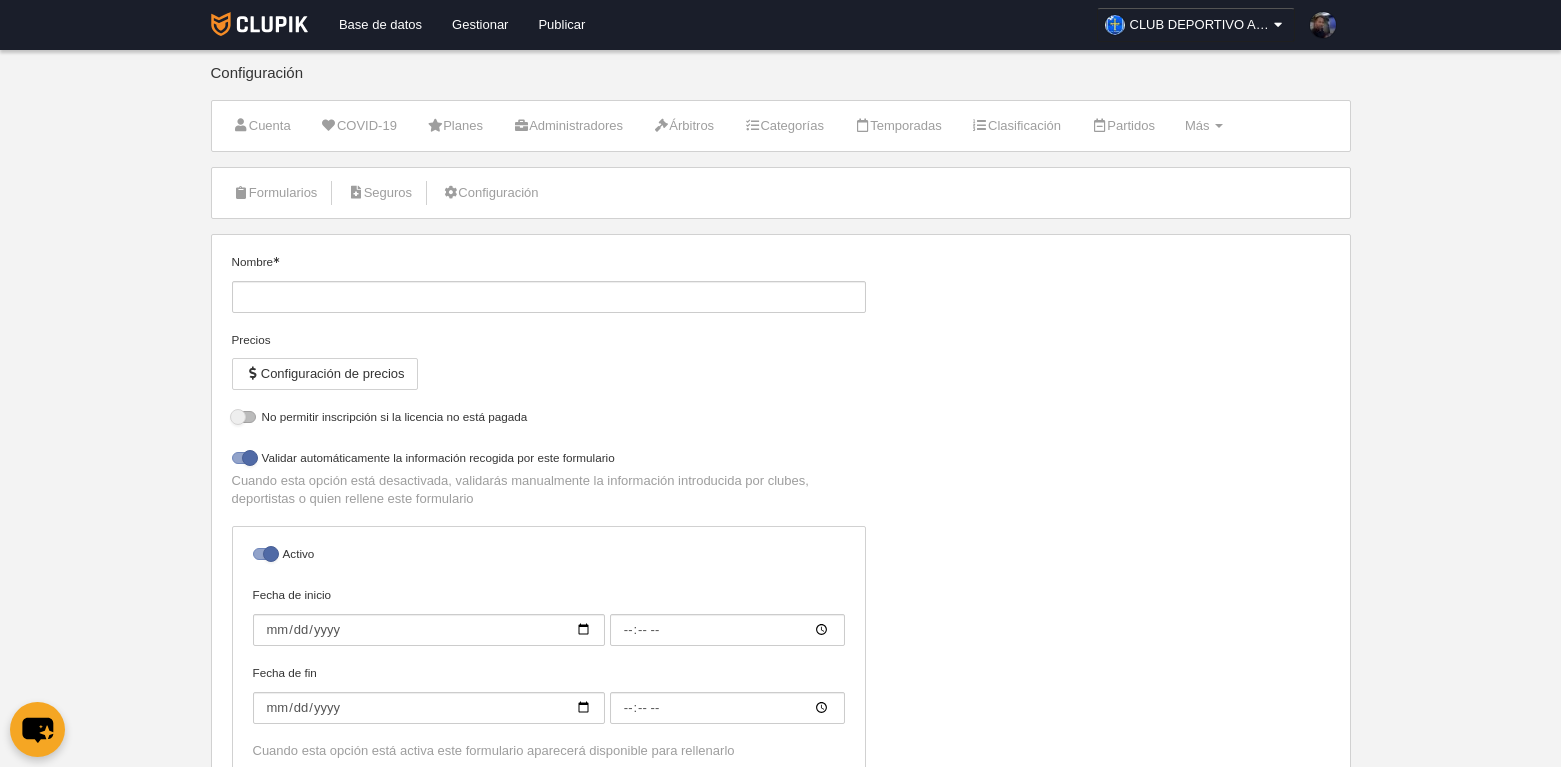type on "Inscripción de jugador" 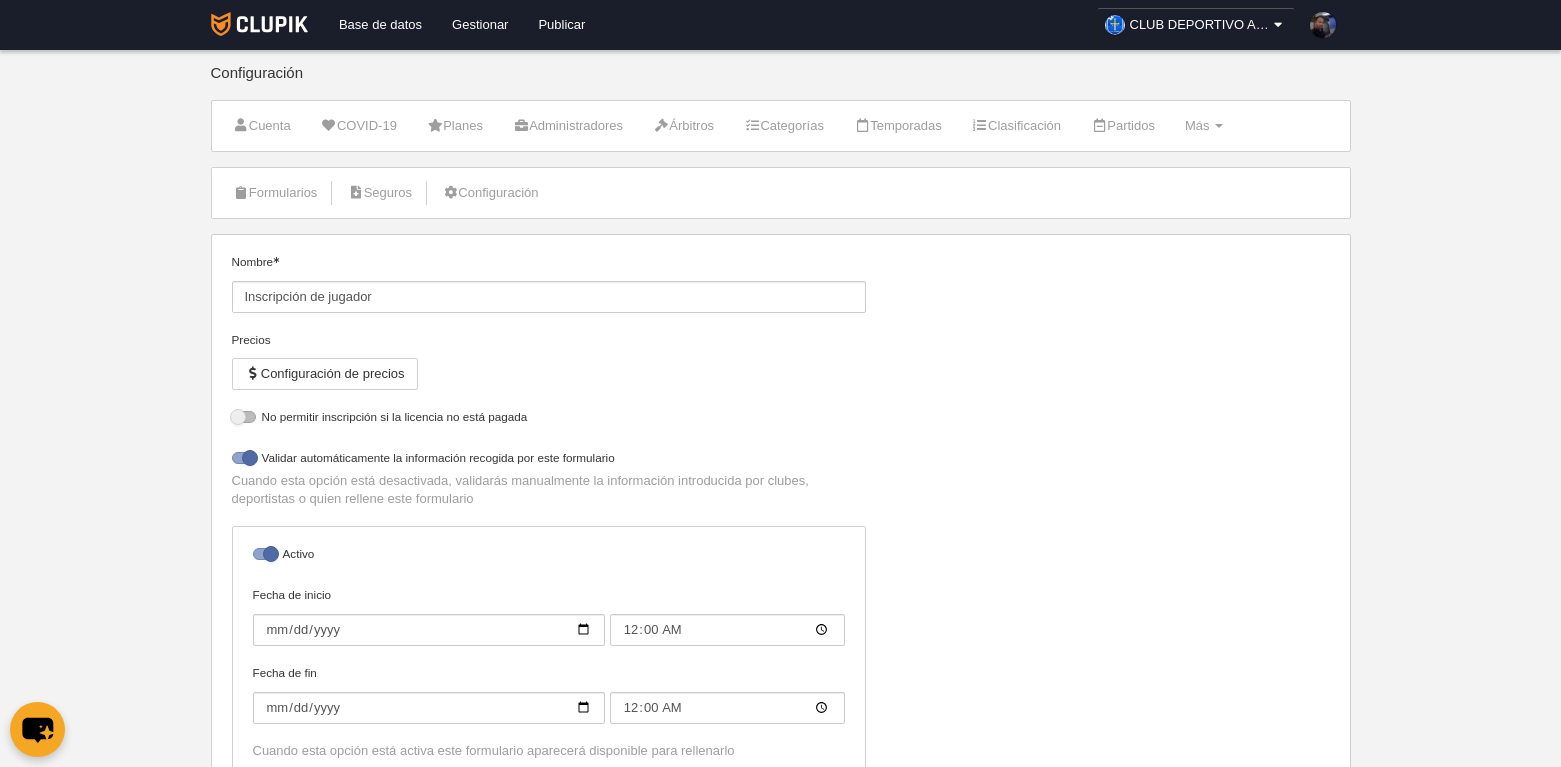 select on "selected" 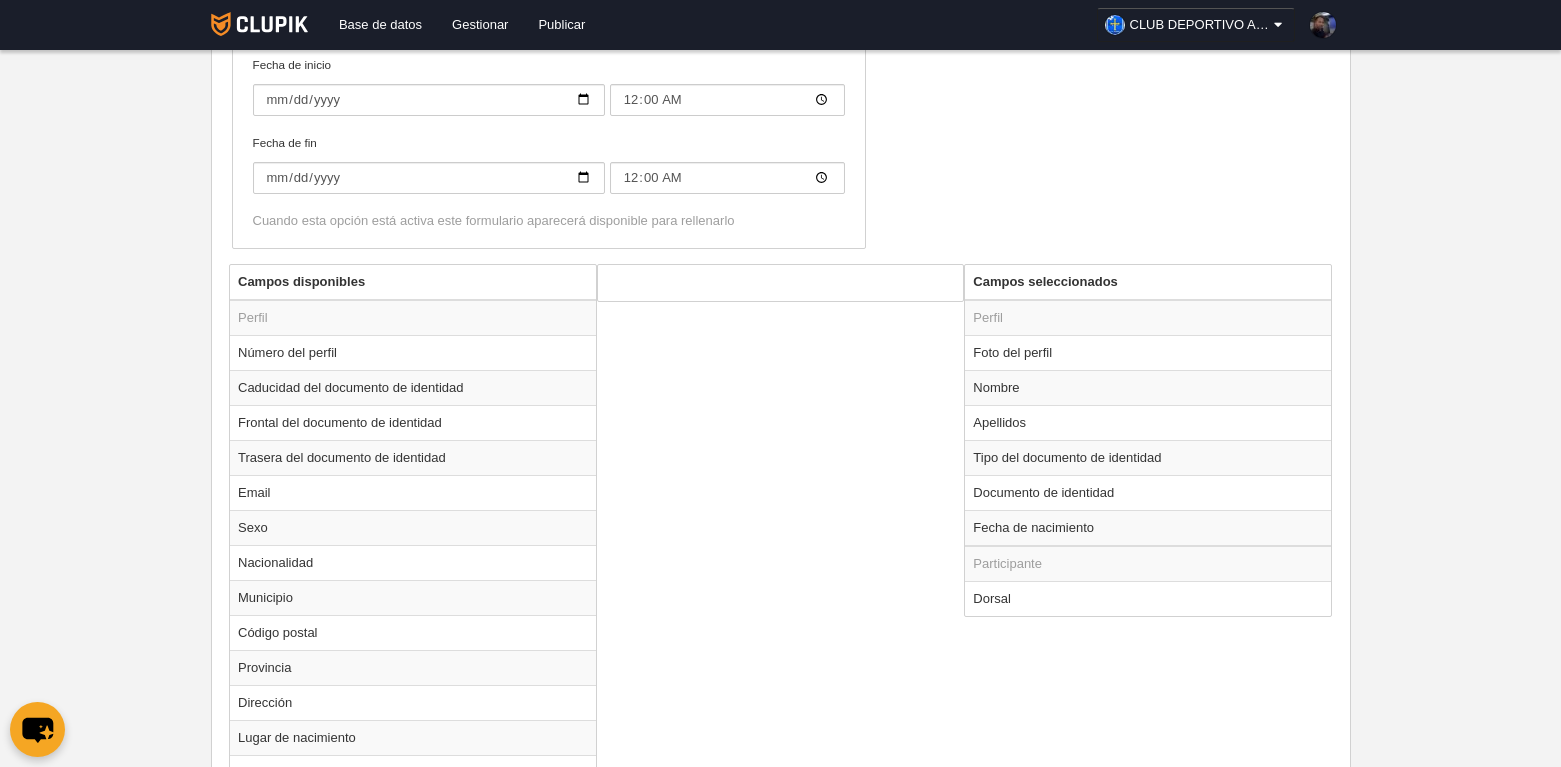scroll, scrollTop: 600, scrollLeft: 0, axis: vertical 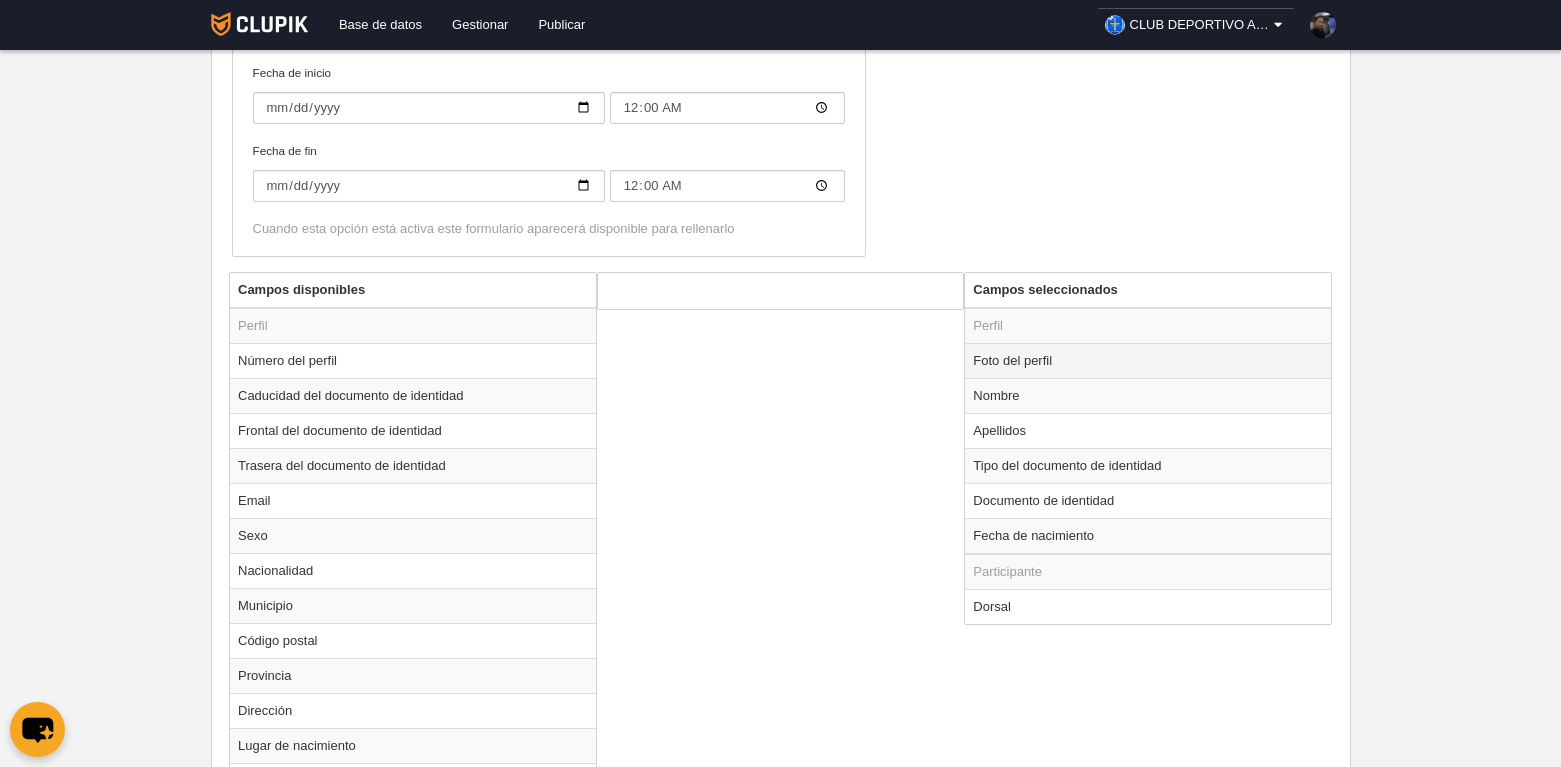 click on "Foto del perfil" at bounding box center (1148, 360) 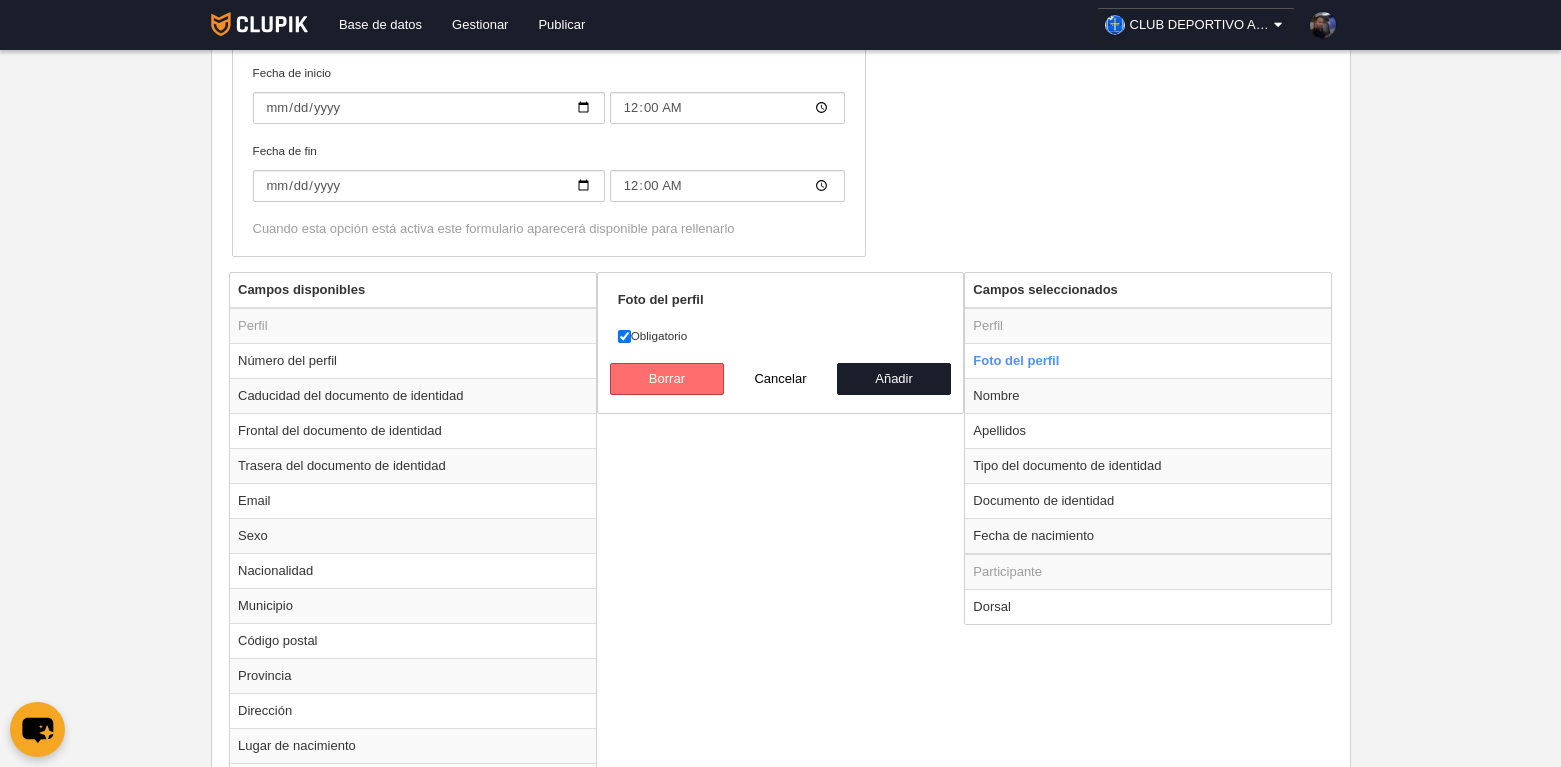 click on "Borrar" at bounding box center [667, 379] 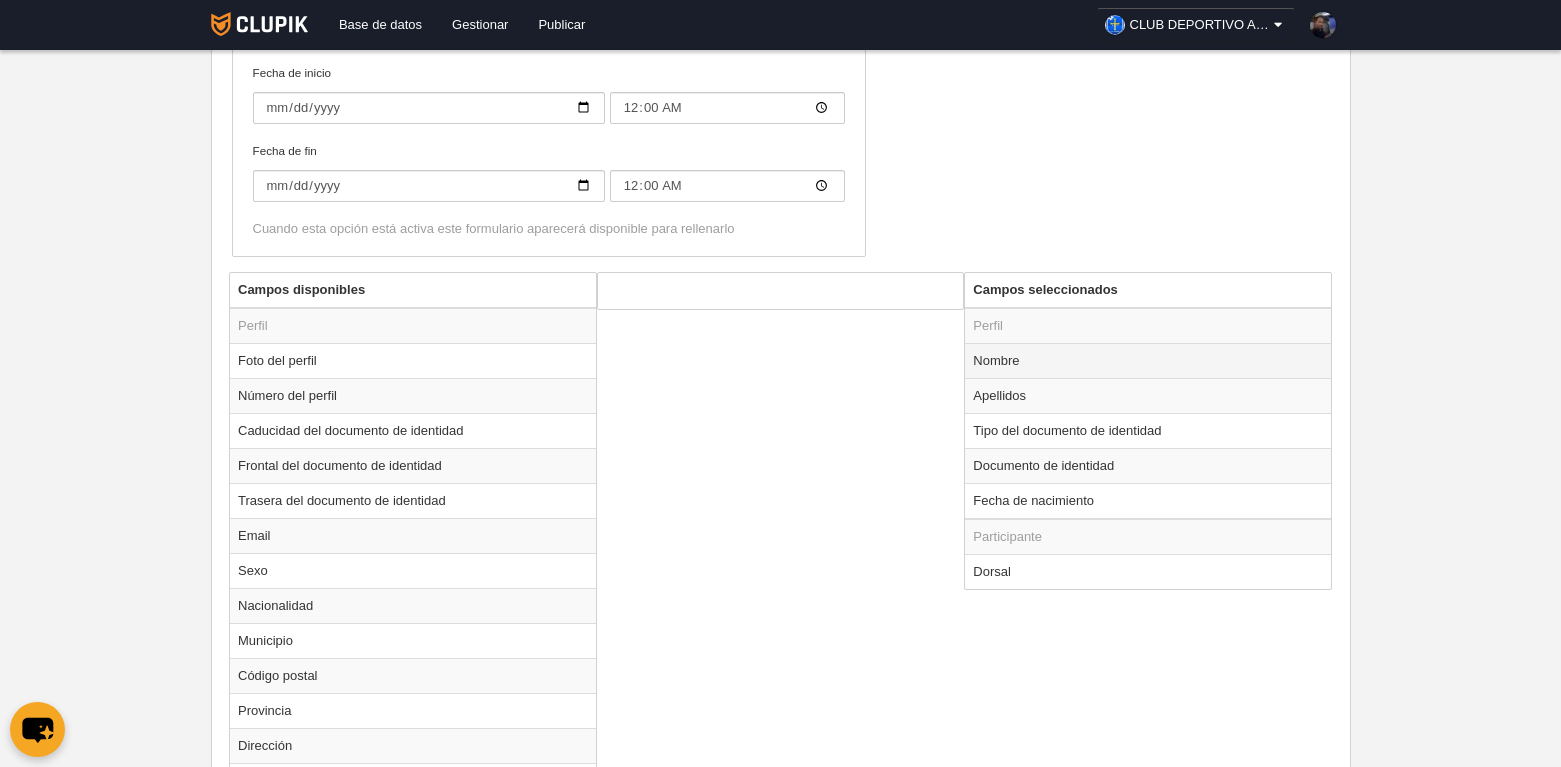 click on "Nombre" at bounding box center (1148, 360) 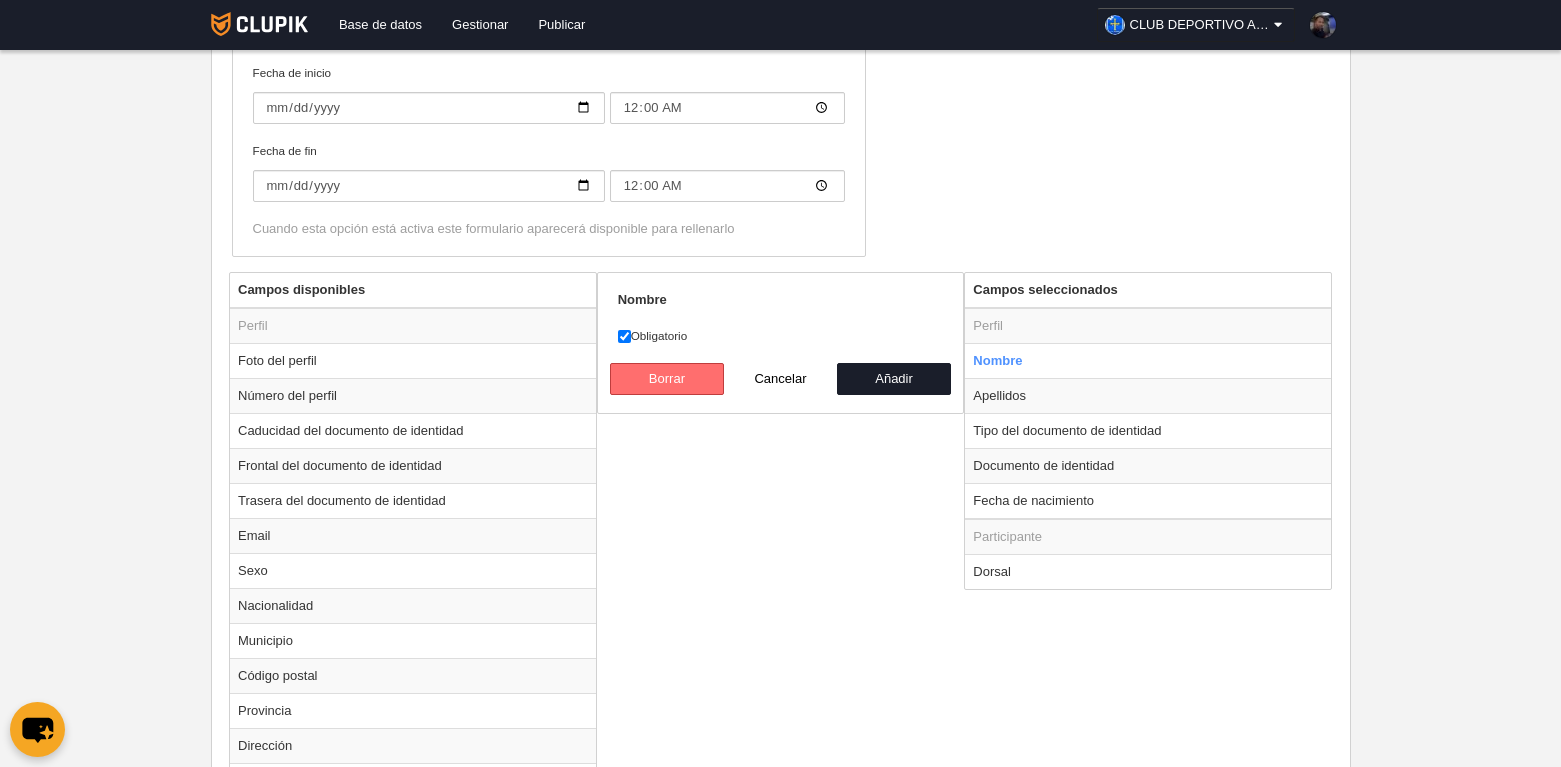 click on "Borrar" at bounding box center [667, 379] 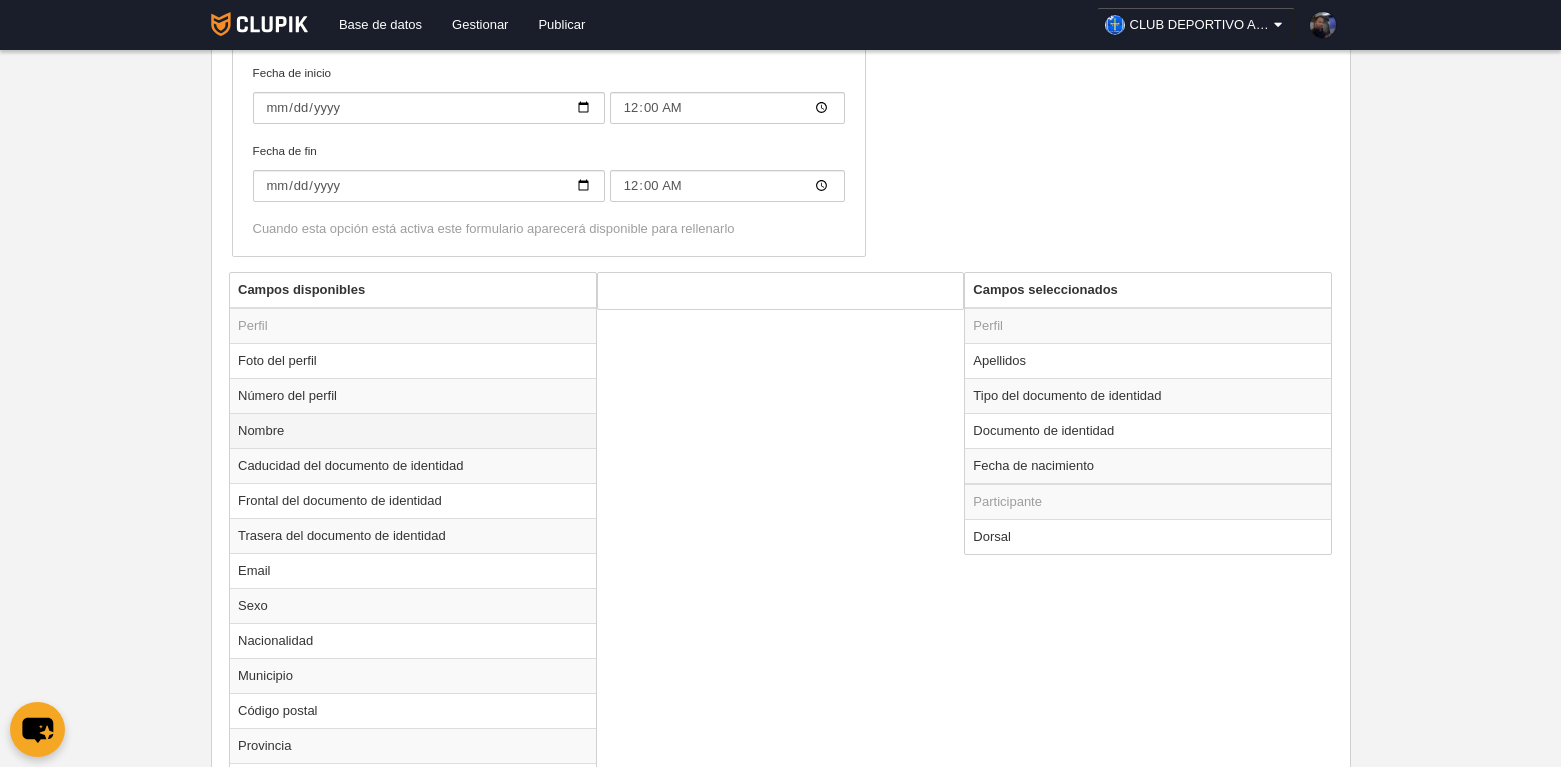 click on "Nombre" at bounding box center (413, 430) 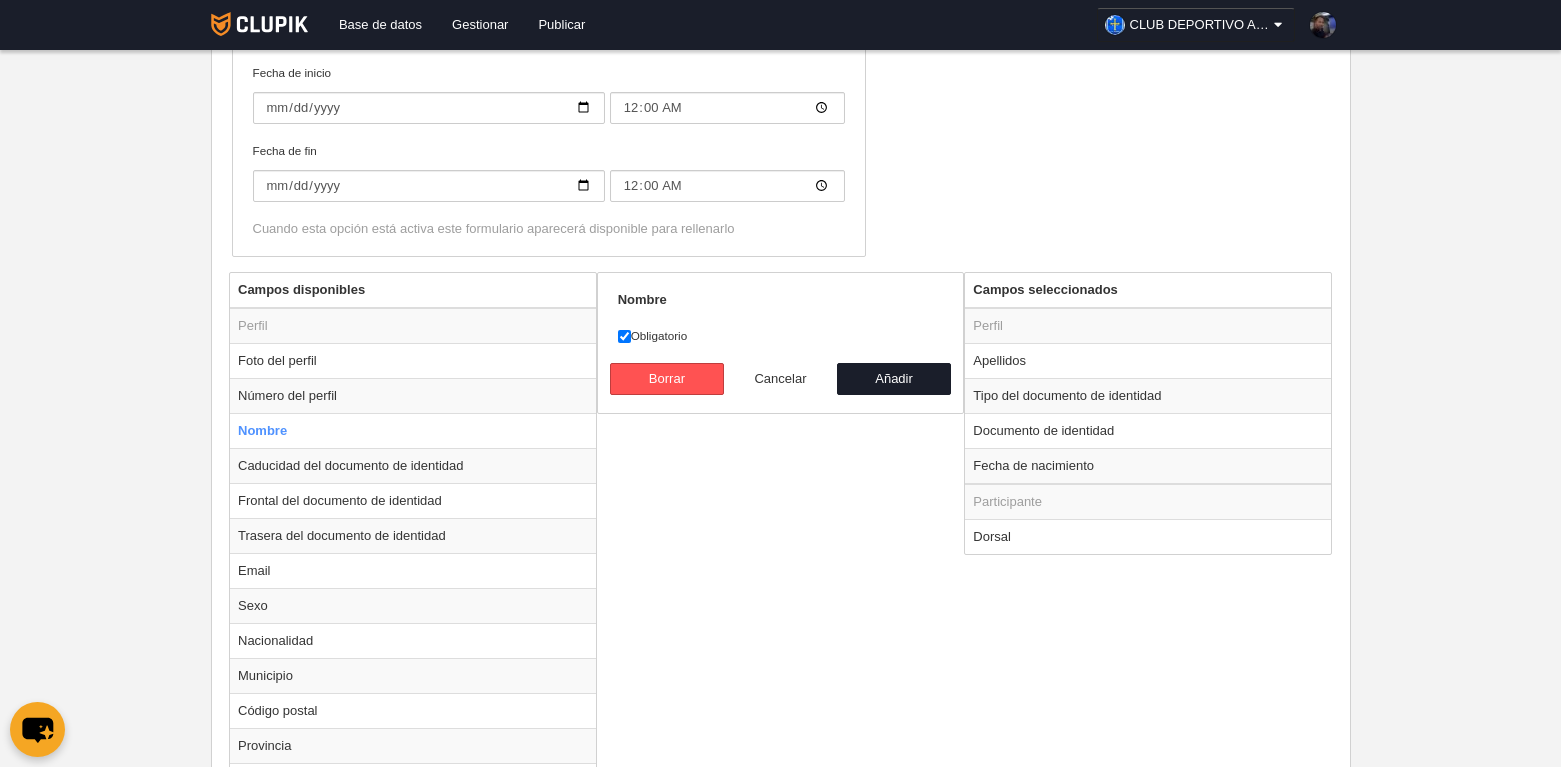 click on "Cancelar" at bounding box center [781, 379] 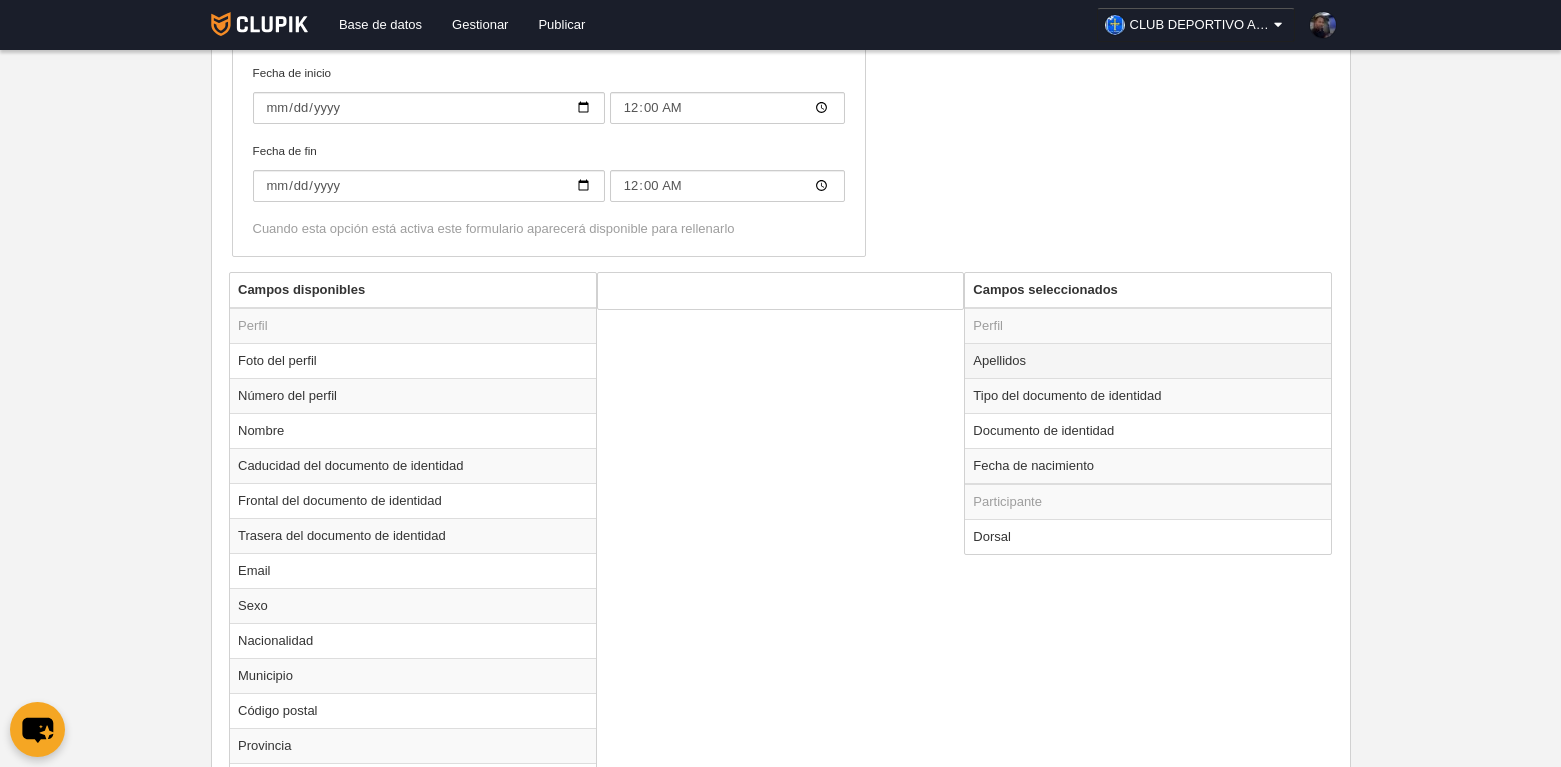 click on "Apellidos" at bounding box center [1148, 360] 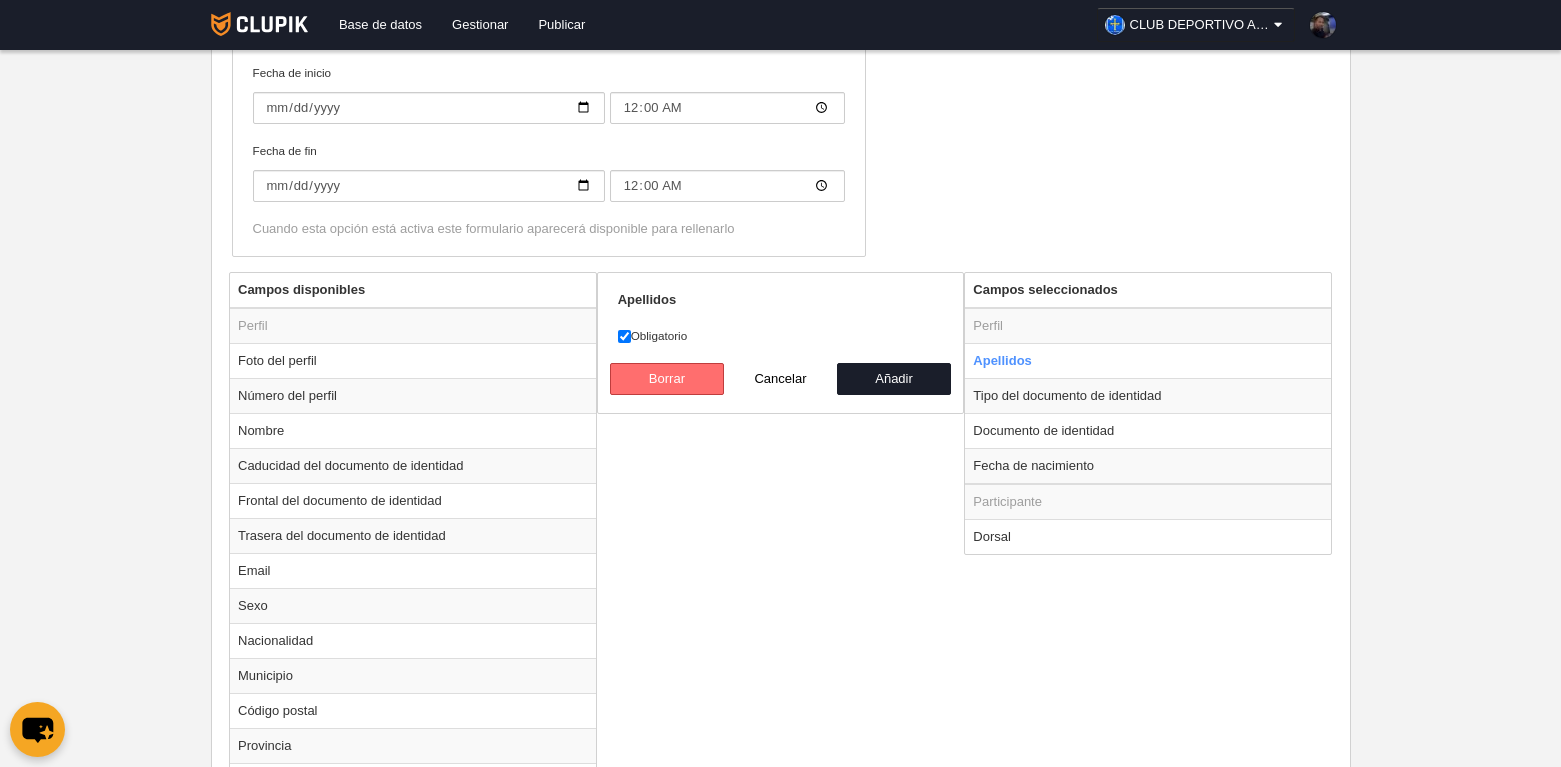 click on "Borrar" at bounding box center [667, 379] 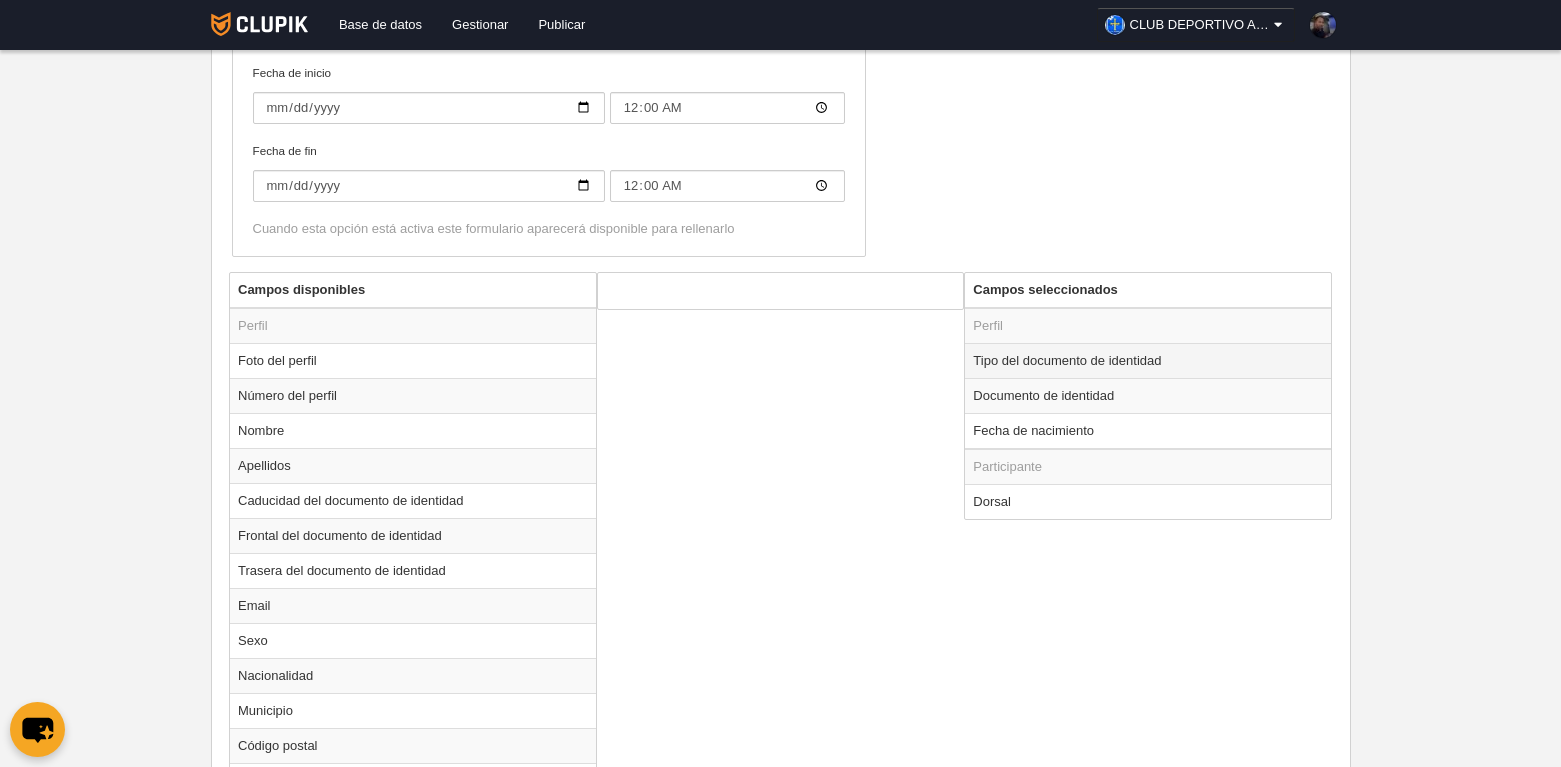 click on "Tipo del documento de identidad" at bounding box center [1148, 360] 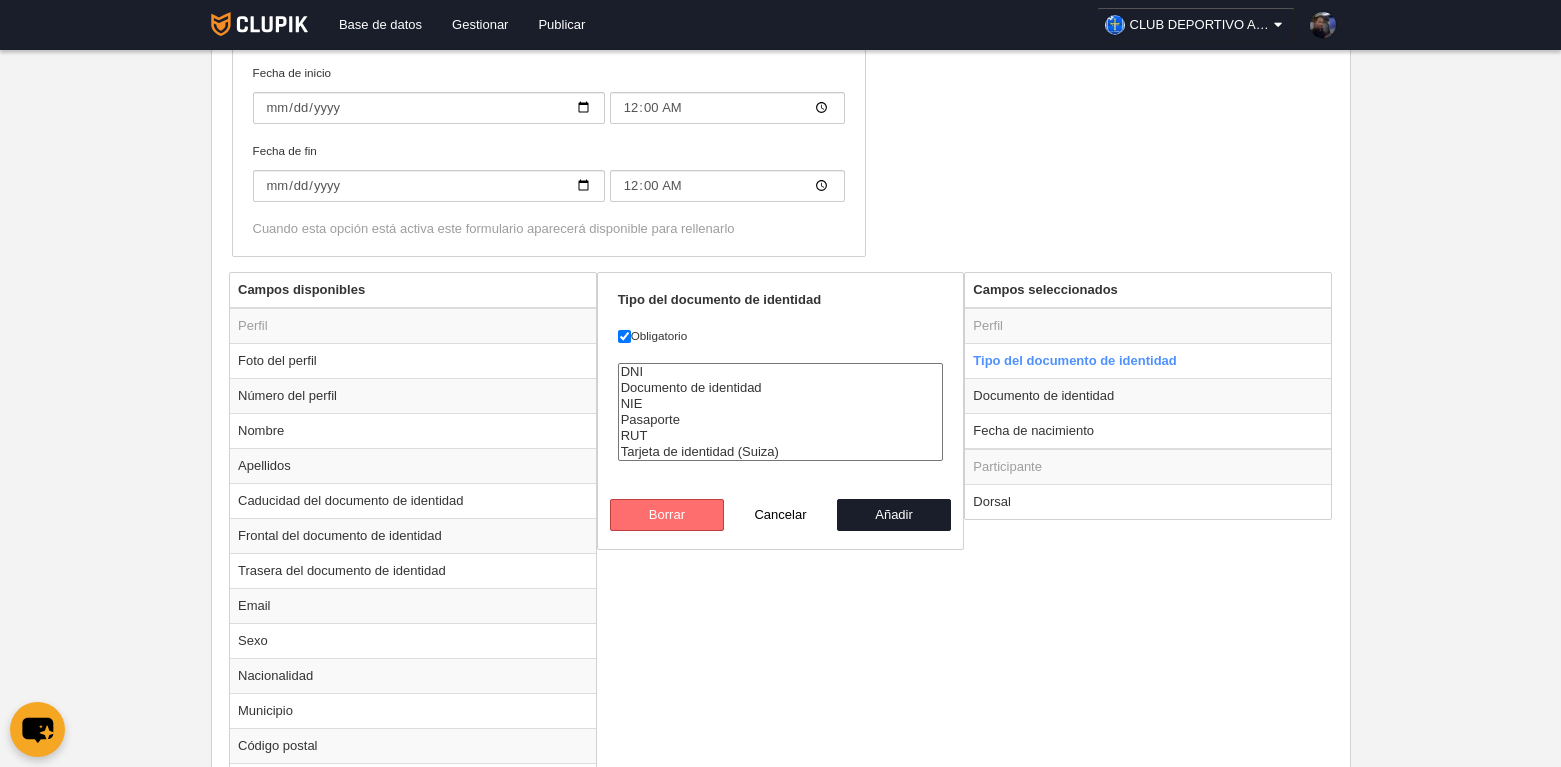 click on "Borrar" at bounding box center [667, 515] 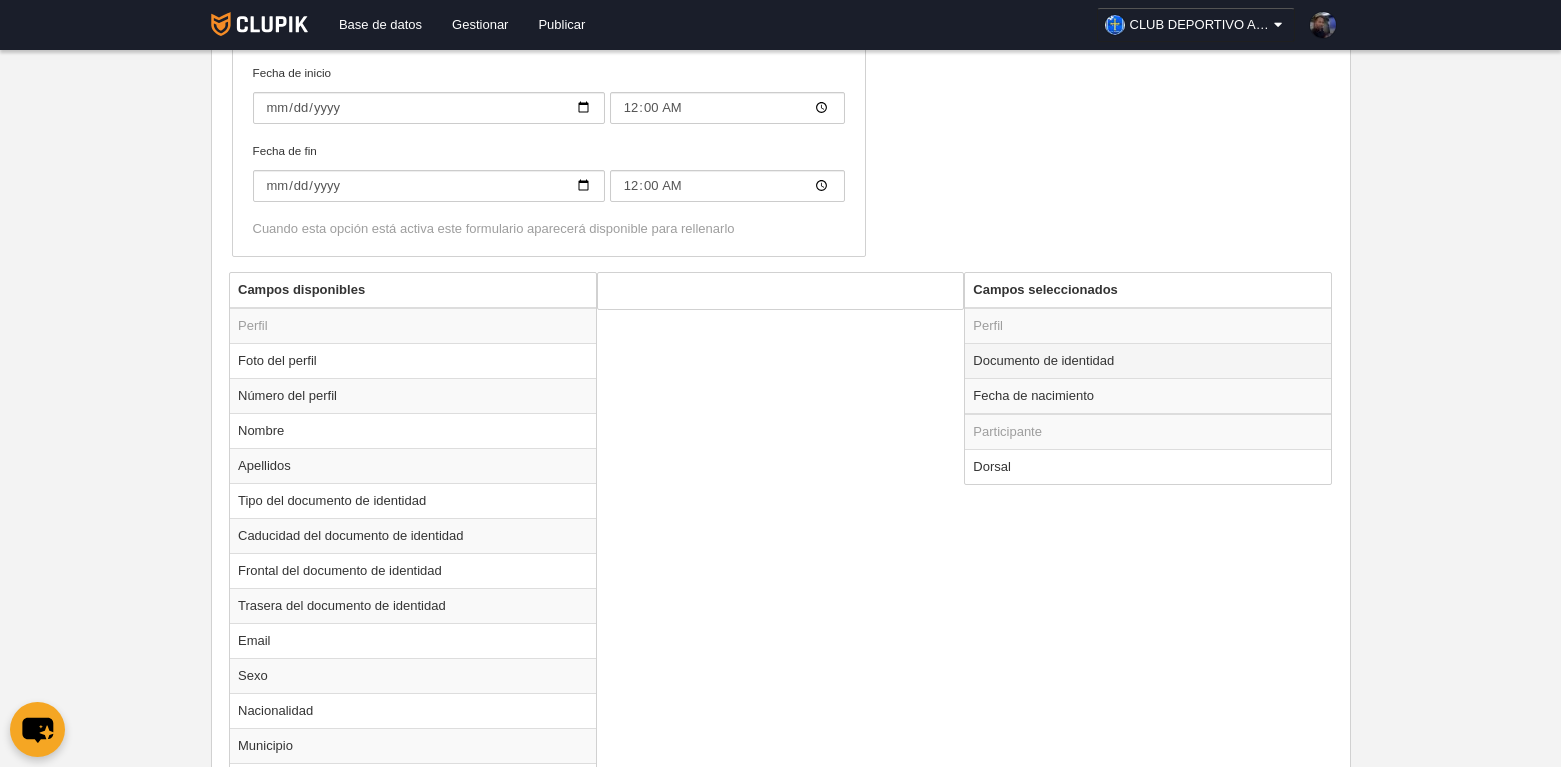 click on "Documento de identidad" at bounding box center (1148, 360) 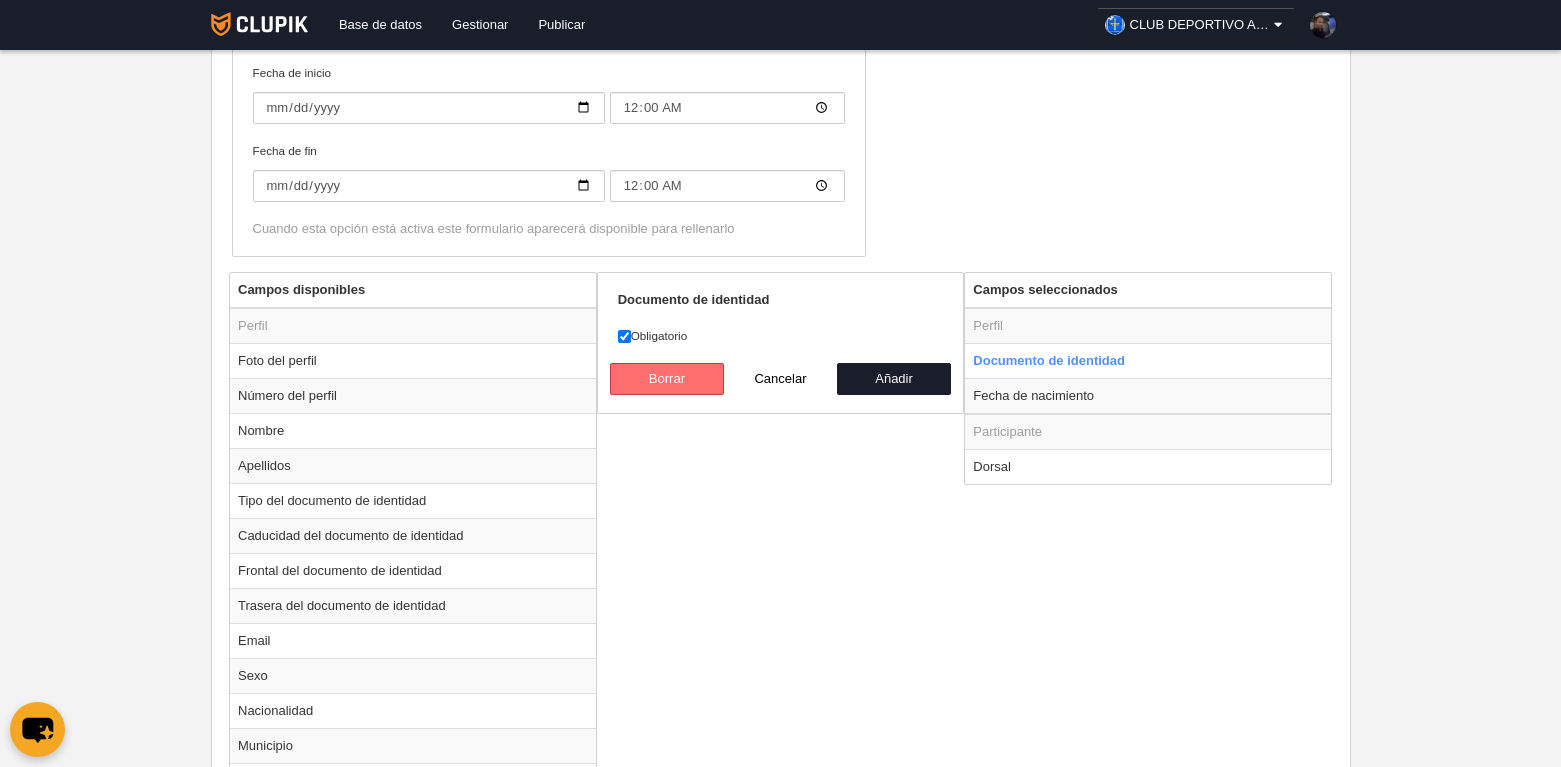 click on "Borrar" at bounding box center (667, 379) 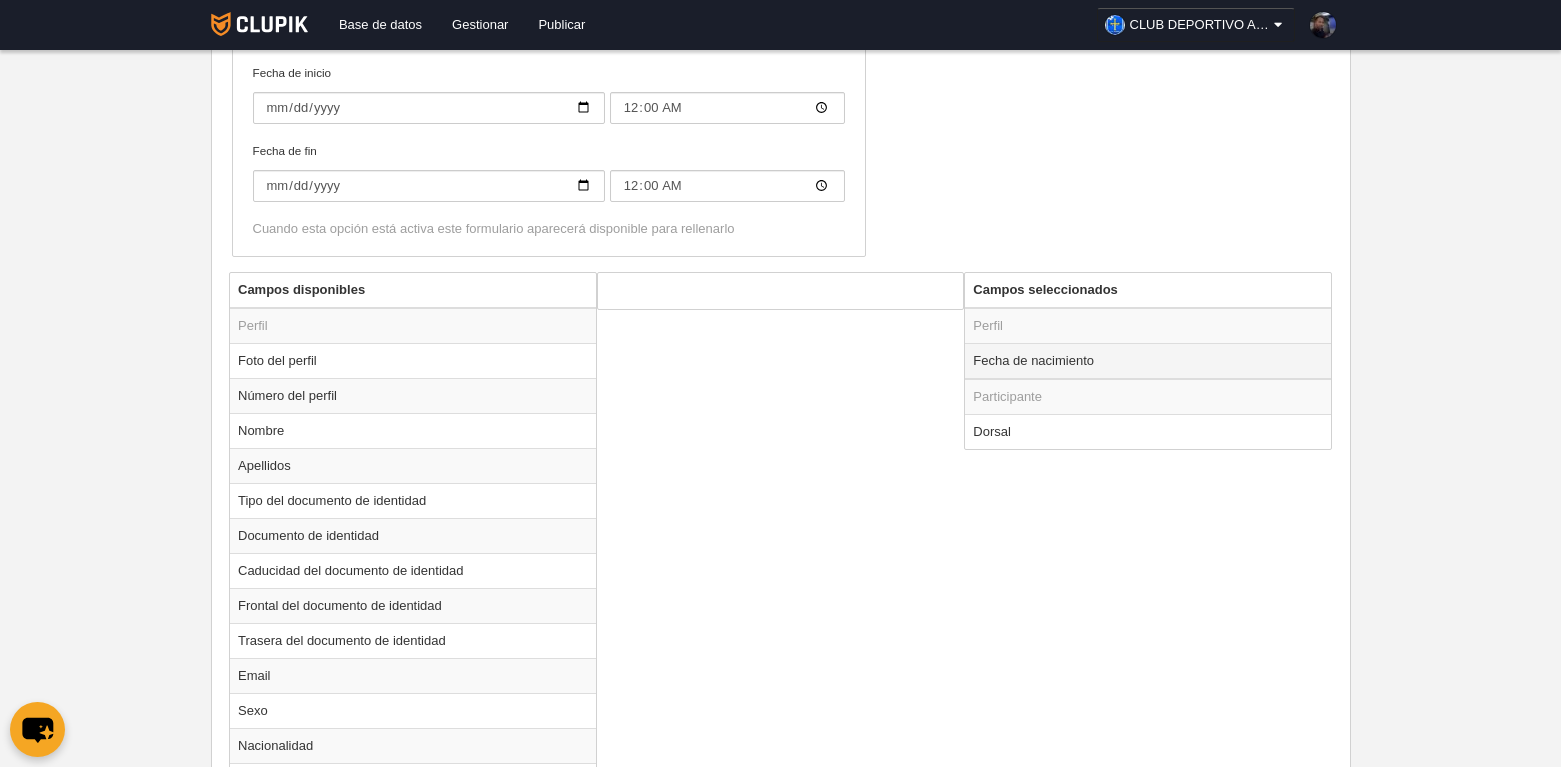 click on "Fecha de nacimiento" at bounding box center (1148, 361) 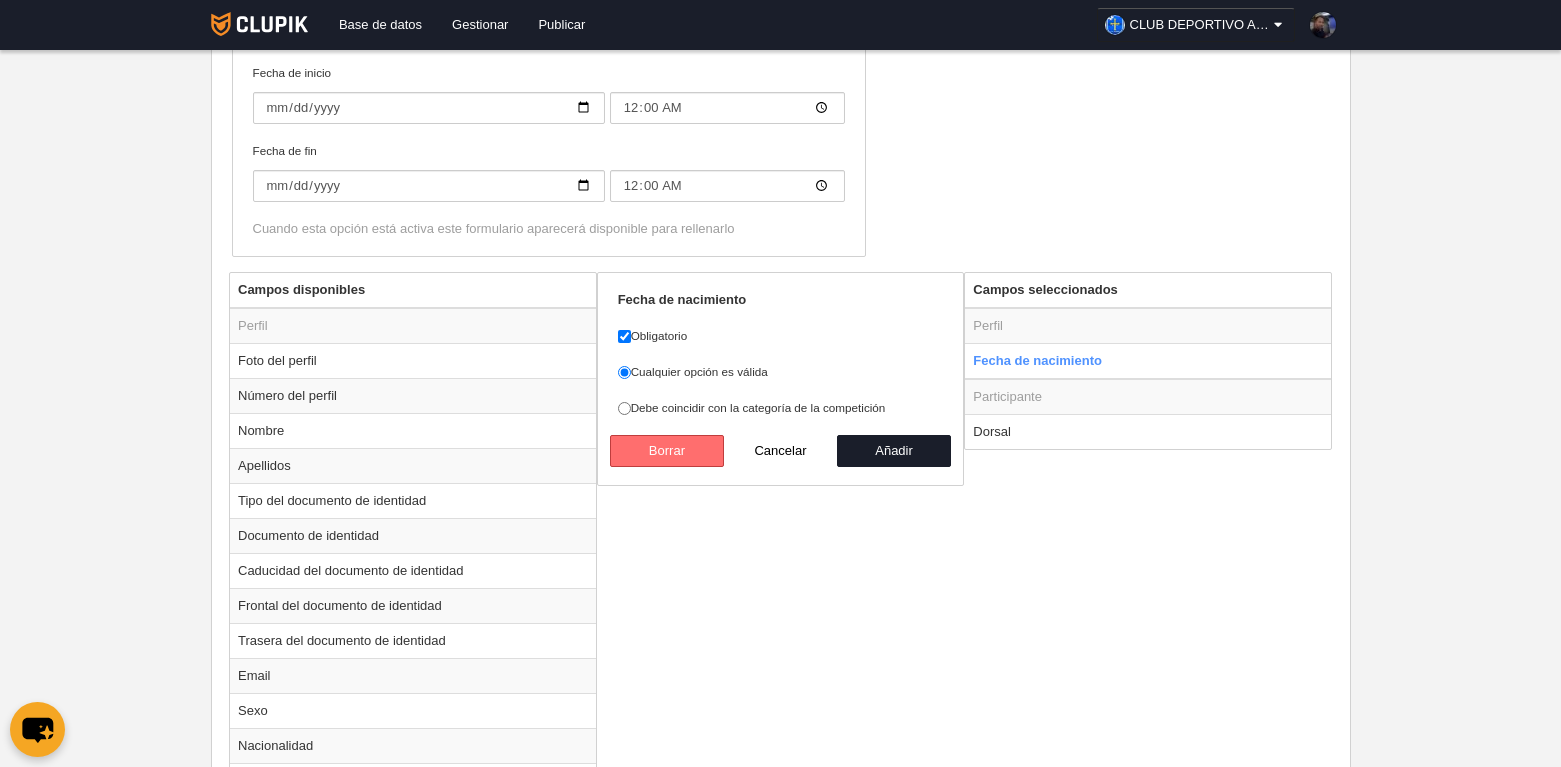 click on "Borrar" at bounding box center [667, 451] 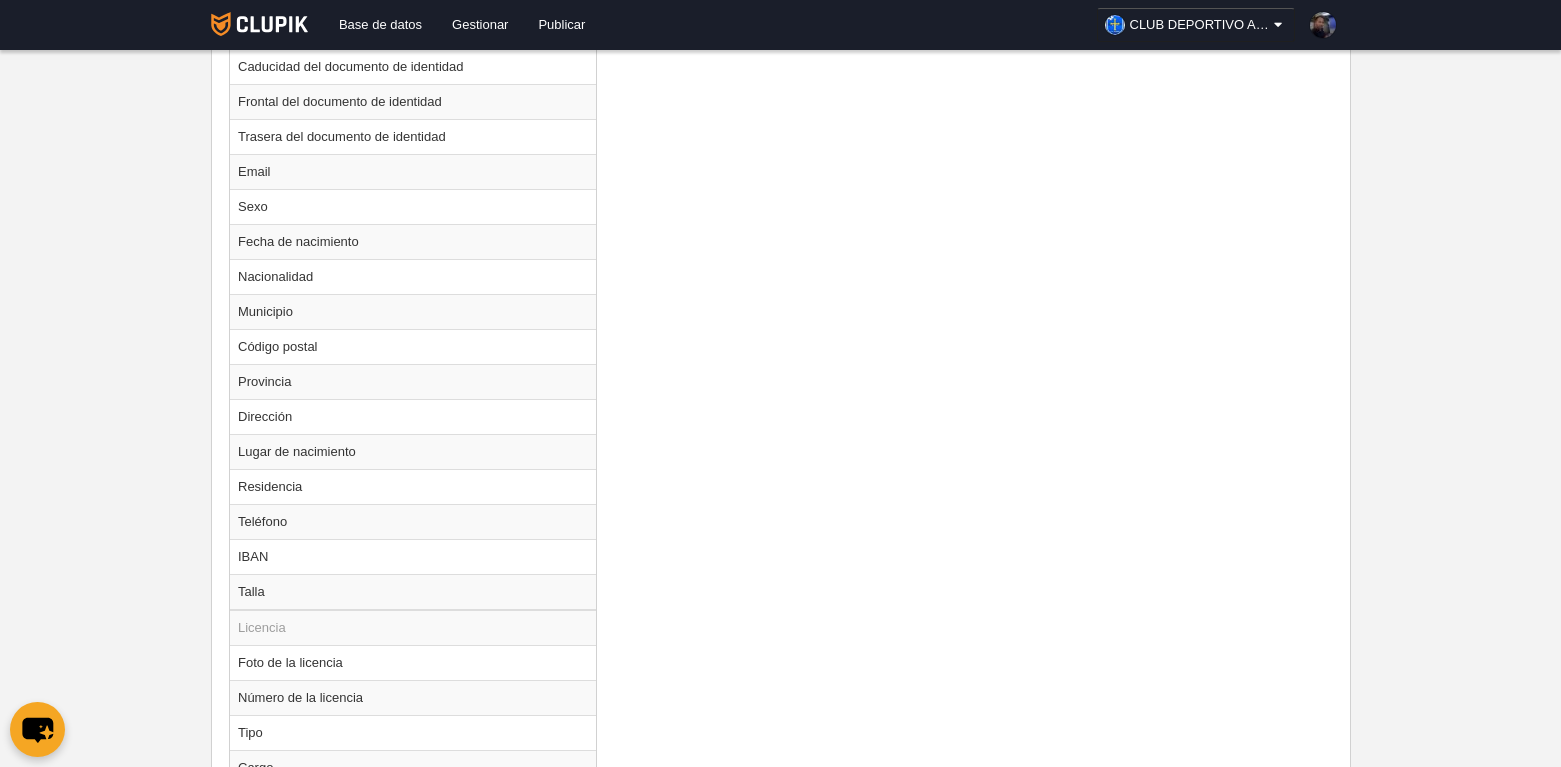 scroll, scrollTop: 1500, scrollLeft: 0, axis: vertical 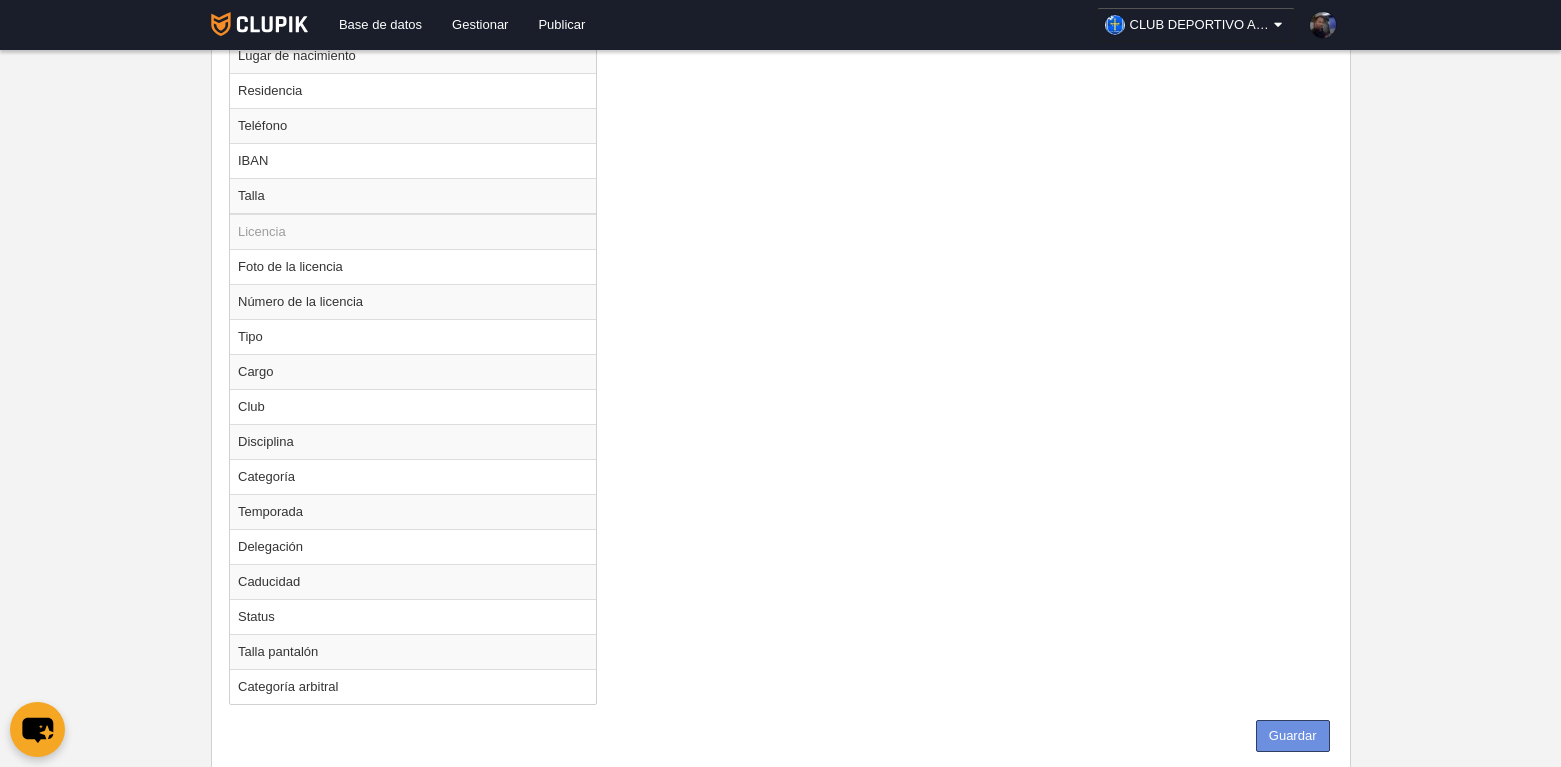 click on "Guardar" at bounding box center (1293, 736) 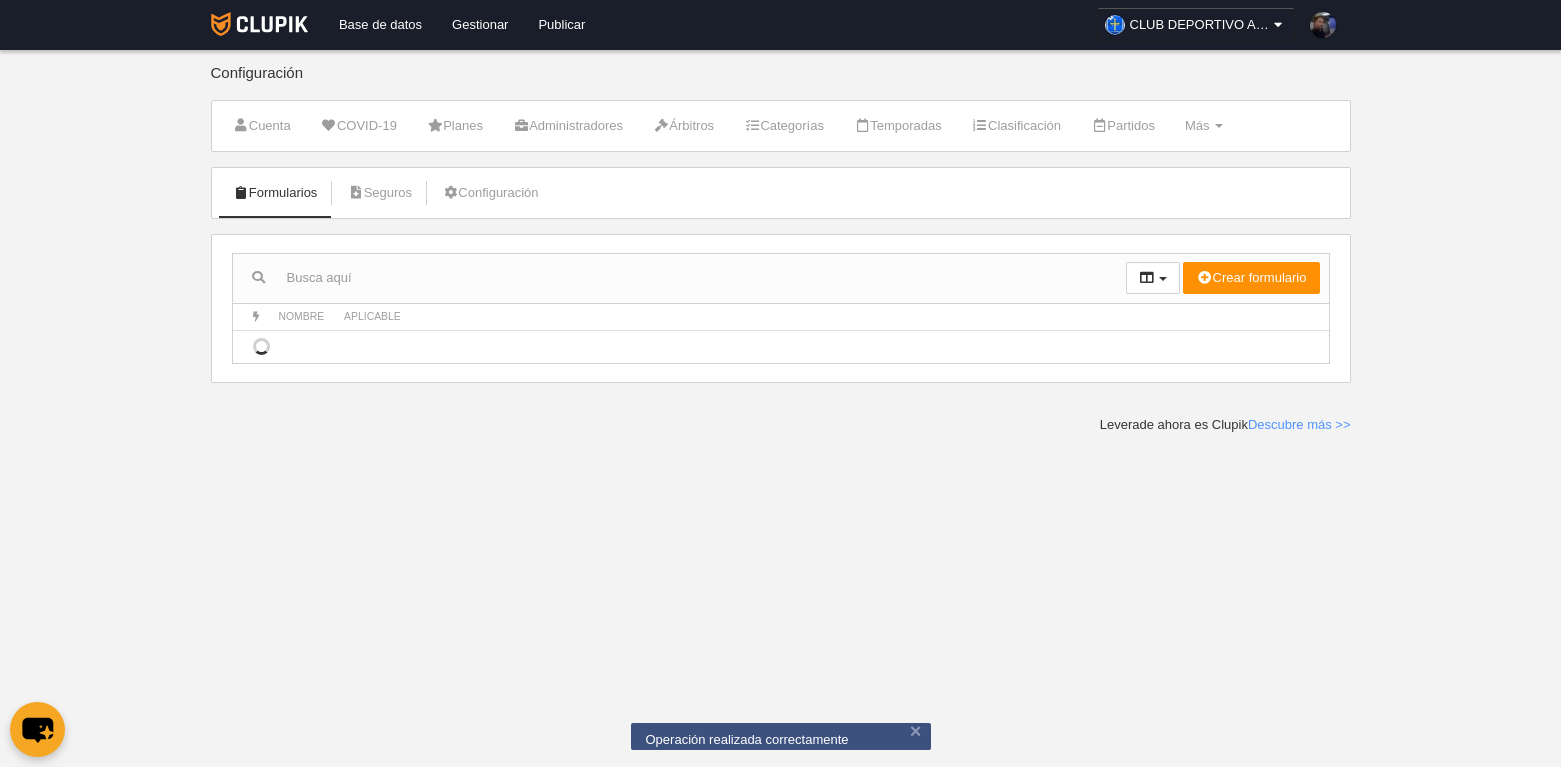 scroll, scrollTop: 0, scrollLeft: 0, axis: both 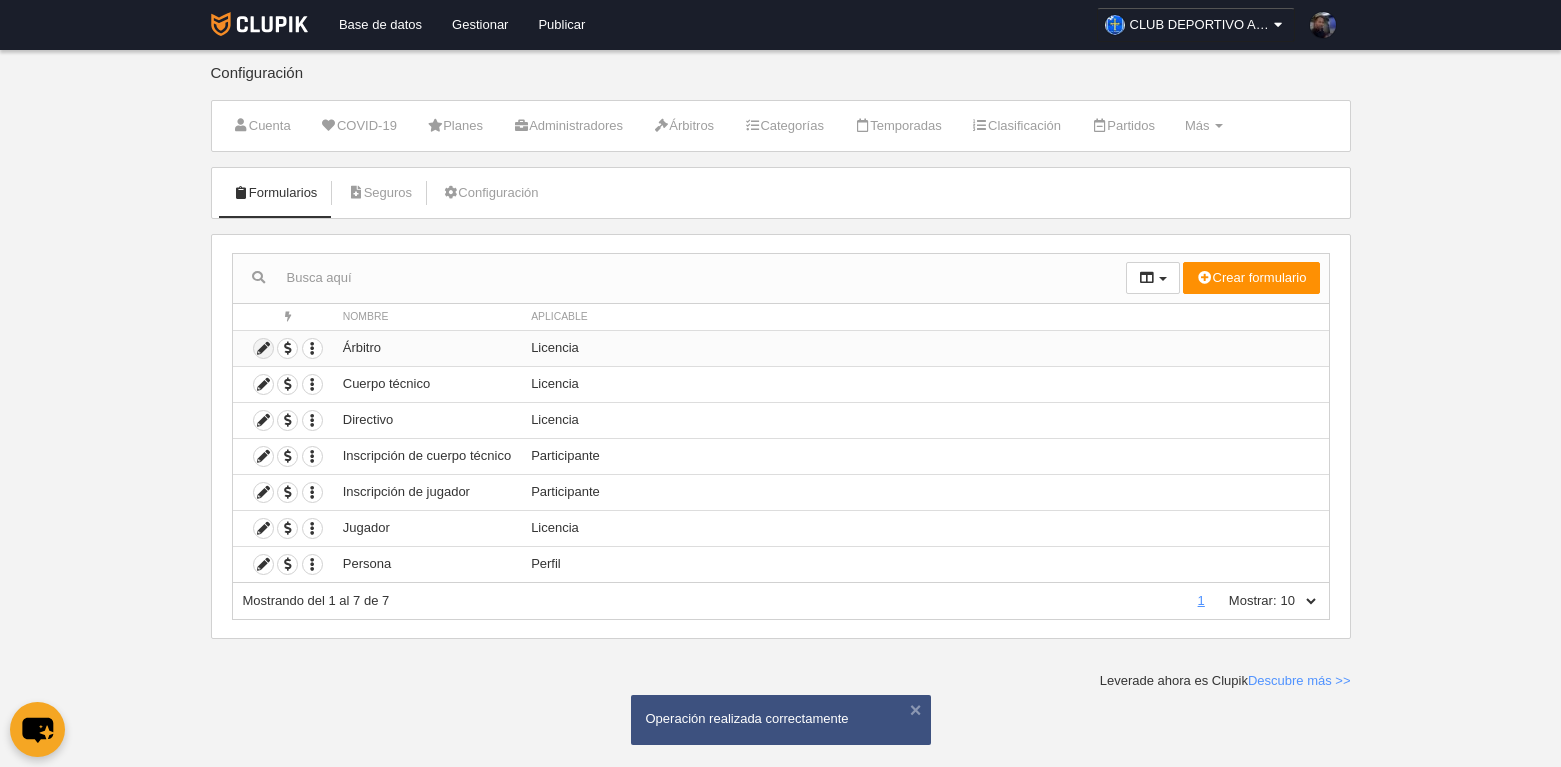 click at bounding box center [263, 348] 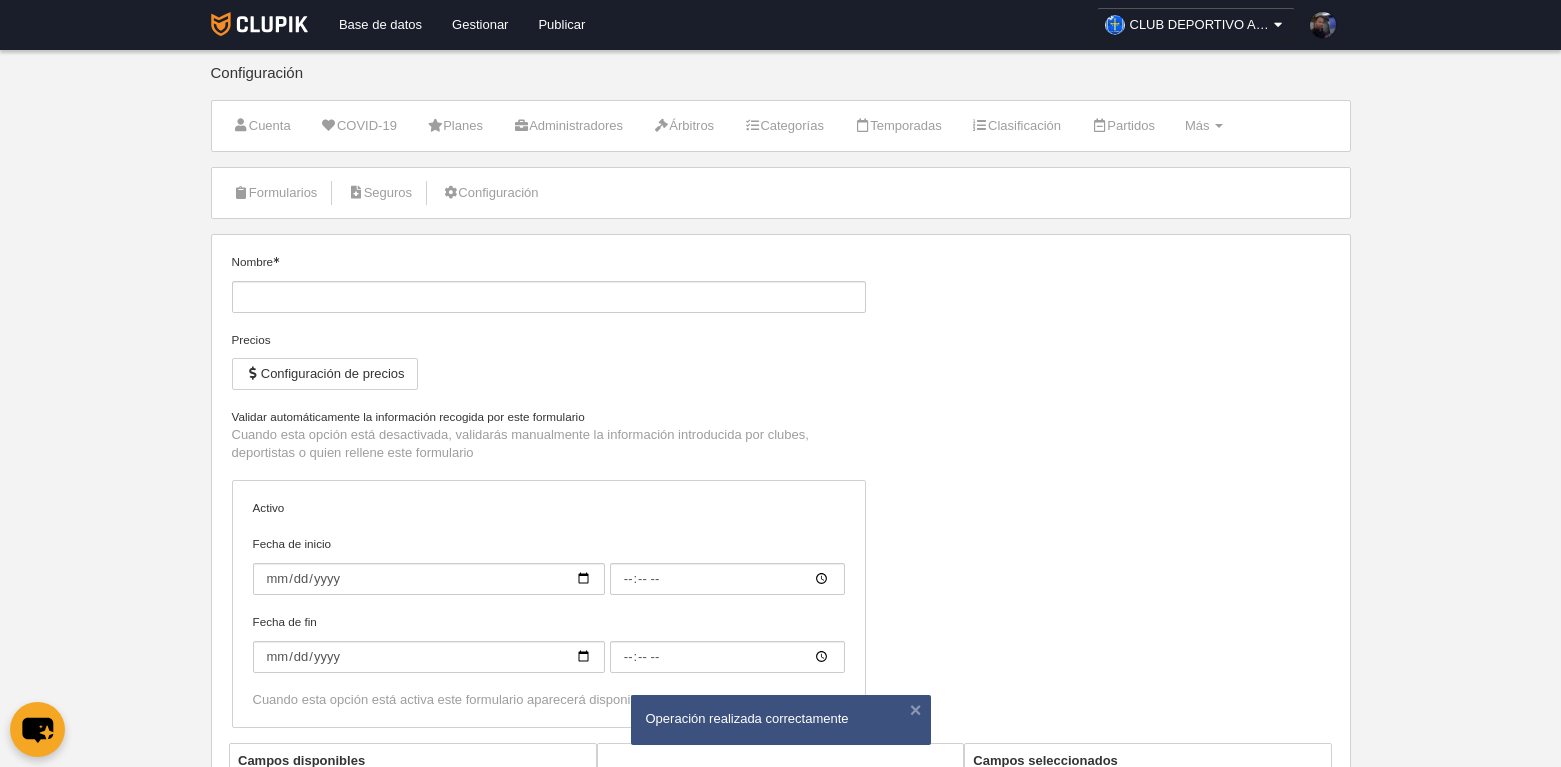 type on "Árbitro" 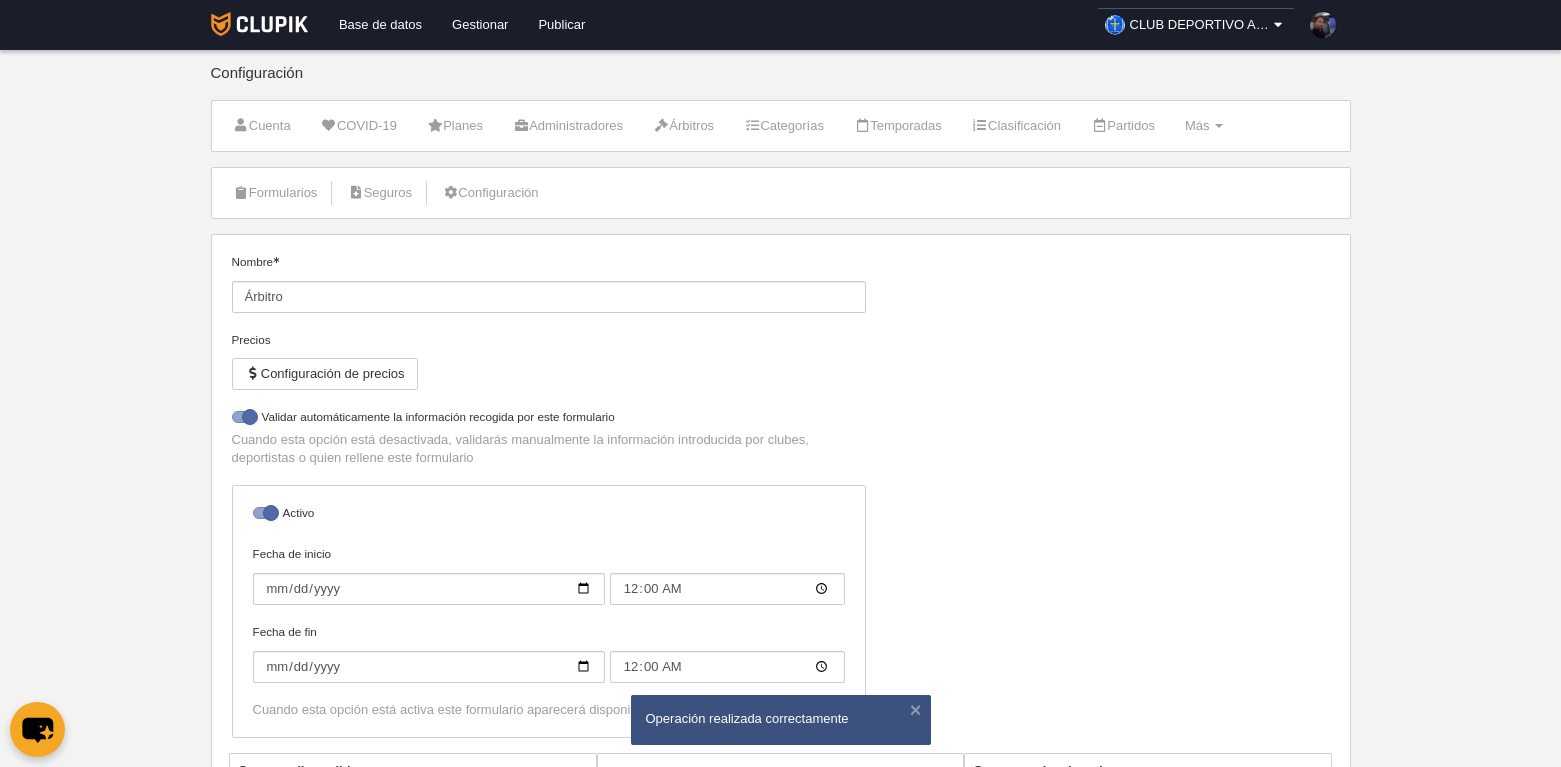 select on "selected" 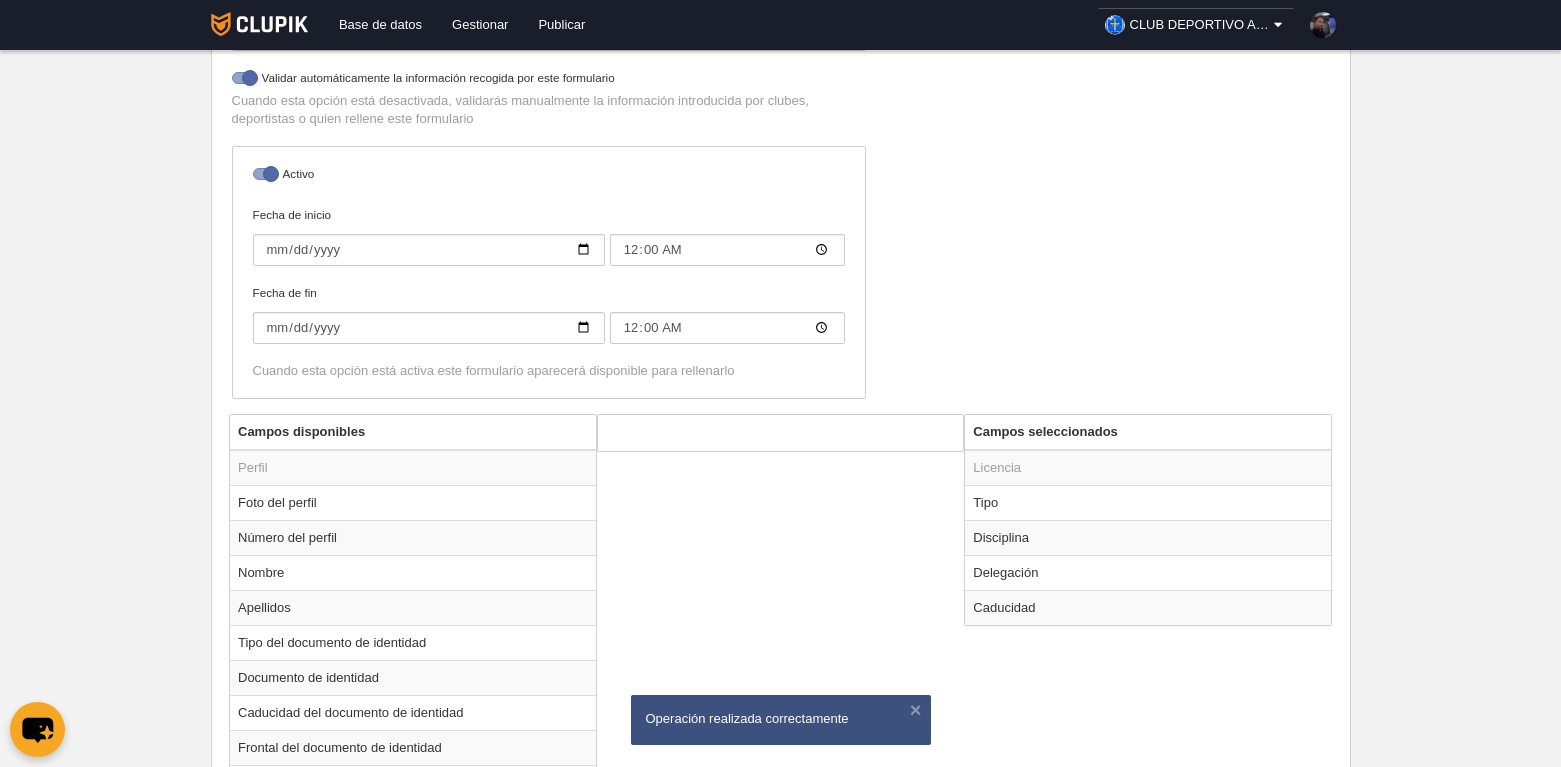 scroll, scrollTop: 100, scrollLeft: 0, axis: vertical 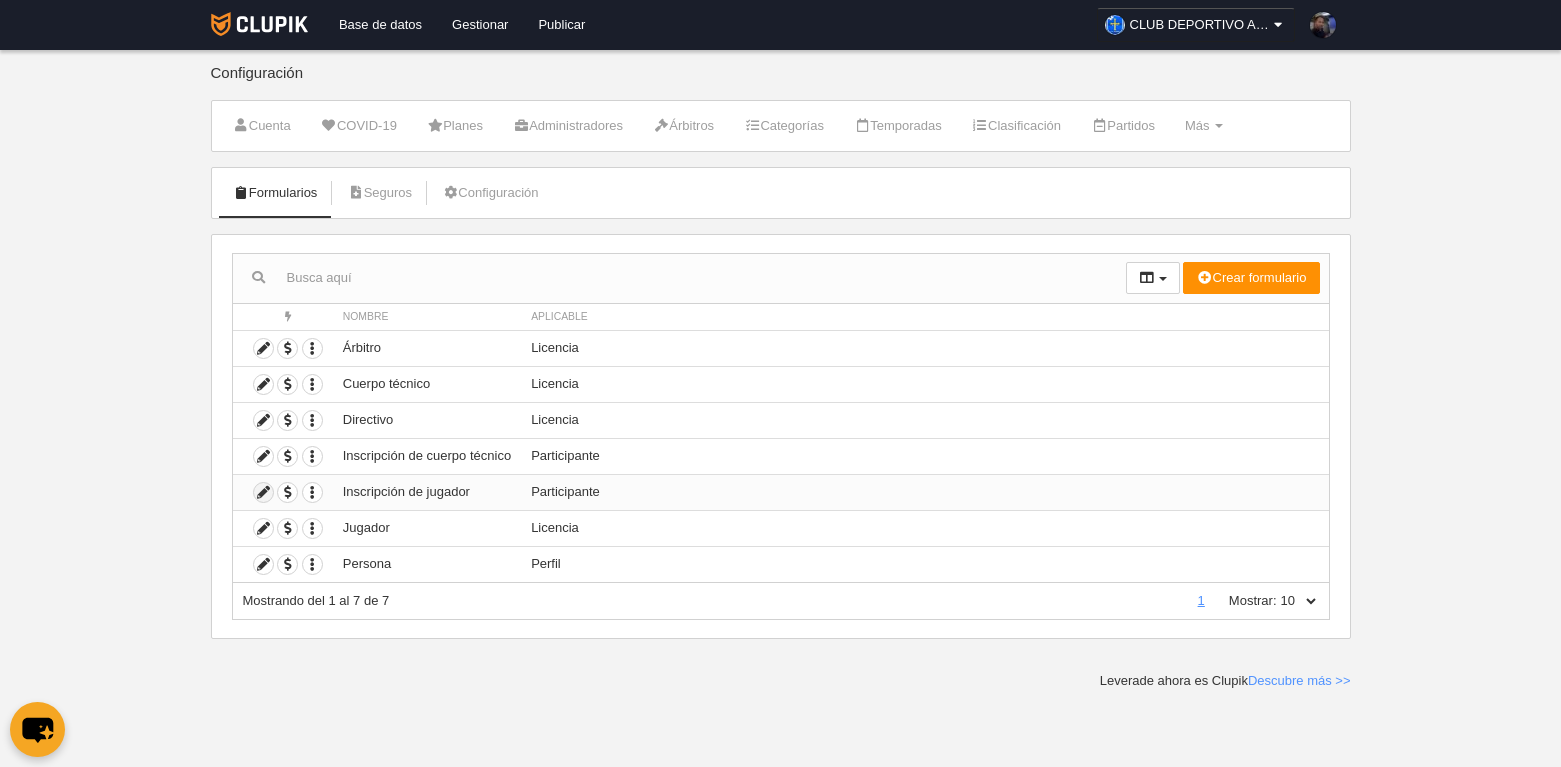 click at bounding box center (263, 492) 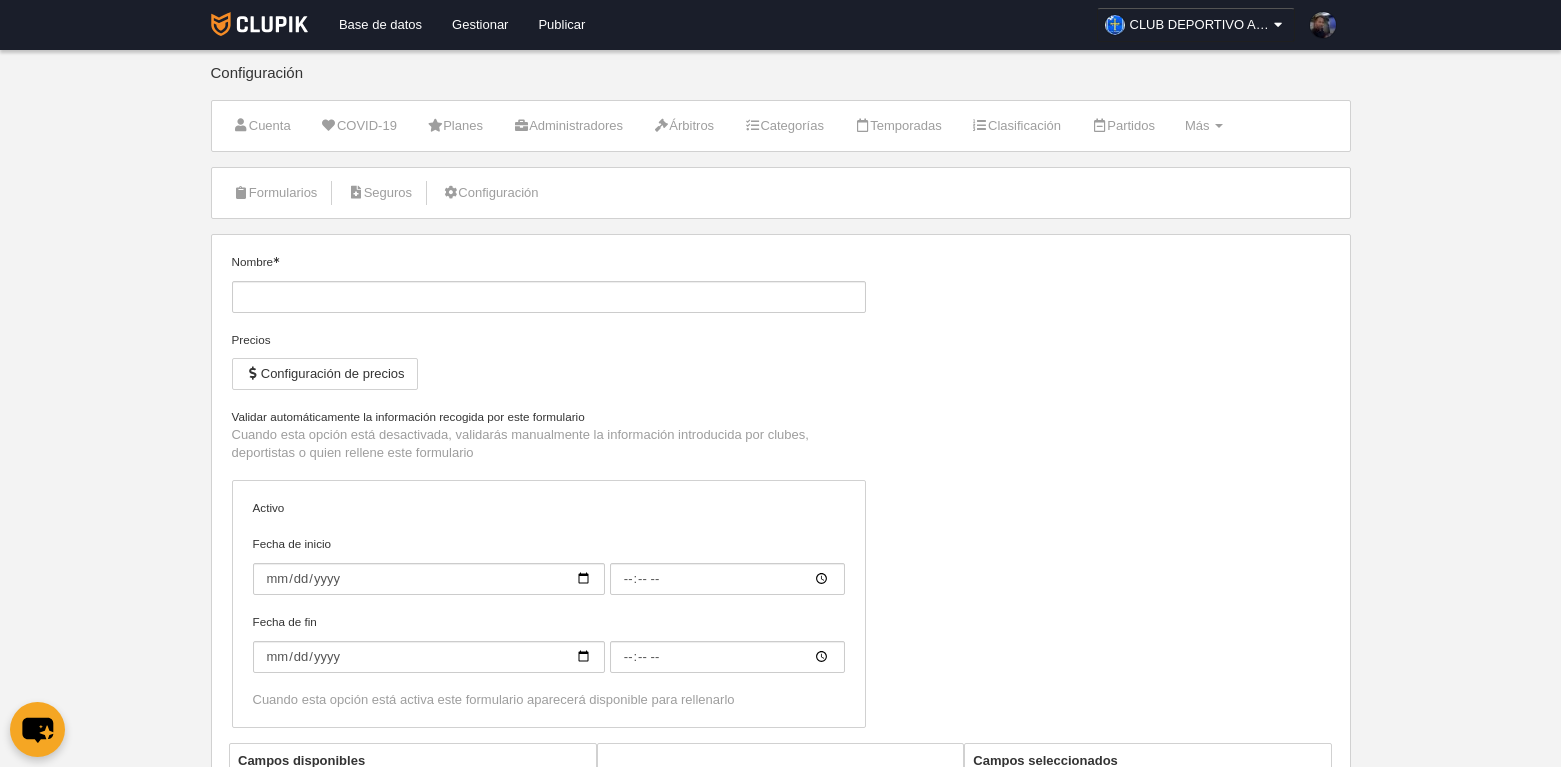 type on "Inscripción de jugador" 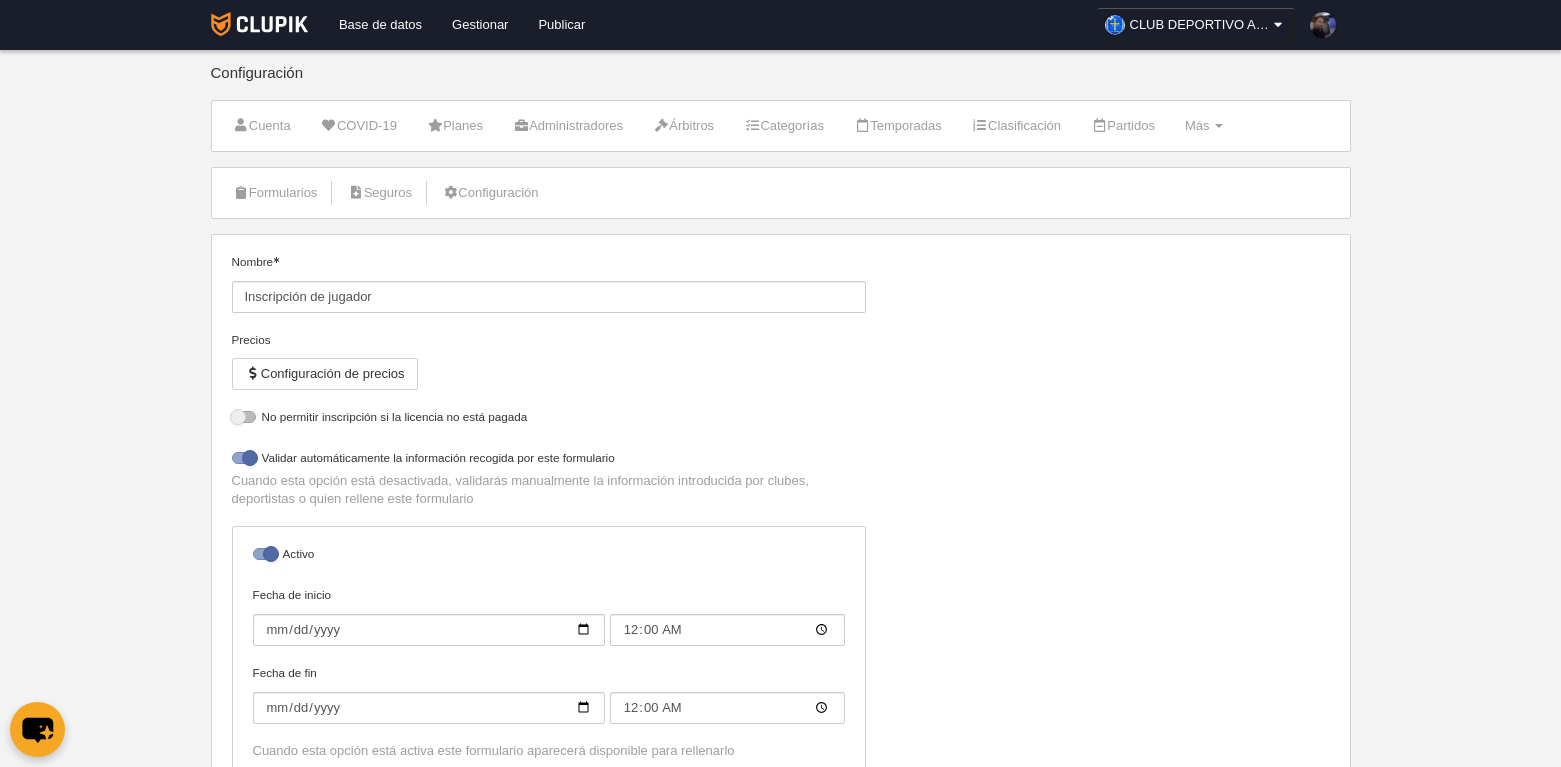select on "selected" 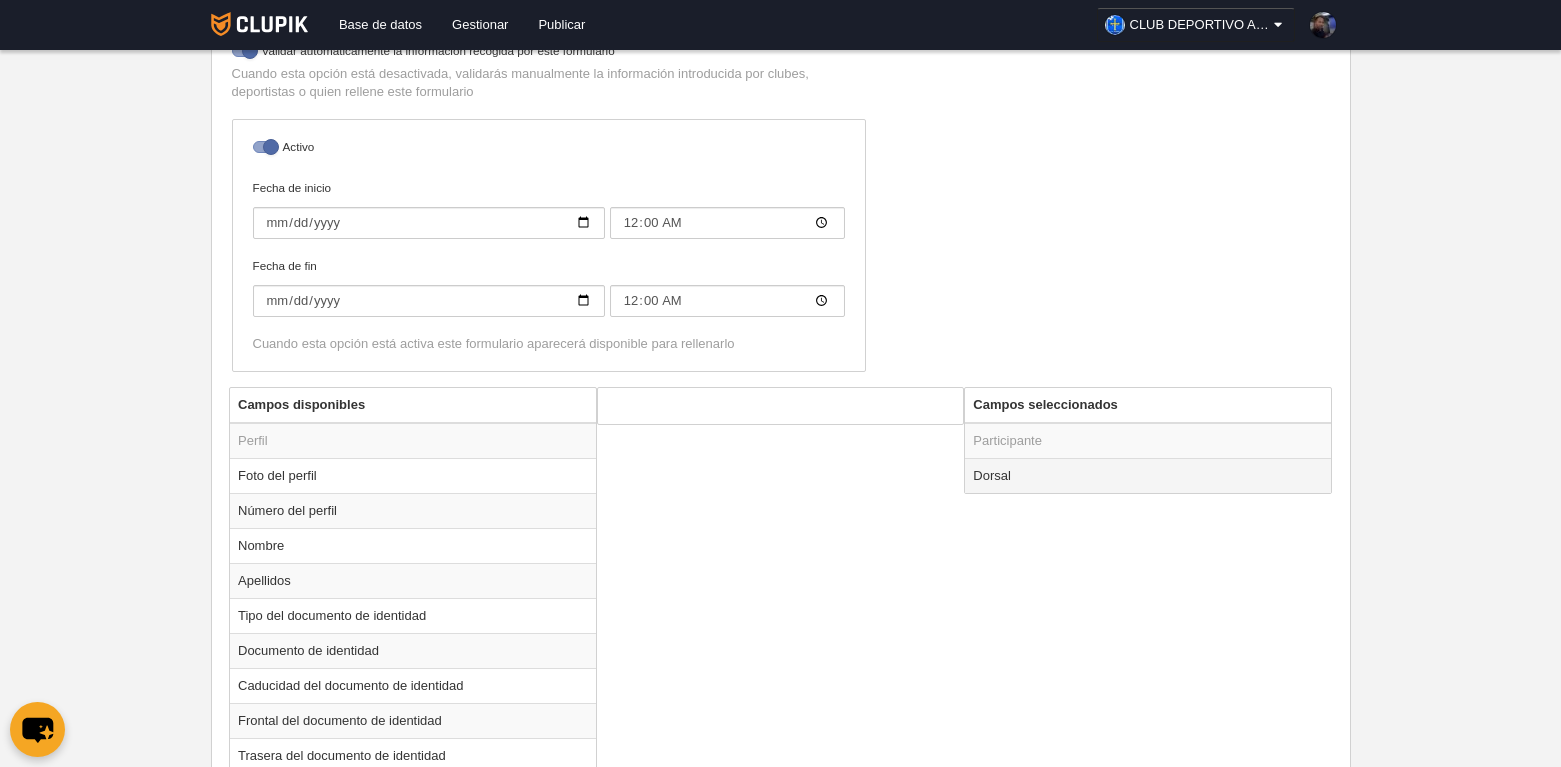 scroll, scrollTop: 300, scrollLeft: 0, axis: vertical 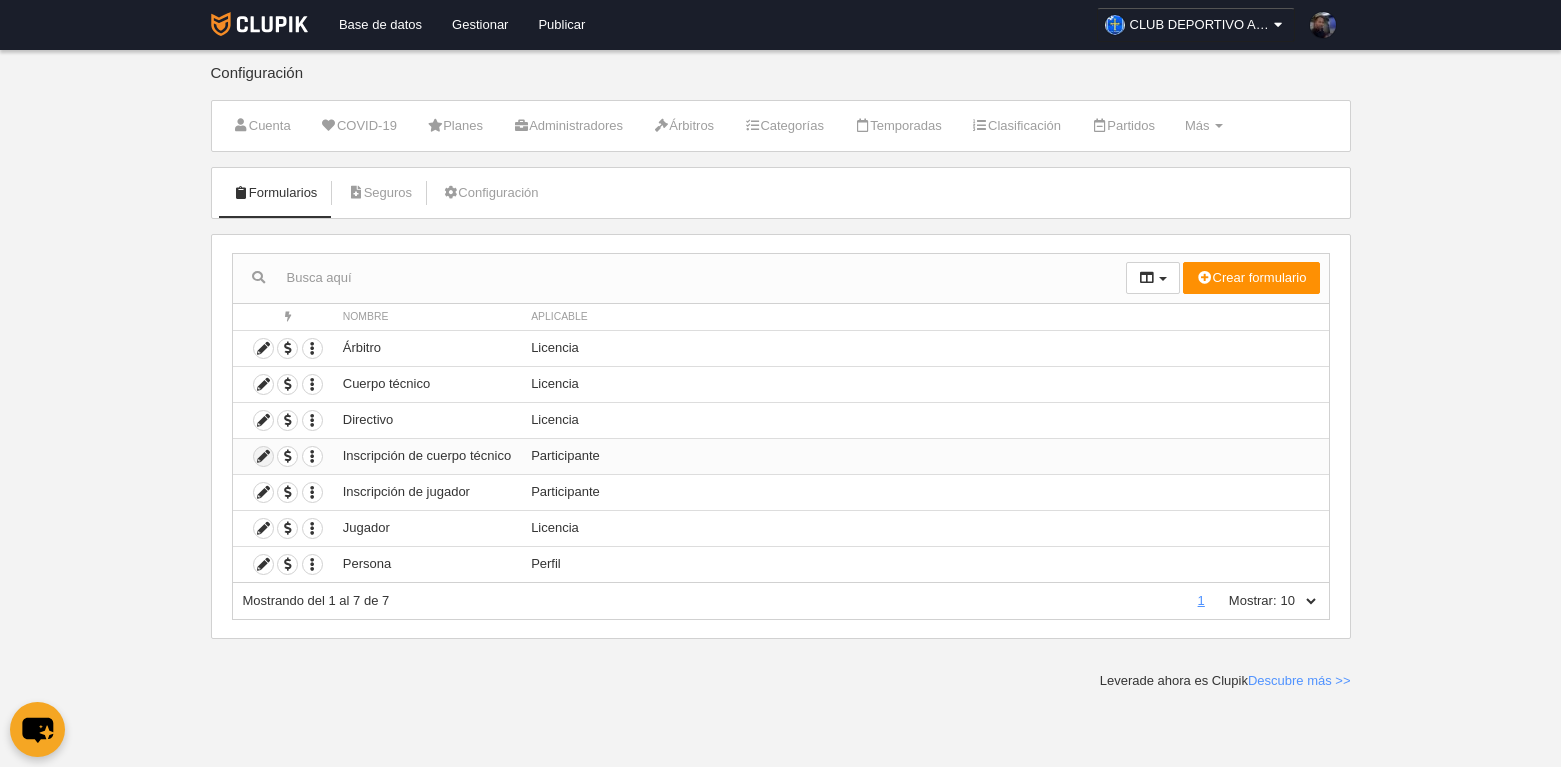 click at bounding box center [263, 456] 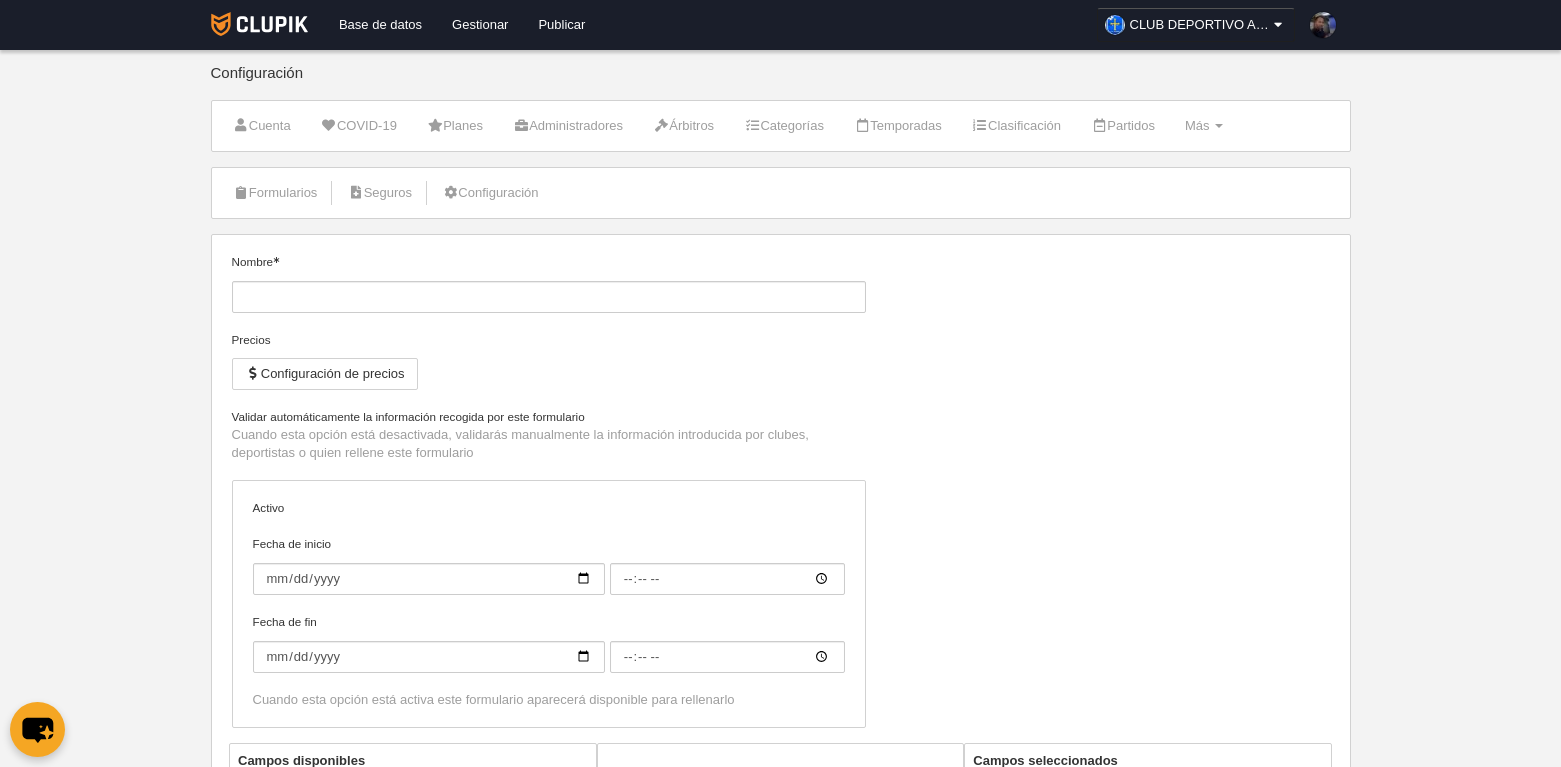 type on "Inscripción de cuerpo técnico" 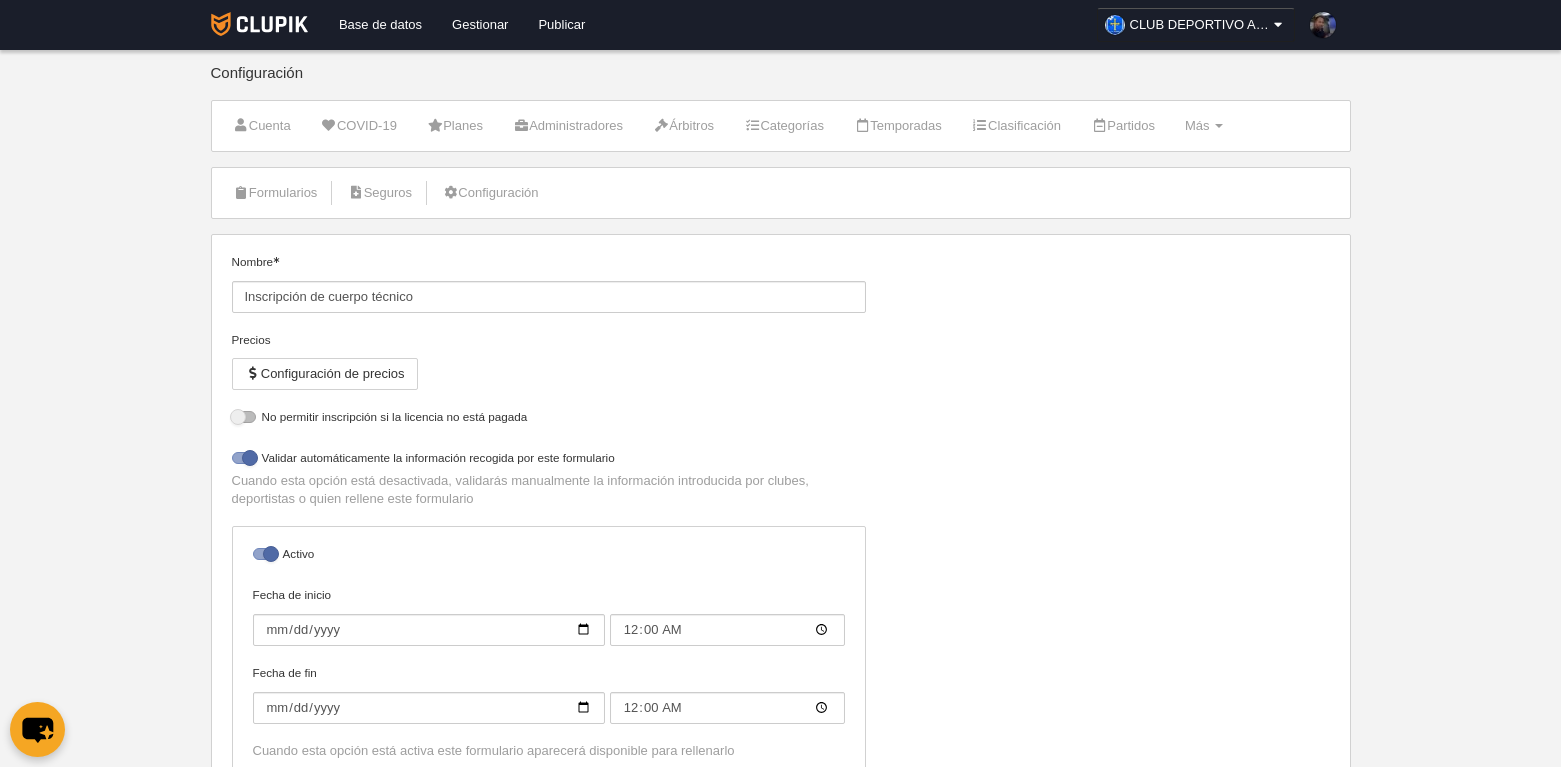 select on "selected" 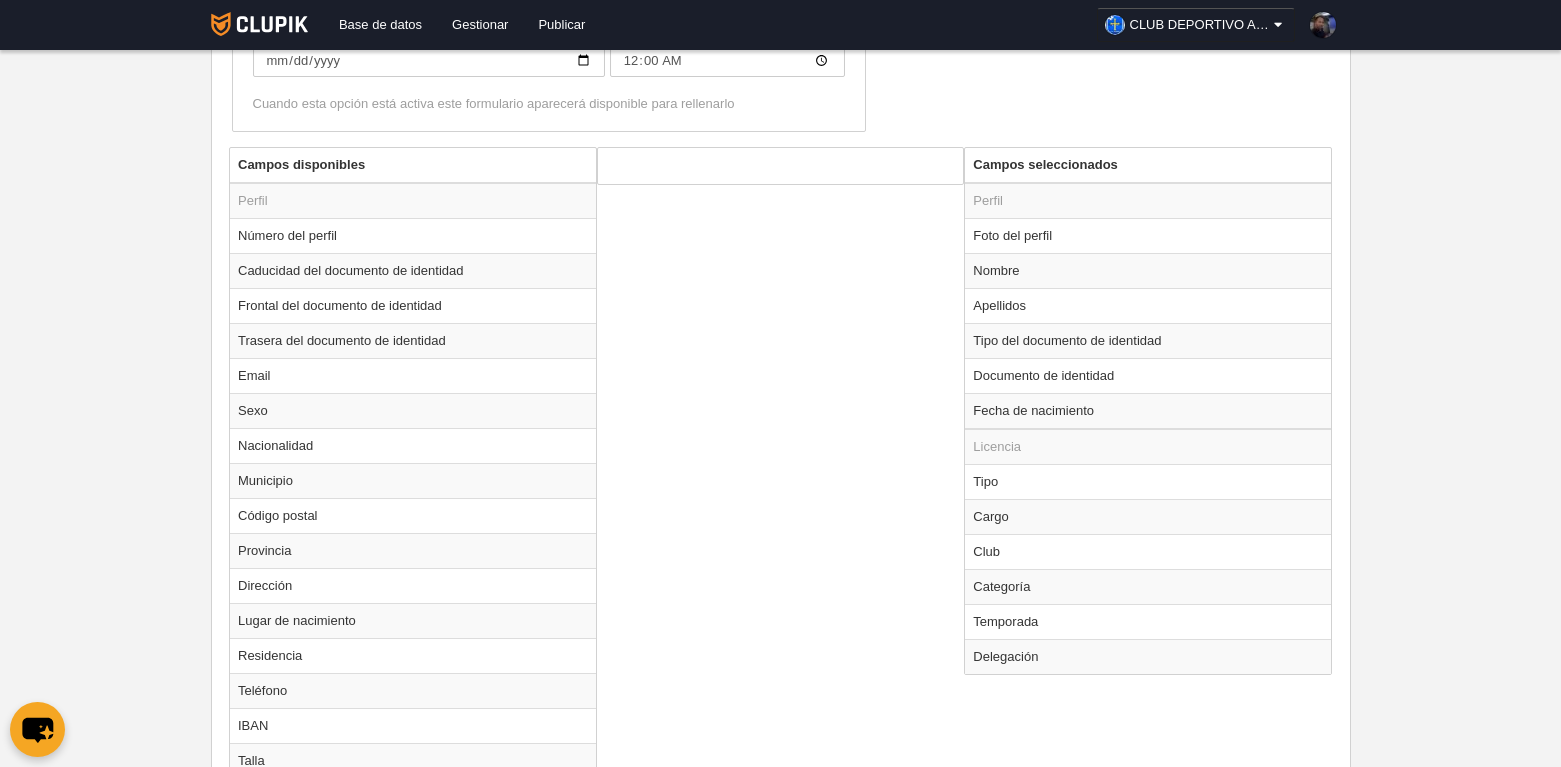 scroll, scrollTop: 700, scrollLeft: 0, axis: vertical 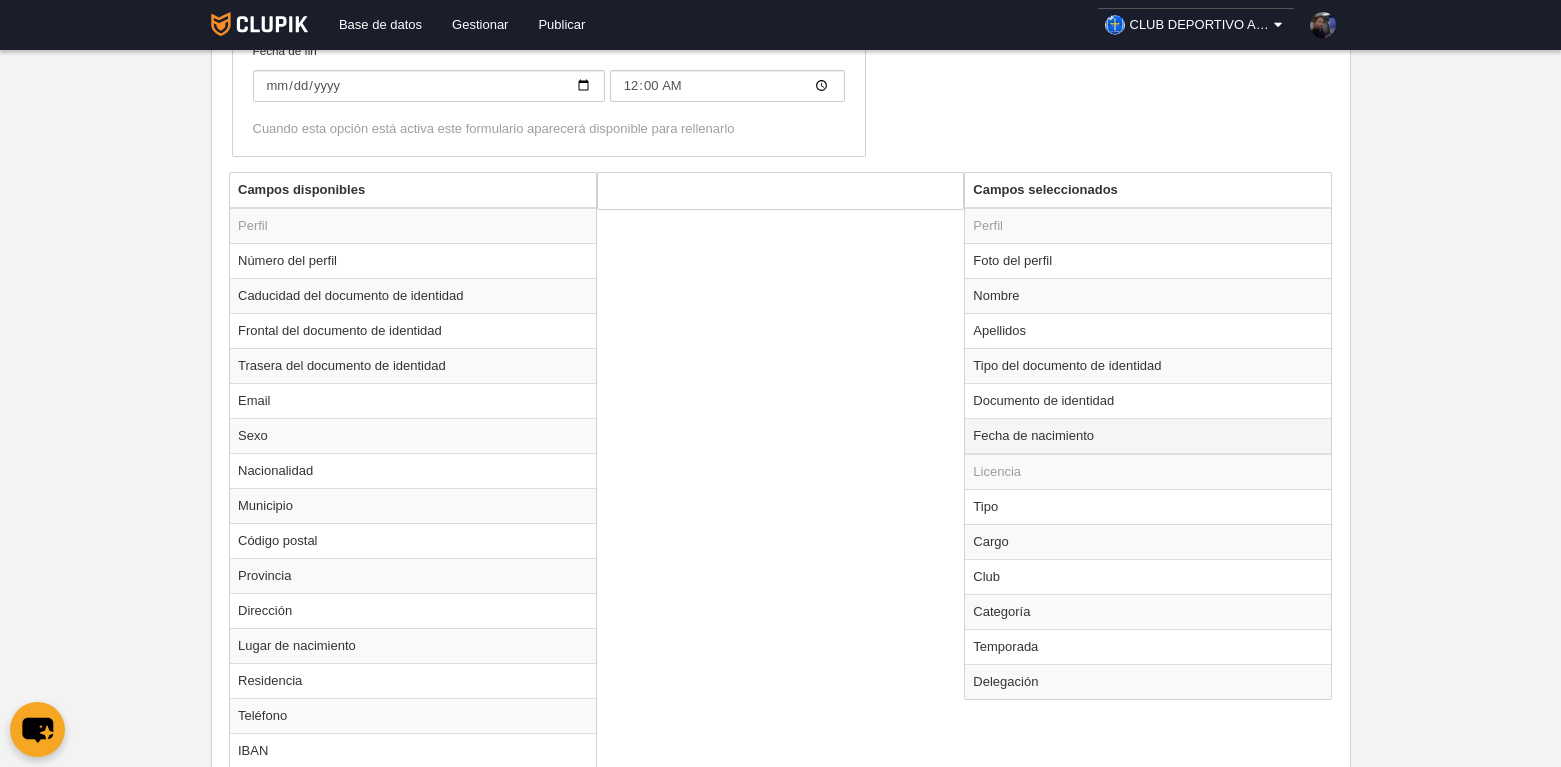 click on "Fecha de nacimiento" at bounding box center [1148, 436] 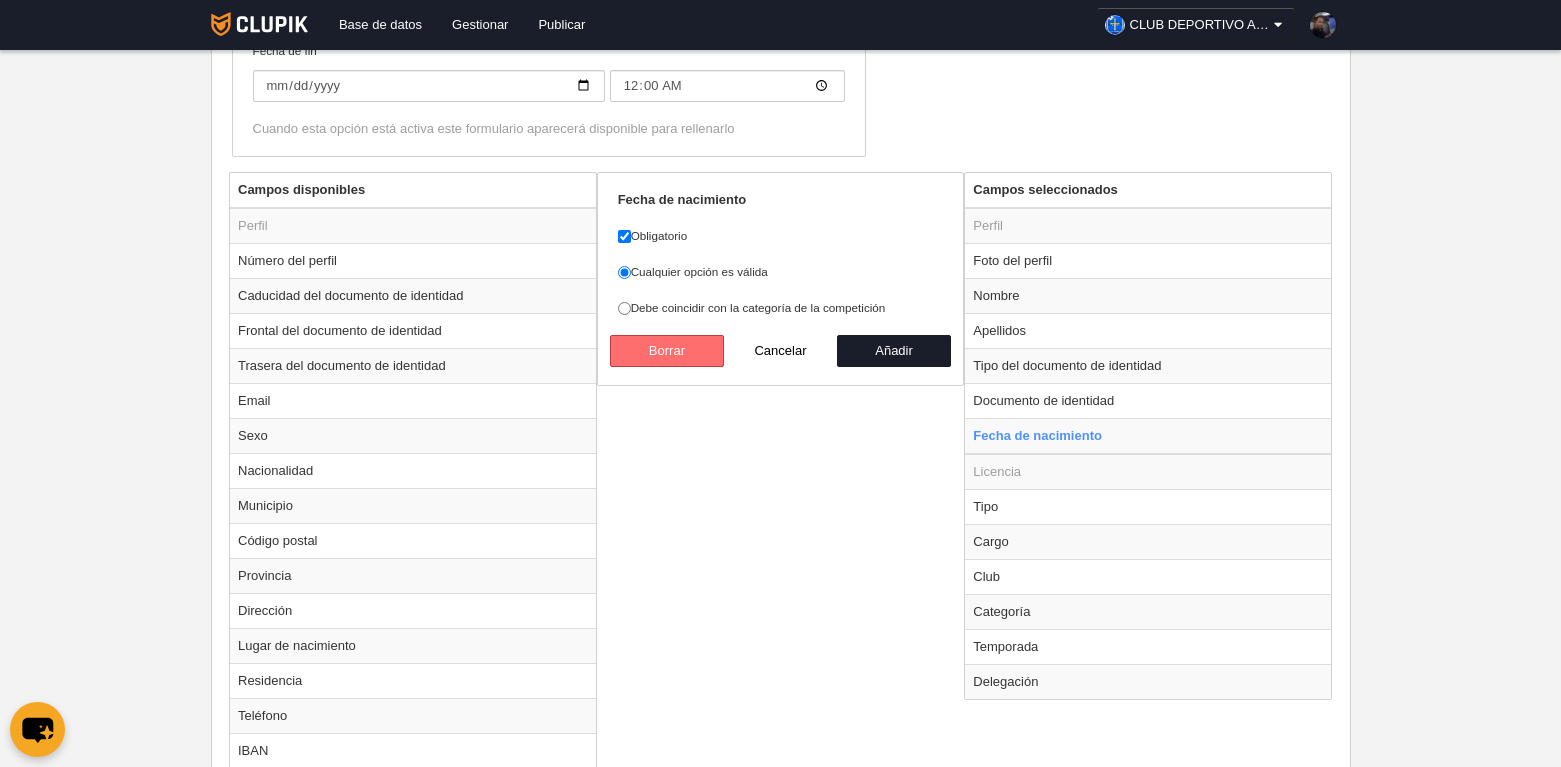 click on "Borrar" at bounding box center (667, 351) 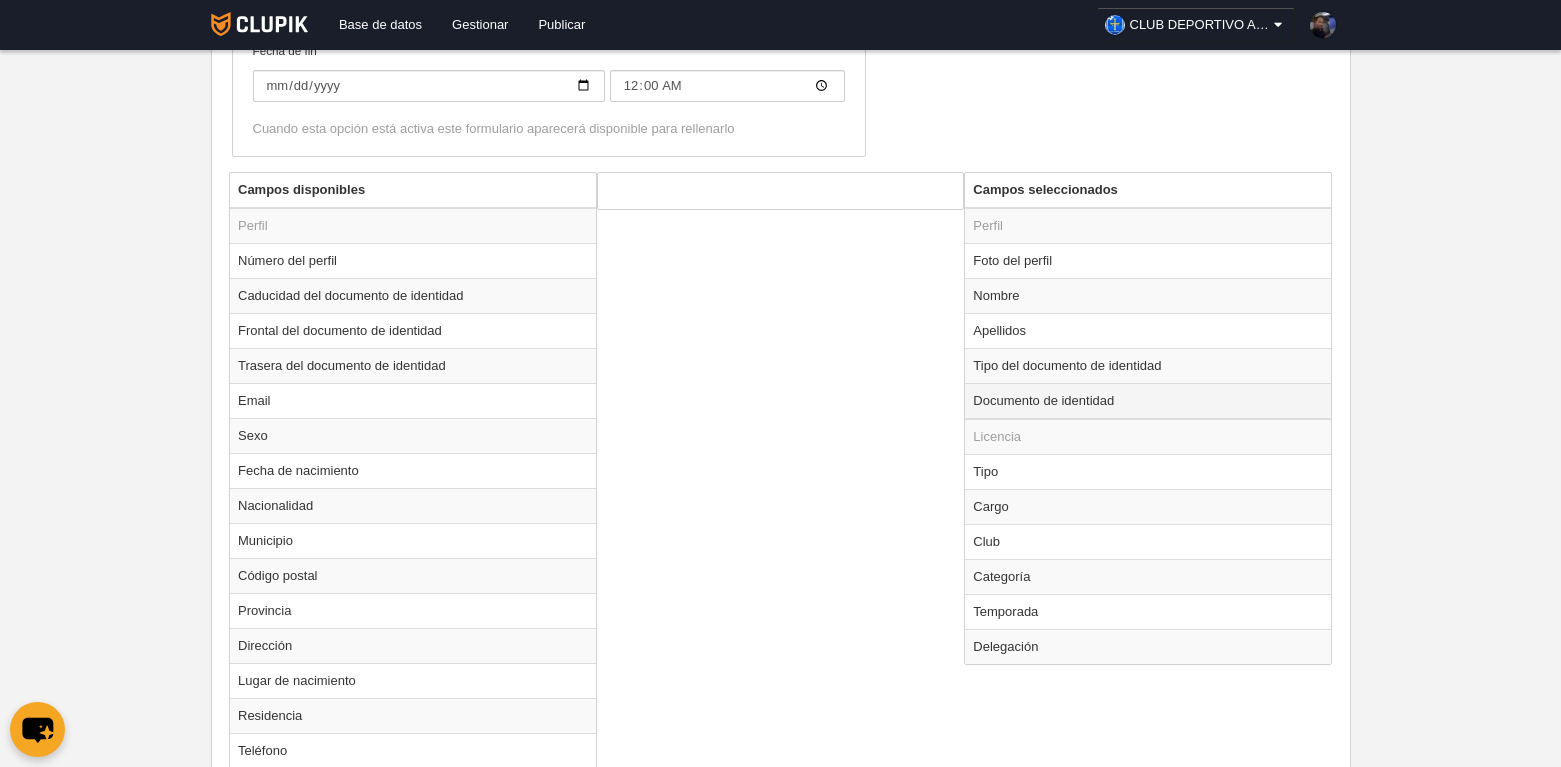 click on "Documento de identidad" at bounding box center (1148, 401) 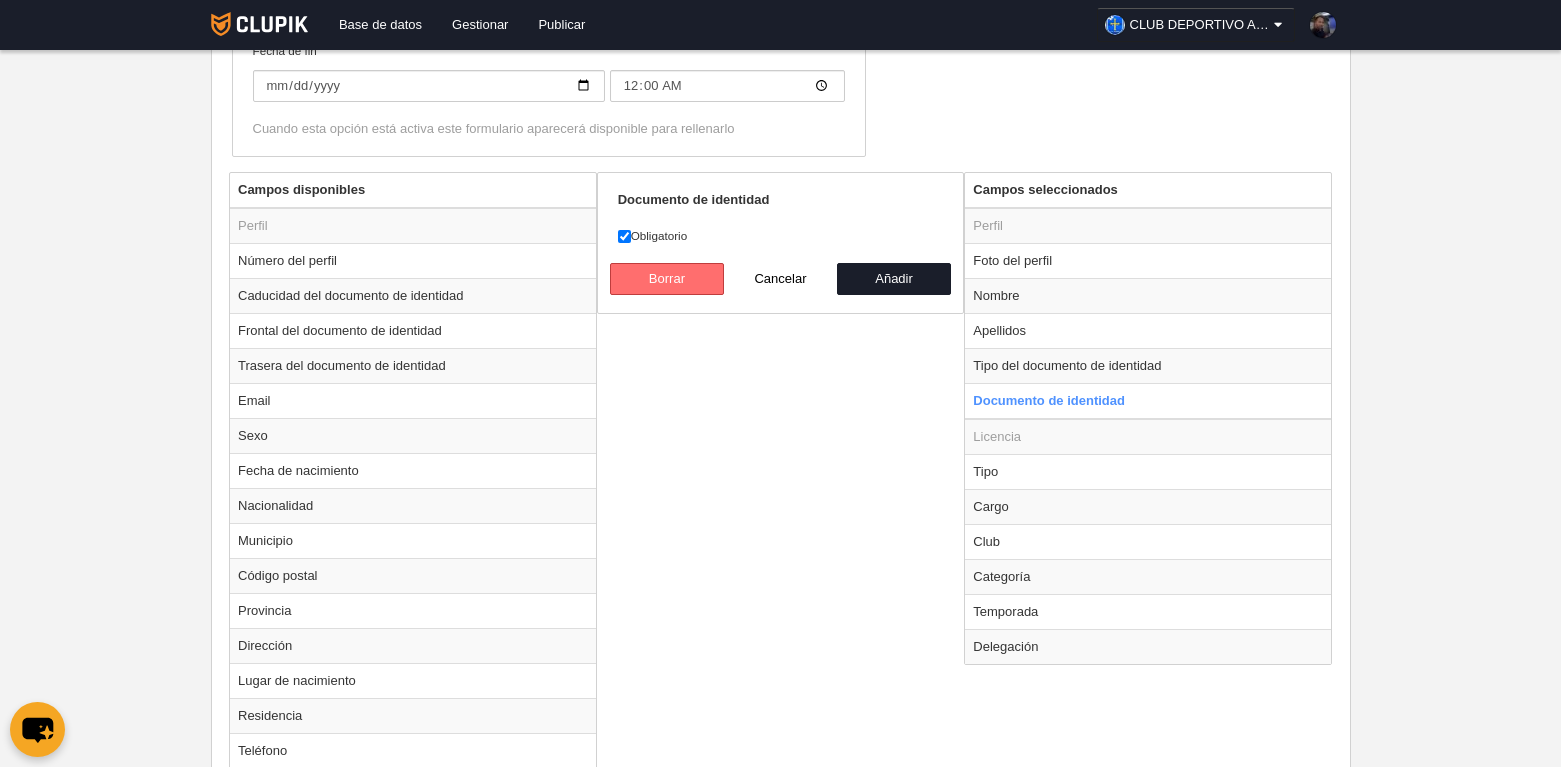 click on "Borrar" at bounding box center [667, 279] 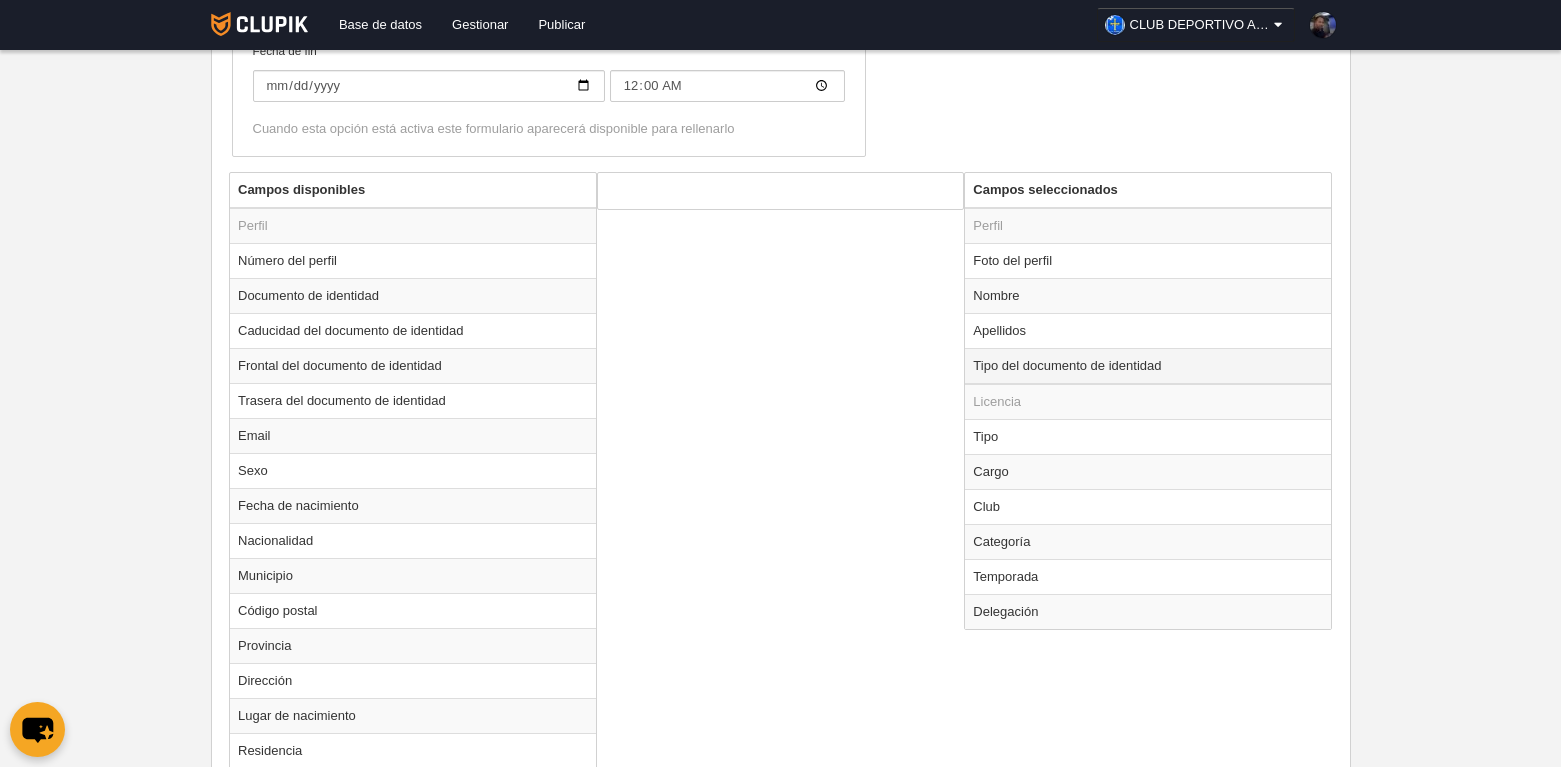 click on "Tipo del documento de identidad" at bounding box center [1148, 366] 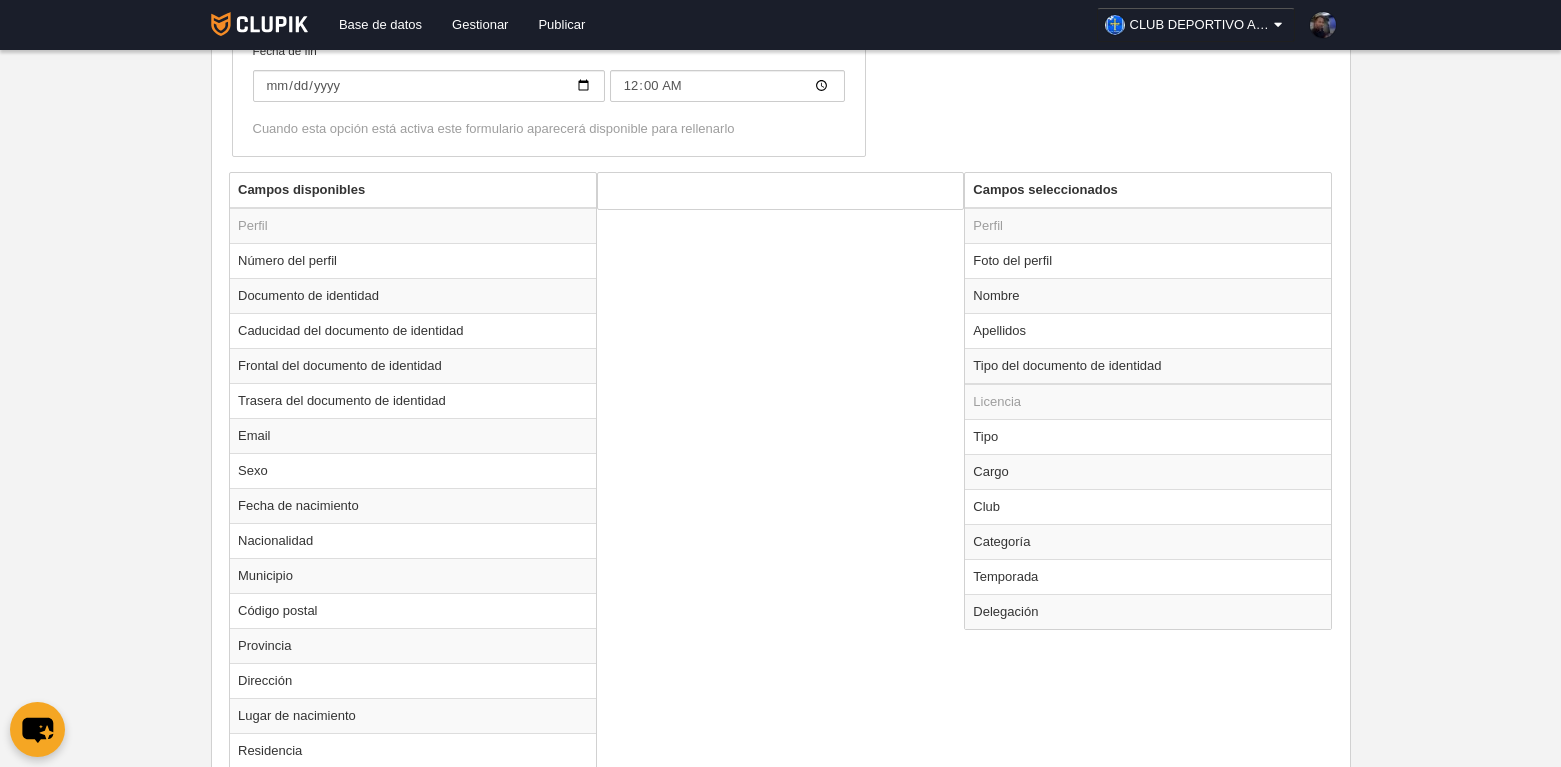 radio on "true" 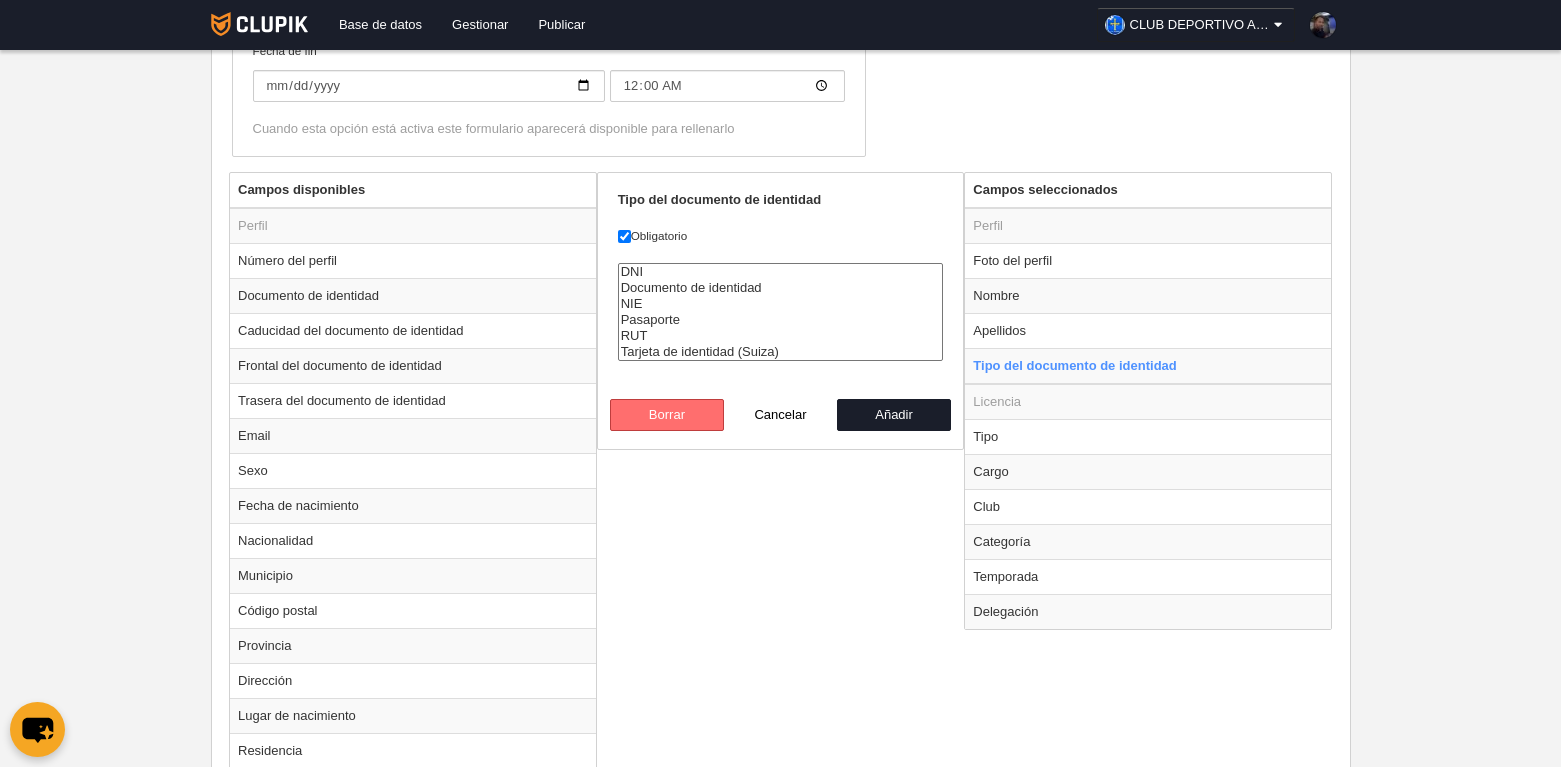 click on "Borrar" at bounding box center [667, 415] 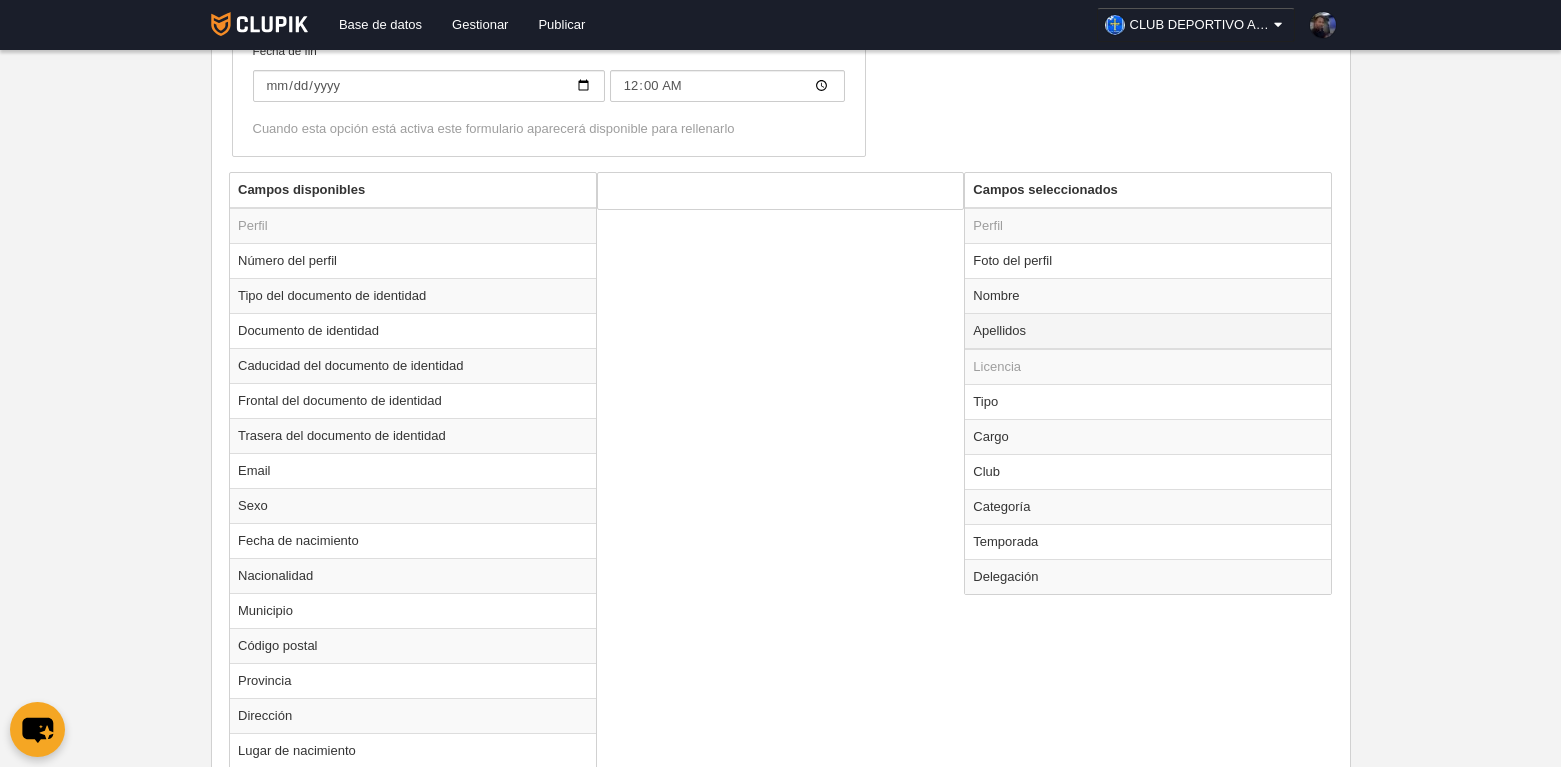 click on "Apellidos" at bounding box center [1148, 331] 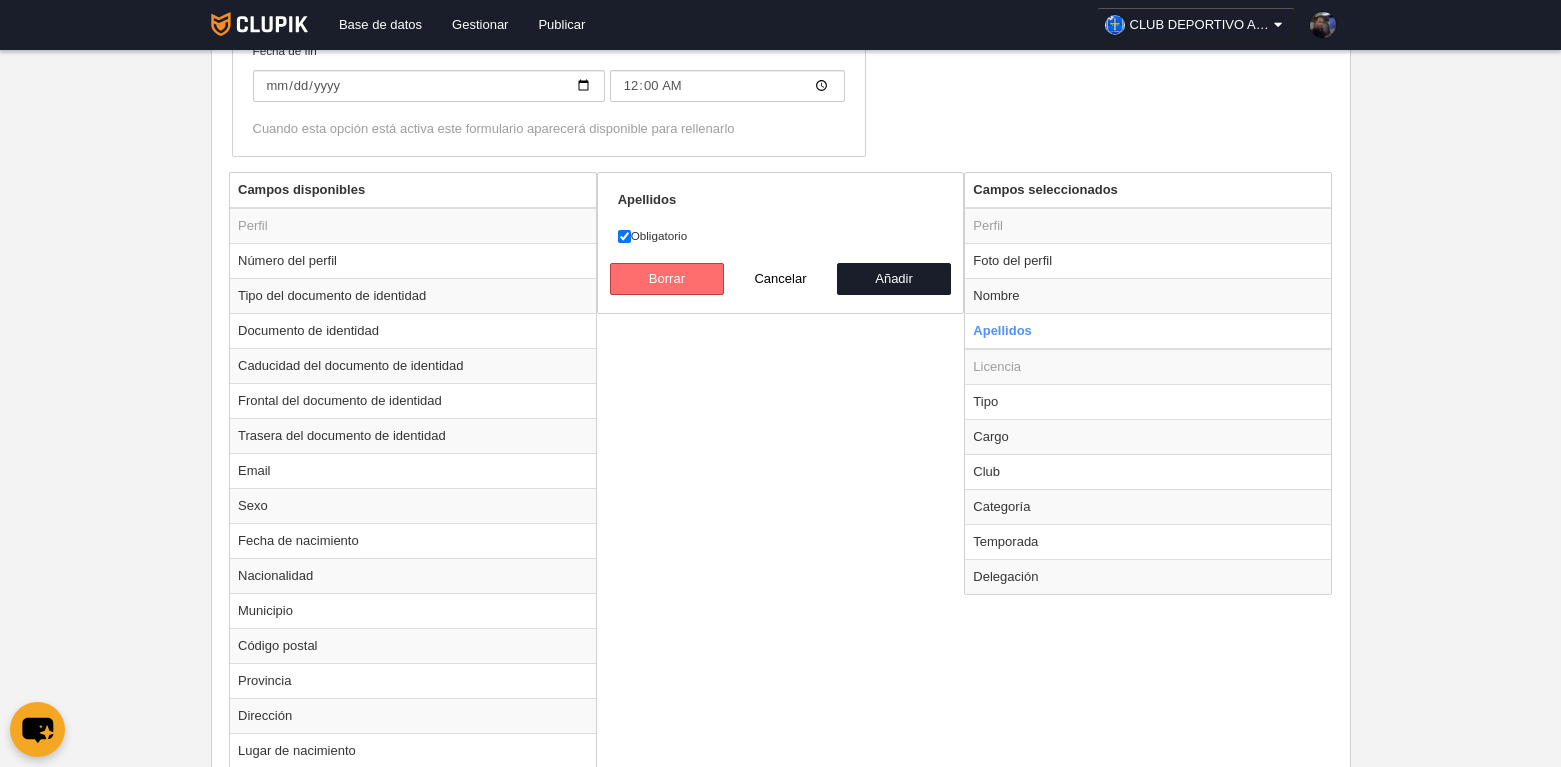 click on "Borrar" at bounding box center (667, 279) 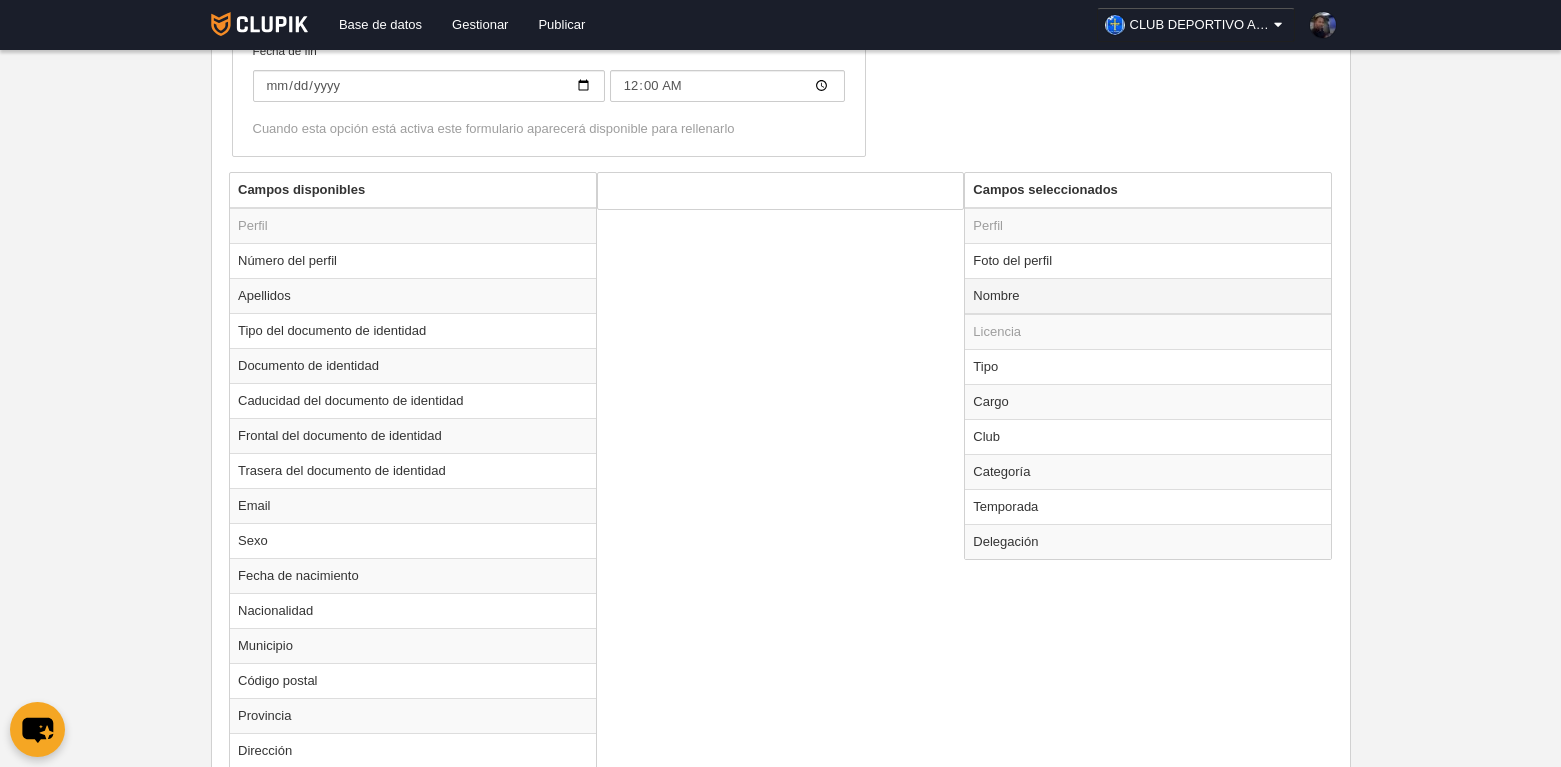 click on "Nombre" at bounding box center [1148, 296] 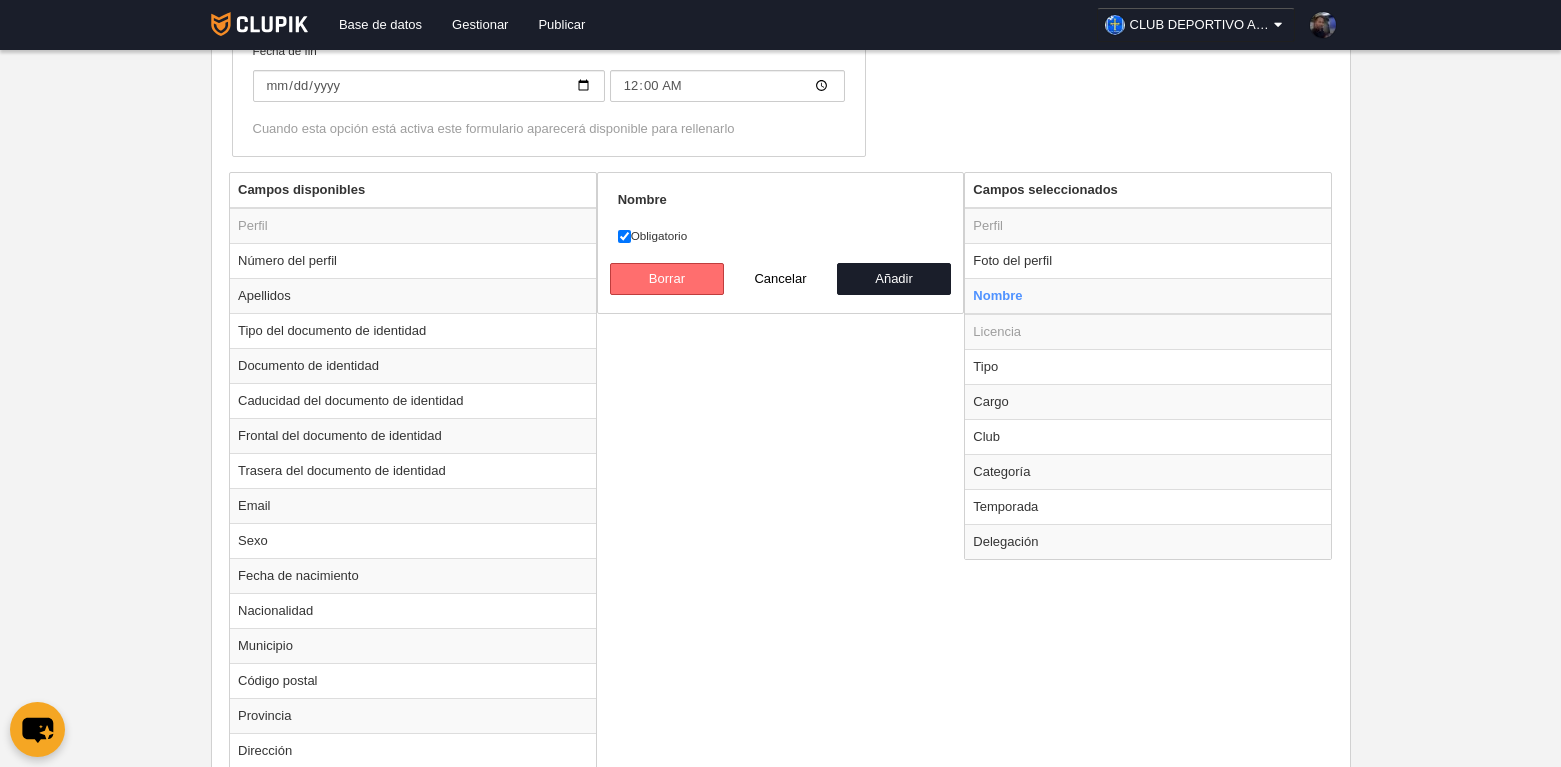 drag, startPoint x: 663, startPoint y: 269, endPoint x: 695, endPoint y: 265, distance: 32.24903 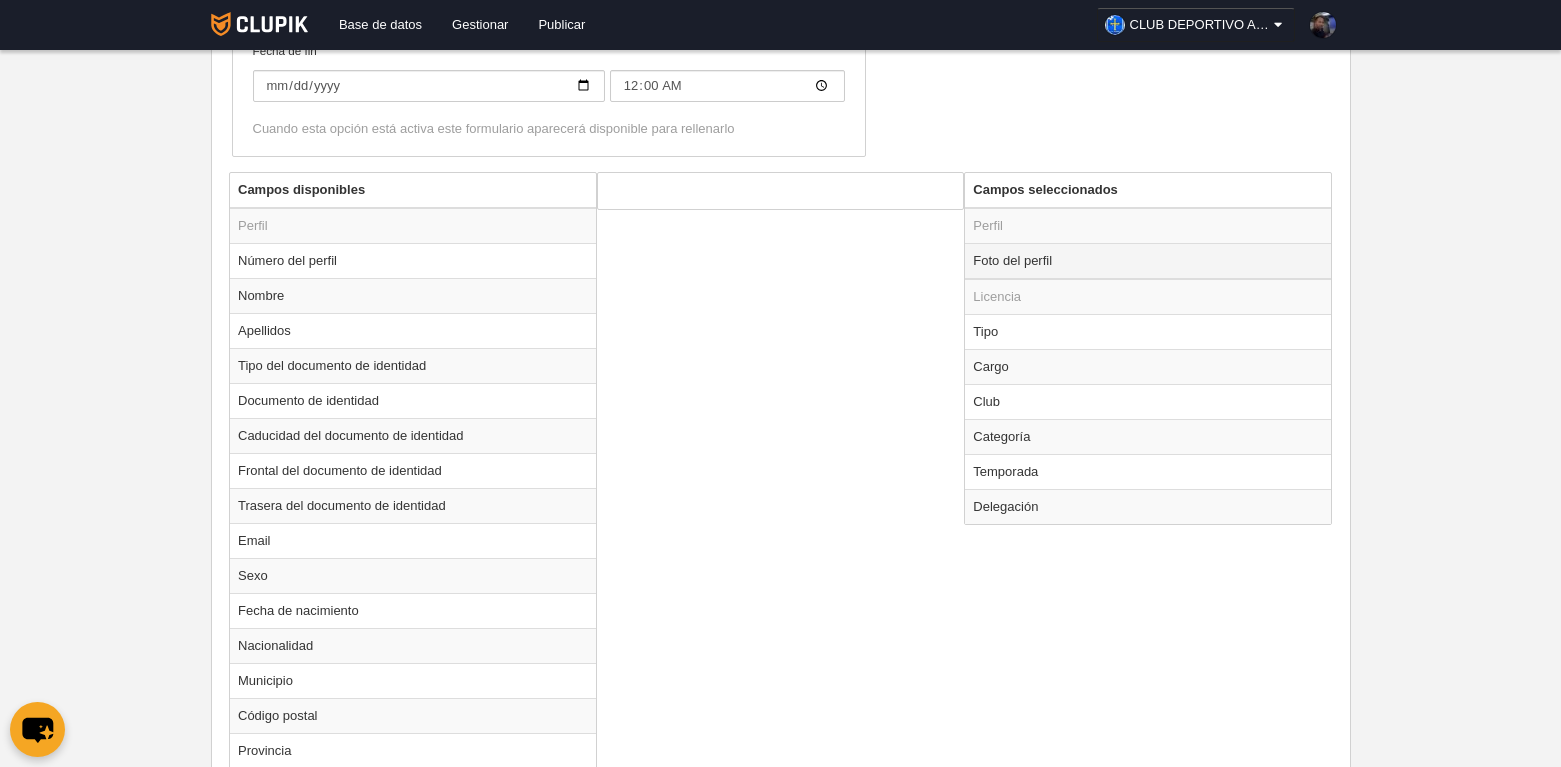 click on "Foto del perfil" at bounding box center [1148, 261] 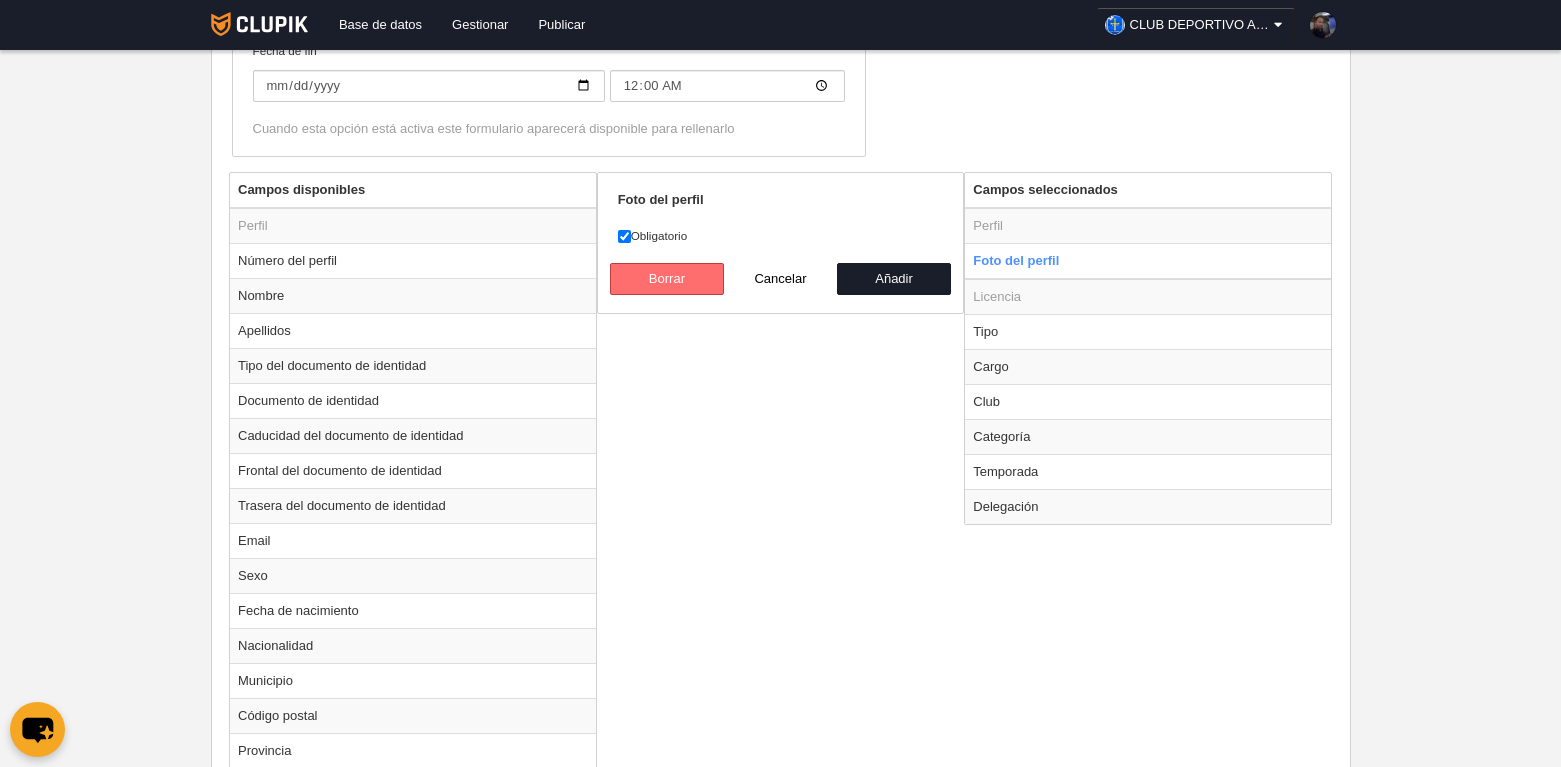 click on "Borrar" at bounding box center (667, 279) 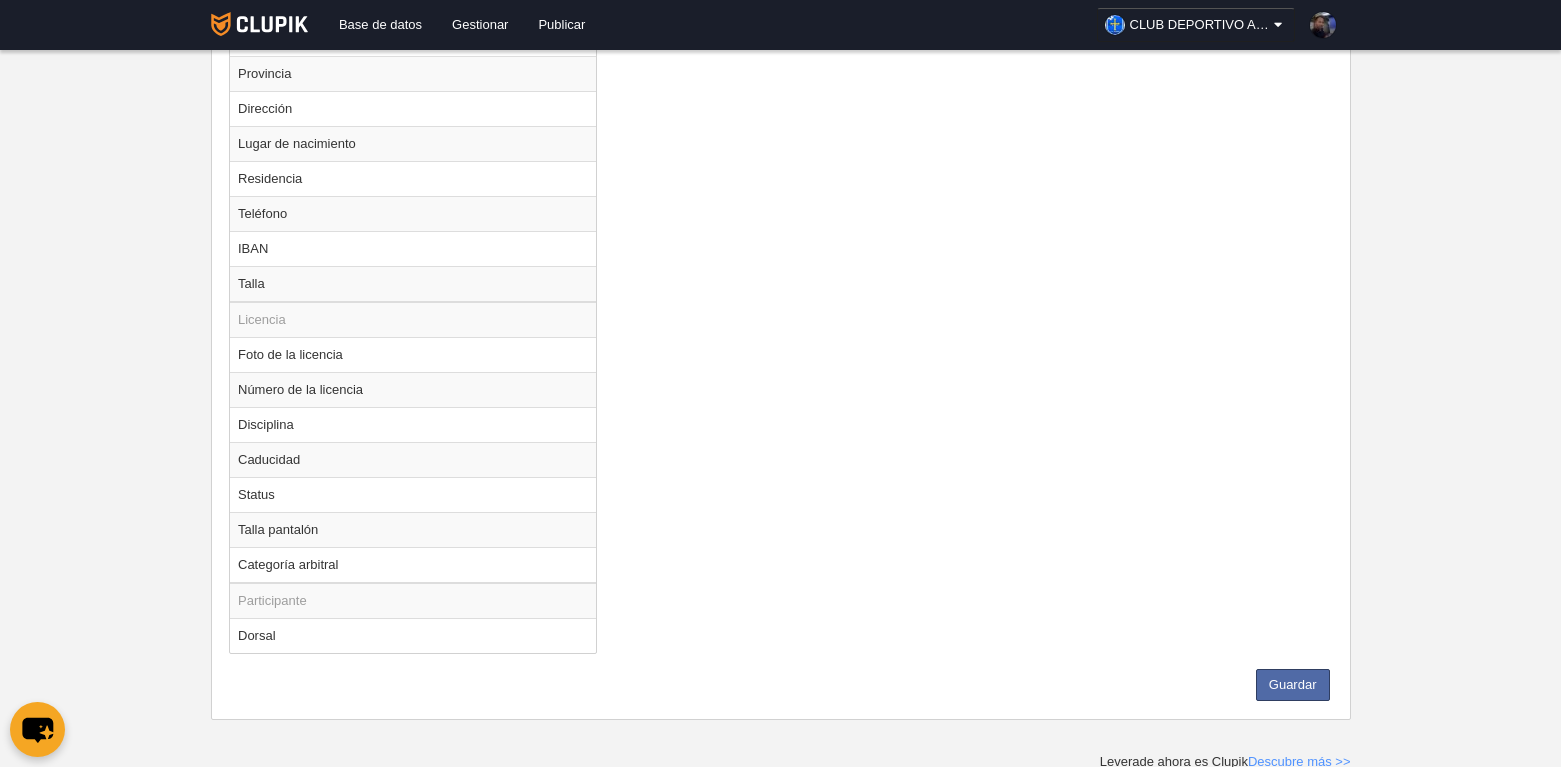 scroll, scrollTop: 1416, scrollLeft: 0, axis: vertical 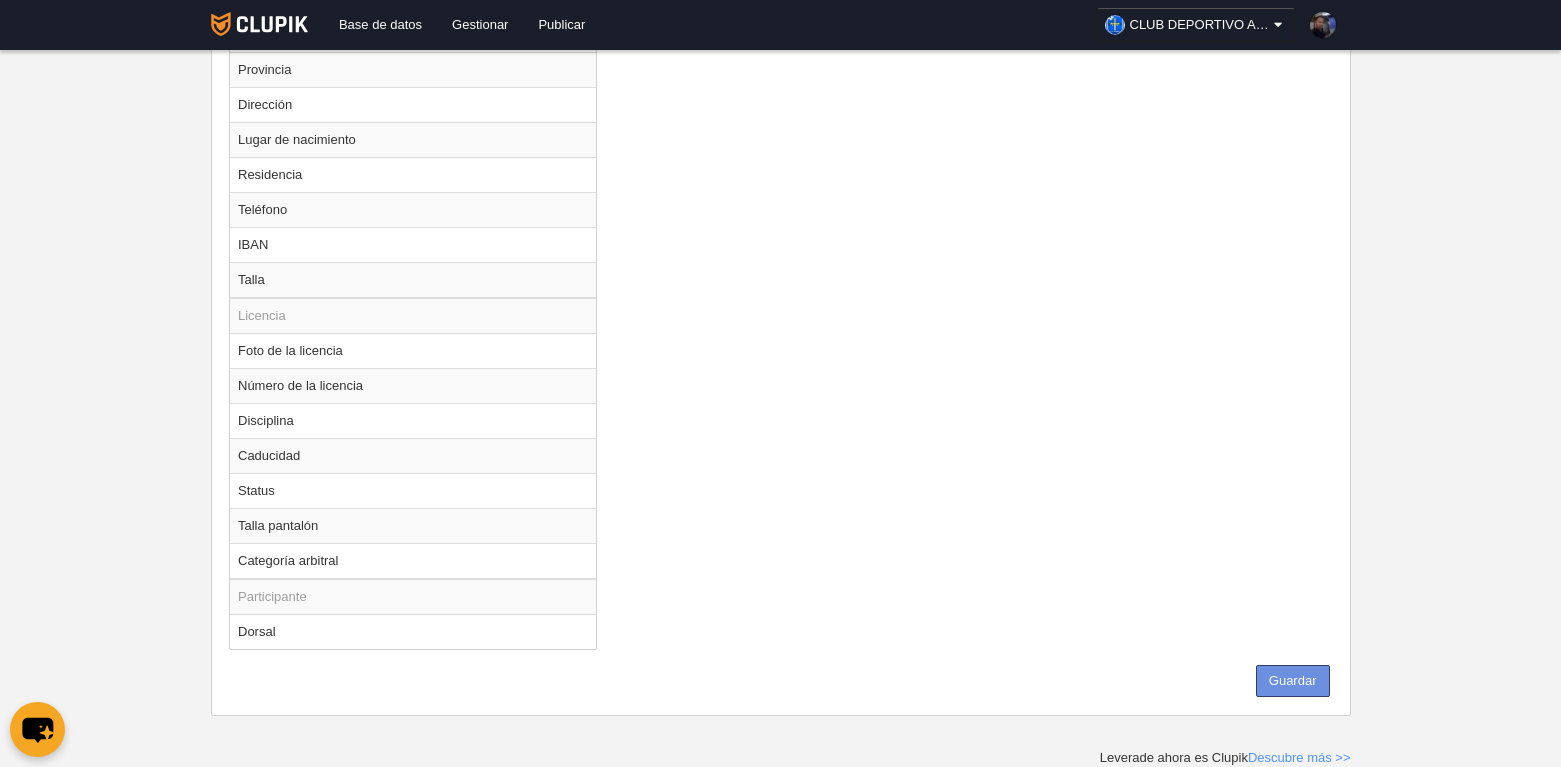 click on "Guardar" at bounding box center [1293, 681] 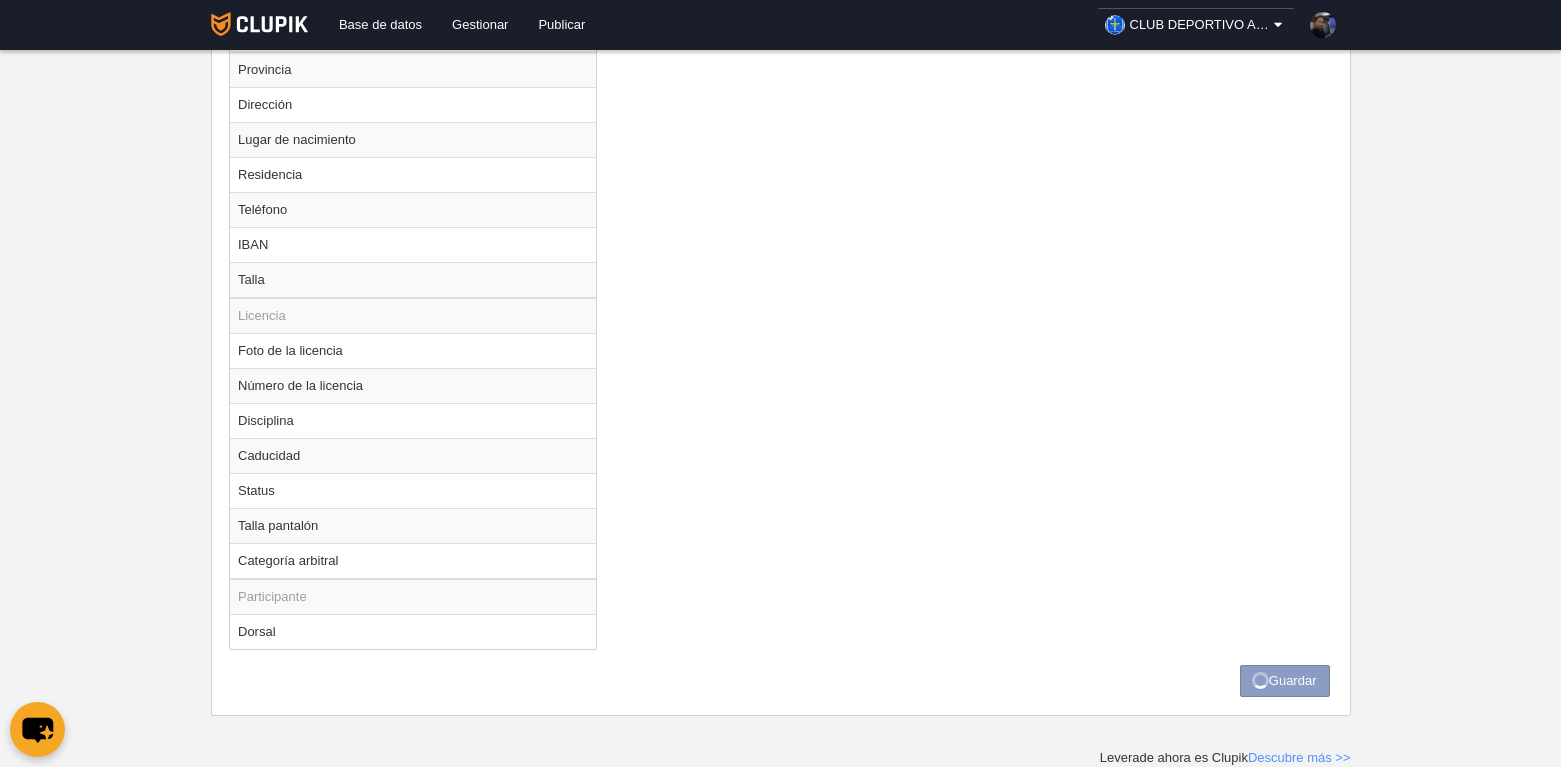 scroll, scrollTop: 0, scrollLeft: 0, axis: both 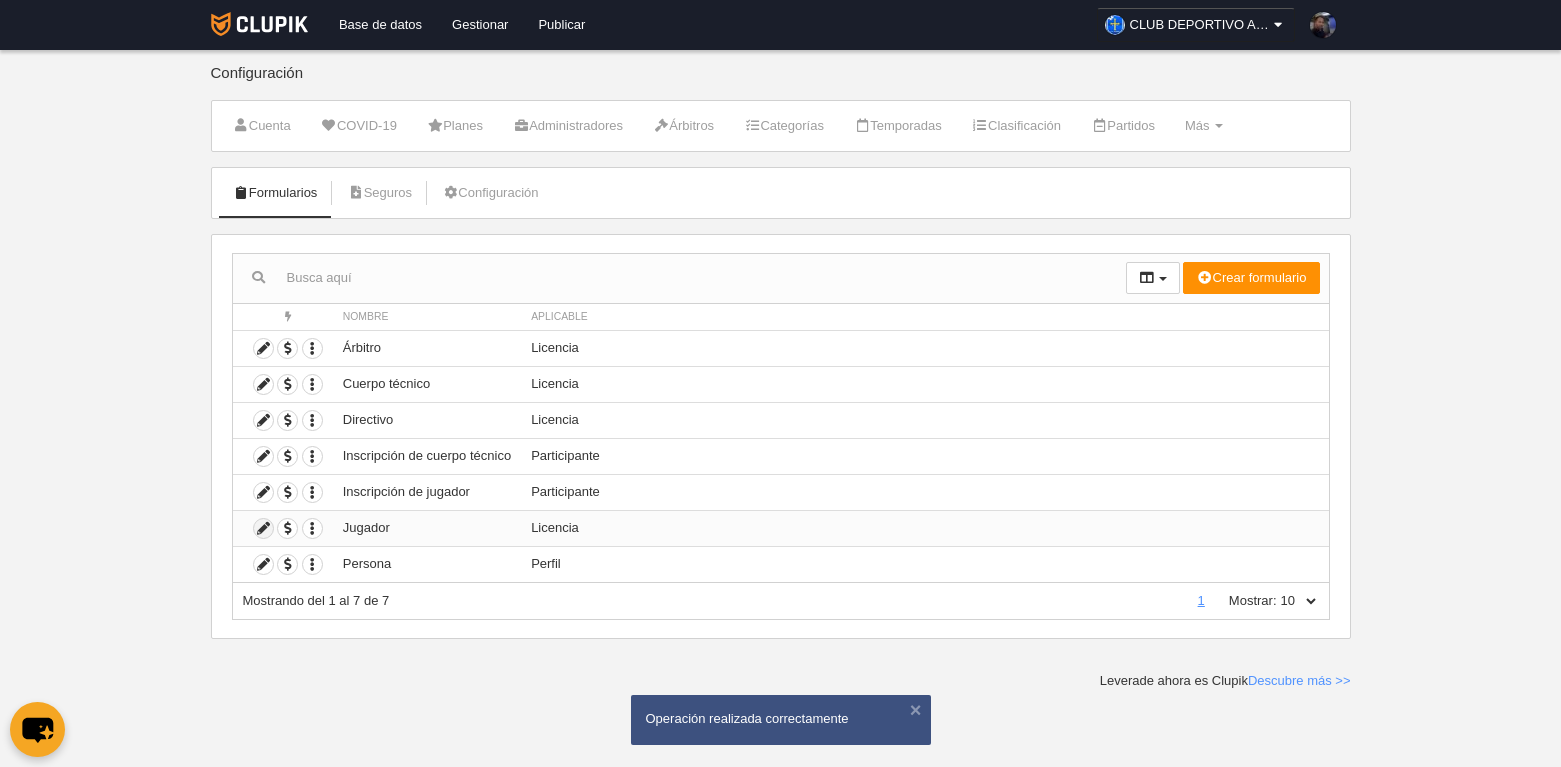 click at bounding box center [263, 528] 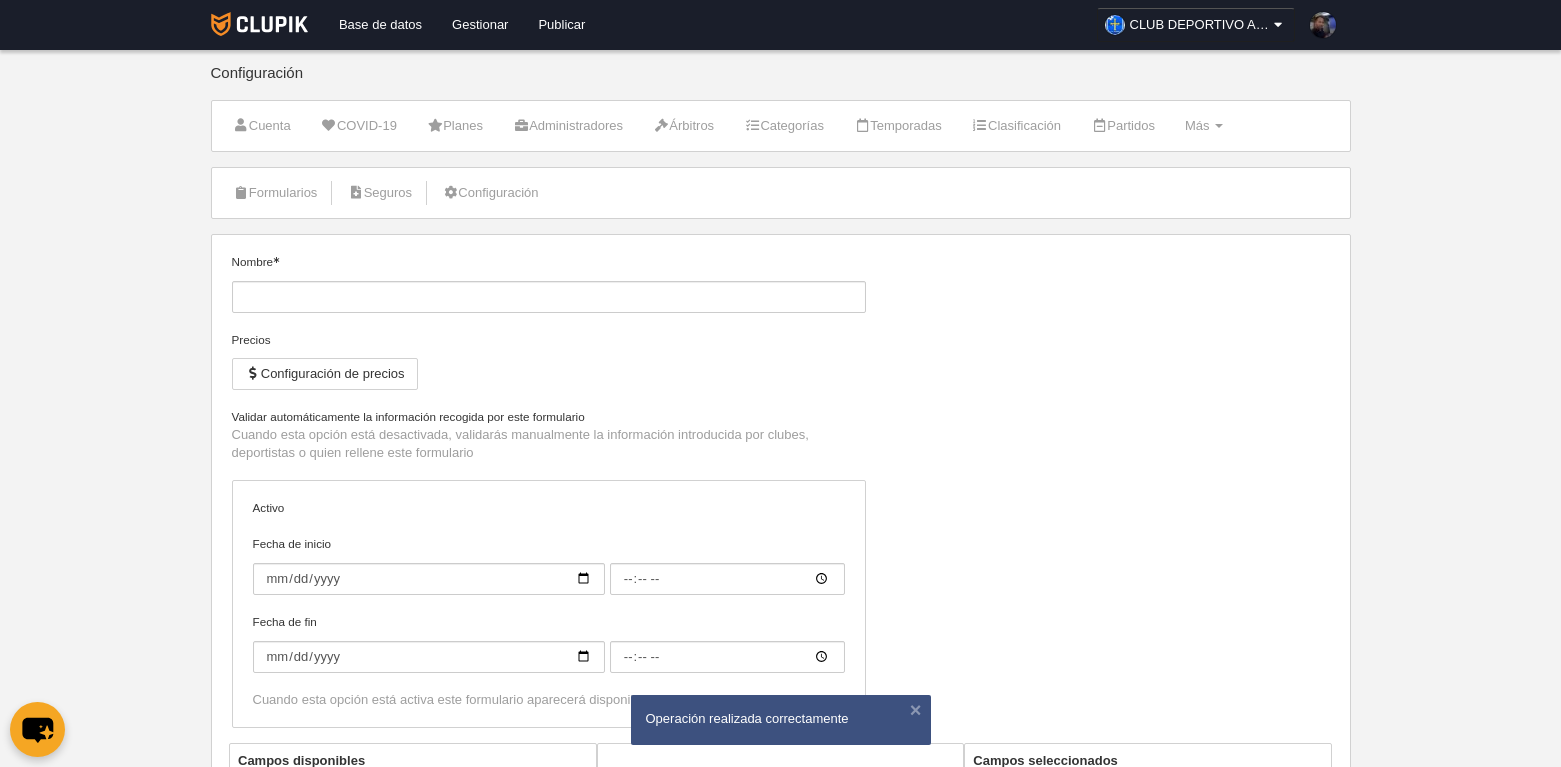 type on "Jugador" 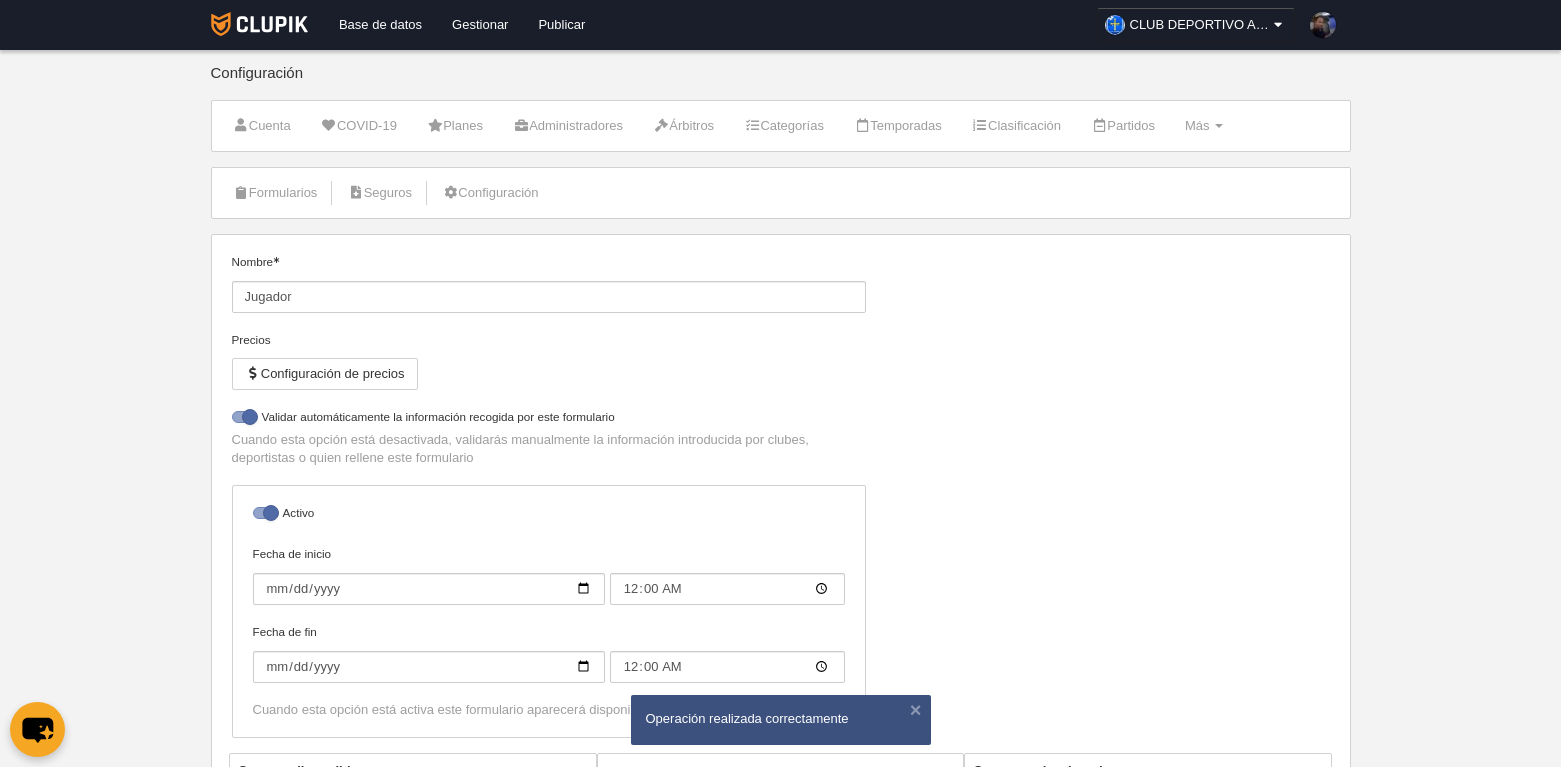 select on "selected" 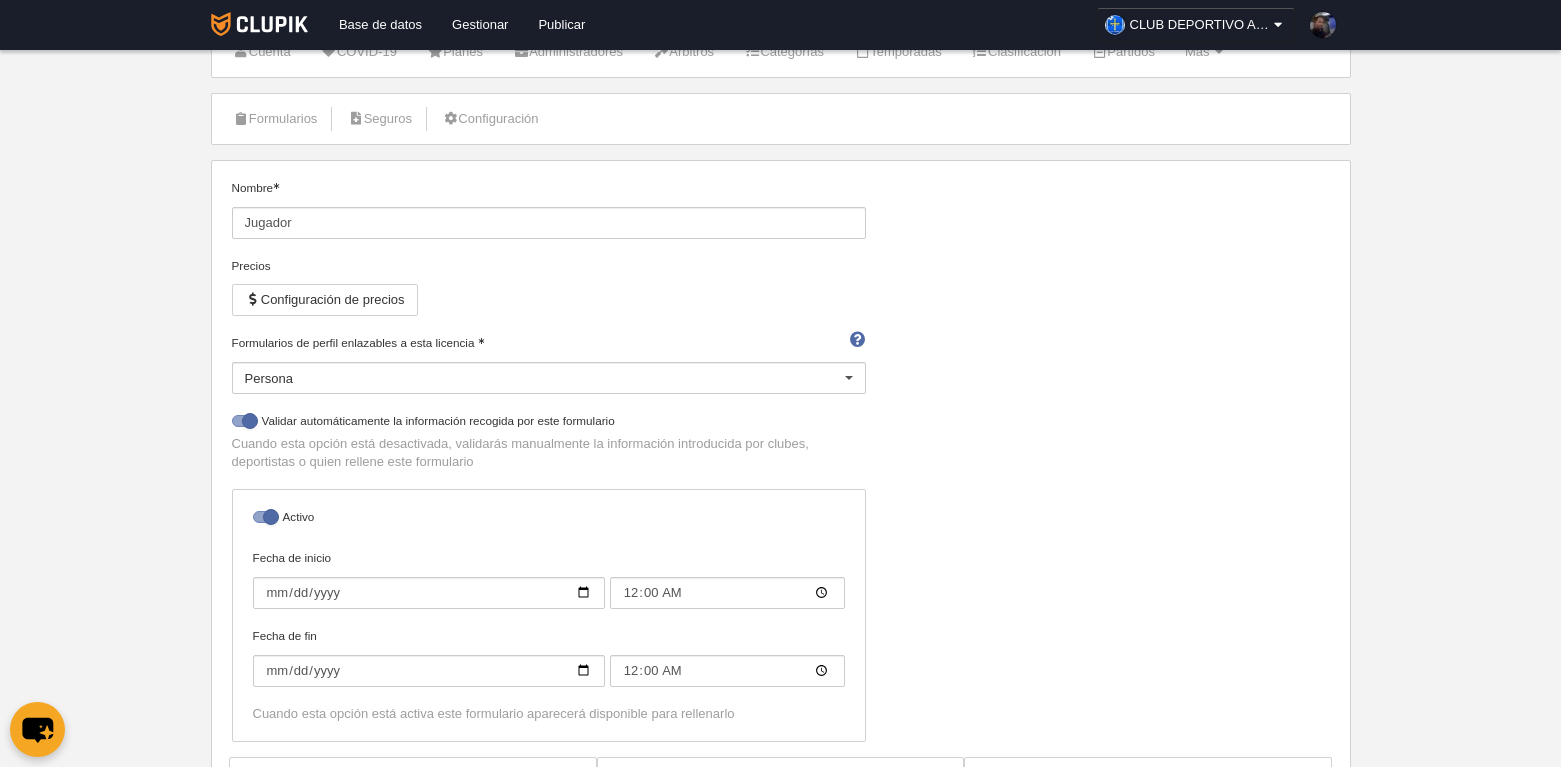 scroll, scrollTop: 0, scrollLeft: 0, axis: both 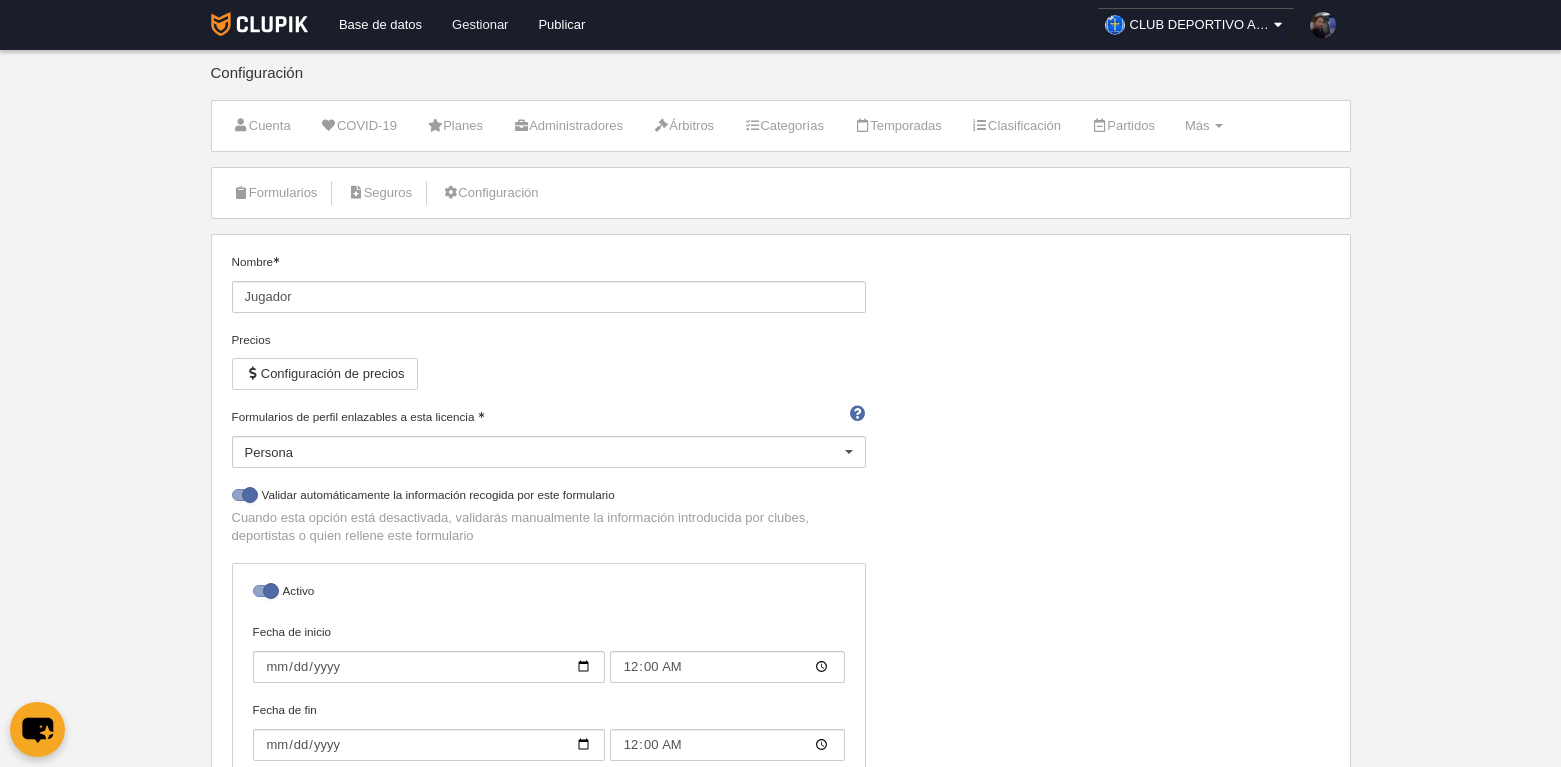 click on "Gestionar" at bounding box center [480, 25] 